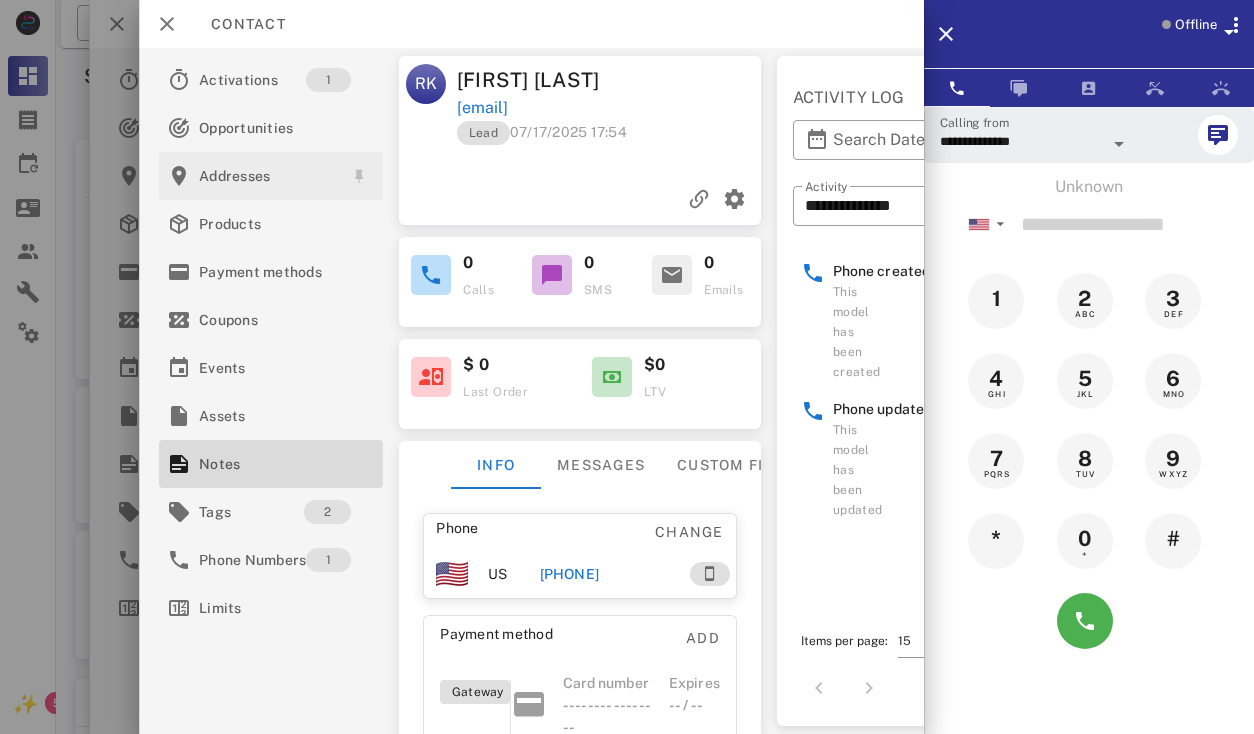 scroll, scrollTop: 0, scrollLeft: 0, axis: both 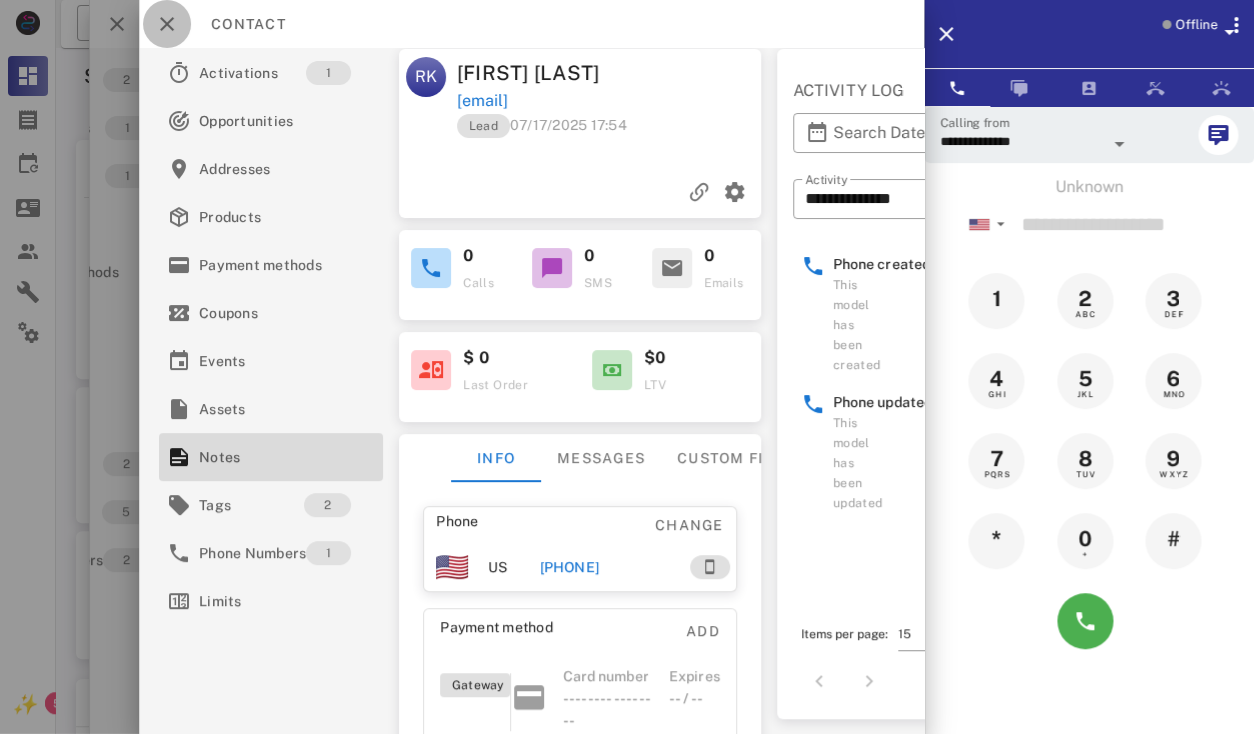 click at bounding box center [167, 24] 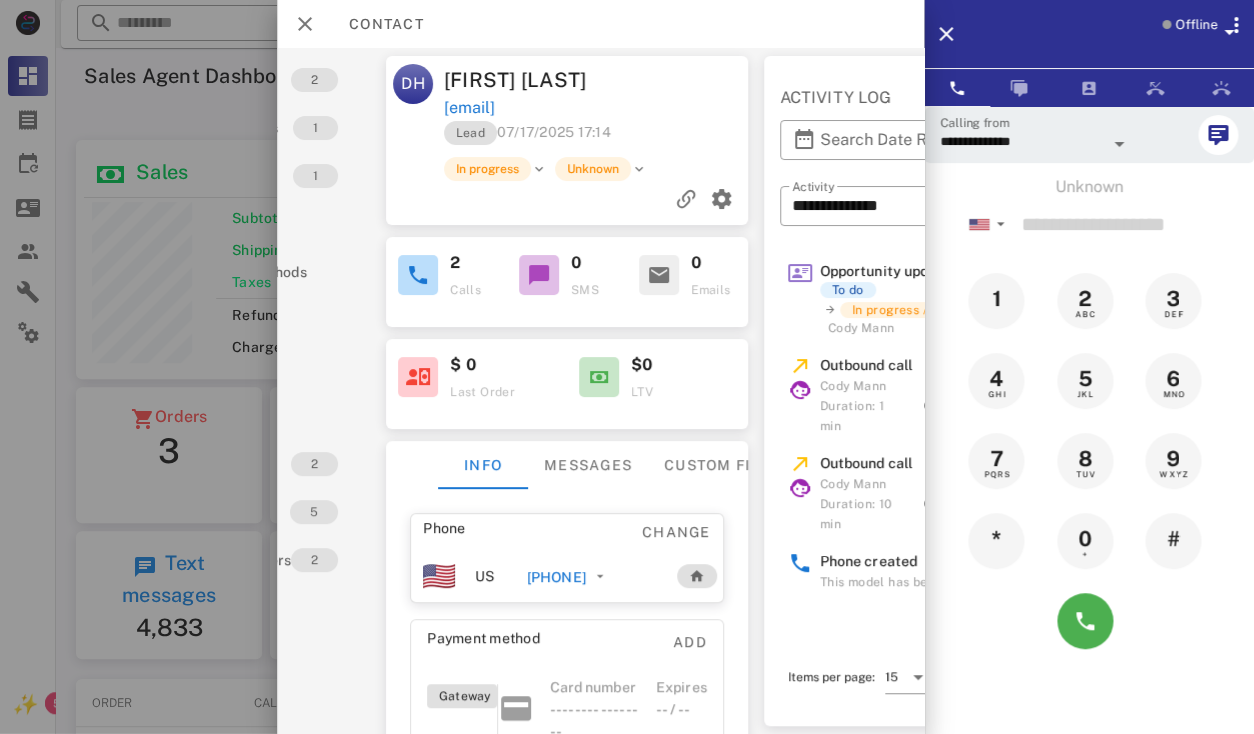 click at bounding box center (627, 367) 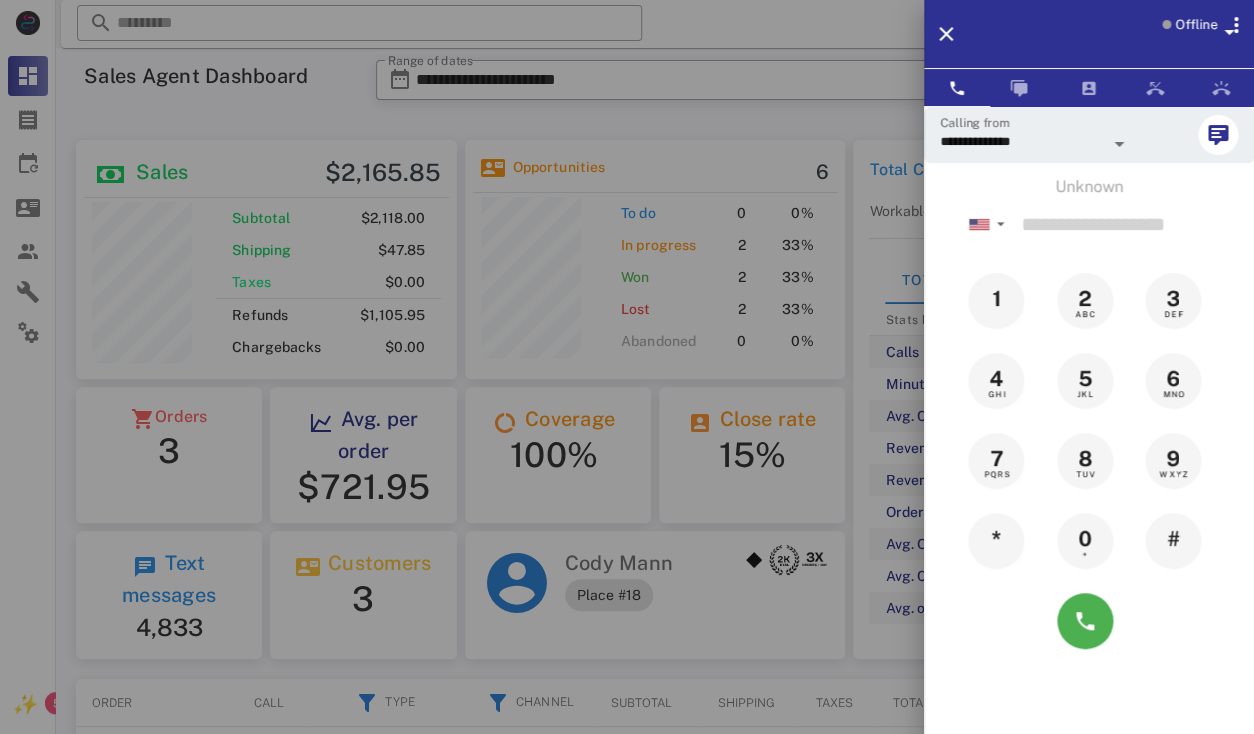 click at bounding box center [627, 367] 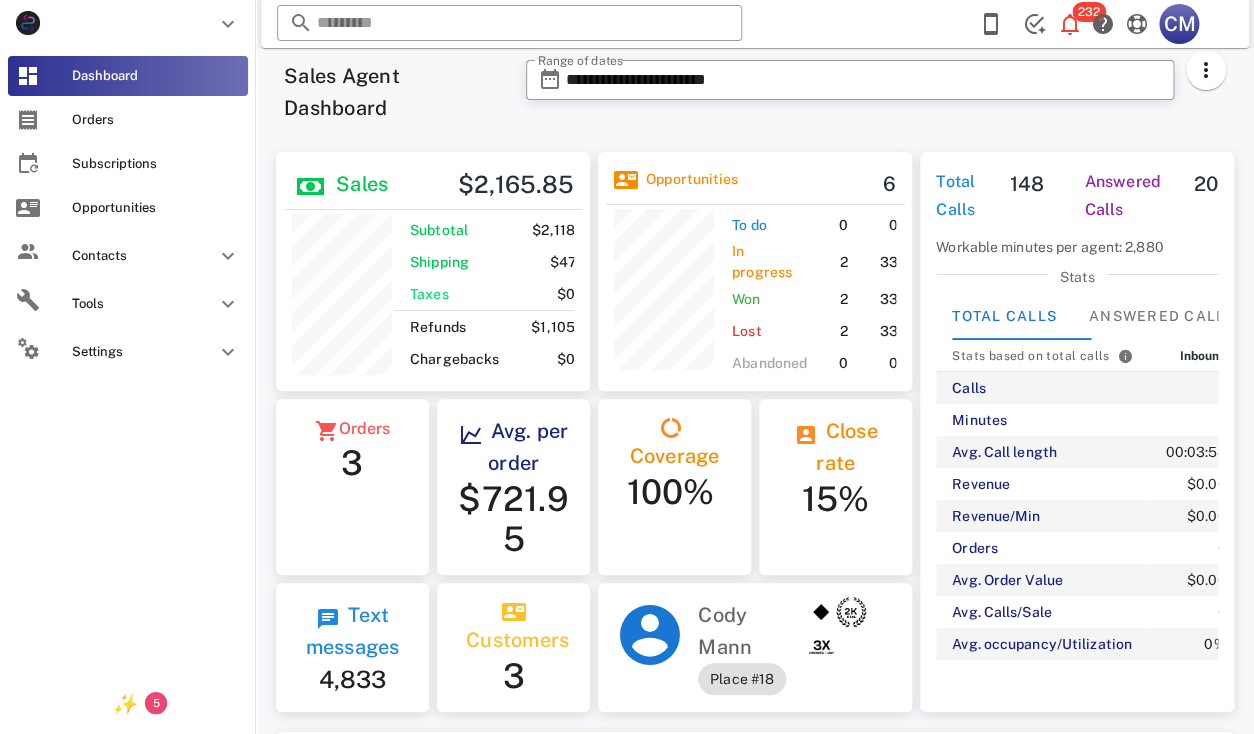 scroll, scrollTop: 240, scrollLeft: 314, axis: both 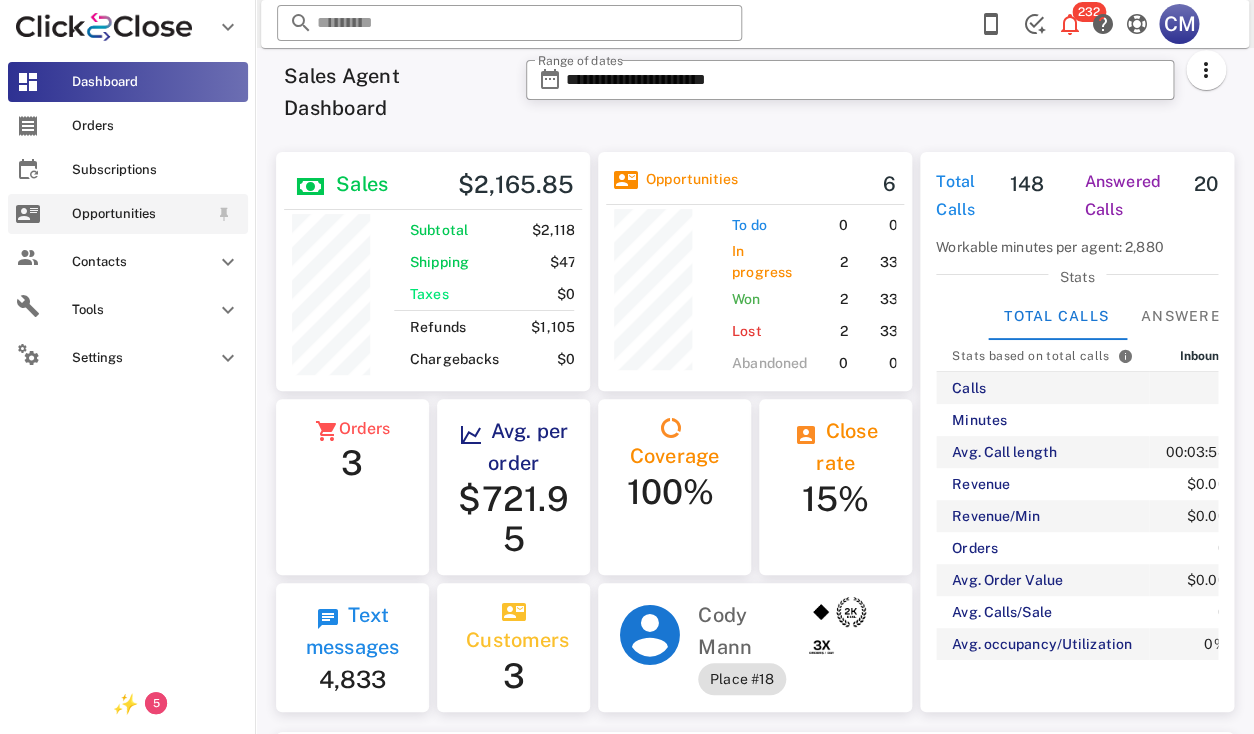 click on "Opportunities" at bounding box center (140, 214) 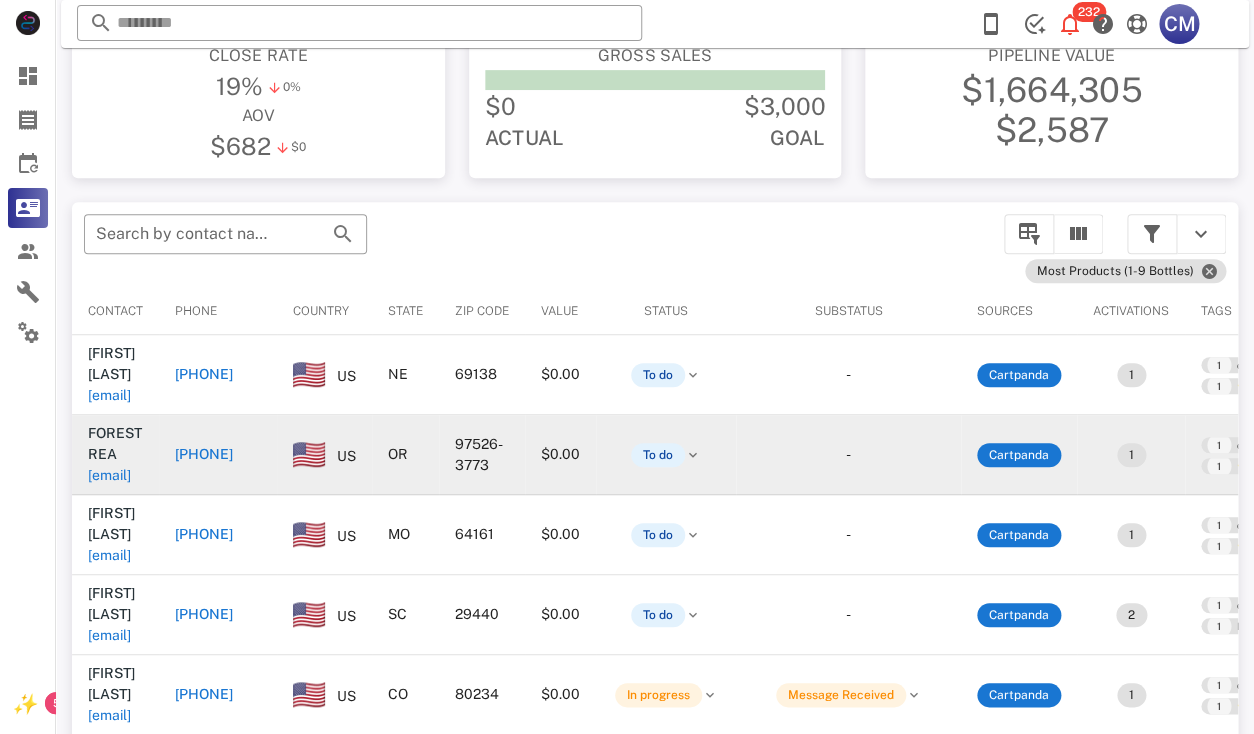 scroll, scrollTop: 250, scrollLeft: 0, axis: vertical 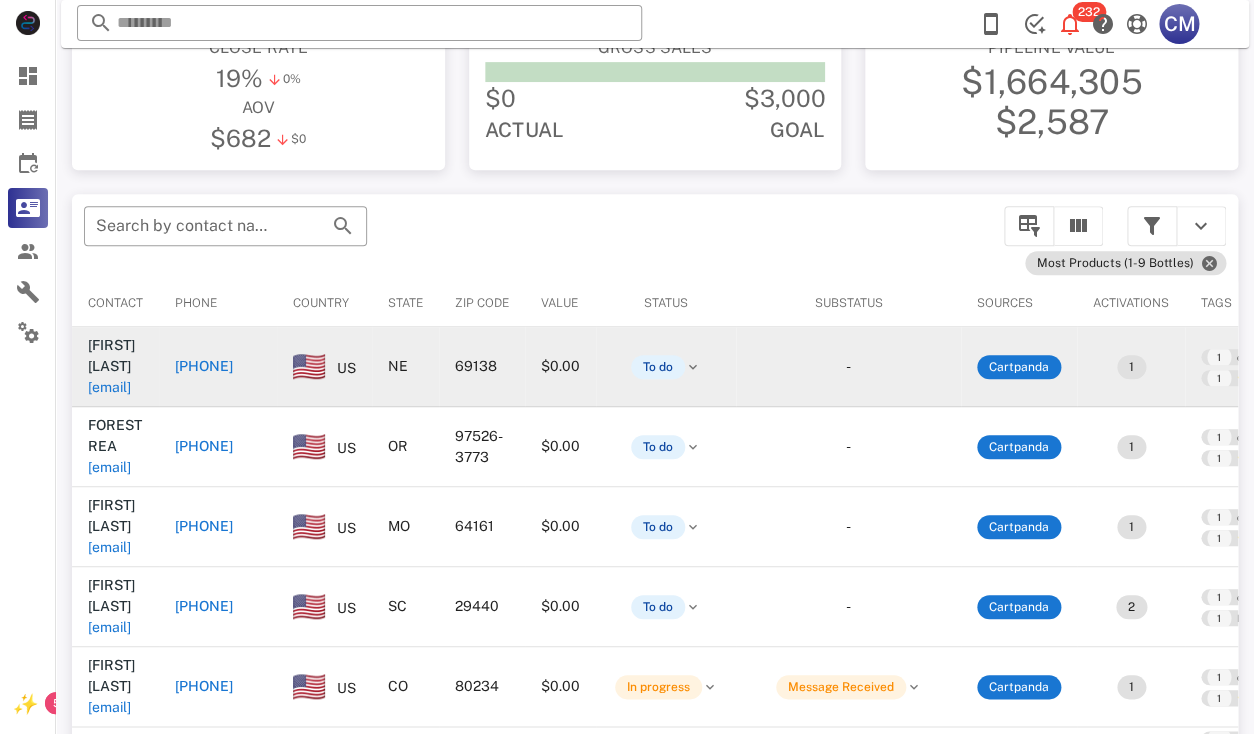 click on "irv3940@gmail.com" at bounding box center [109, 387] 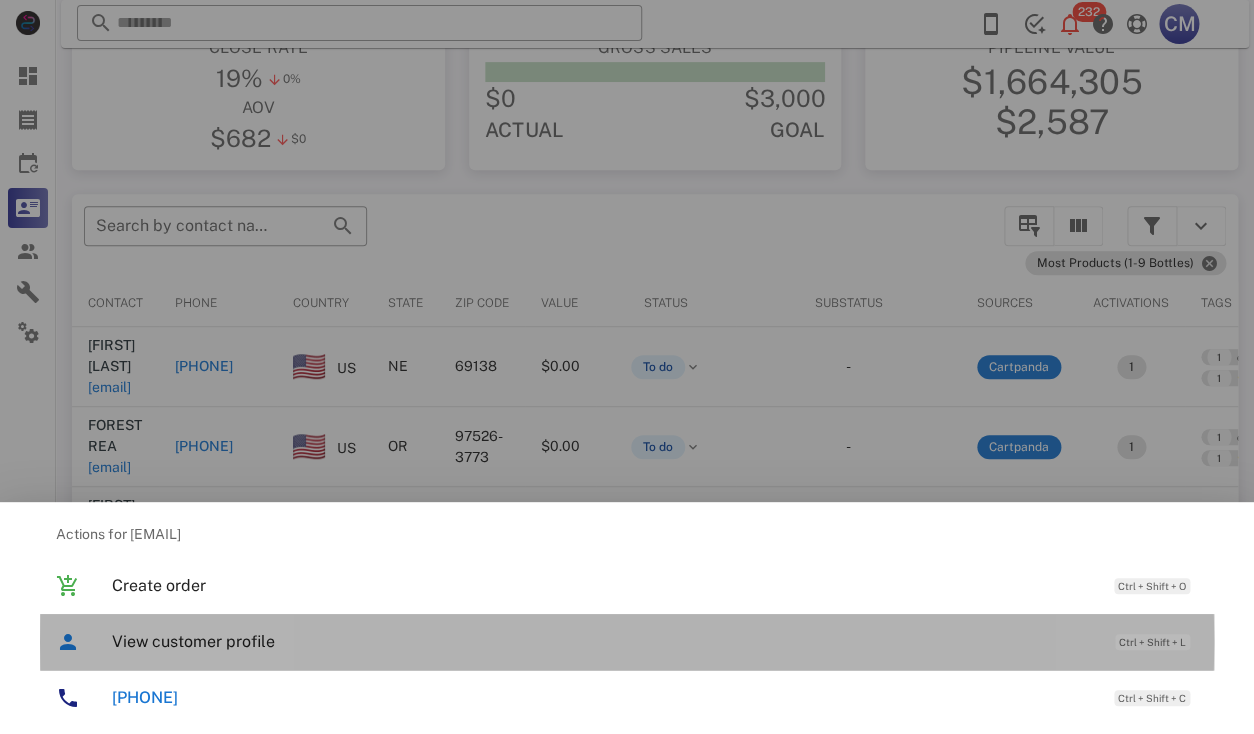 click on "View customer profile" at bounding box center (603, 641) 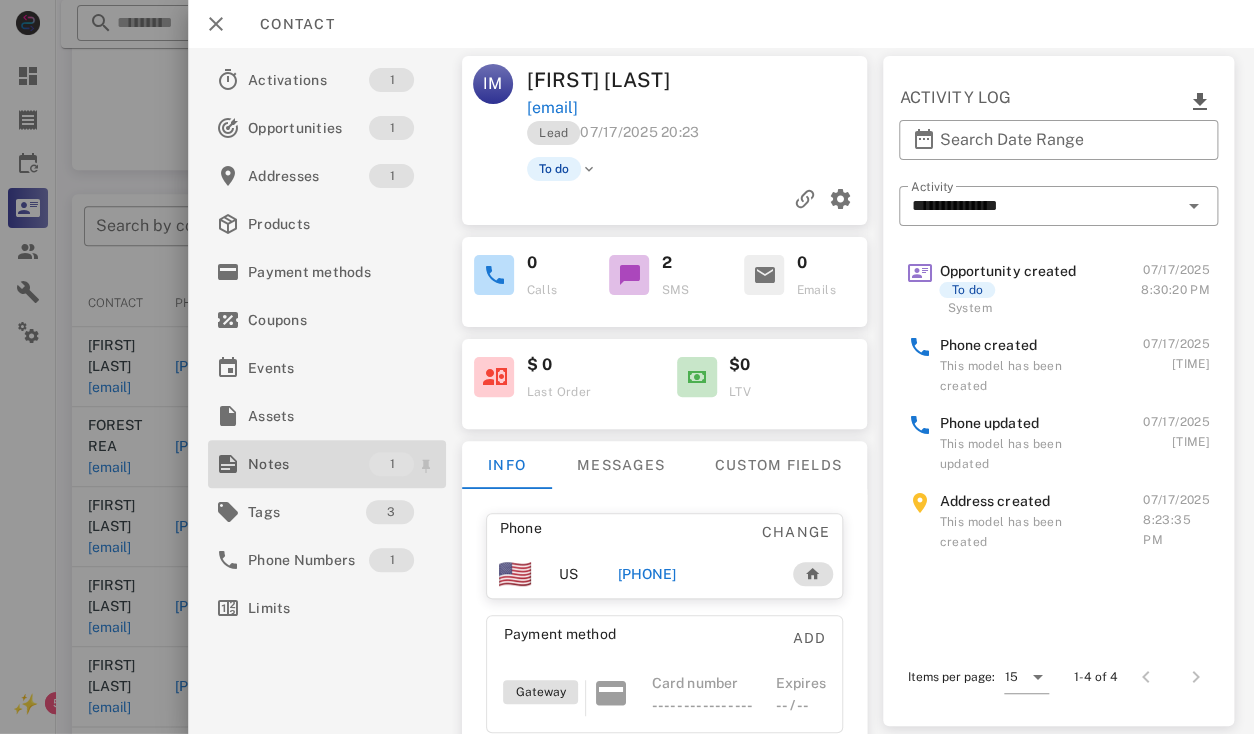 click on "Notes  1" at bounding box center [327, 464] 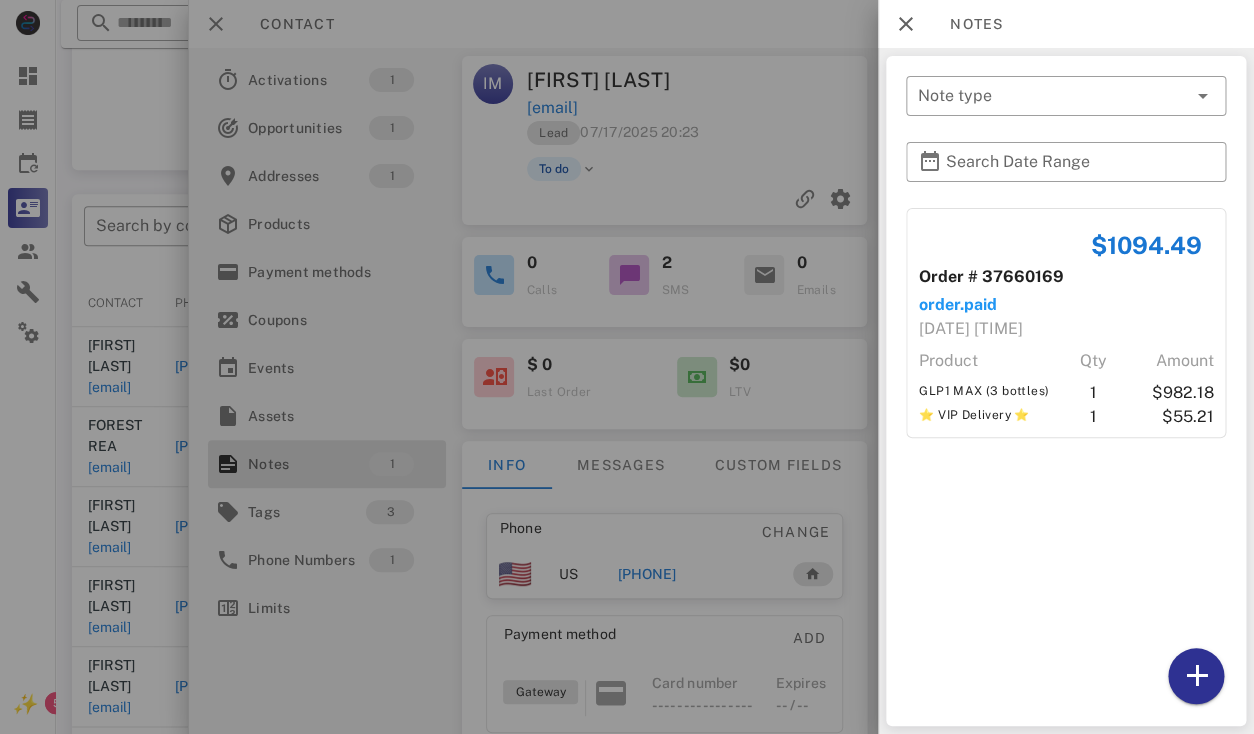 click at bounding box center [627, 367] 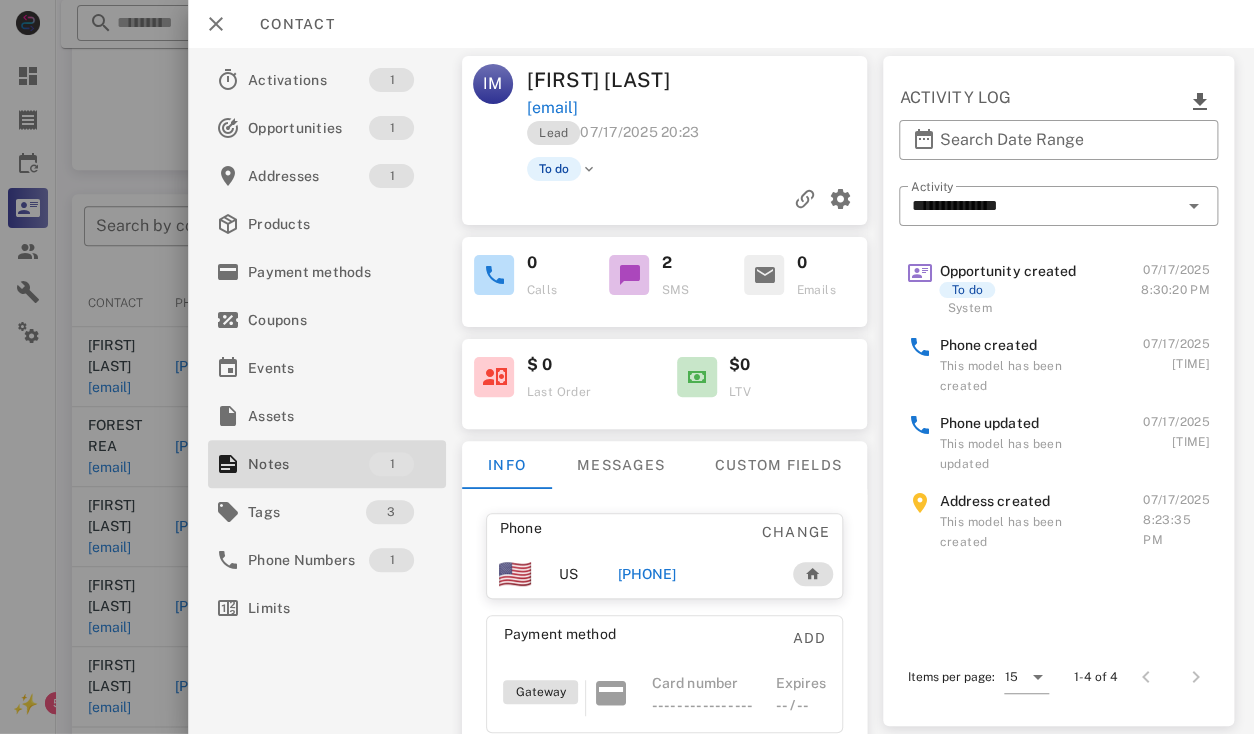 click on "Irvin Miller" at bounding box center [613, 80] 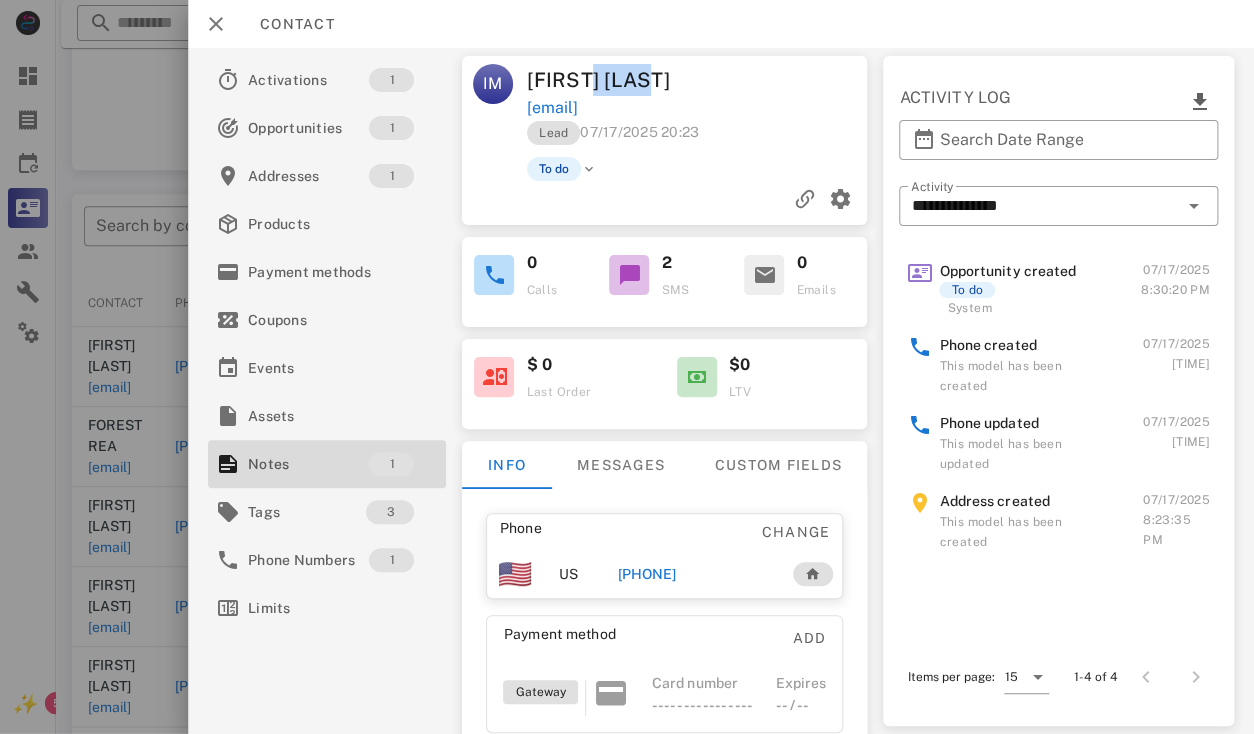 click on "Irvin Miller" at bounding box center [613, 80] 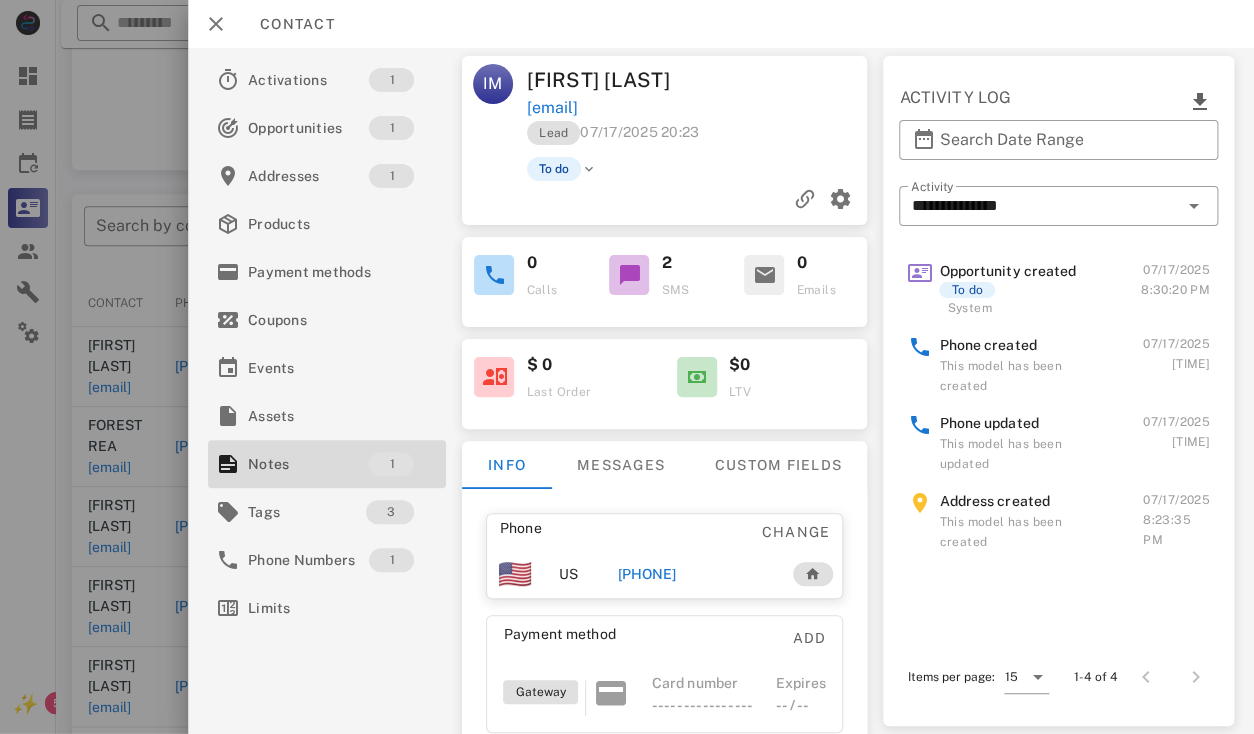 click on "Irvin Miller" at bounding box center [613, 80] 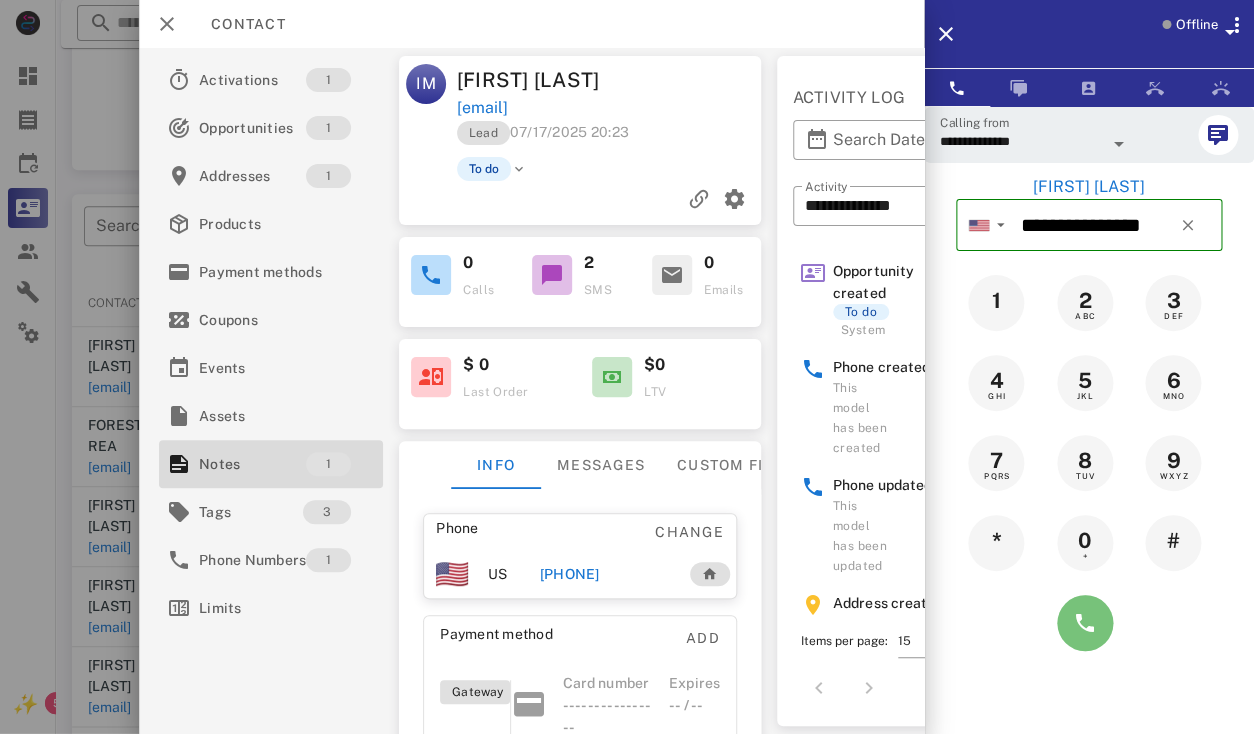 click at bounding box center (1085, 623) 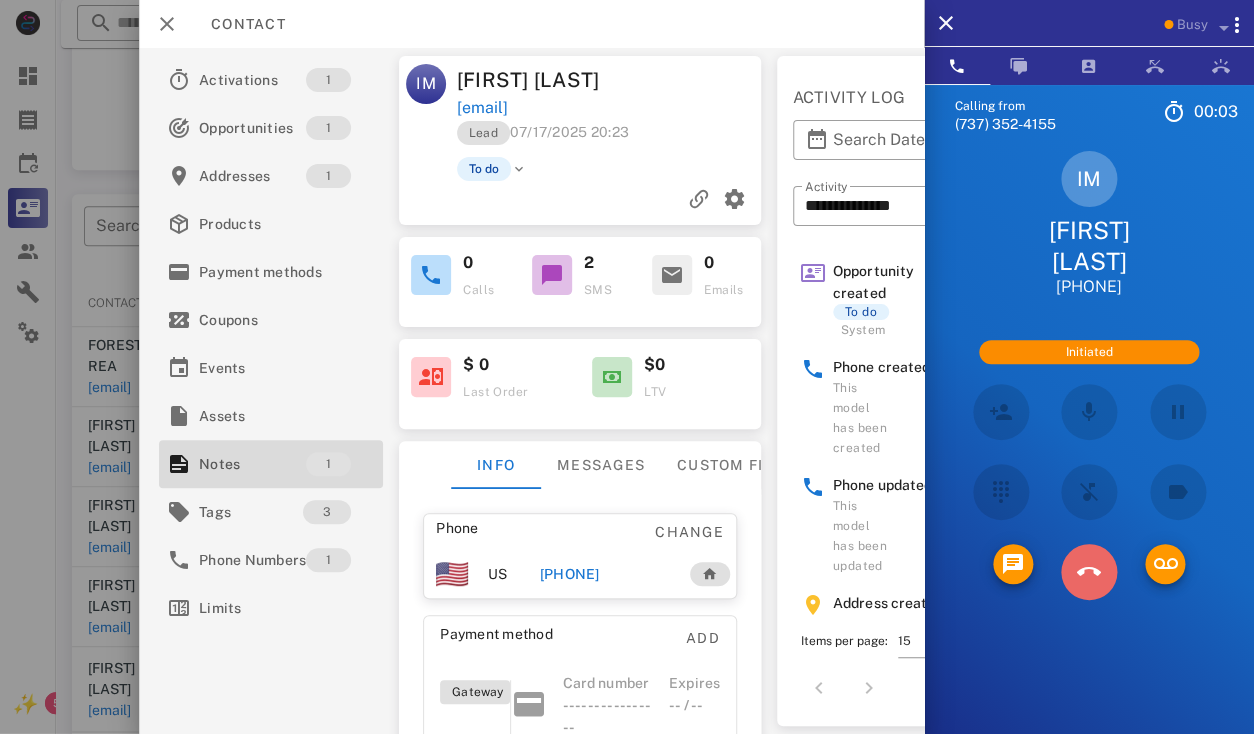 click at bounding box center [1089, 572] 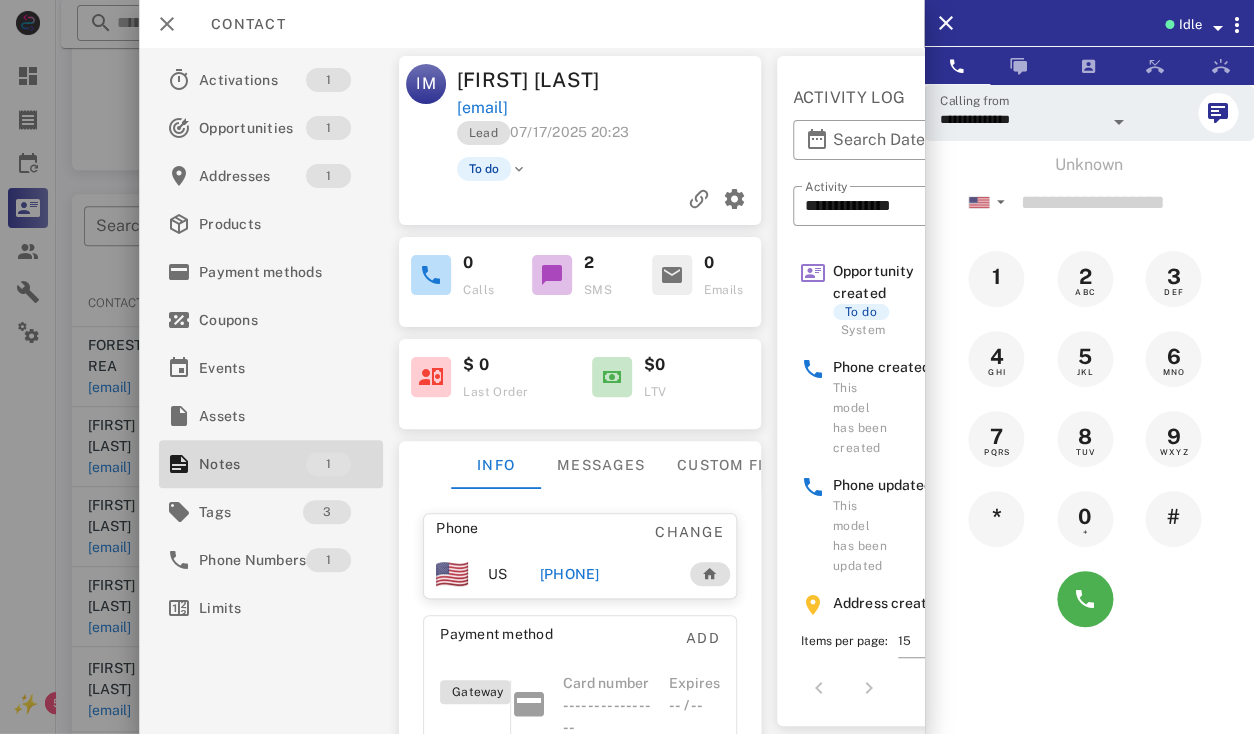 click on "+13085373000" at bounding box center [569, 574] 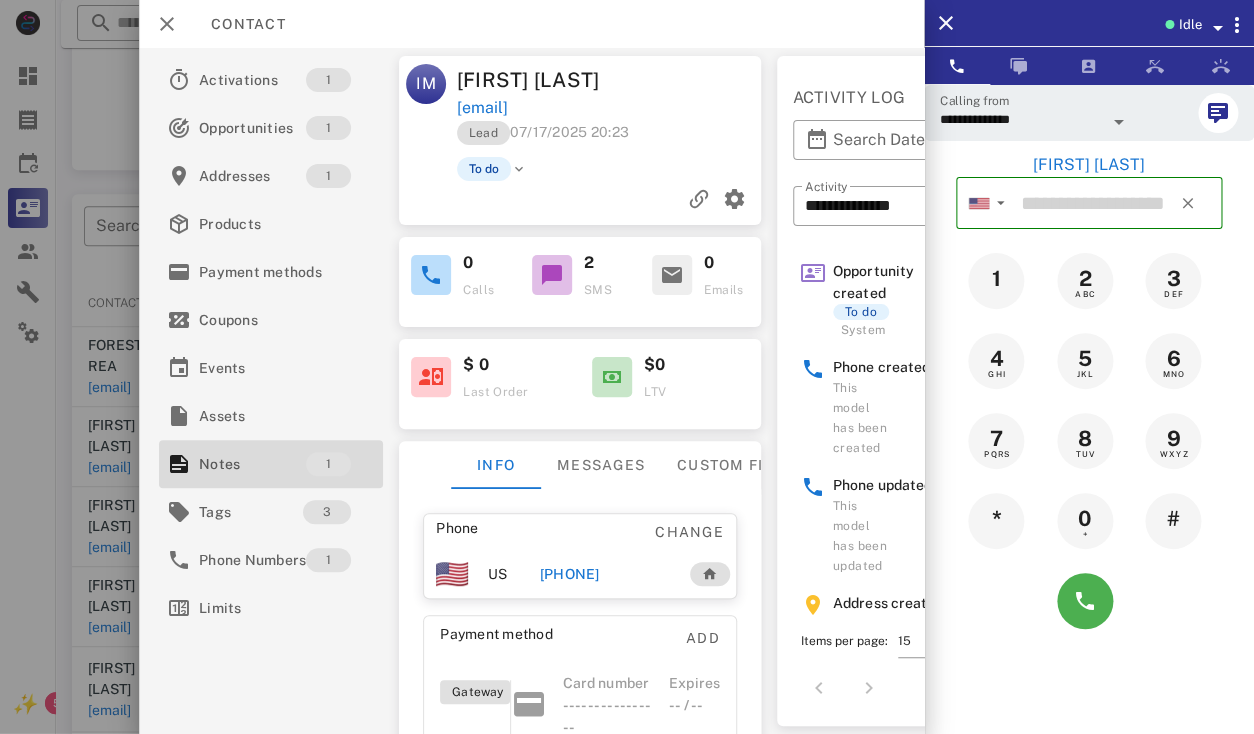 type on "**********" 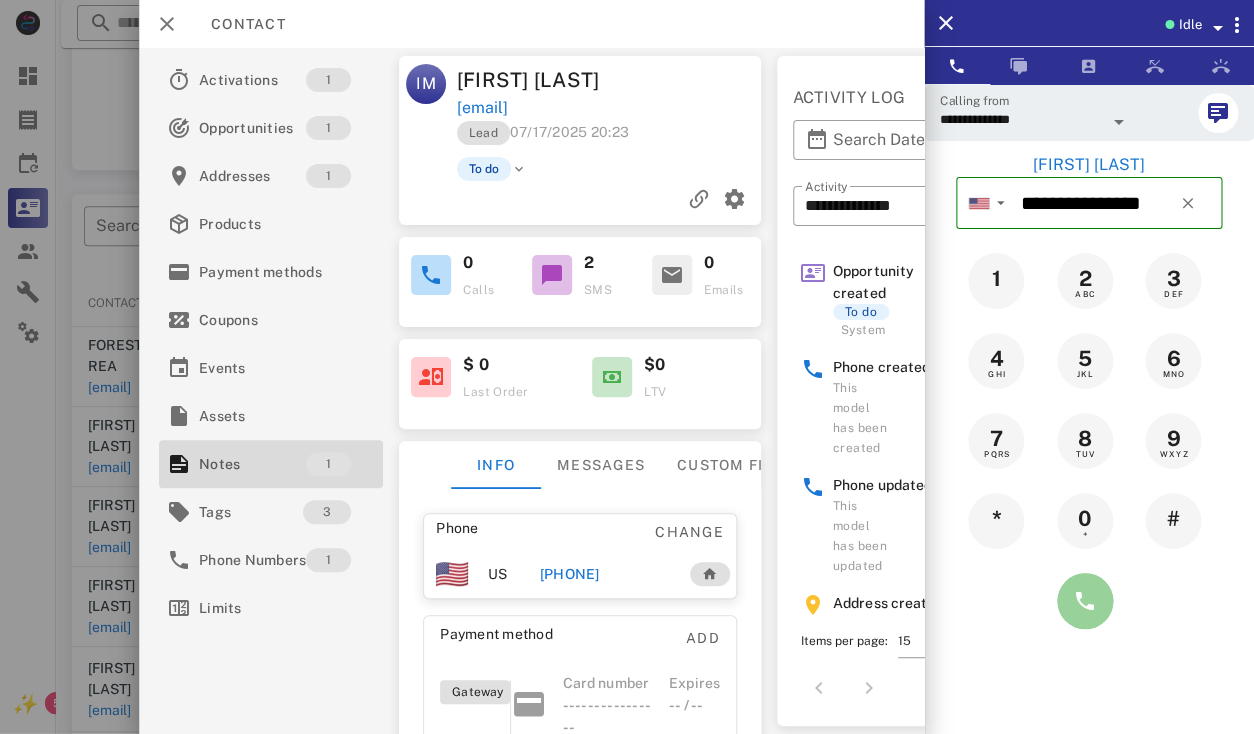 click at bounding box center [1085, 601] 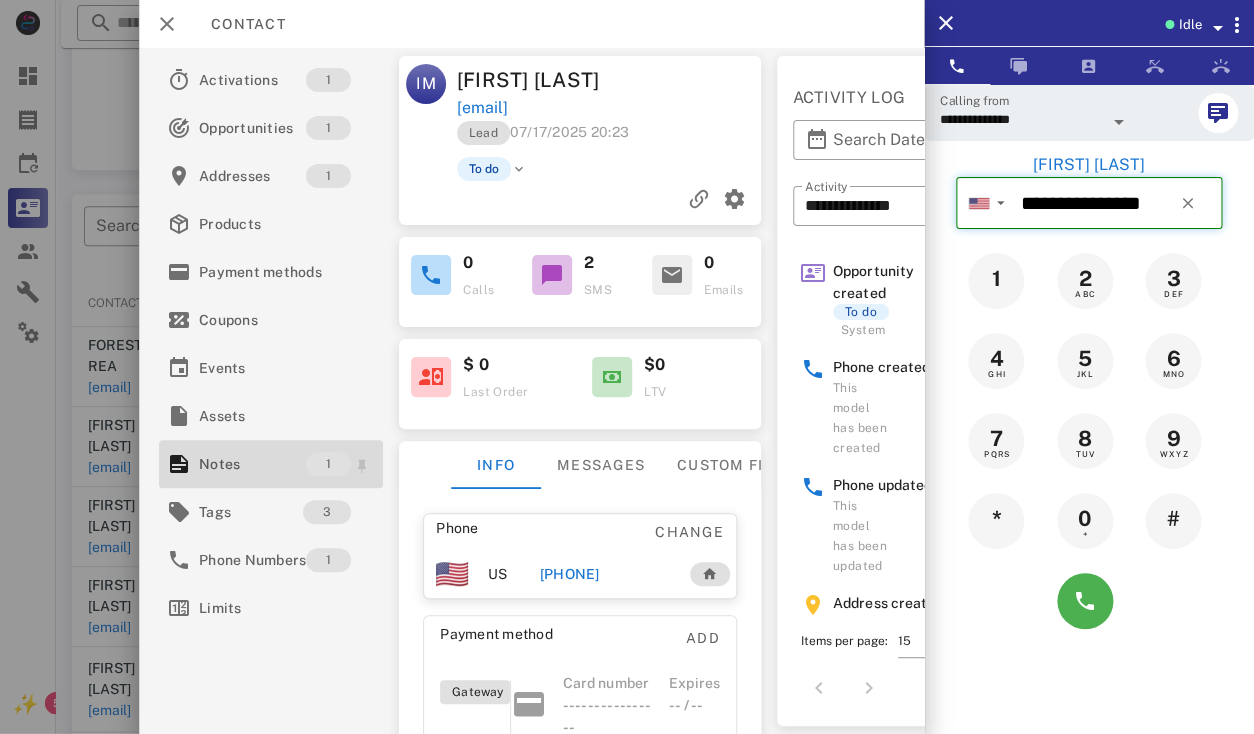 click on "Notes" at bounding box center [252, 464] 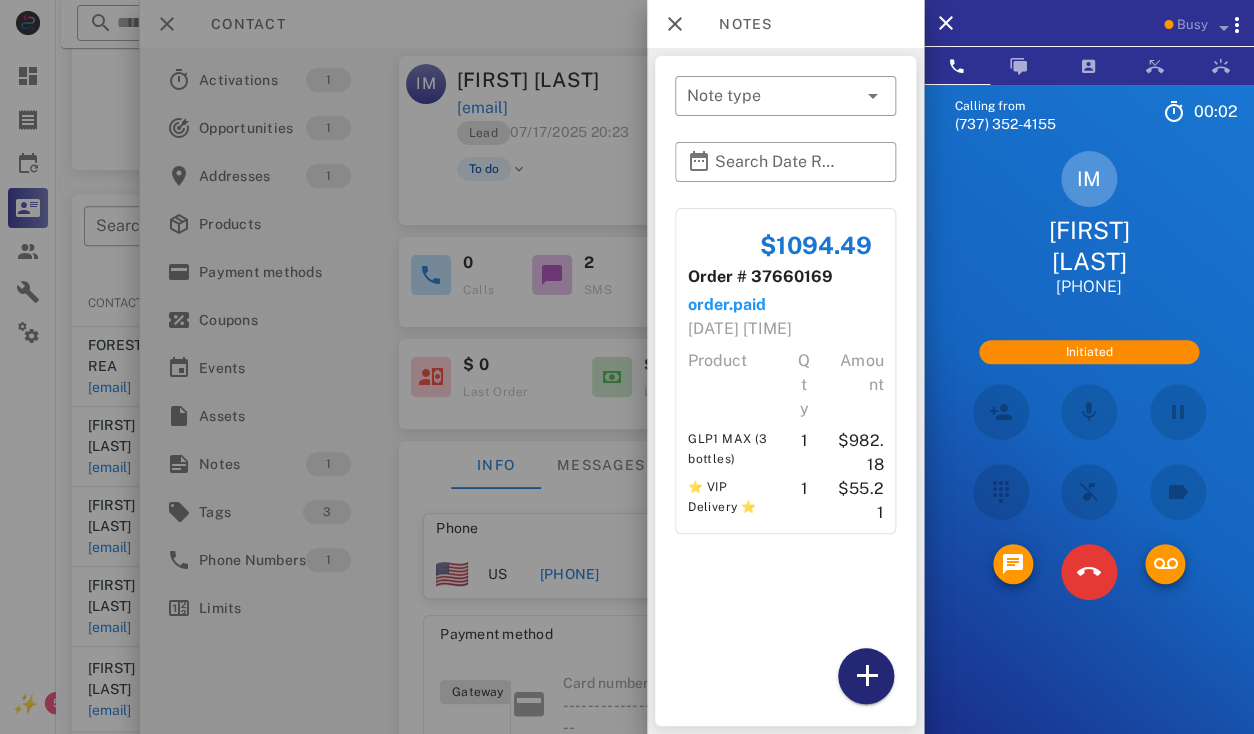 click at bounding box center (866, 676) 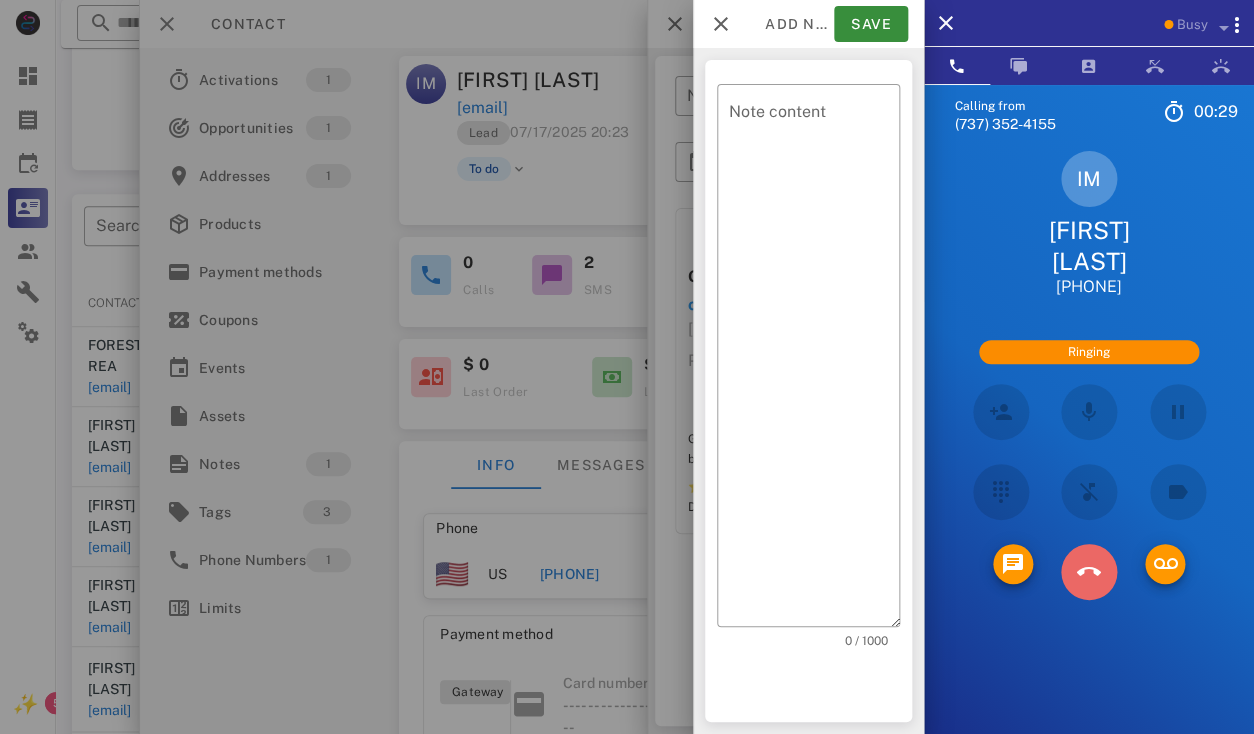 click at bounding box center [1089, 572] 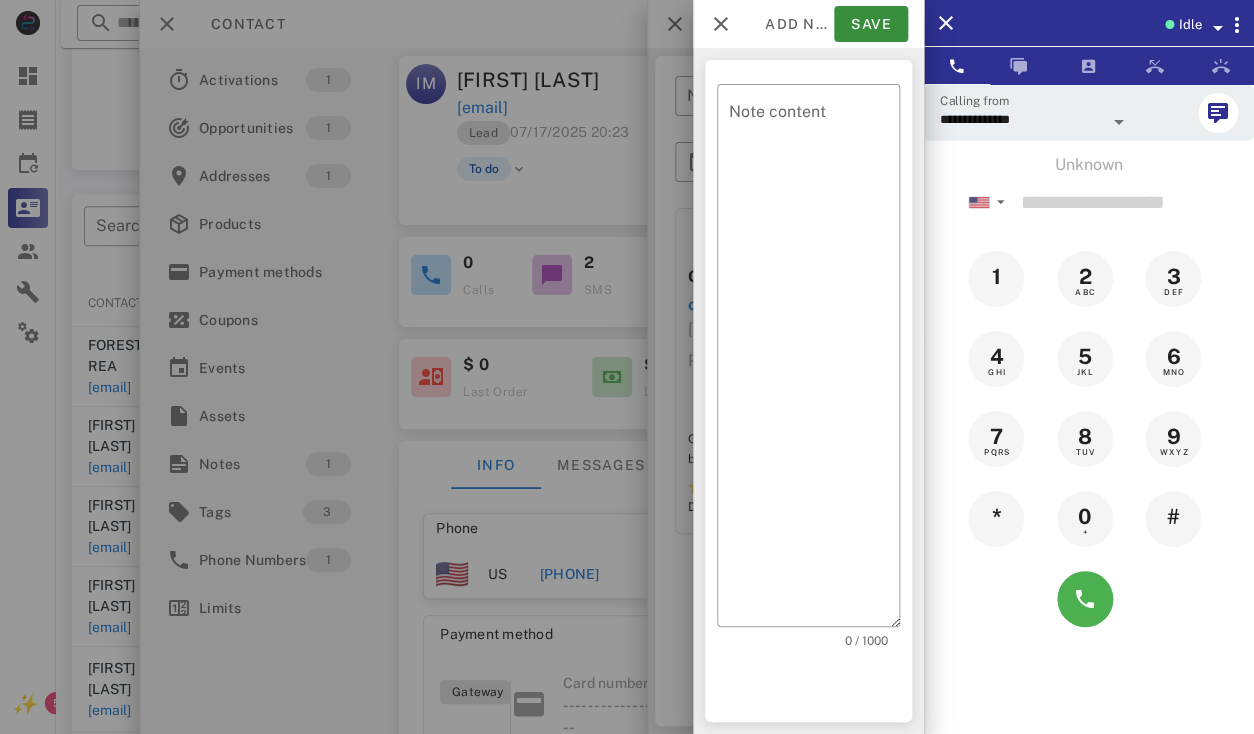 click at bounding box center [627, 367] 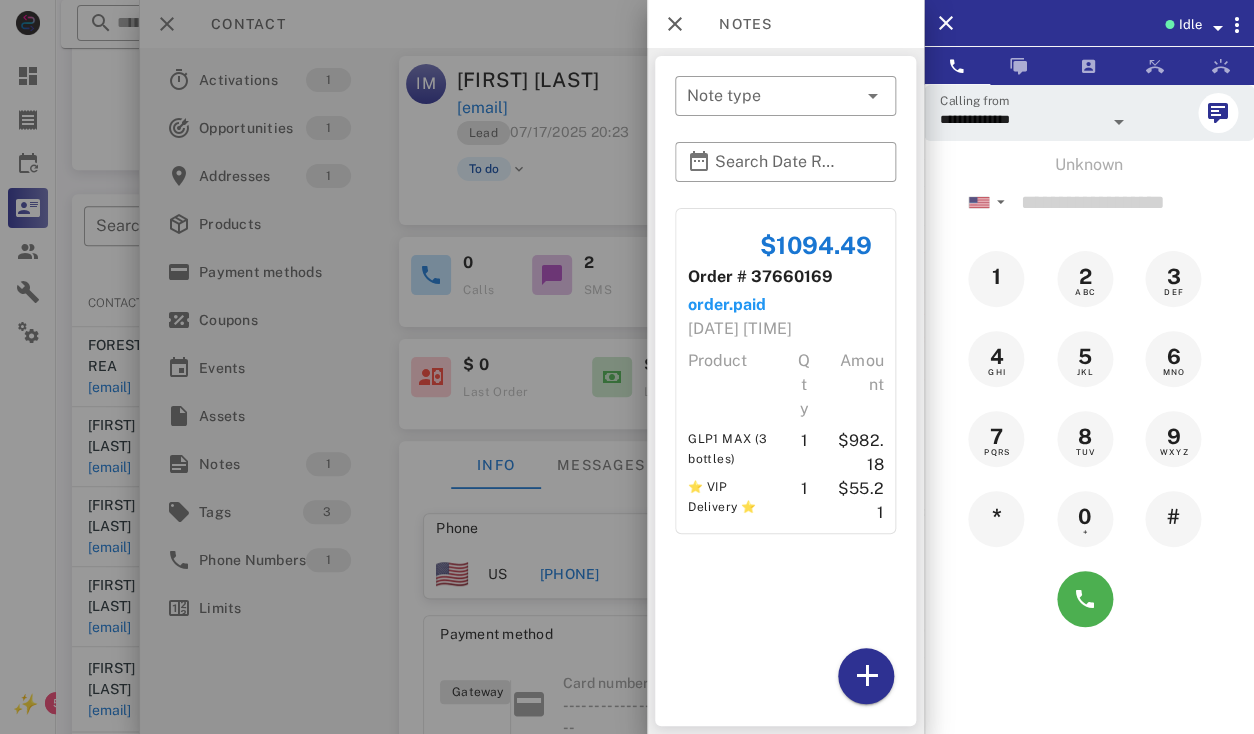 click at bounding box center (1119, 122) 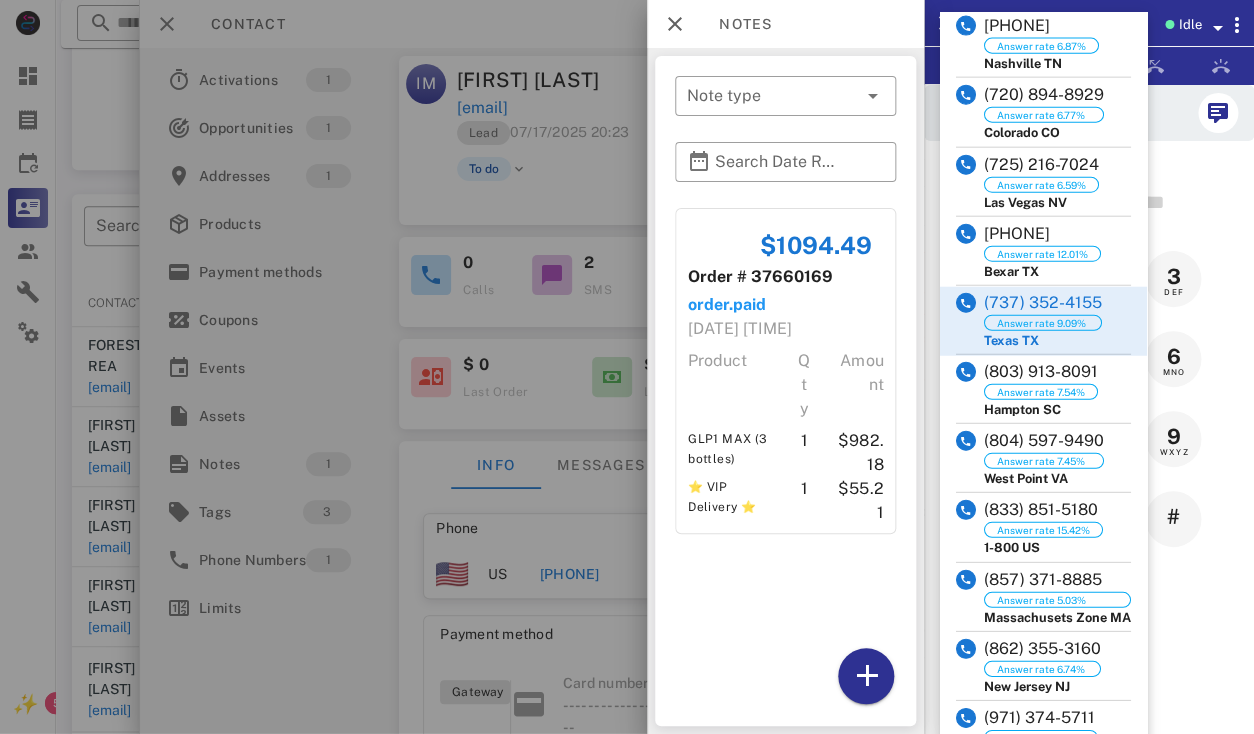 scroll, scrollTop: 1540, scrollLeft: 0, axis: vertical 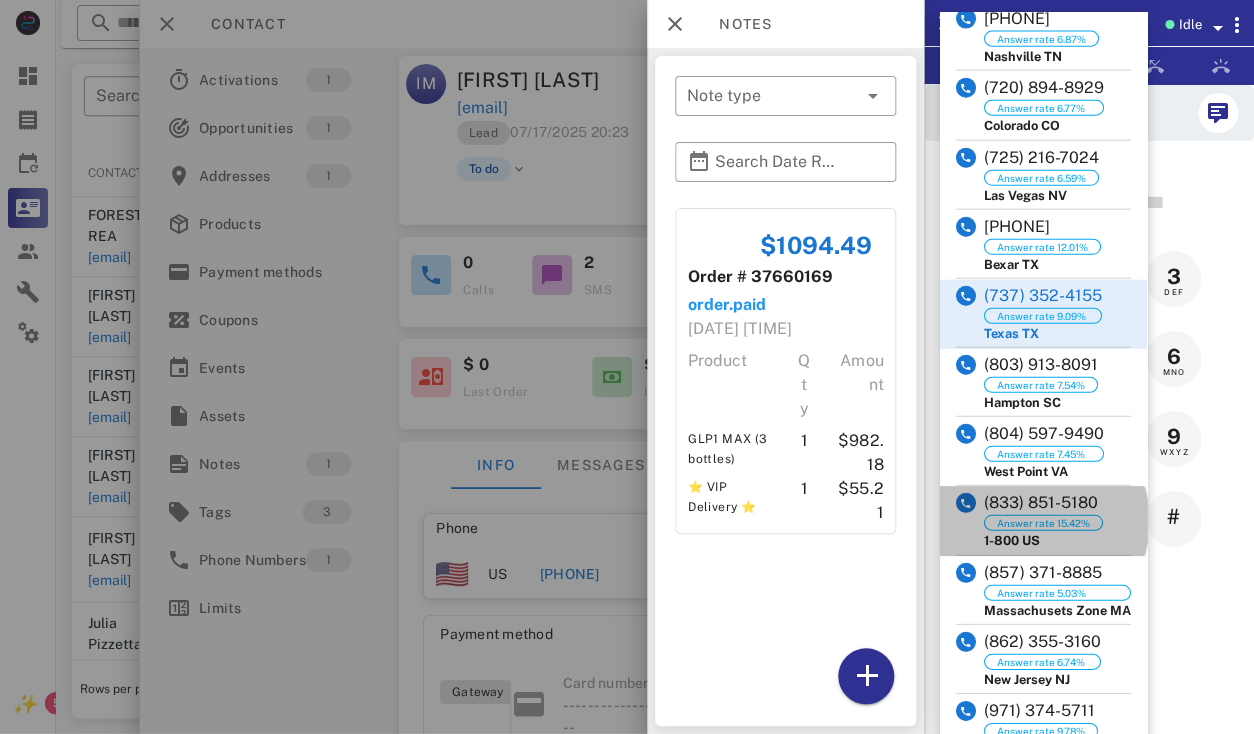 click on "(833) 851-5180" at bounding box center (1043, 503) 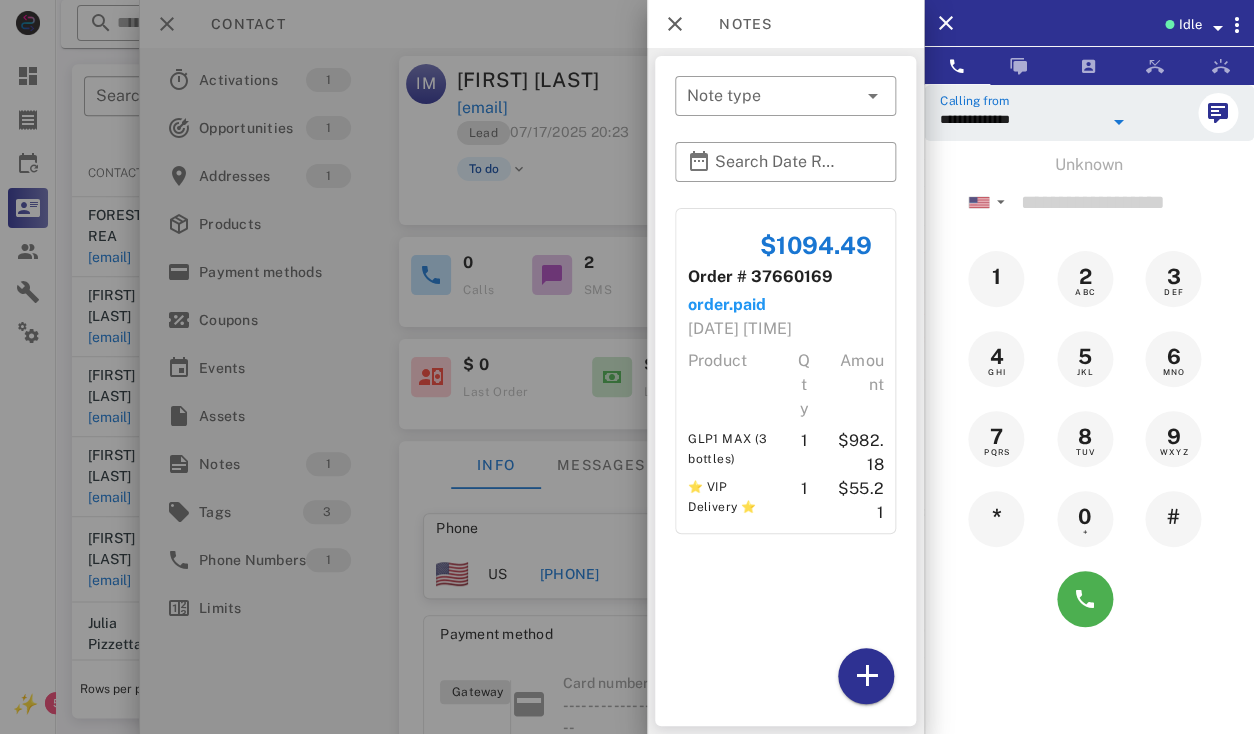 click at bounding box center [627, 367] 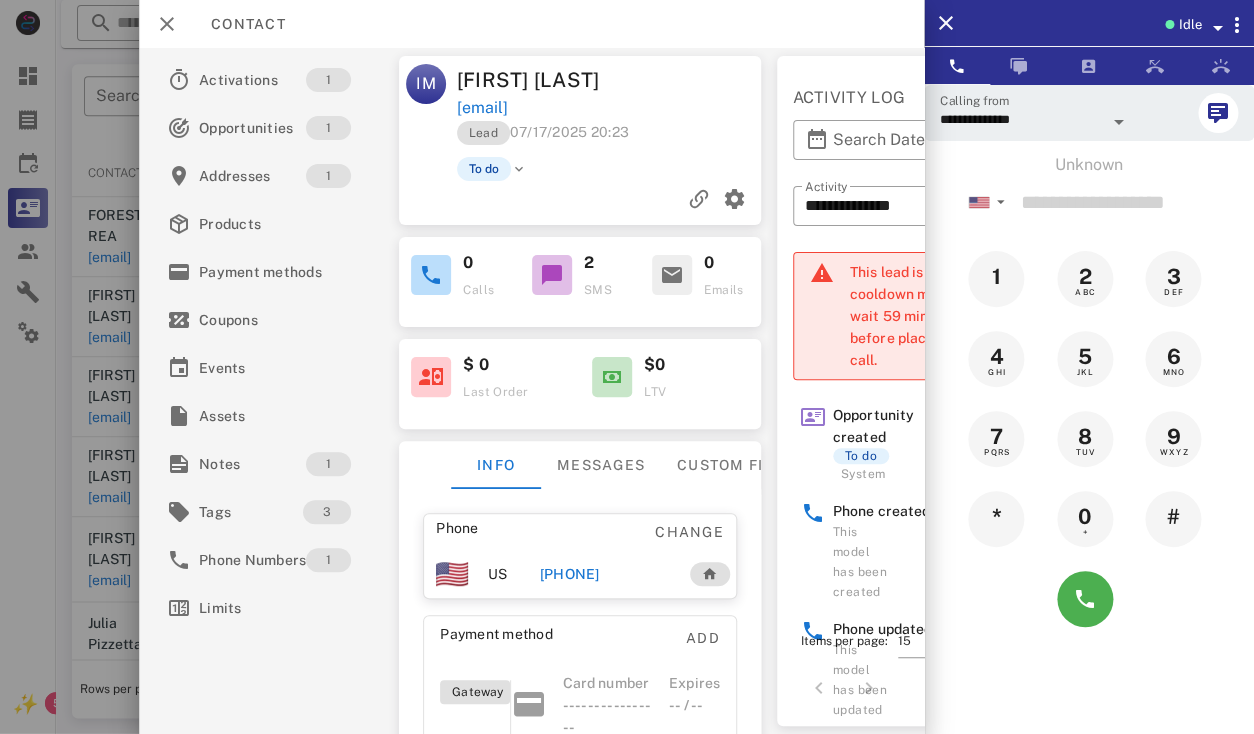 click on "+13085373000" at bounding box center [569, 574] 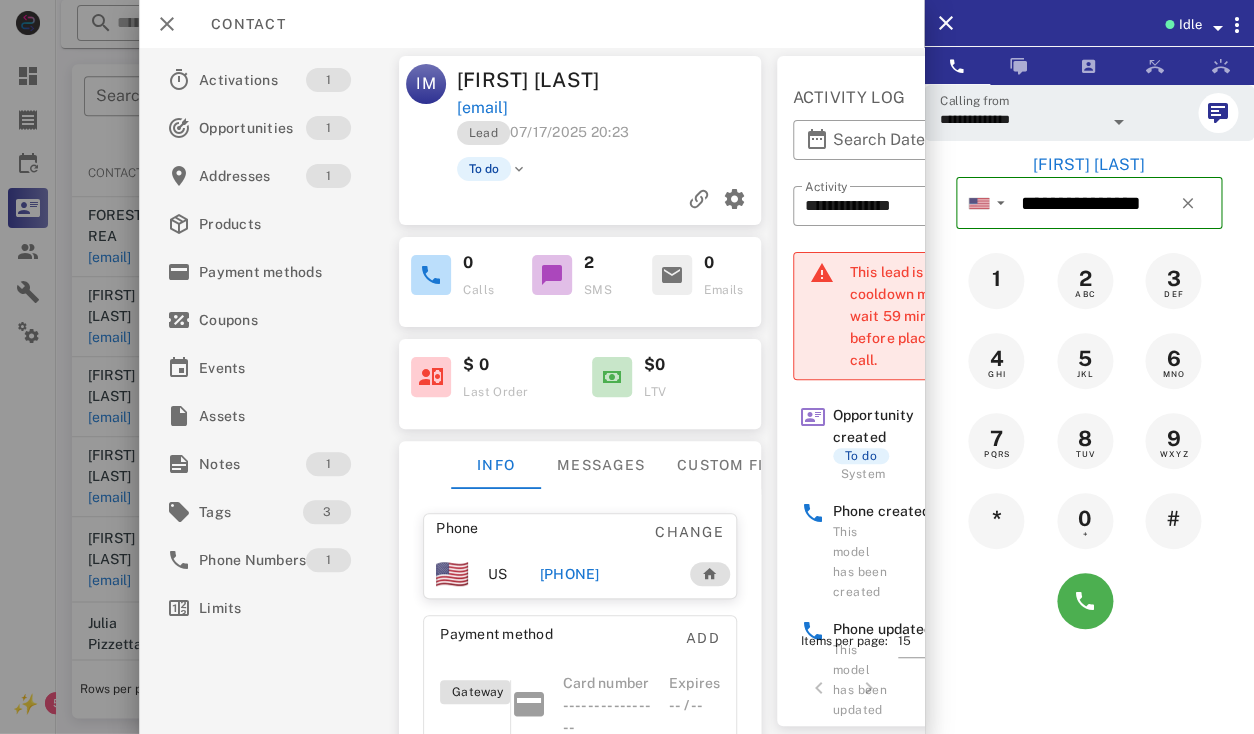 click on "**********" at bounding box center (1089, 113) 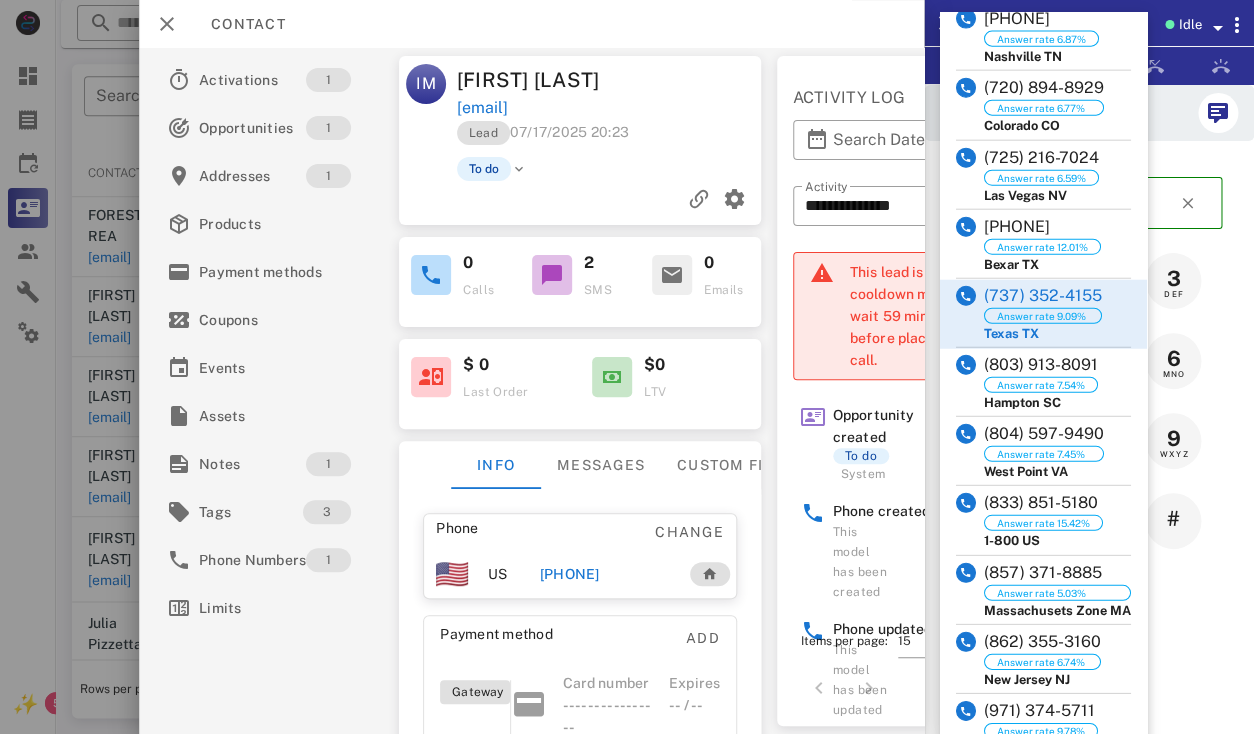 scroll, scrollTop: 1540, scrollLeft: 0, axis: vertical 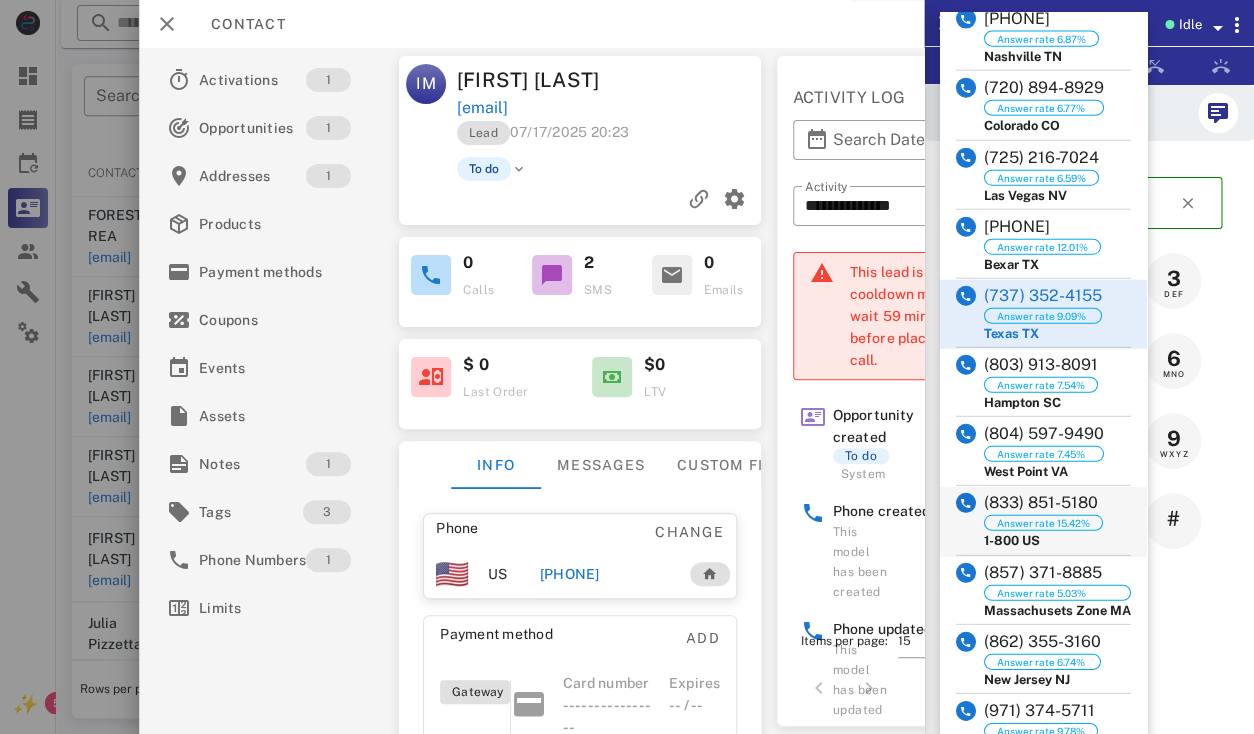 click on "(833) 851-5180" at bounding box center [1043, 503] 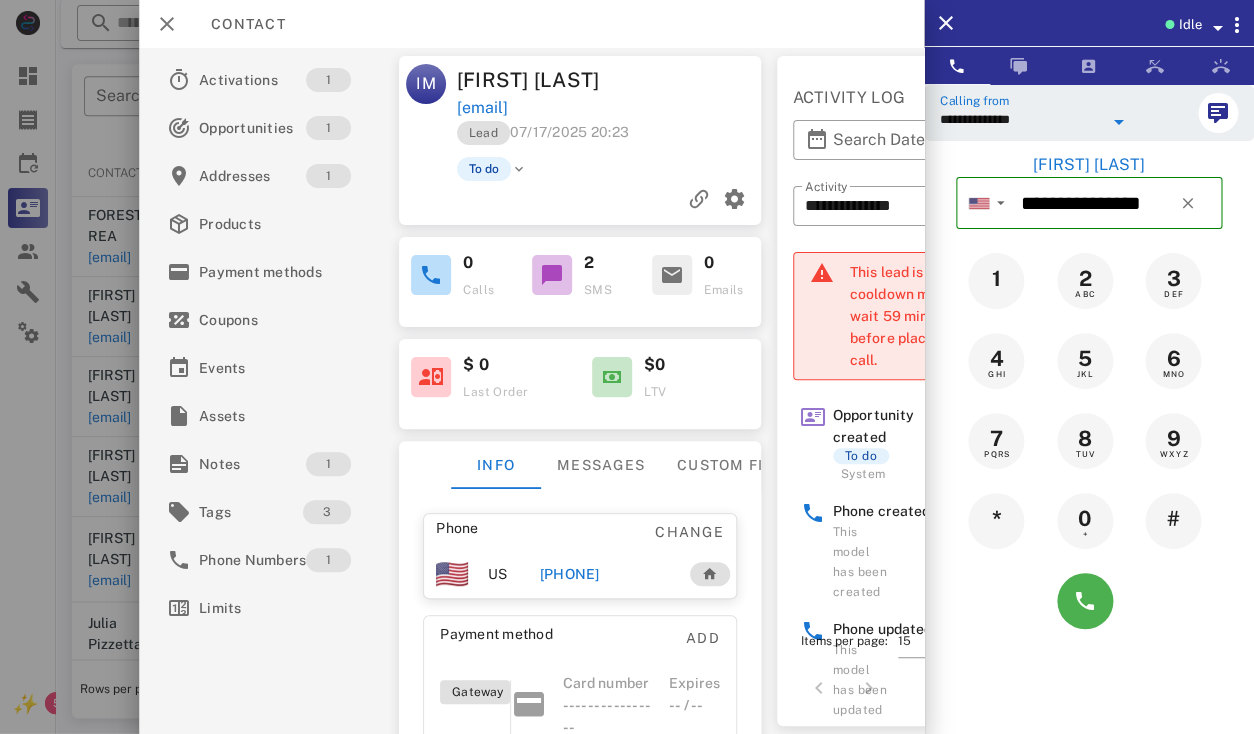 type on "**********" 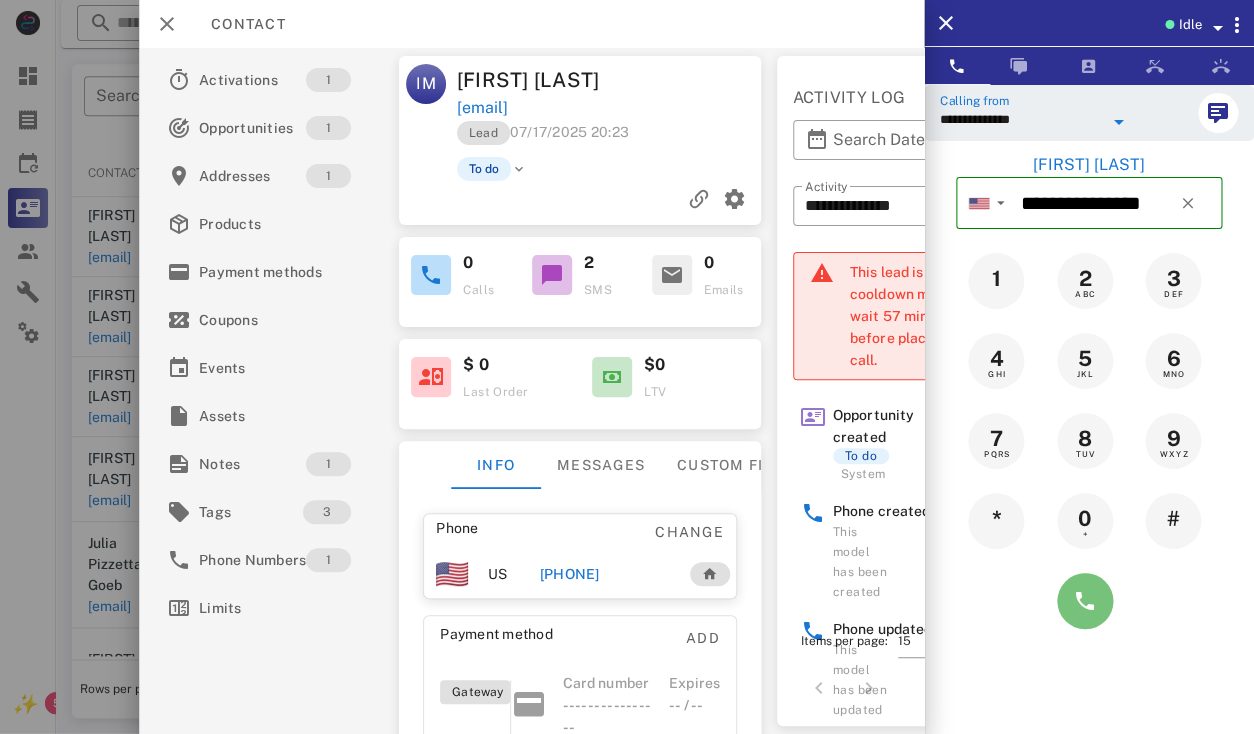 click at bounding box center (1085, 601) 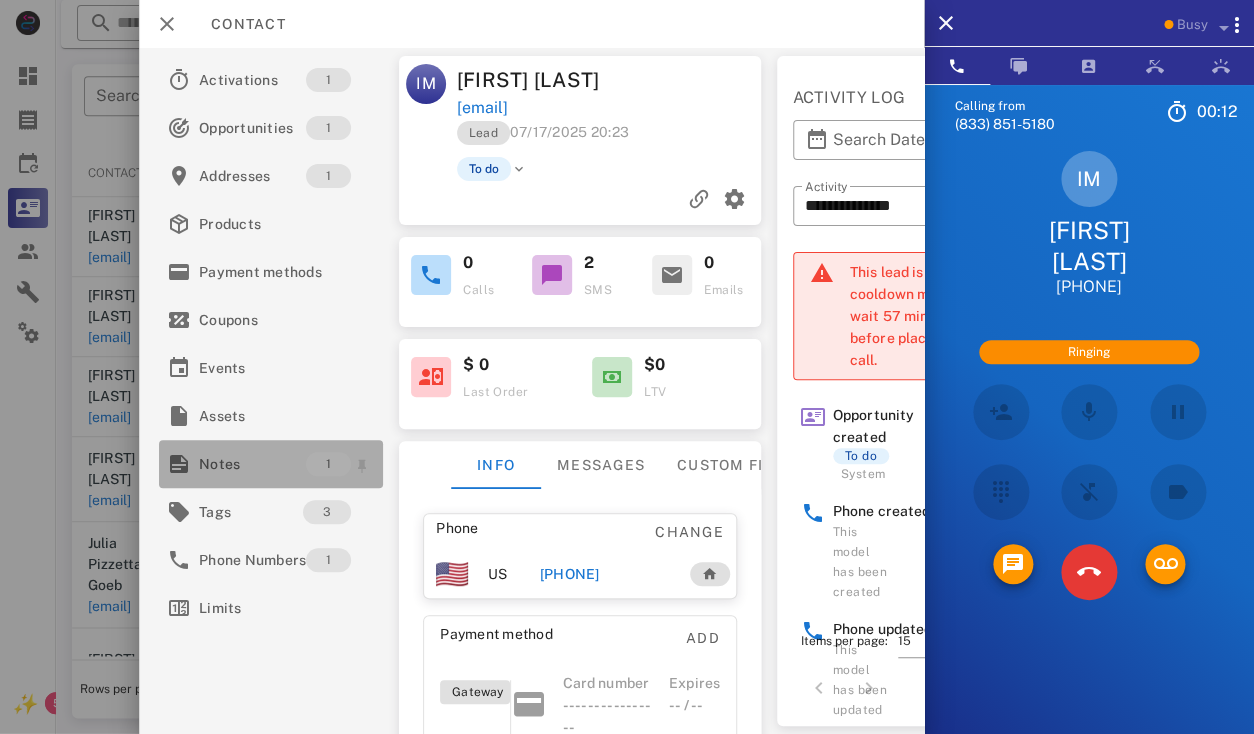 click on "Notes" at bounding box center [252, 464] 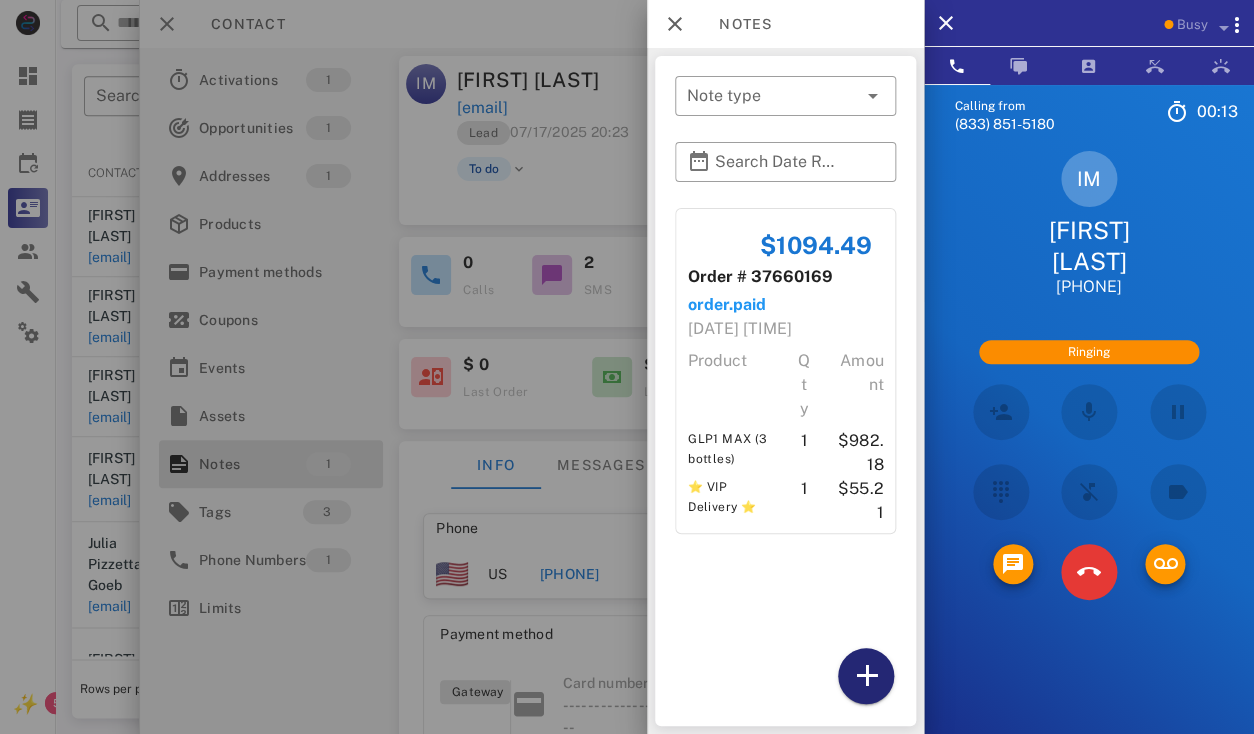 click at bounding box center (866, 676) 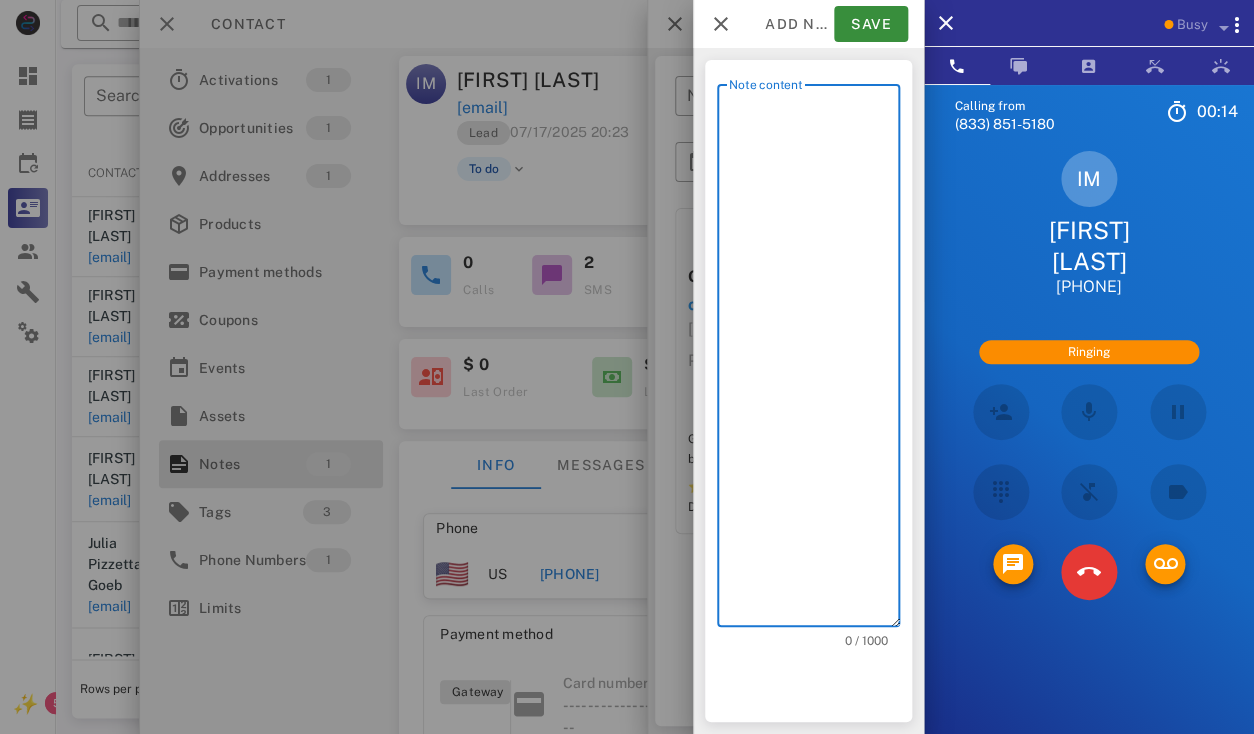 click on "Note content" at bounding box center (814, 360) 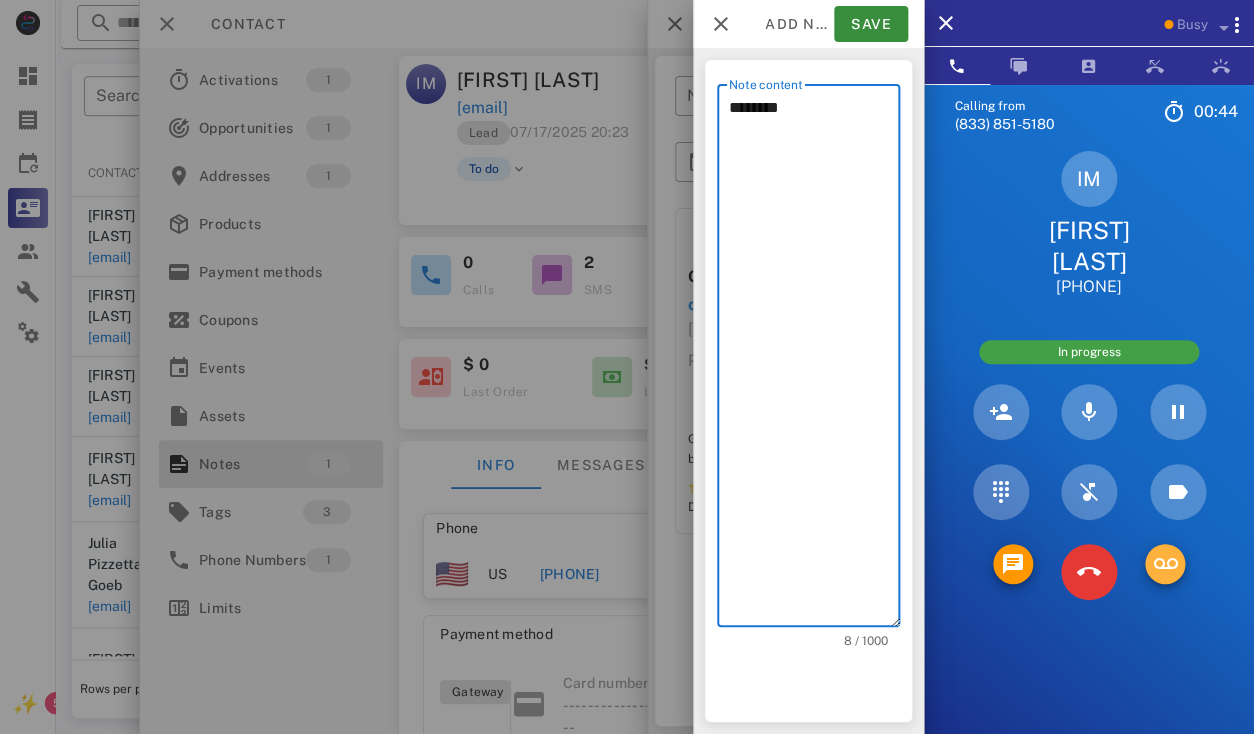 click at bounding box center [1165, 564] 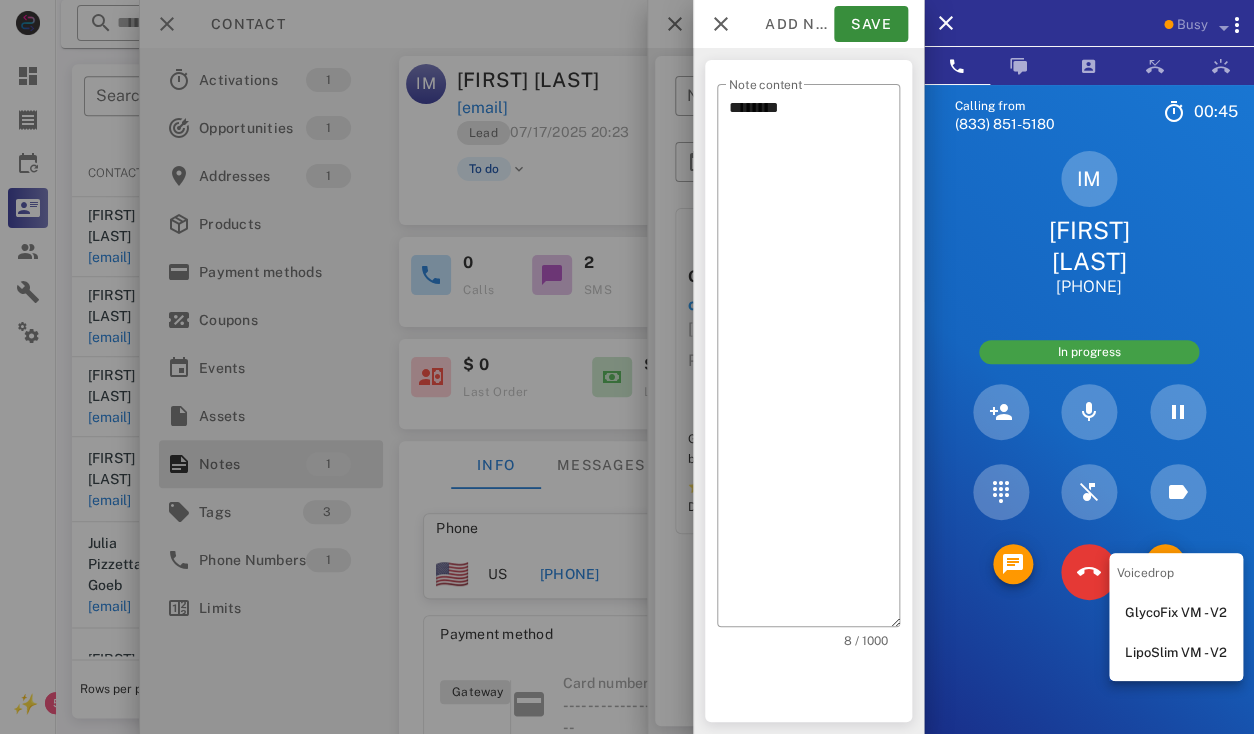 click on "GlycoFix VM - V2" at bounding box center [1176, 613] 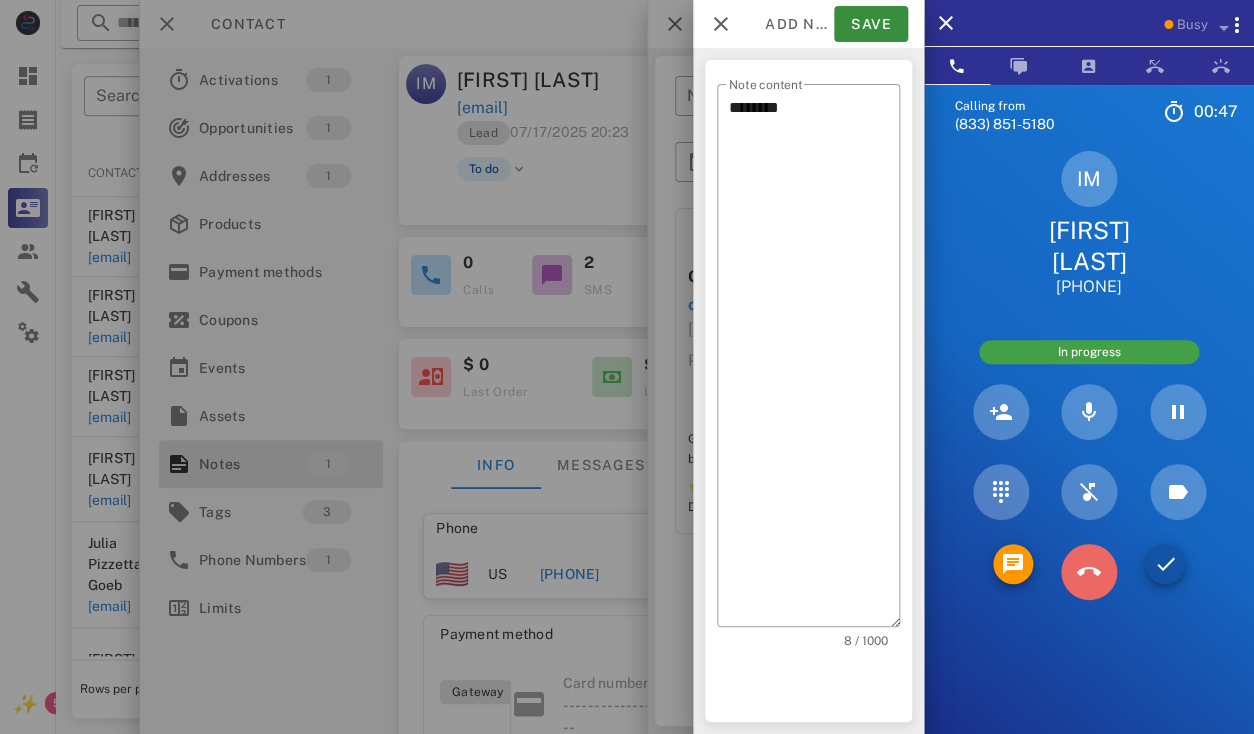 click at bounding box center (1088, 572) 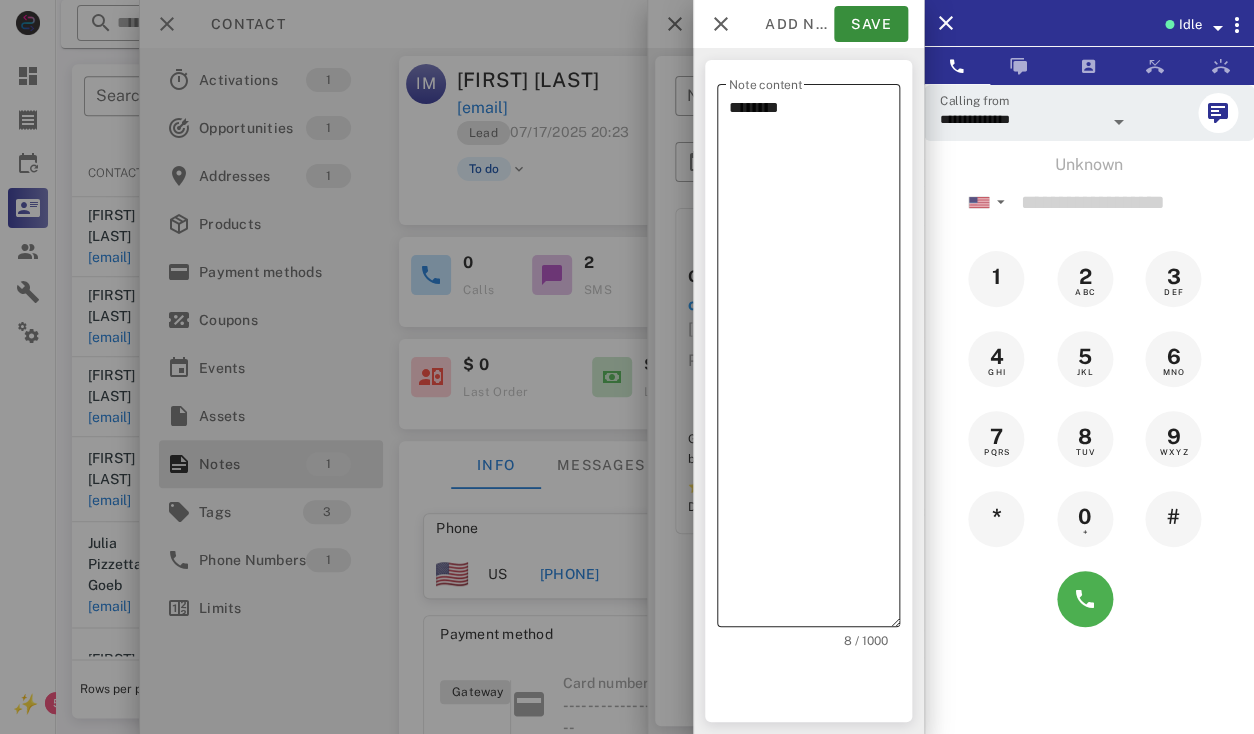 click on "********" at bounding box center [814, 360] 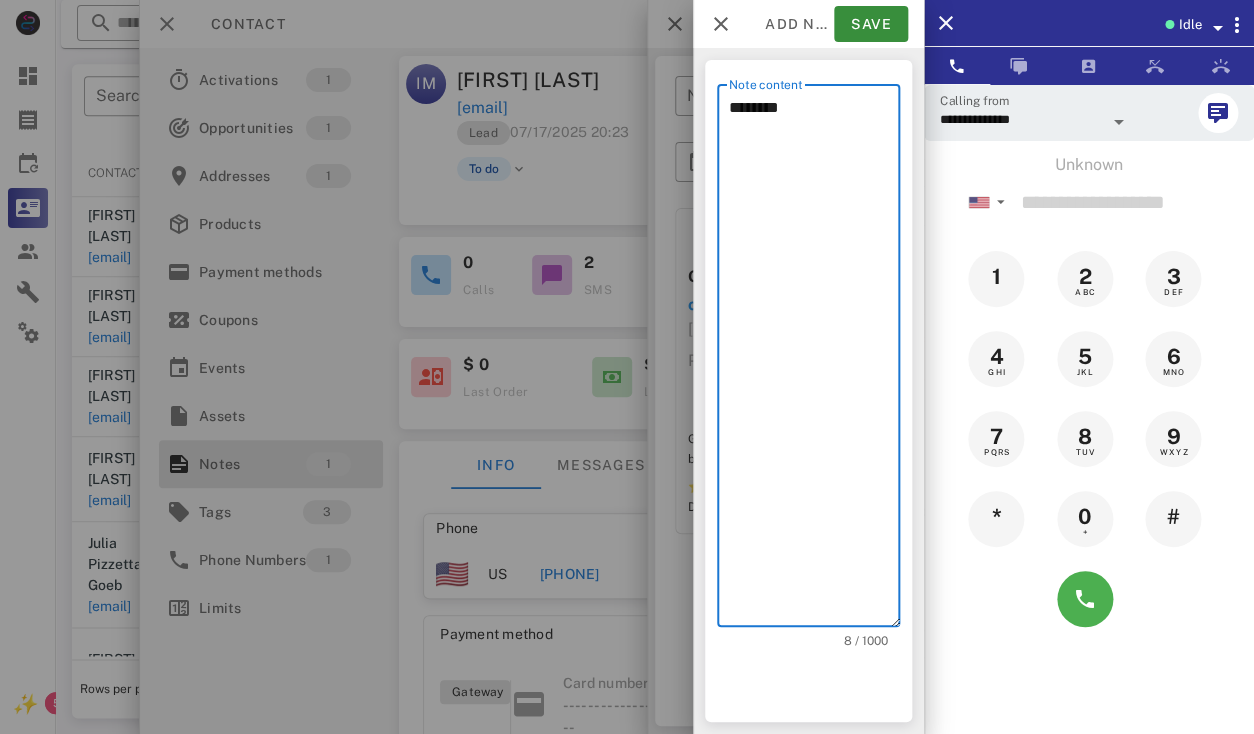click on "********" at bounding box center [814, 360] 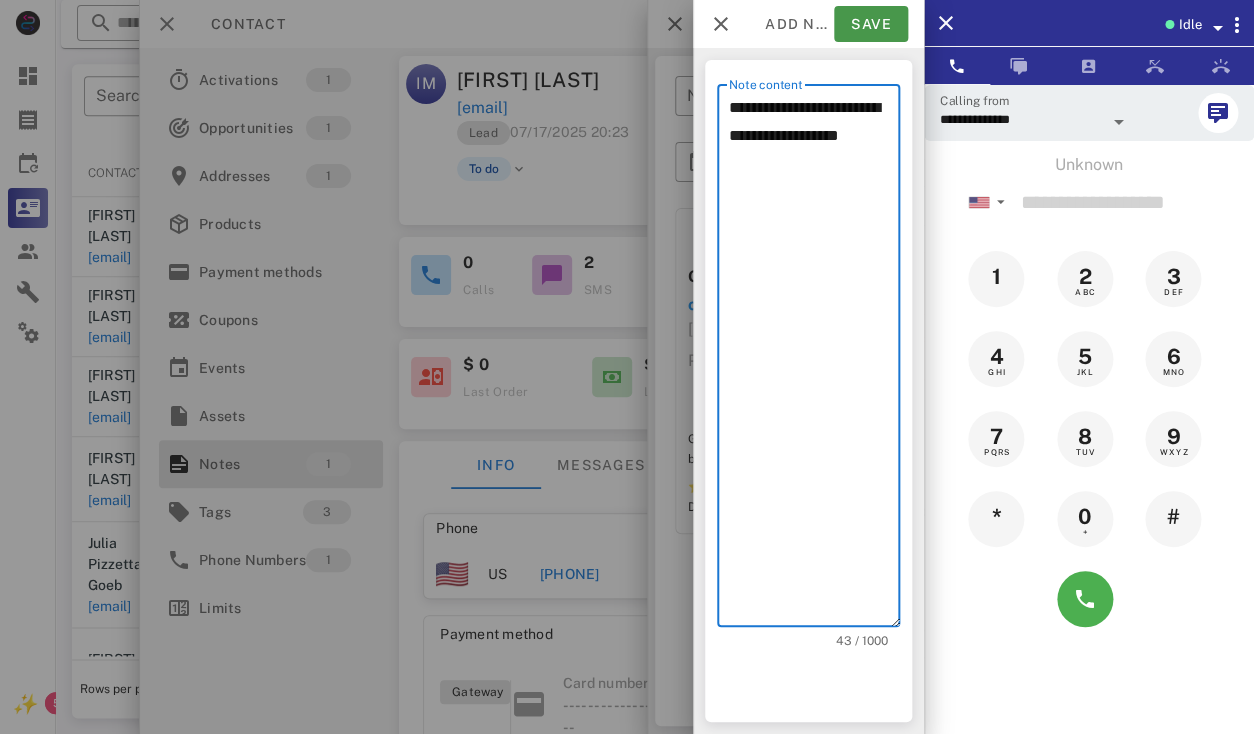 type on "**********" 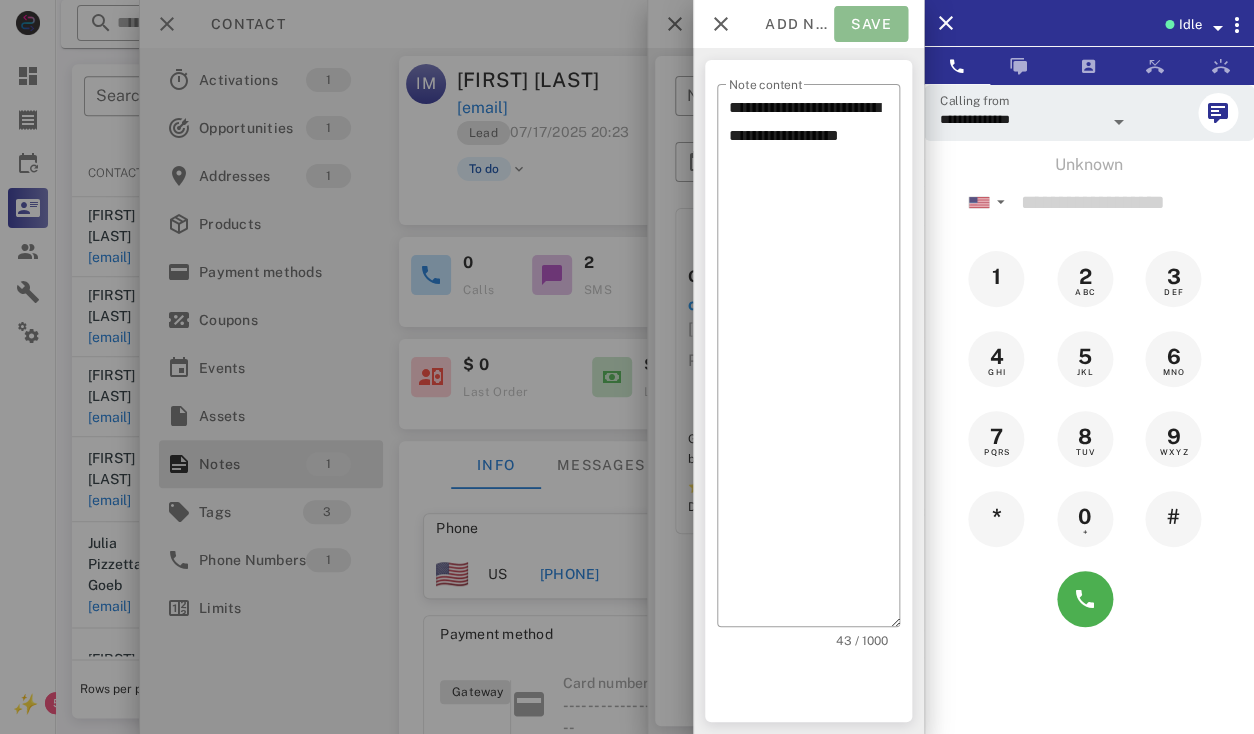 click on "Save" at bounding box center [871, 24] 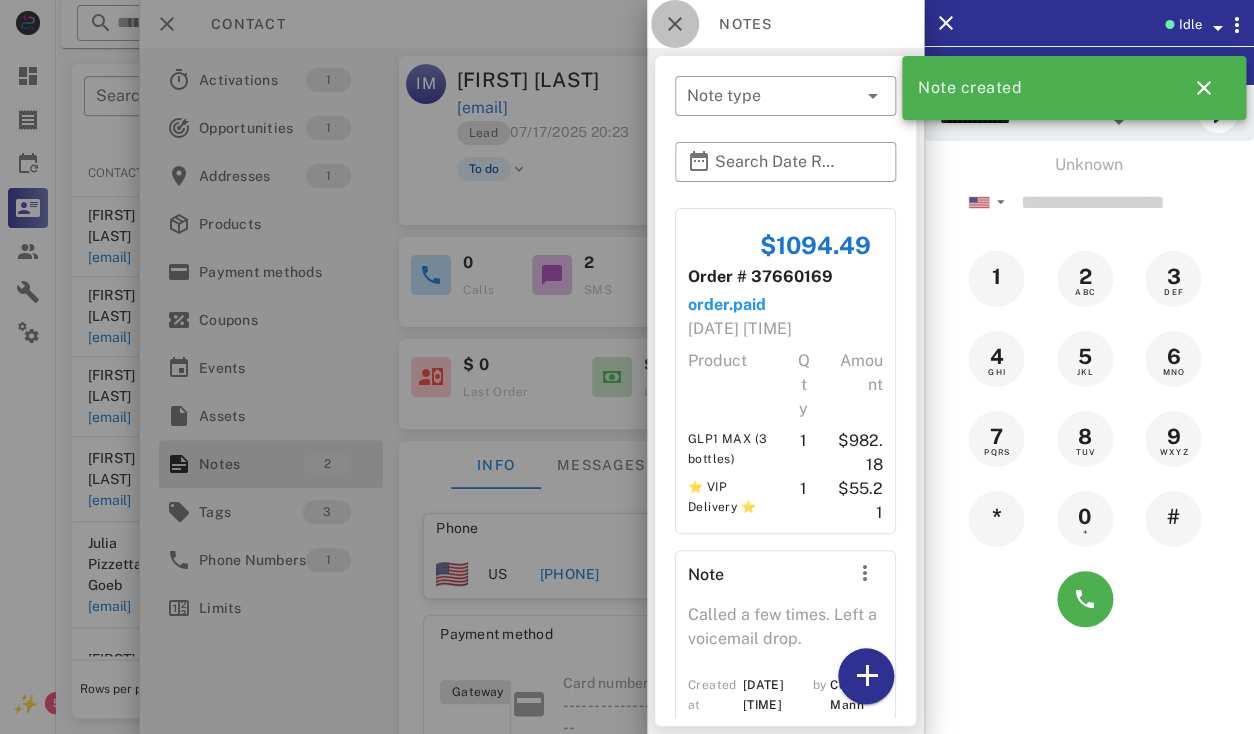 click at bounding box center (675, 24) 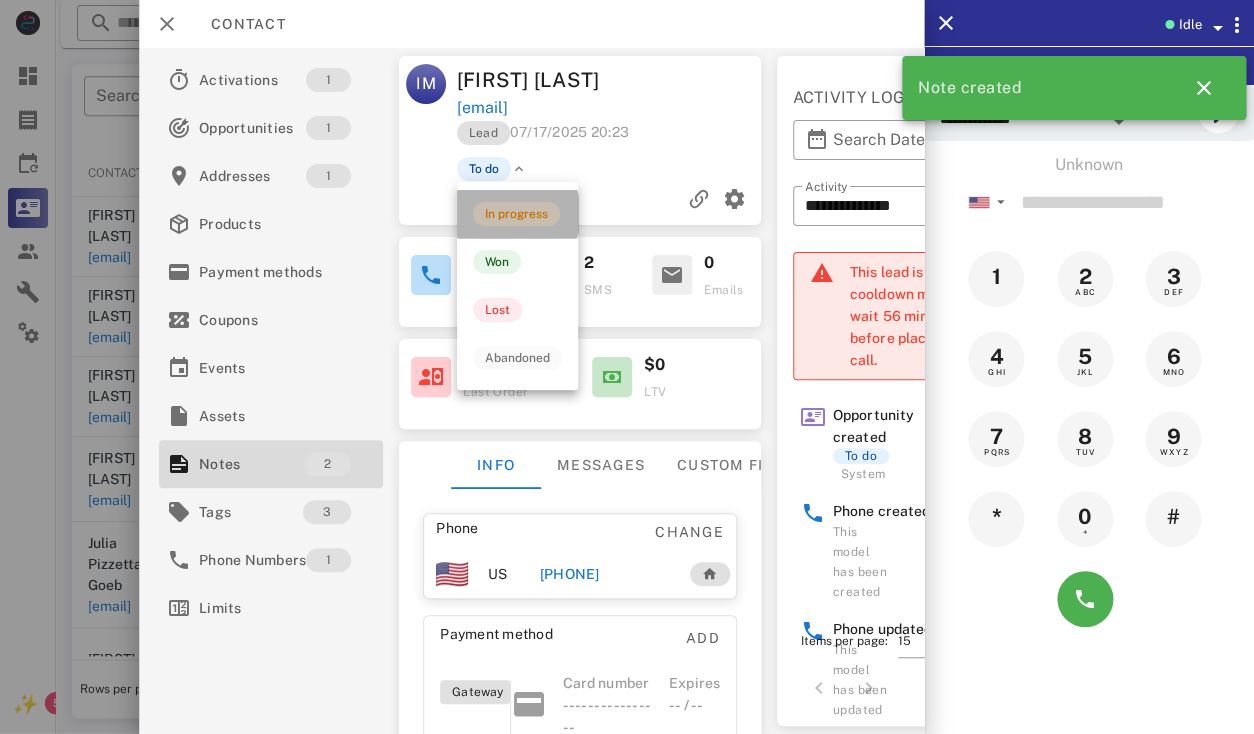click on "In progress" at bounding box center (516, 214) 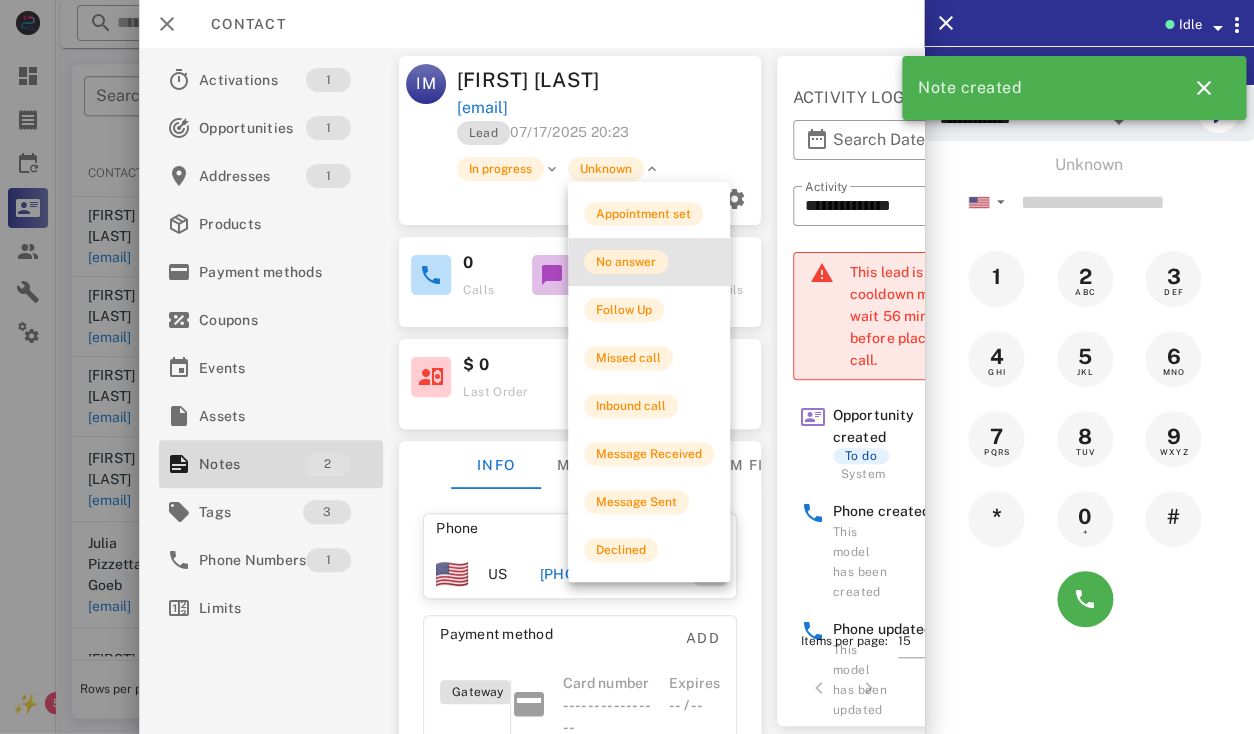 click on "No answer" at bounding box center (626, 262) 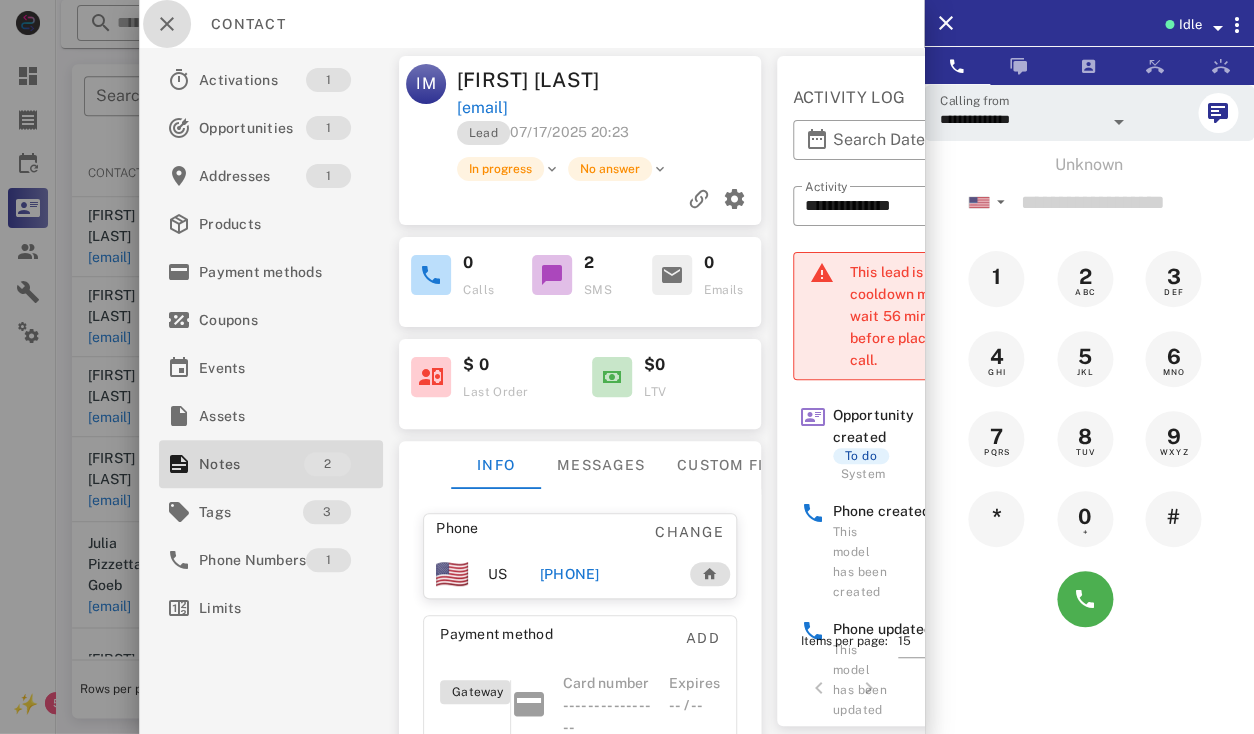 click at bounding box center [167, 24] 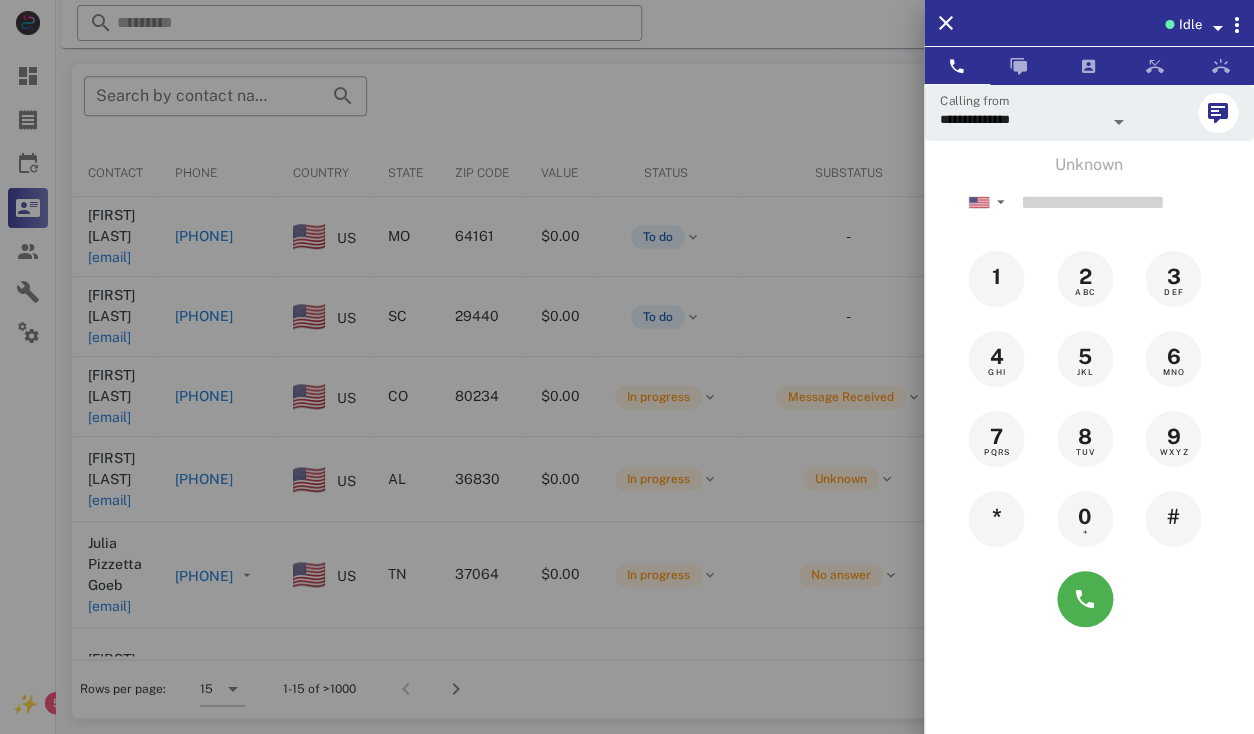 click at bounding box center (627, 367) 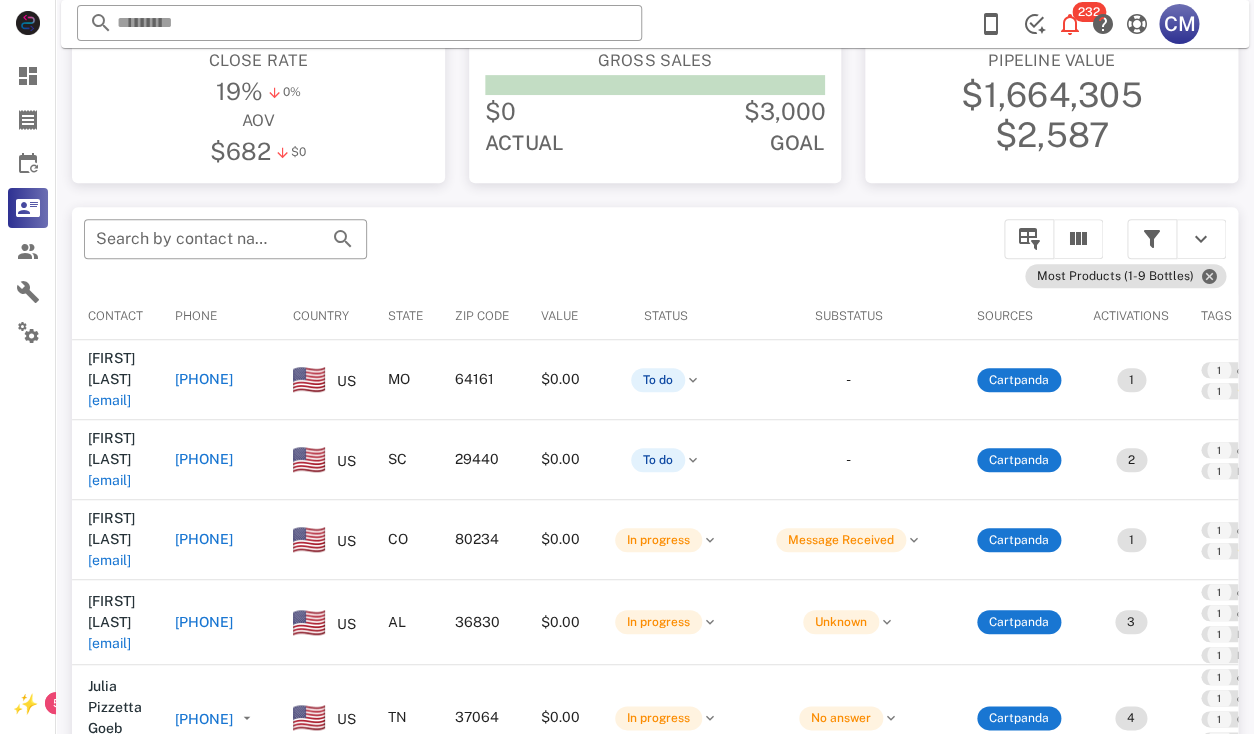 scroll, scrollTop: 0, scrollLeft: 0, axis: both 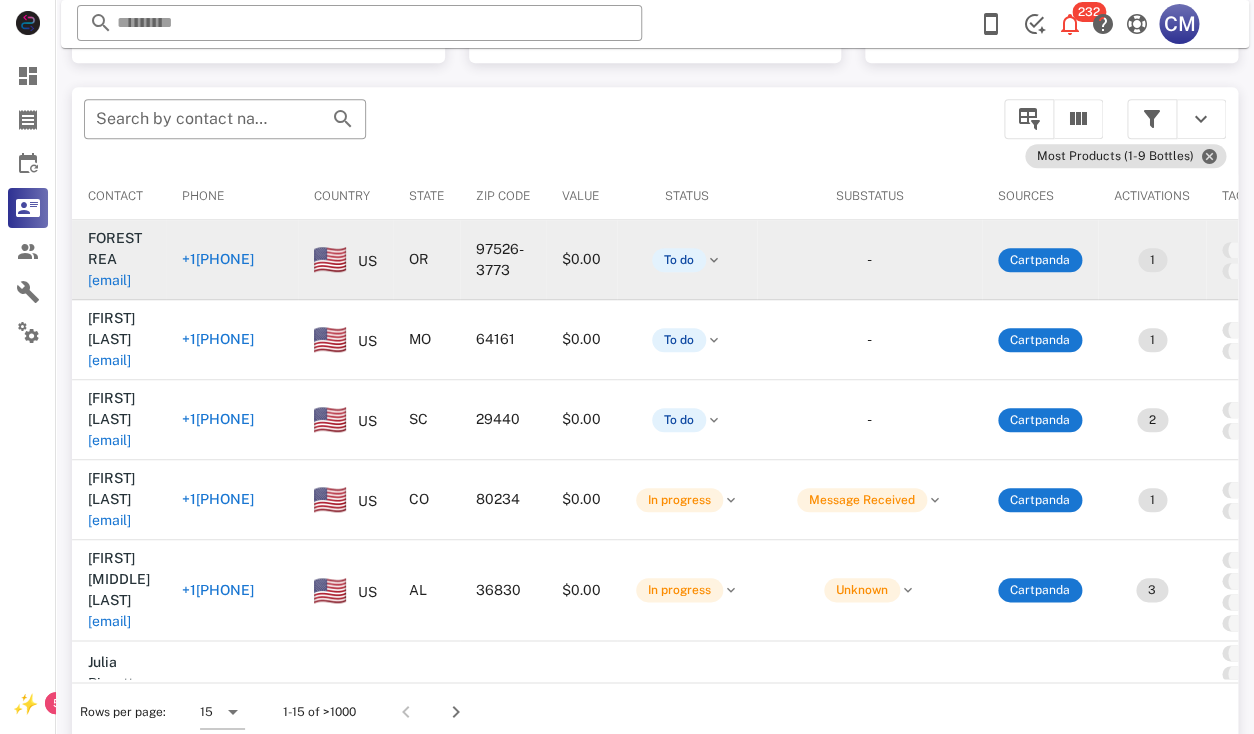 click on "frzlnc@yahoo.com" at bounding box center [109, 280] 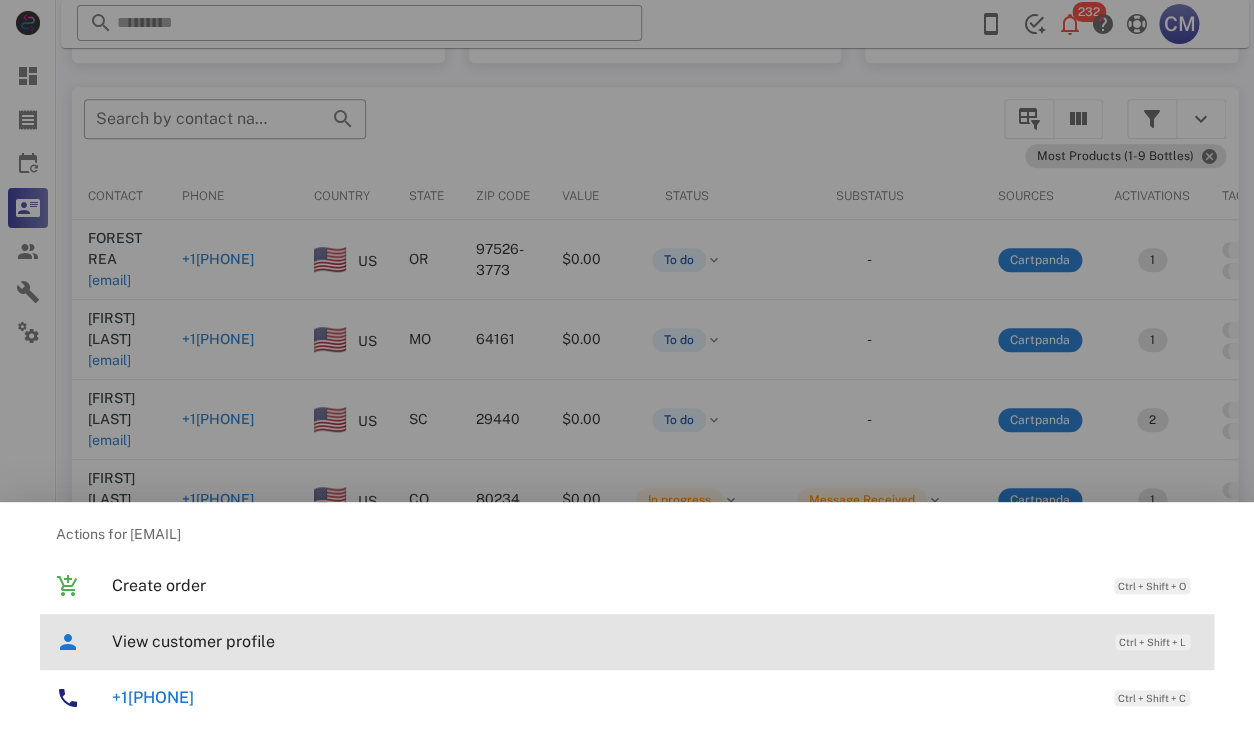 click on "View customer profile" at bounding box center [603, 641] 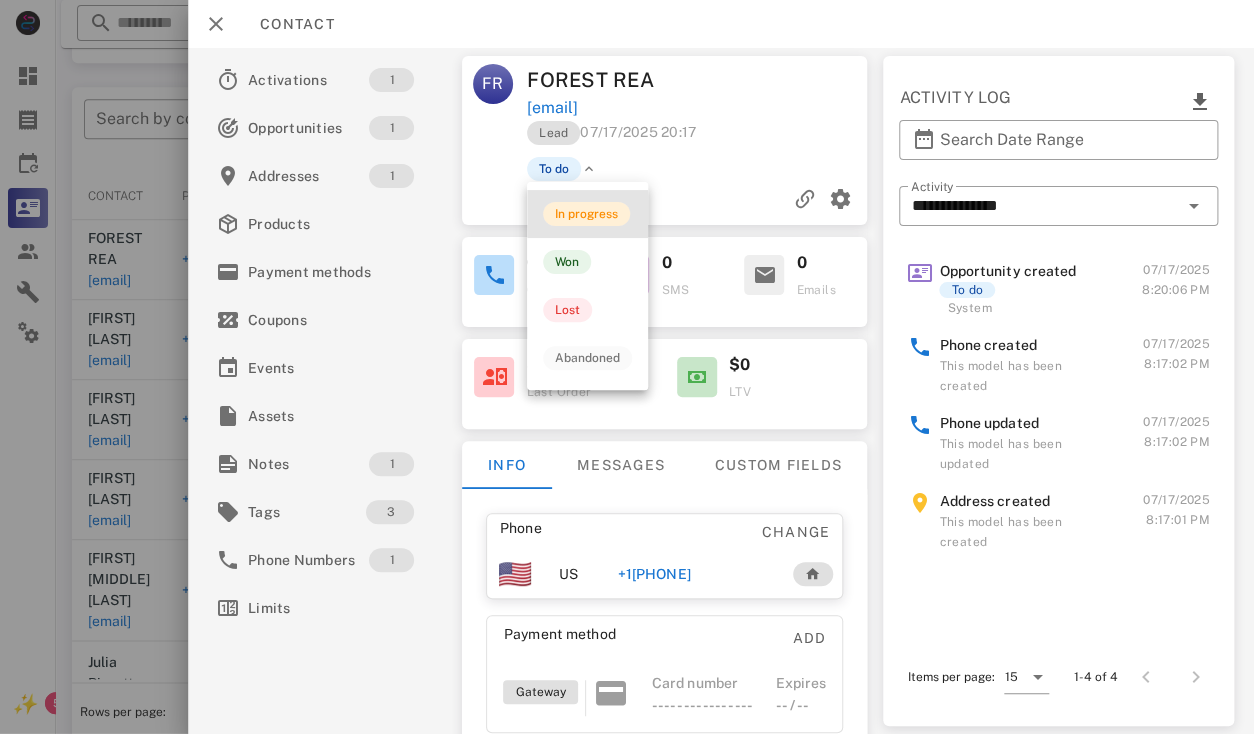 click on "In progress" at bounding box center (586, 214) 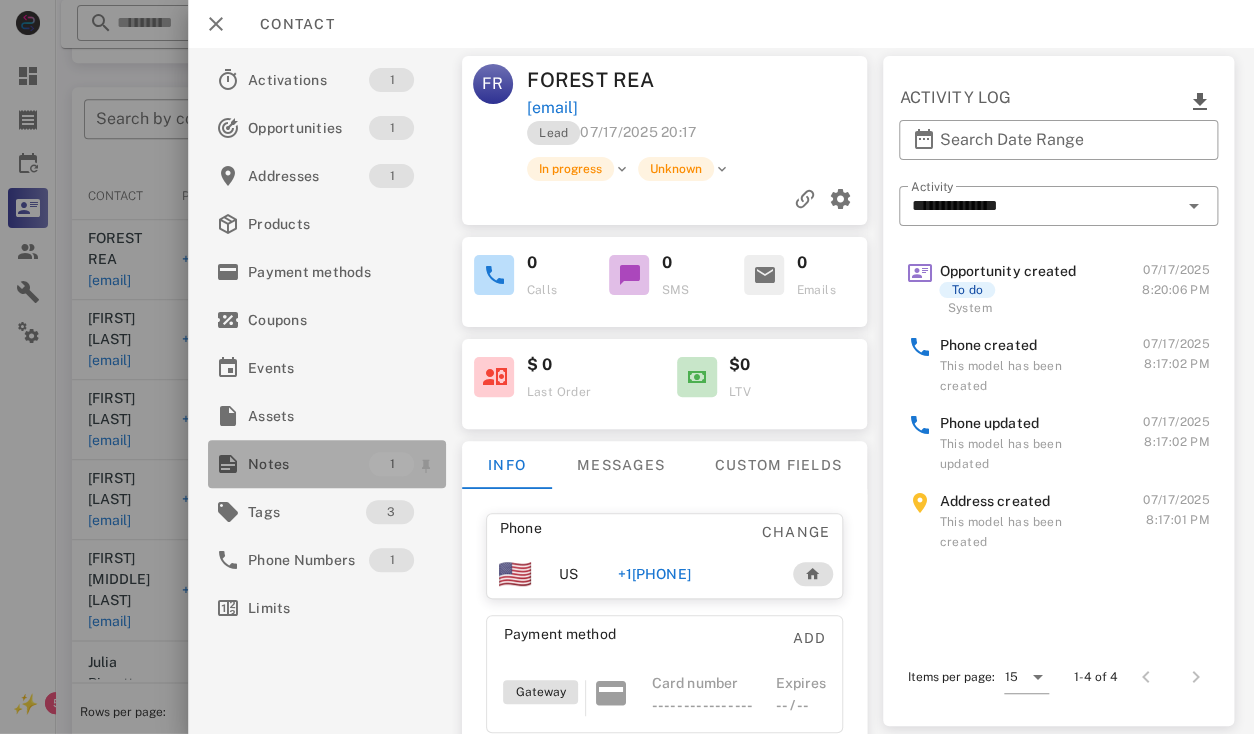 click on "Notes  1" at bounding box center [327, 464] 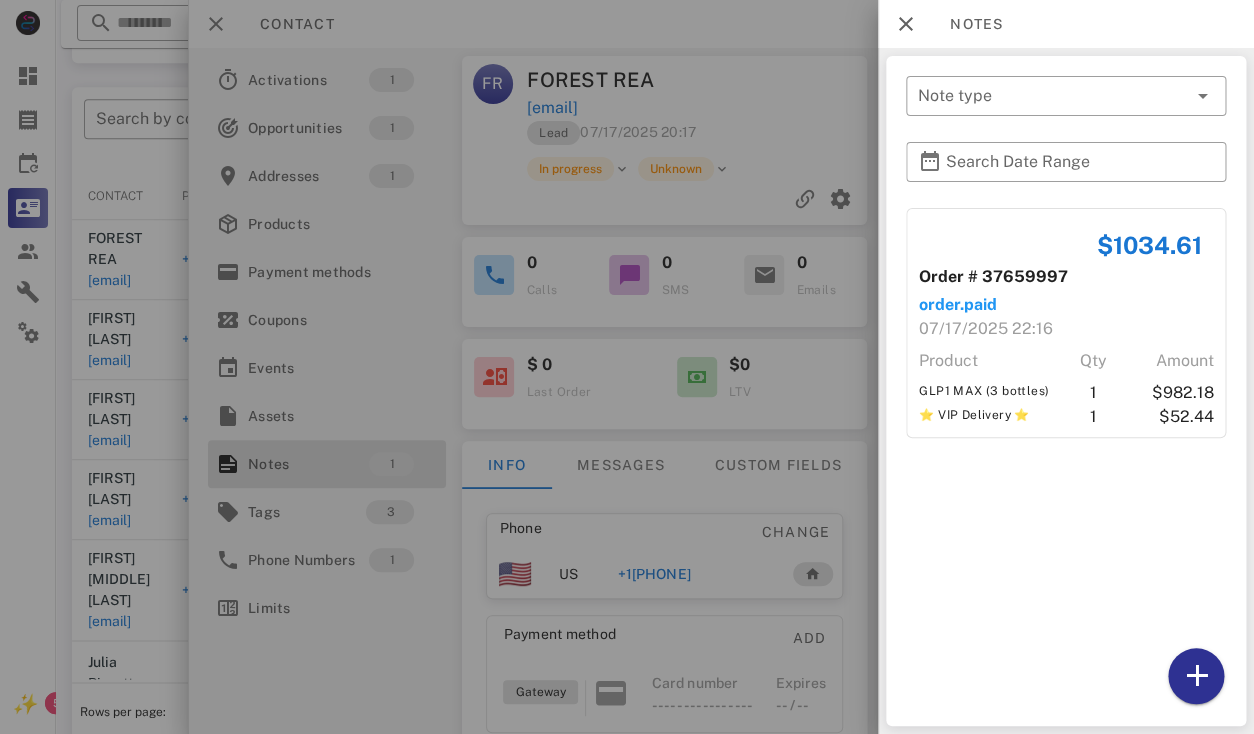 click at bounding box center (627, 367) 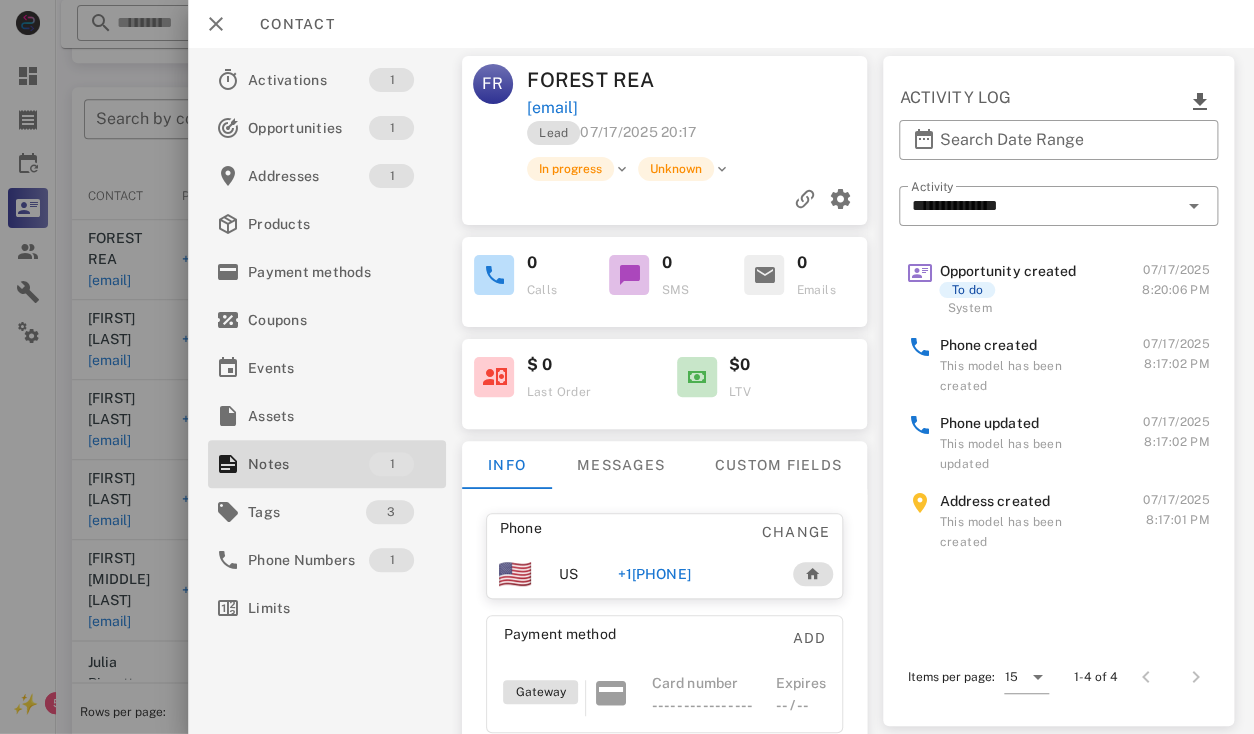 click on "FOREST REA" at bounding box center [613, 80] 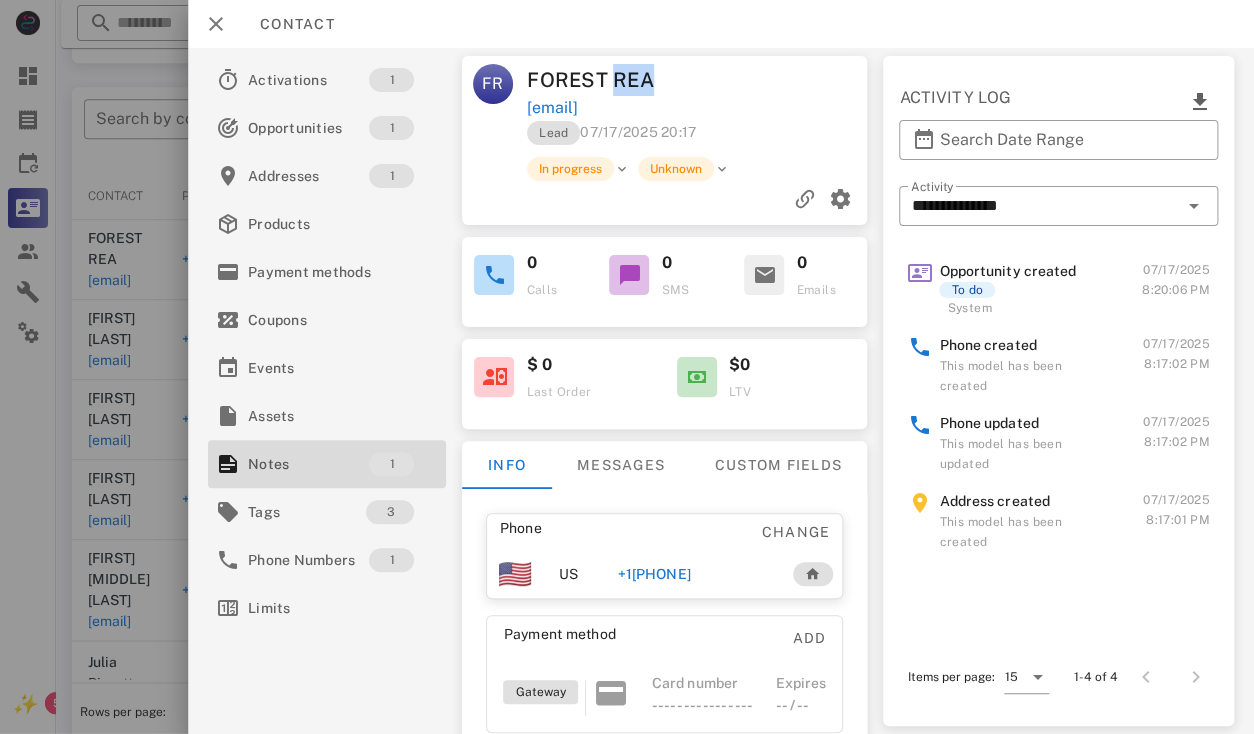 click on "FOREST REA" at bounding box center (613, 80) 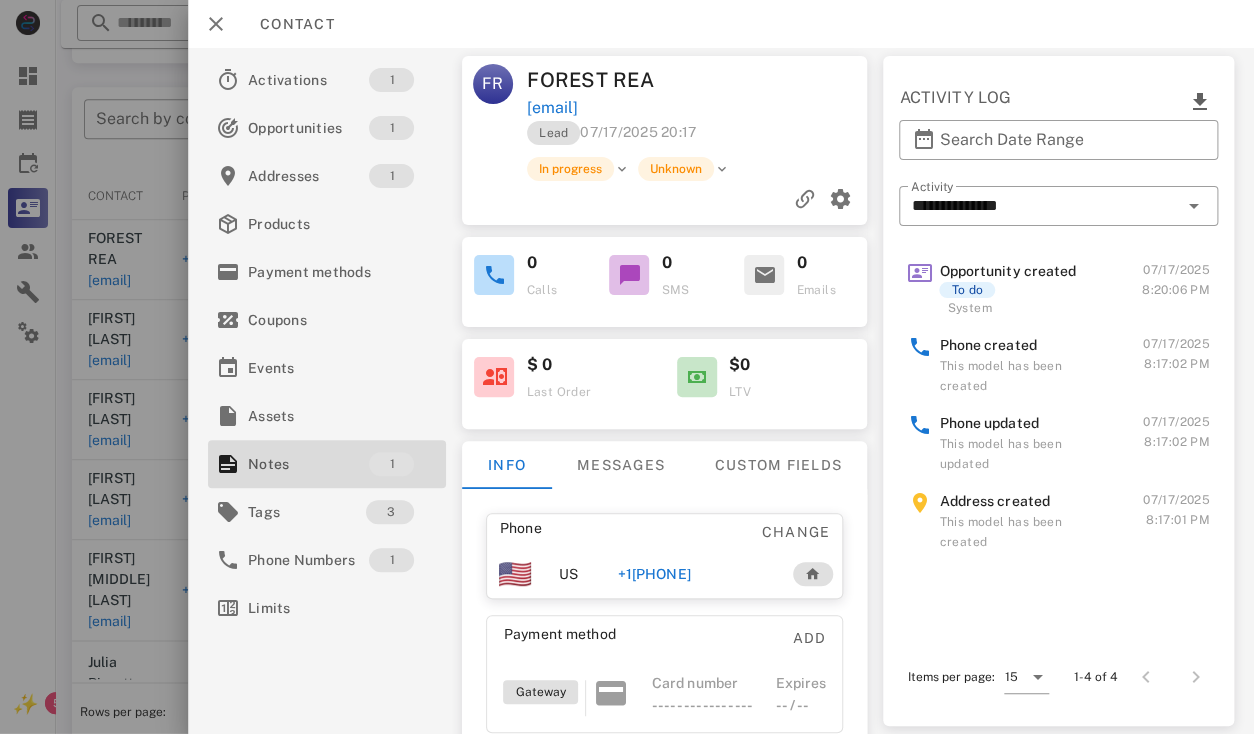 click on "FOREST REA" at bounding box center [613, 80] 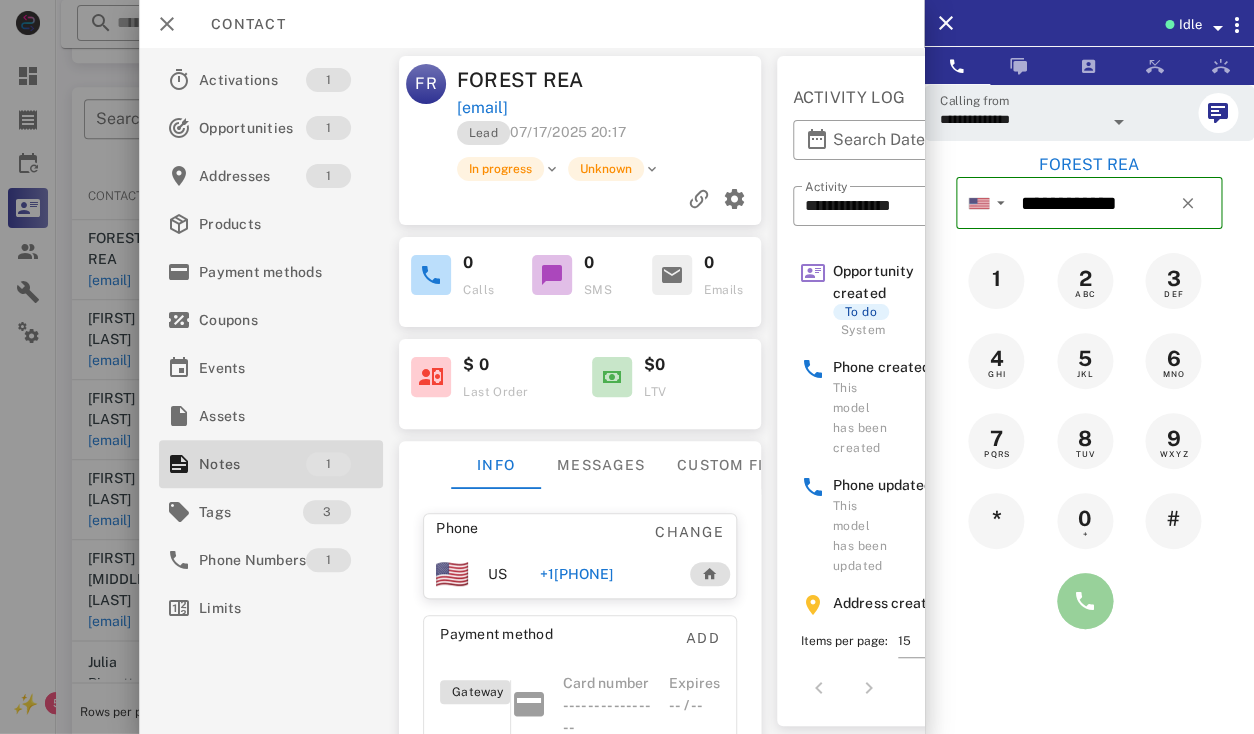 click at bounding box center [1085, 601] 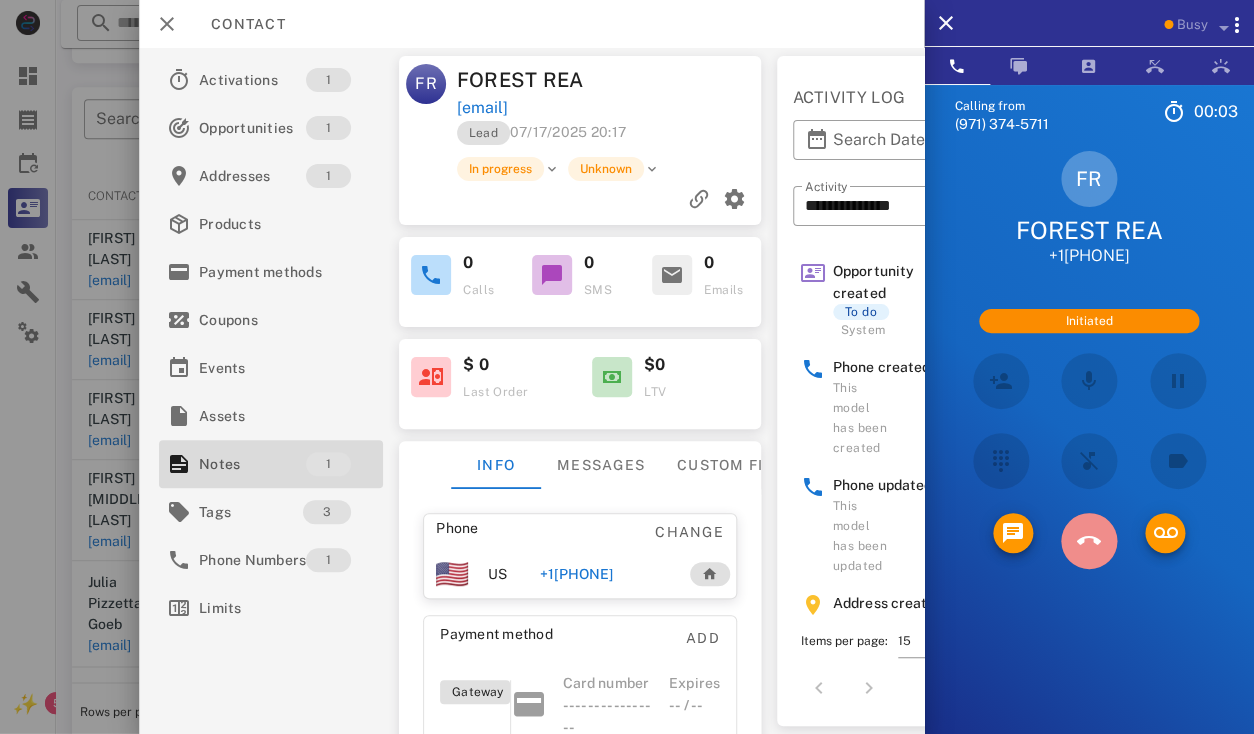 click at bounding box center [1089, 541] 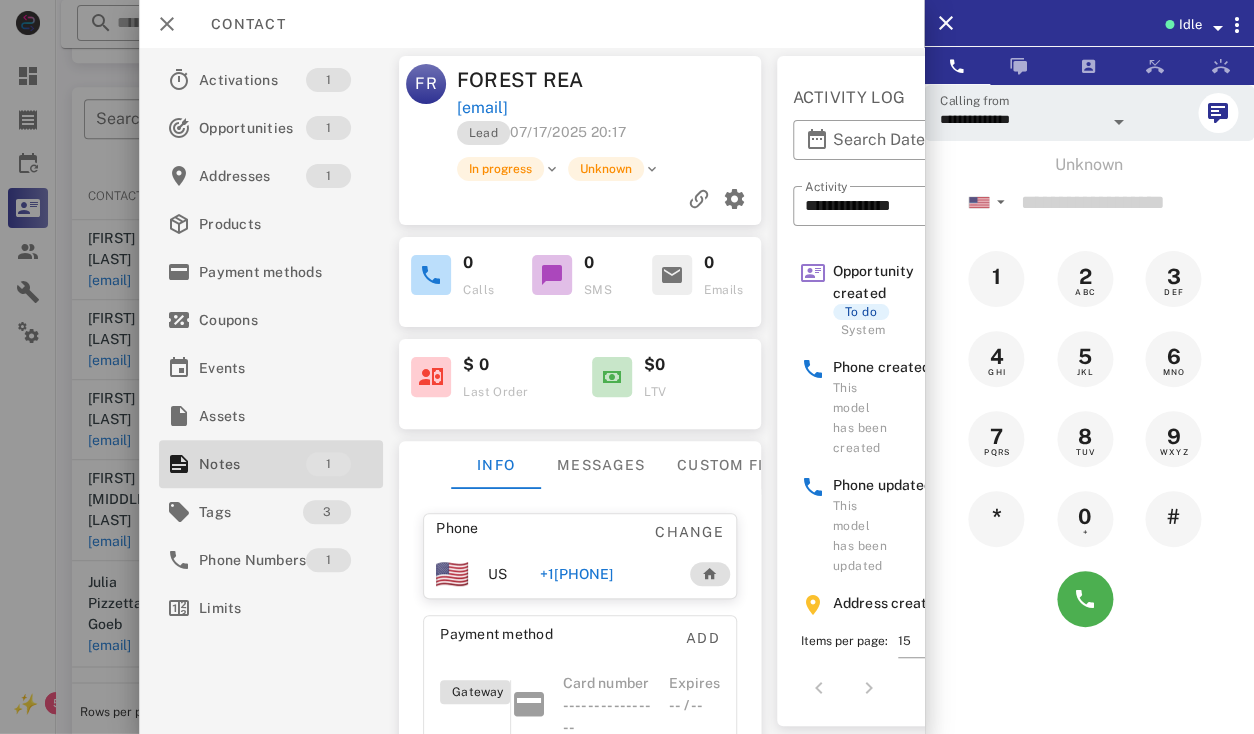 click on "+15414766521" at bounding box center [576, 574] 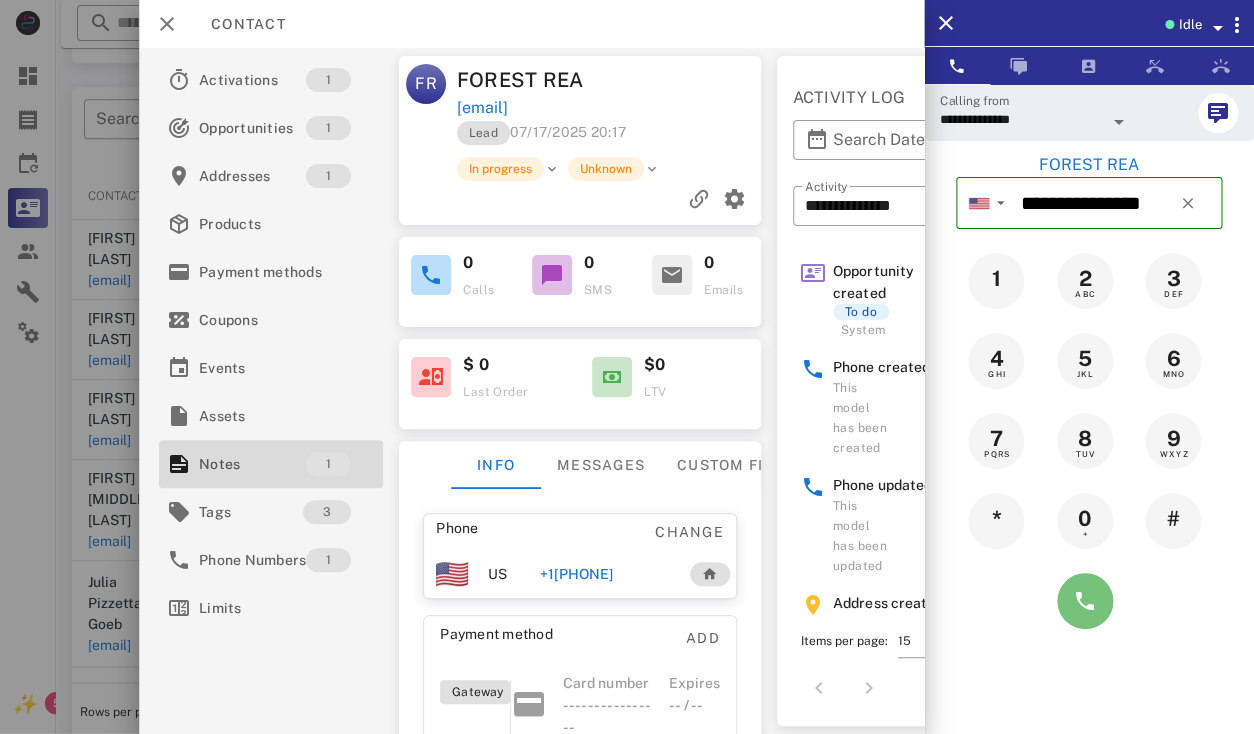 click at bounding box center [1085, 601] 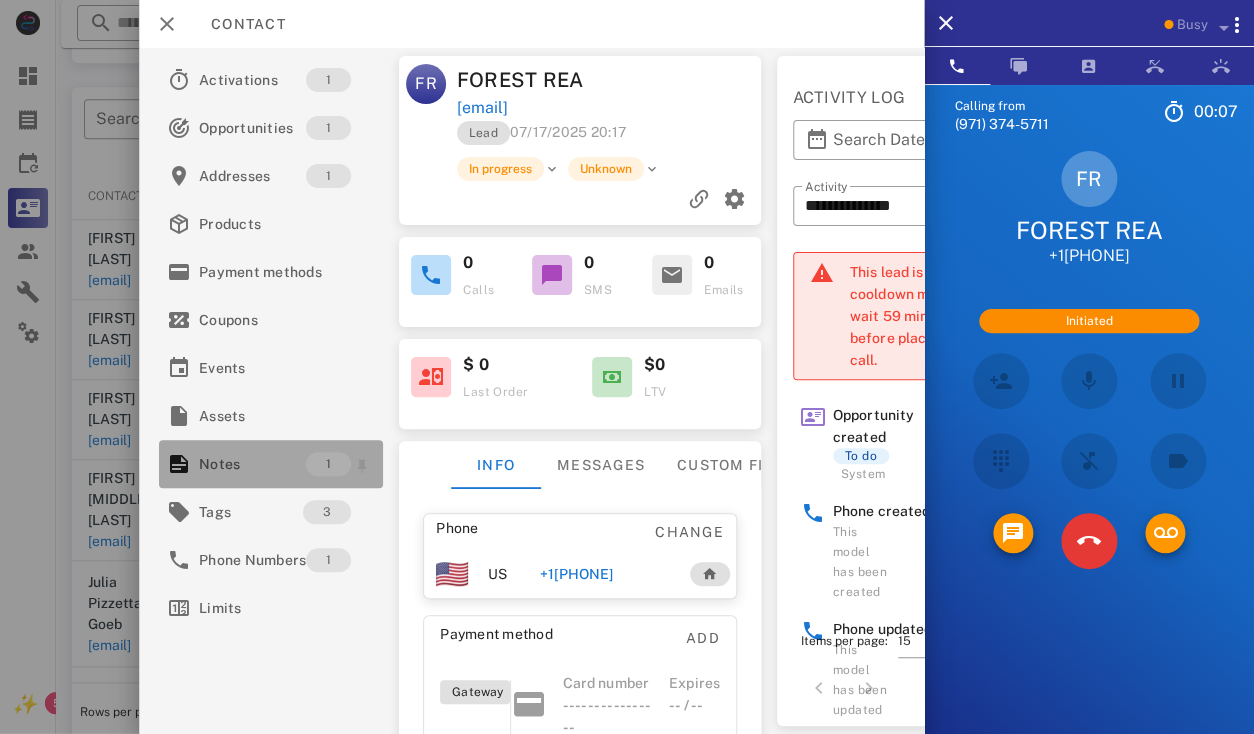 click on "Notes" at bounding box center (252, 464) 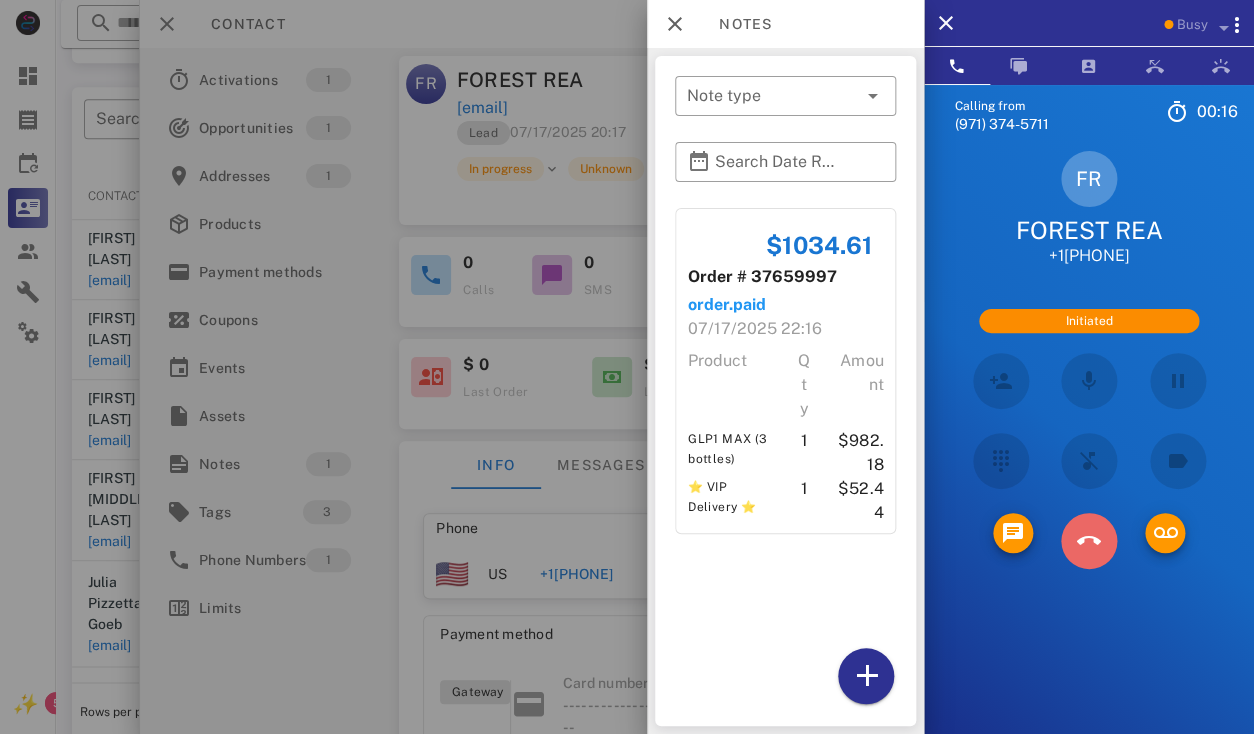 click at bounding box center [1089, 541] 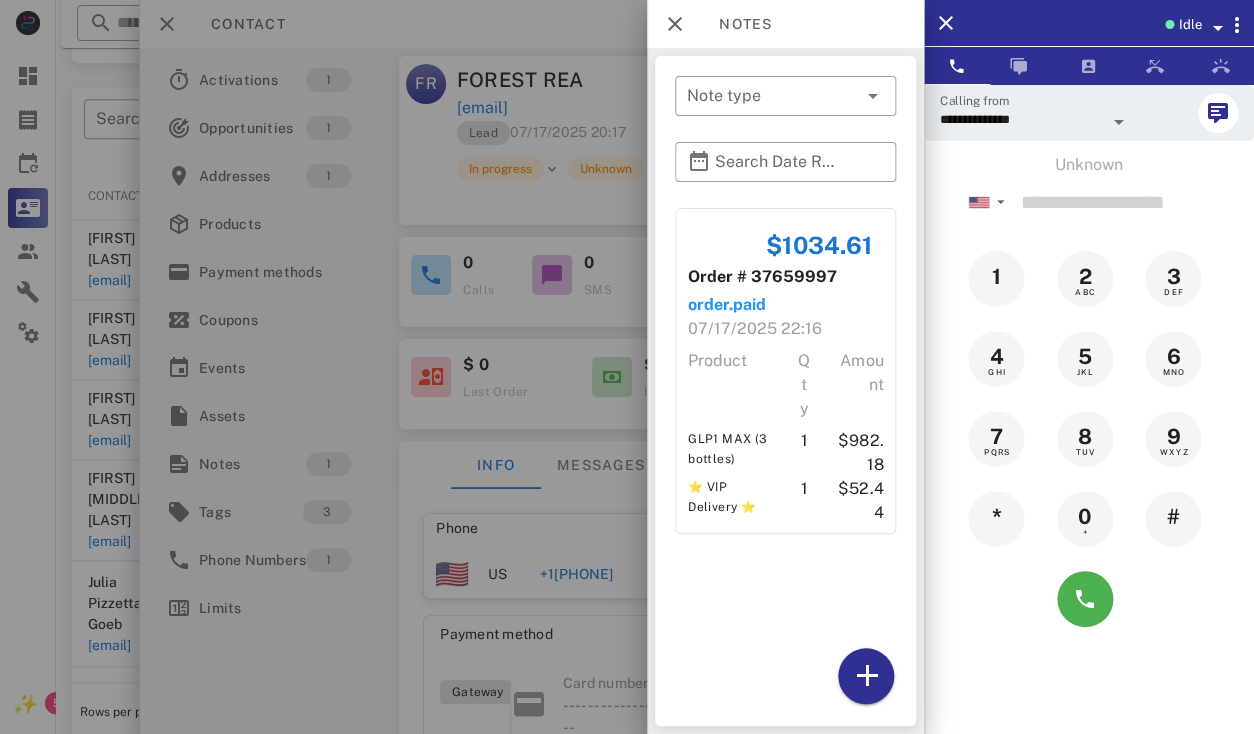 click at bounding box center (627, 367) 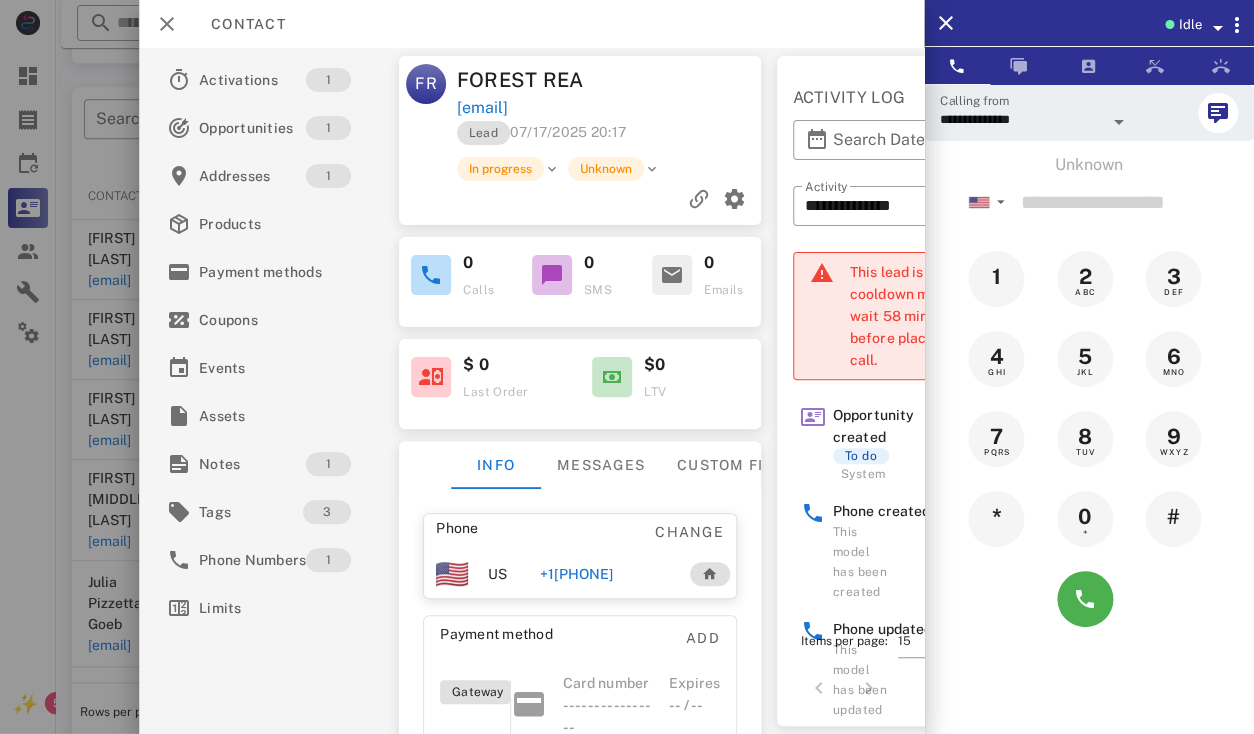 click on "+15414766521" at bounding box center (576, 574) 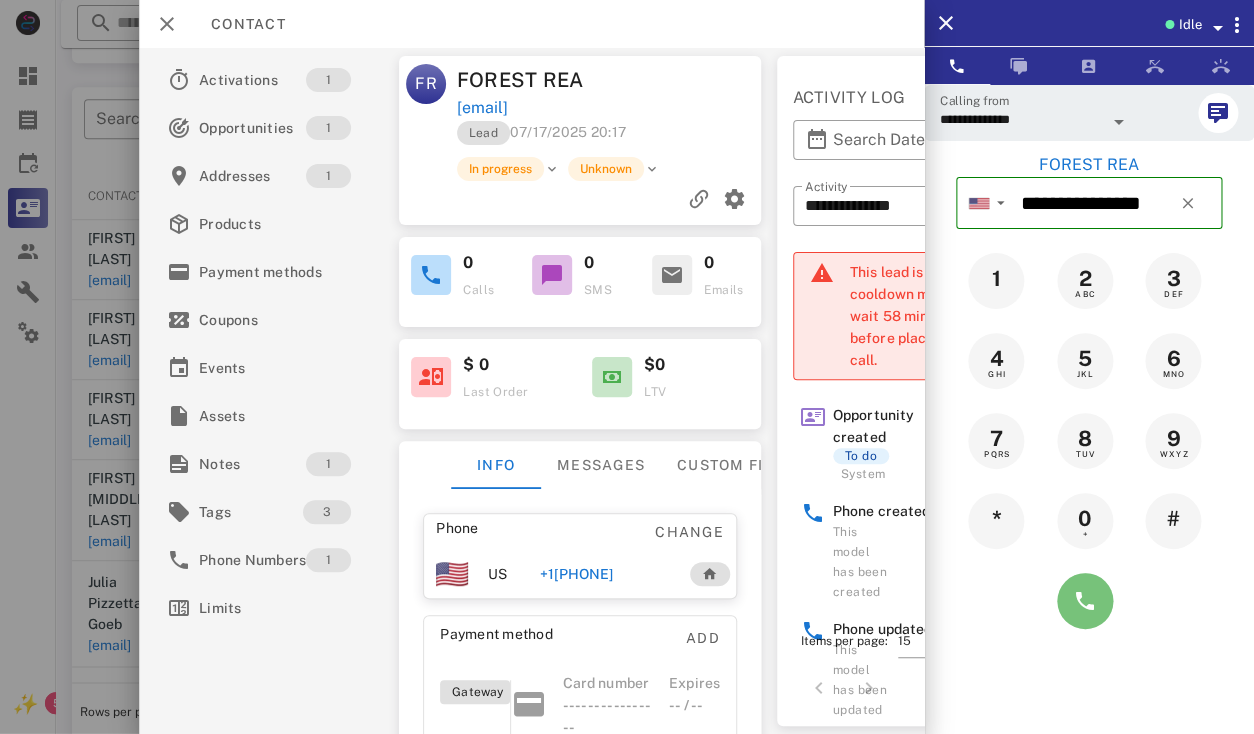 click at bounding box center [1085, 601] 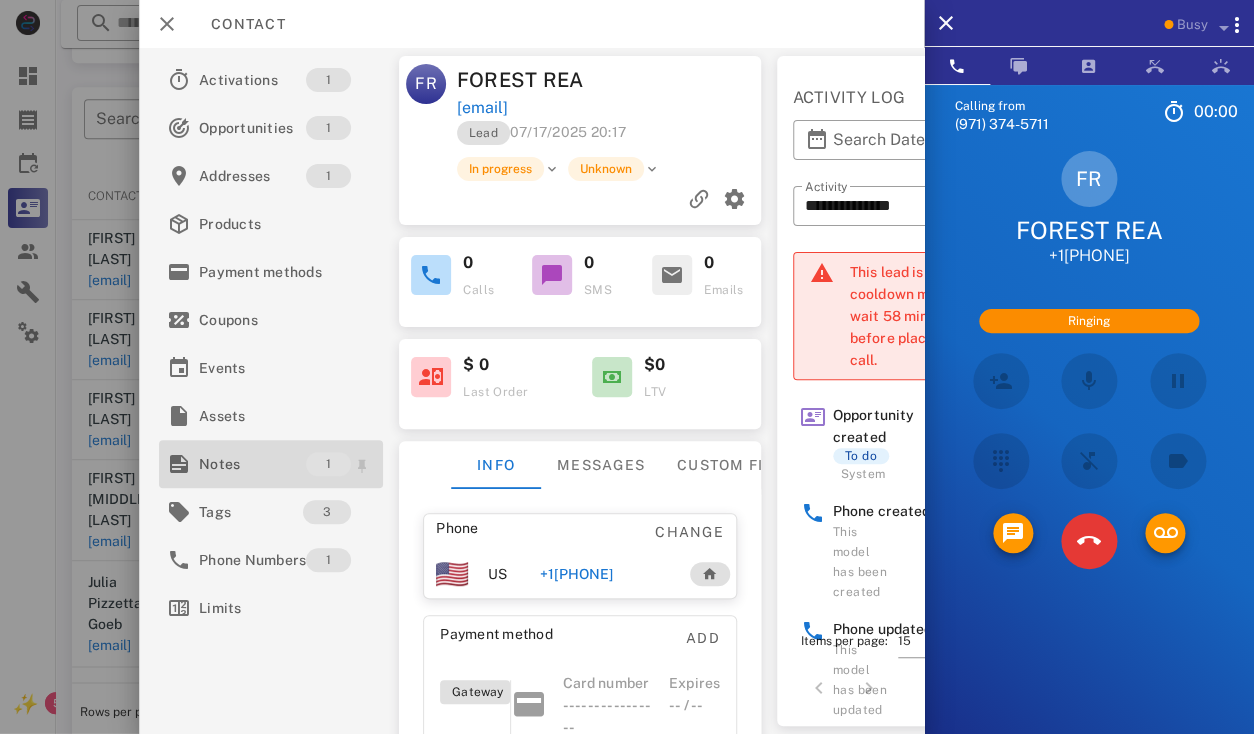 click on "Notes" at bounding box center [252, 464] 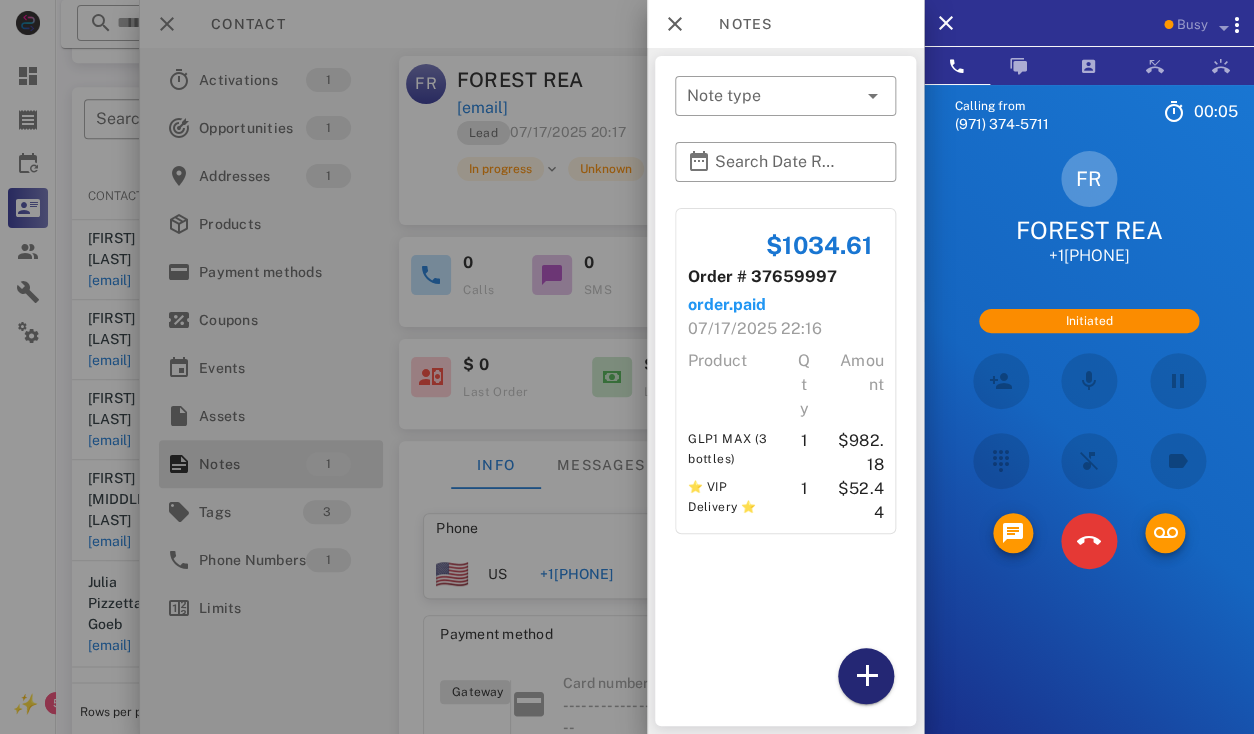 click at bounding box center [866, 676] 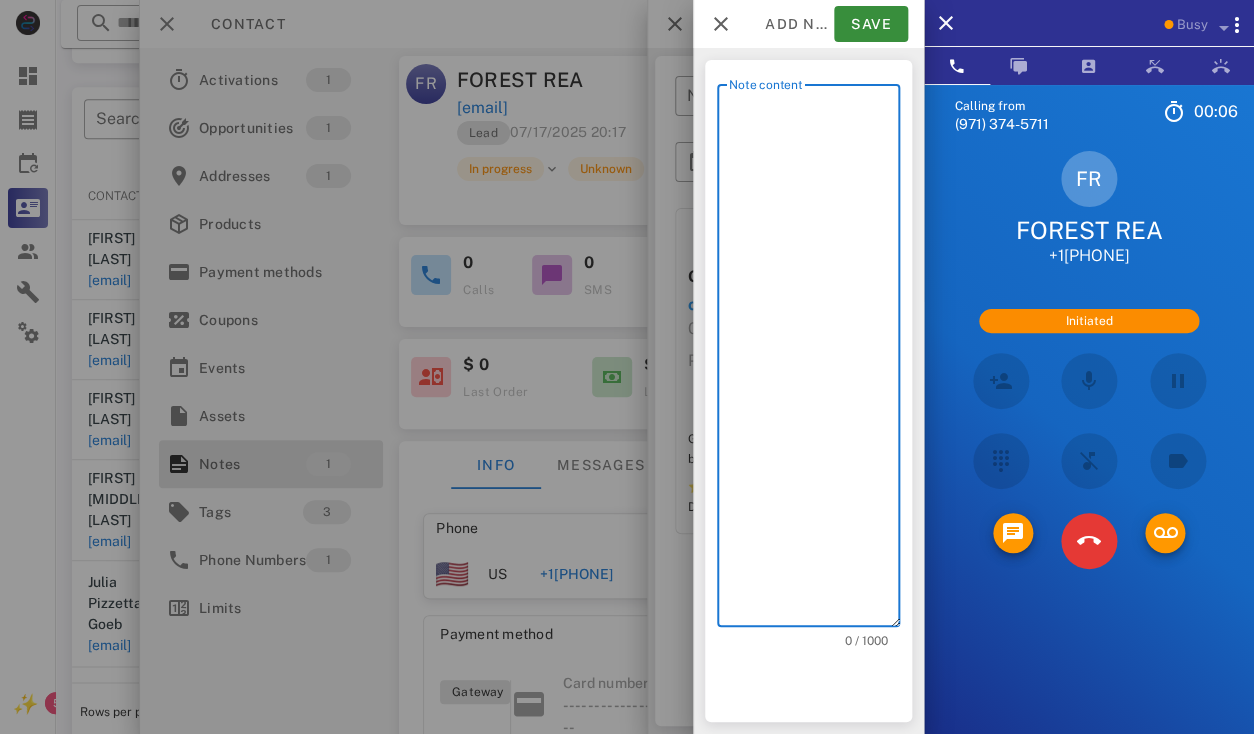 click on "Note content" at bounding box center (814, 360) 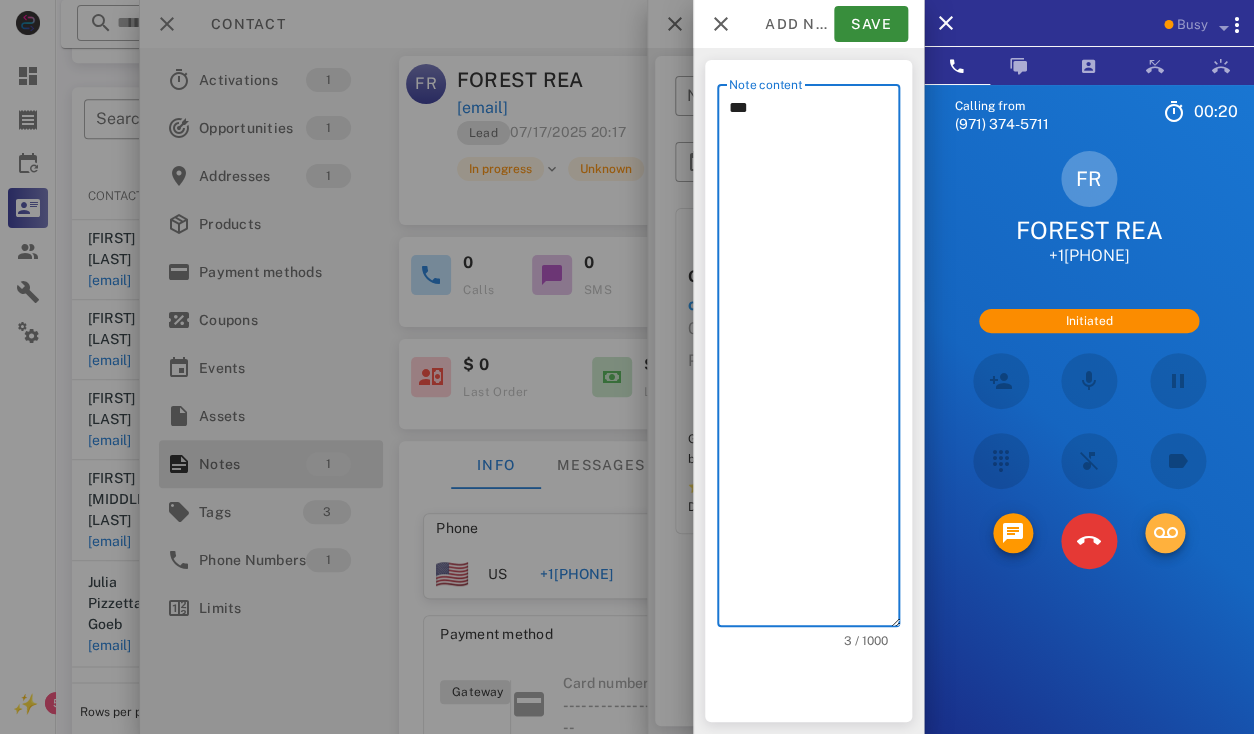 click at bounding box center [1165, 533] 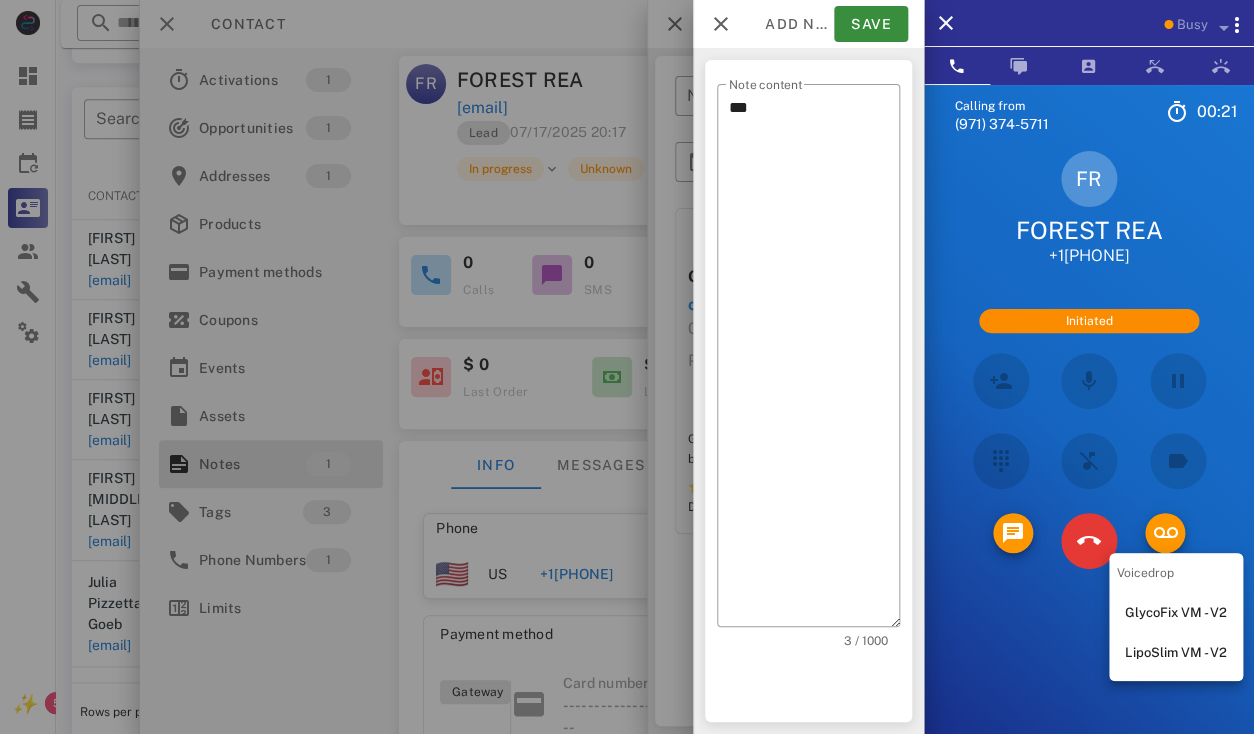 click on "GlycoFix VM - V2" at bounding box center [1176, 613] 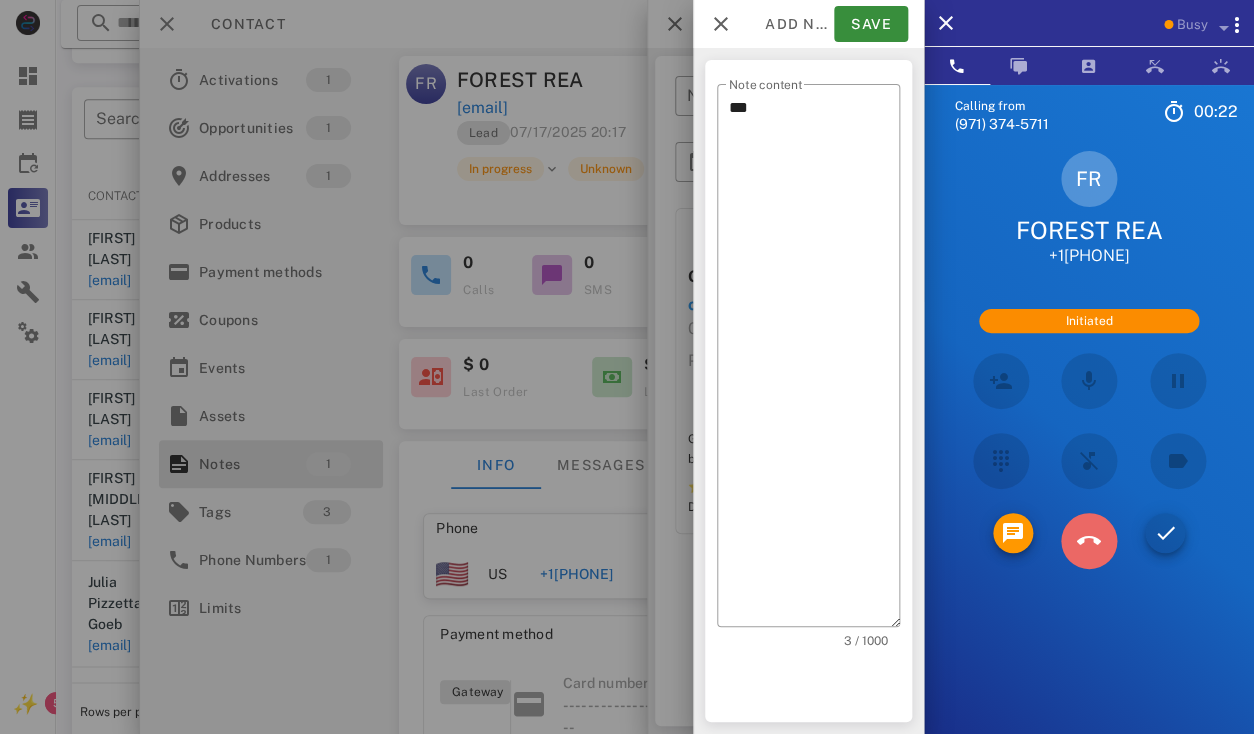click at bounding box center (1088, 540) 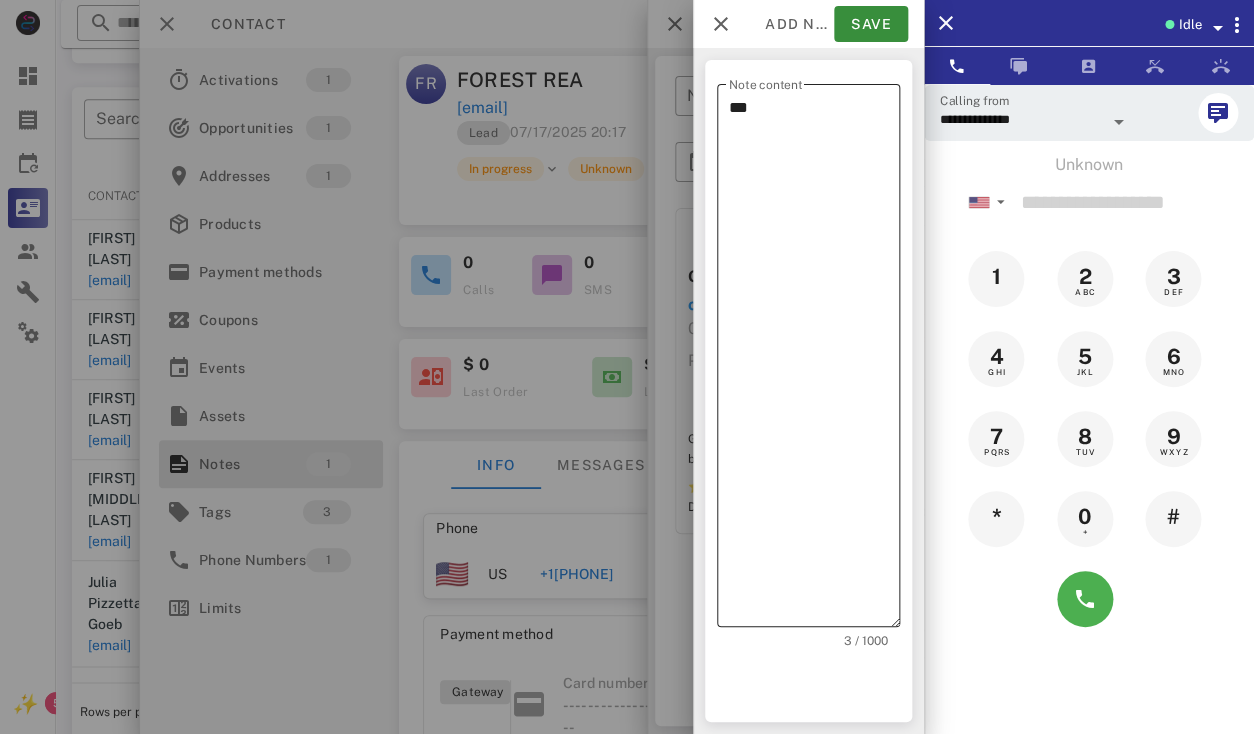 click on "***" at bounding box center (814, 360) 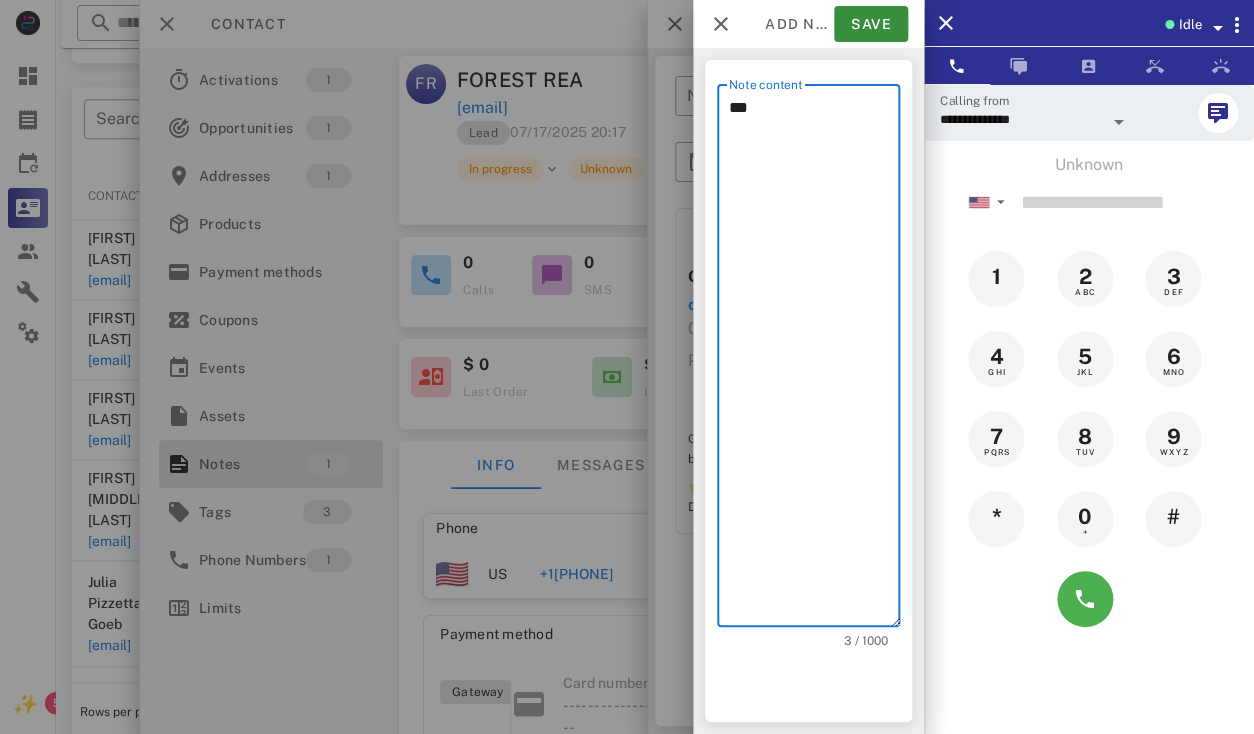 click on "***" at bounding box center [814, 360] 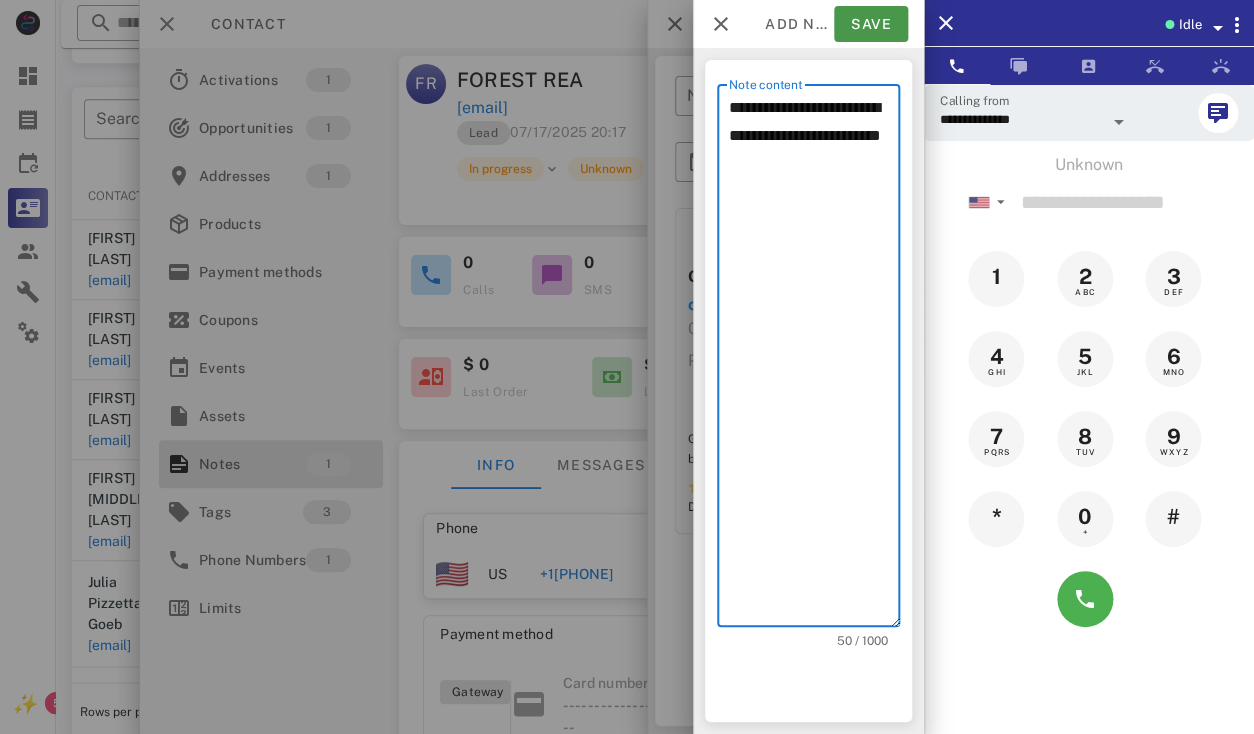 type on "**********" 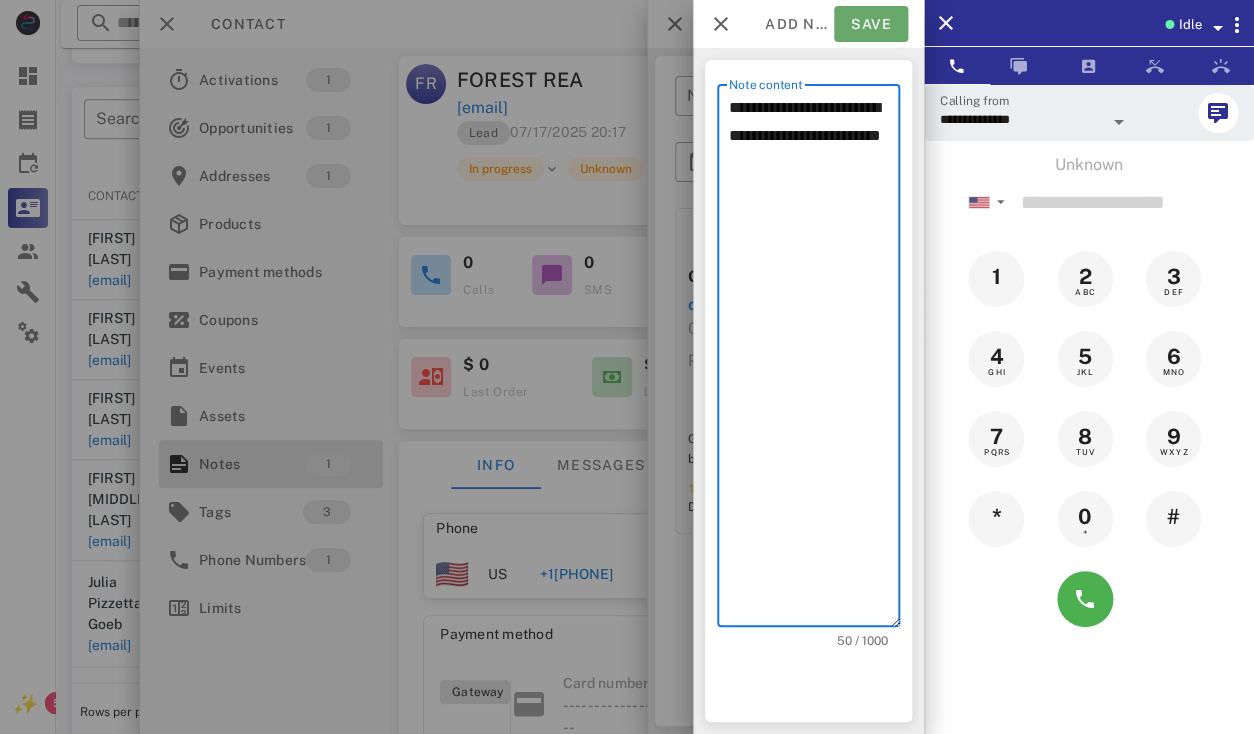 click on "Save" at bounding box center (871, 24) 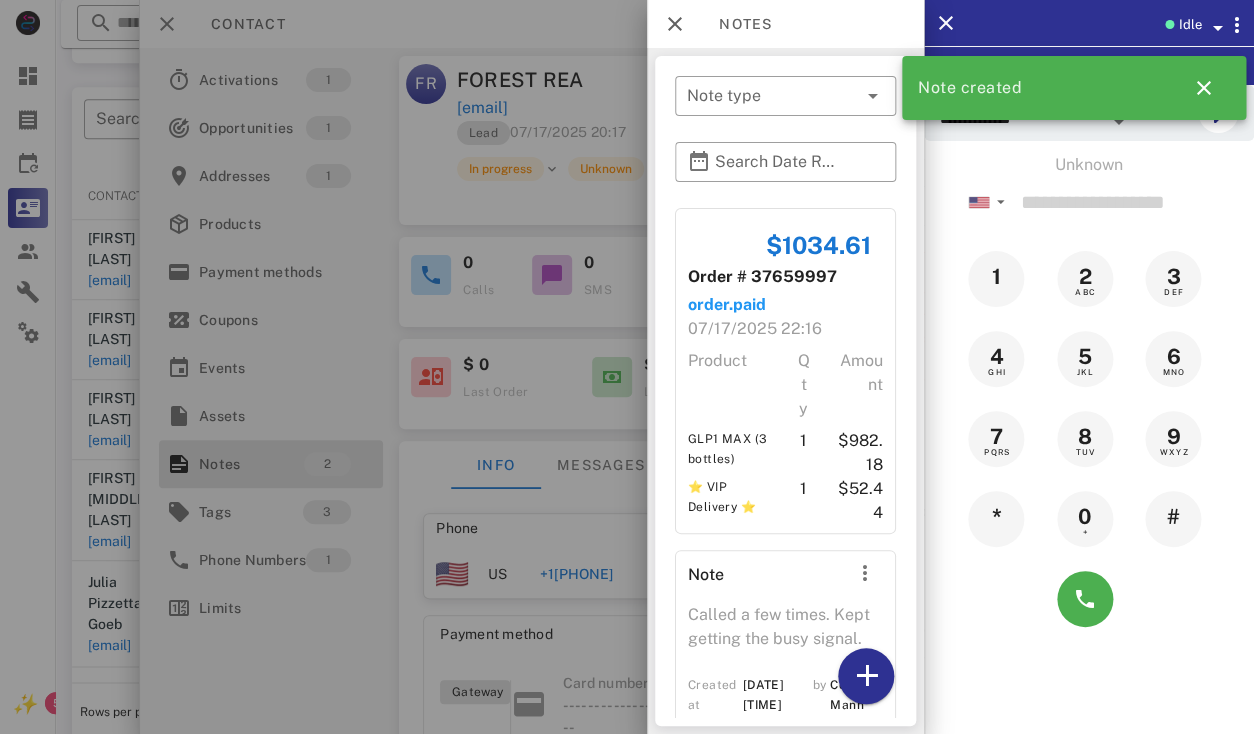 scroll, scrollTop: 36, scrollLeft: 0, axis: vertical 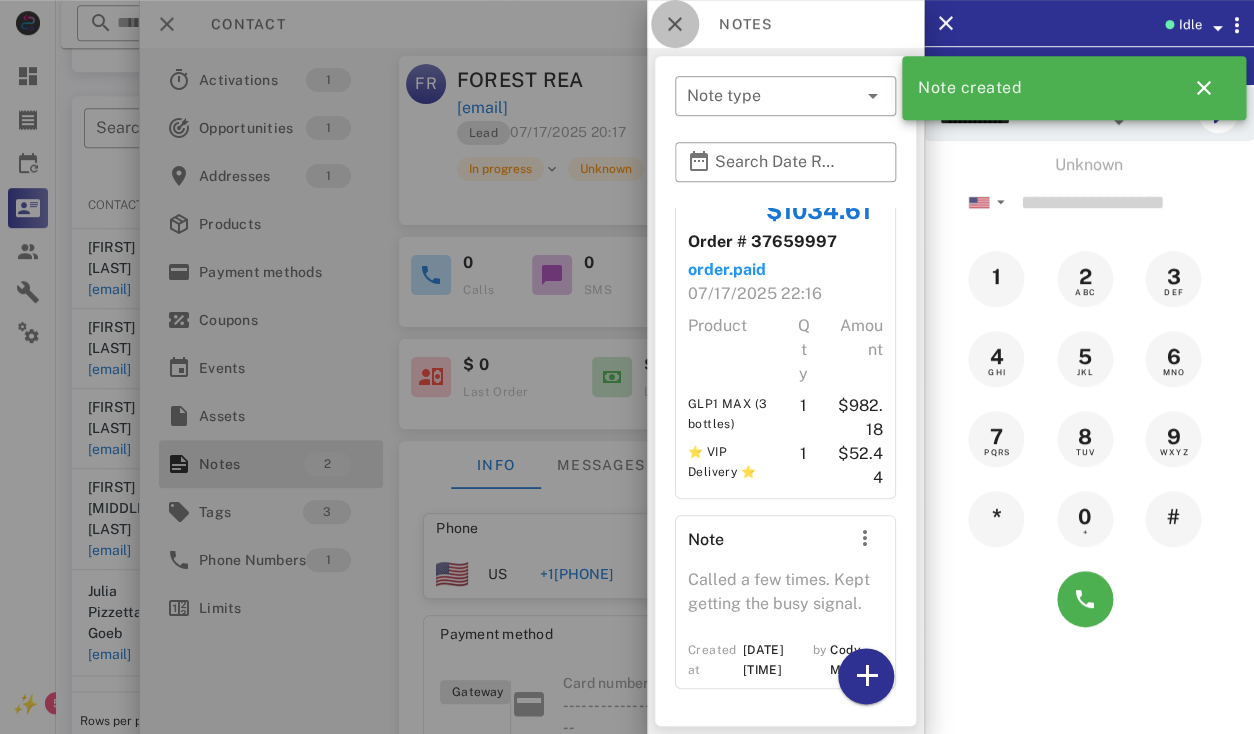 click at bounding box center (675, 24) 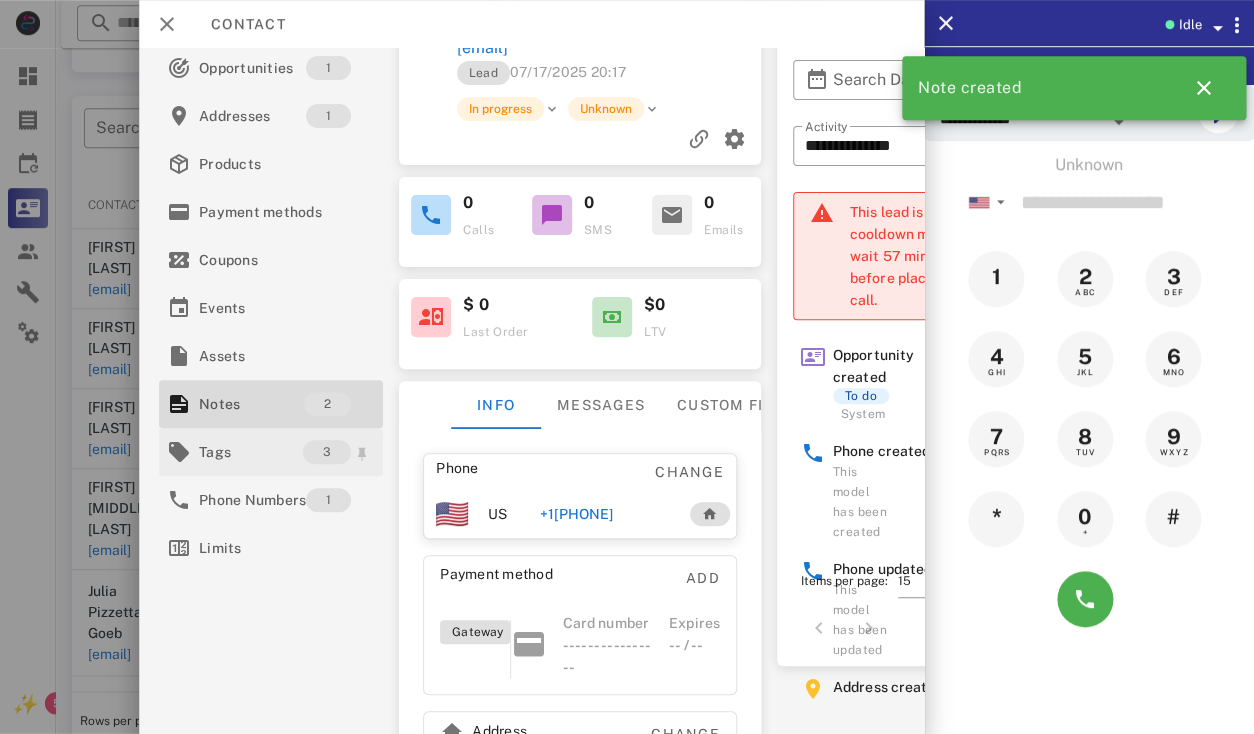 scroll, scrollTop: 103, scrollLeft: 0, axis: vertical 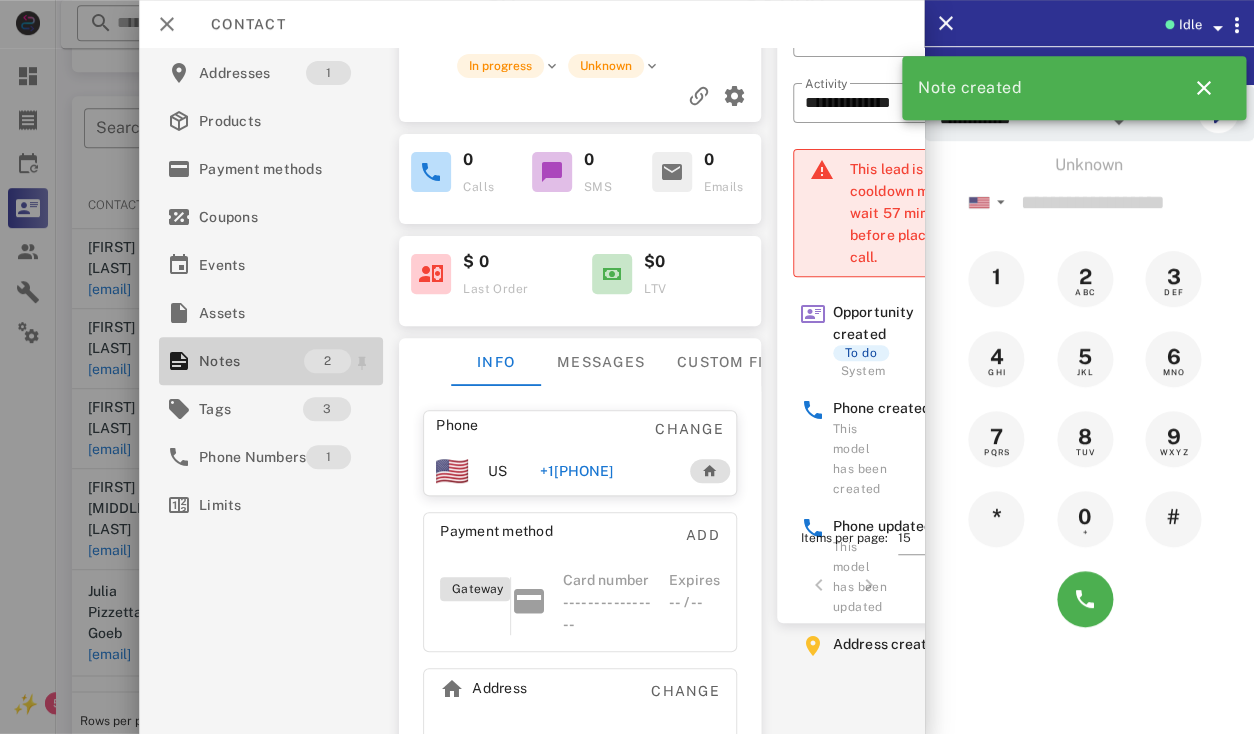 click on "Notes" at bounding box center [251, 361] 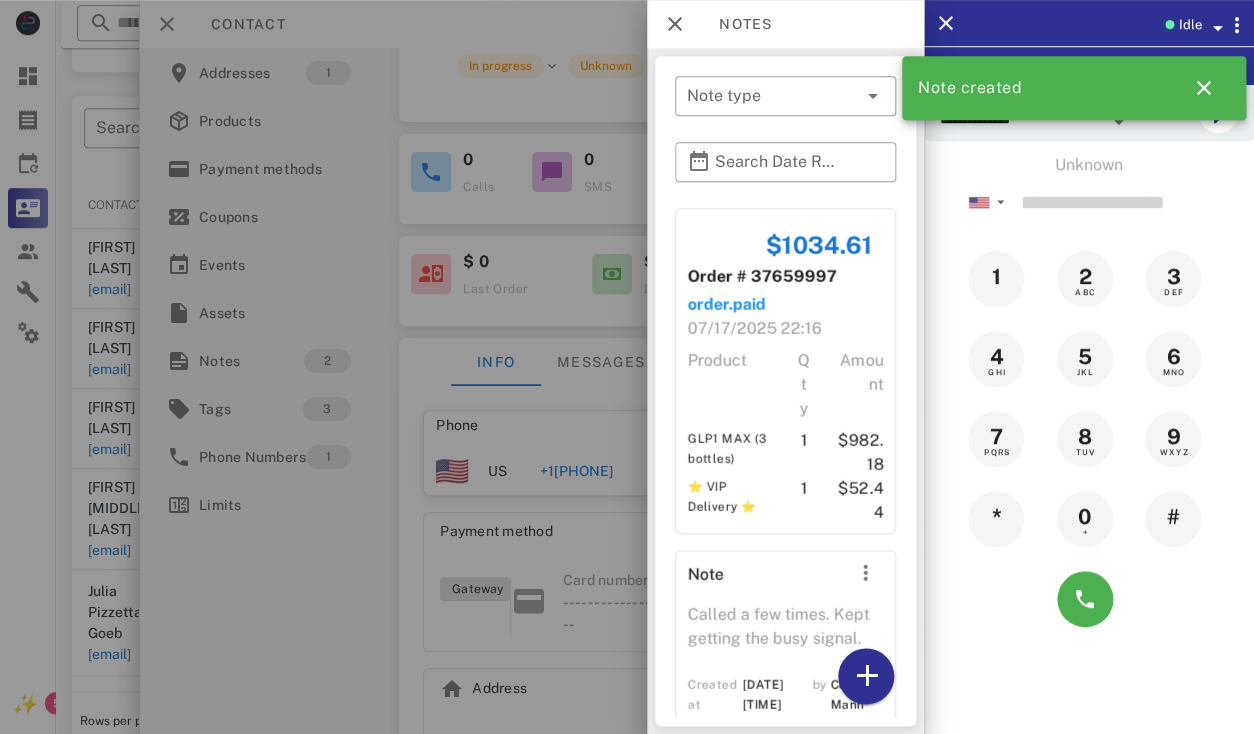 scroll, scrollTop: 381, scrollLeft: 0, axis: vertical 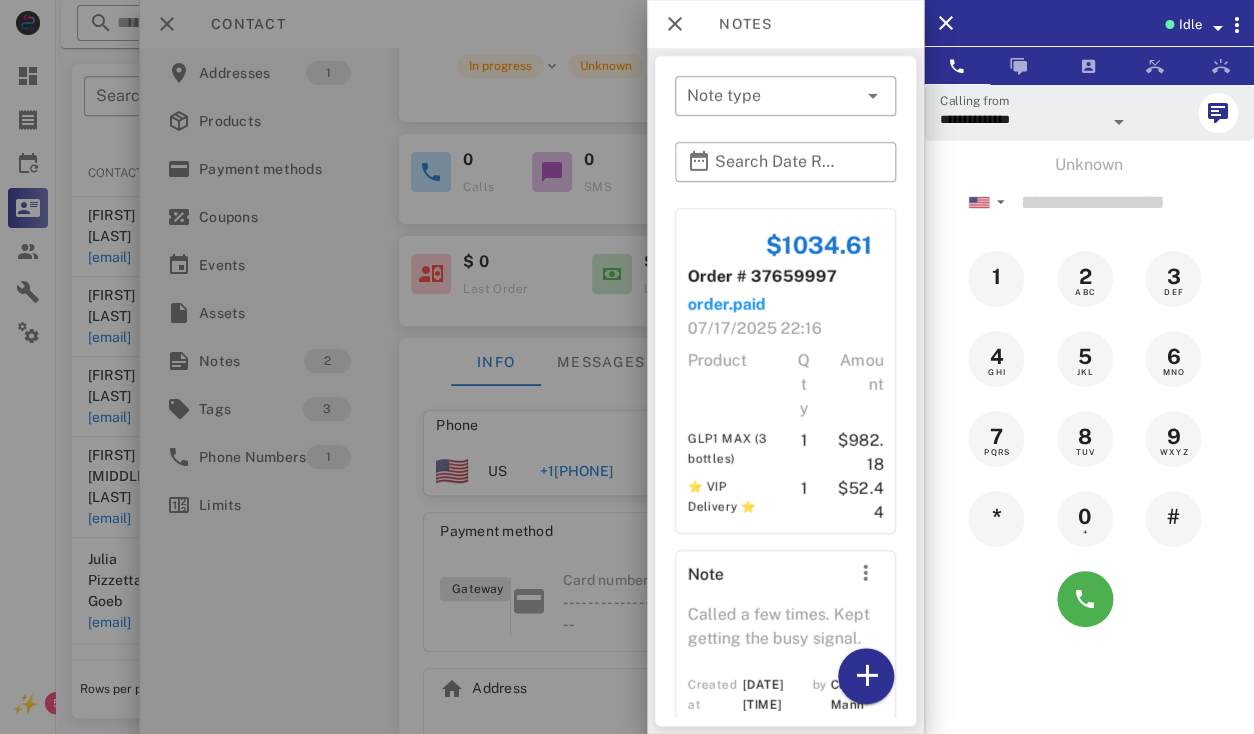 click at bounding box center (627, 367) 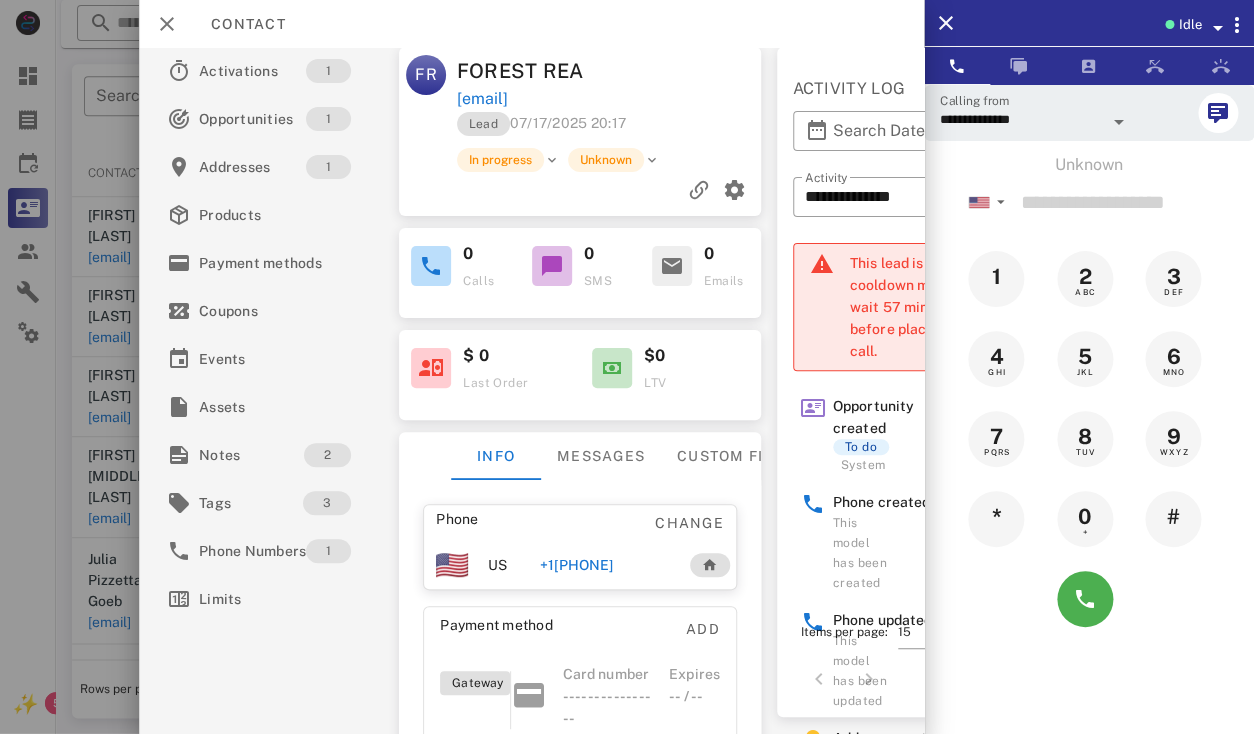 scroll, scrollTop: 0, scrollLeft: 0, axis: both 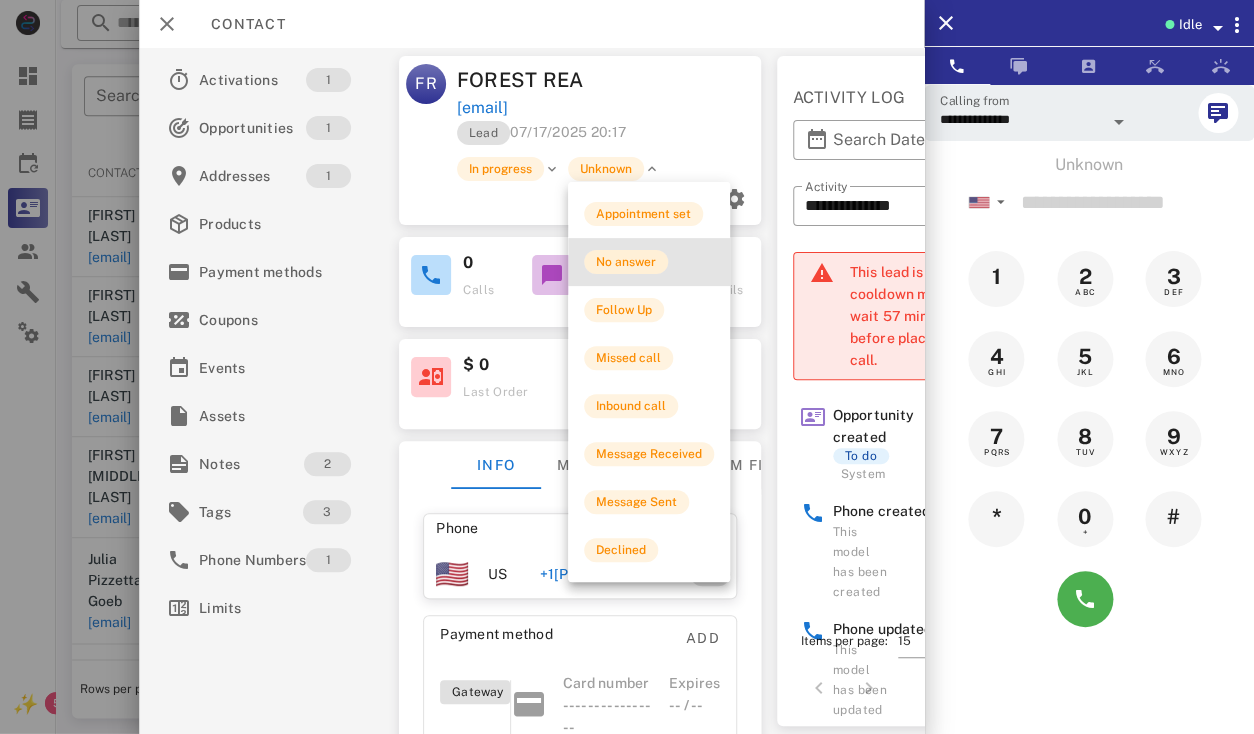 click on "No answer" at bounding box center (626, 262) 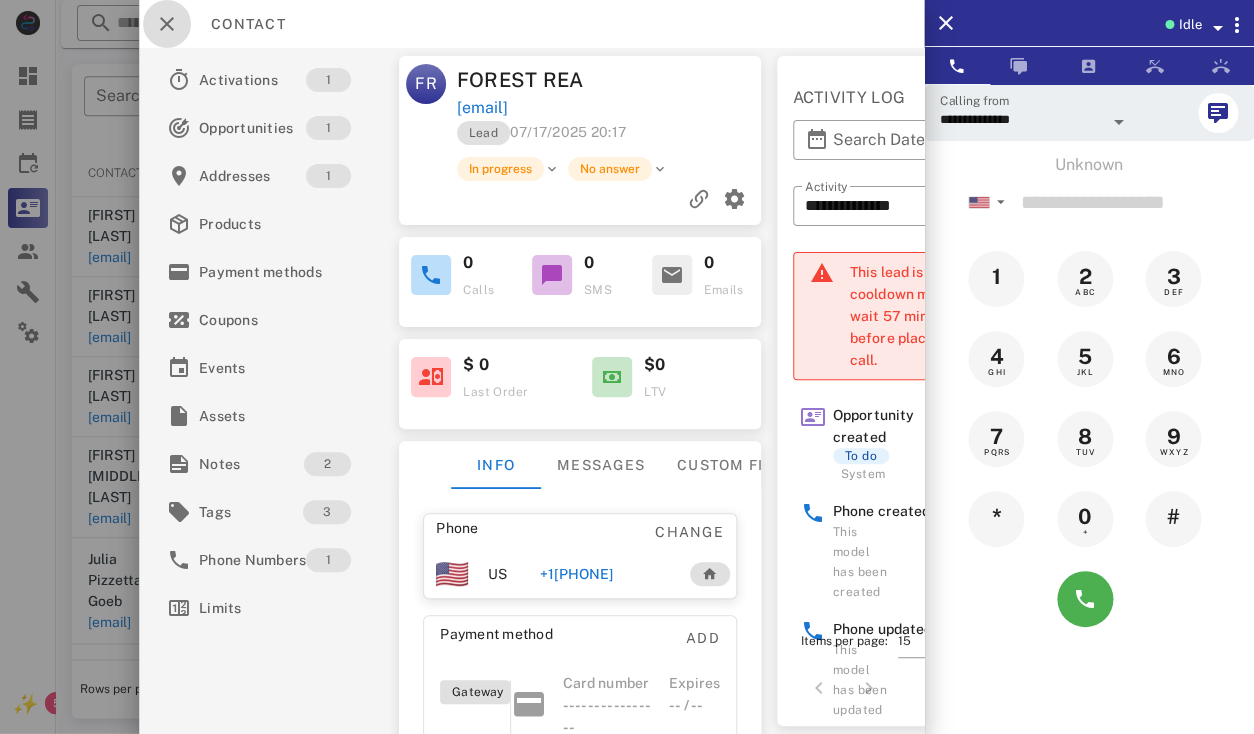 click at bounding box center [167, 24] 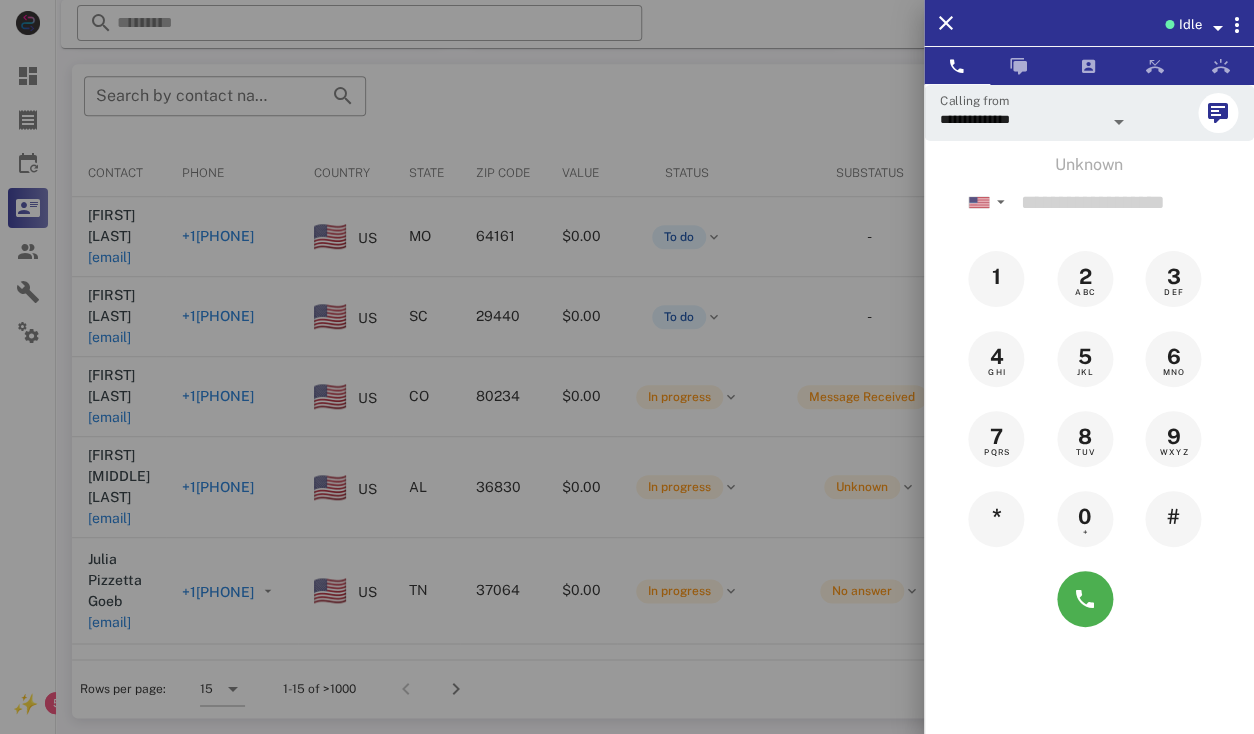 click at bounding box center [627, 367] 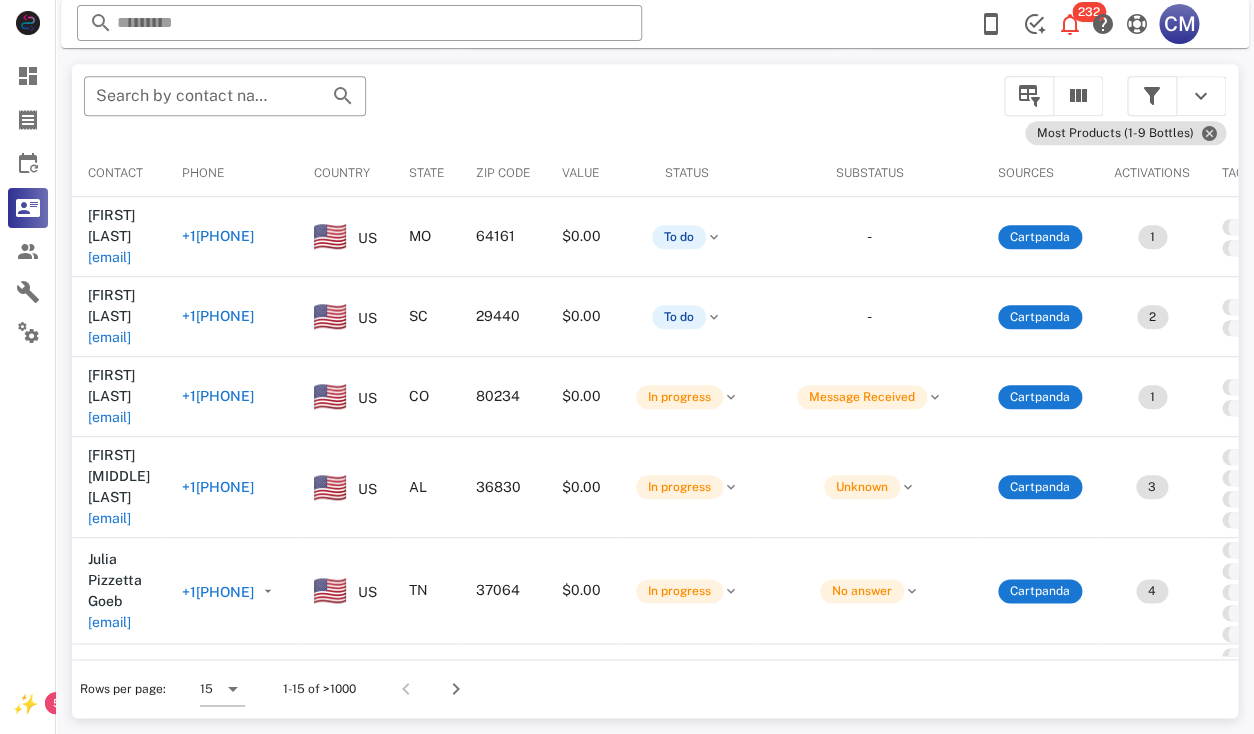 scroll, scrollTop: 377, scrollLeft: 0, axis: vertical 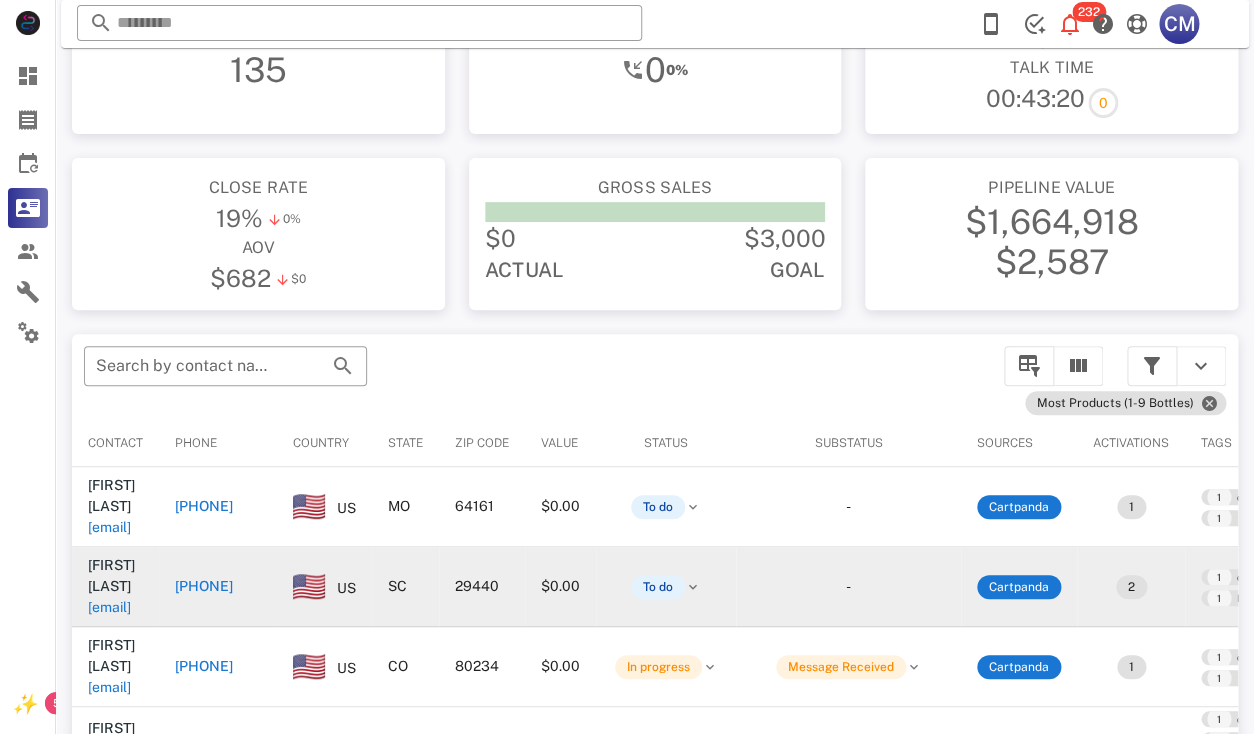click on "[USERNAME]@[DOMAIN]" at bounding box center (109, 607) 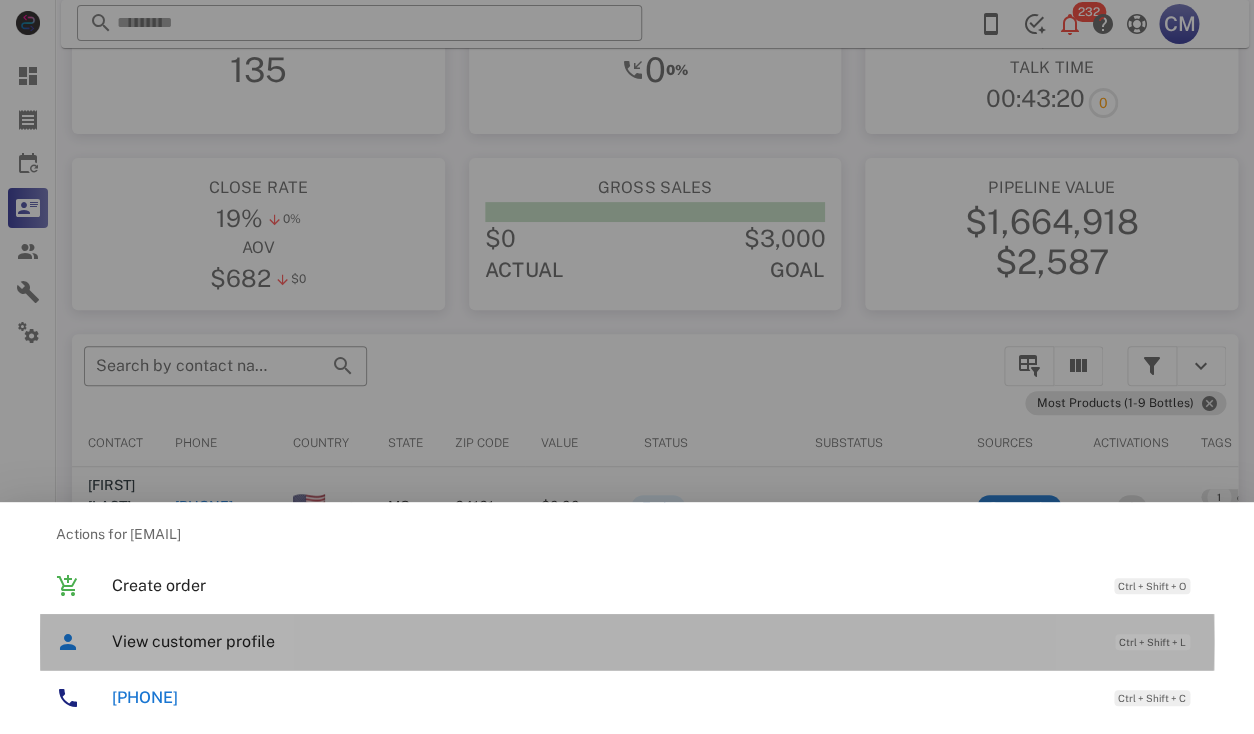 click on "View customer profile" at bounding box center (603, 641) 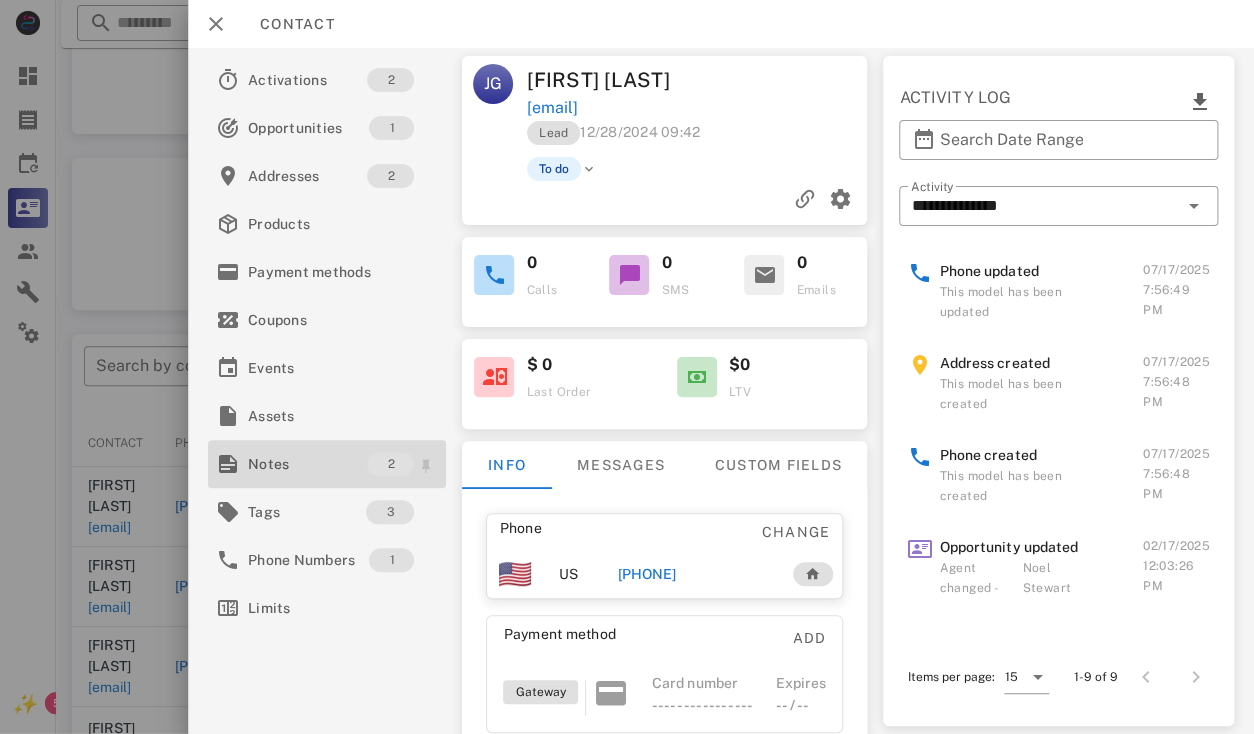 click on "Notes" at bounding box center [307, 464] 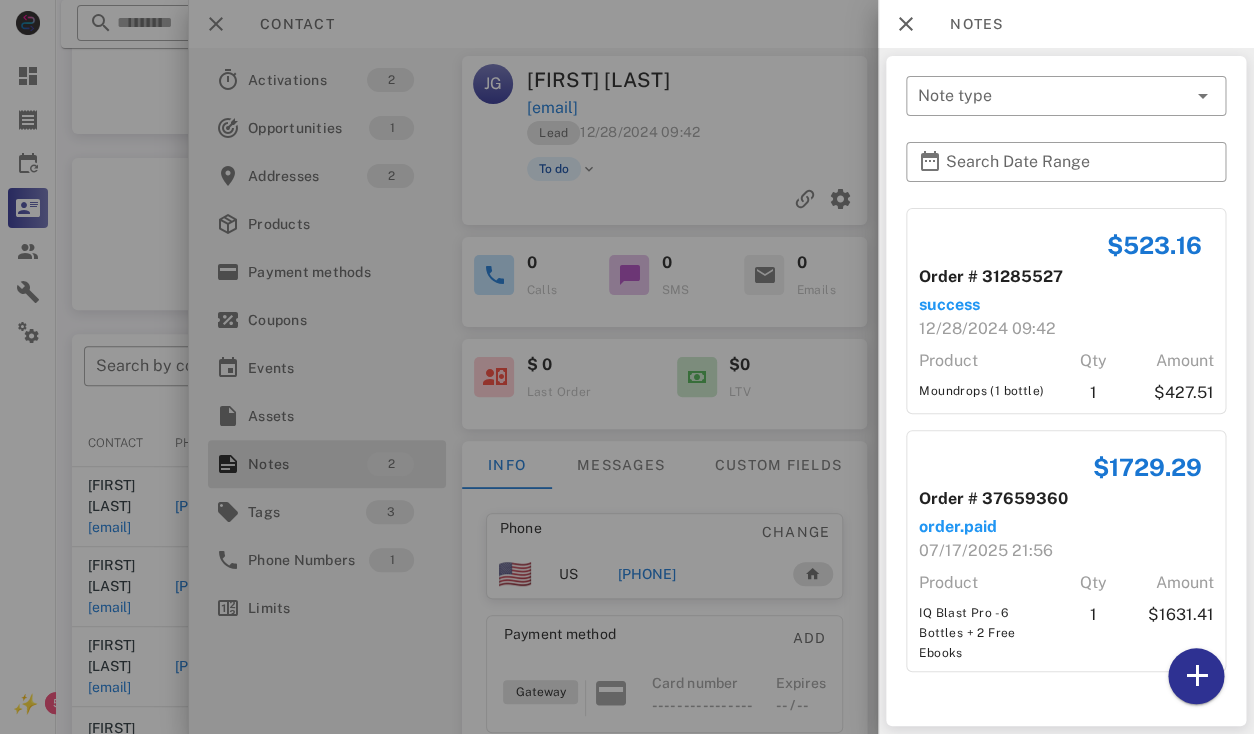 click at bounding box center [627, 367] 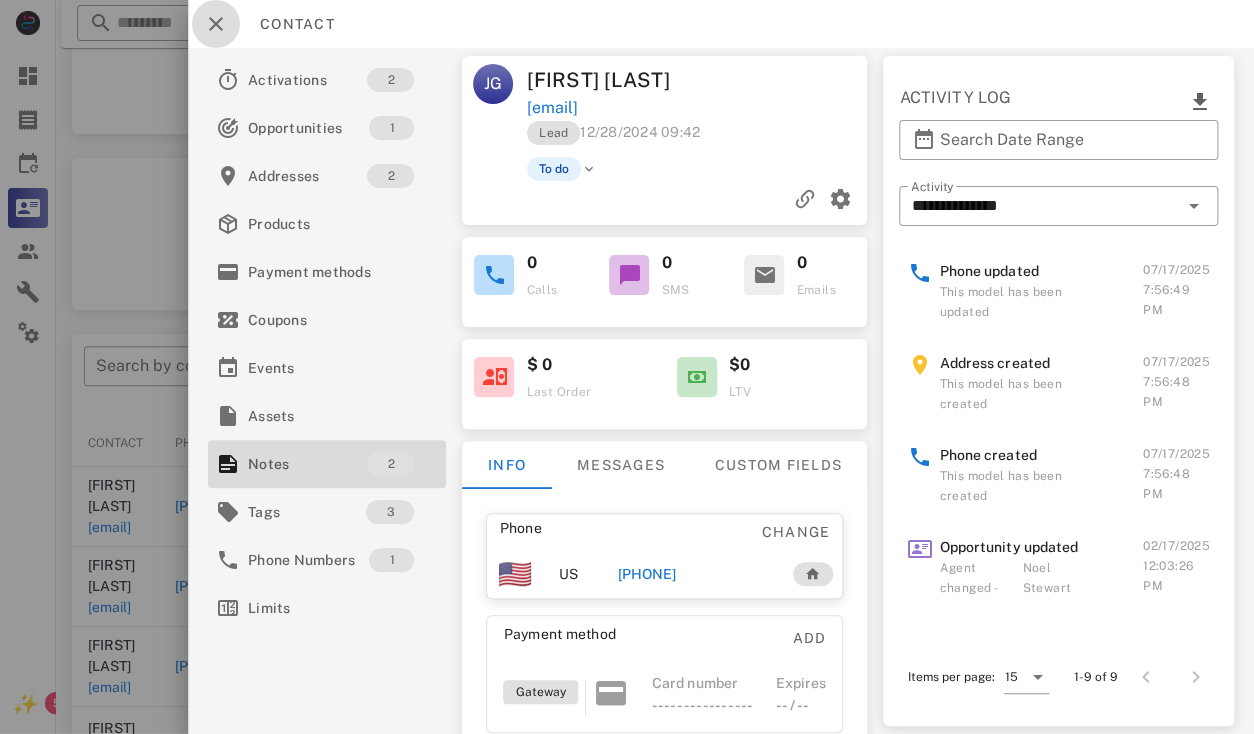 click at bounding box center [216, 24] 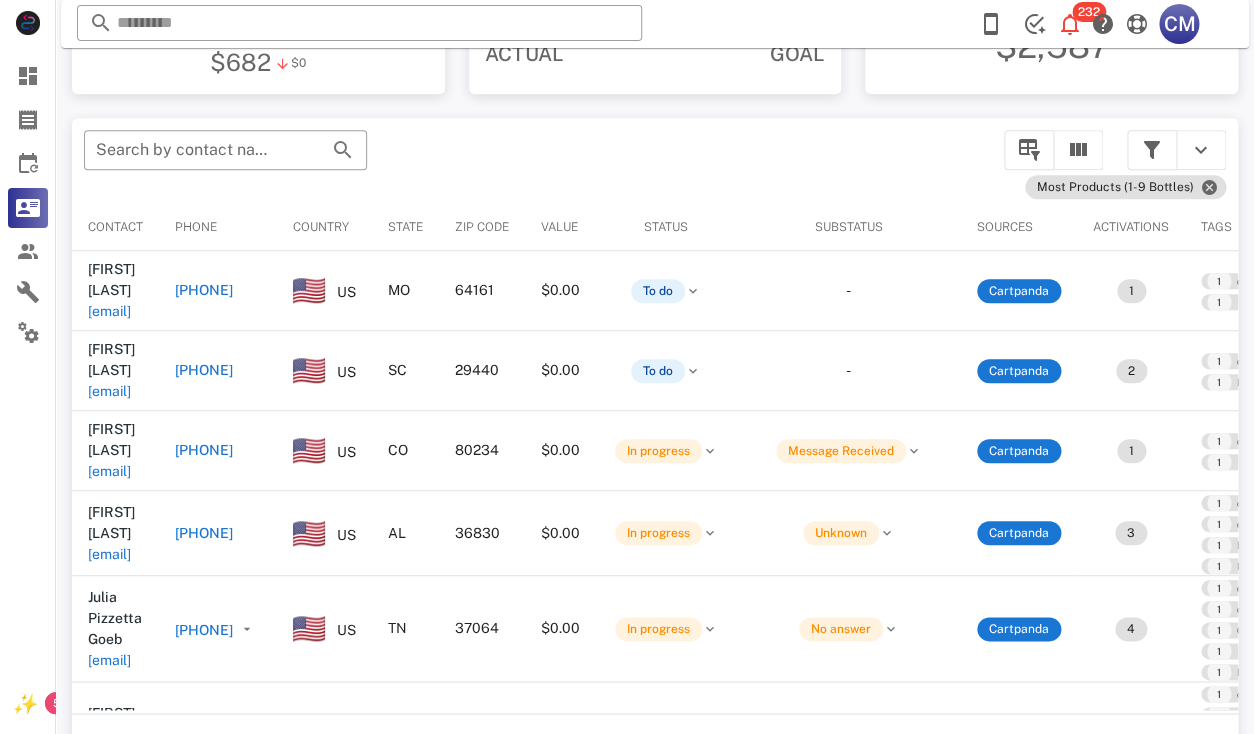 scroll, scrollTop: 381, scrollLeft: 0, axis: vertical 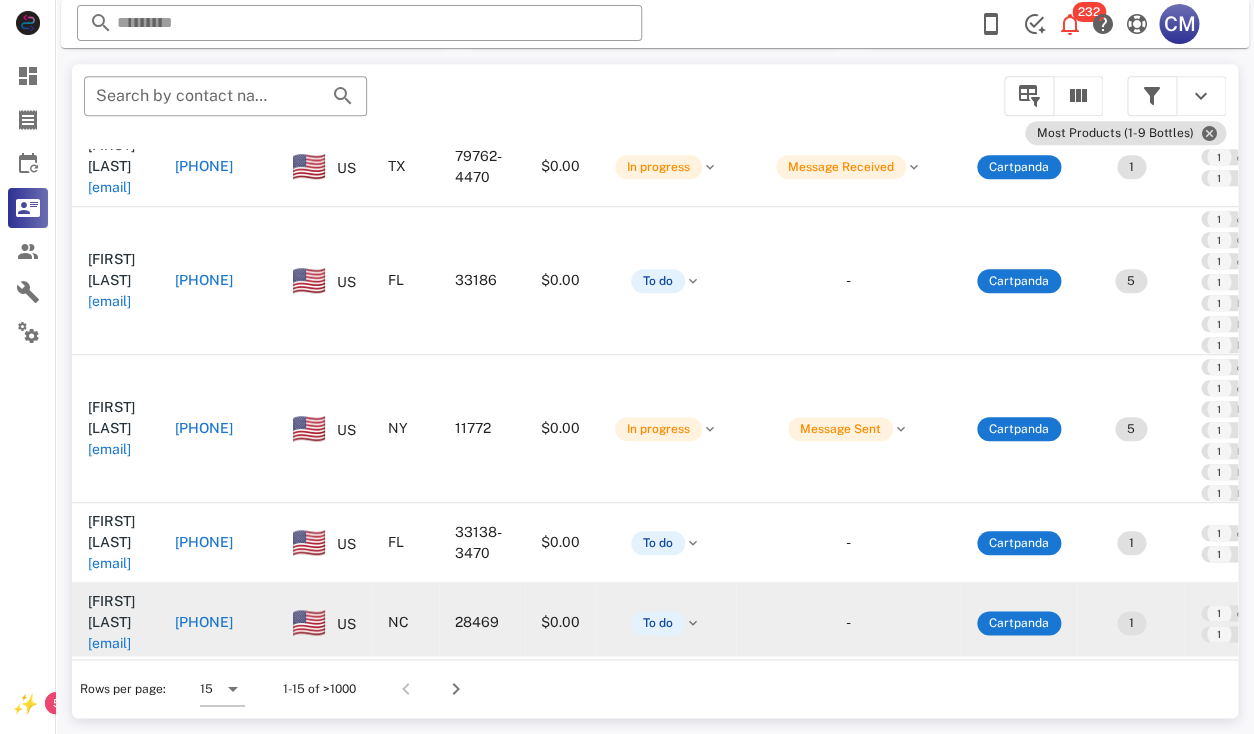 click on "truczman@gmail.com" at bounding box center [109, 643] 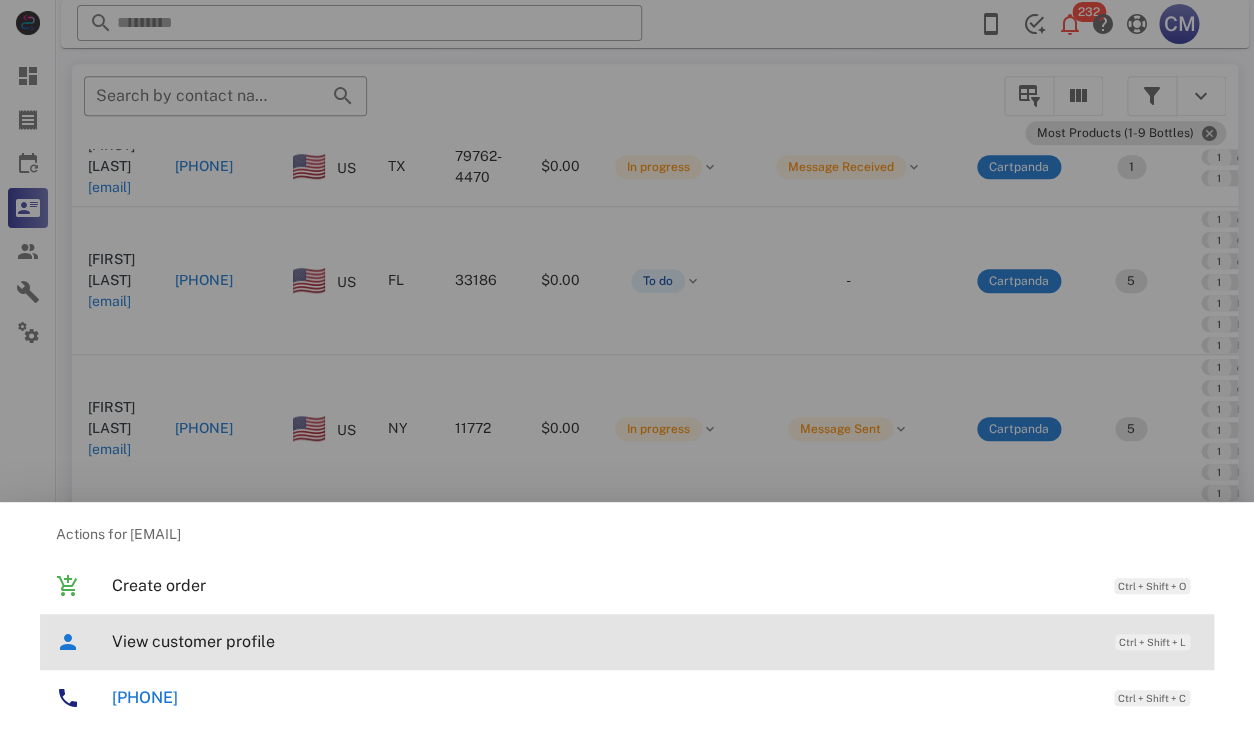 click on "View customer profile Ctrl + Shift + L" at bounding box center [627, 642] 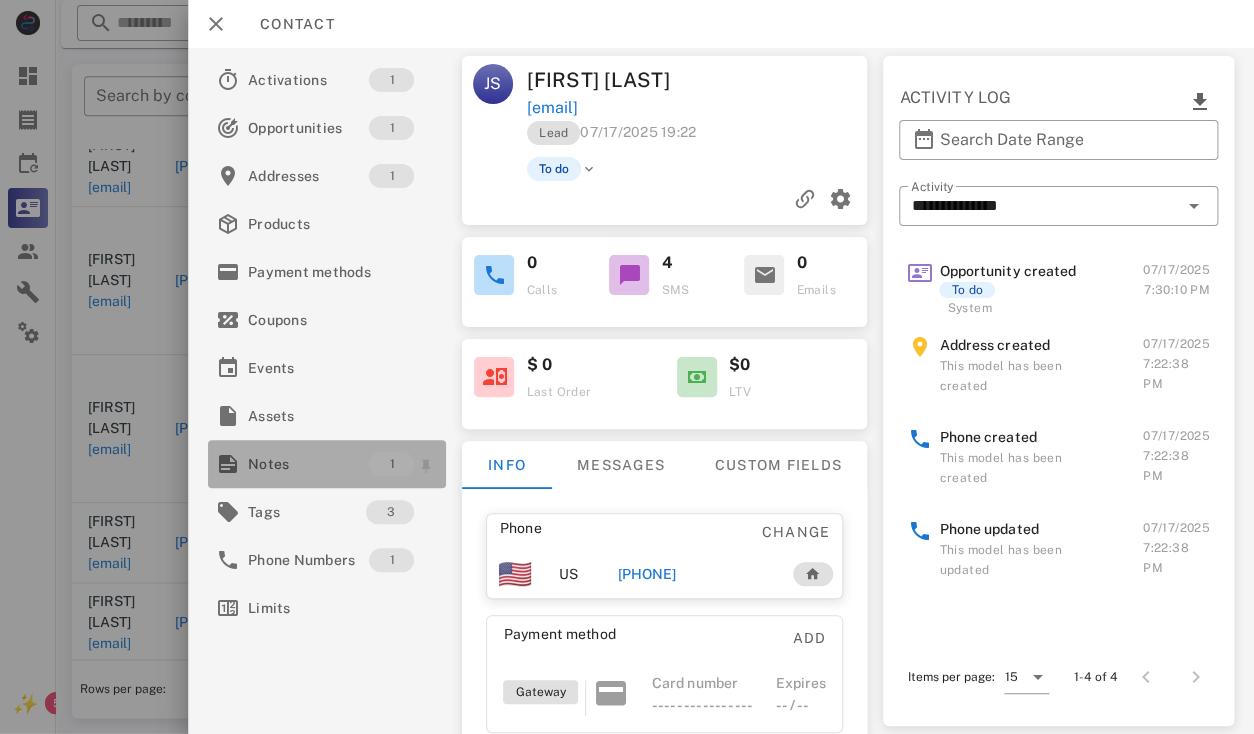 click on "Notes" at bounding box center [308, 464] 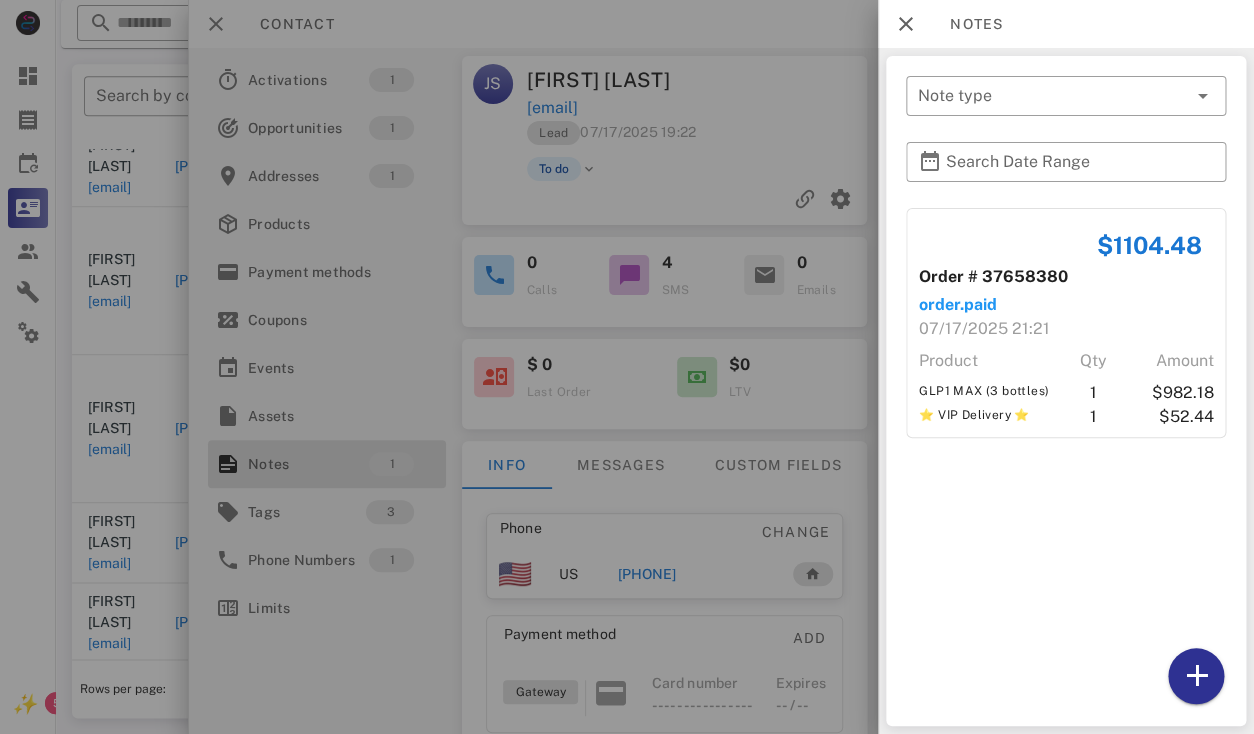 click at bounding box center (627, 367) 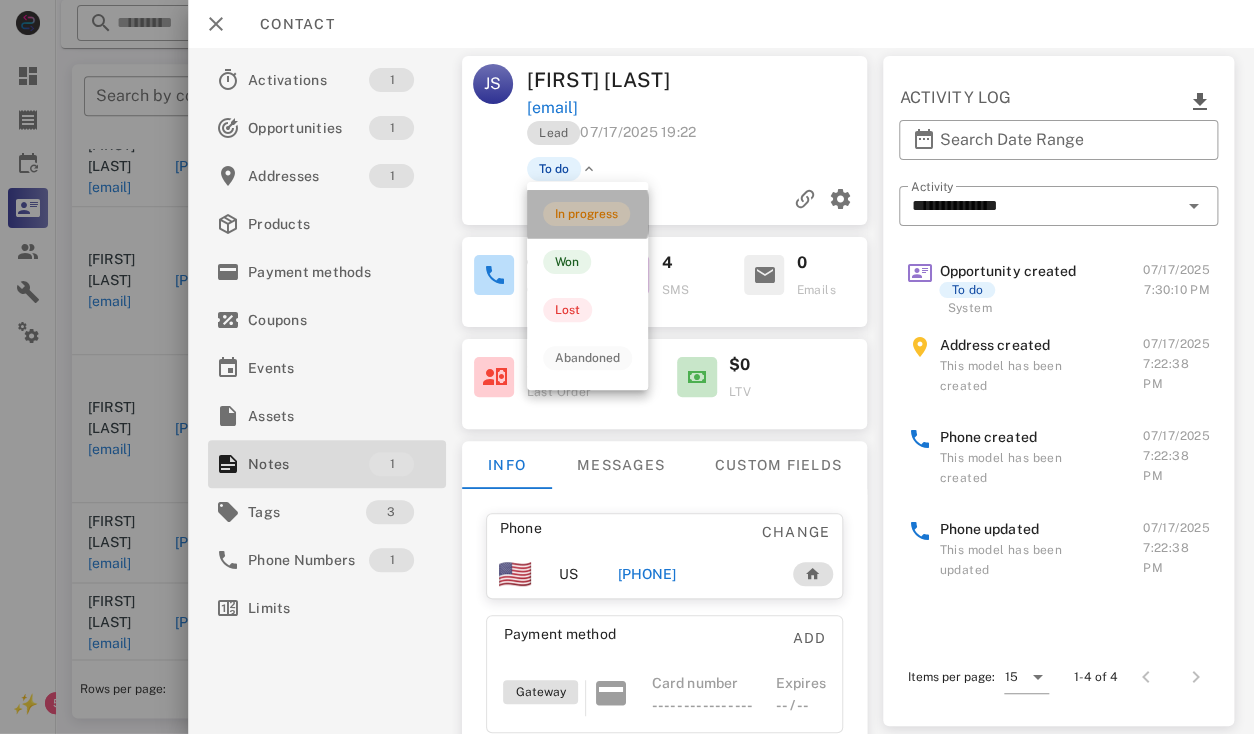 click on "In progress" at bounding box center (587, 214) 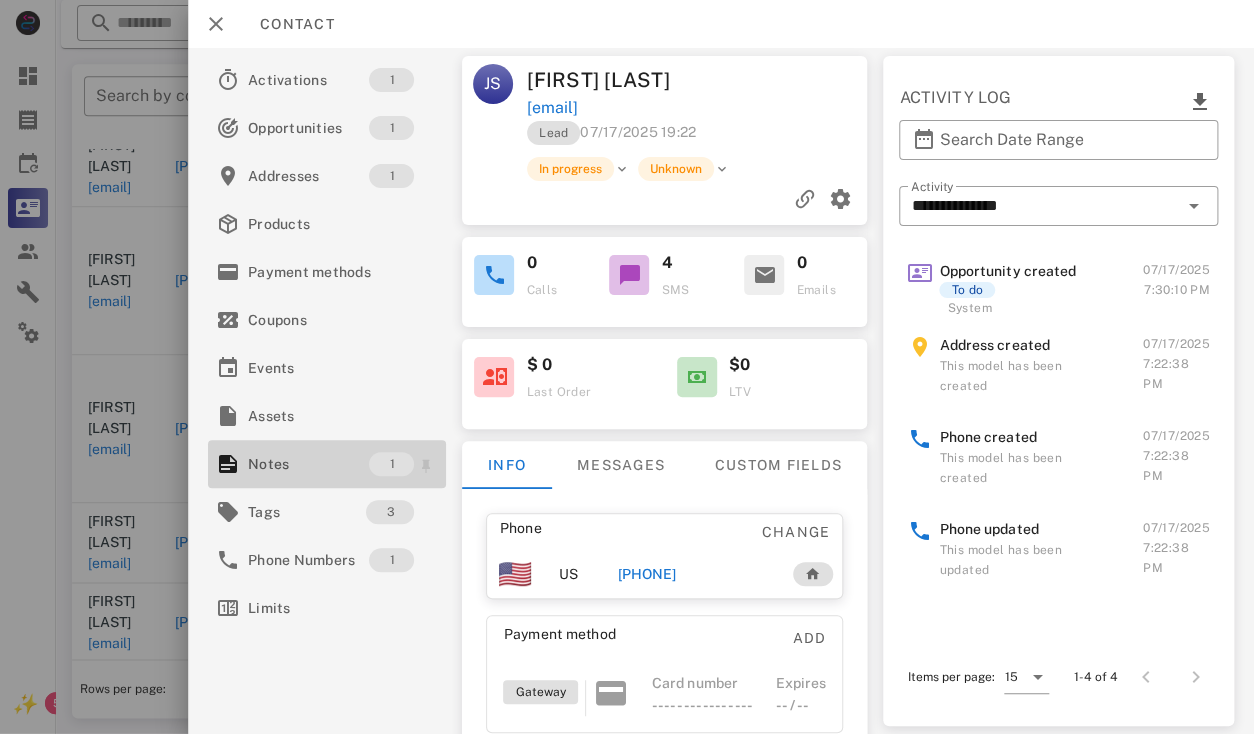 click on "Notes" at bounding box center [308, 464] 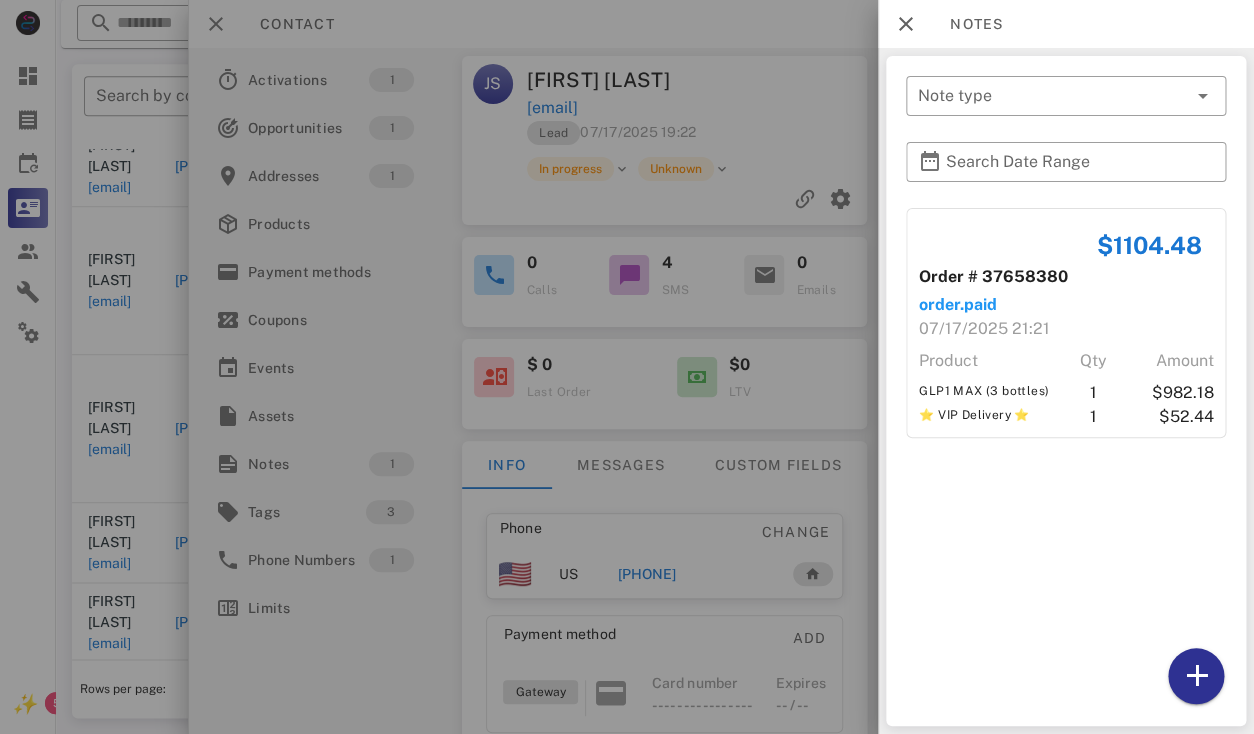 click at bounding box center (627, 367) 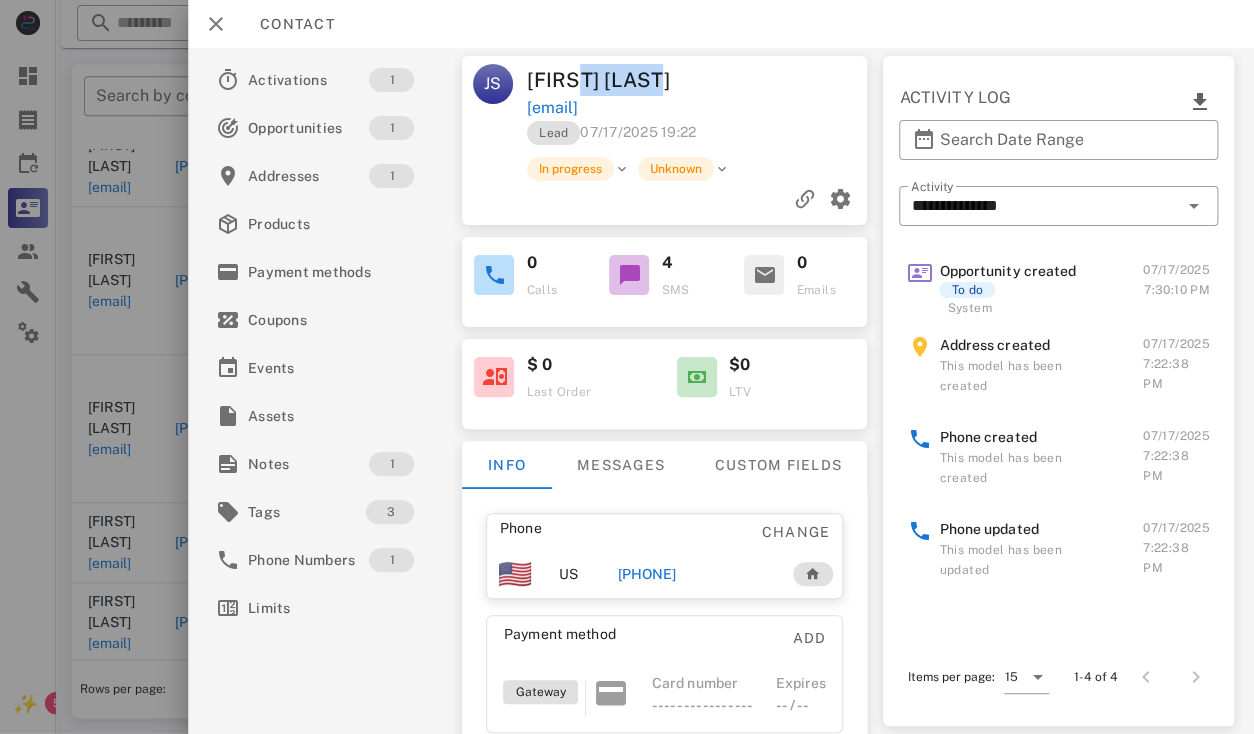 click on "John Stephens" at bounding box center (613, 80) 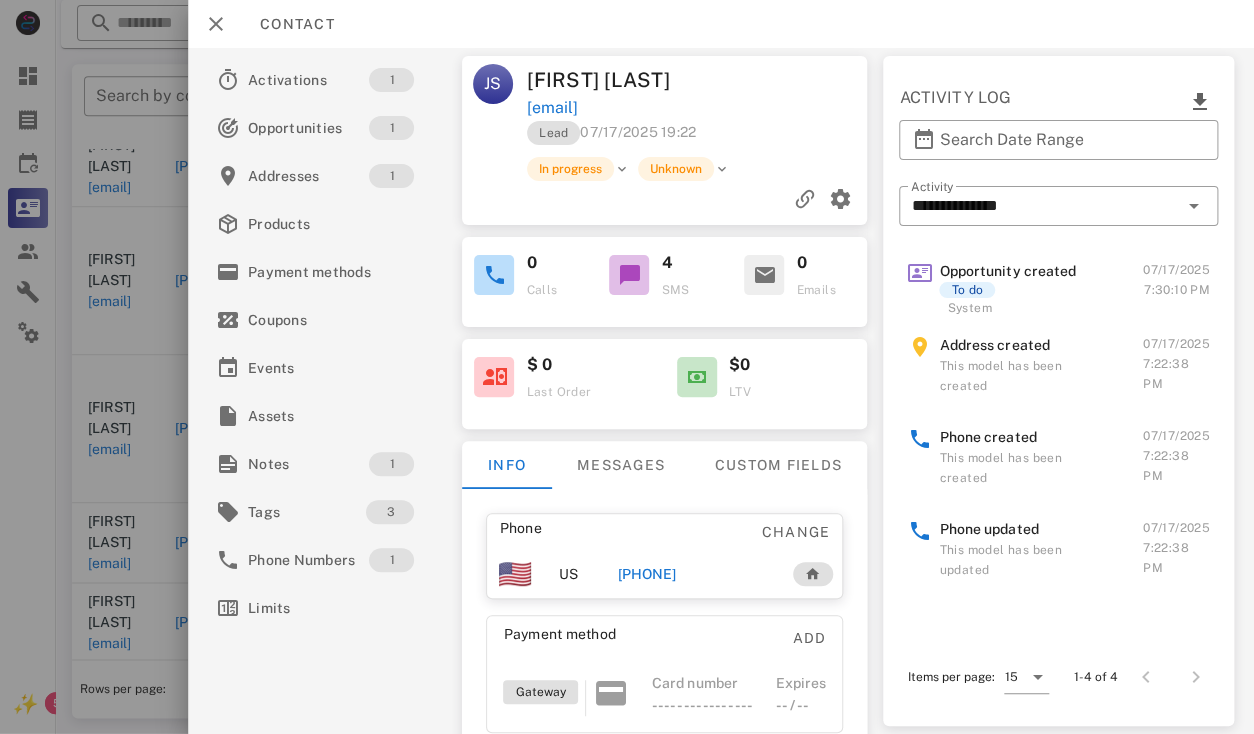 click on "John Stephens" at bounding box center [613, 80] 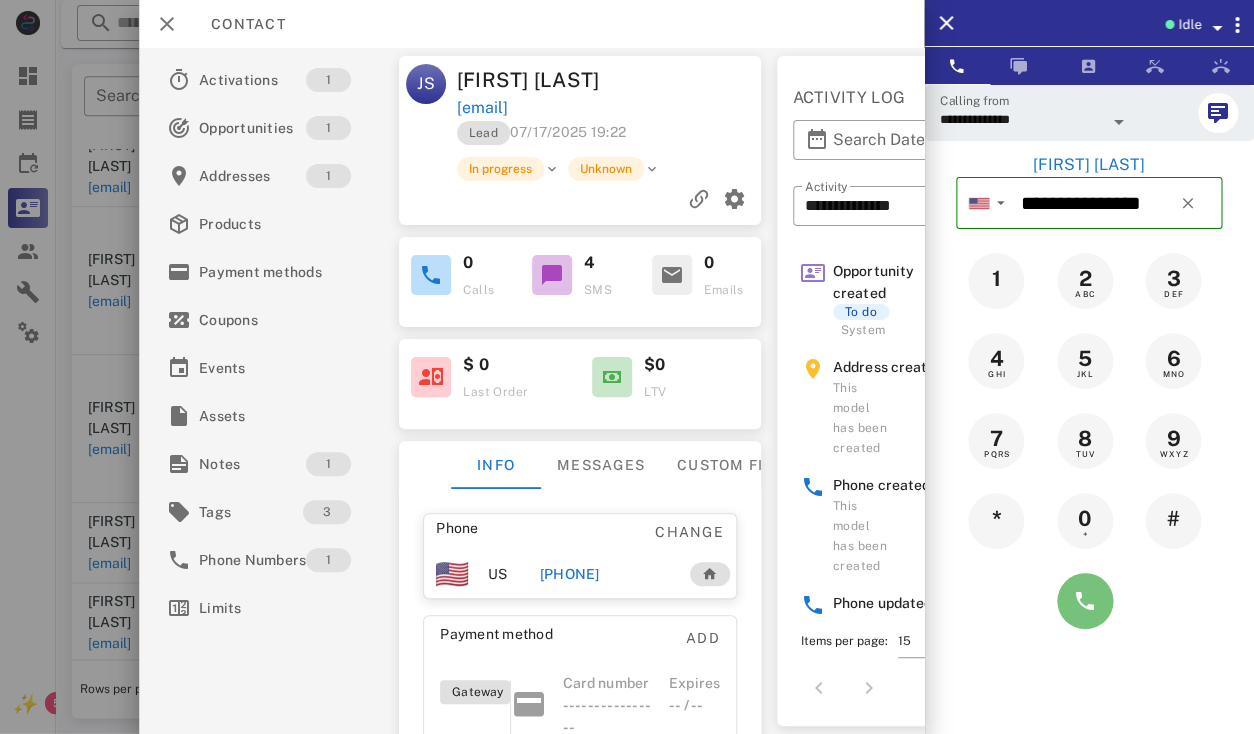 click at bounding box center [1085, 601] 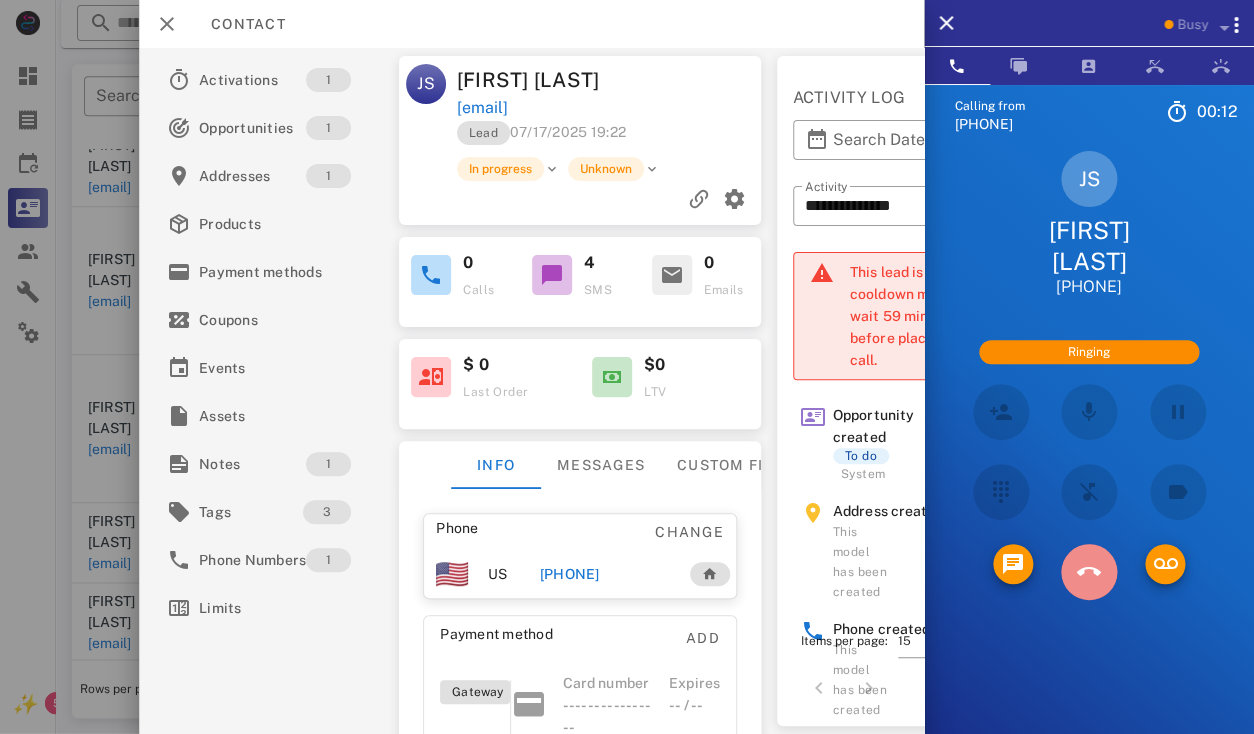 click at bounding box center (1089, 572) 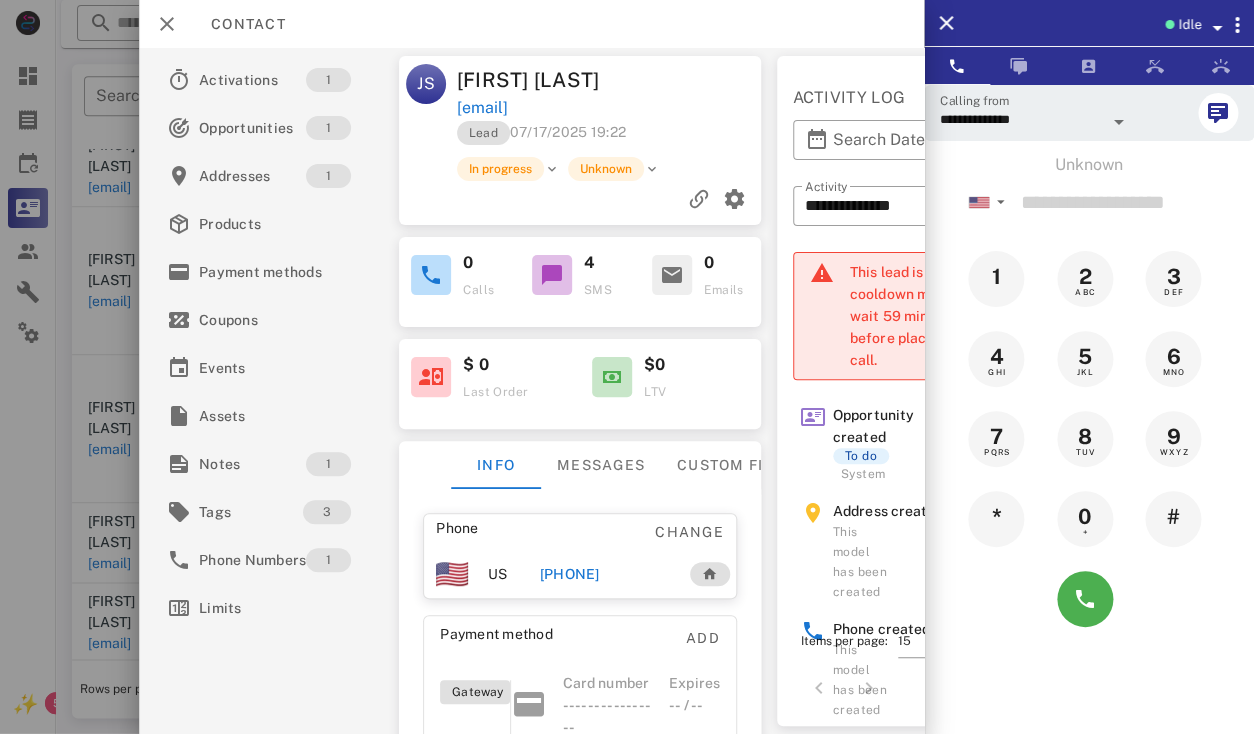 click on "+19105404786" at bounding box center (569, 574) 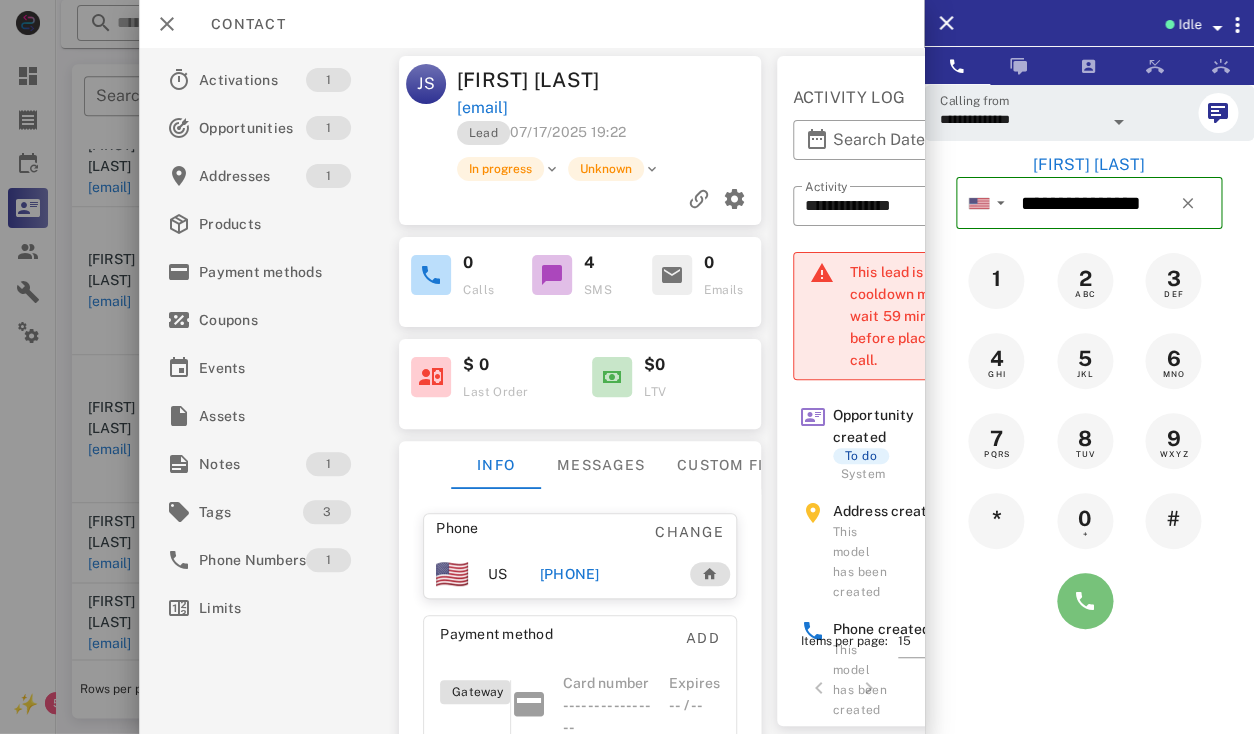 click at bounding box center (1085, 601) 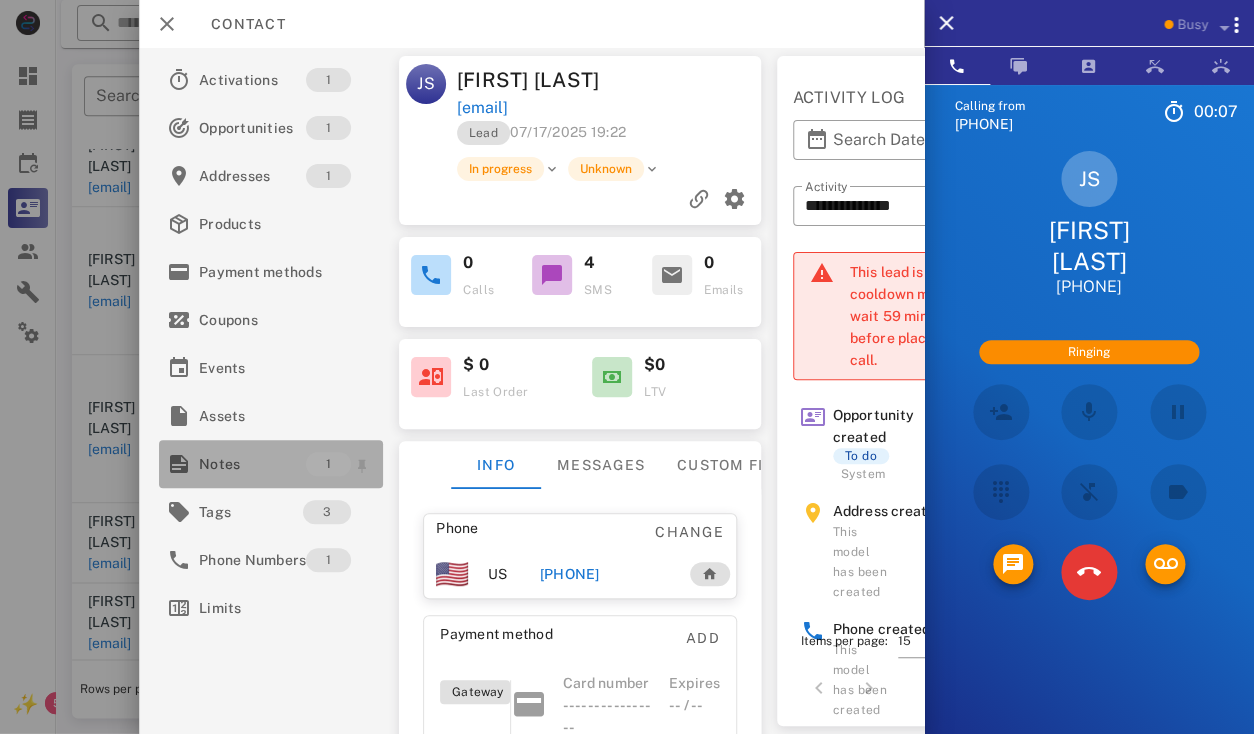 click on "Notes" at bounding box center [252, 464] 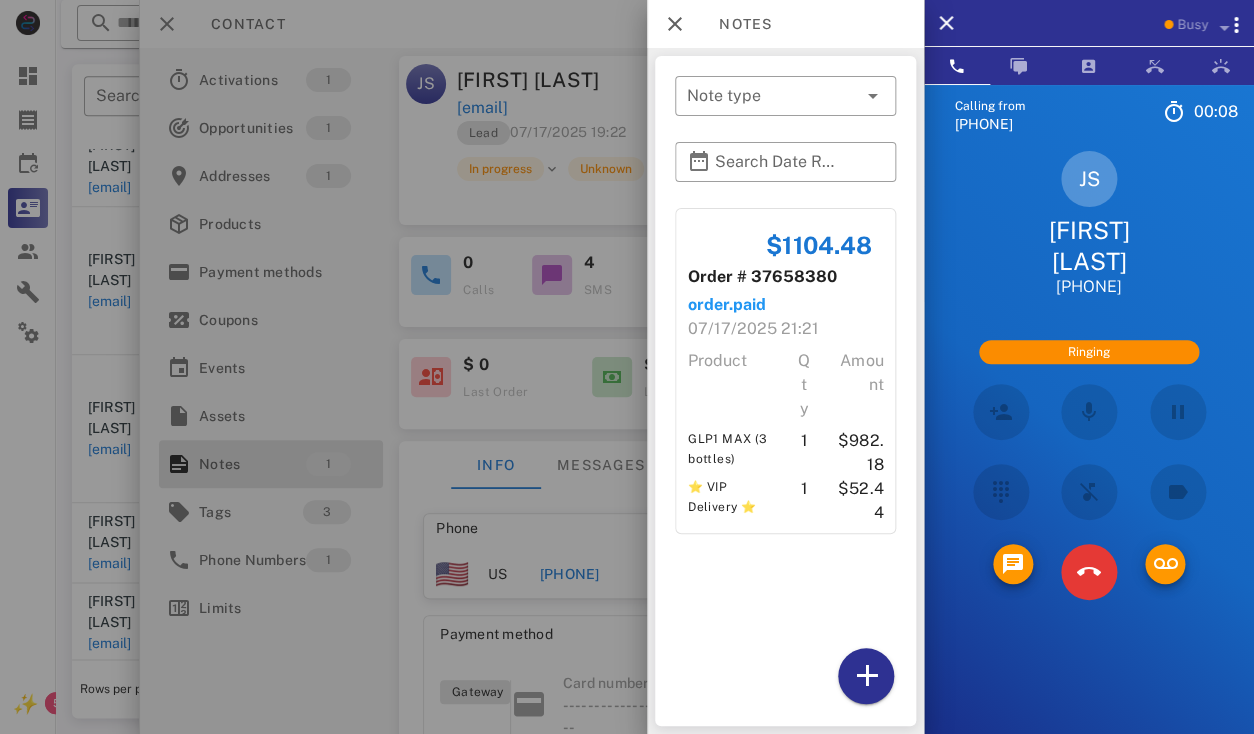 click on "$1104.48   Order # 37658380   order.paid   07/17/2025 21:21   Product Qty Amount  GLP1 MAX (3 bottles)  1 $982.18  ⭐ VIP Delivery ⭐  1 $52.44" at bounding box center (785, 462) 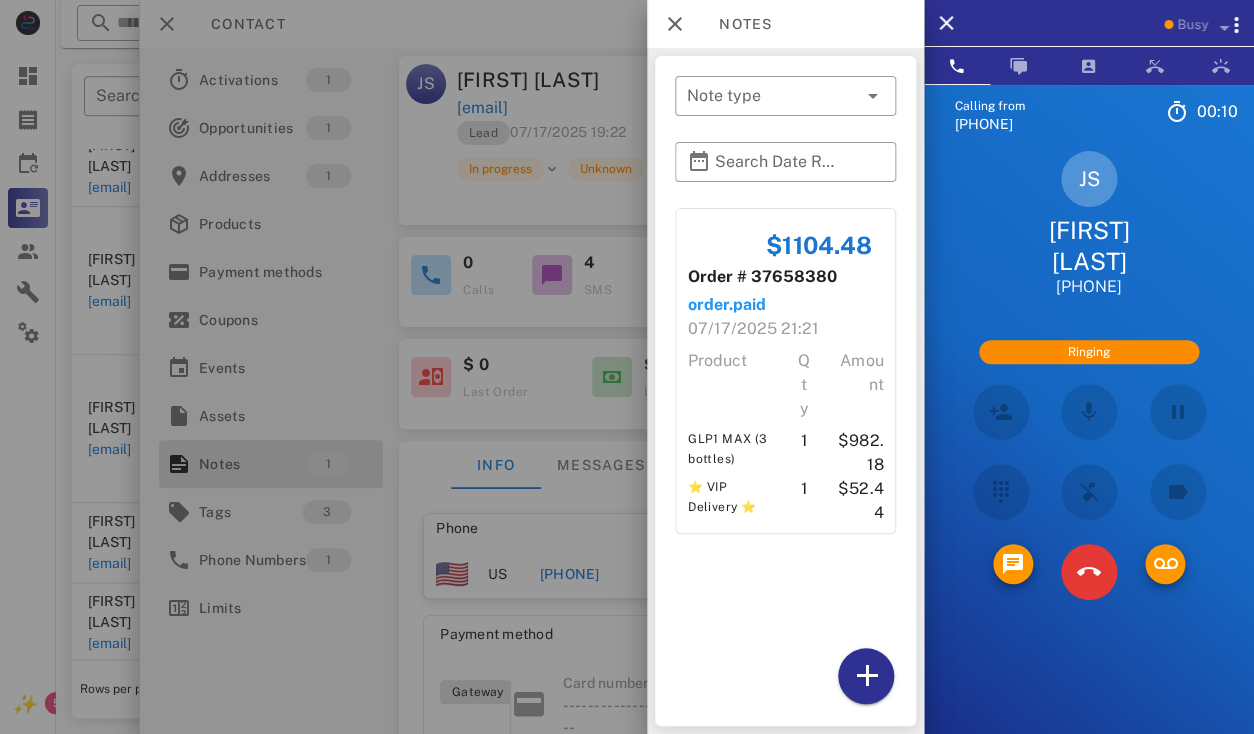 click at bounding box center [627, 367] 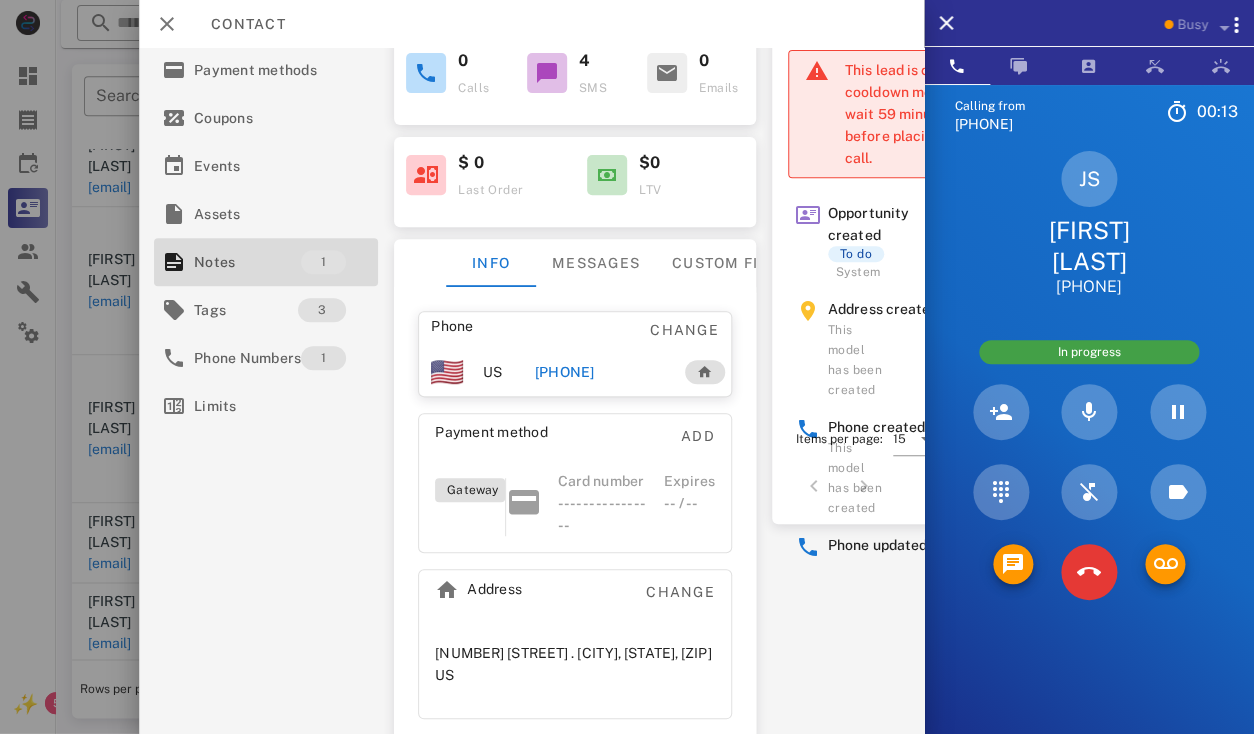 scroll, scrollTop: 202, scrollLeft: 7, axis: both 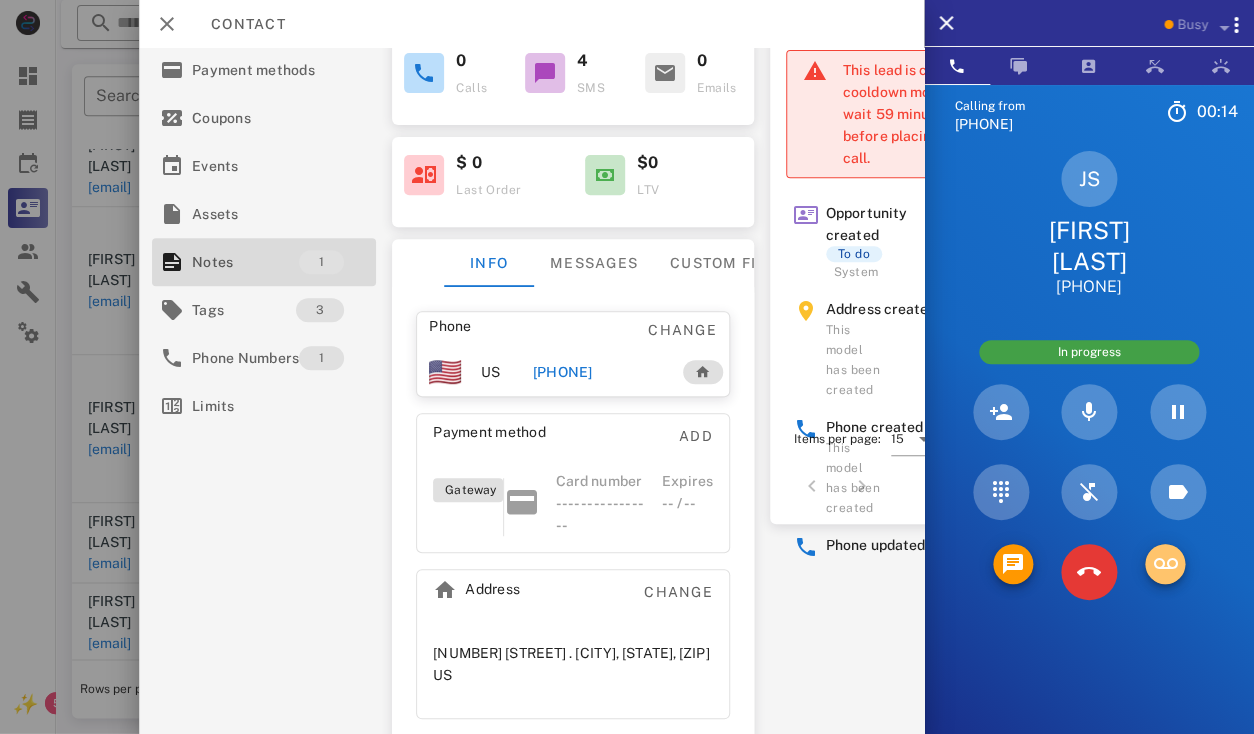 click at bounding box center [1165, 564] 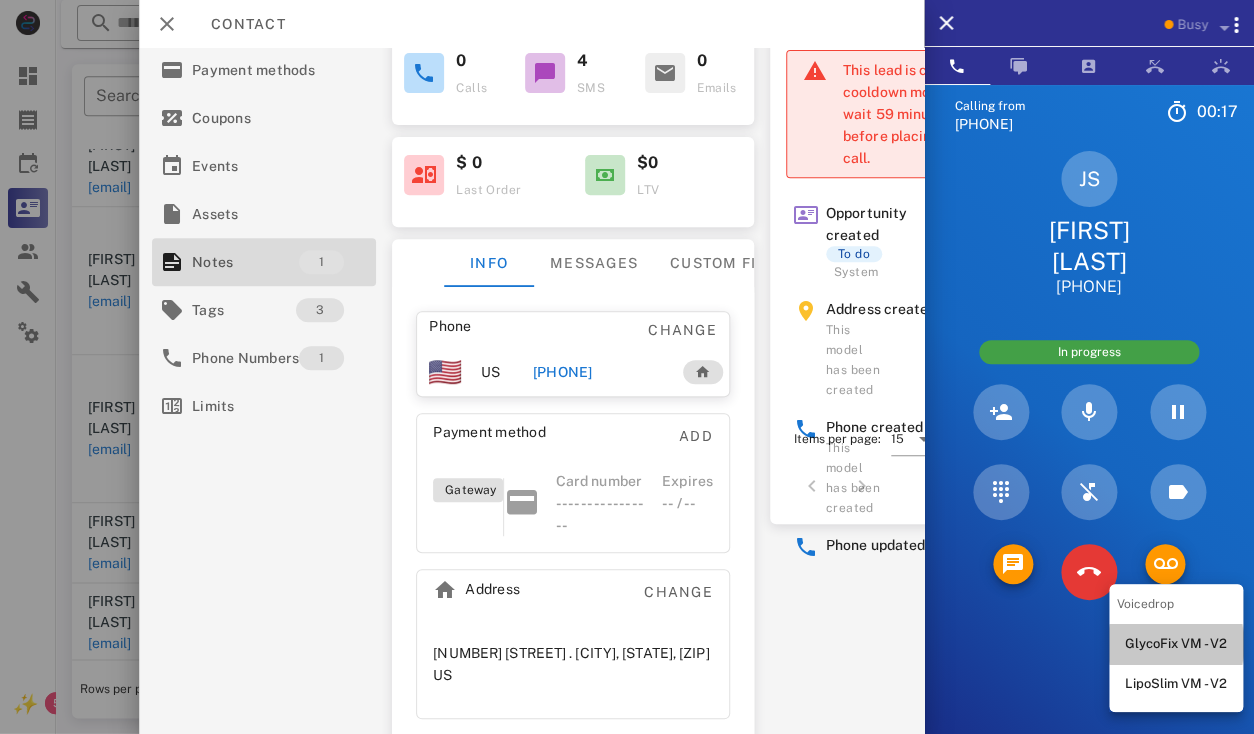 click on "GlycoFix VM - V2" at bounding box center [1176, 644] 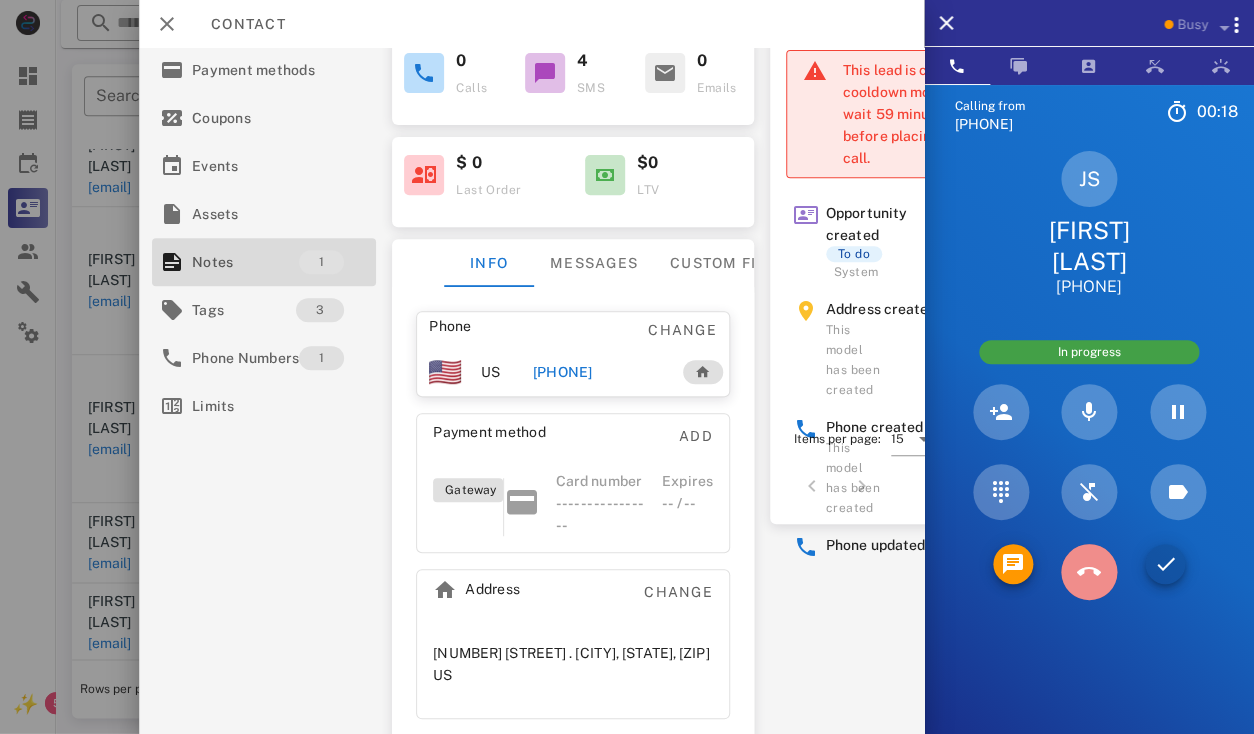 click at bounding box center [1089, 572] 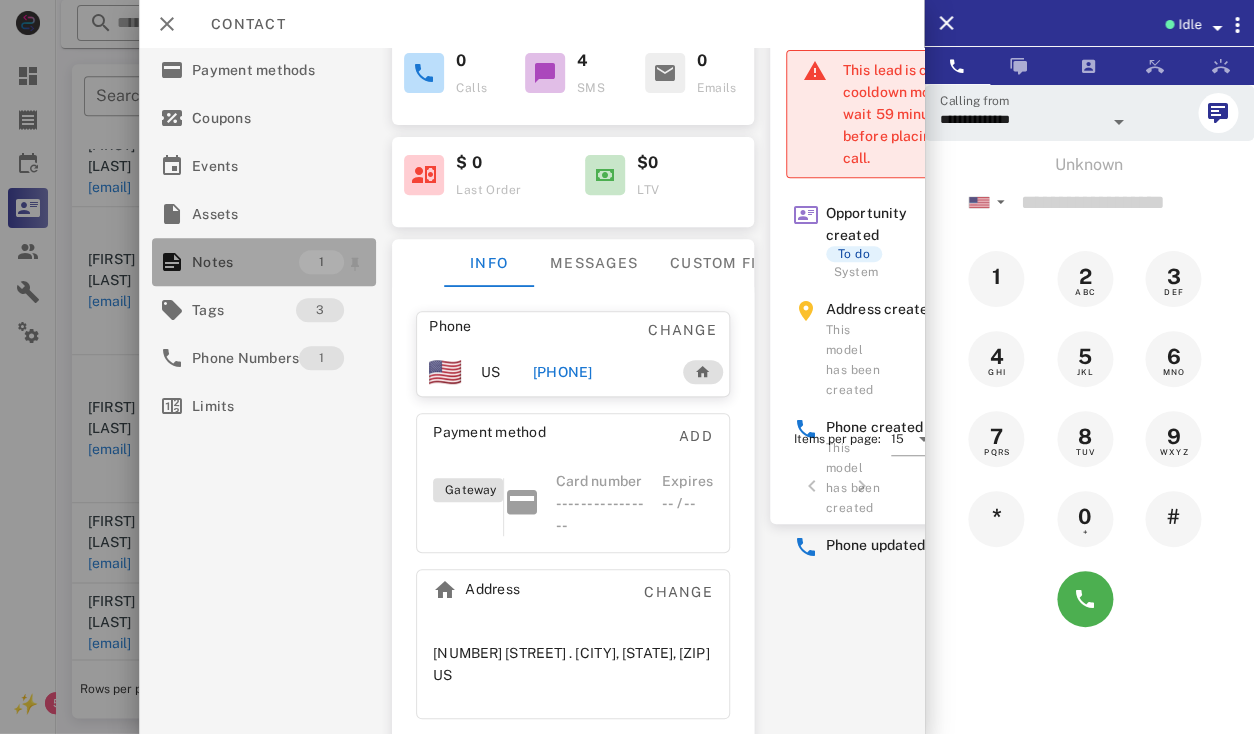 click on "Notes" at bounding box center (245, 262) 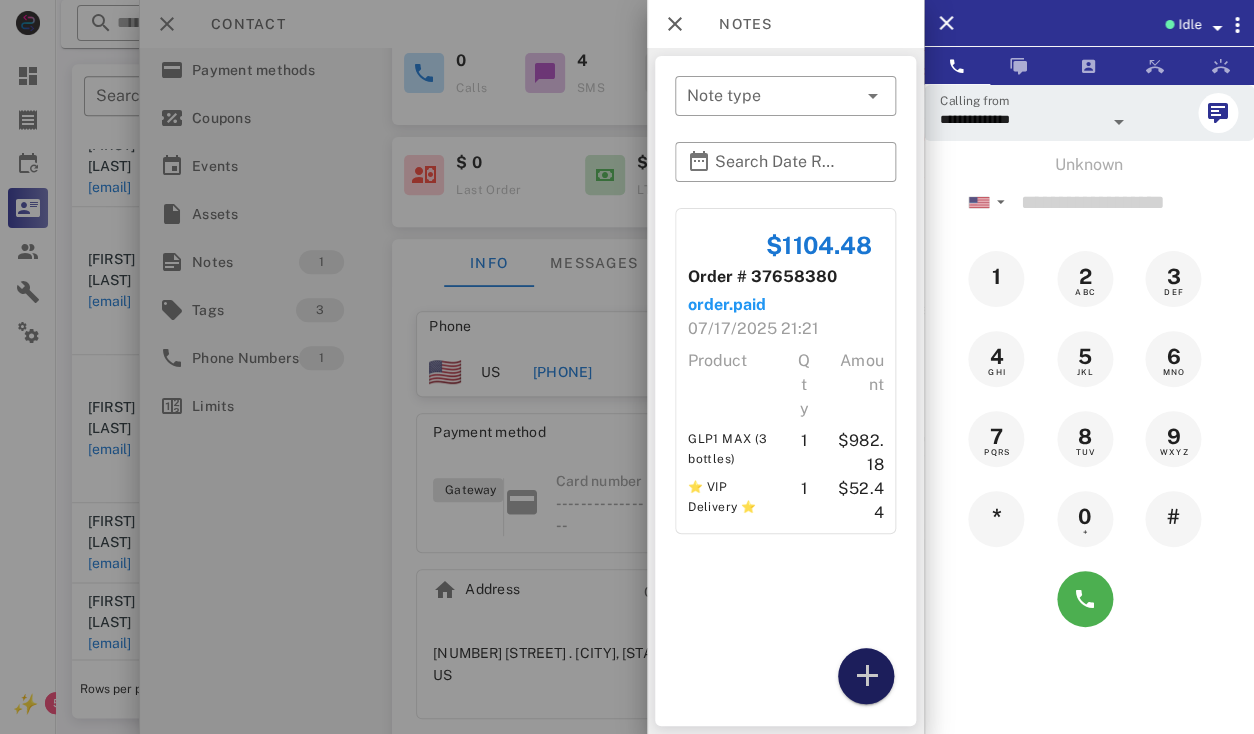 click at bounding box center (866, 676) 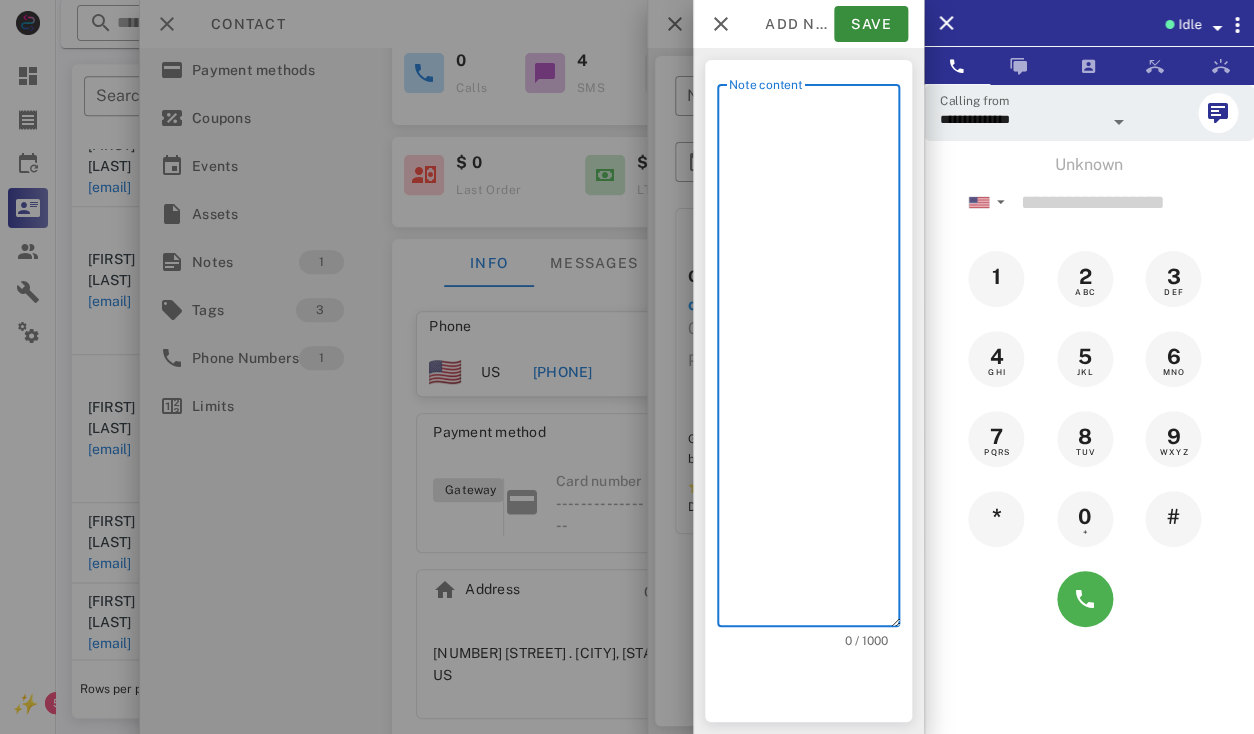 click on "Note content" at bounding box center [814, 360] 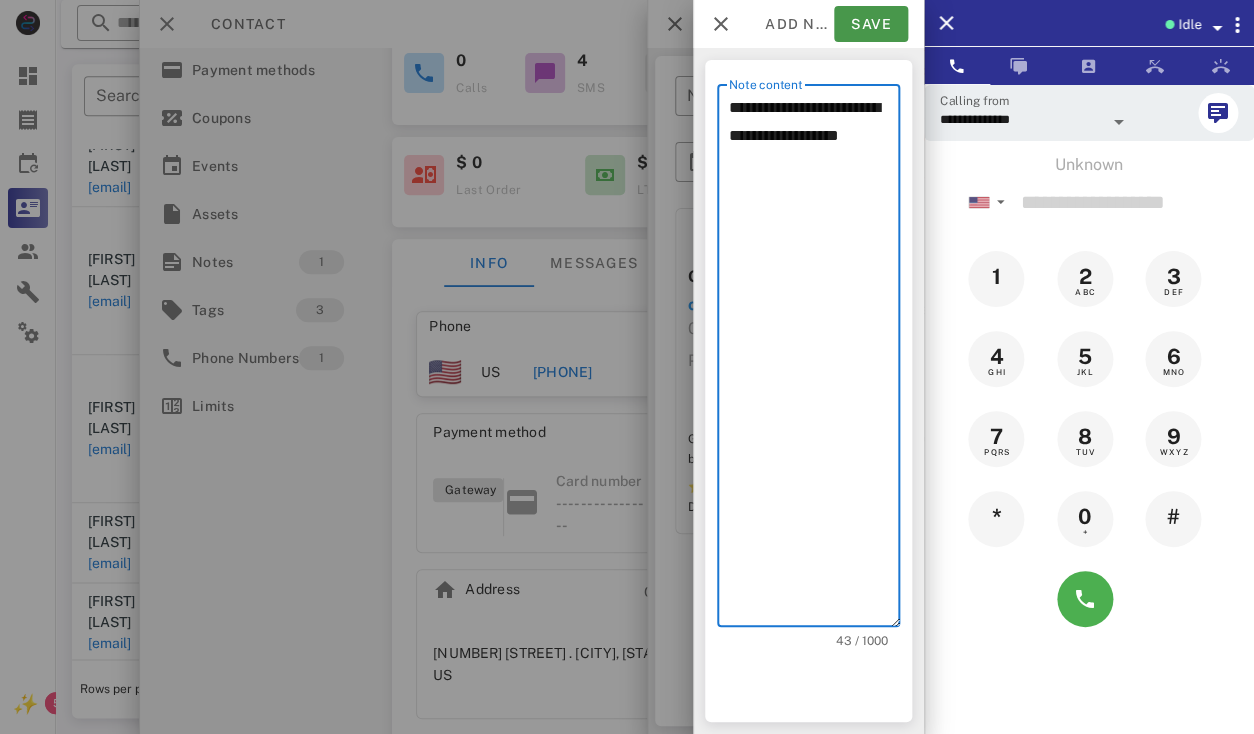 type on "**********" 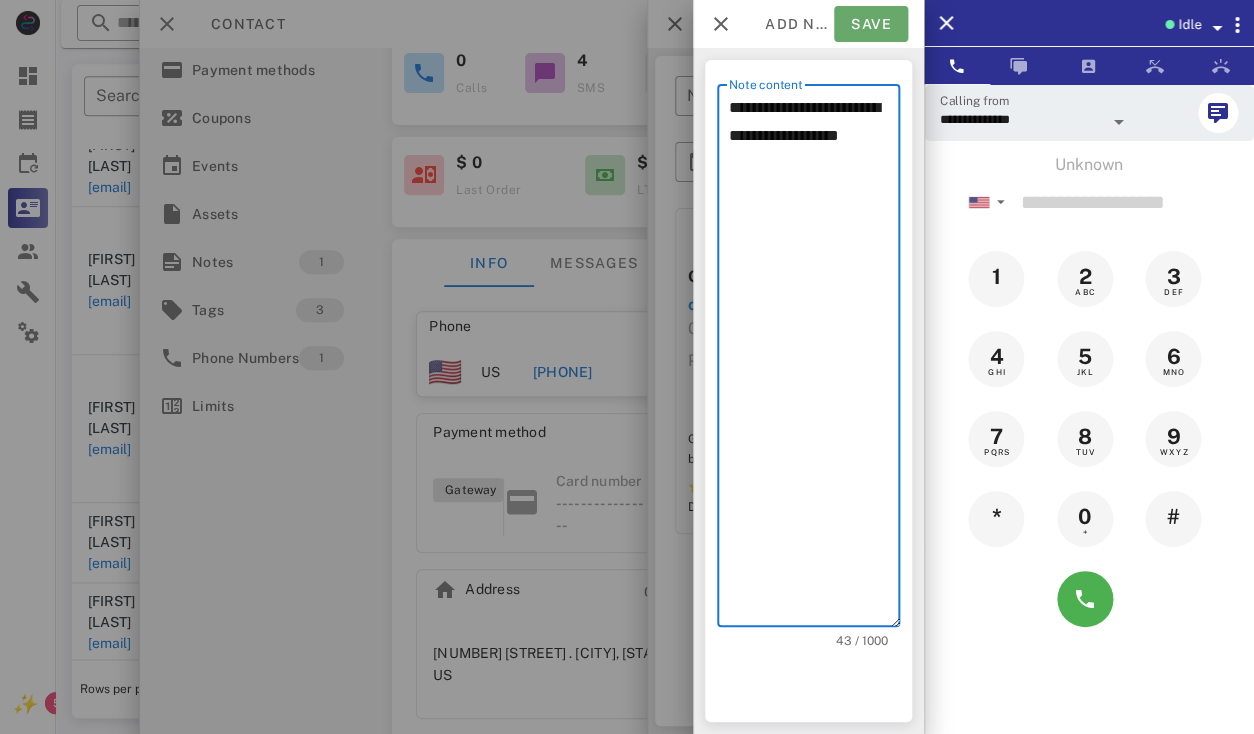 click on "Save" at bounding box center (871, 24) 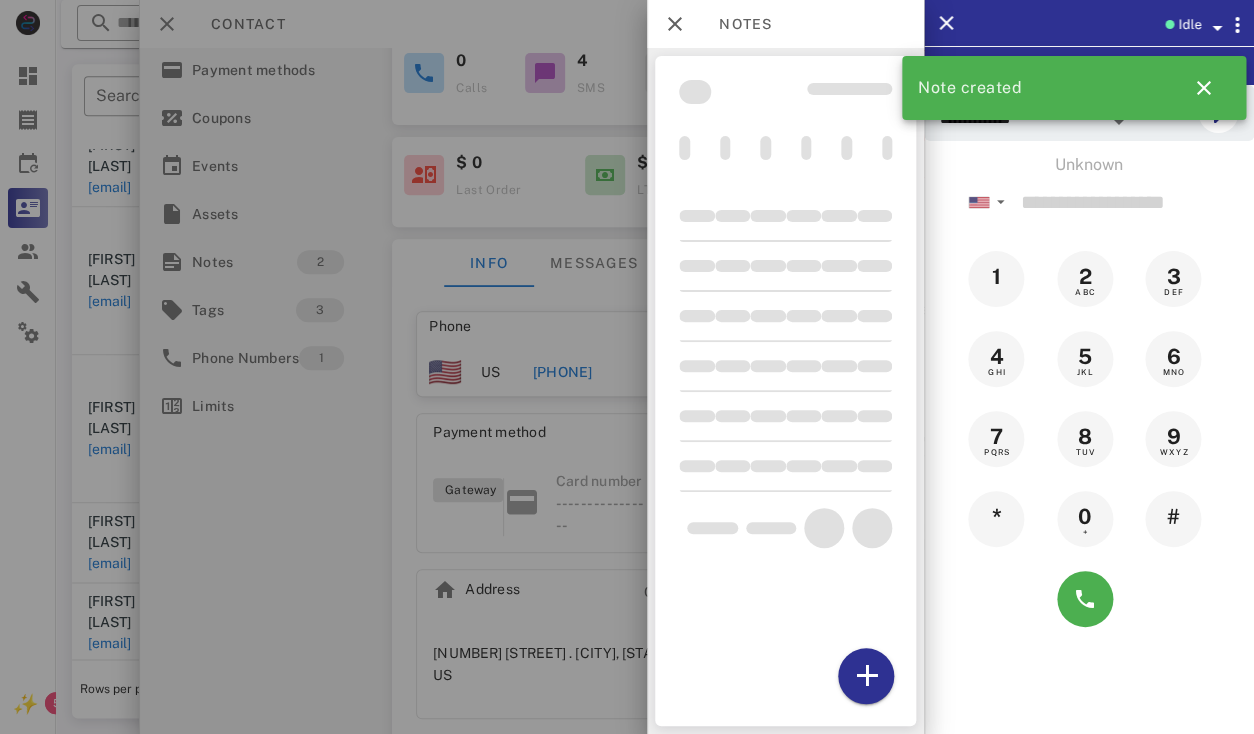 click at bounding box center (627, 367) 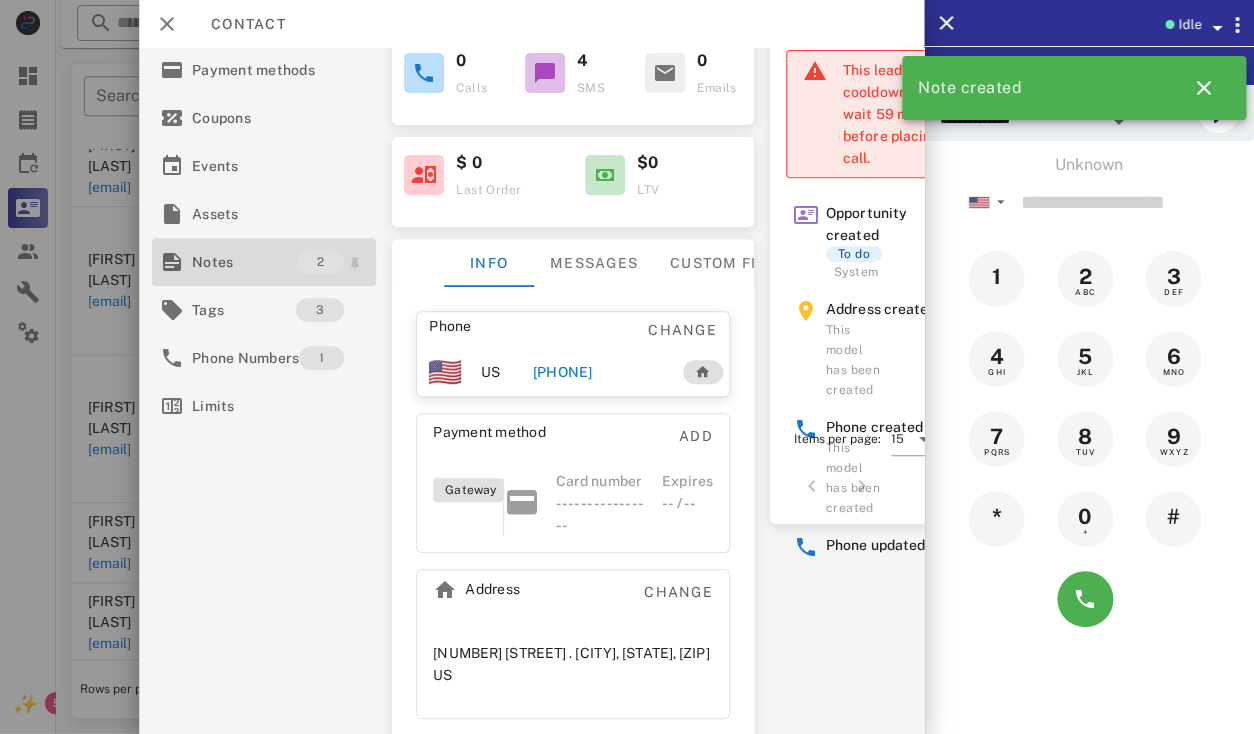 click on "Notes" at bounding box center (244, 262) 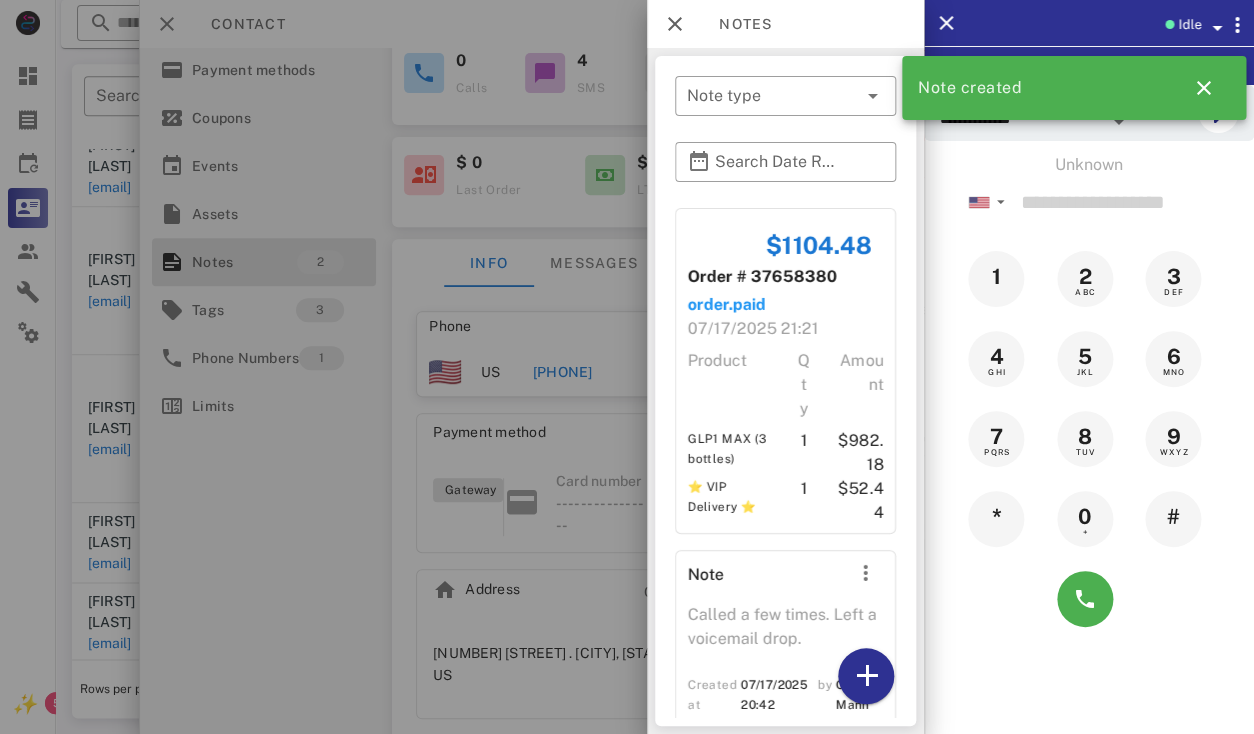 click at bounding box center [627, 367] 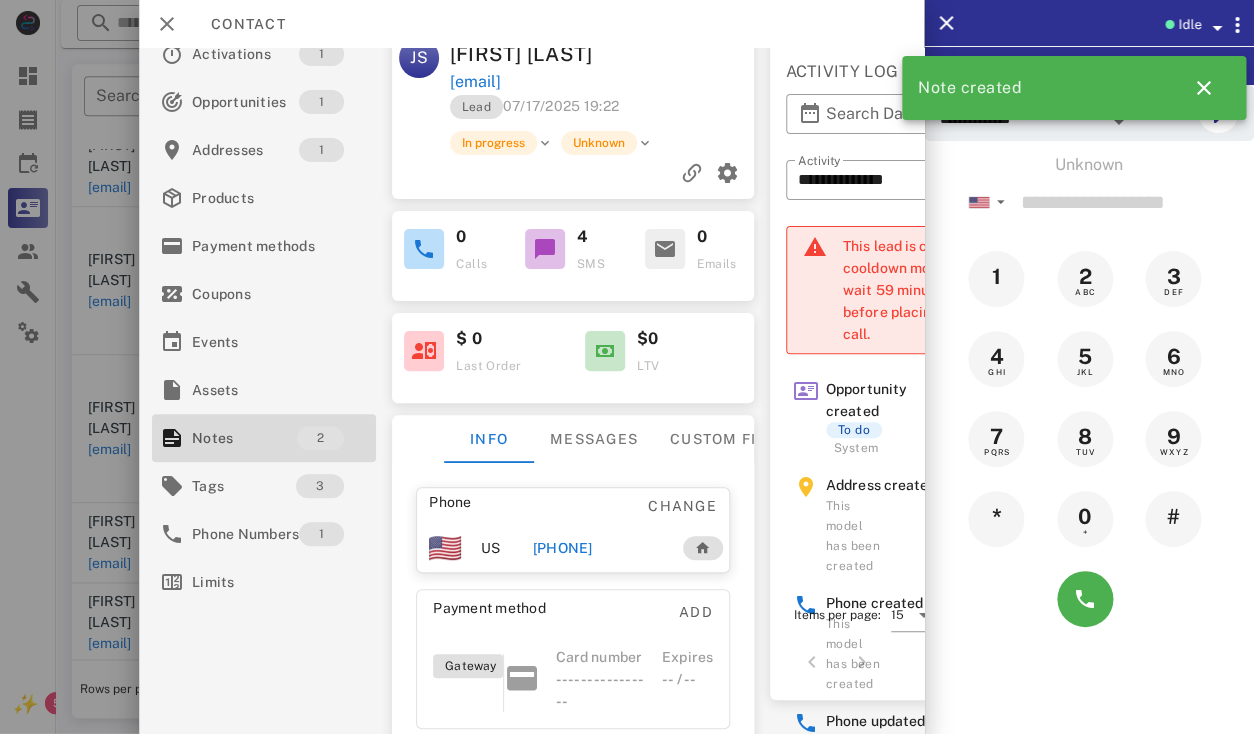 scroll, scrollTop: 0, scrollLeft: 7, axis: horizontal 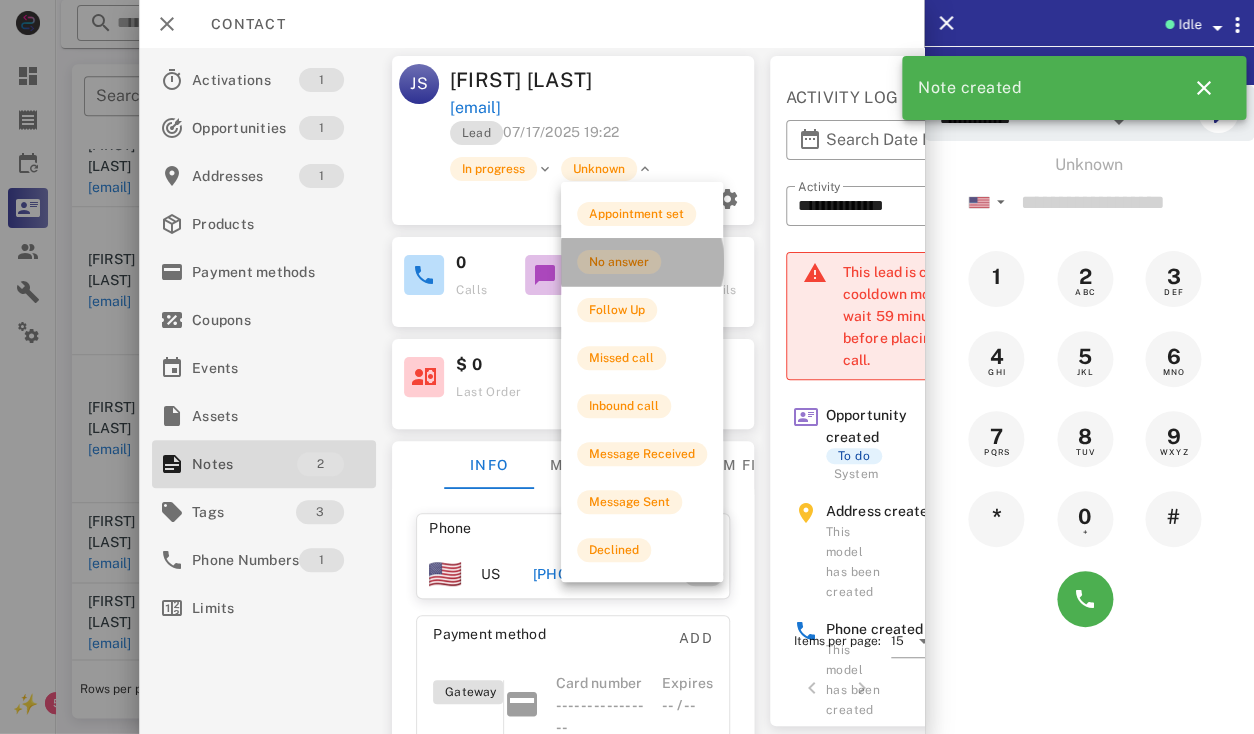click on "No answer" at bounding box center [619, 262] 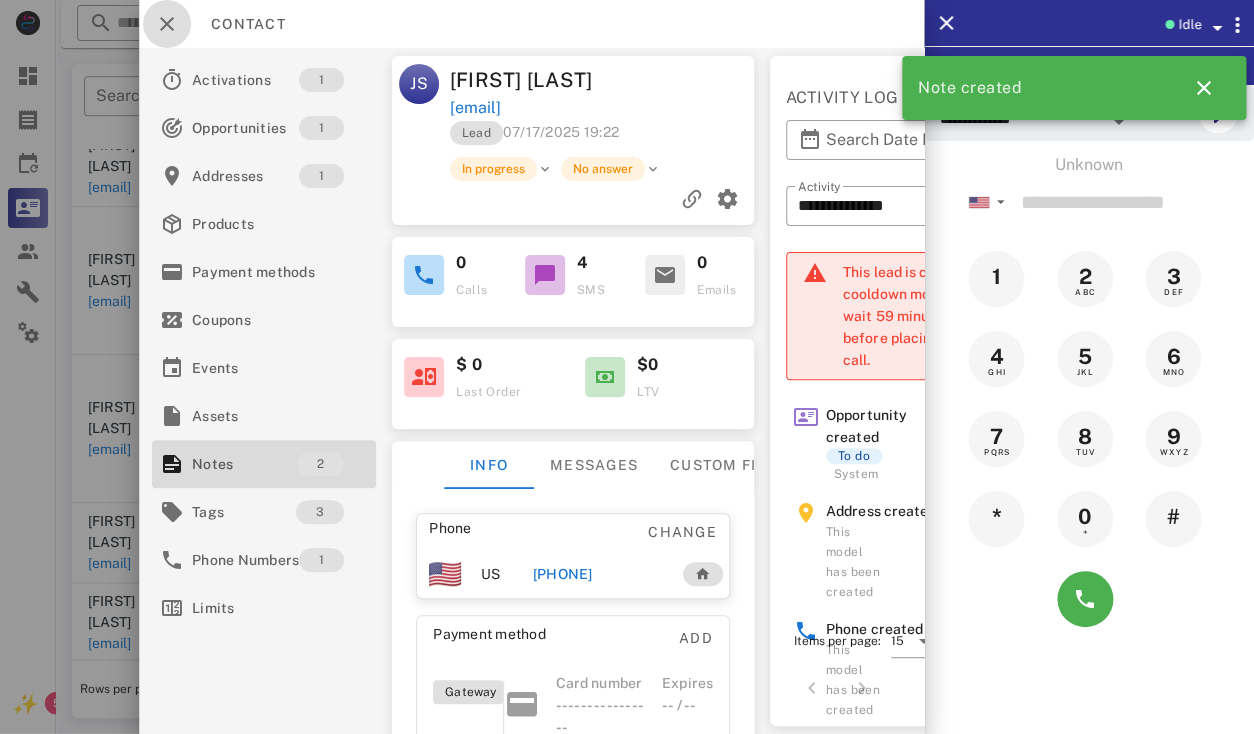 click at bounding box center (167, 24) 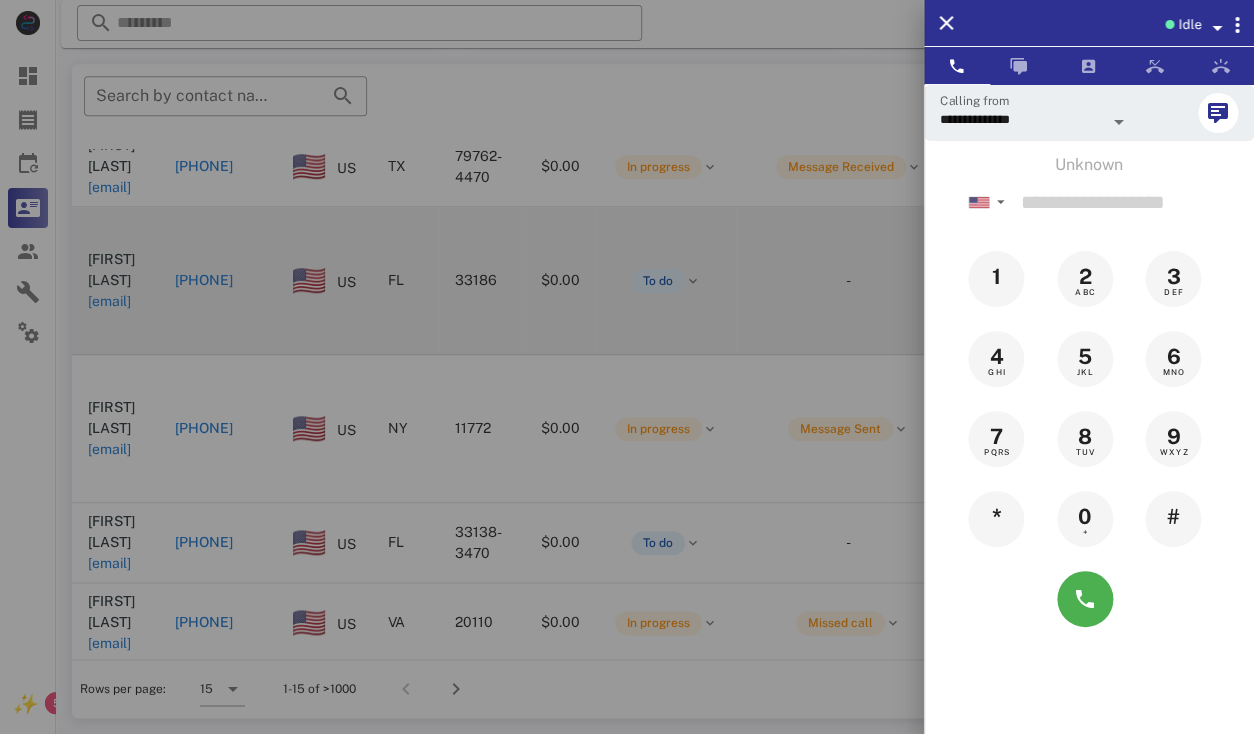 click at bounding box center [627, 367] 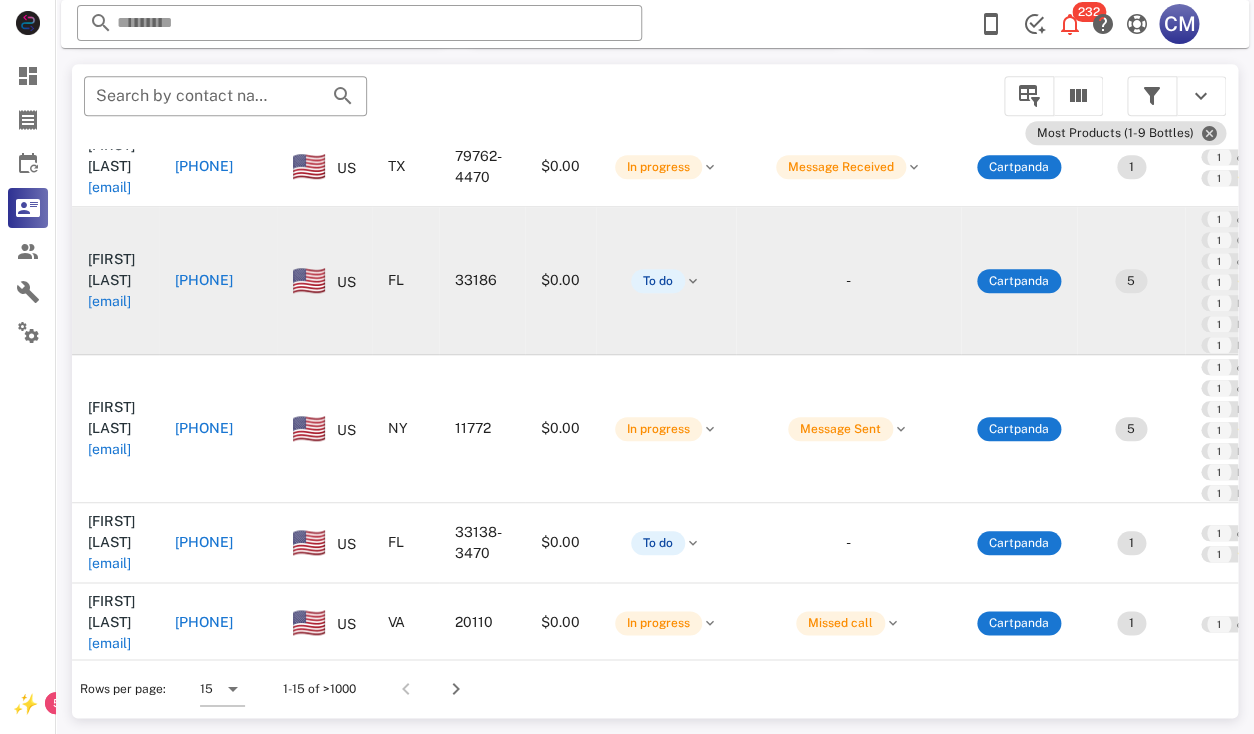 scroll, scrollTop: 664, scrollLeft: 0, axis: vertical 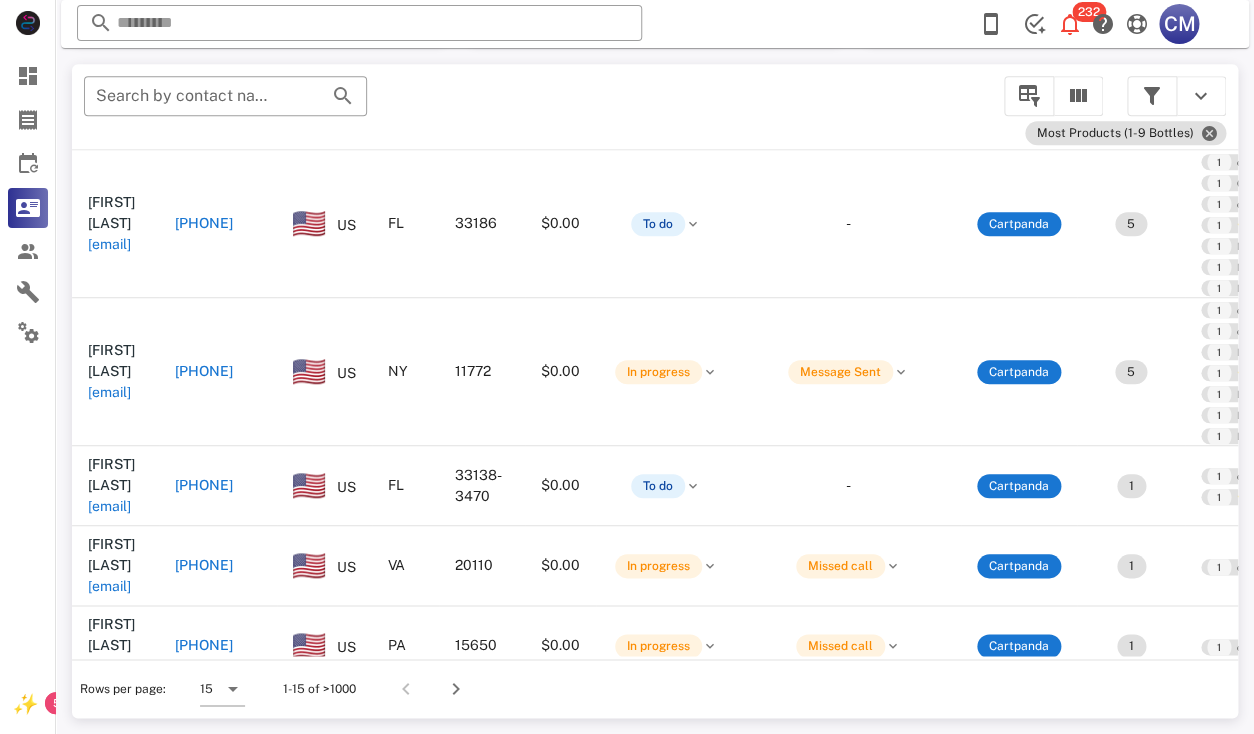click on "chicoappraisal@gmail.com" at bounding box center (109, 826) 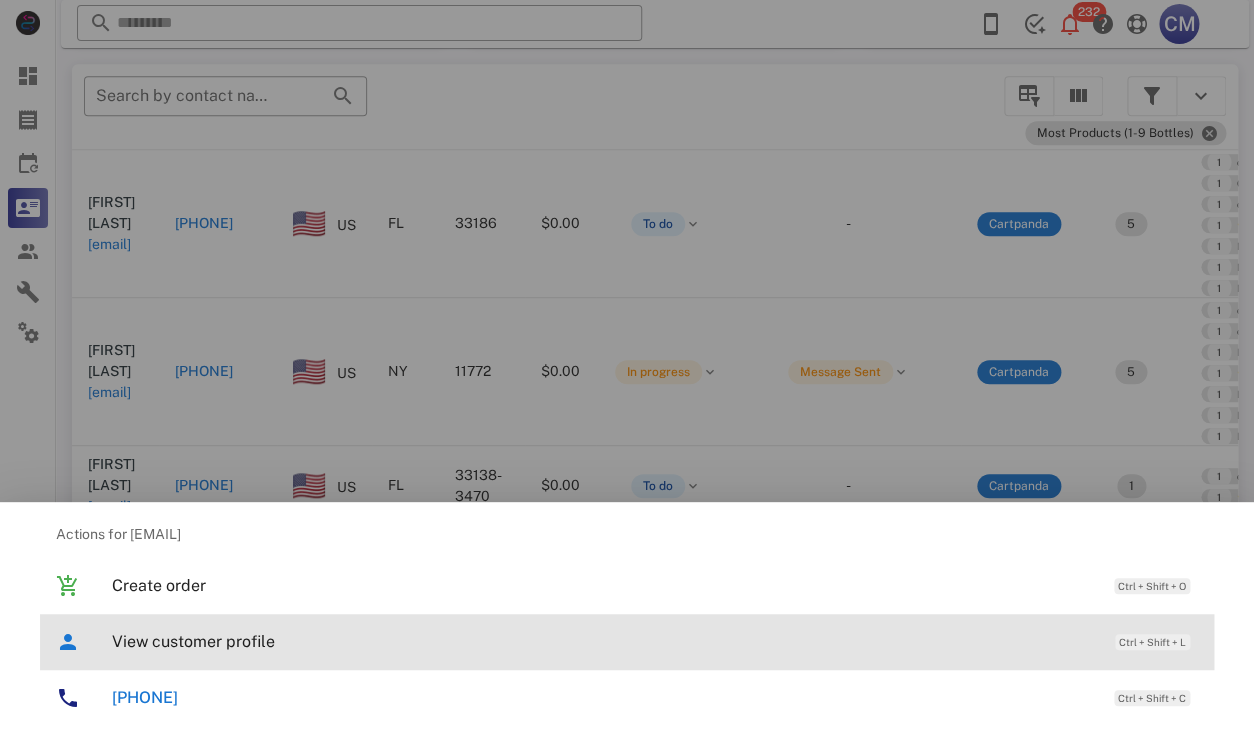 click on "View customer profile" at bounding box center [603, 641] 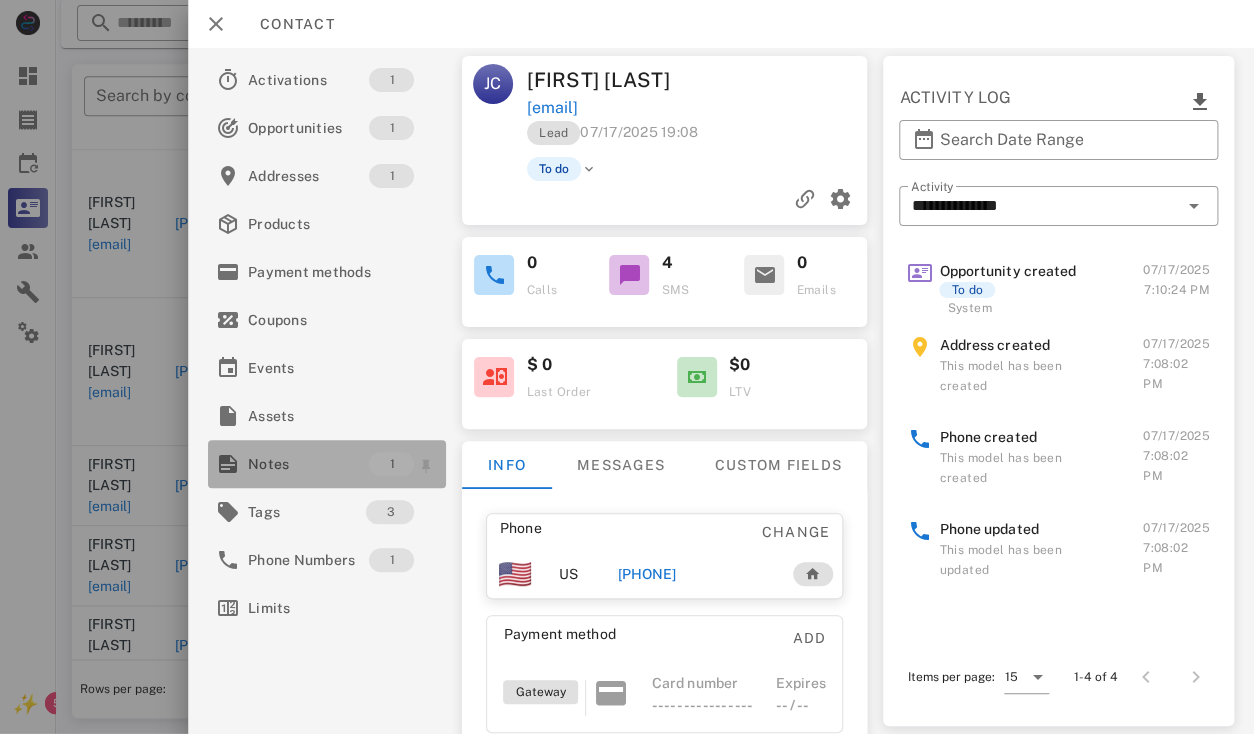 click on "Notes" at bounding box center (308, 464) 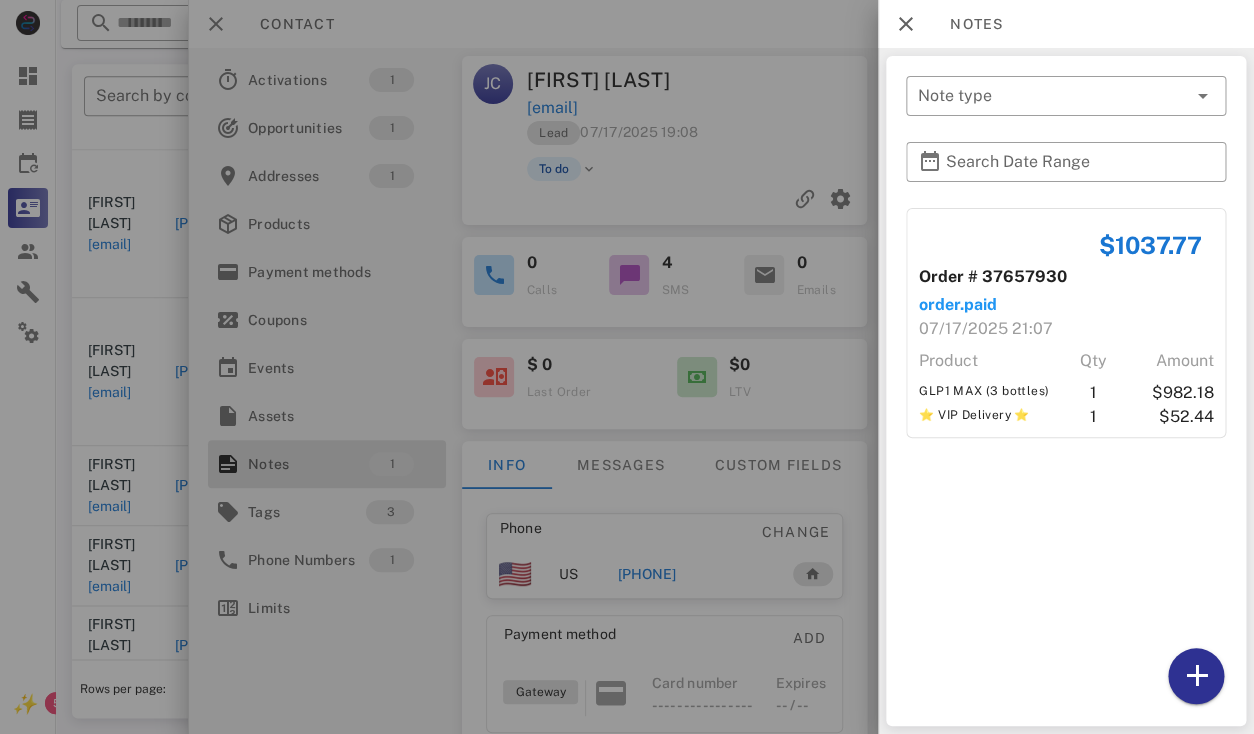 click at bounding box center (627, 367) 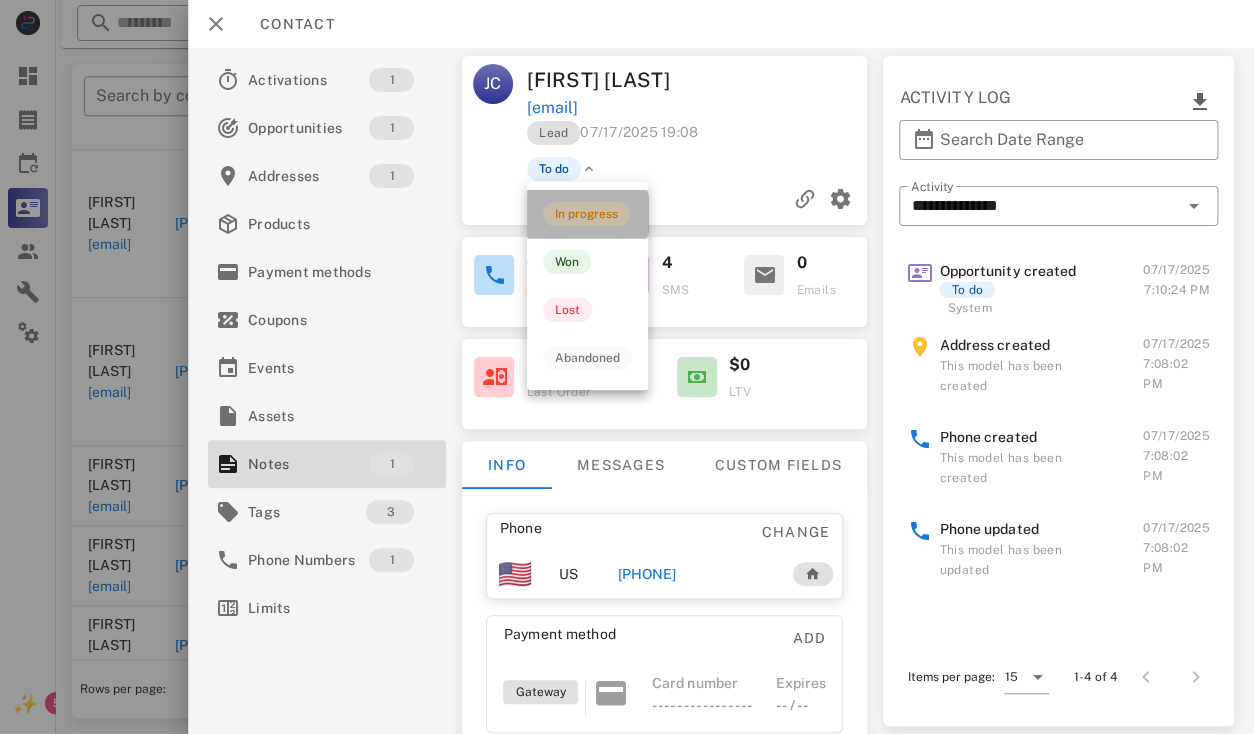 click on "In progress" at bounding box center (586, 214) 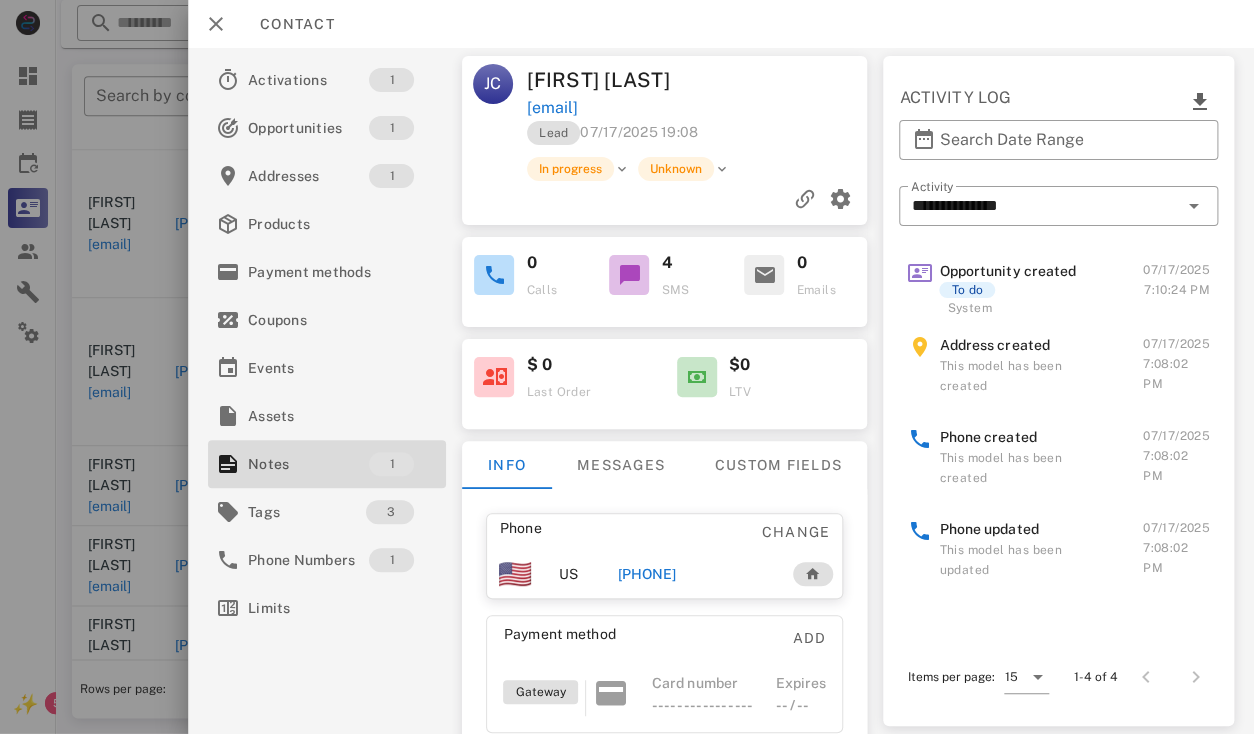 click on "Joseph Chico" at bounding box center (613, 80) 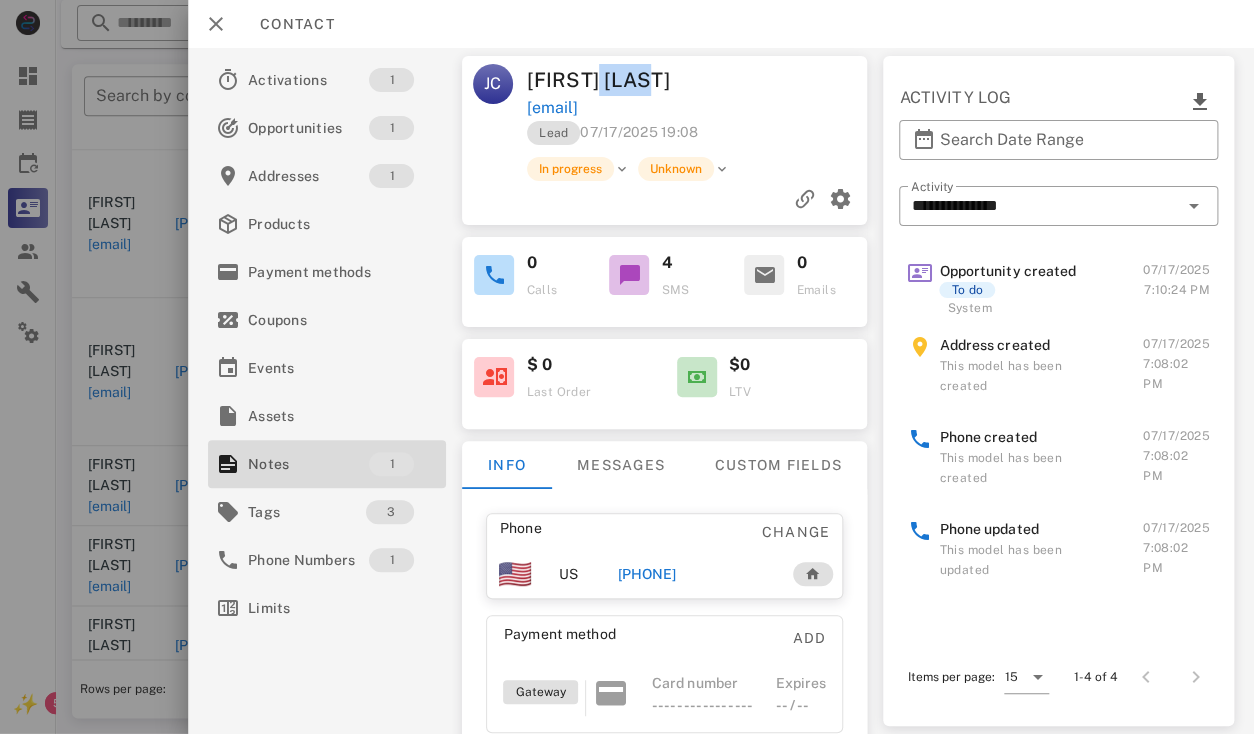 click on "Joseph Chico" at bounding box center (613, 80) 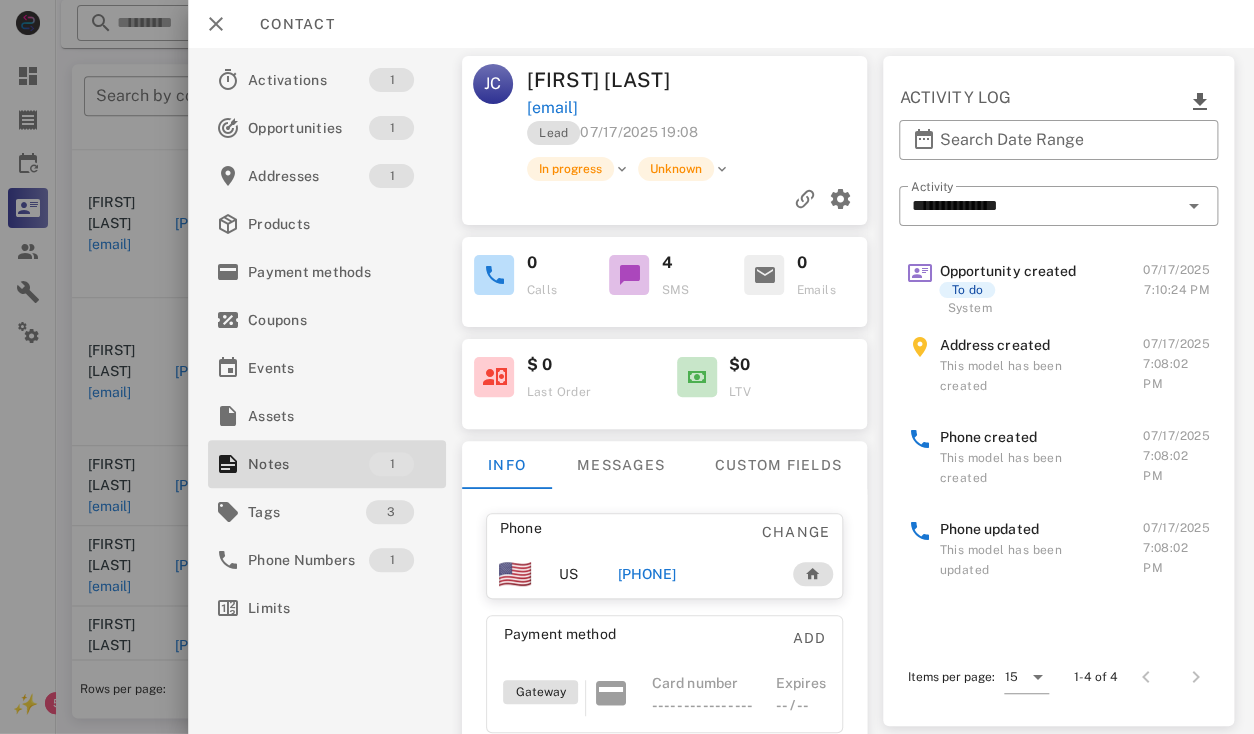 click on "Joseph Chico" at bounding box center [613, 80] 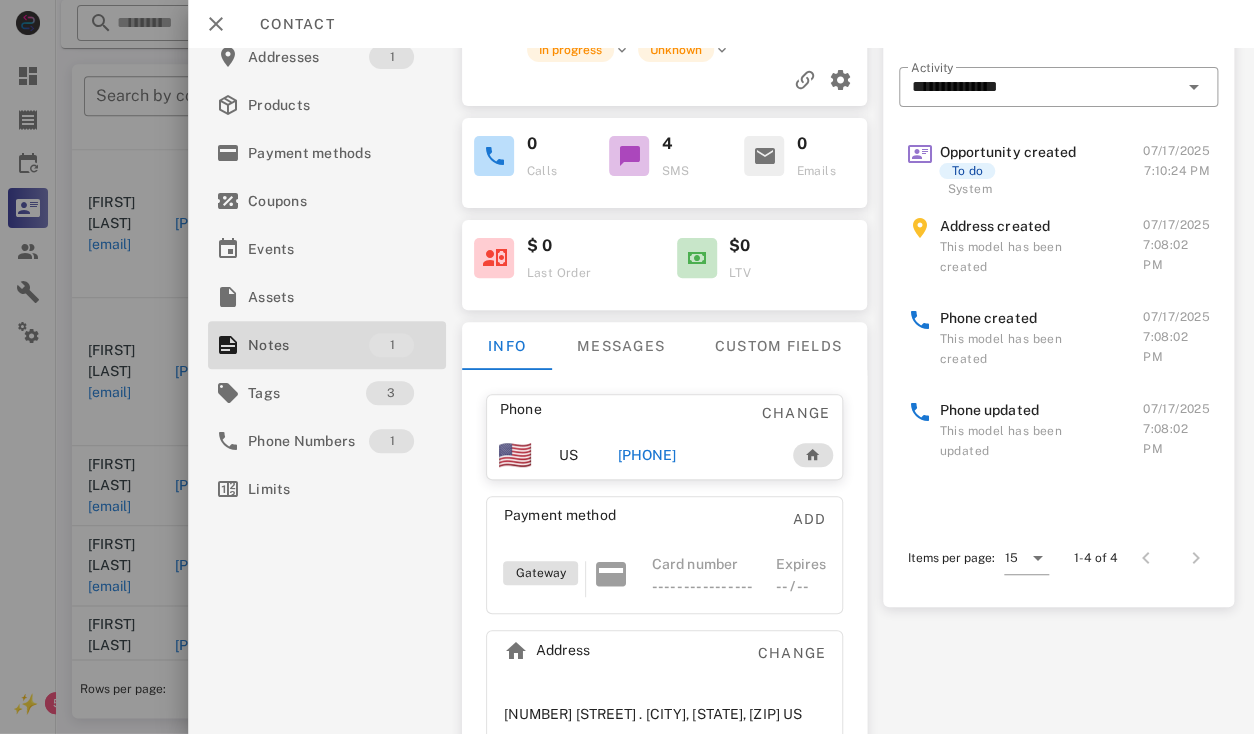 scroll, scrollTop: 0, scrollLeft: 0, axis: both 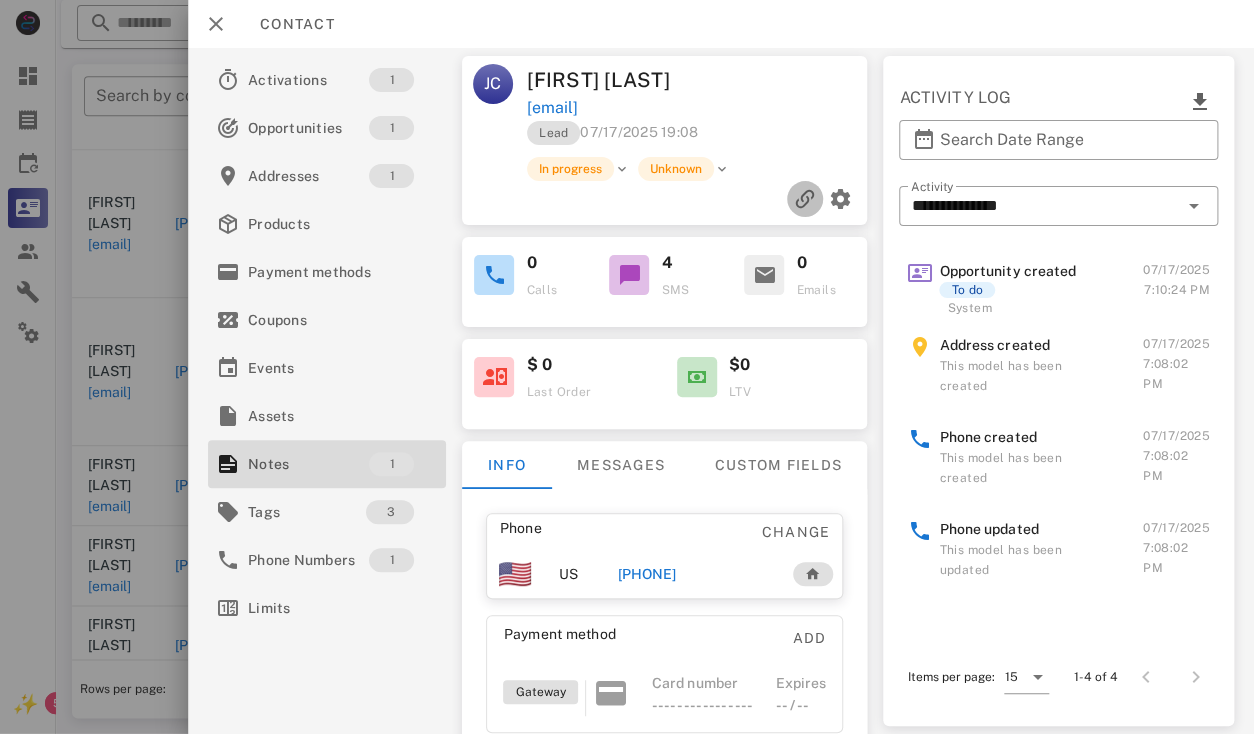 click at bounding box center [805, 199] 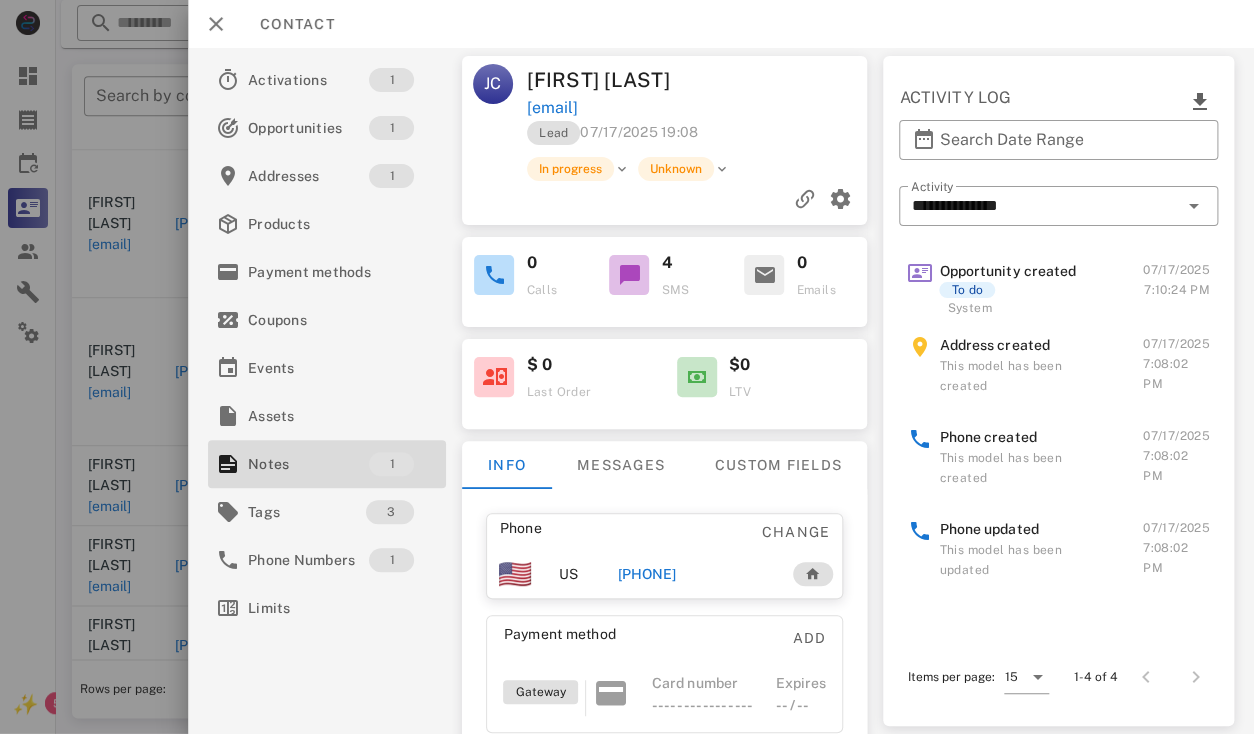 click on "+13043221540" at bounding box center [647, 574] 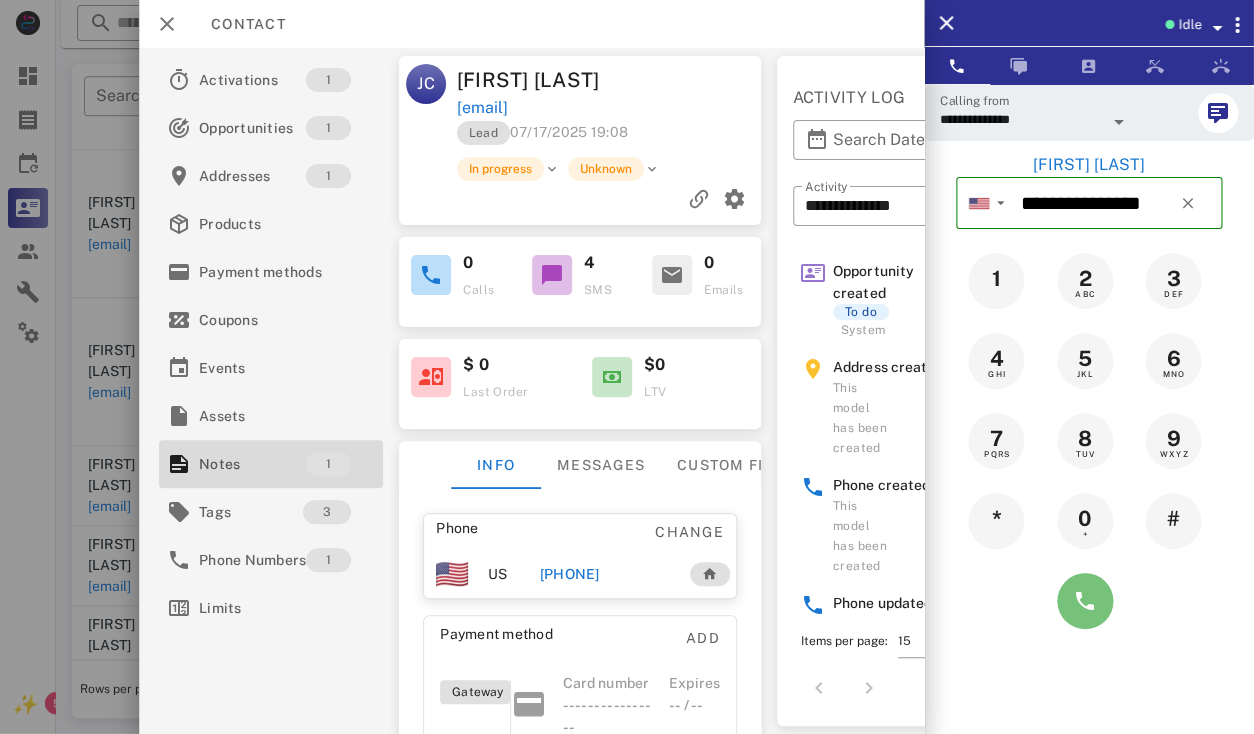 click at bounding box center (1085, 601) 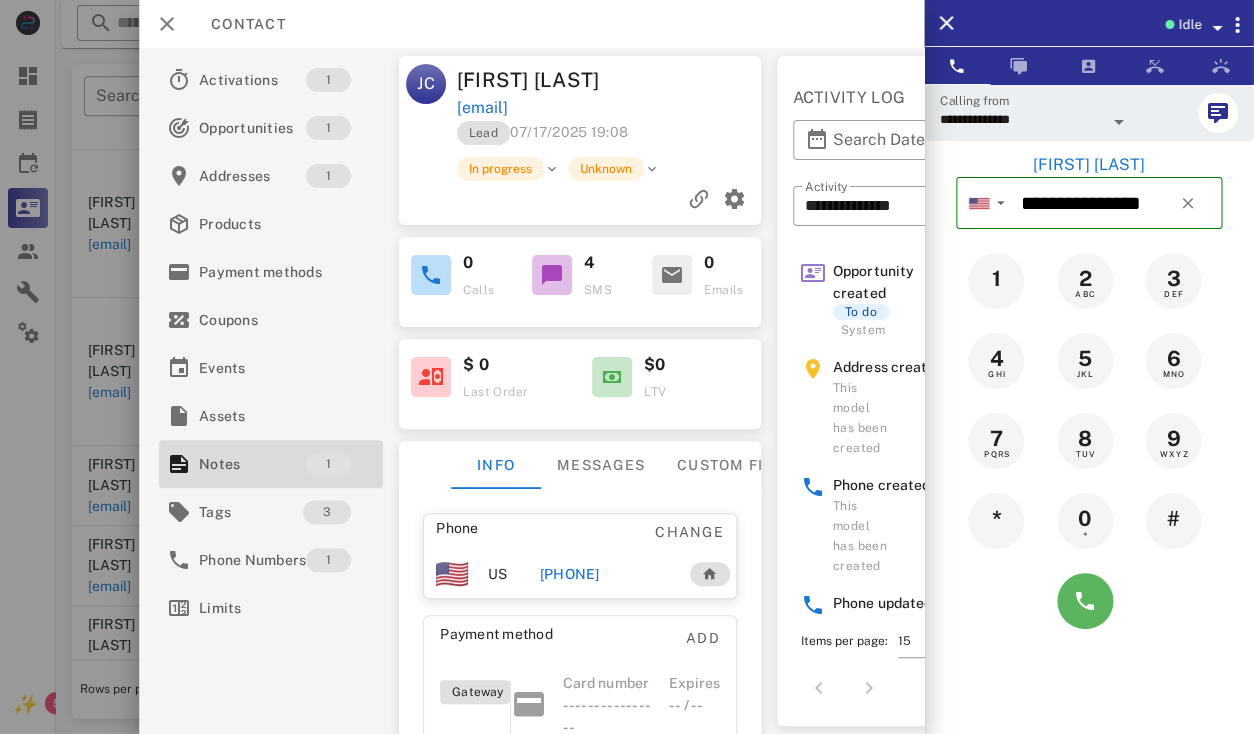 type 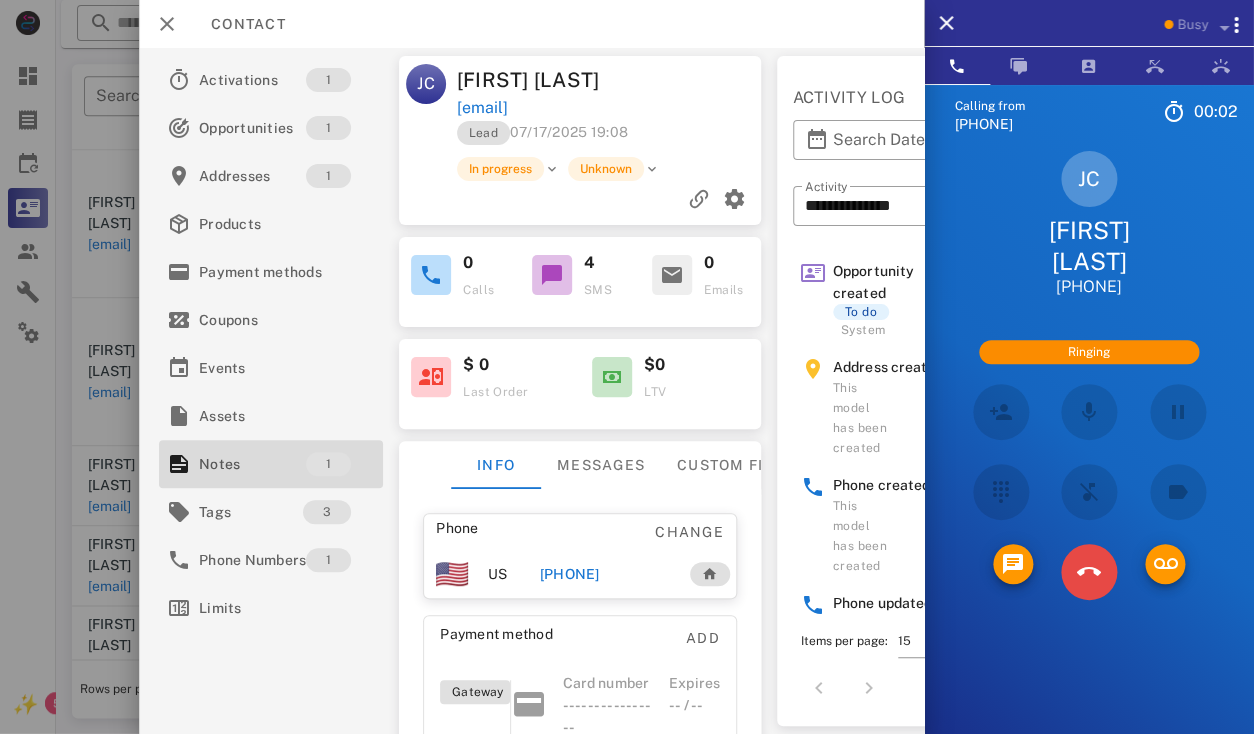 scroll, scrollTop: 605, scrollLeft: 0, axis: vertical 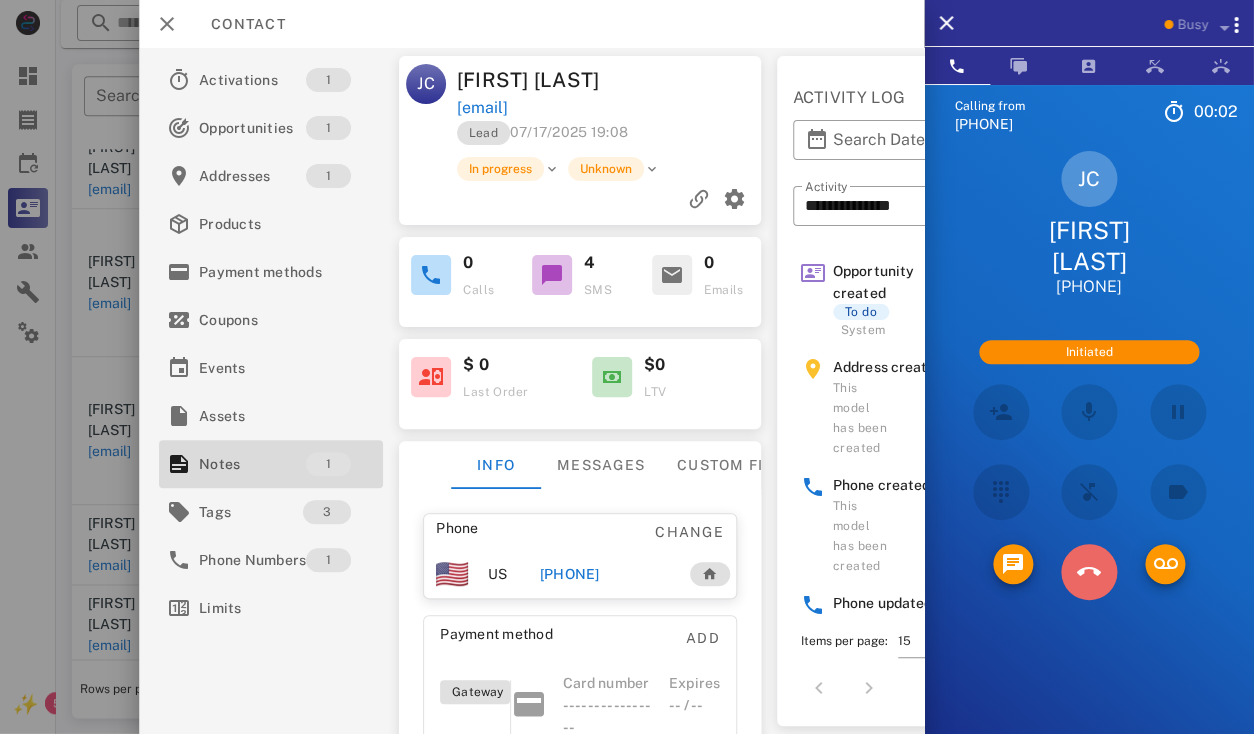 click at bounding box center [1089, 572] 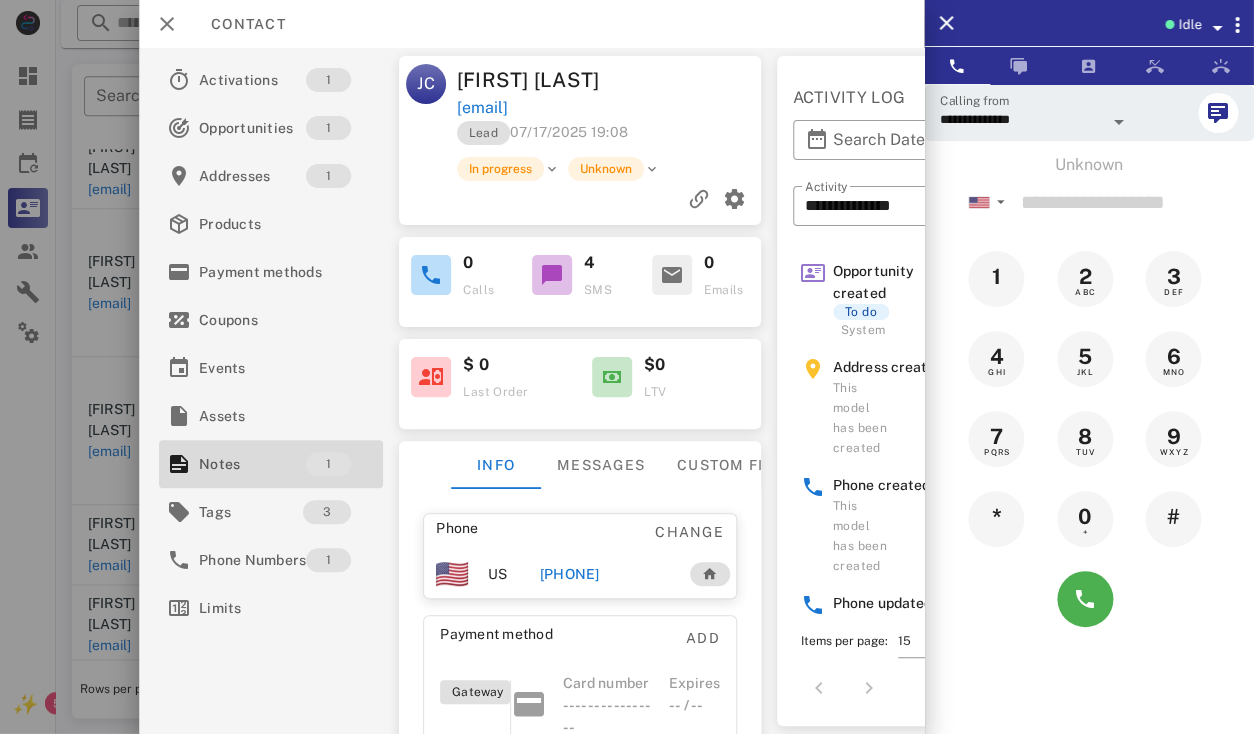 click on "Lead   07/17/2025 19:08" at bounding box center (610, 138) 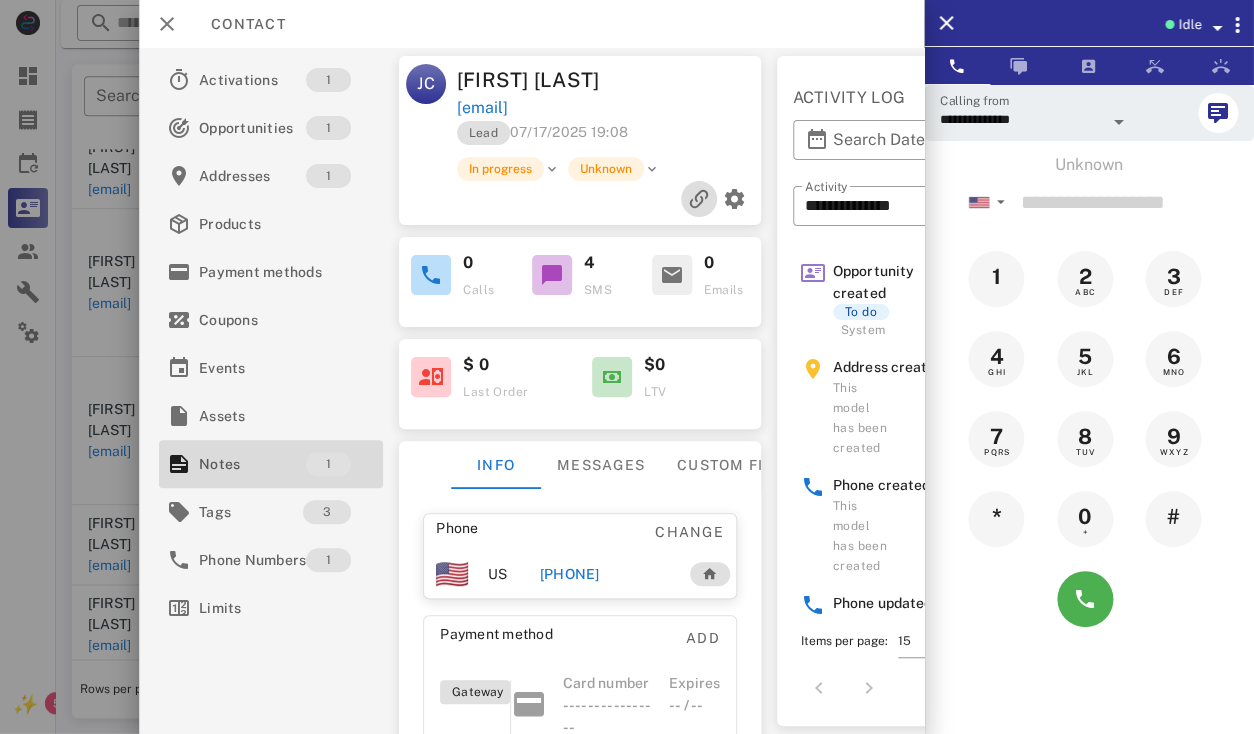 click at bounding box center [698, 199] 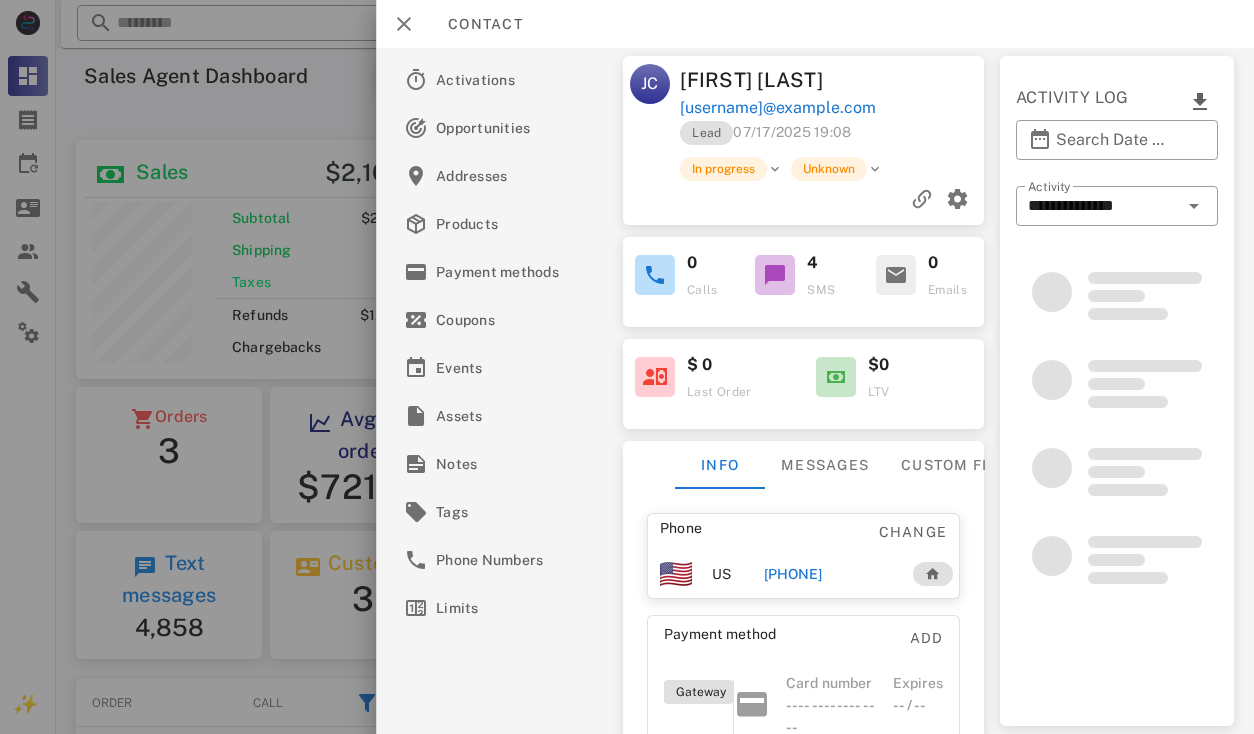 scroll, scrollTop: 0, scrollLeft: 0, axis: both 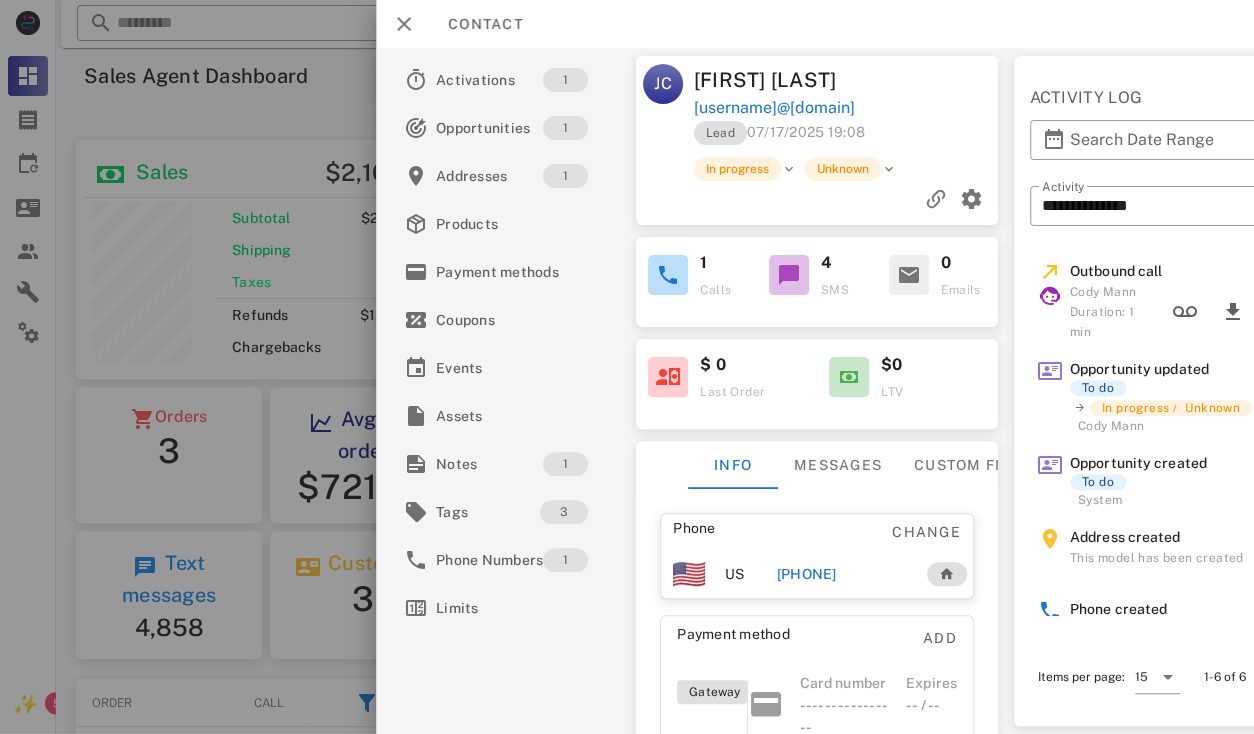 click on "[PHONE]" at bounding box center (806, 574) 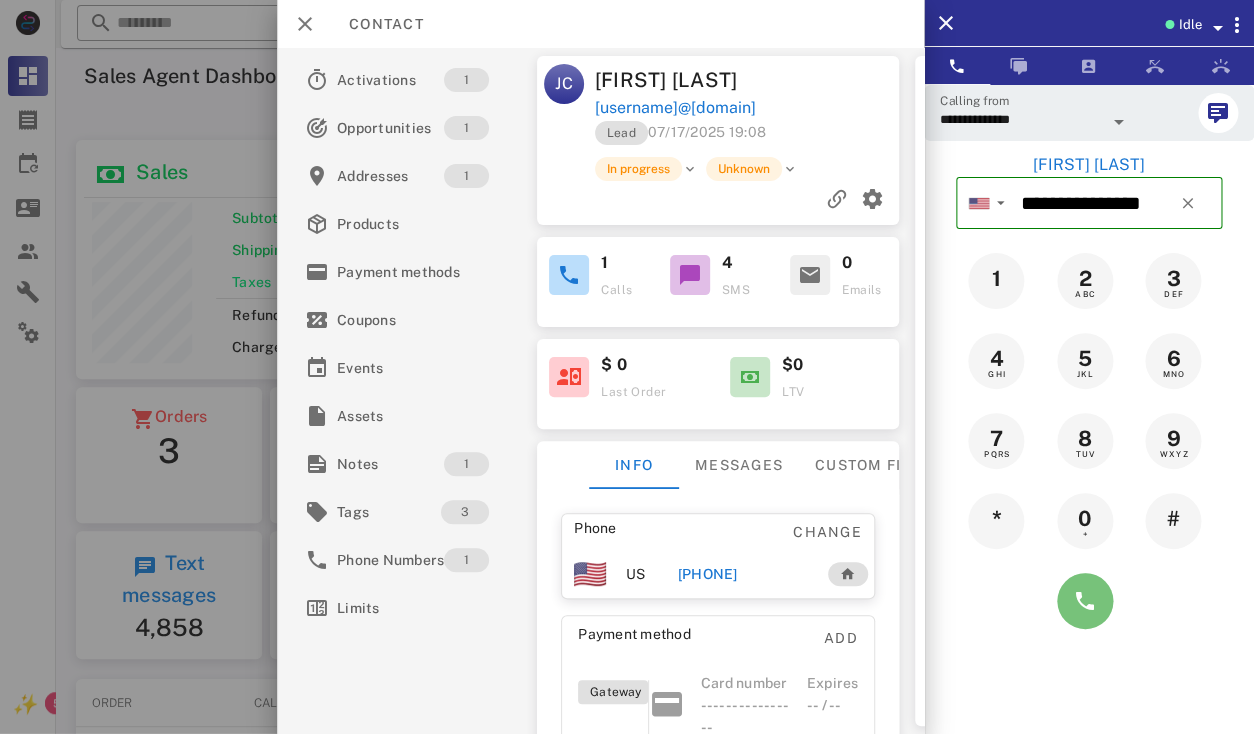 click at bounding box center (1085, 601) 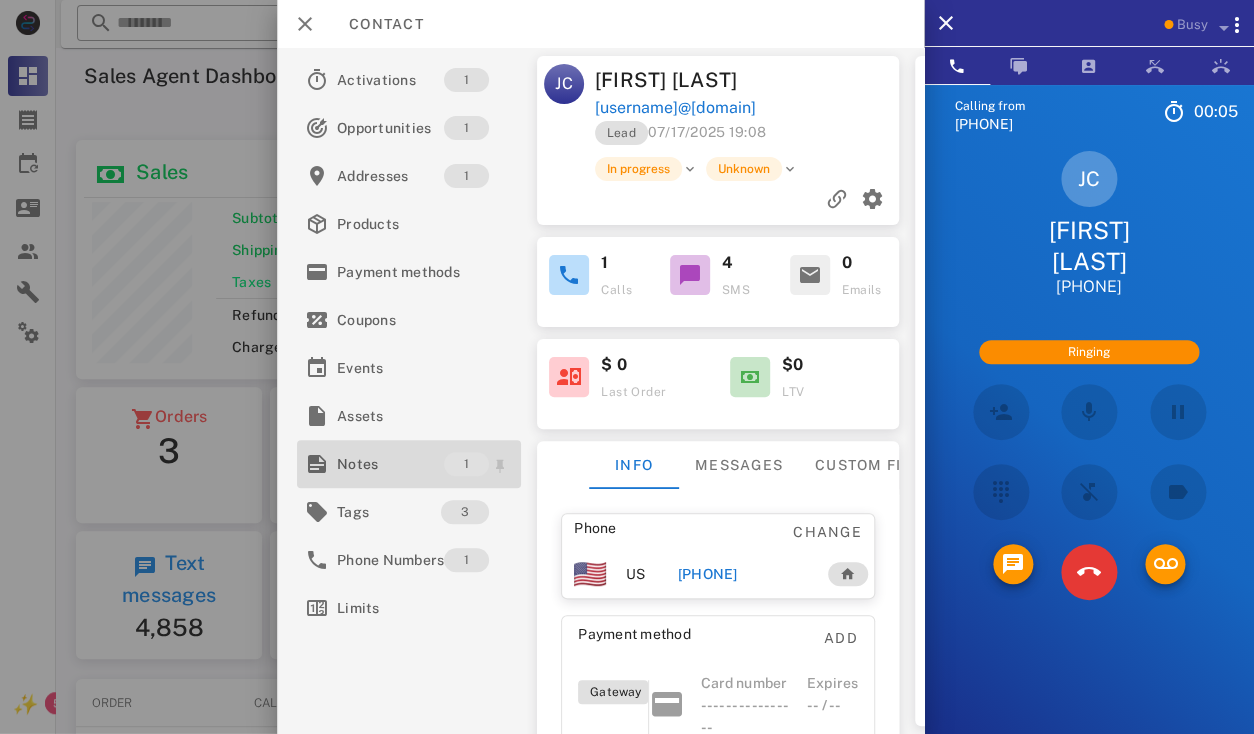 click on "Notes" at bounding box center [390, 464] 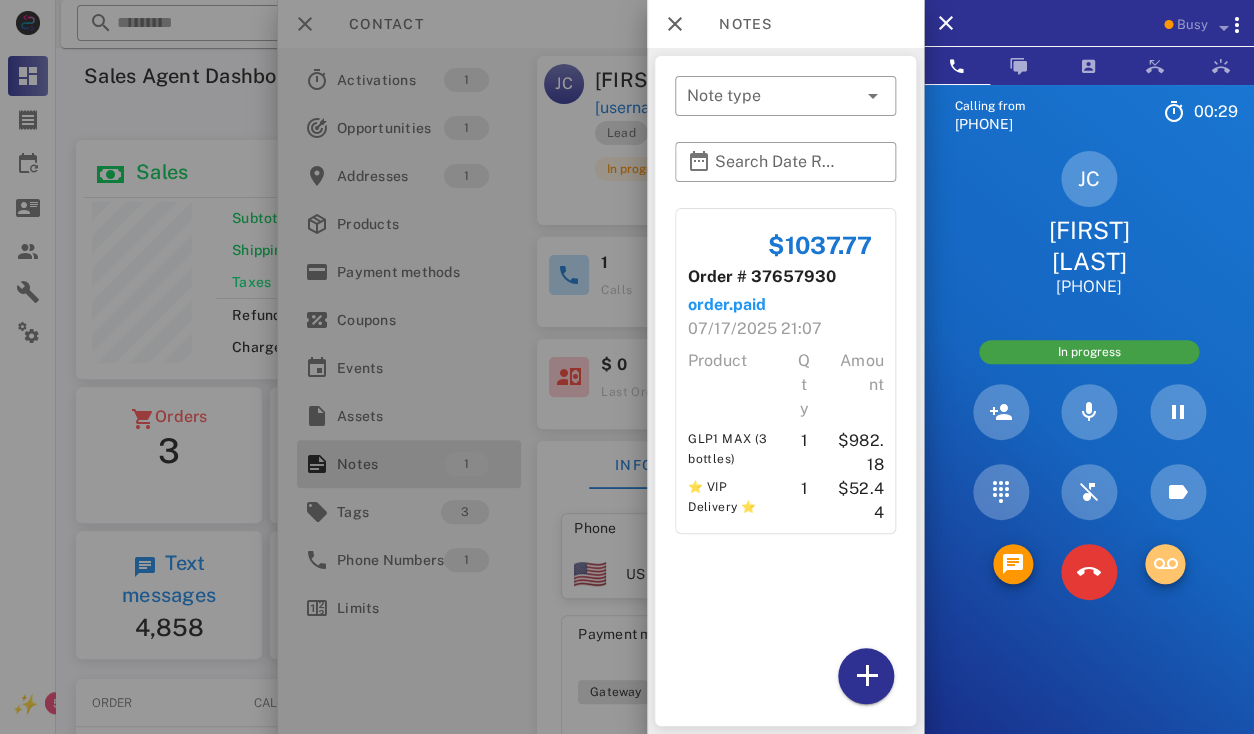 click at bounding box center [1165, 564] 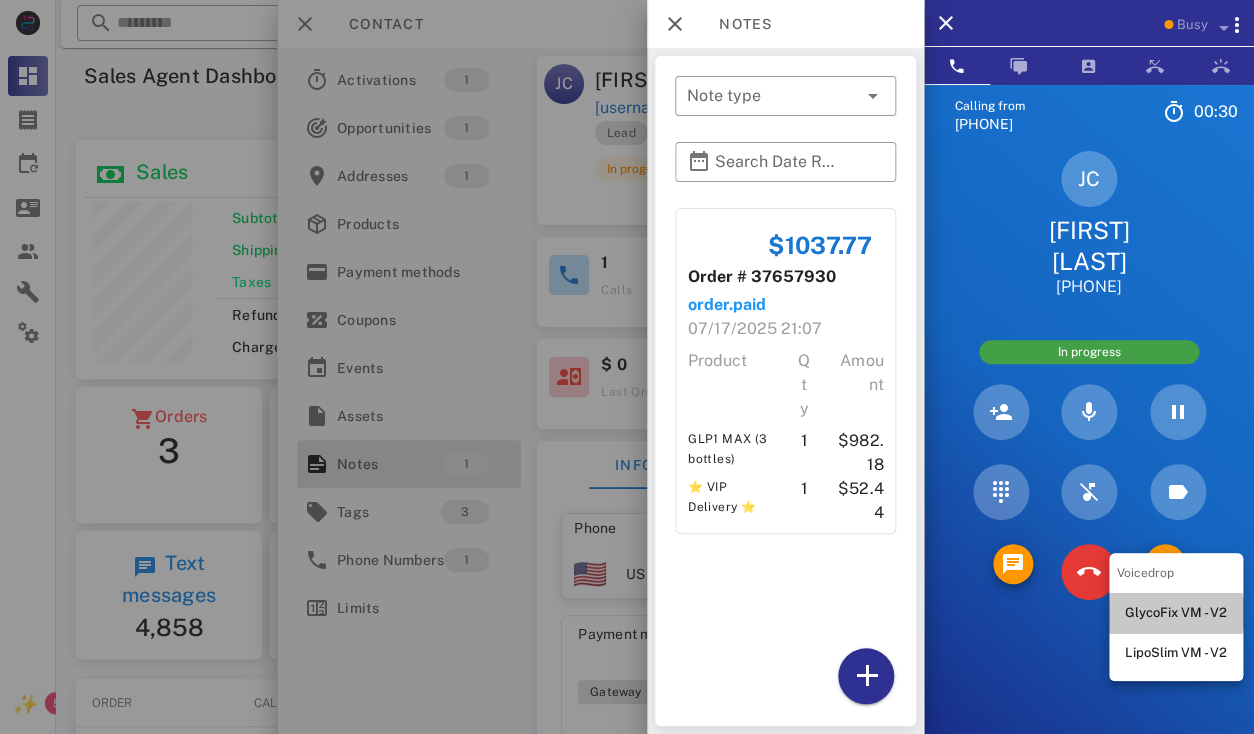 click on "GlycoFix VM - V2" at bounding box center (1176, 613) 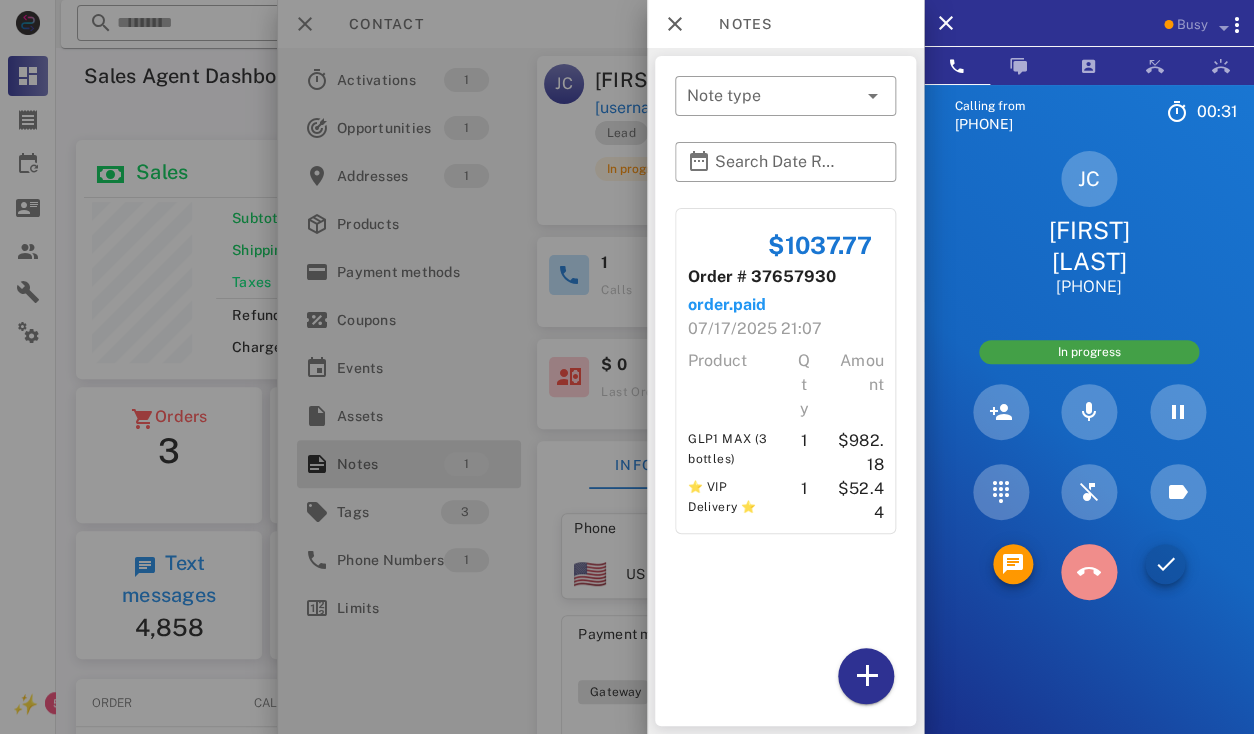 click at bounding box center [1089, 572] 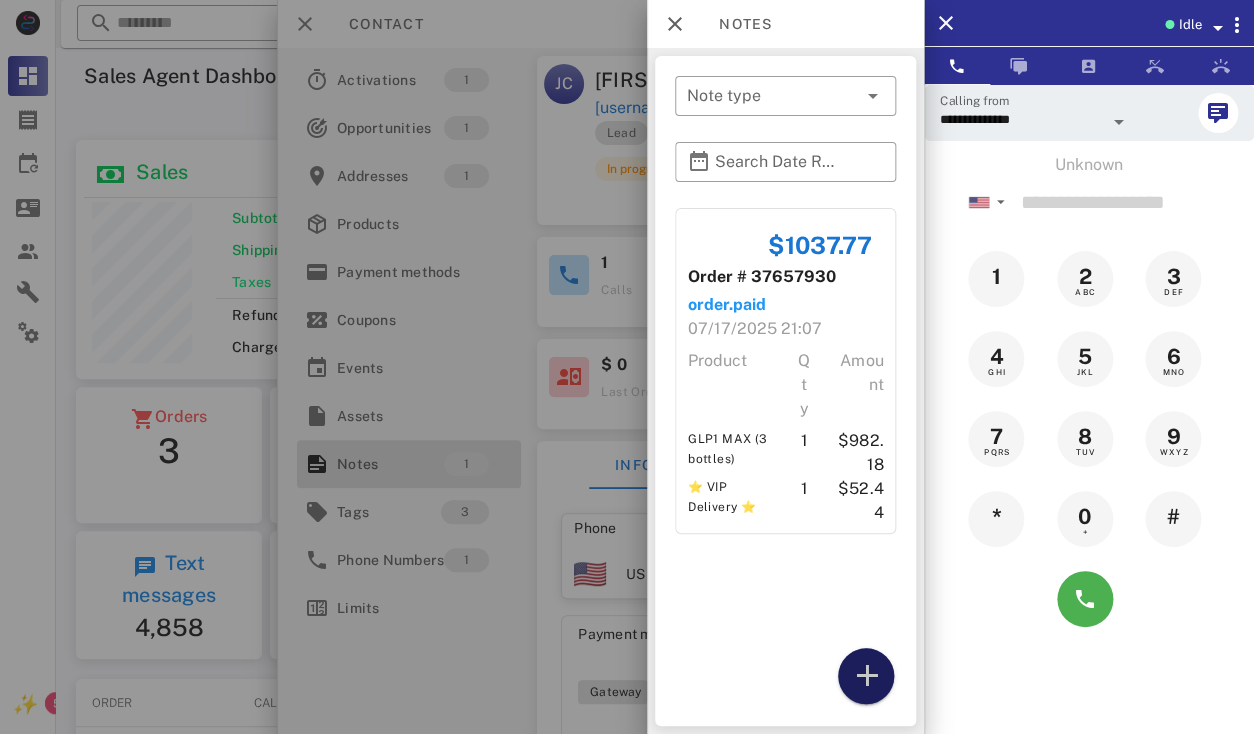 click at bounding box center [866, 676] 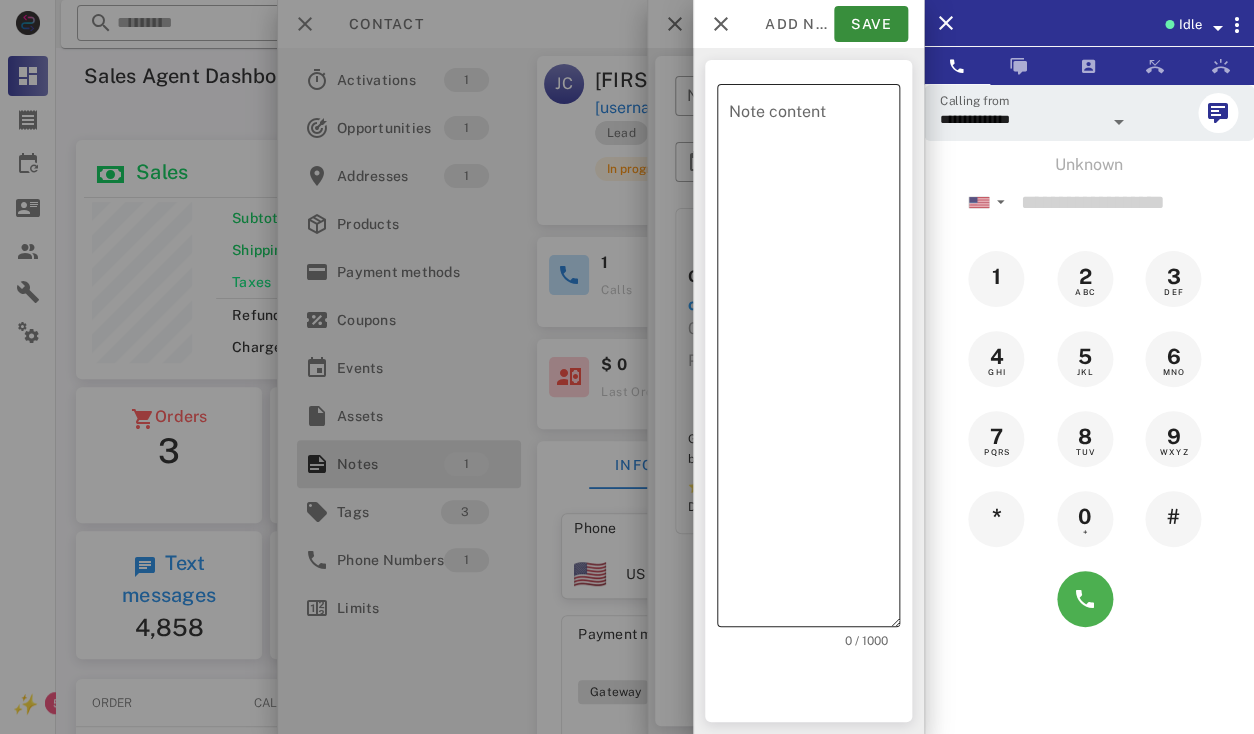 click on "Note content" at bounding box center [814, 360] 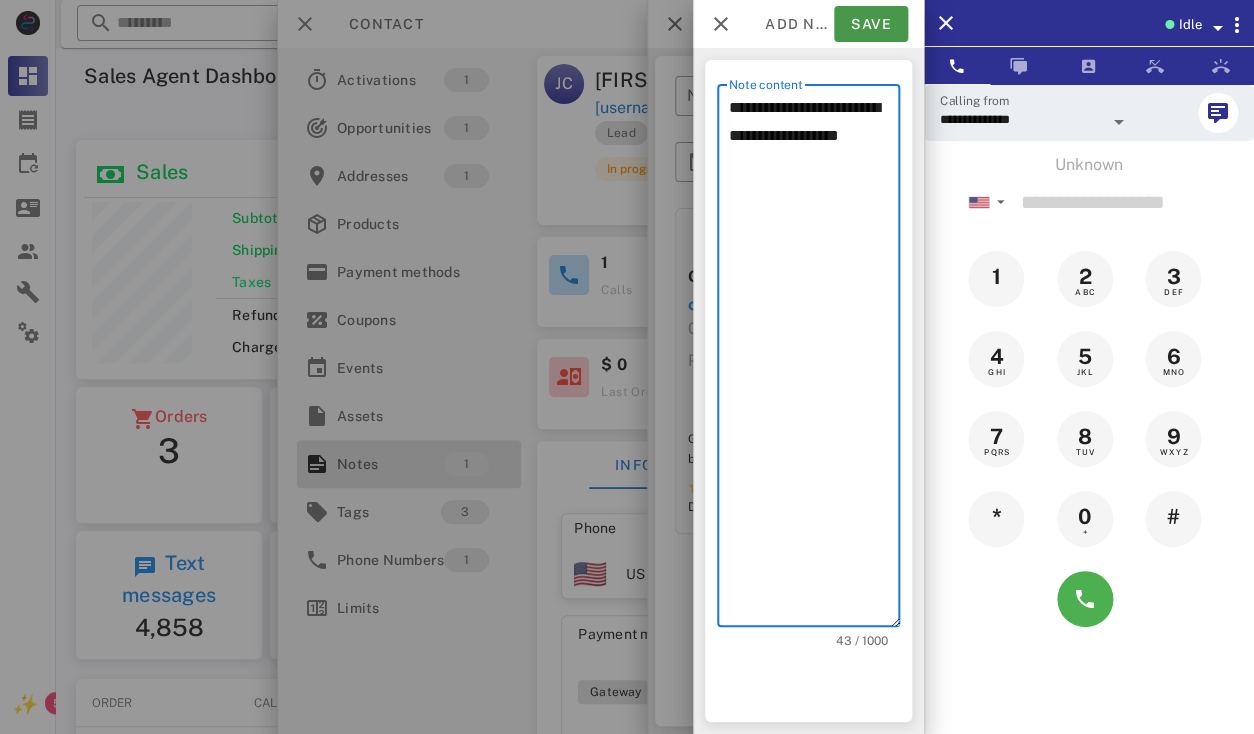 type on "**********" 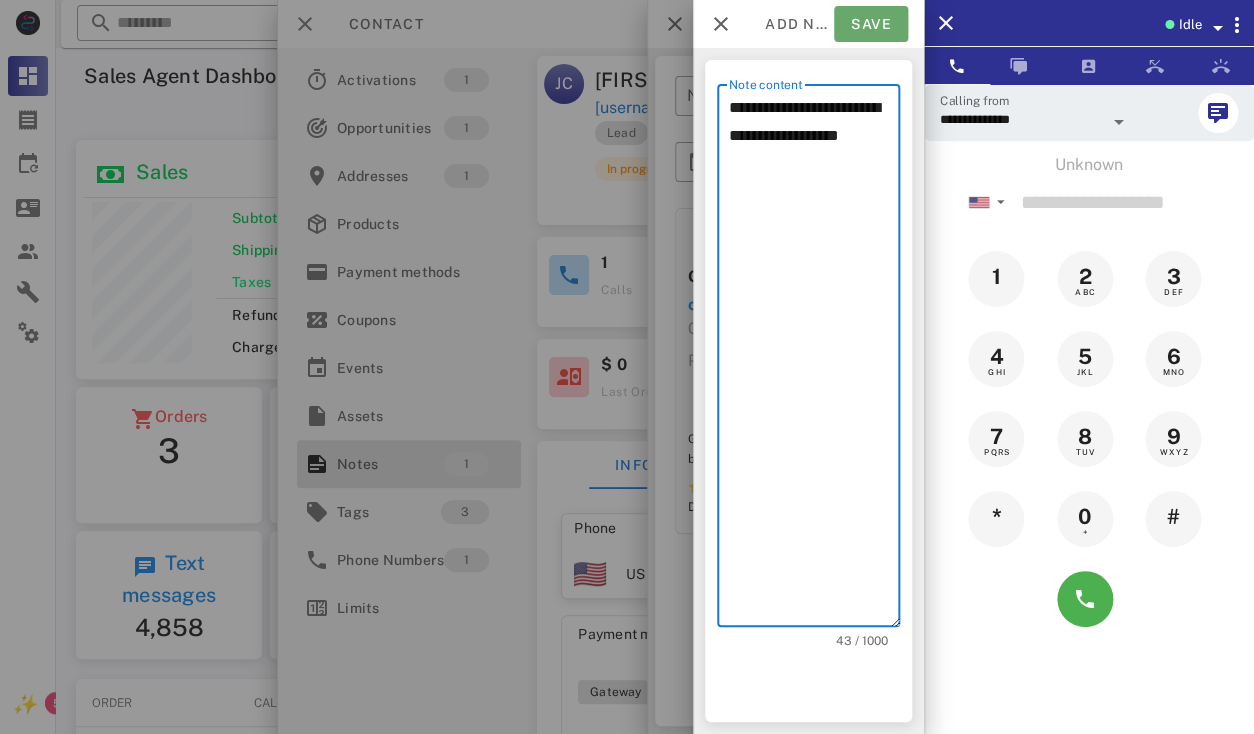 click on "Save" at bounding box center [871, 24] 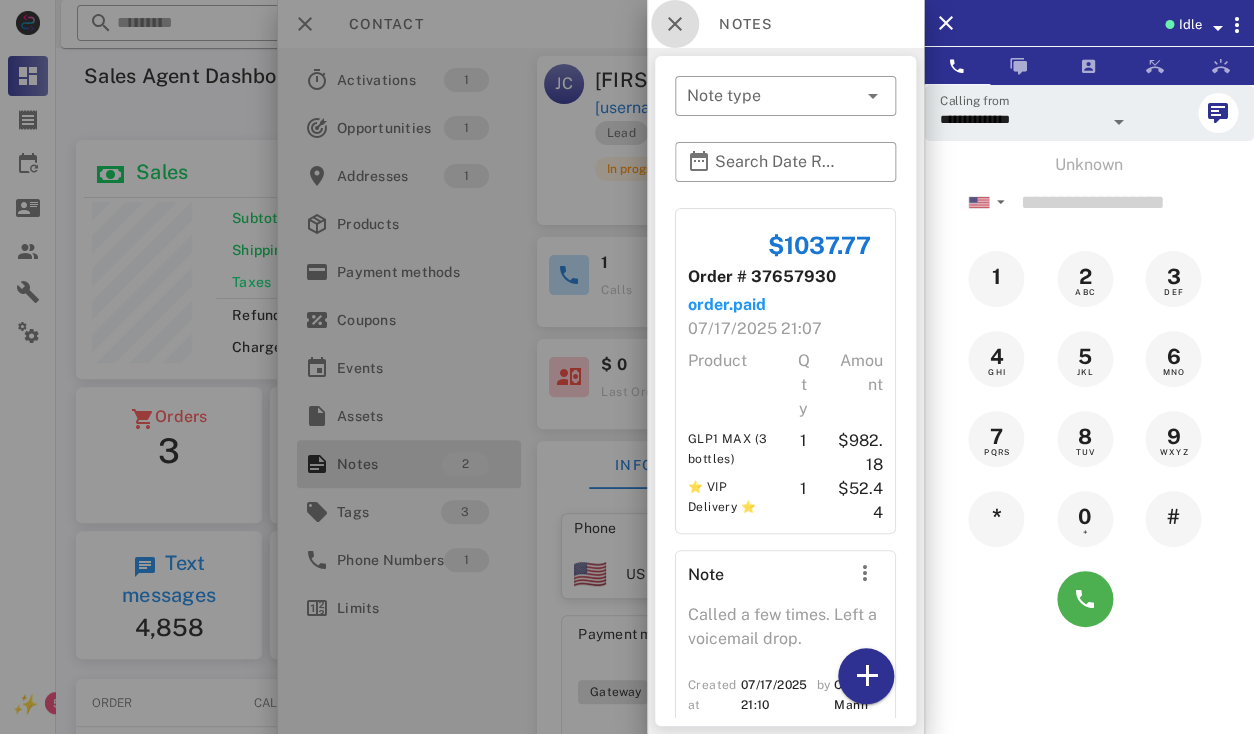 click at bounding box center [675, 24] 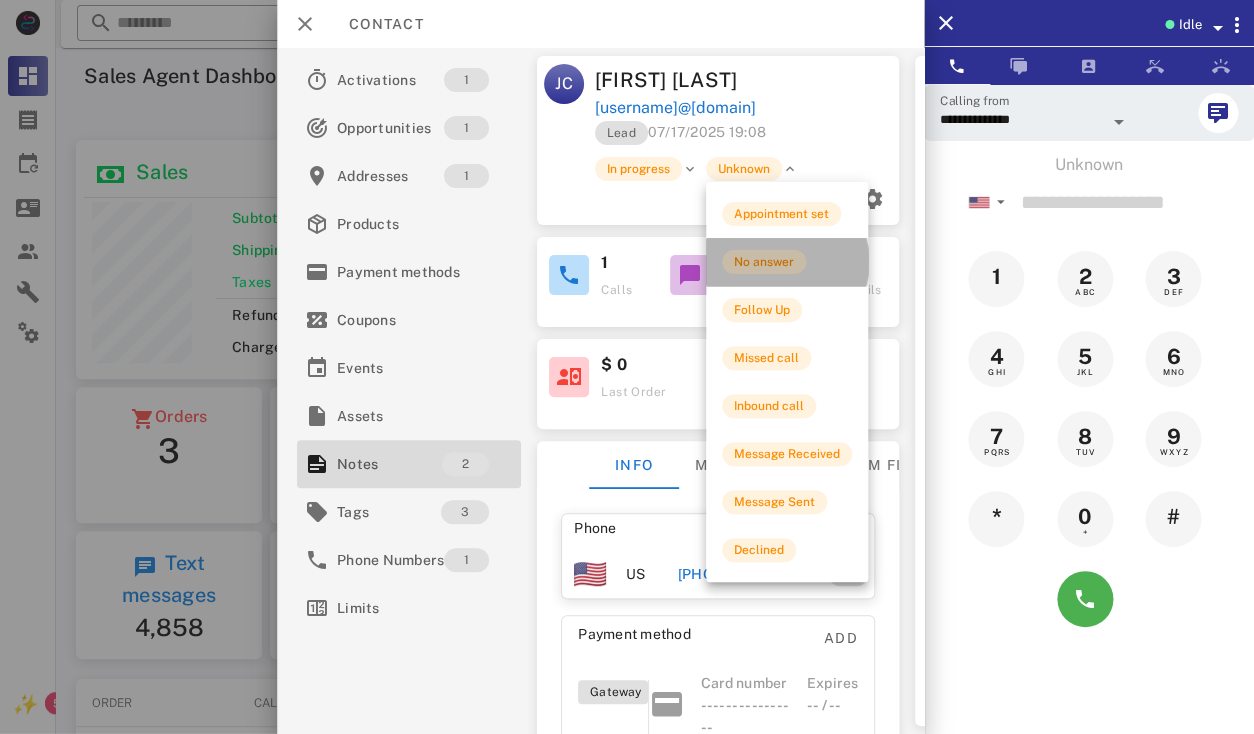 click on "No answer" at bounding box center [764, 262] 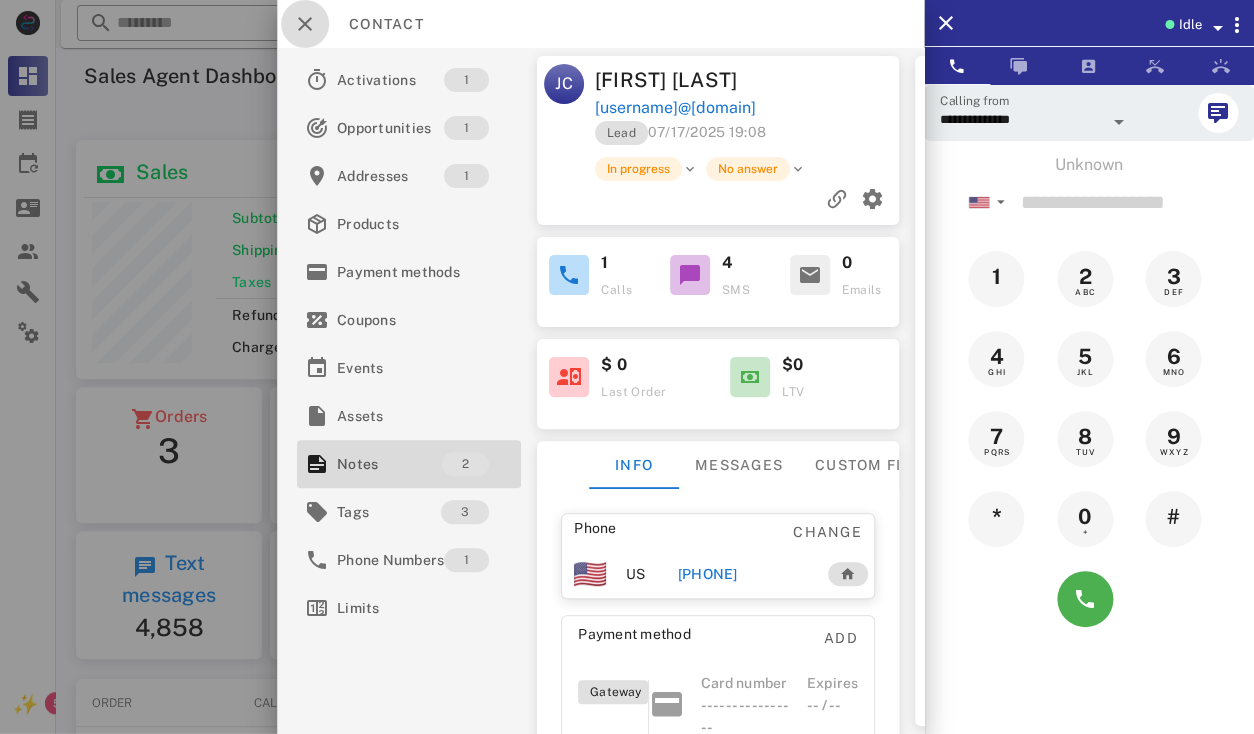 click at bounding box center [305, 24] 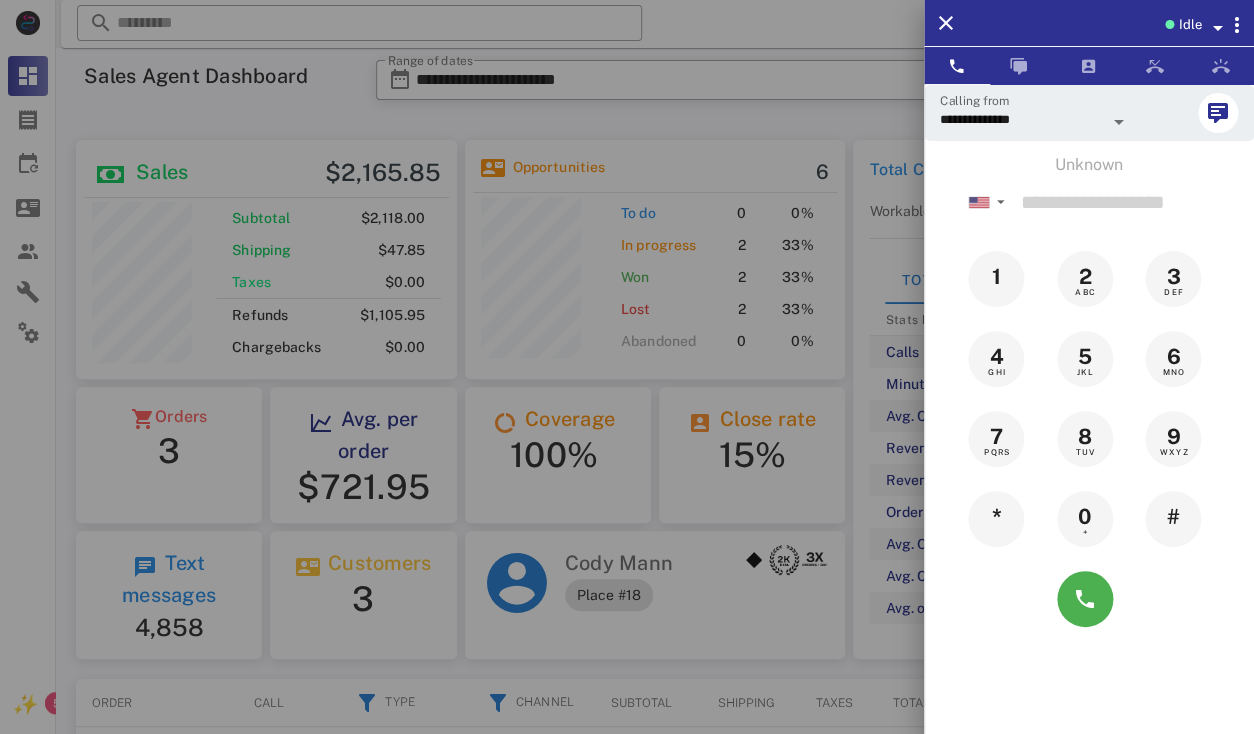 click at bounding box center (627, 367) 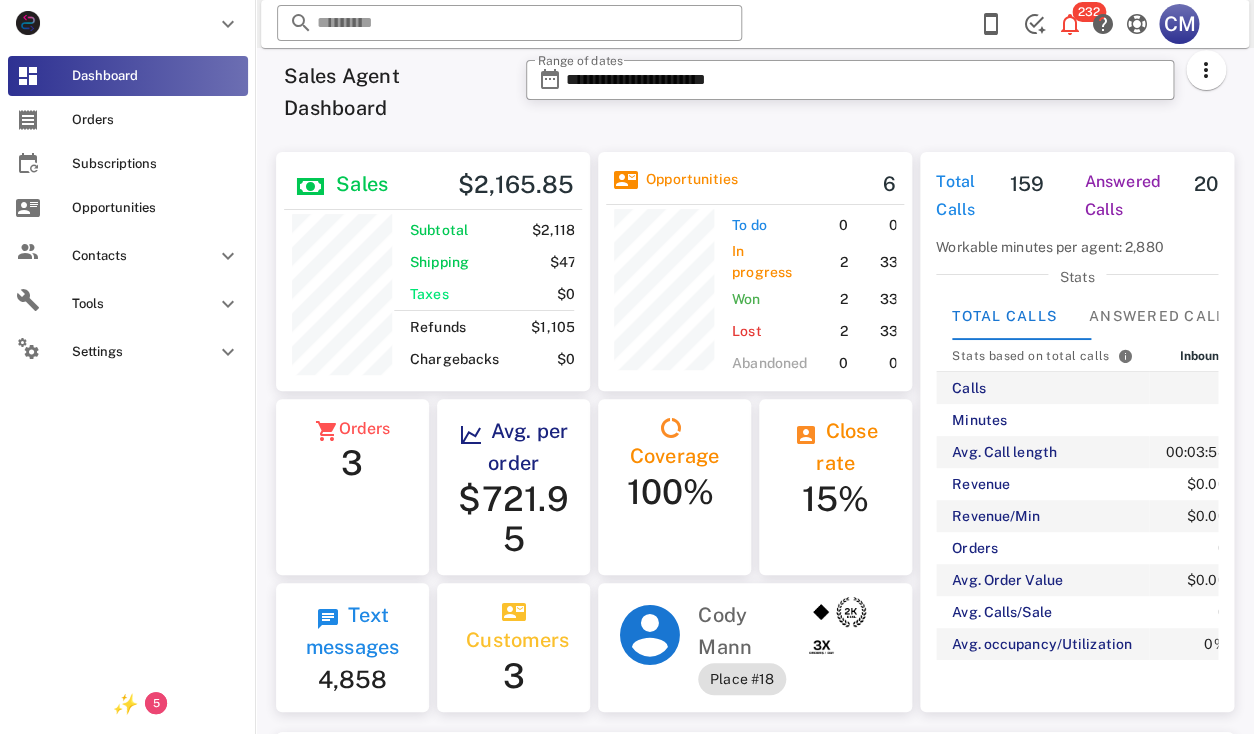 scroll, scrollTop: 240, scrollLeft: 334, axis: both 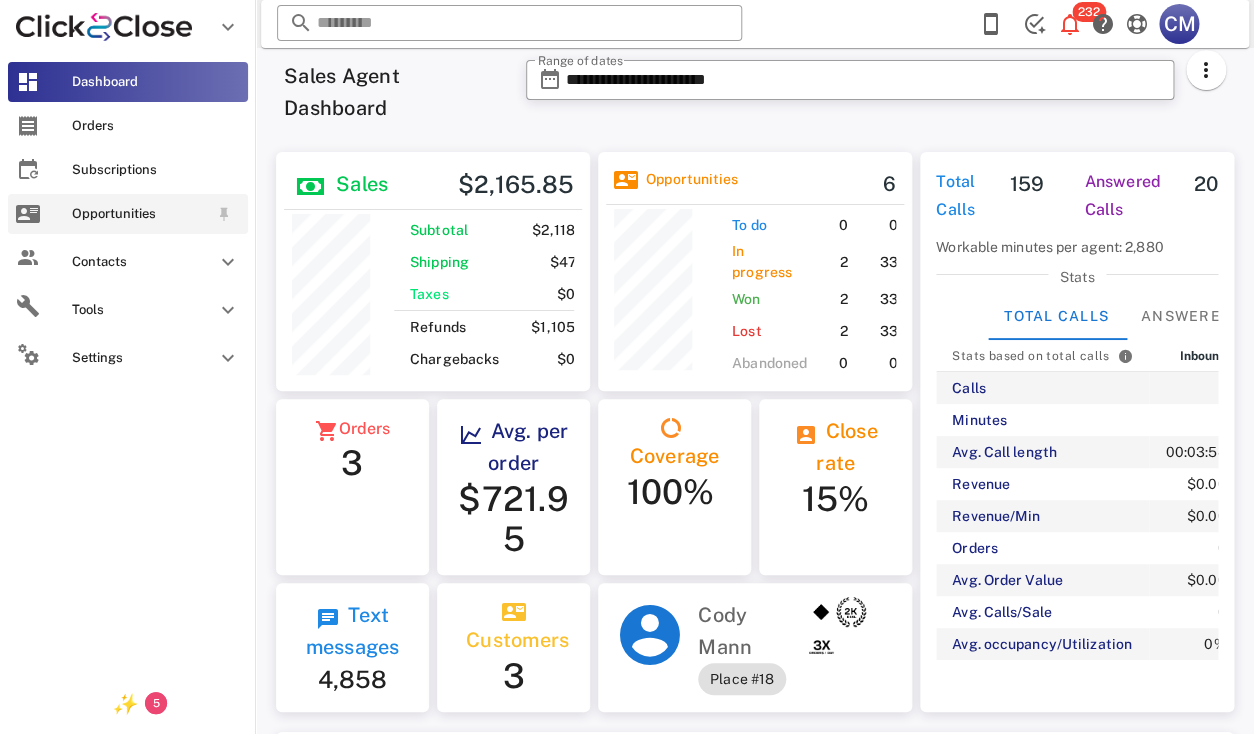 click on "Opportunities" at bounding box center (128, 214) 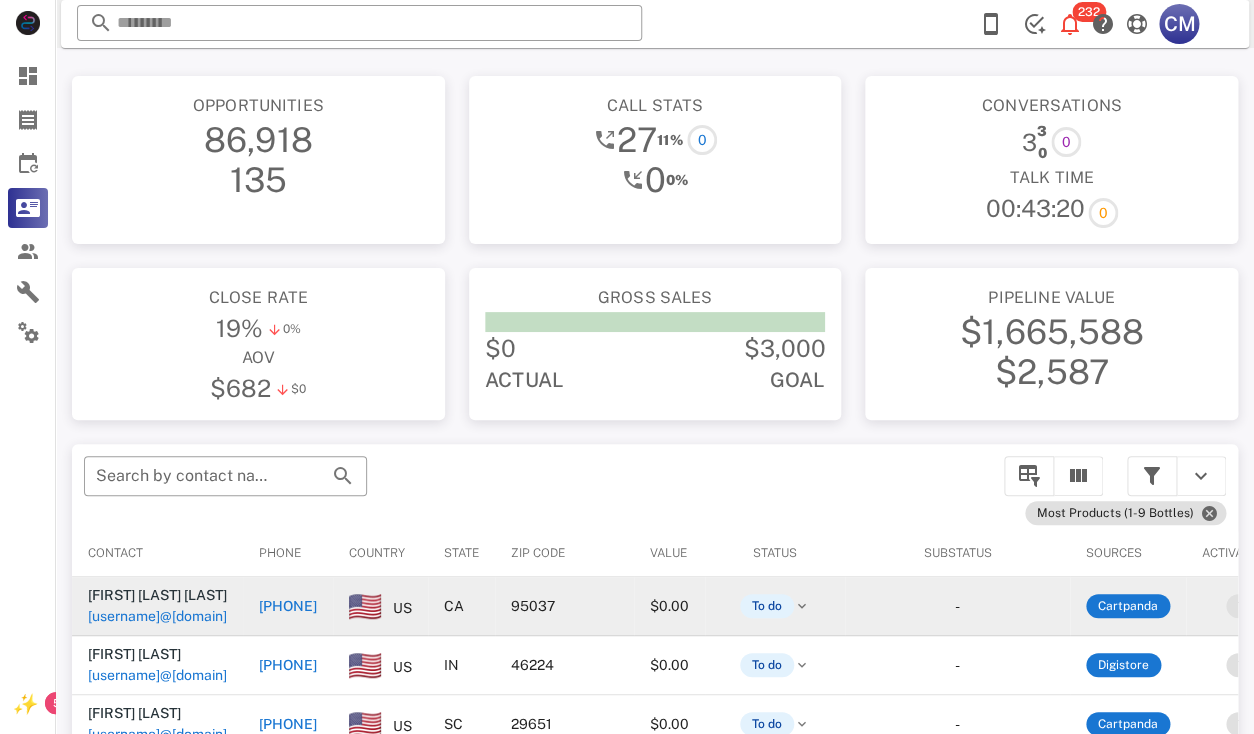 click on "Mary Jane Jane DellaVecchia" at bounding box center [157, 595] 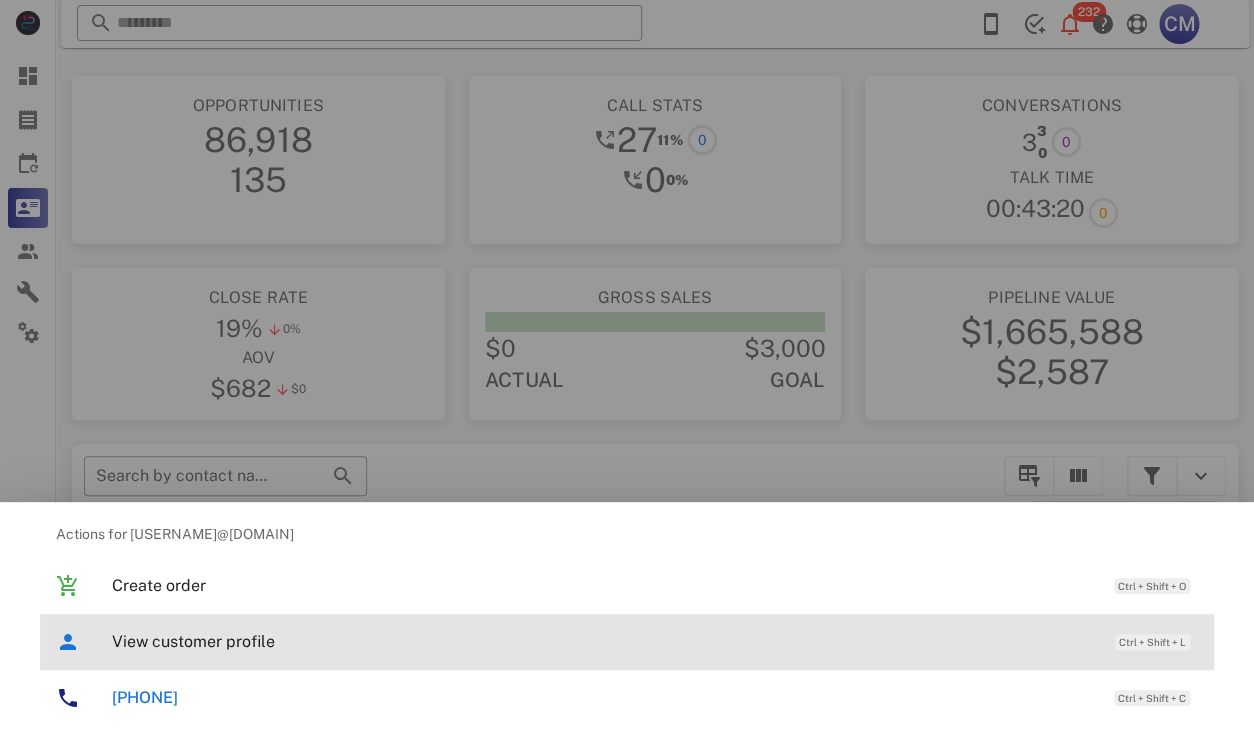 click on "View customer profile" at bounding box center [603, 641] 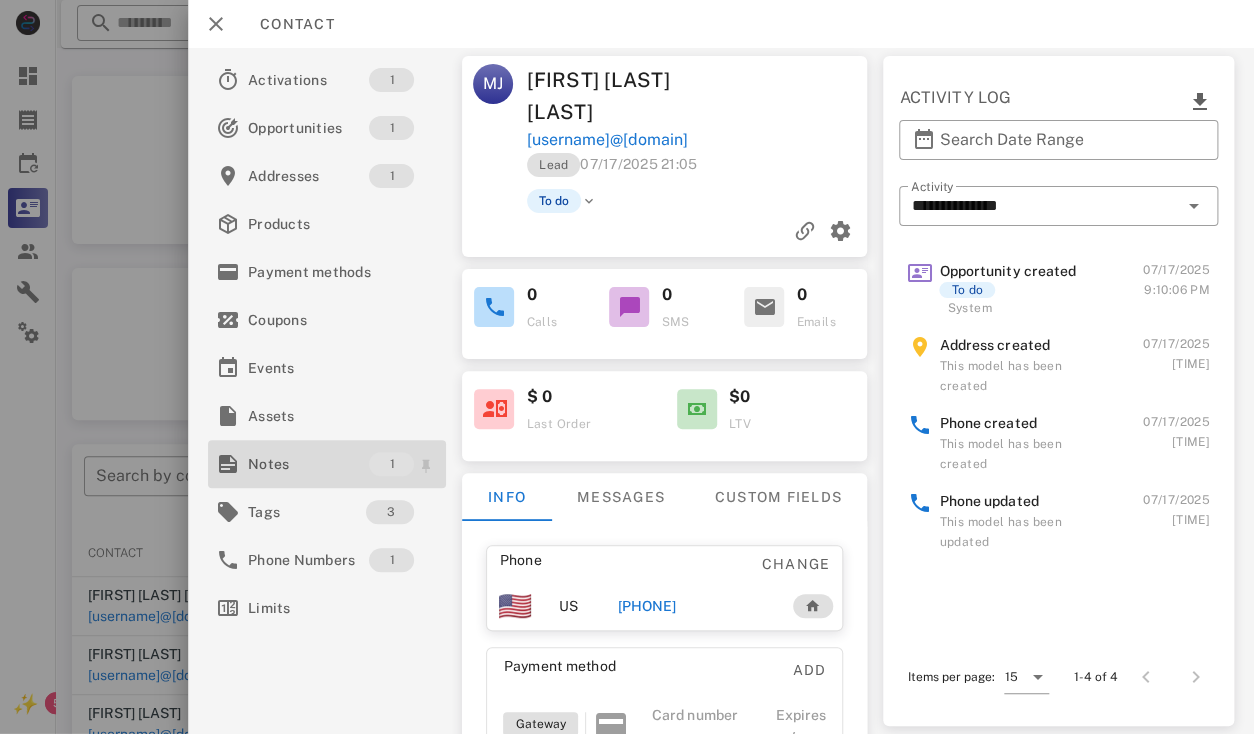 click on "Notes" at bounding box center (308, 464) 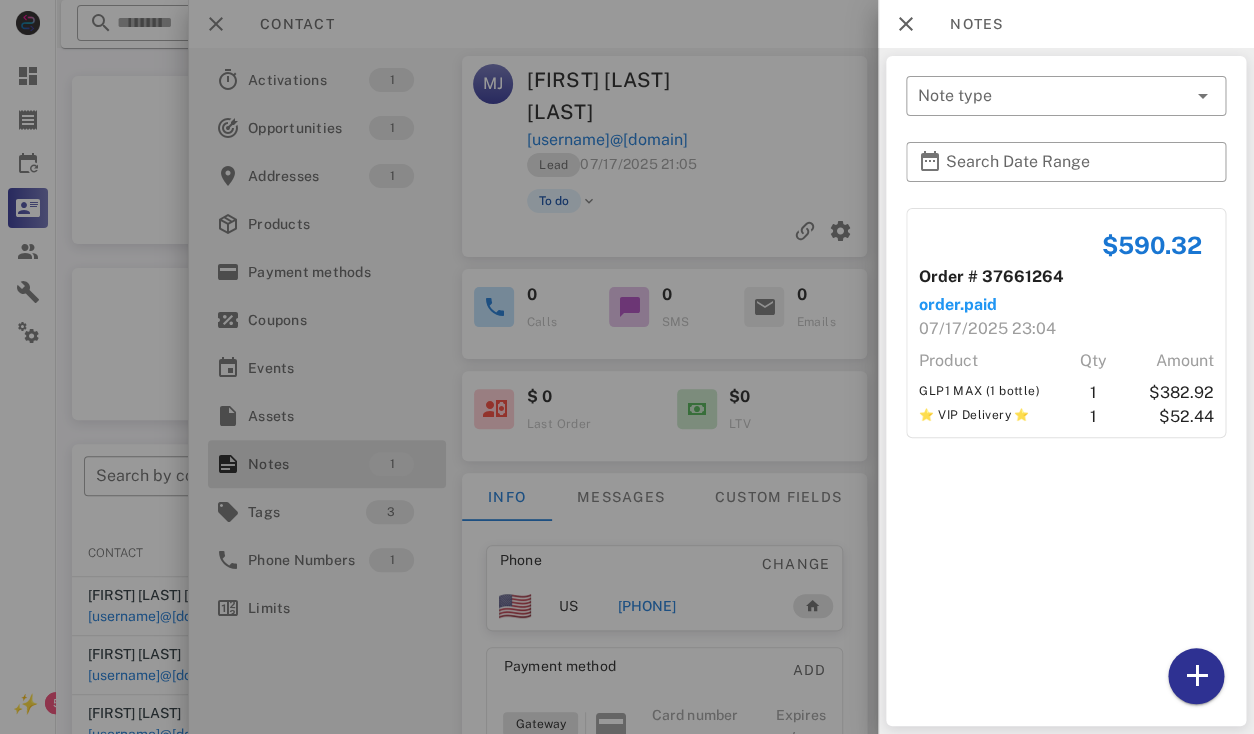 click at bounding box center [627, 367] 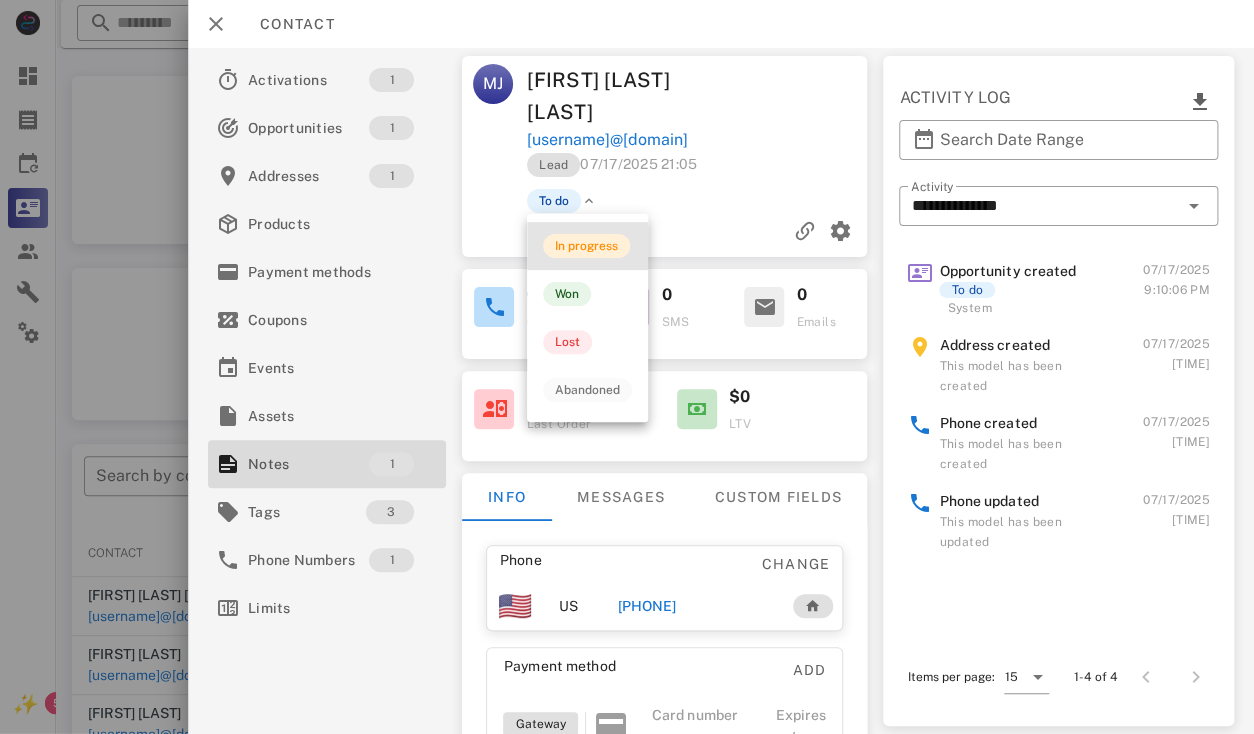 click on "In progress" at bounding box center [586, 246] 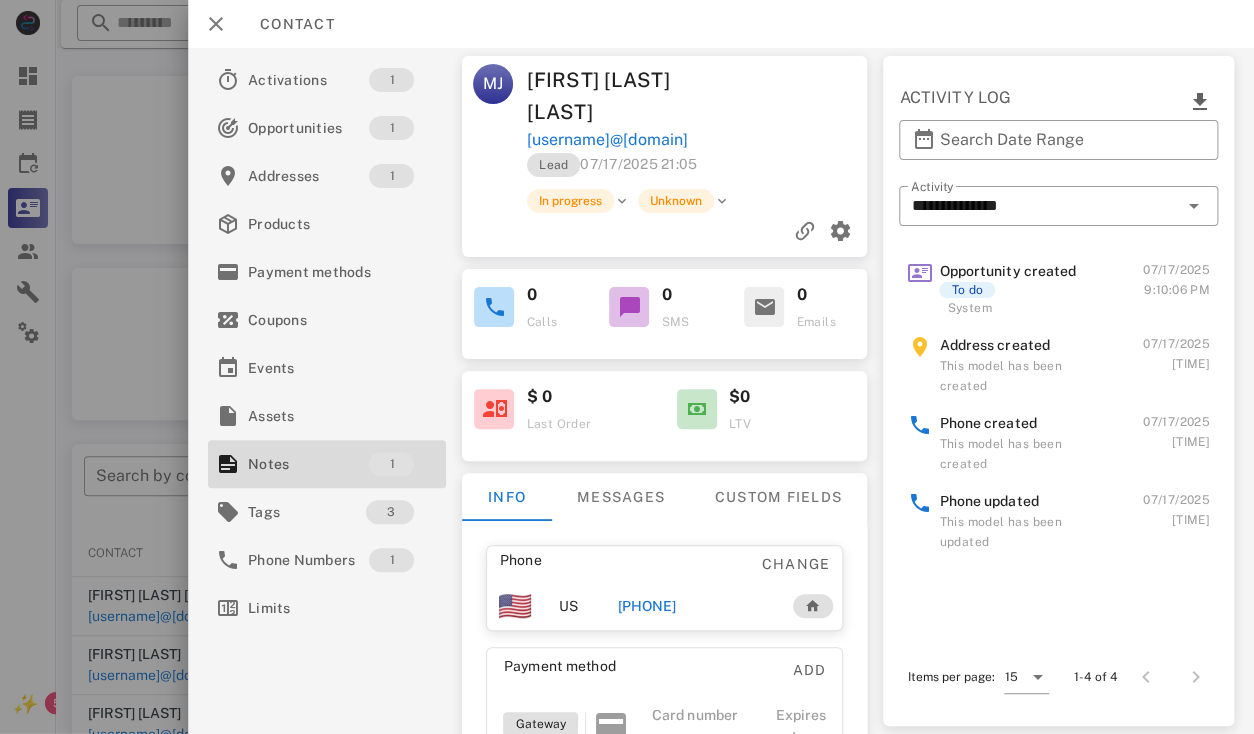 click on "Mary Jane Jane DellaVecchia" at bounding box center (613, 96) 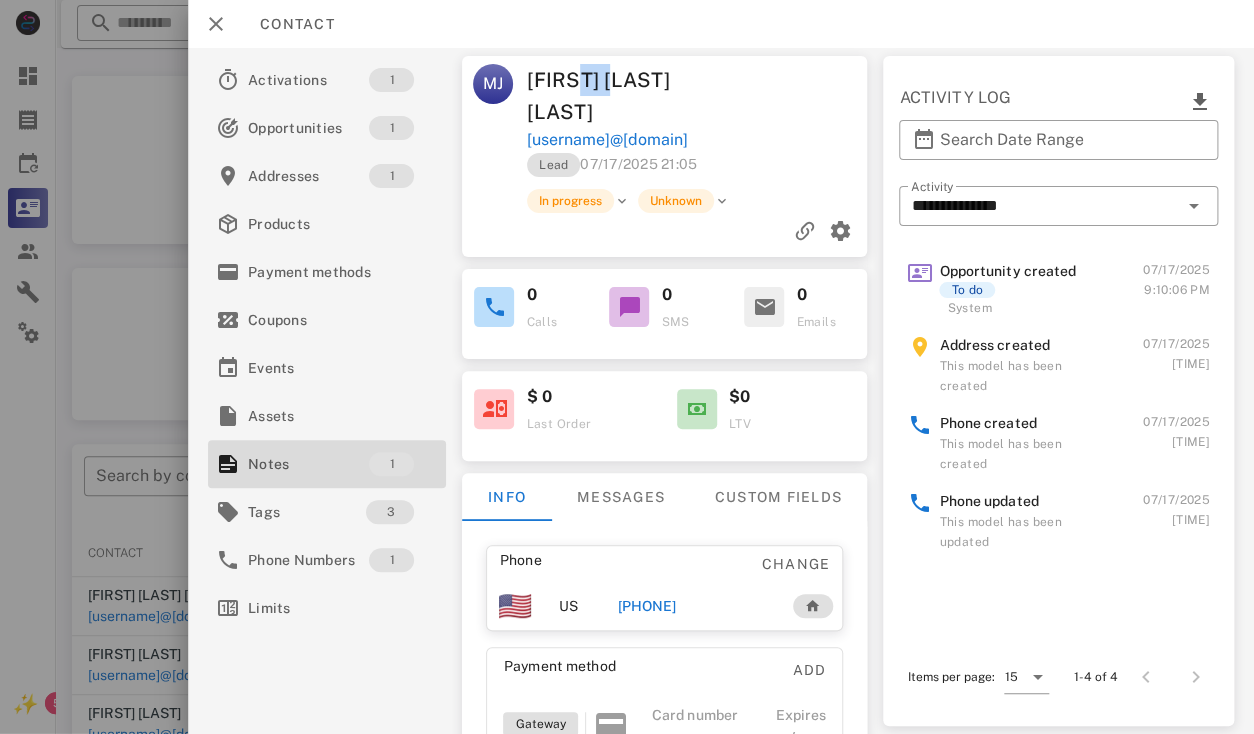 click on "Mary Jane Jane DellaVecchia" at bounding box center (613, 96) 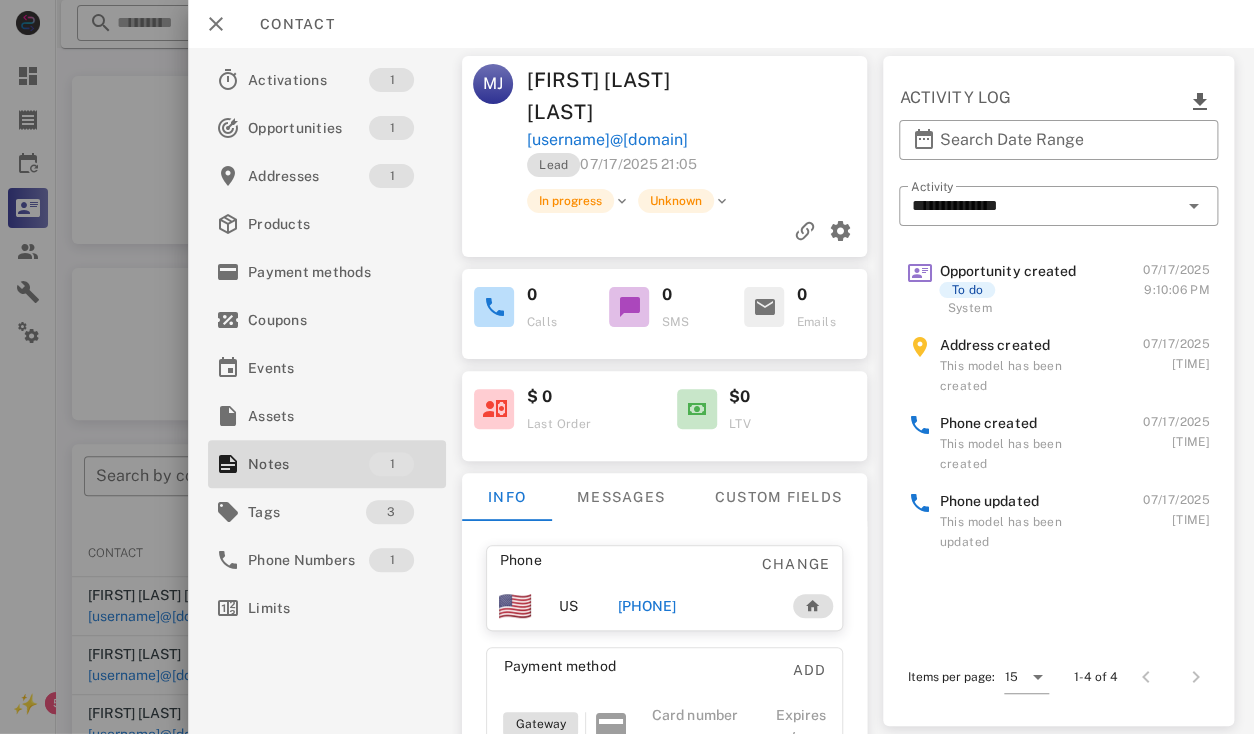 click on "Mary Jane Jane DellaVecchia" at bounding box center (613, 96) 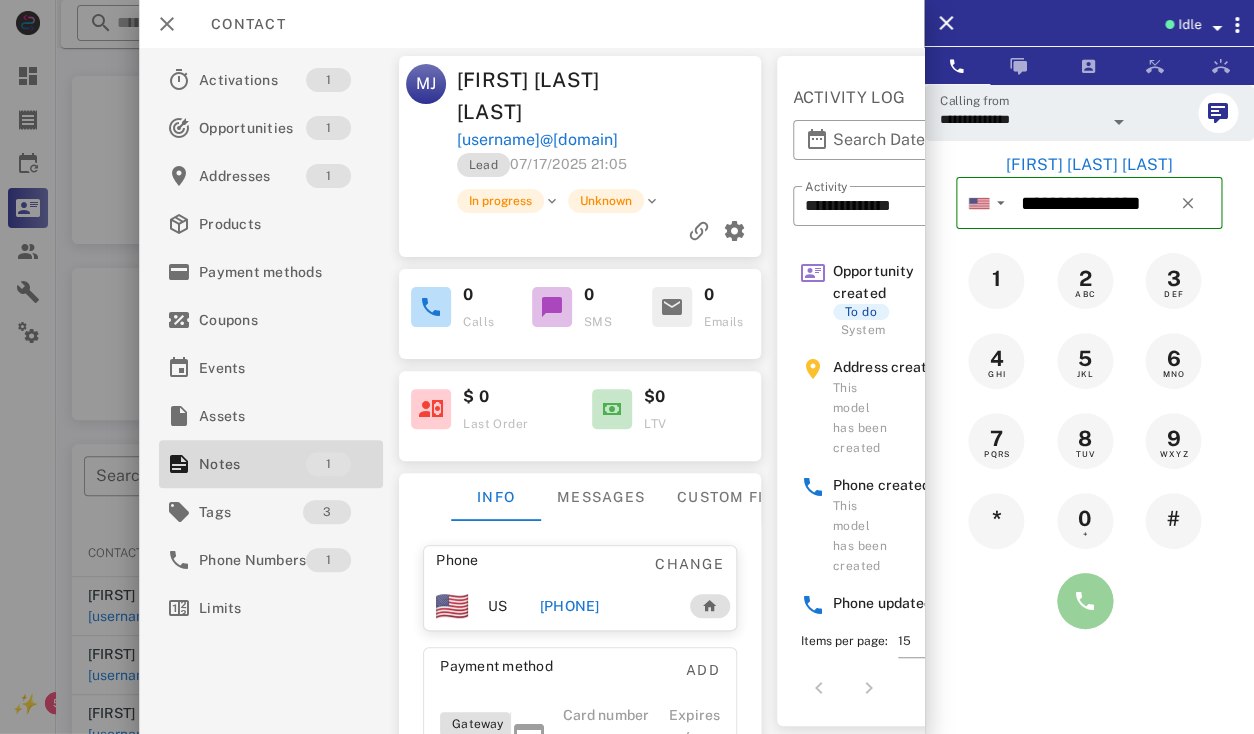 click at bounding box center (1085, 601) 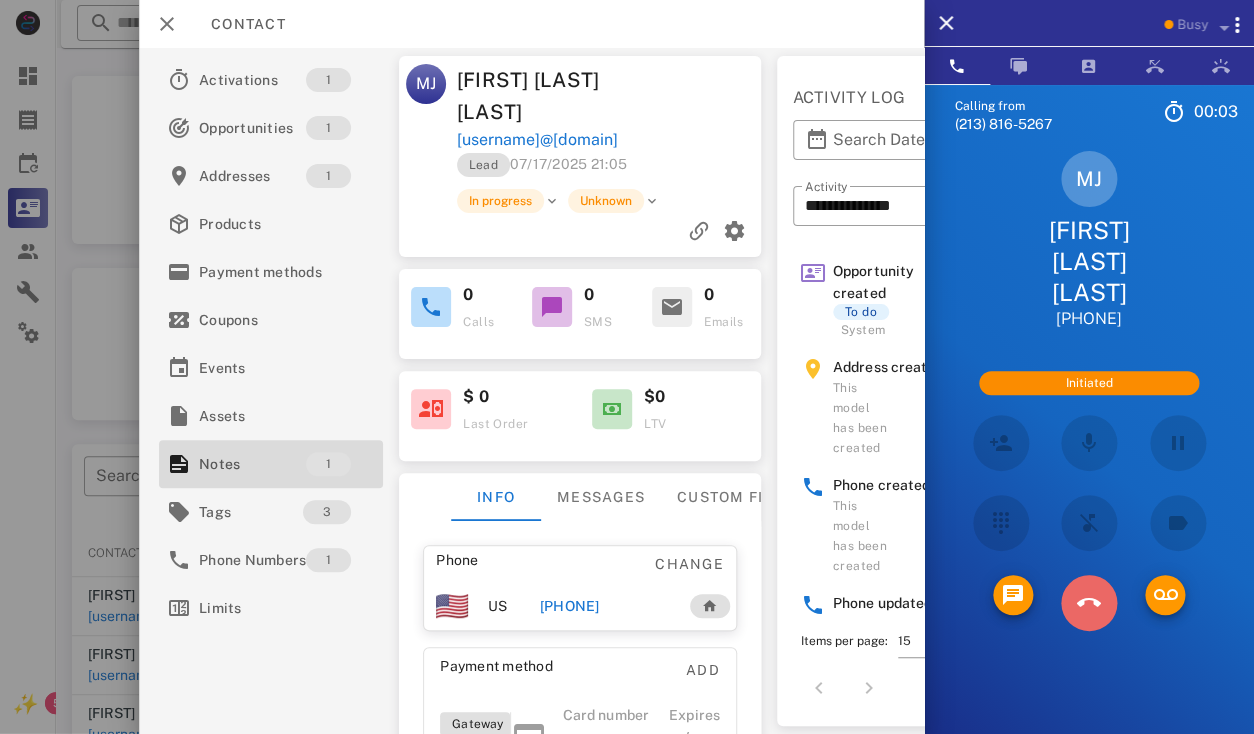 click at bounding box center (1088, 603) 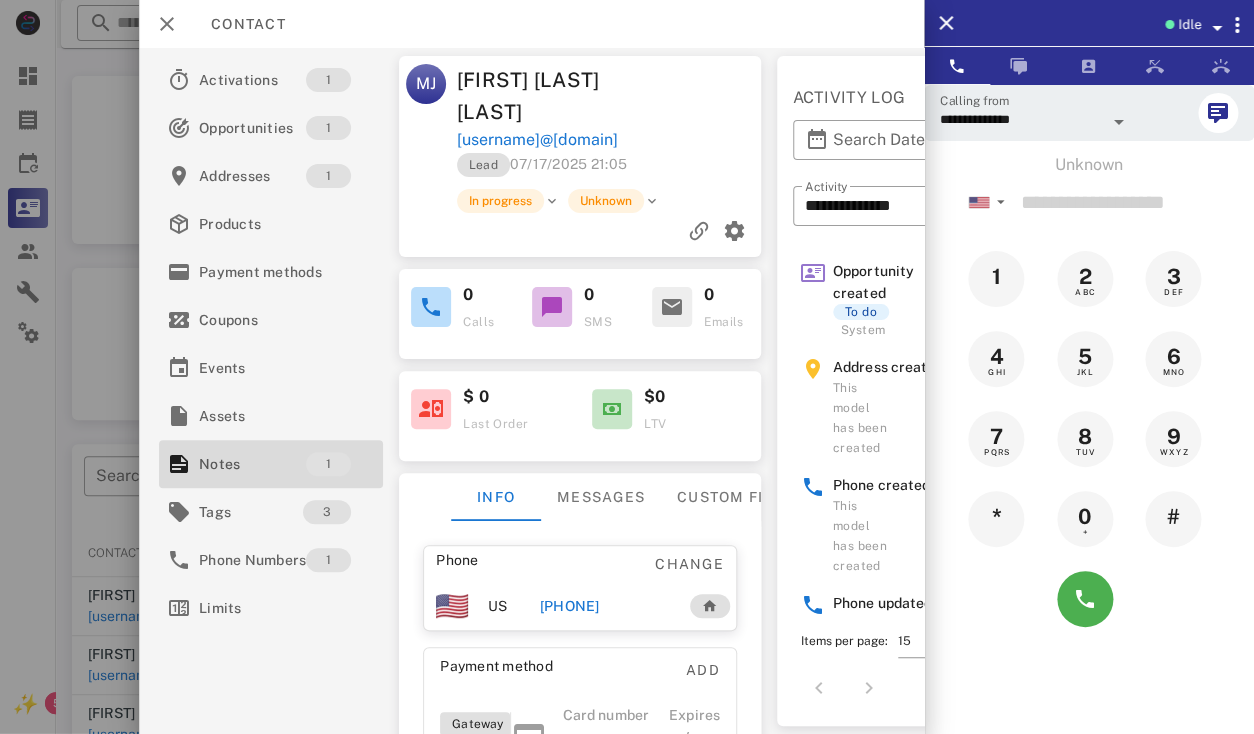 click on "+14087109524" at bounding box center [569, 606] 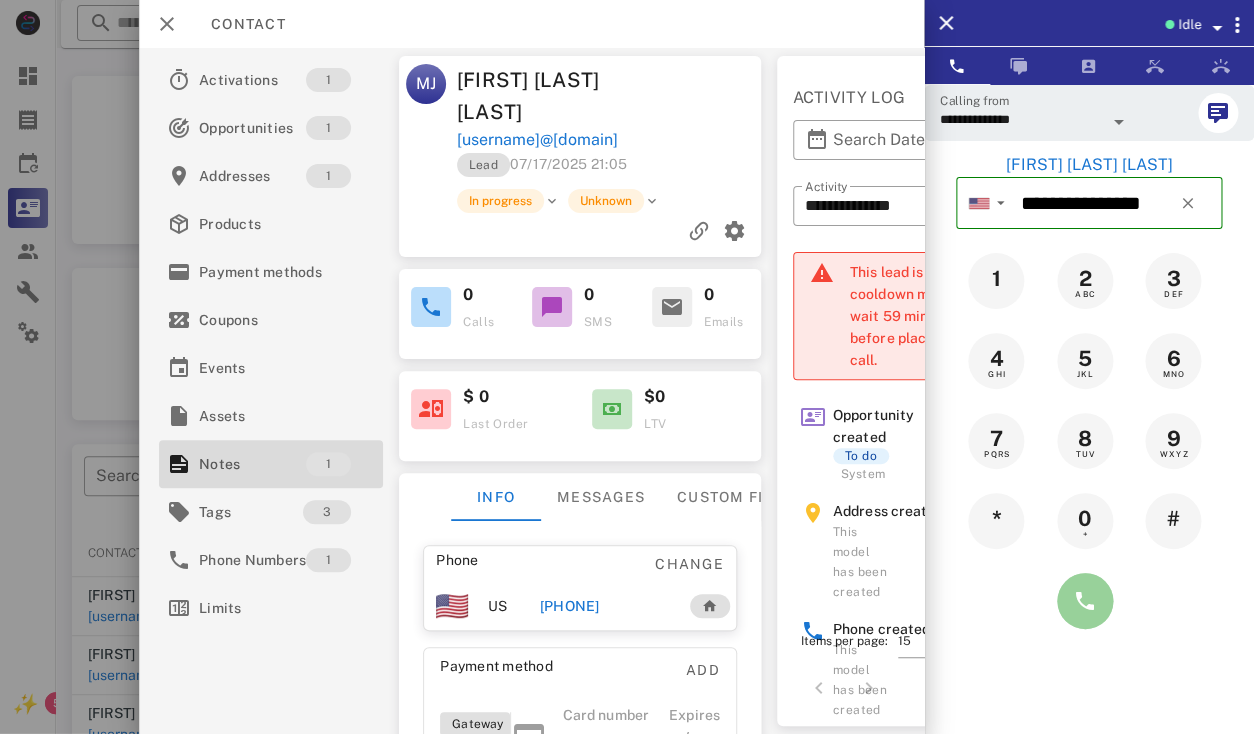 click at bounding box center (1085, 601) 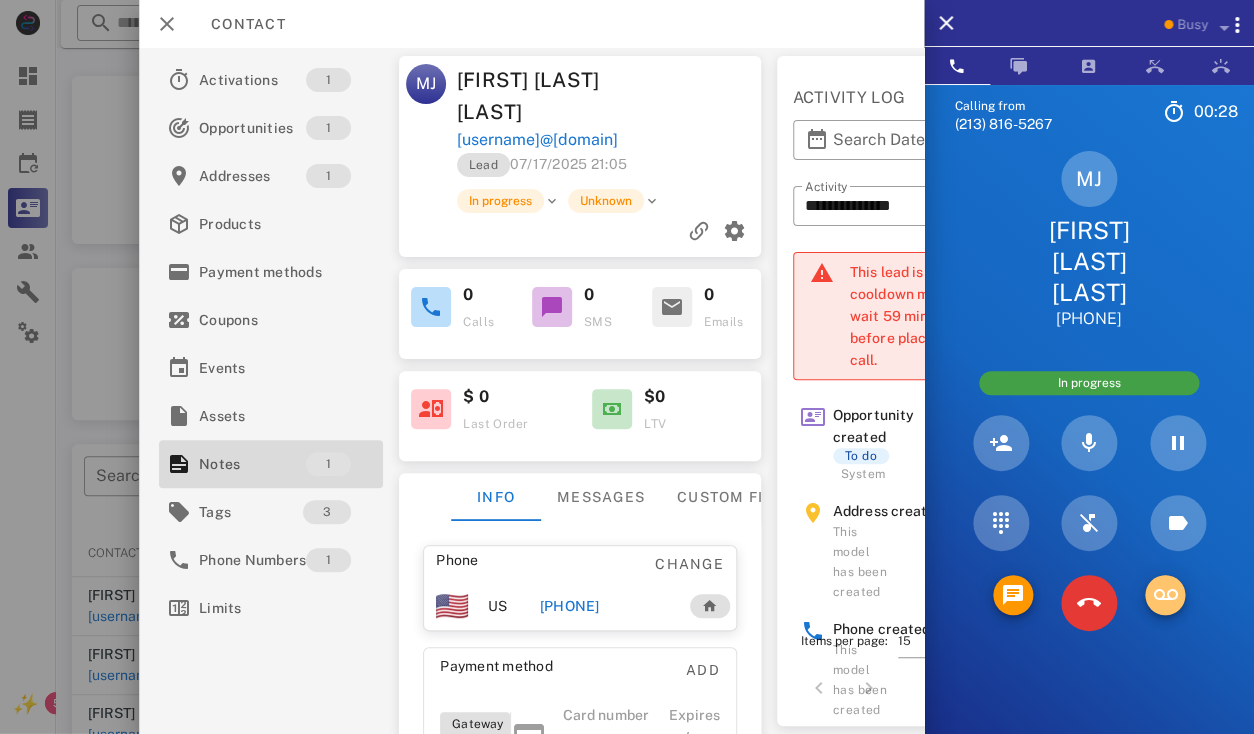 click at bounding box center (1165, 595) 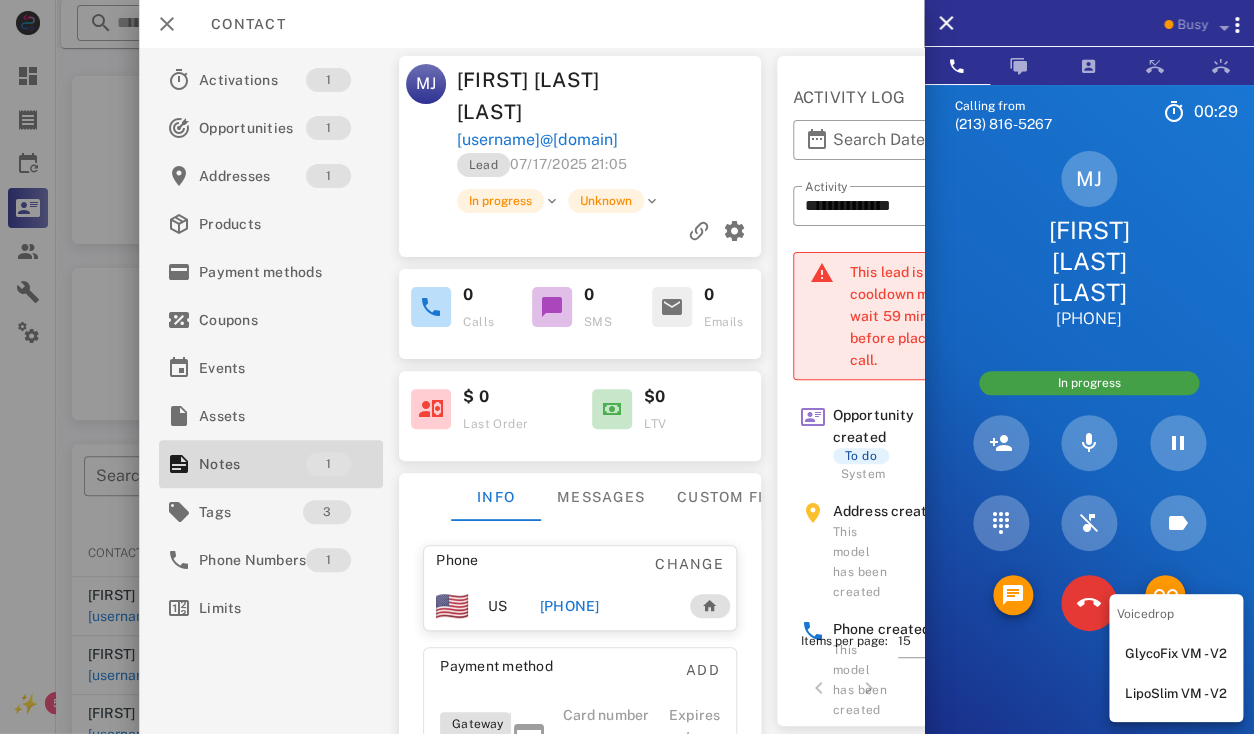click on "GlycoFix VM - V2" at bounding box center (1176, 654) 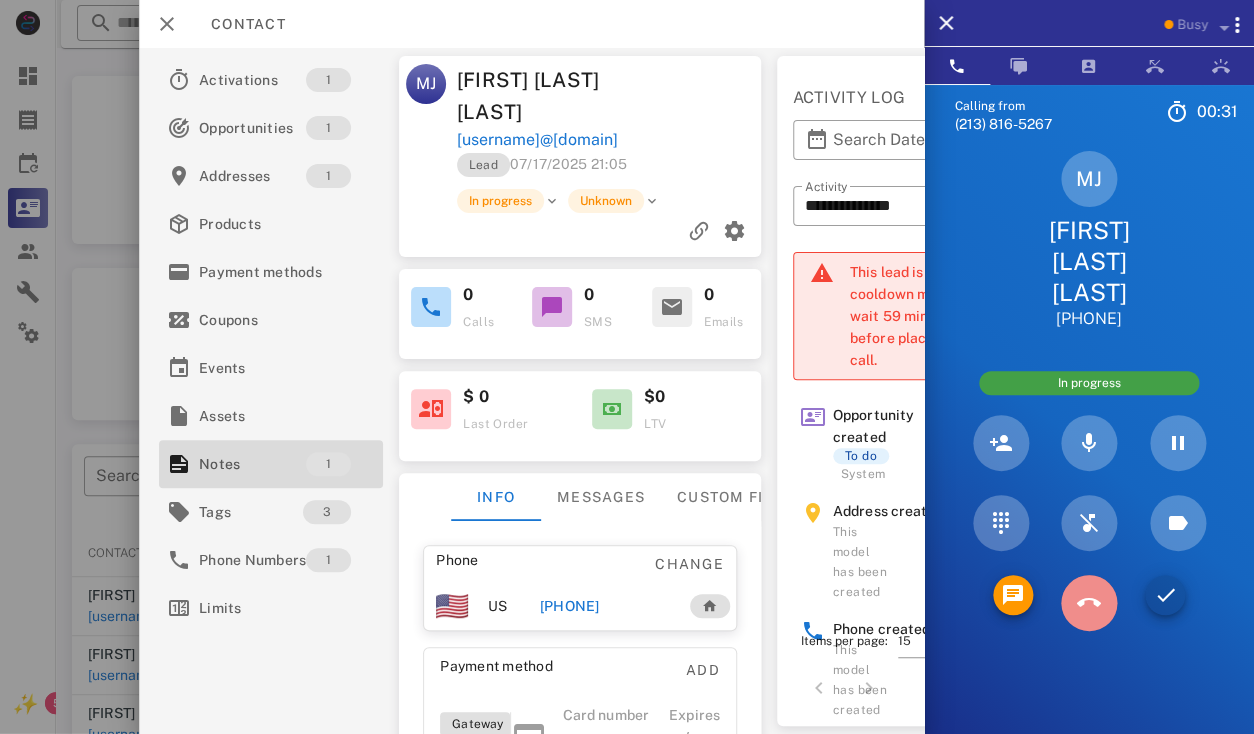 click at bounding box center [1088, 603] 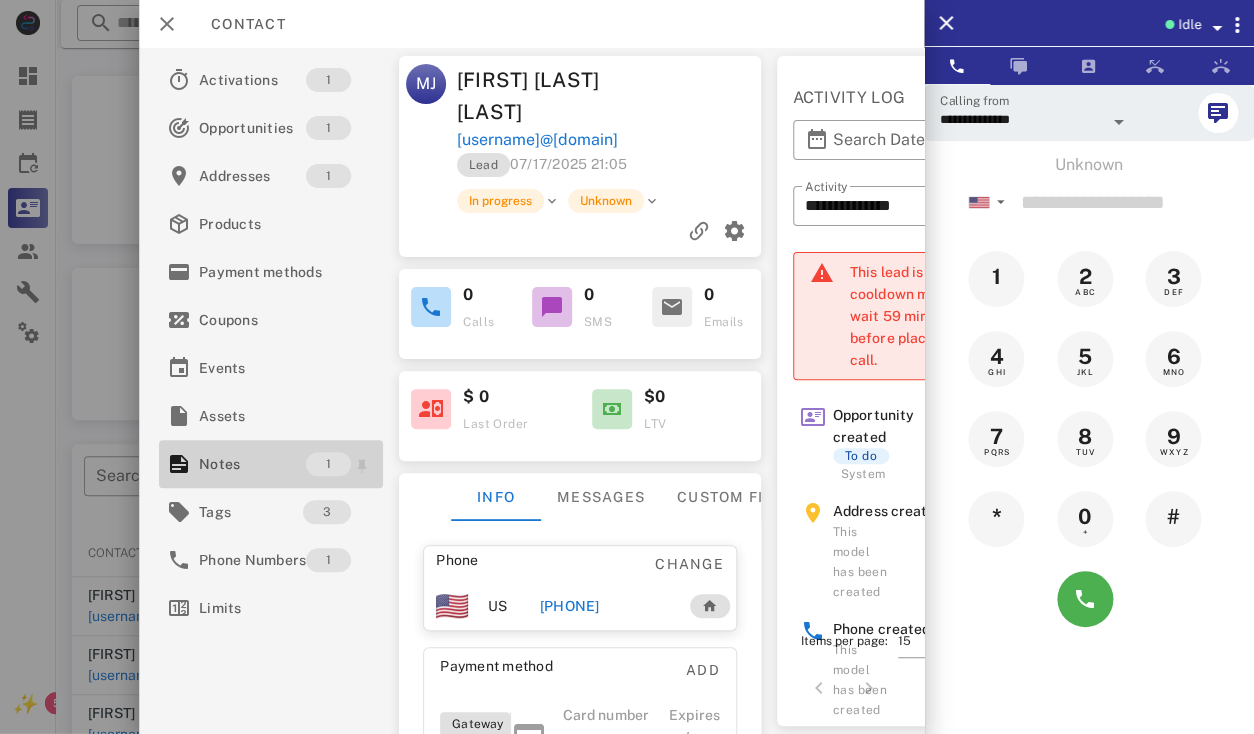 click on "Notes" at bounding box center (252, 464) 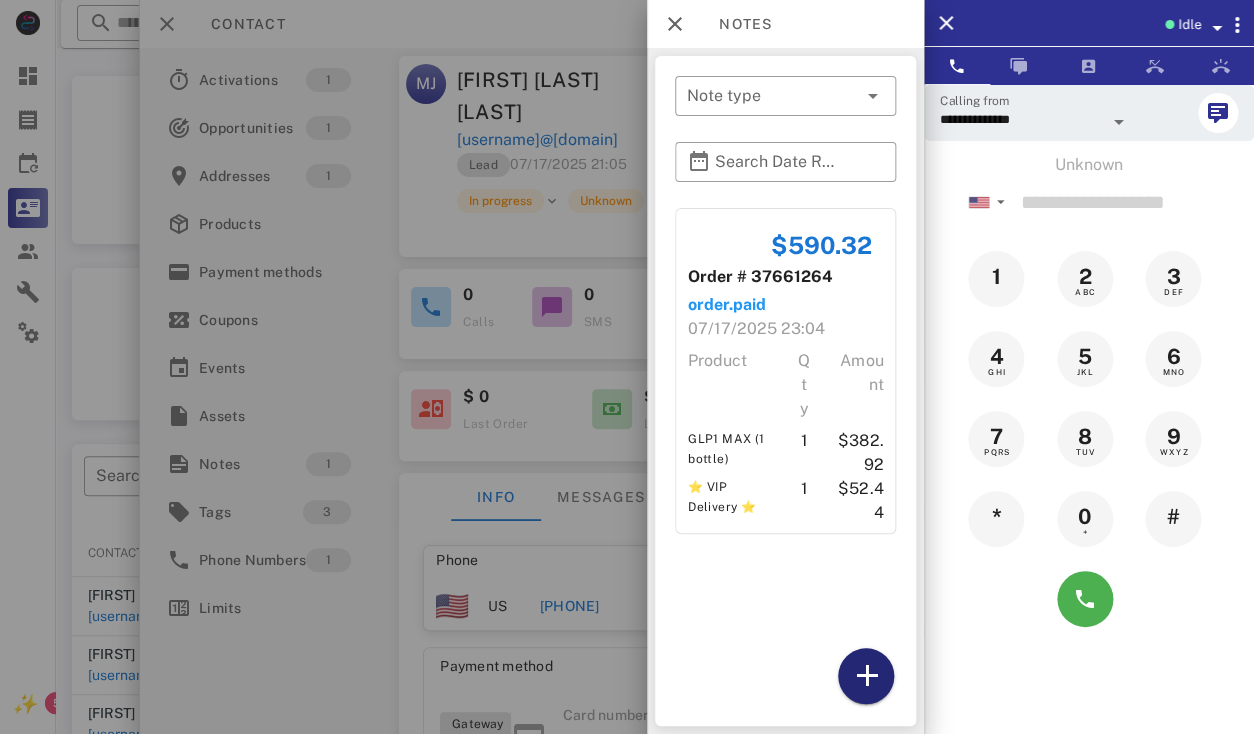 click at bounding box center (866, 676) 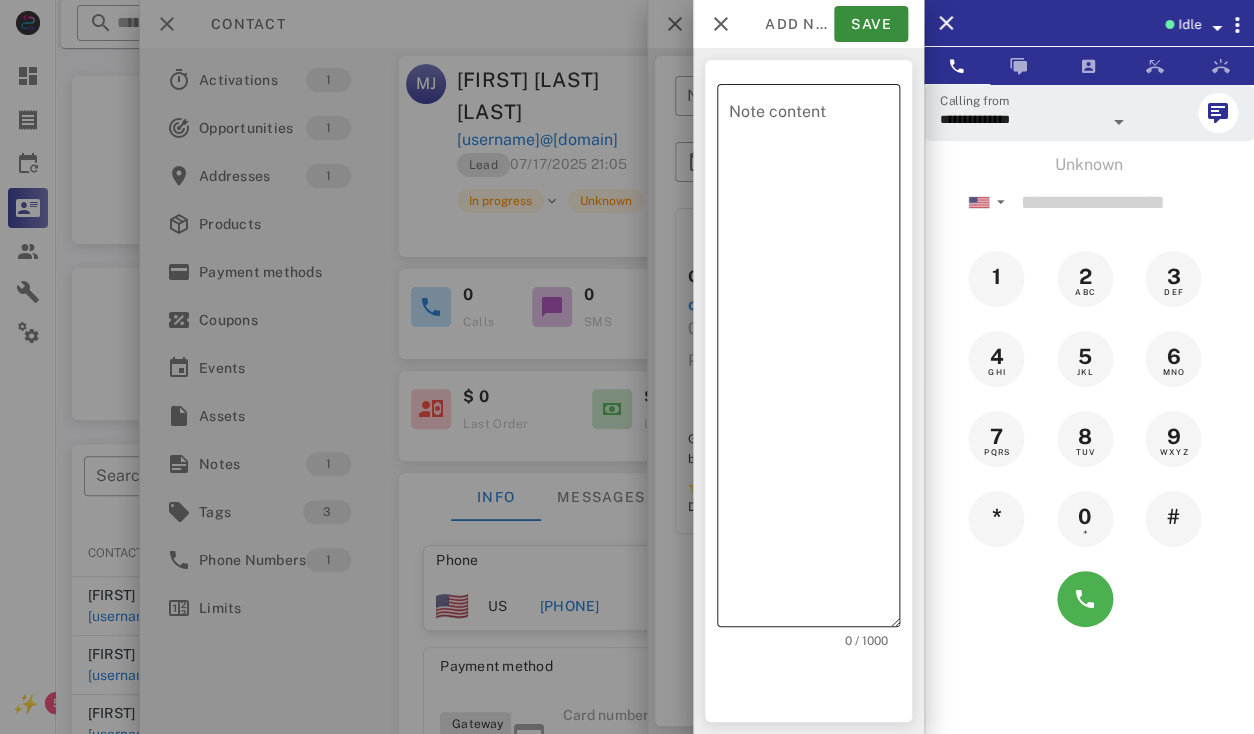 click on "Note content" at bounding box center (814, 360) 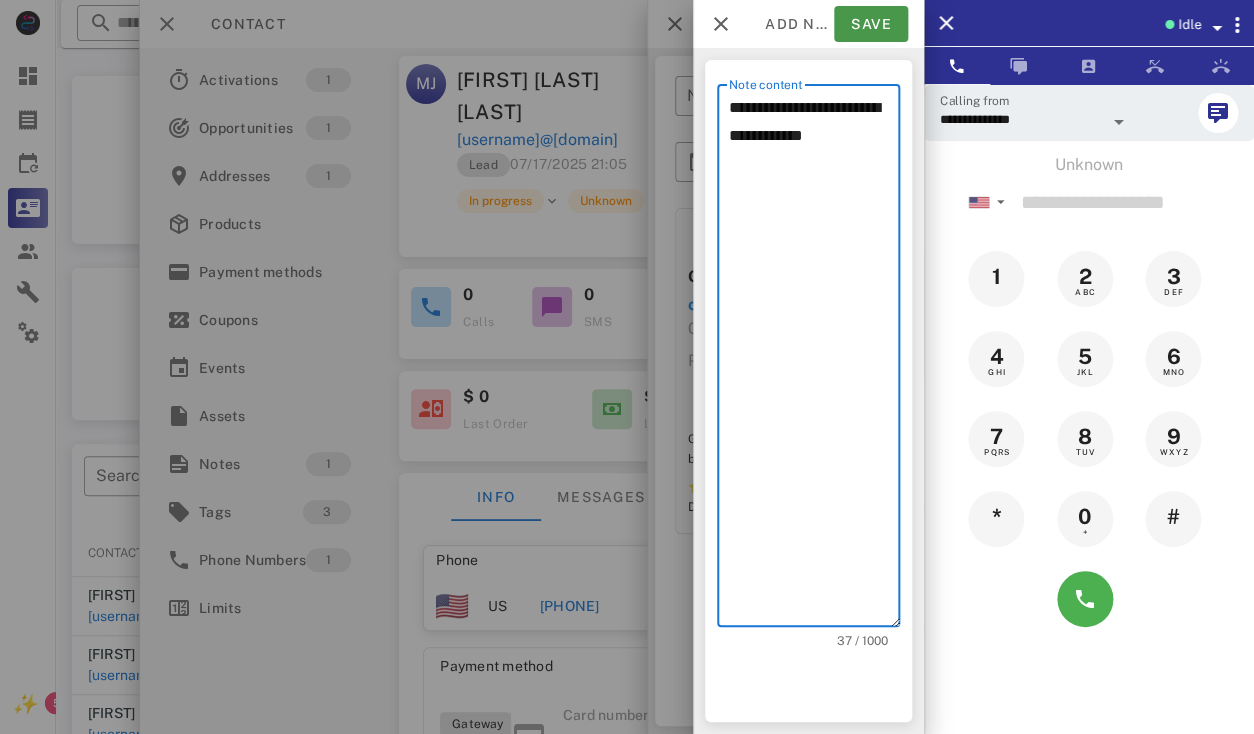 type on "**********" 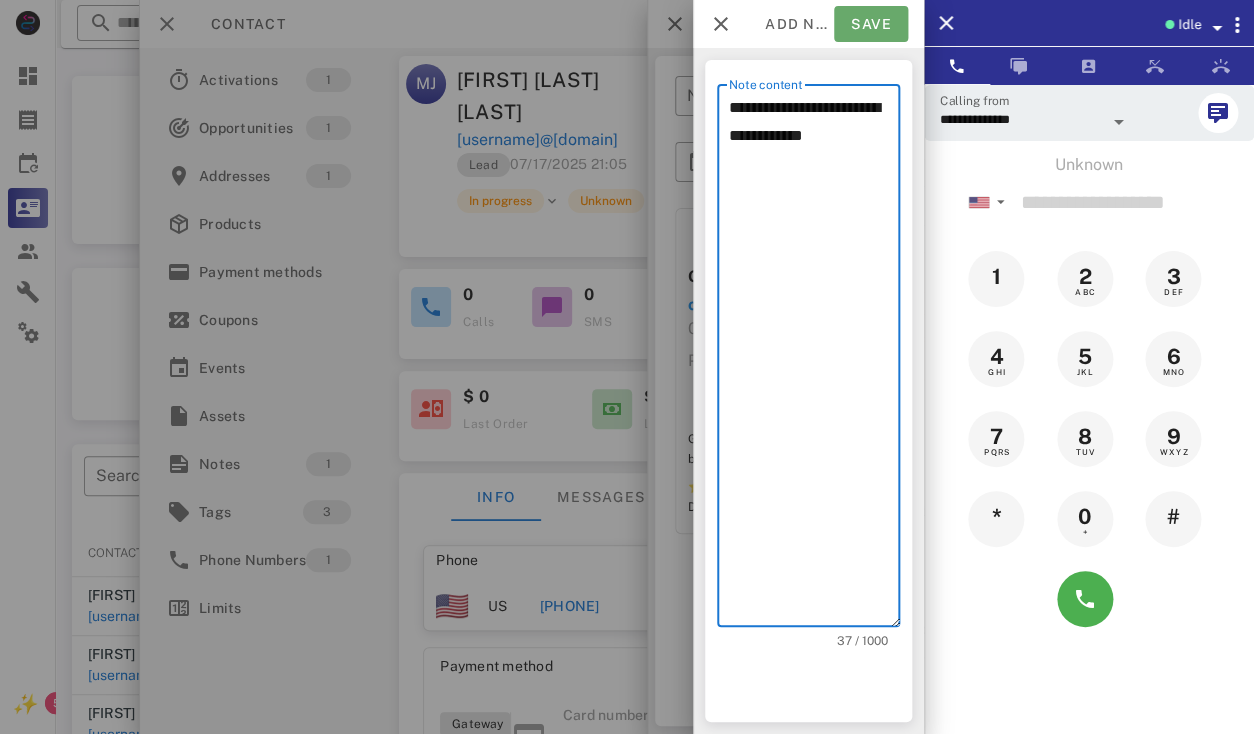 click on "Save" at bounding box center [871, 24] 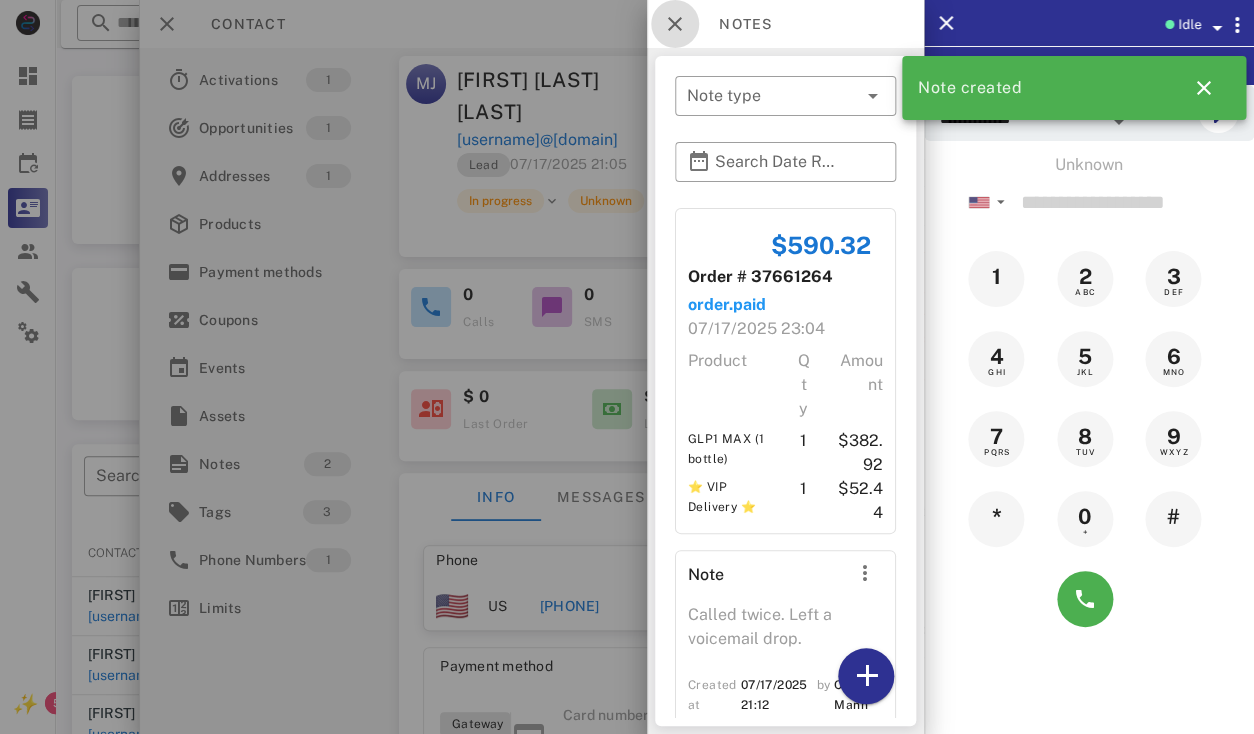 click at bounding box center [675, 24] 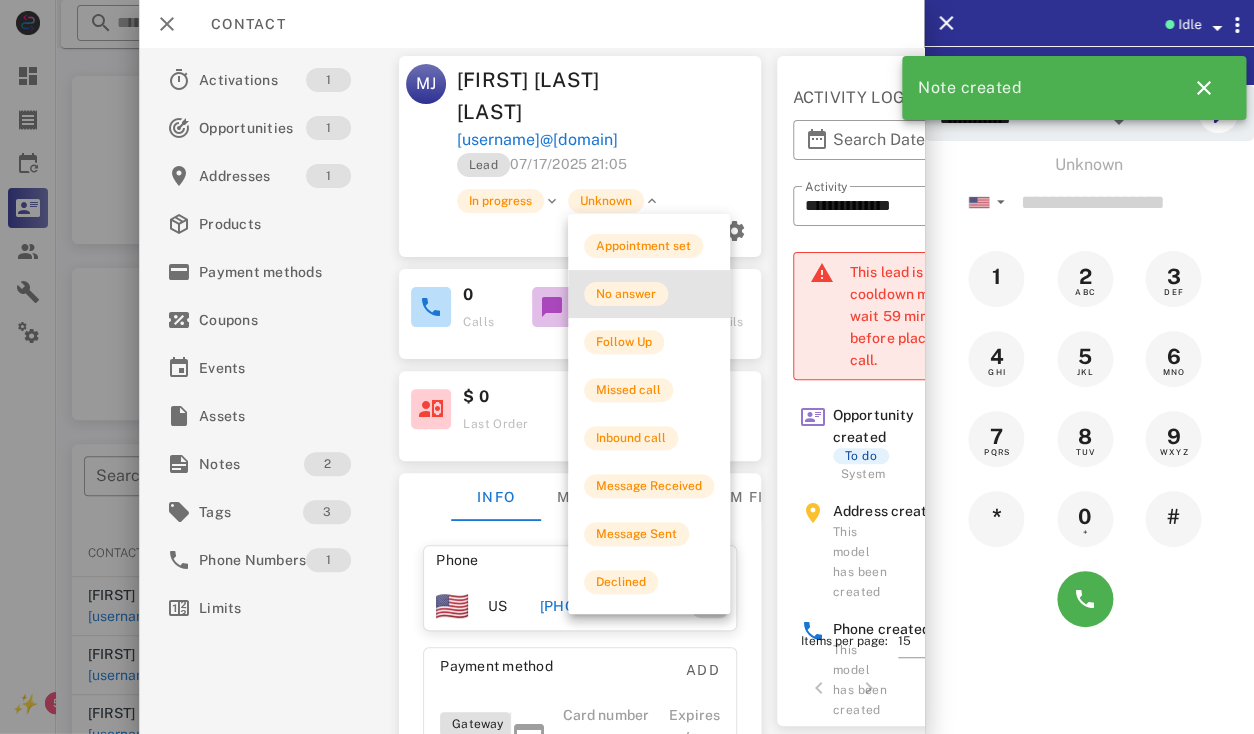 click on "No answer" at bounding box center (626, 294) 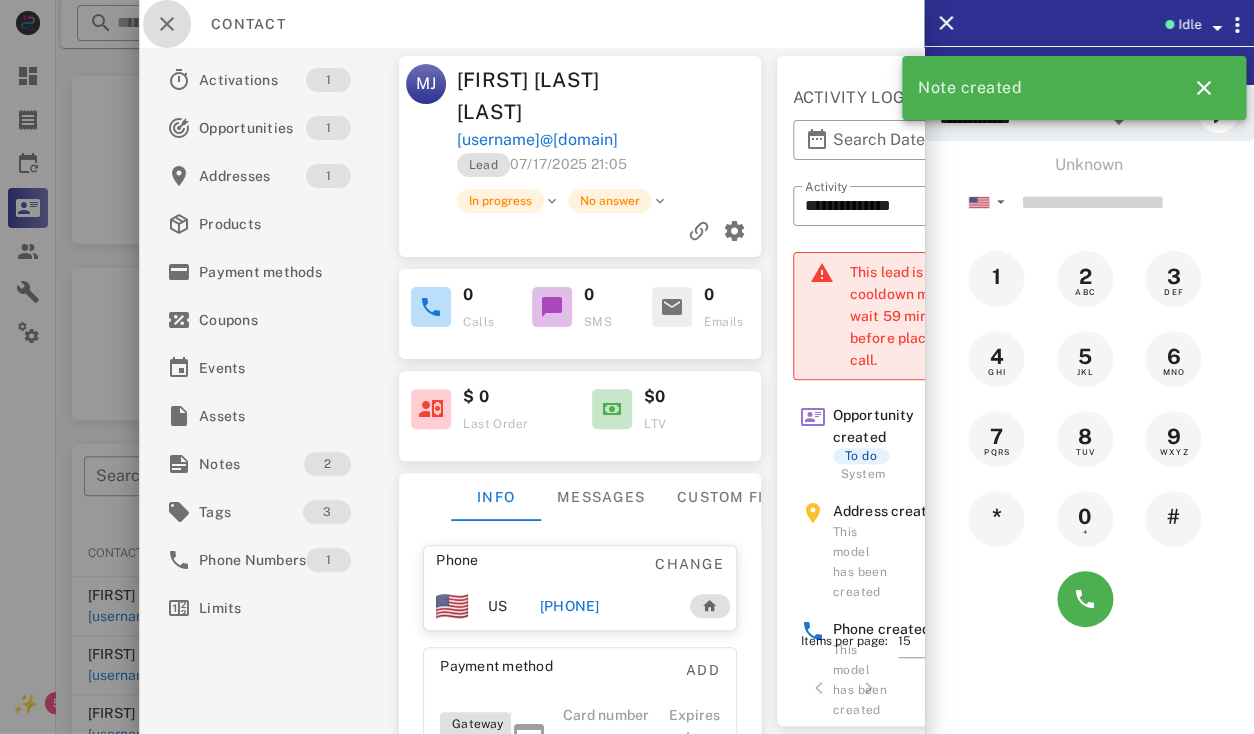click at bounding box center (167, 24) 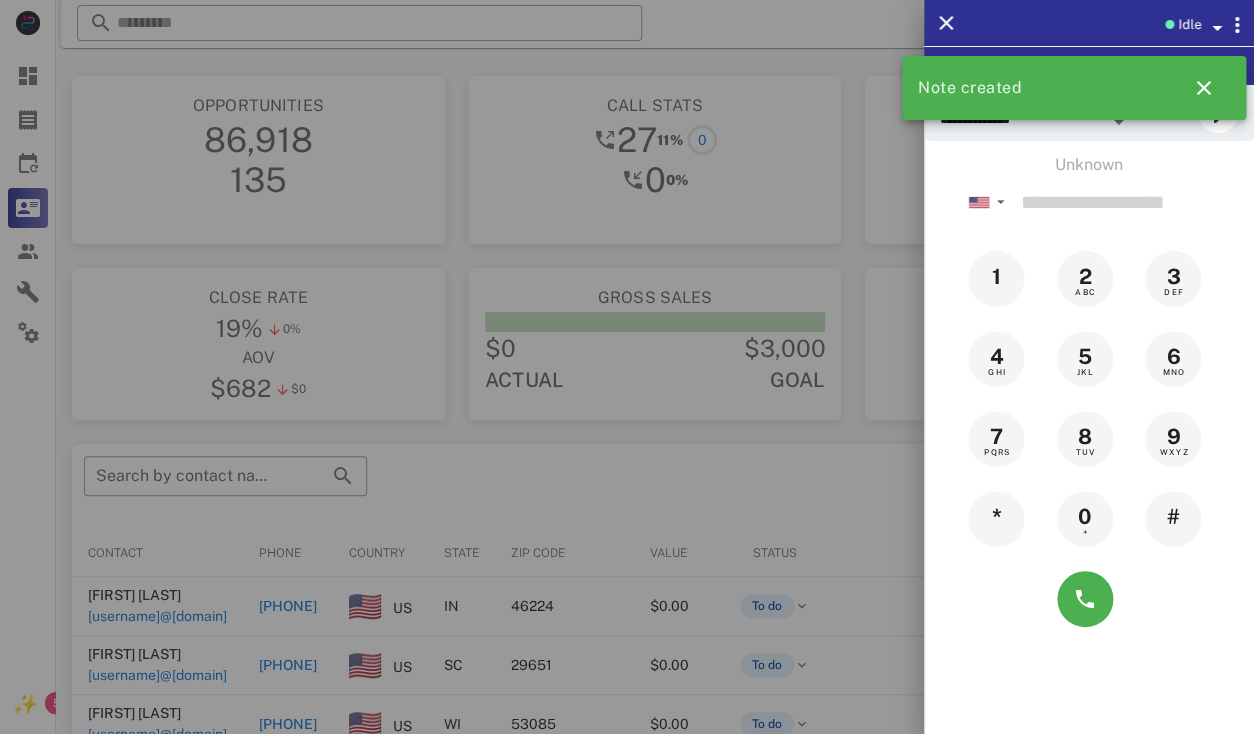 click at bounding box center (627, 367) 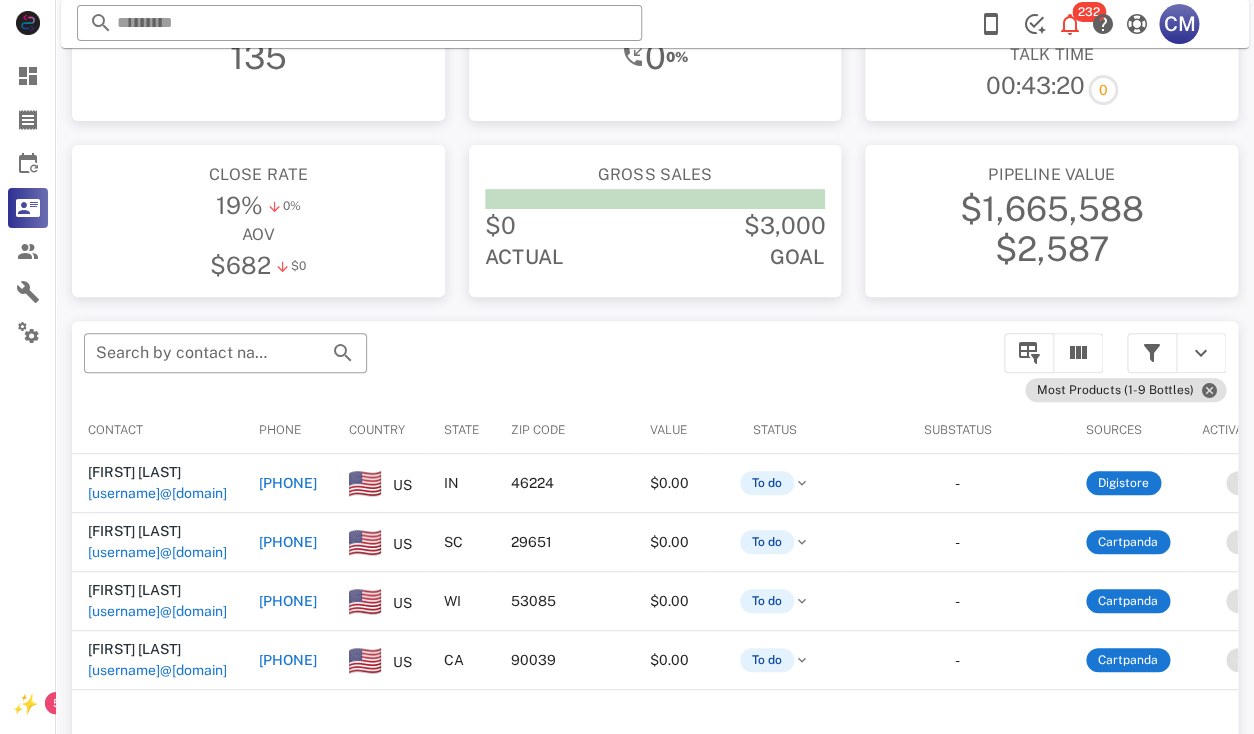 scroll, scrollTop: 381, scrollLeft: 0, axis: vertical 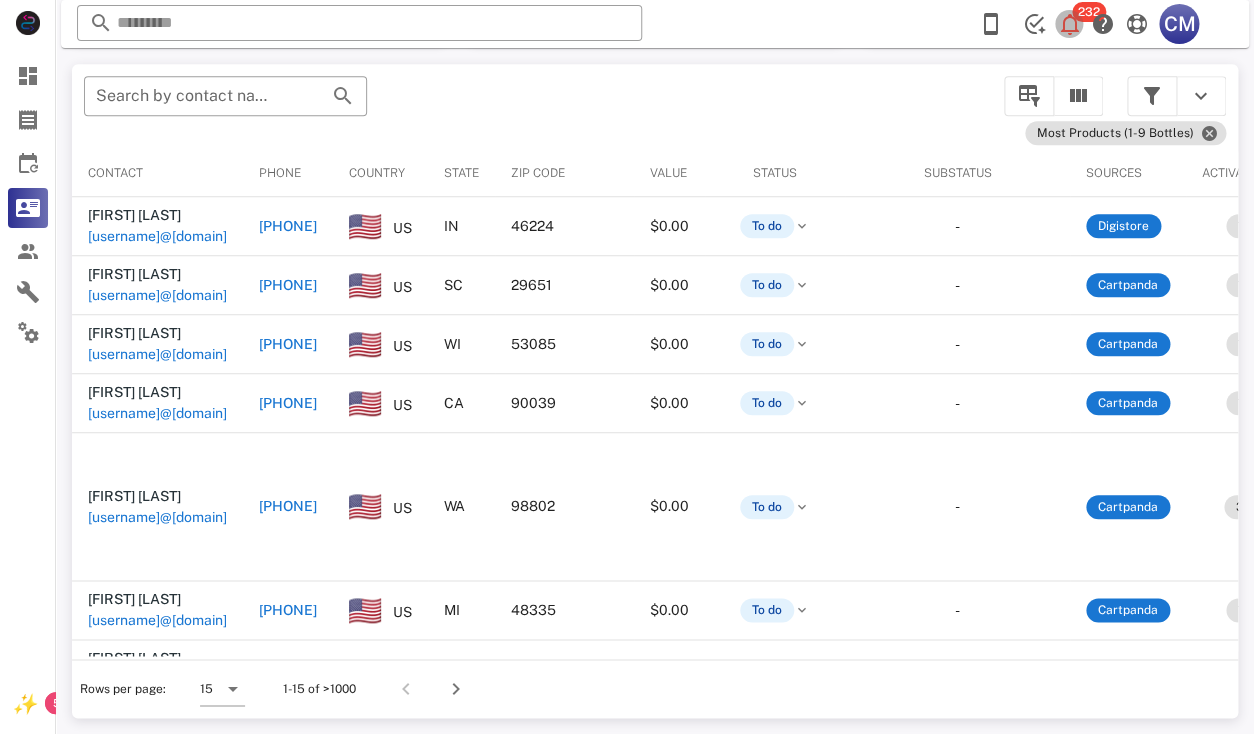 click at bounding box center (1070, 24) 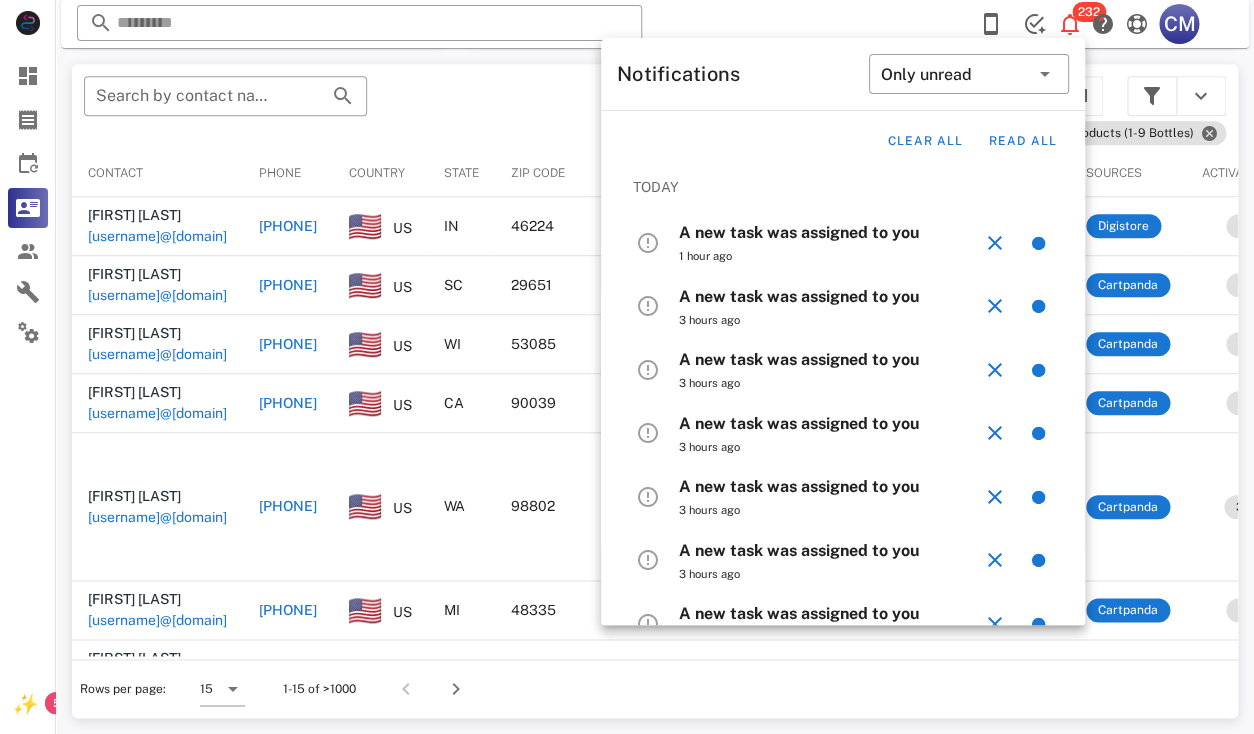 click on "3 hours ago" at bounding box center (830, 447) 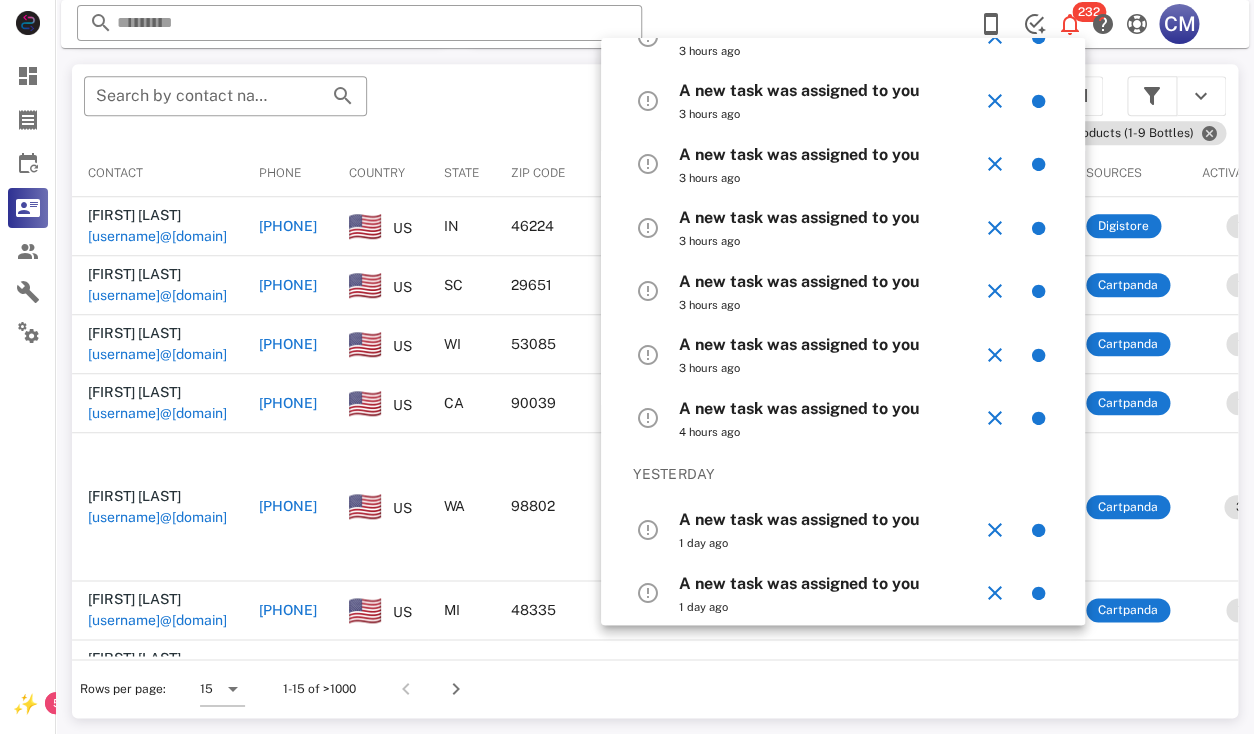 scroll, scrollTop: 627, scrollLeft: 0, axis: vertical 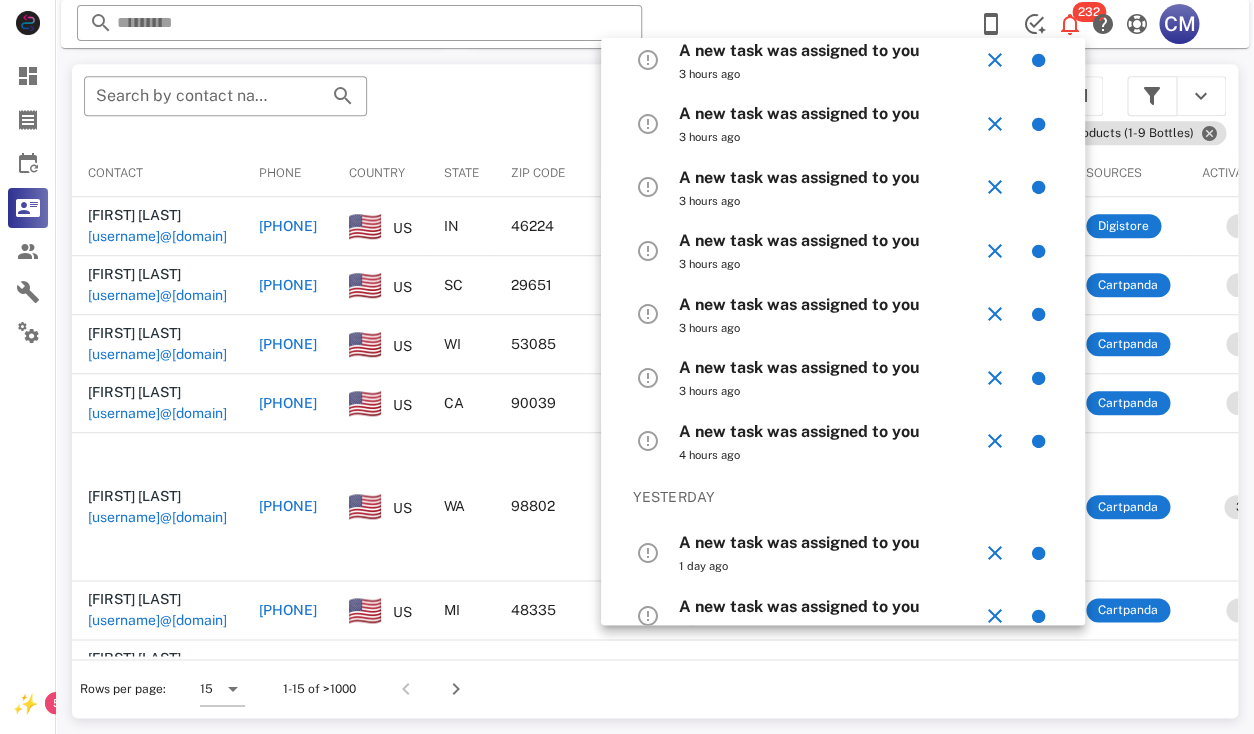 click on "​ Search by contact name, email or phone" at bounding box center (532, 106) 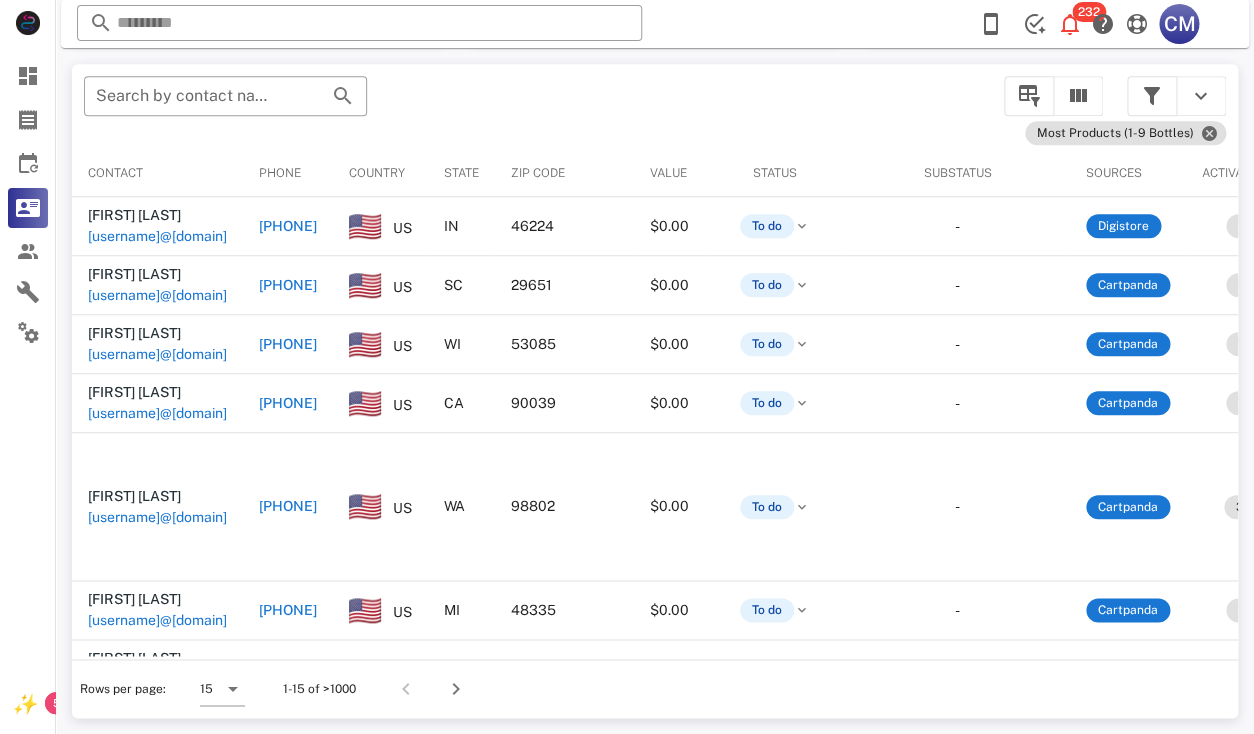 scroll, scrollTop: 0, scrollLeft: 0, axis: both 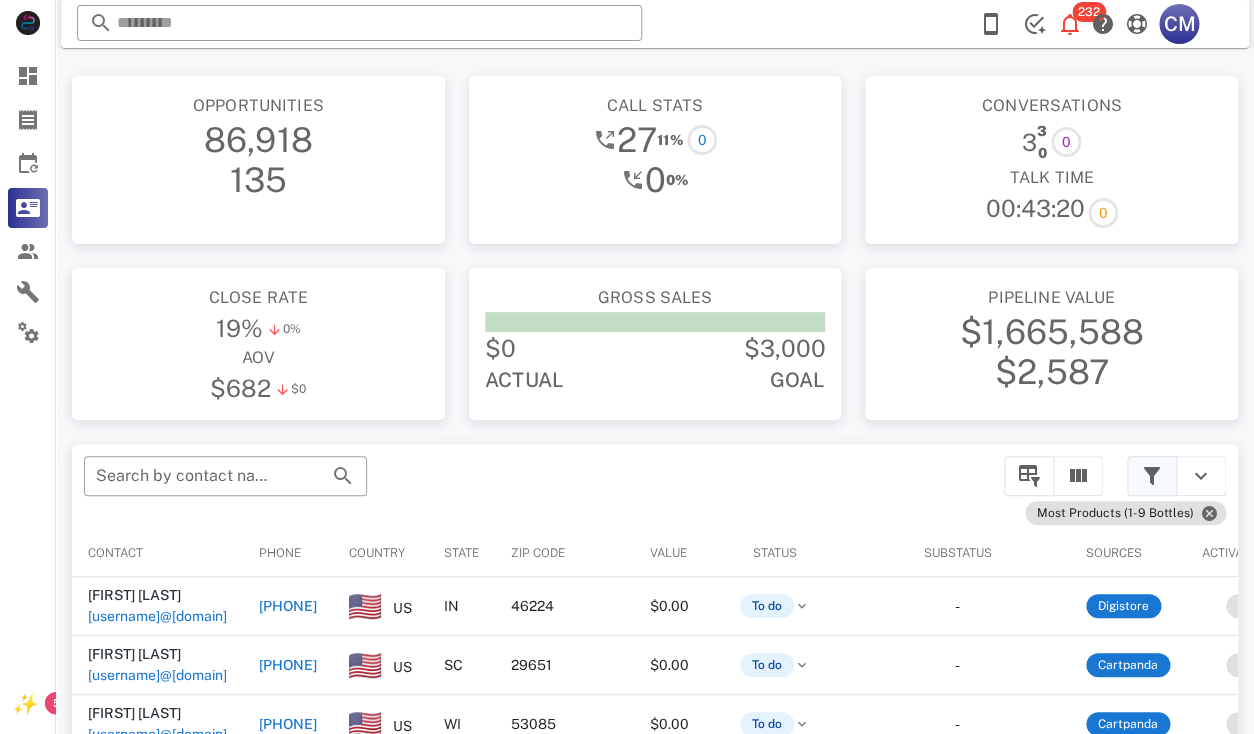 click at bounding box center [1152, 476] 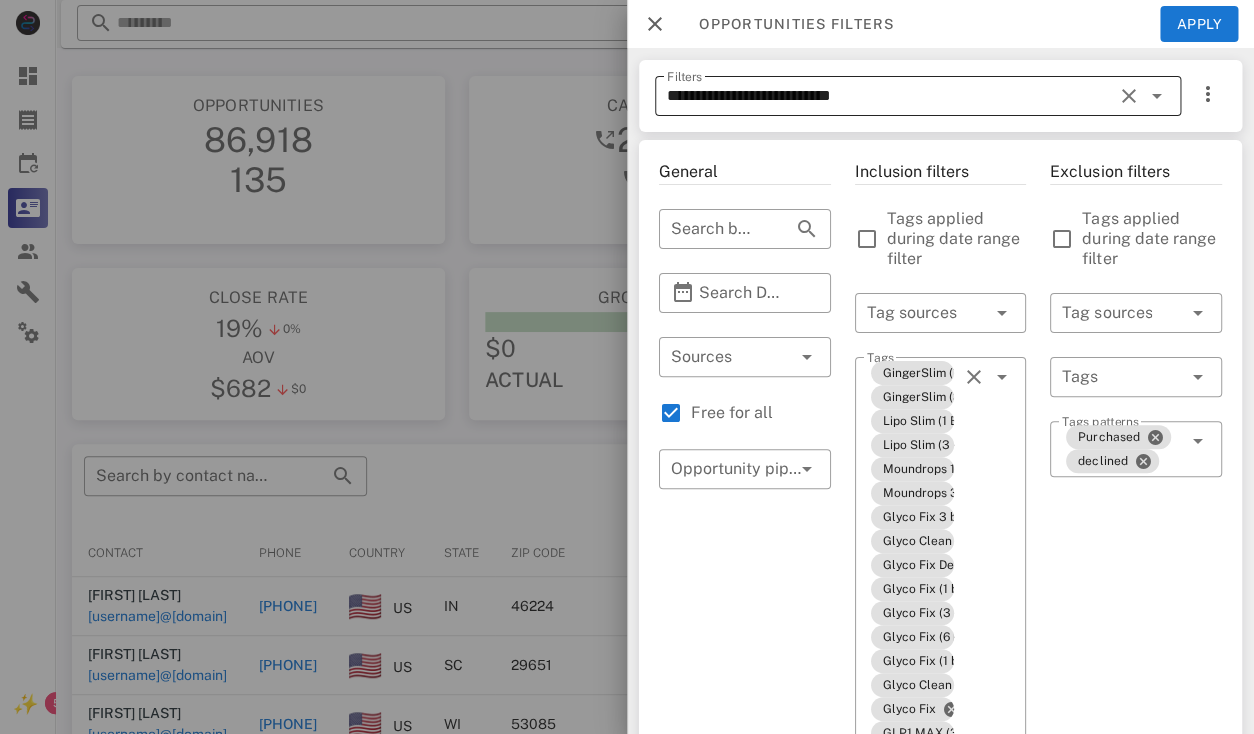 click at bounding box center [1157, 96] 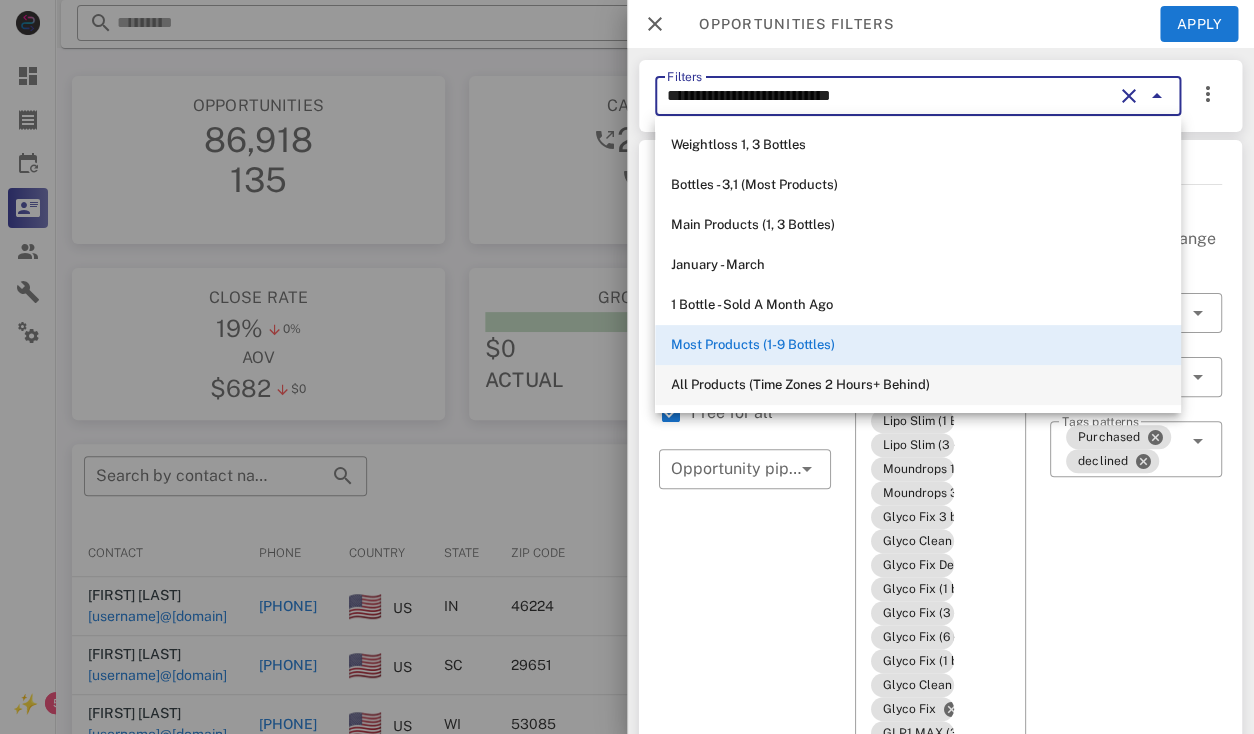 click on "All Products (Time Zones 2 Hours+ Behind)" at bounding box center [918, 385] 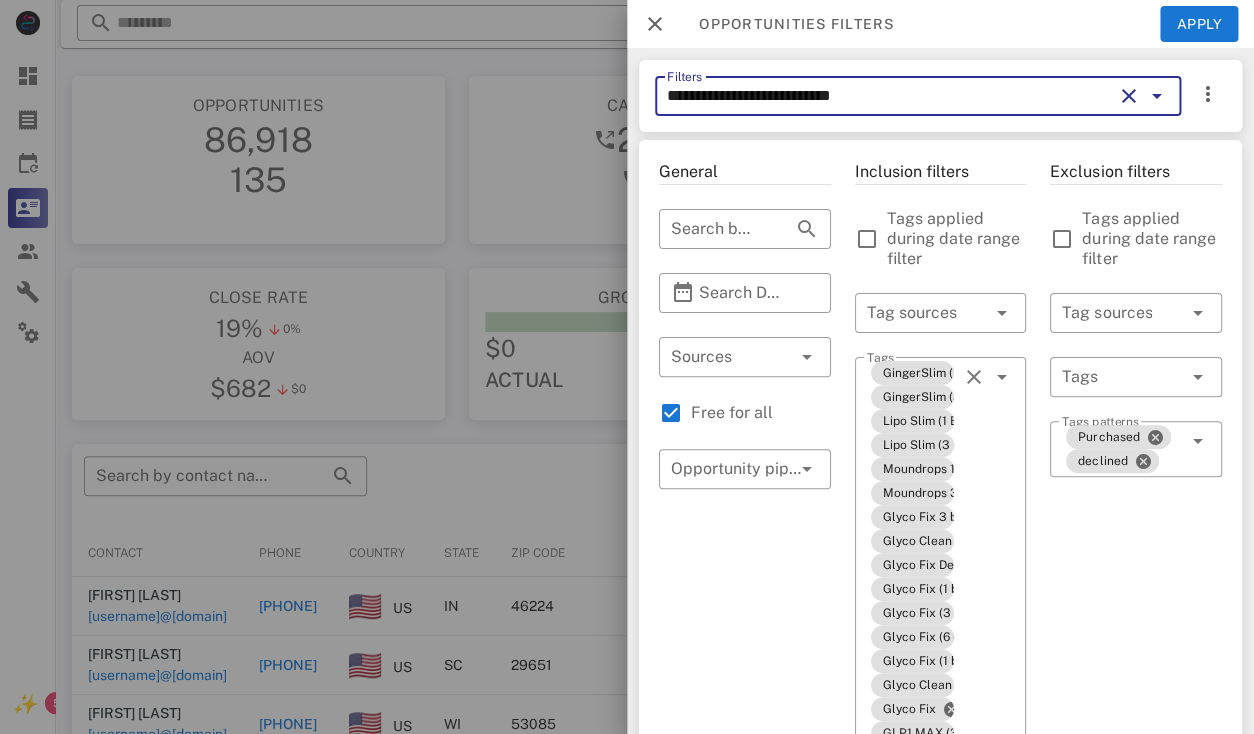 type on "**********" 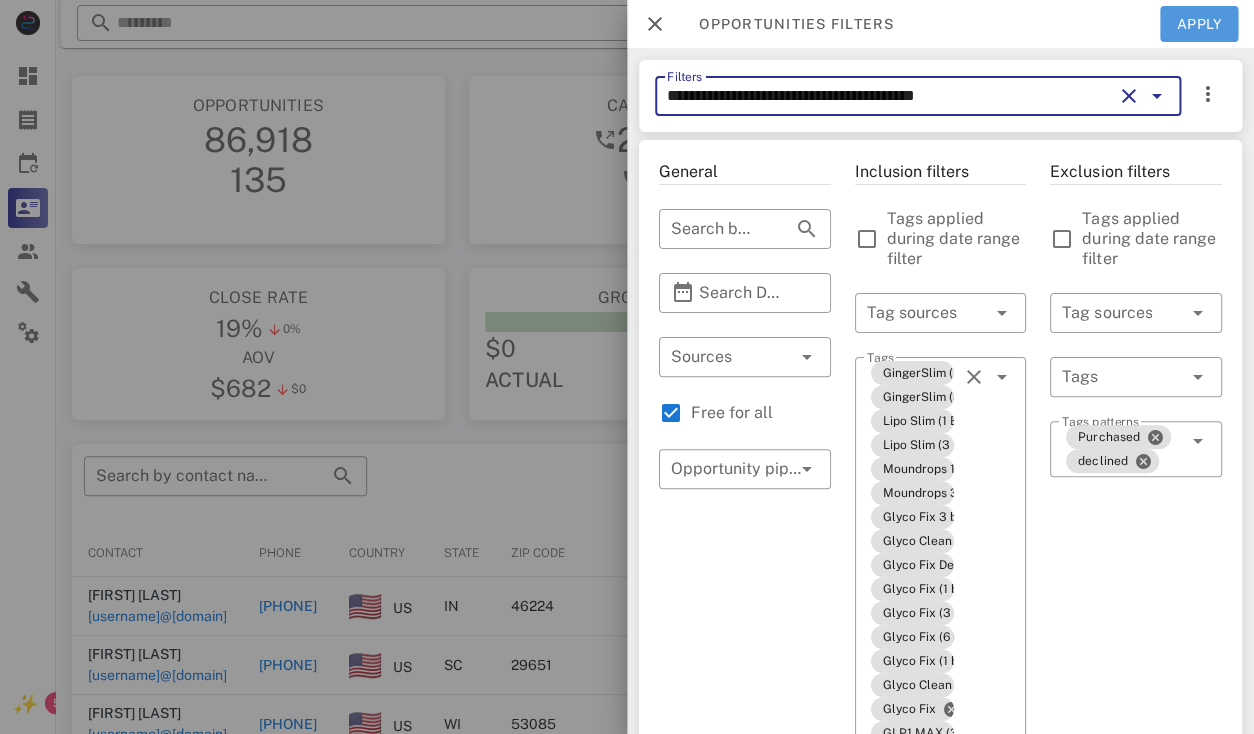 click on "Apply" at bounding box center [1199, 24] 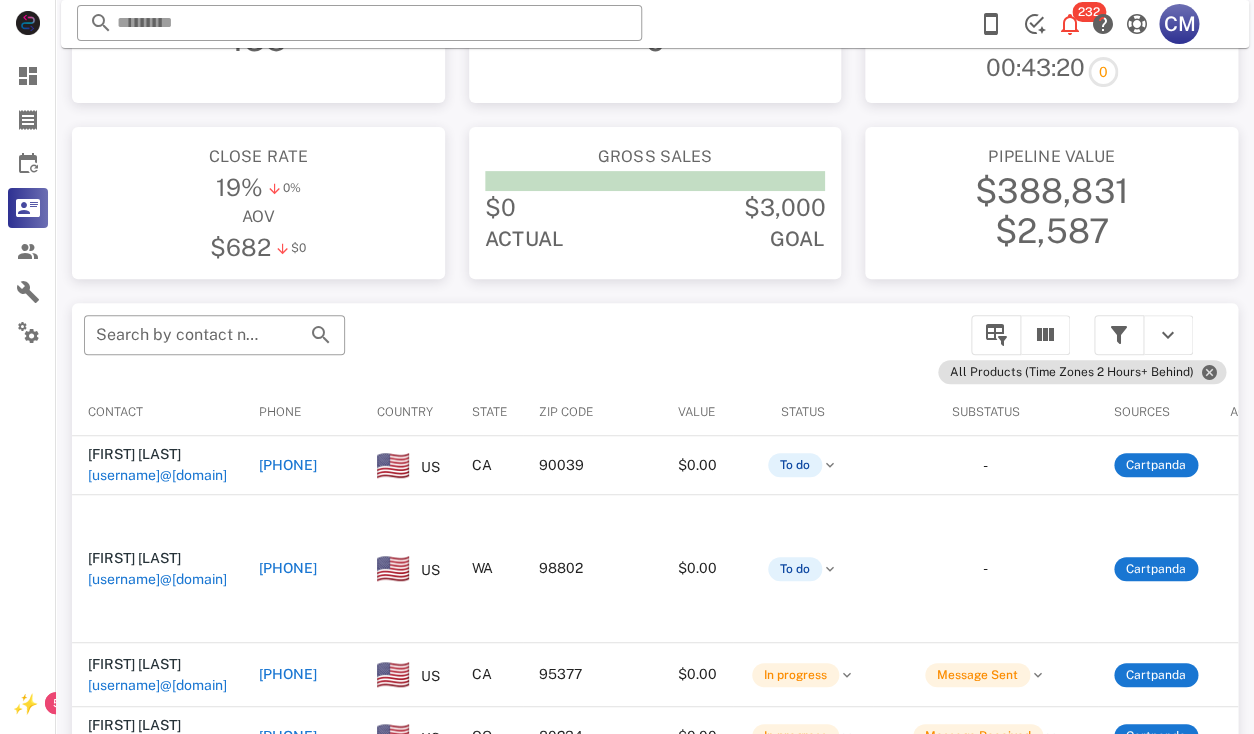 scroll, scrollTop: 160, scrollLeft: 0, axis: vertical 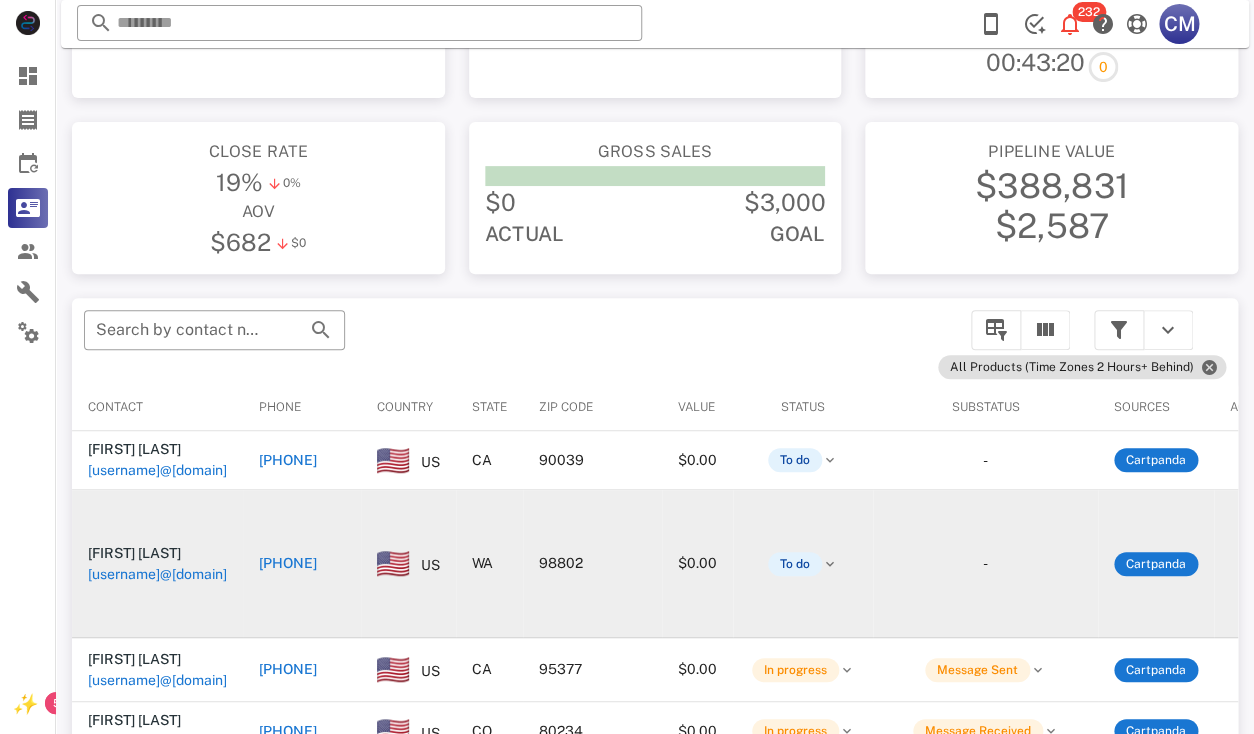 click on "scspradlin@gmail.com" at bounding box center [157, 574] 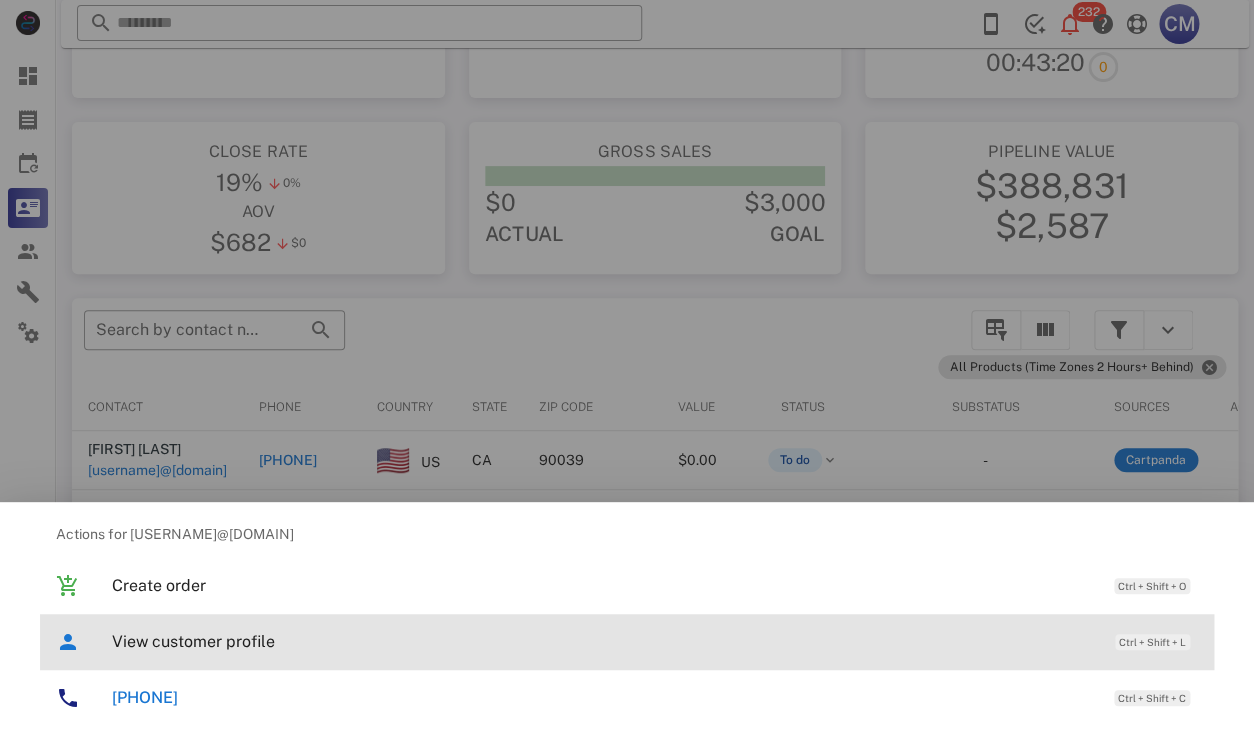 click on "View customer profile" at bounding box center [603, 641] 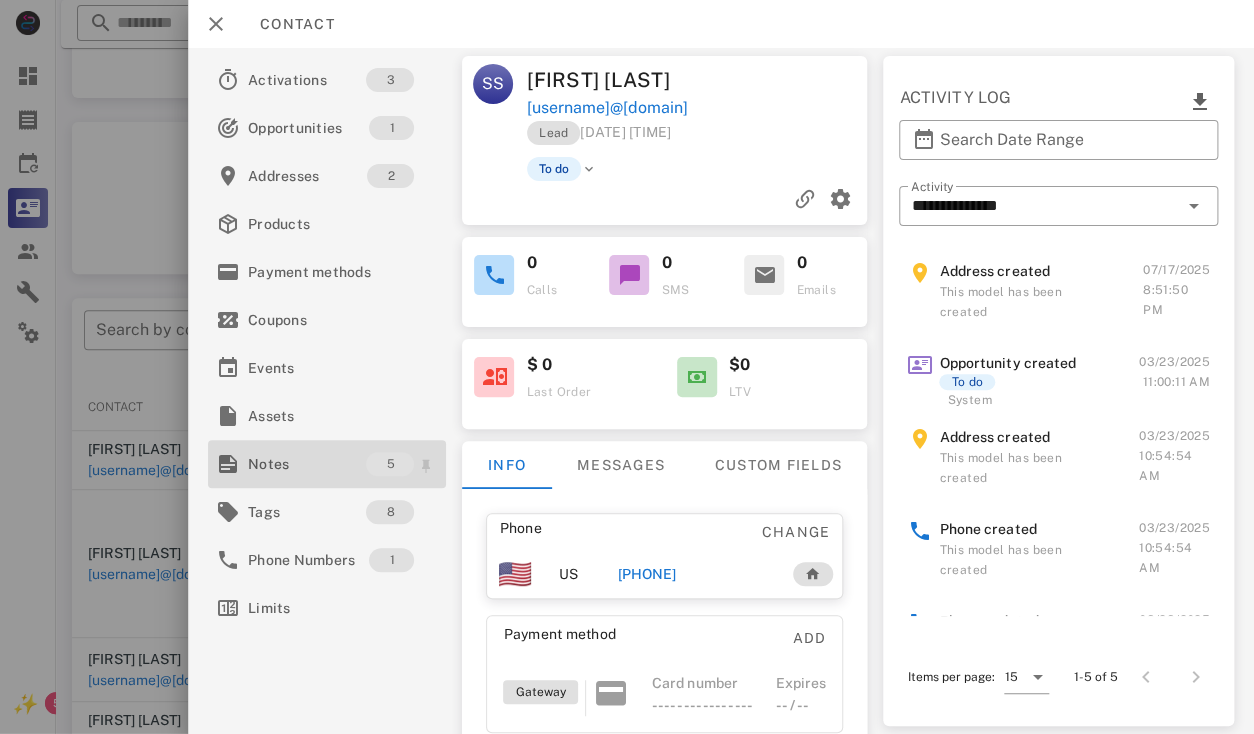 click on "Notes" at bounding box center (307, 464) 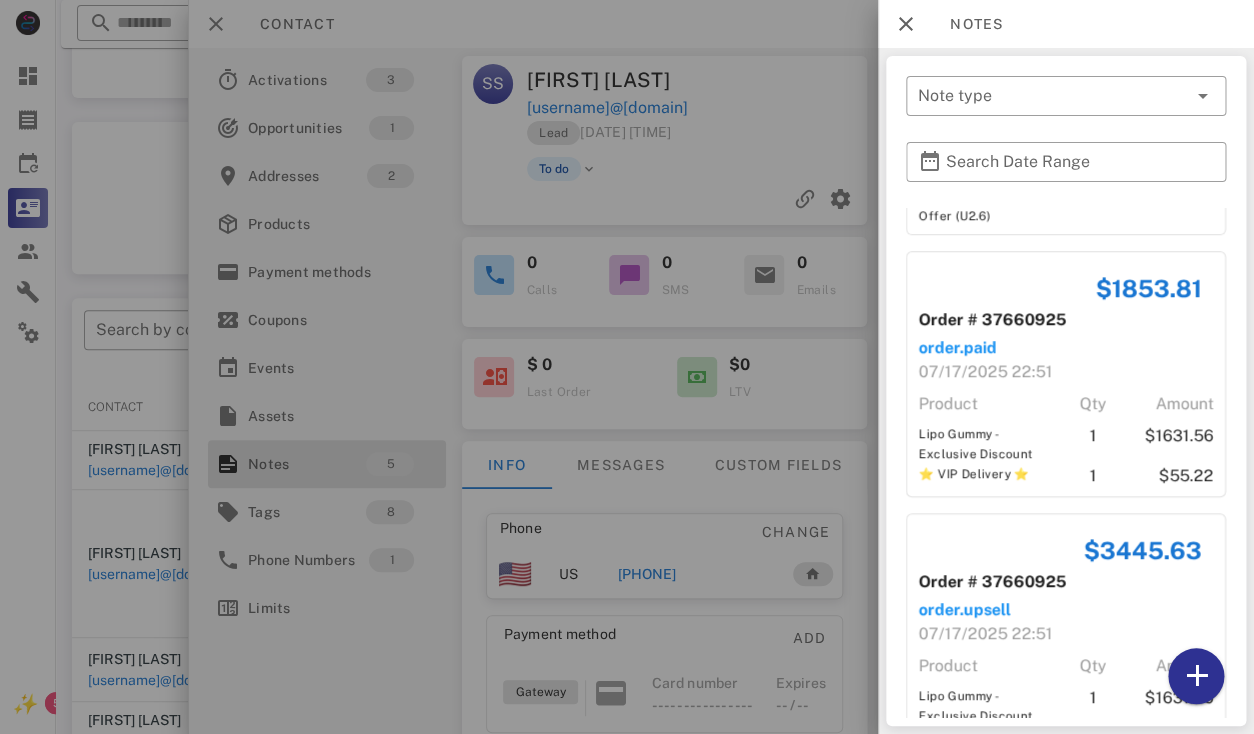 scroll, scrollTop: 854, scrollLeft: 0, axis: vertical 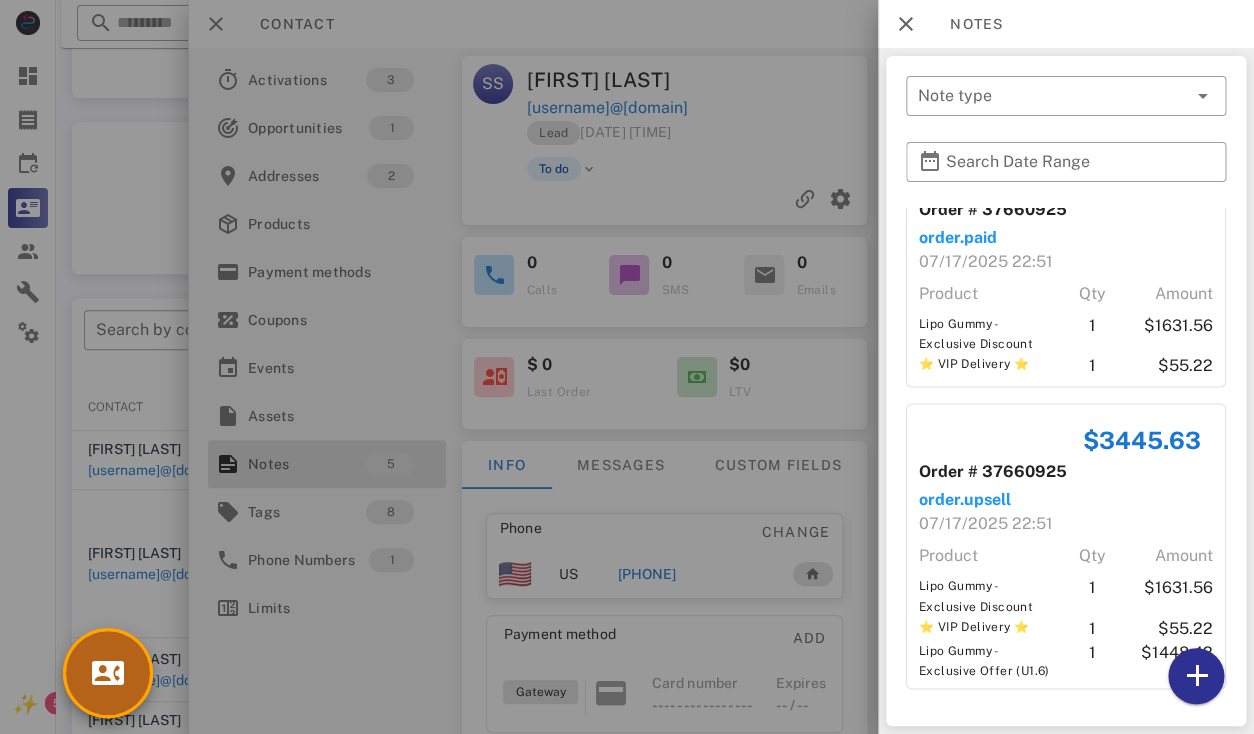 click at bounding box center (108, 673) 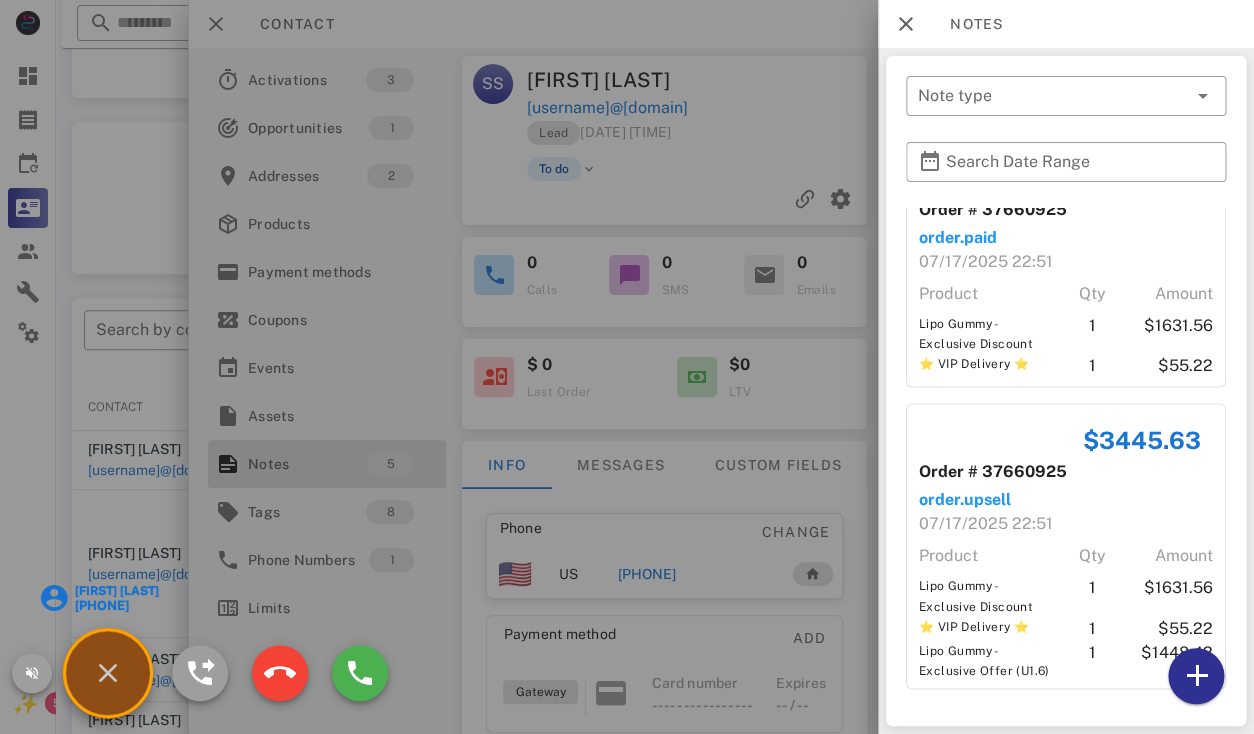 click on "Lois Leynse" at bounding box center (116, 591) 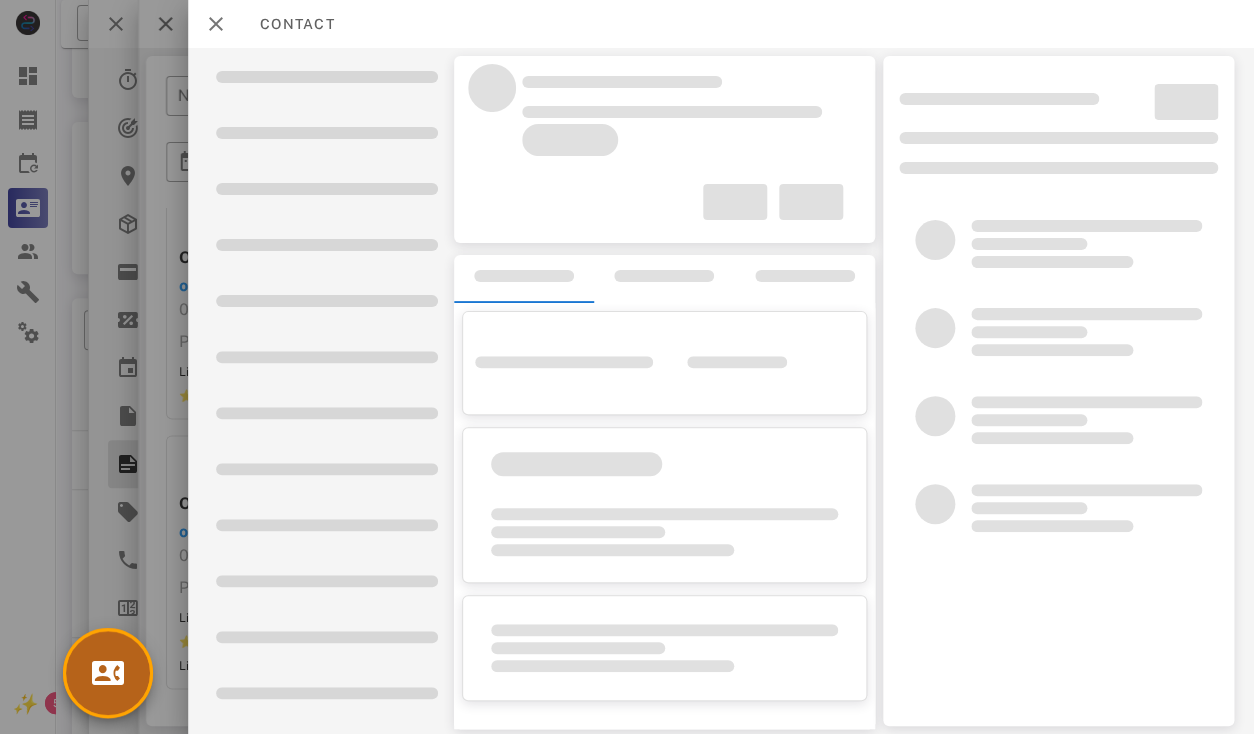 scroll, scrollTop: 758, scrollLeft: 0, axis: vertical 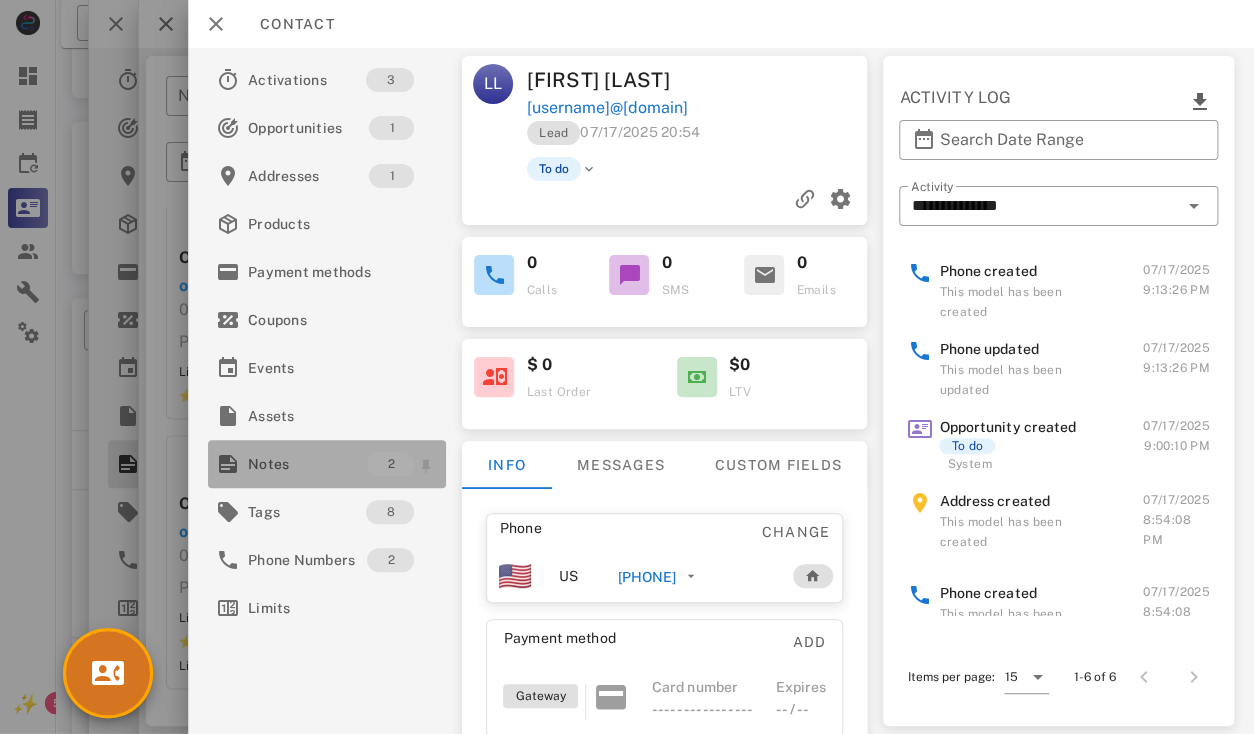 click on "Notes" at bounding box center [307, 464] 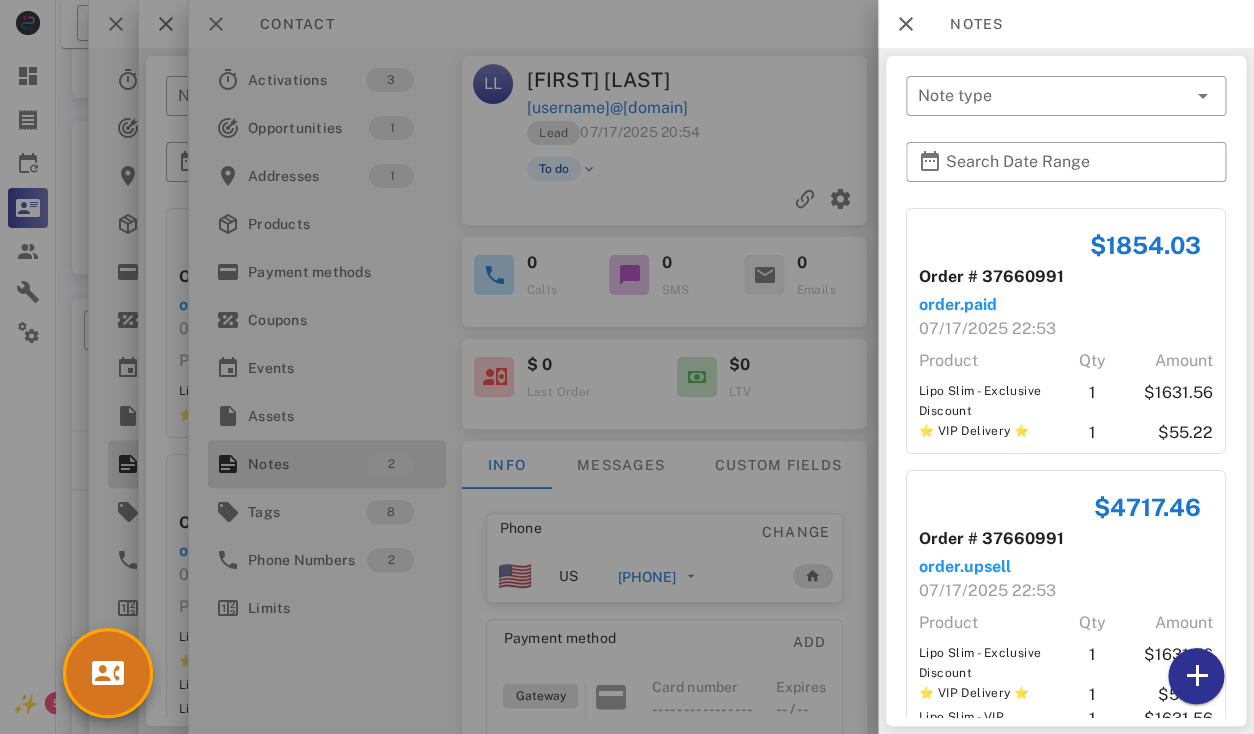 scroll, scrollTop: 108, scrollLeft: 0, axis: vertical 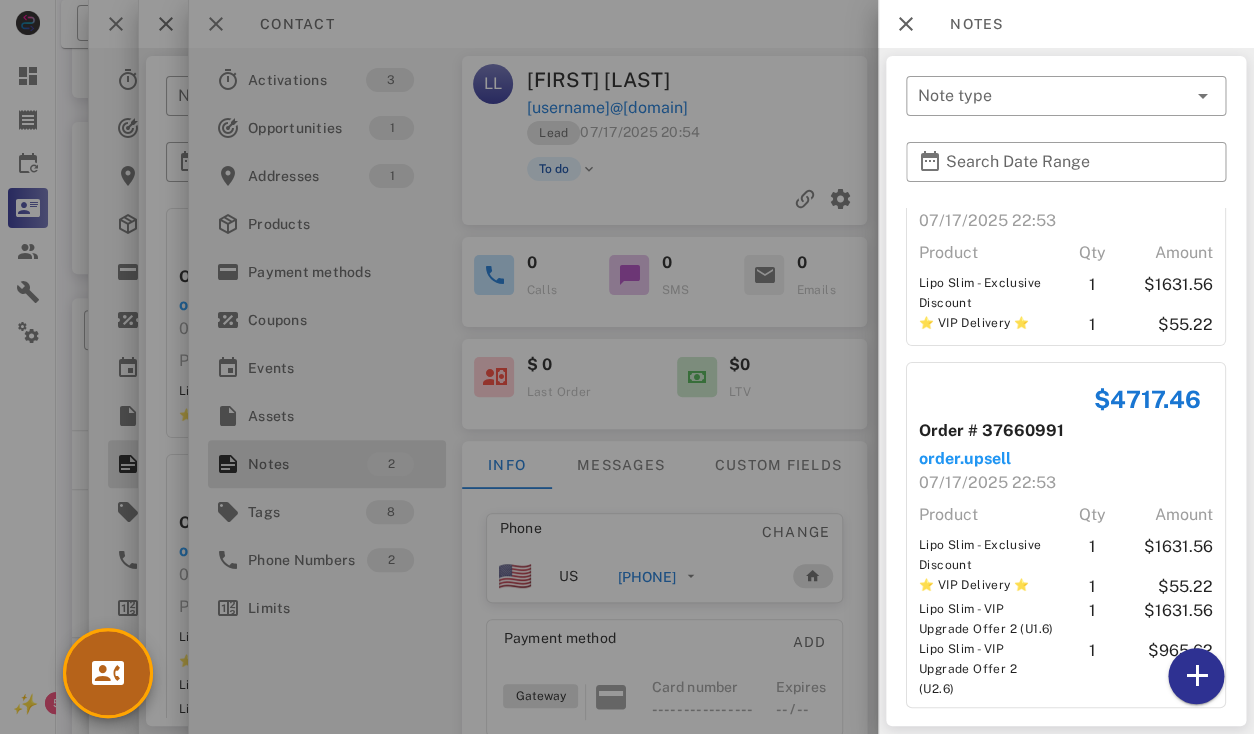 click at bounding box center (108, 673) 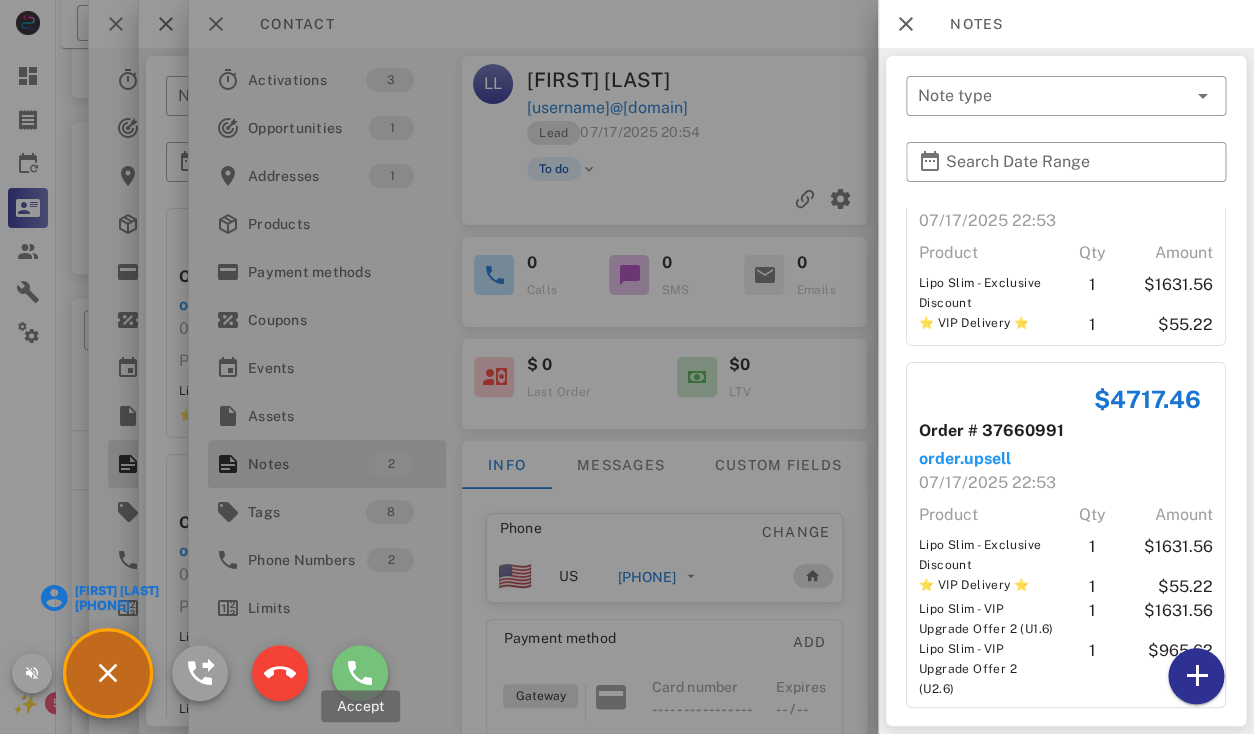 click at bounding box center [360, 673] 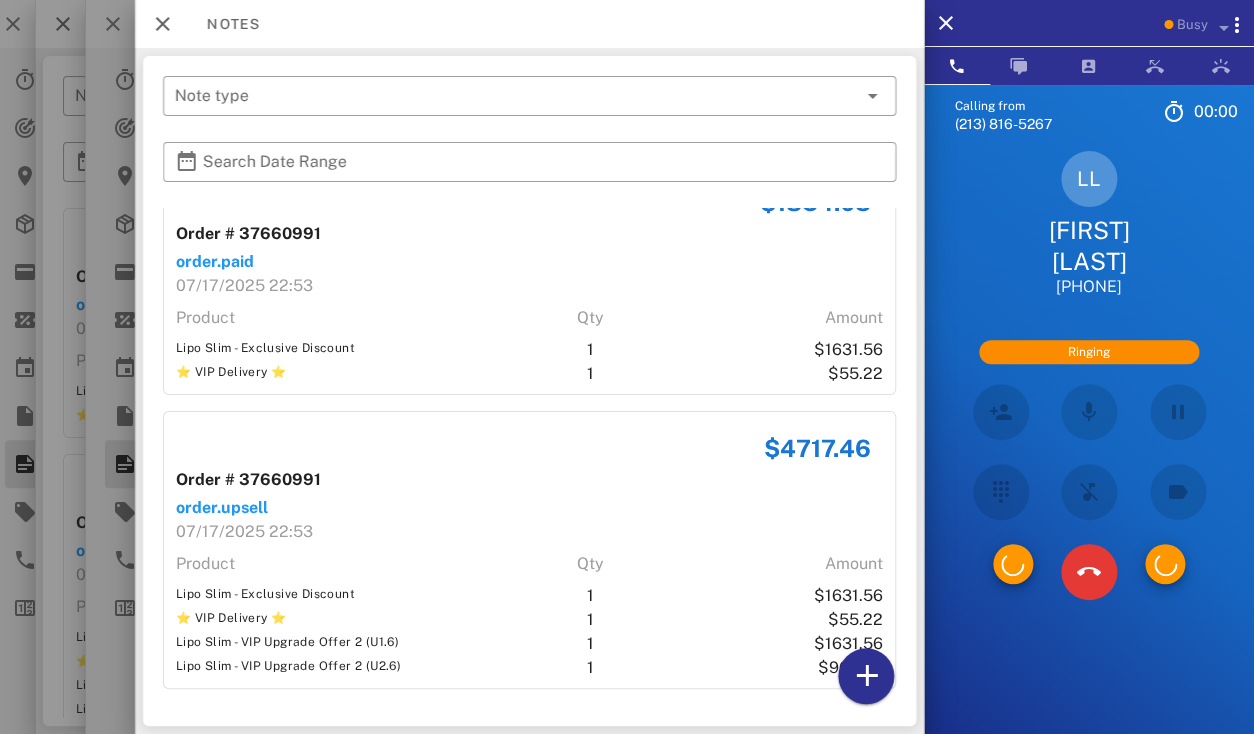 scroll, scrollTop: 44, scrollLeft: 0, axis: vertical 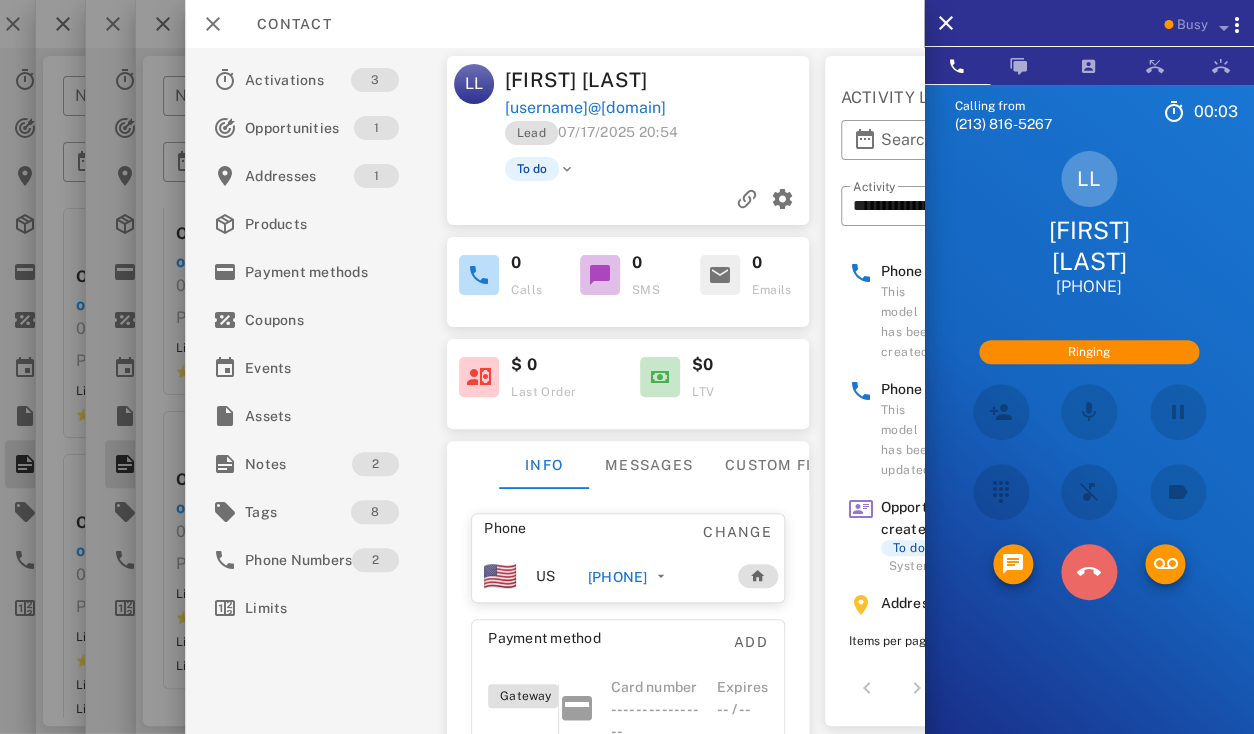 click at bounding box center [1089, 572] 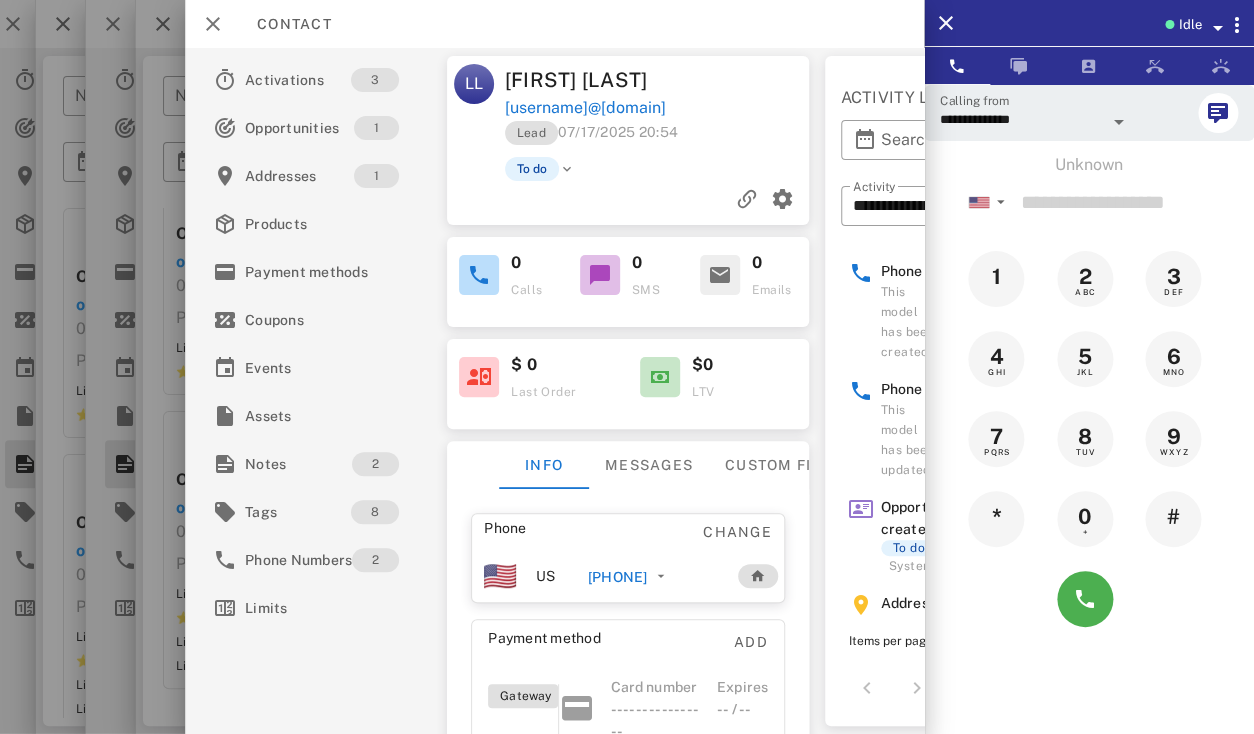 click on "Lois Leynse" at bounding box center (582, 80) 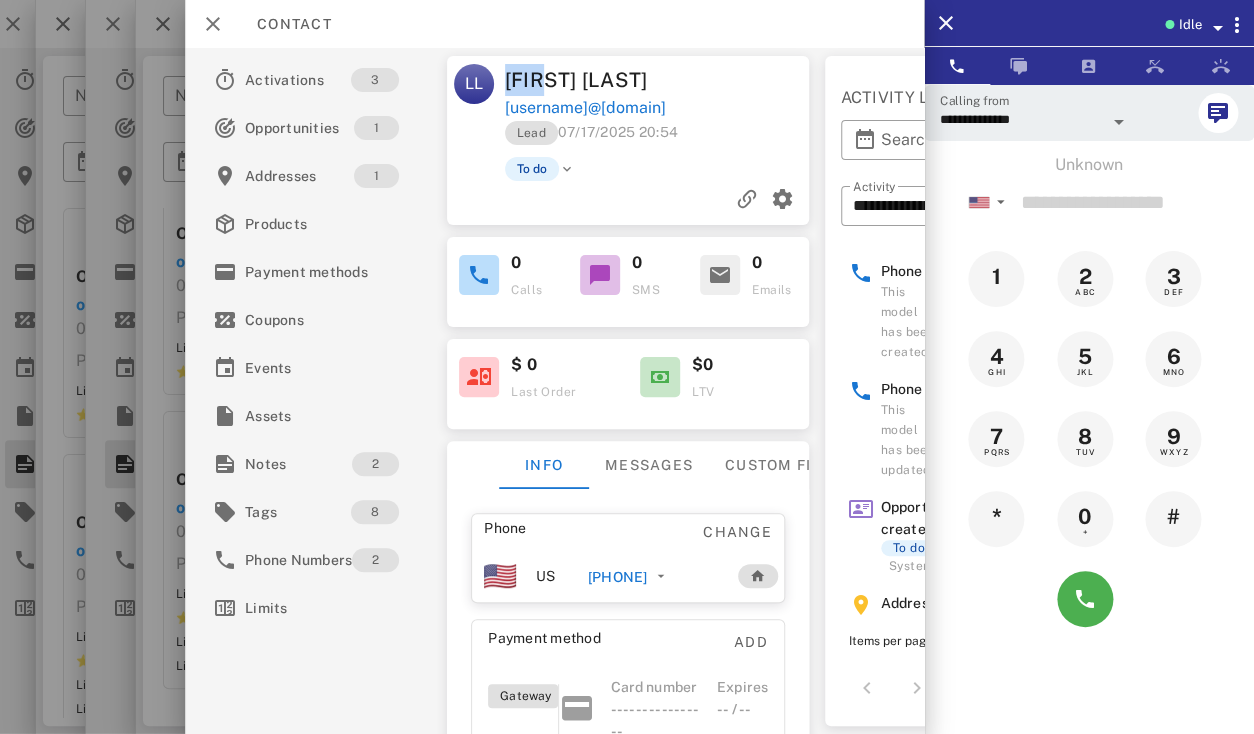 click on "Lois Leynse" at bounding box center [582, 80] 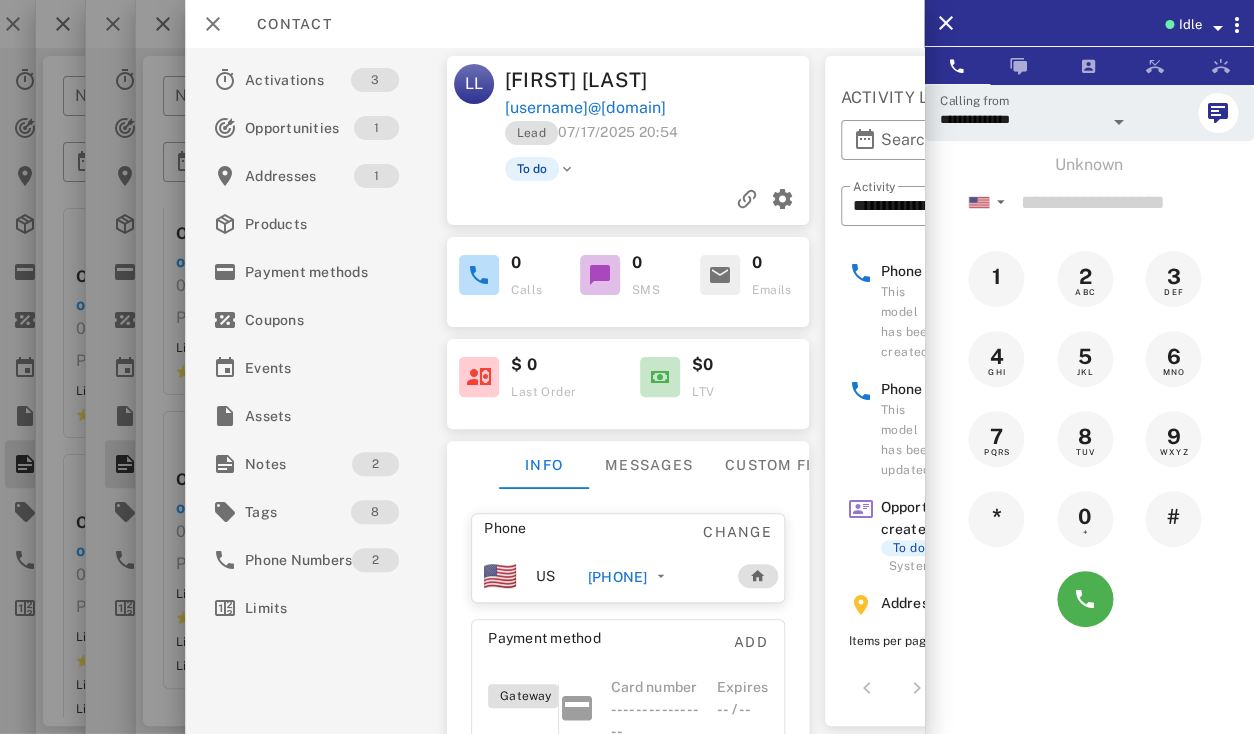 click on "Lois Leynse" at bounding box center (582, 80) 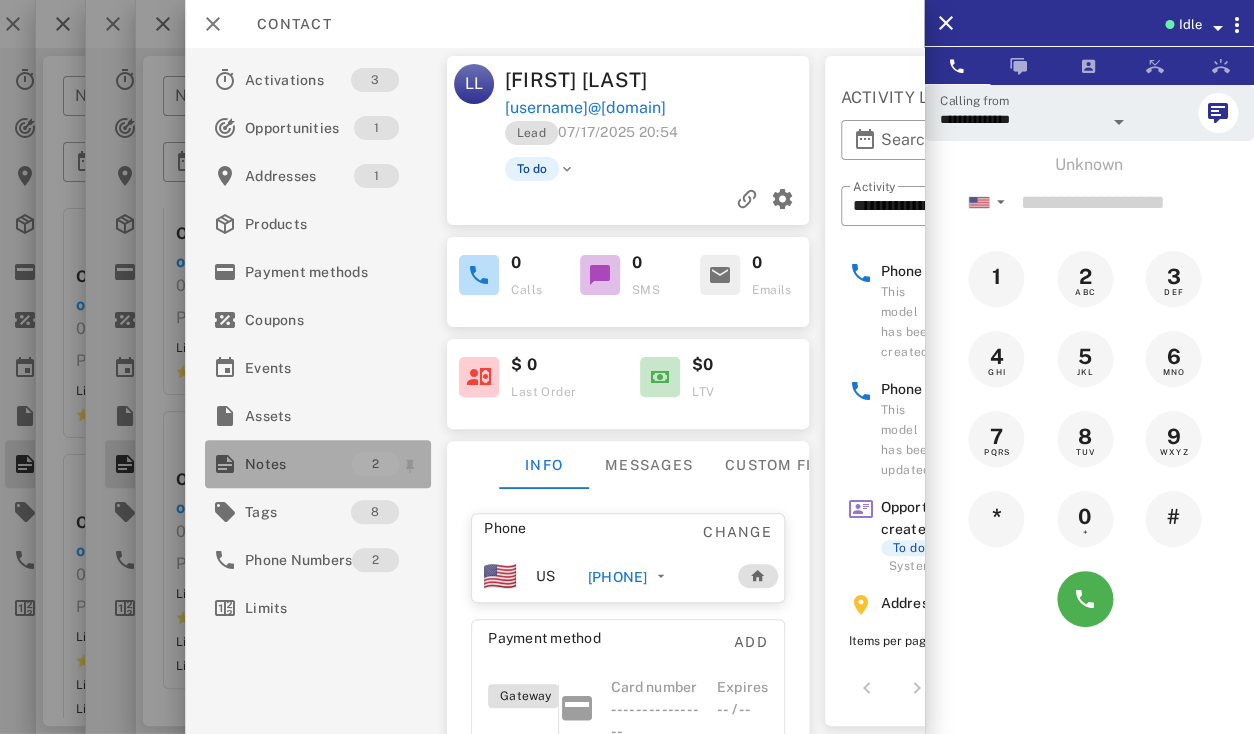 click on "Notes" at bounding box center [298, 464] 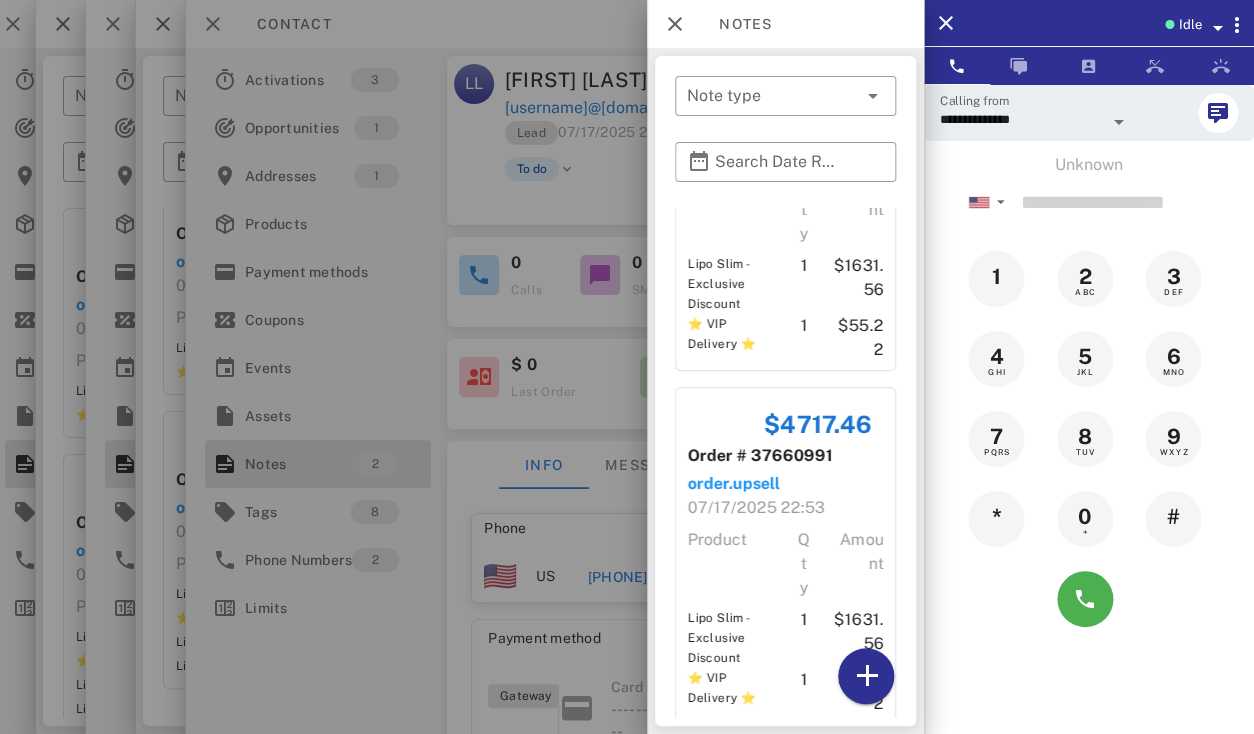 scroll, scrollTop: 332, scrollLeft: 0, axis: vertical 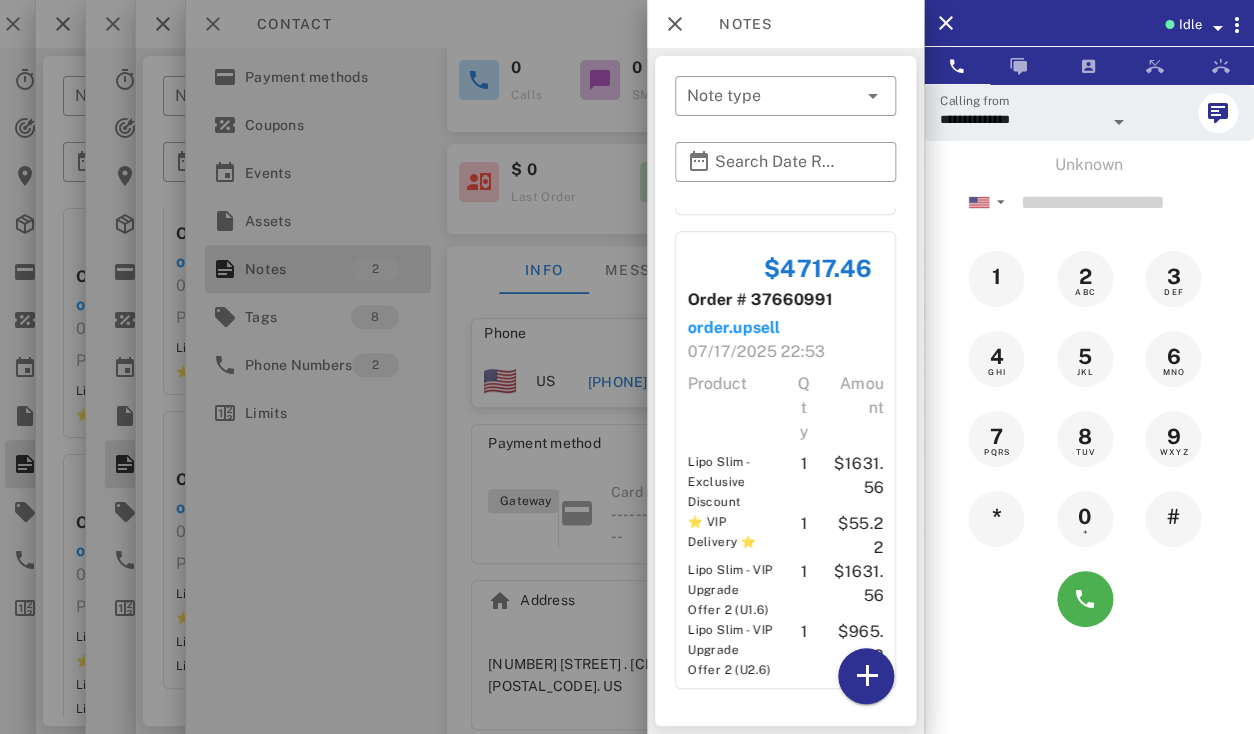click at bounding box center [627, 367] 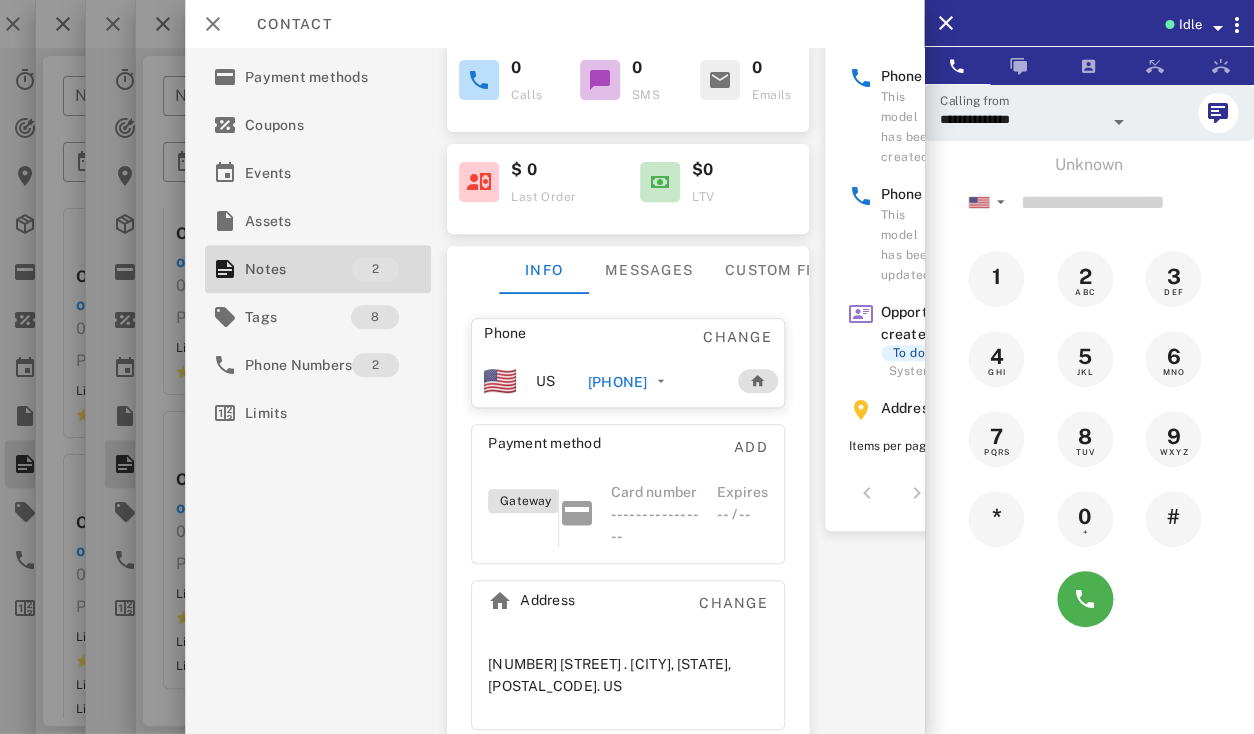 click on "+15108829833" at bounding box center (617, 382) 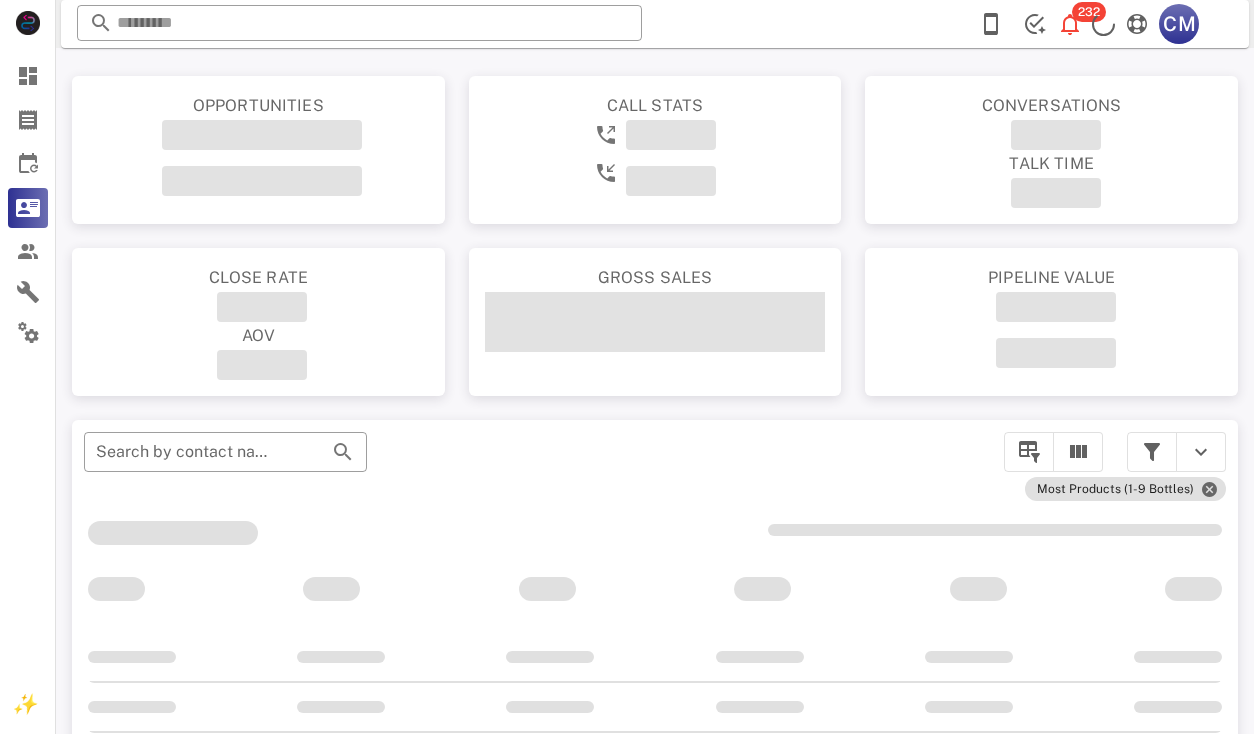 scroll, scrollTop: 146, scrollLeft: 0, axis: vertical 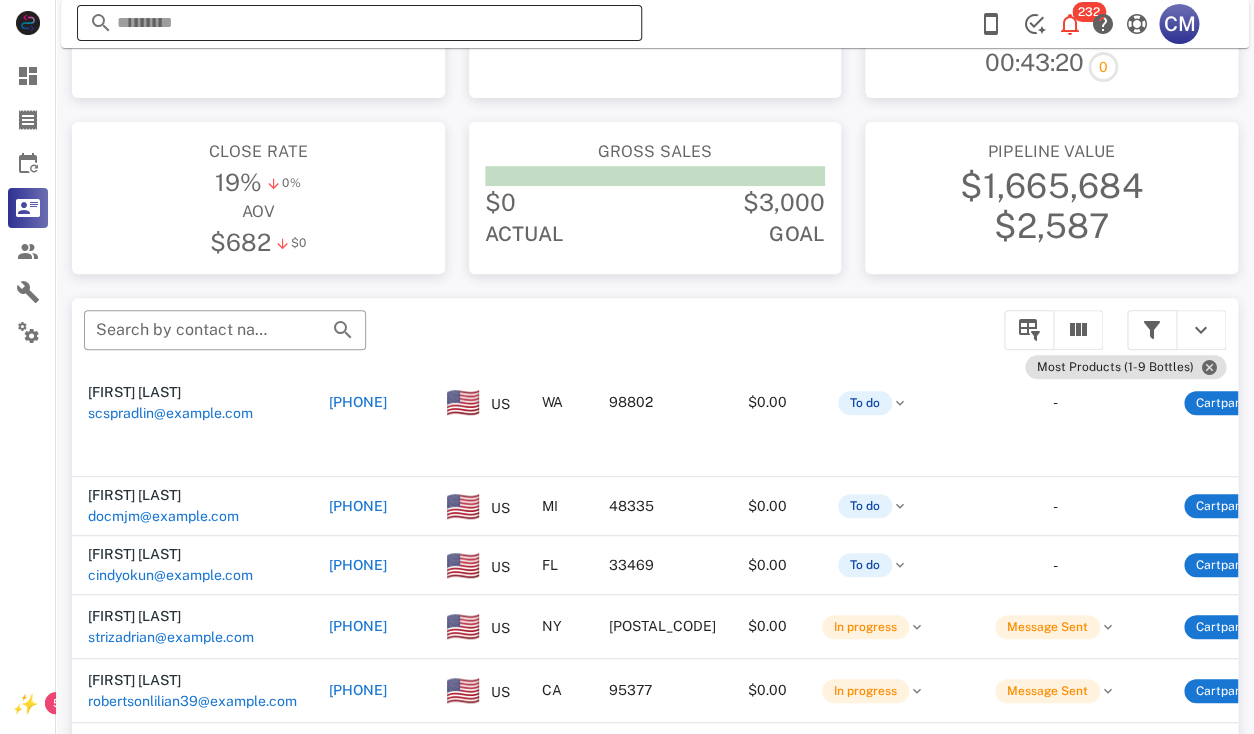 click at bounding box center (359, 23) 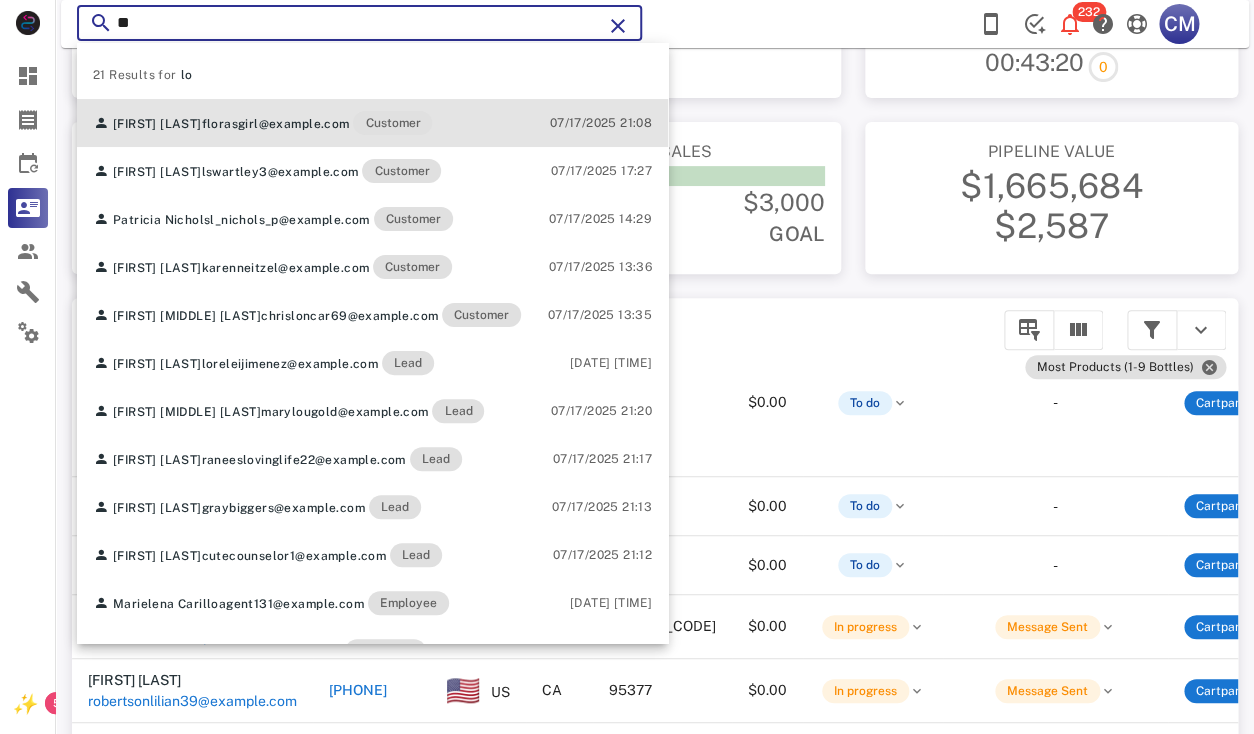 click on "Sandra Mann   florasgirl@example.com   Customer" at bounding box center [262, 123] 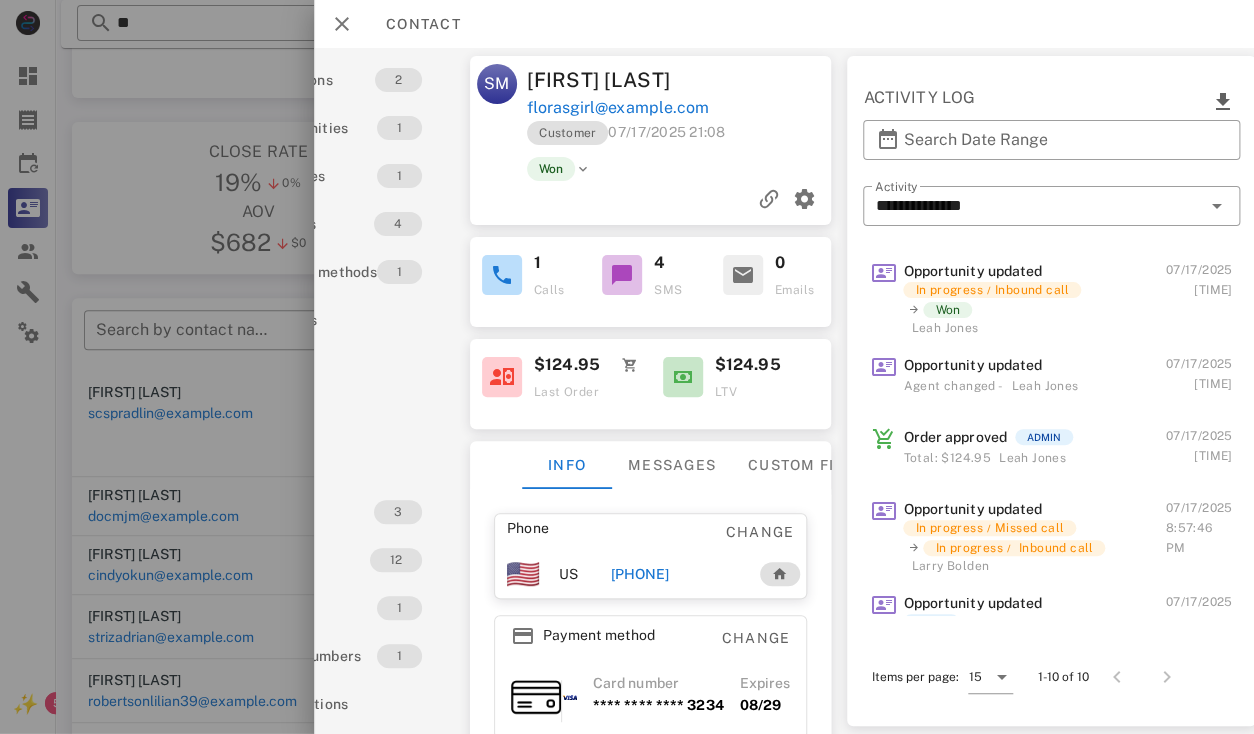 scroll, scrollTop: 6, scrollLeft: 120, axis: both 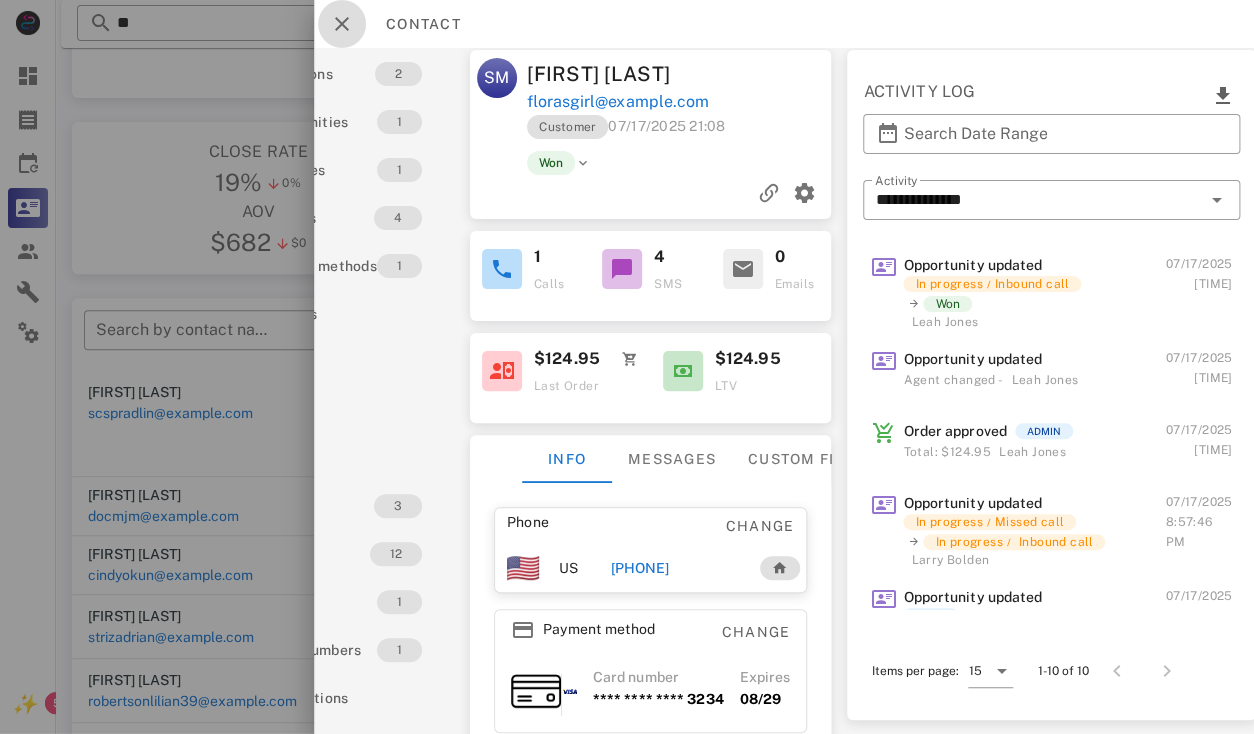 click at bounding box center (342, 24) 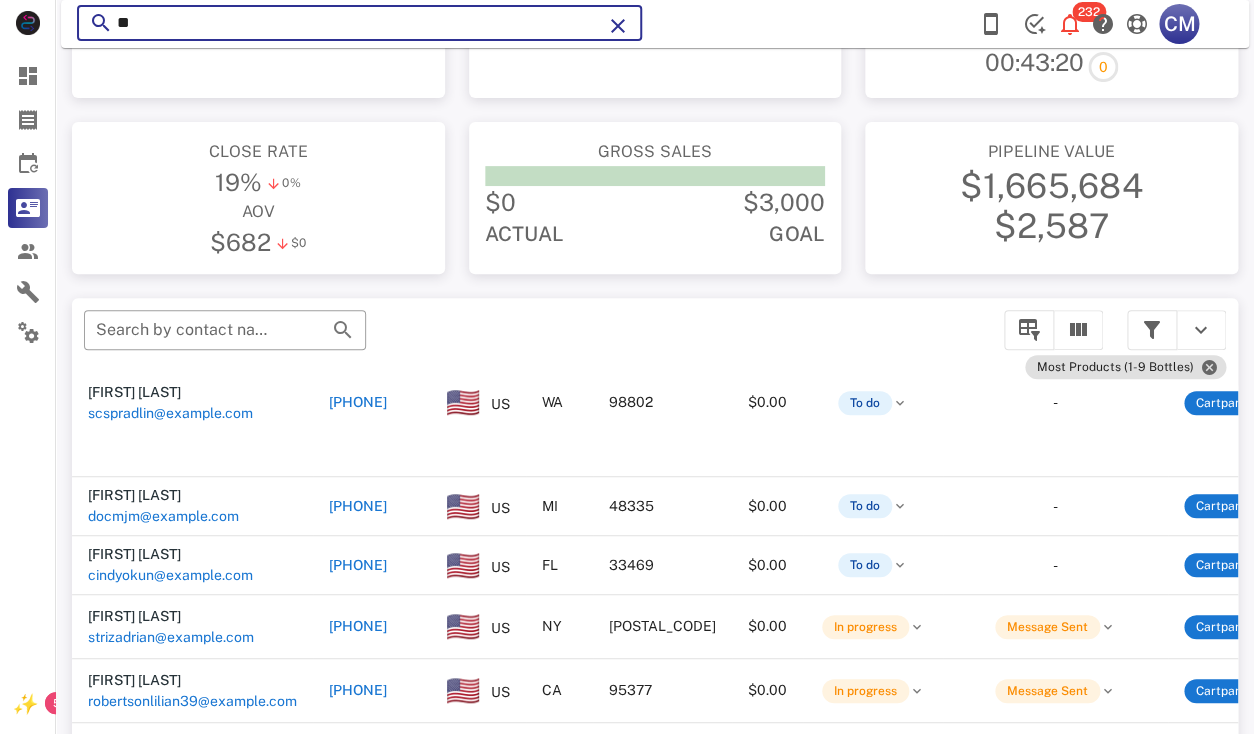 click on "**" at bounding box center [359, 23] 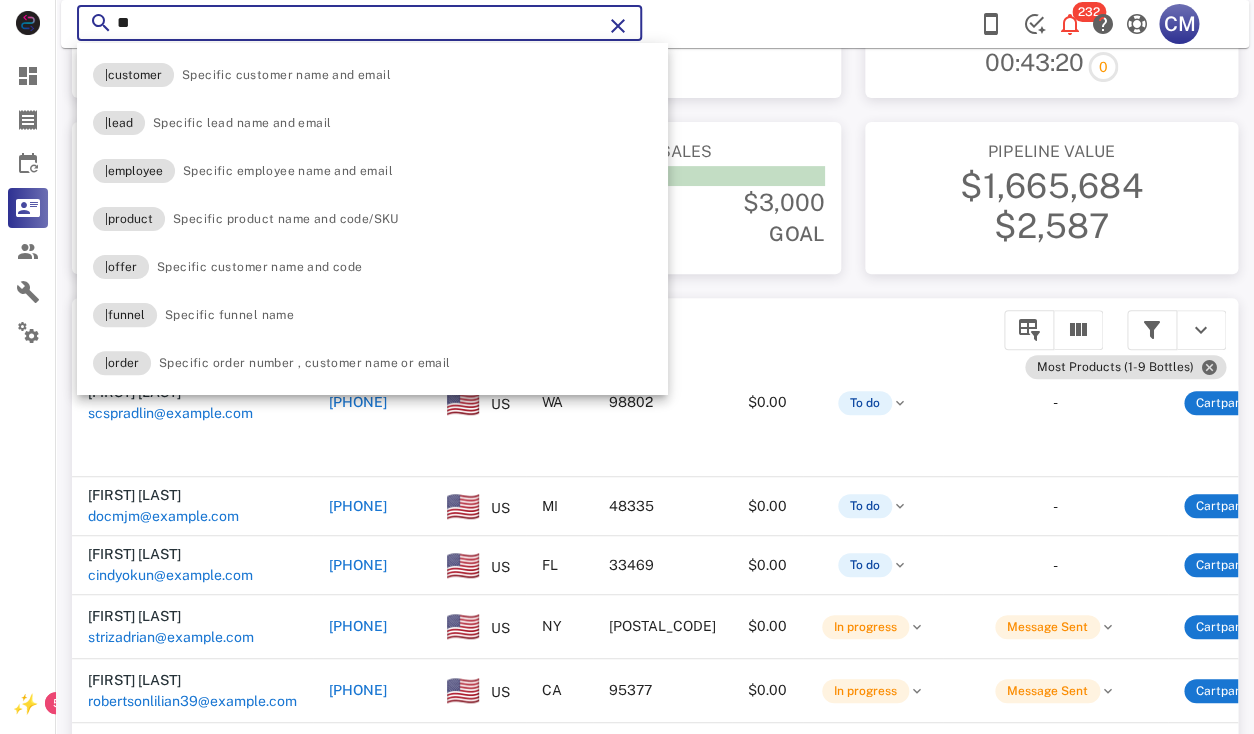 paste on "*********" 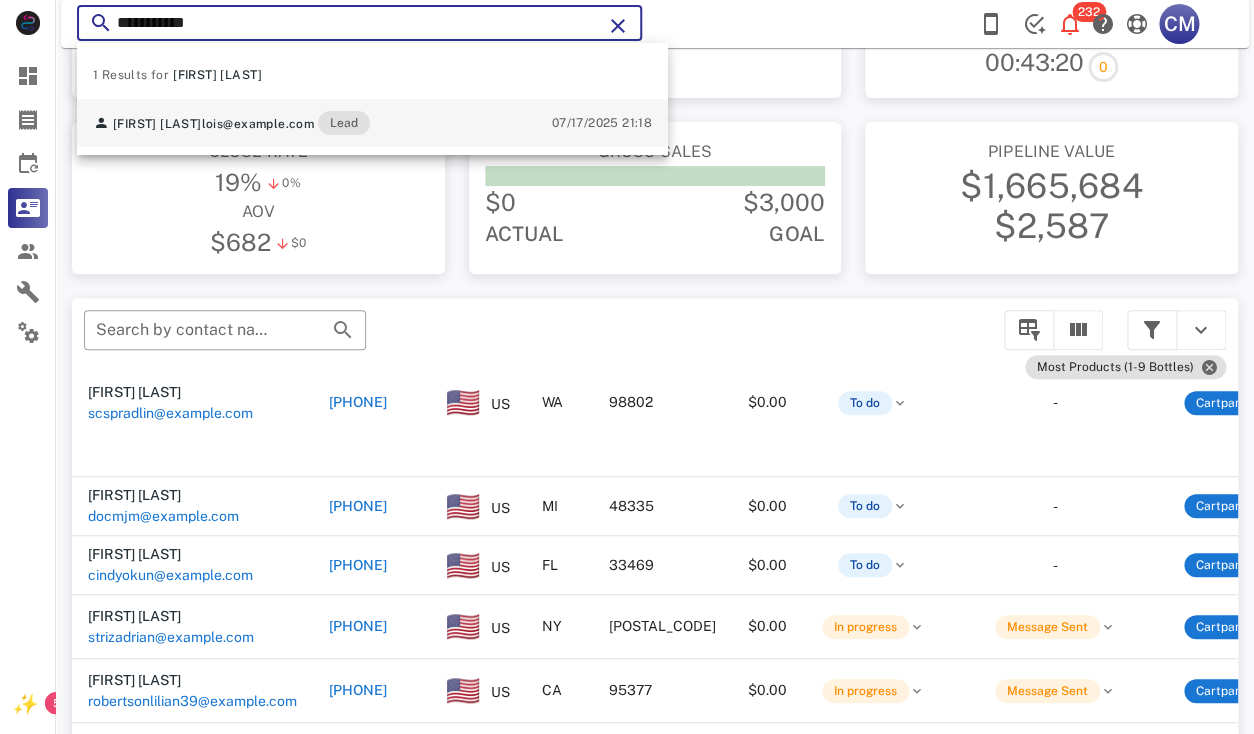 type on "**********" 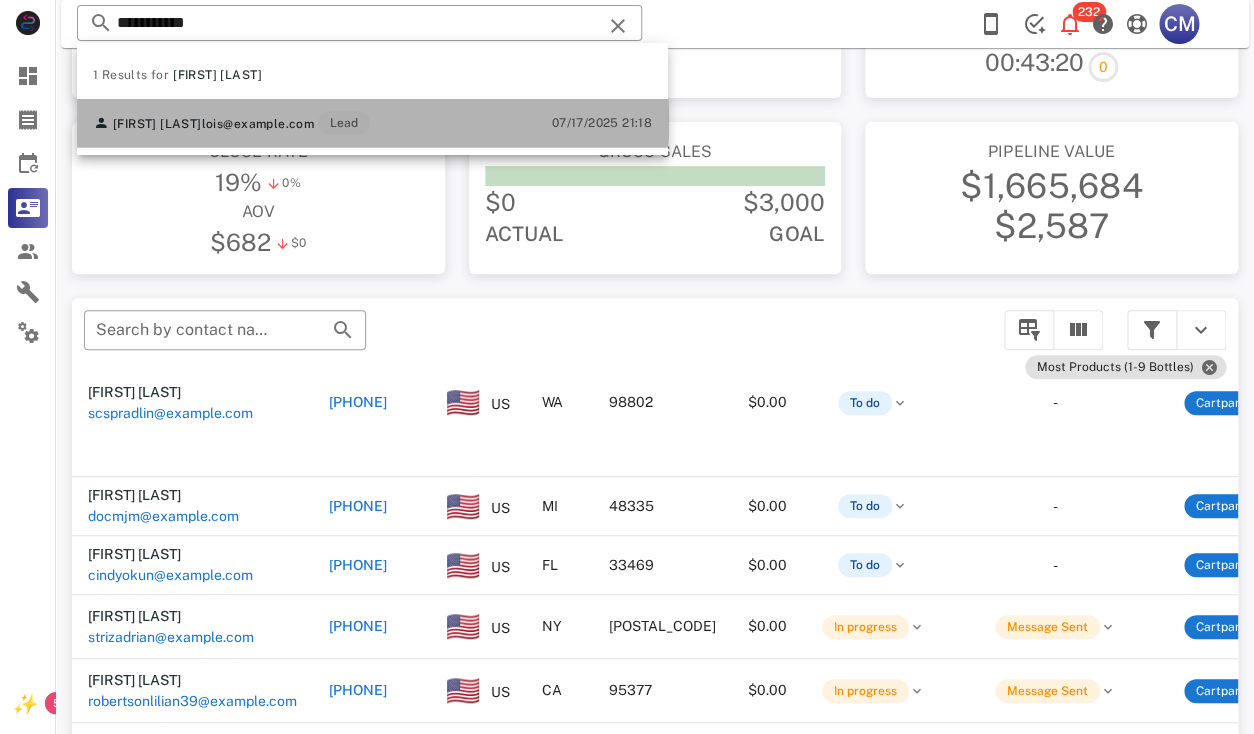 click on "lois@example.com" at bounding box center [258, 124] 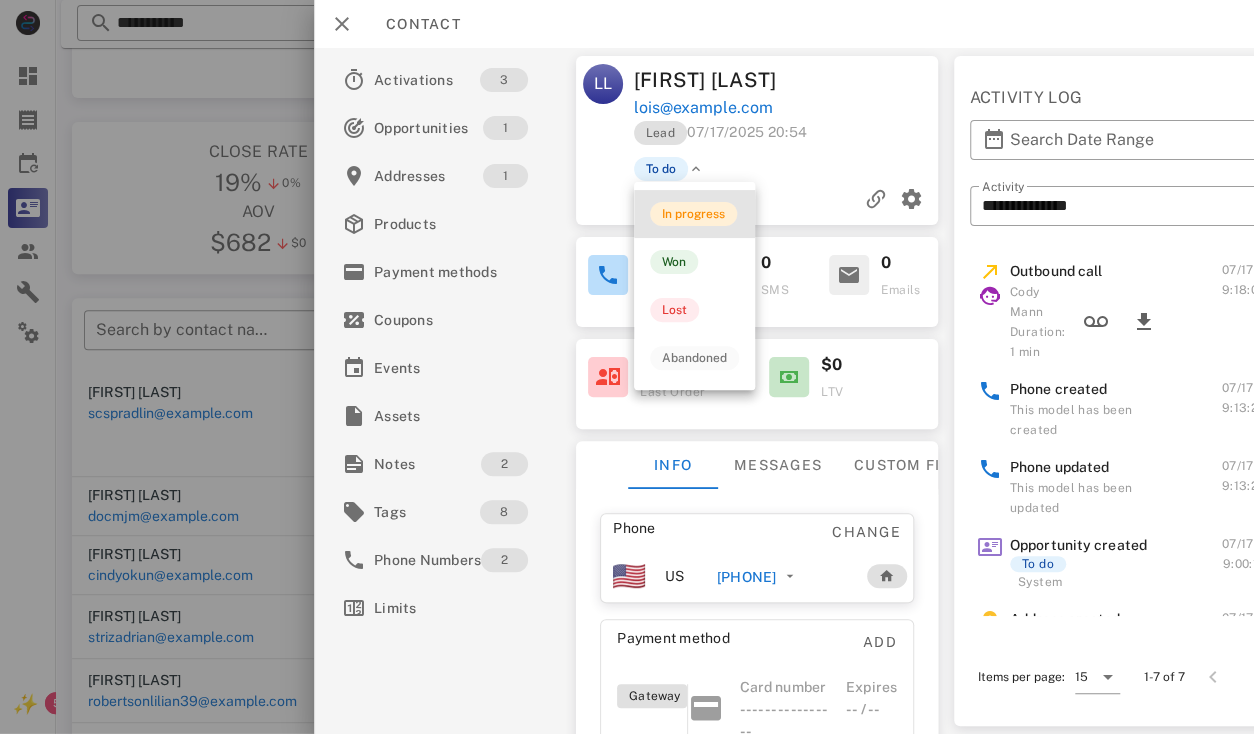click on "In progress" at bounding box center [693, 214] 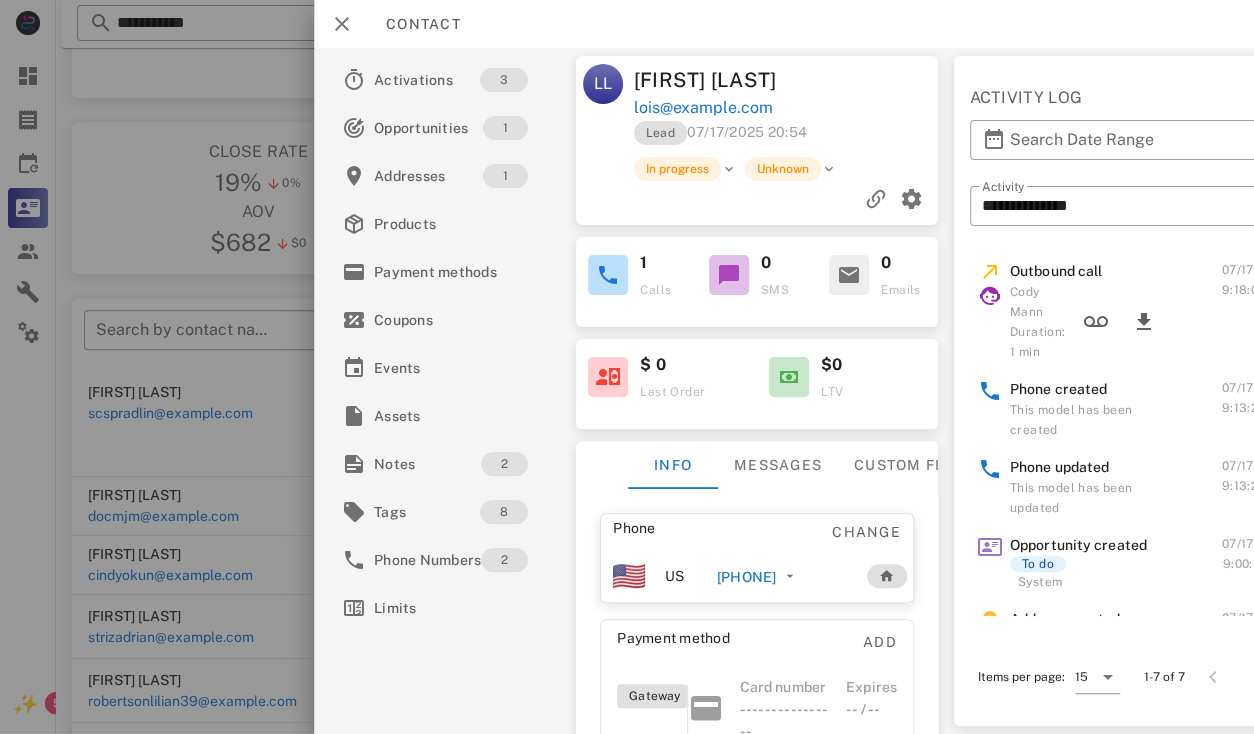 click on "[PHONE]" at bounding box center (783, 576) 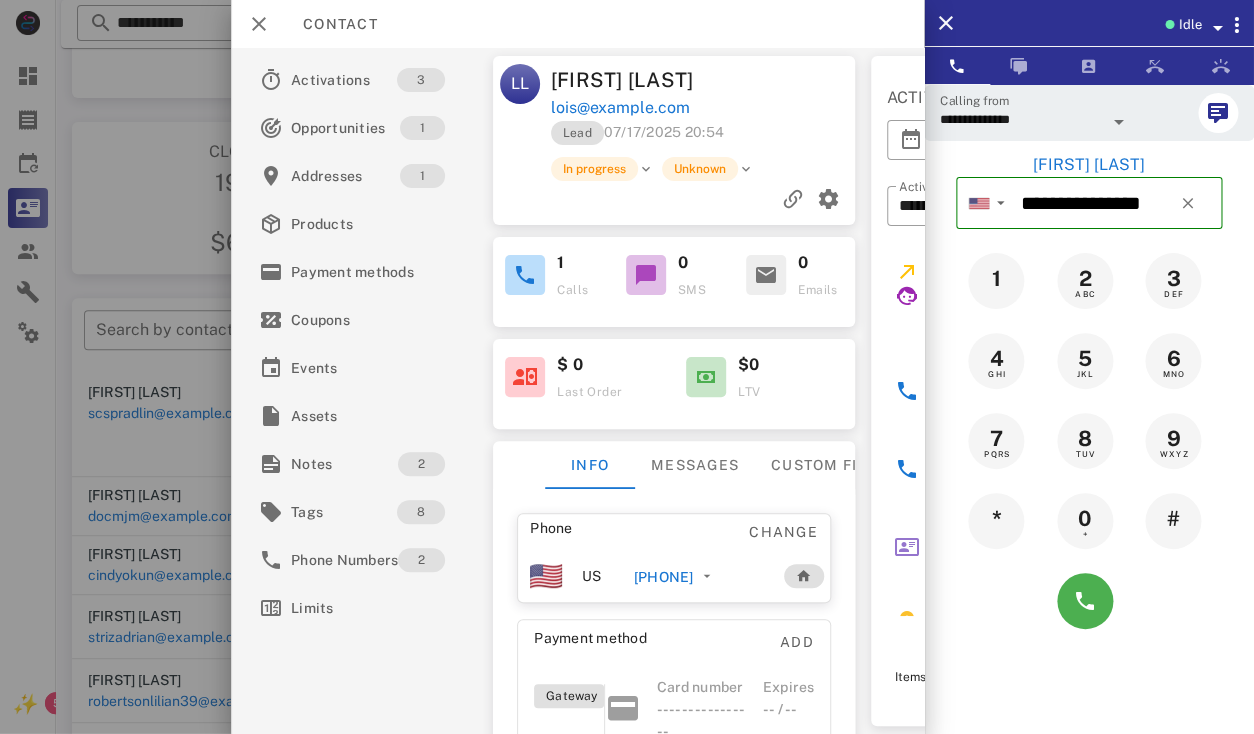 click at bounding box center (1089, 601) 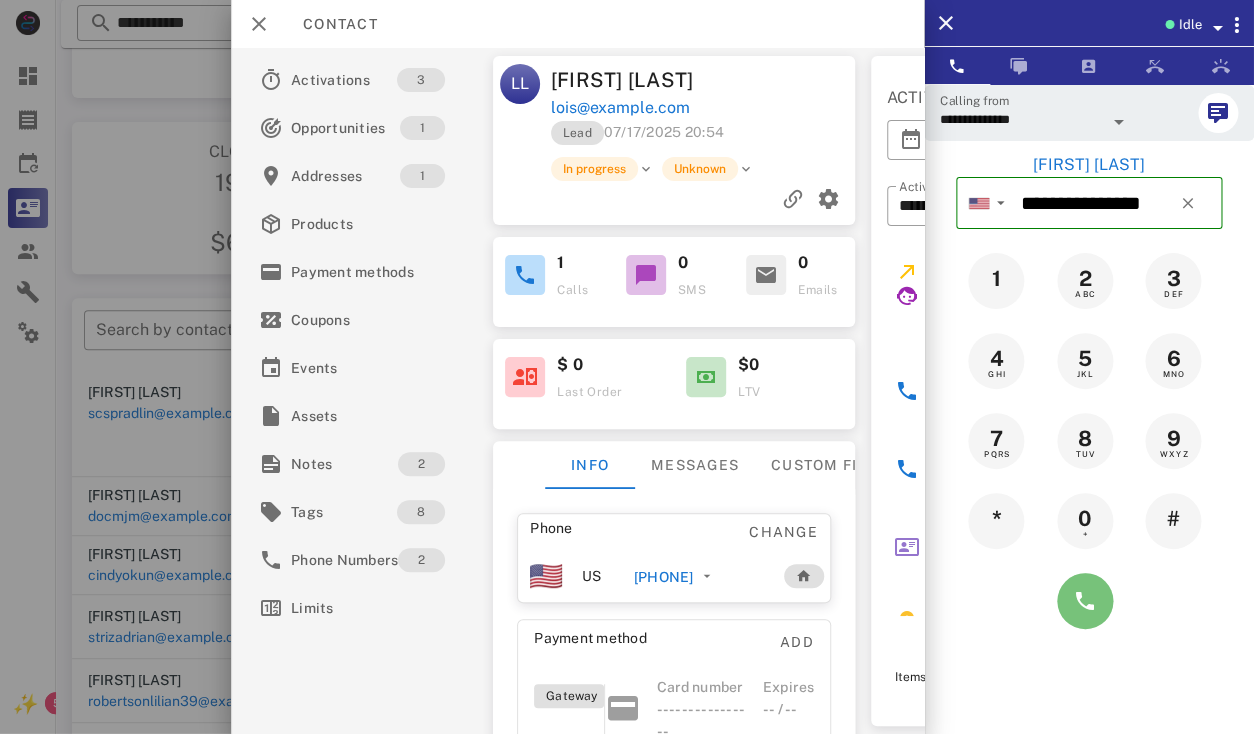 click at bounding box center (1085, 601) 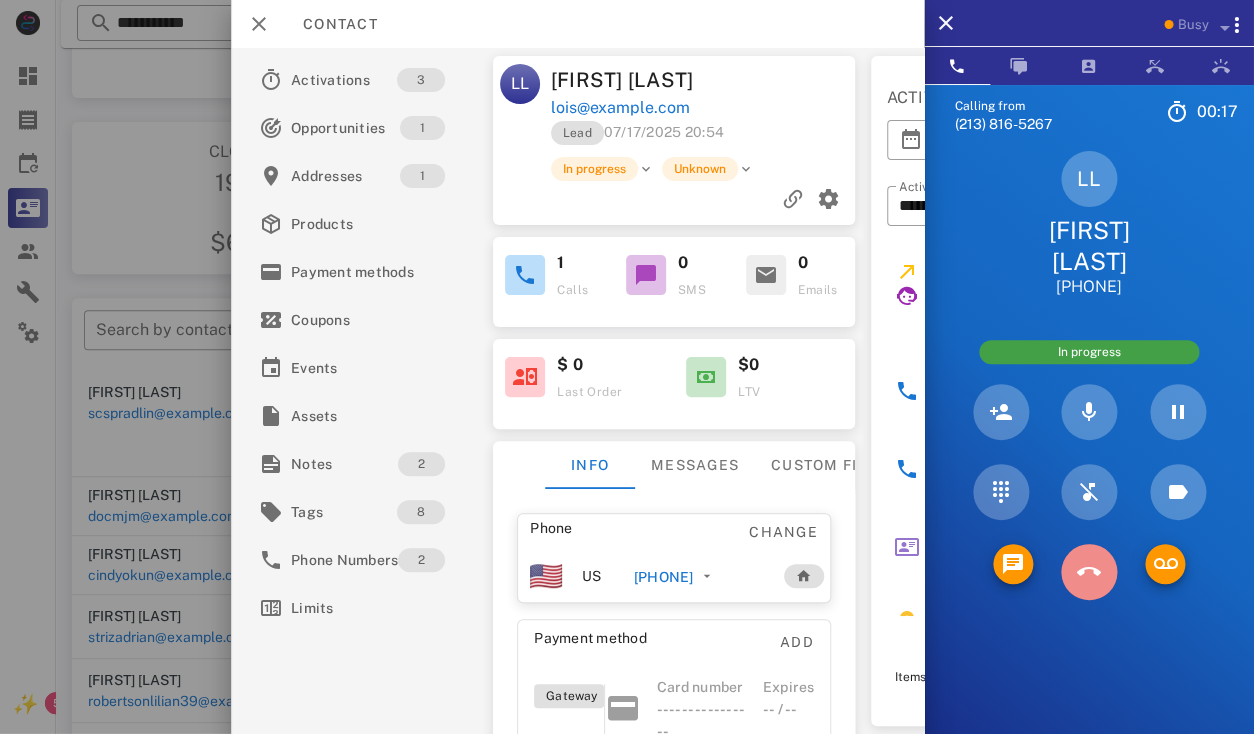 click at bounding box center (1089, 572) 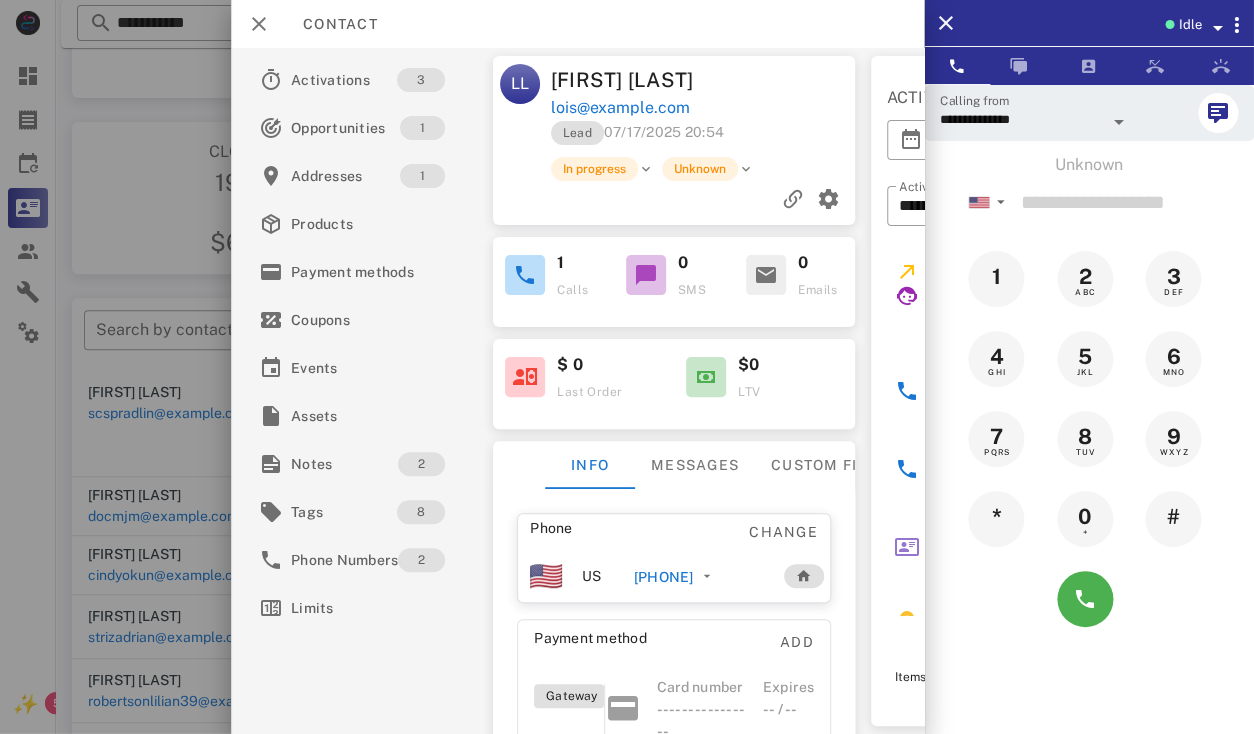 click on "[PHONE]" at bounding box center [663, 577] 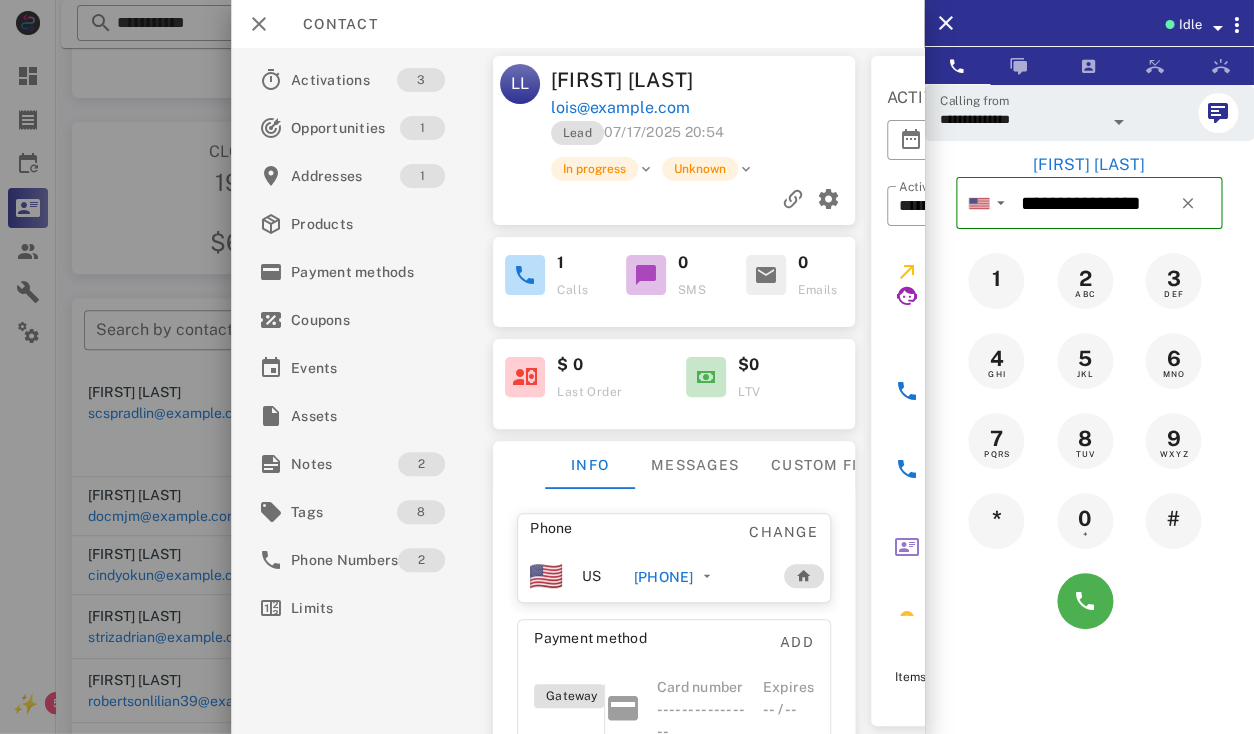 click at bounding box center [1119, 122] 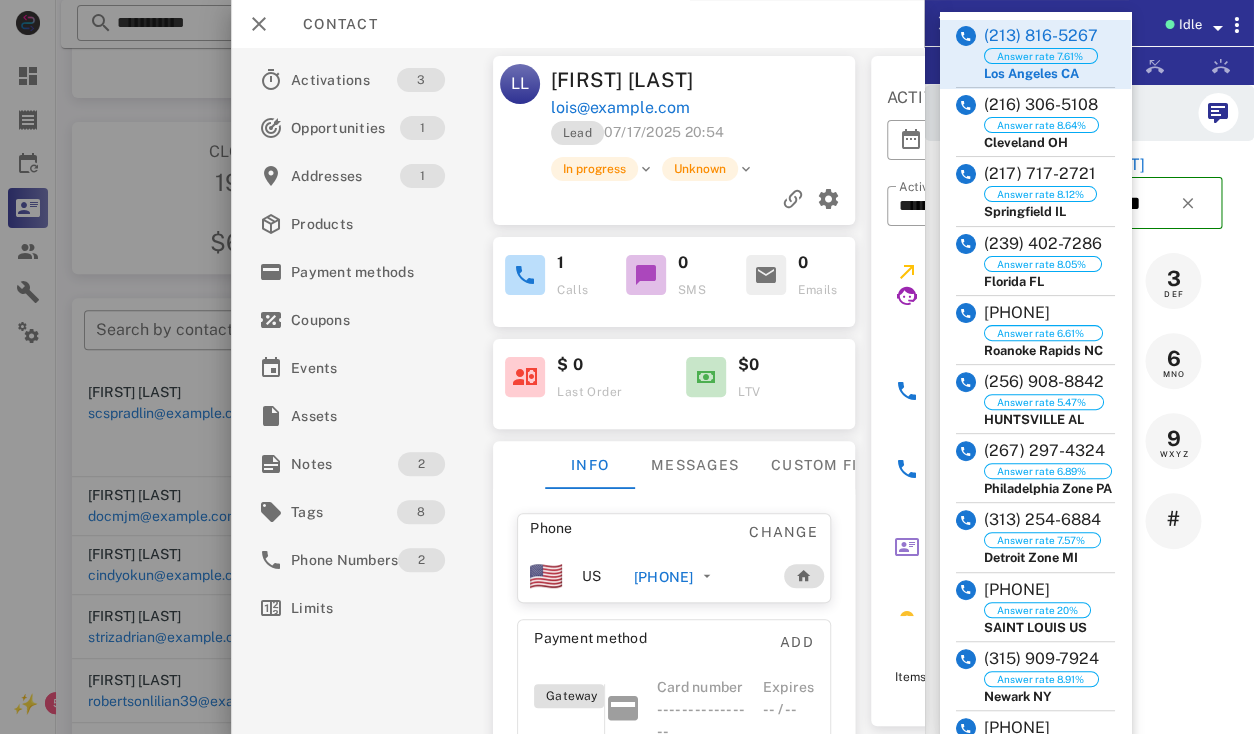 click on "[FIRST] [LAST]" at bounding box center [1089, 165] 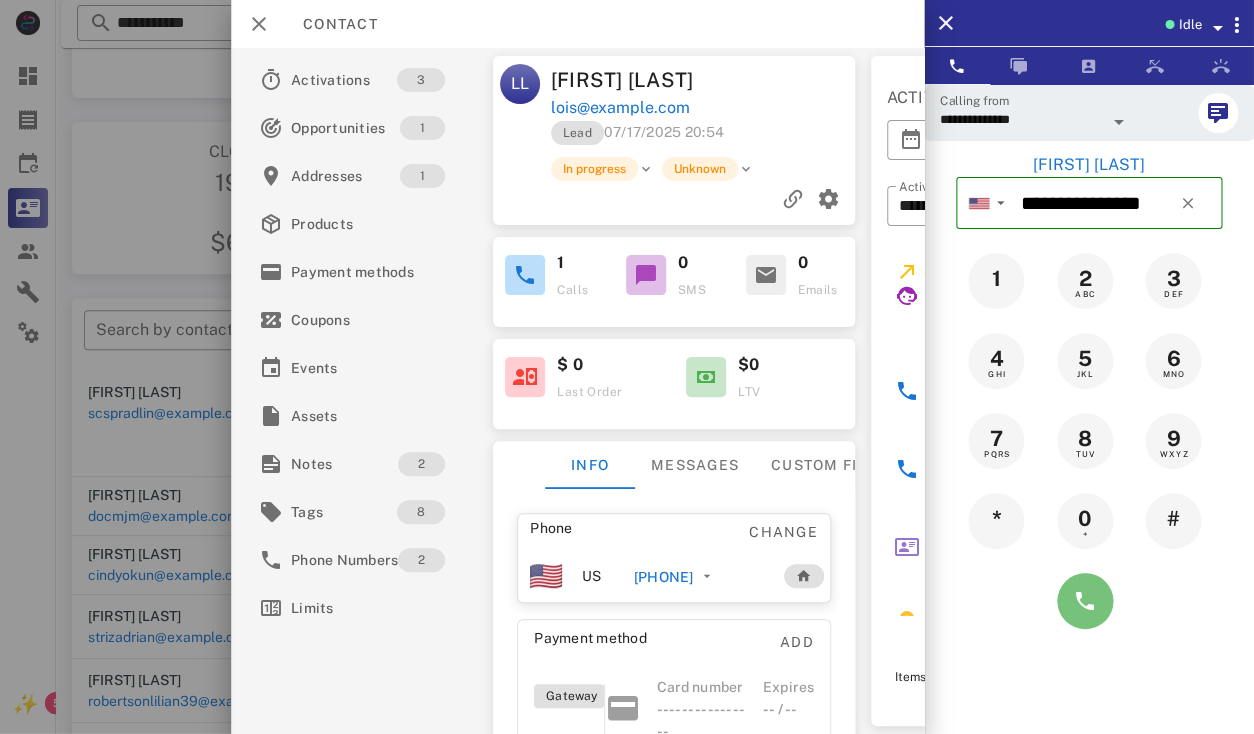 click at bounding box center [1085, 601] 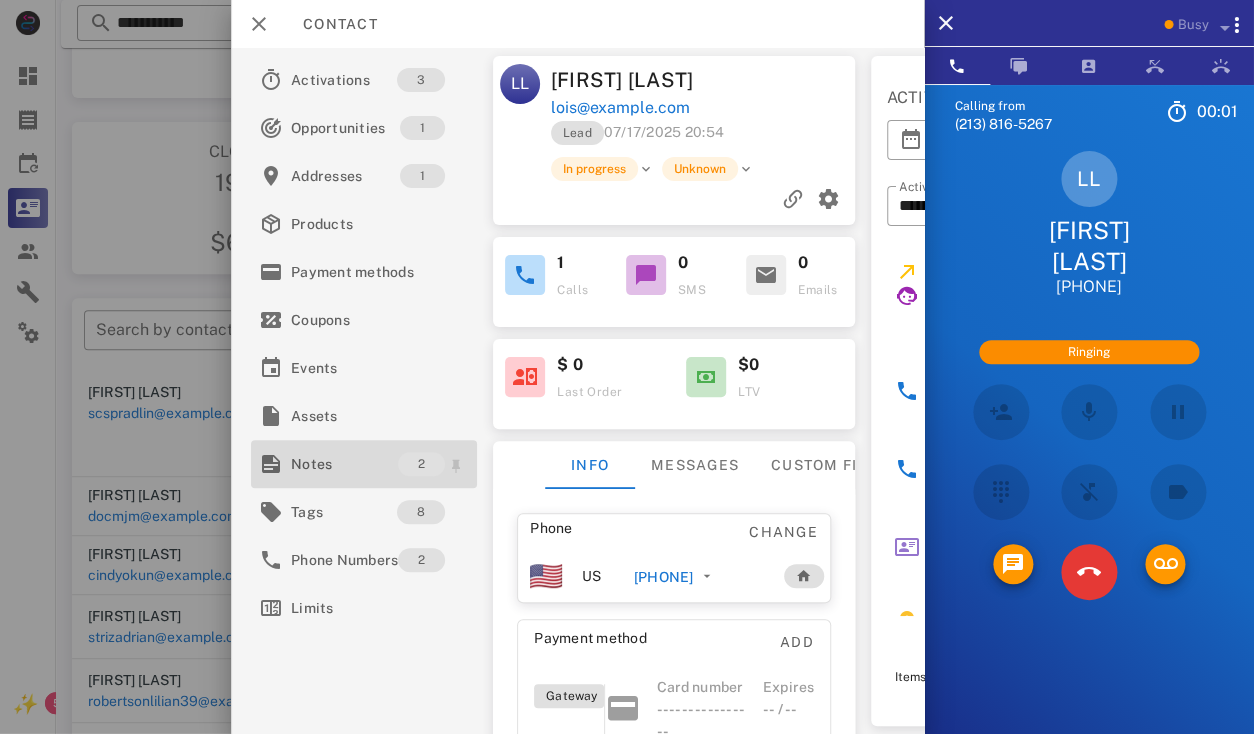 click on "Notes" at bounding box center (344, 464) 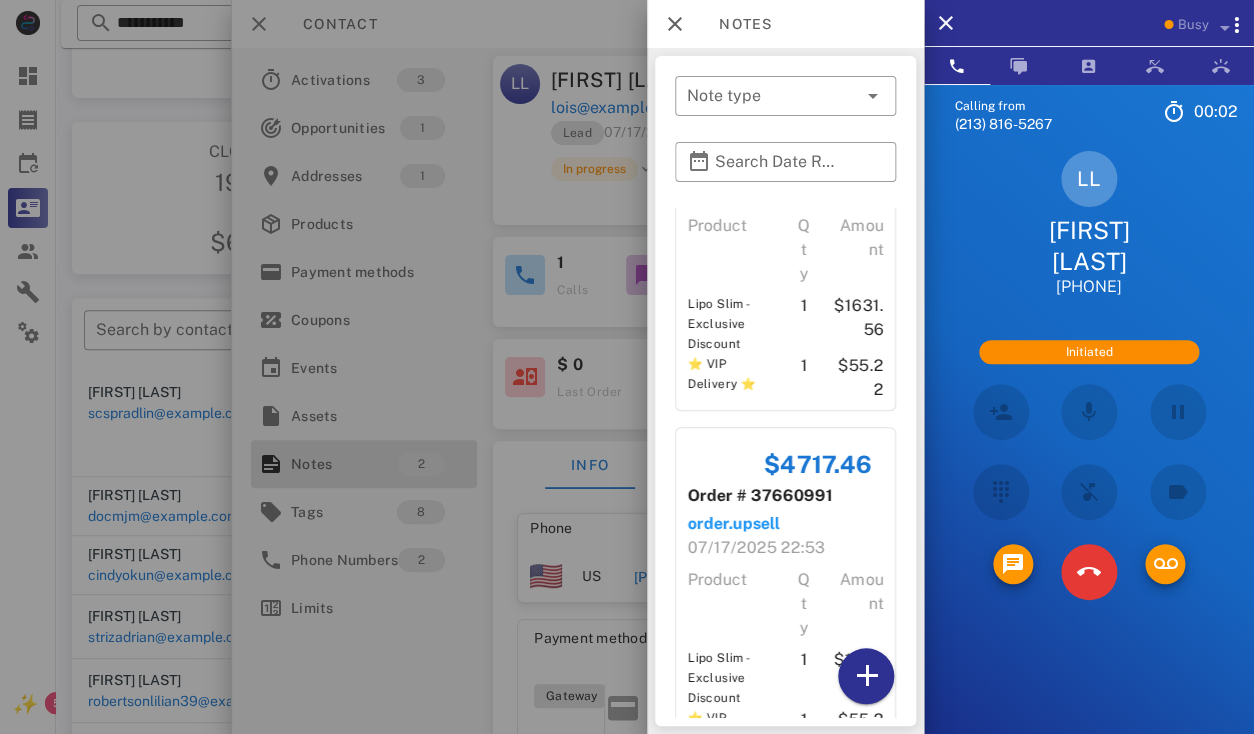 scroll, scrollTop: 332, scrollLeft: 0, axis: vertical 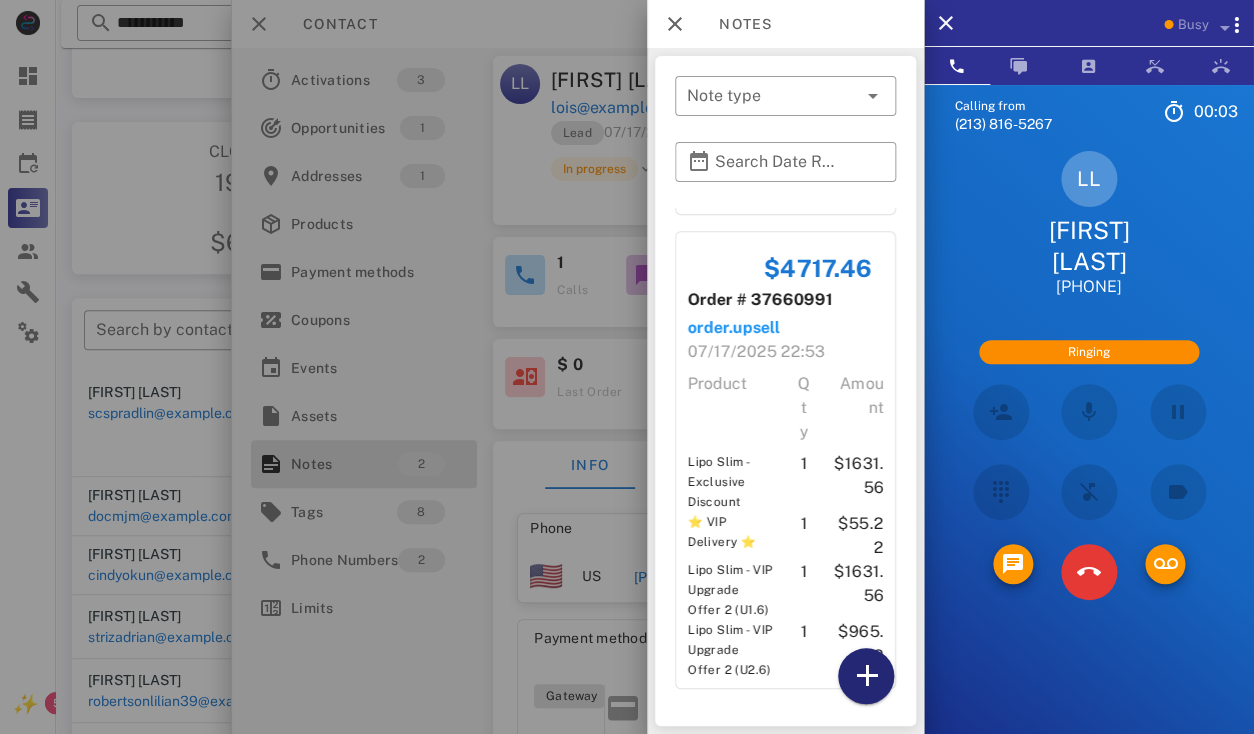 click at bounding box center [866, 676] 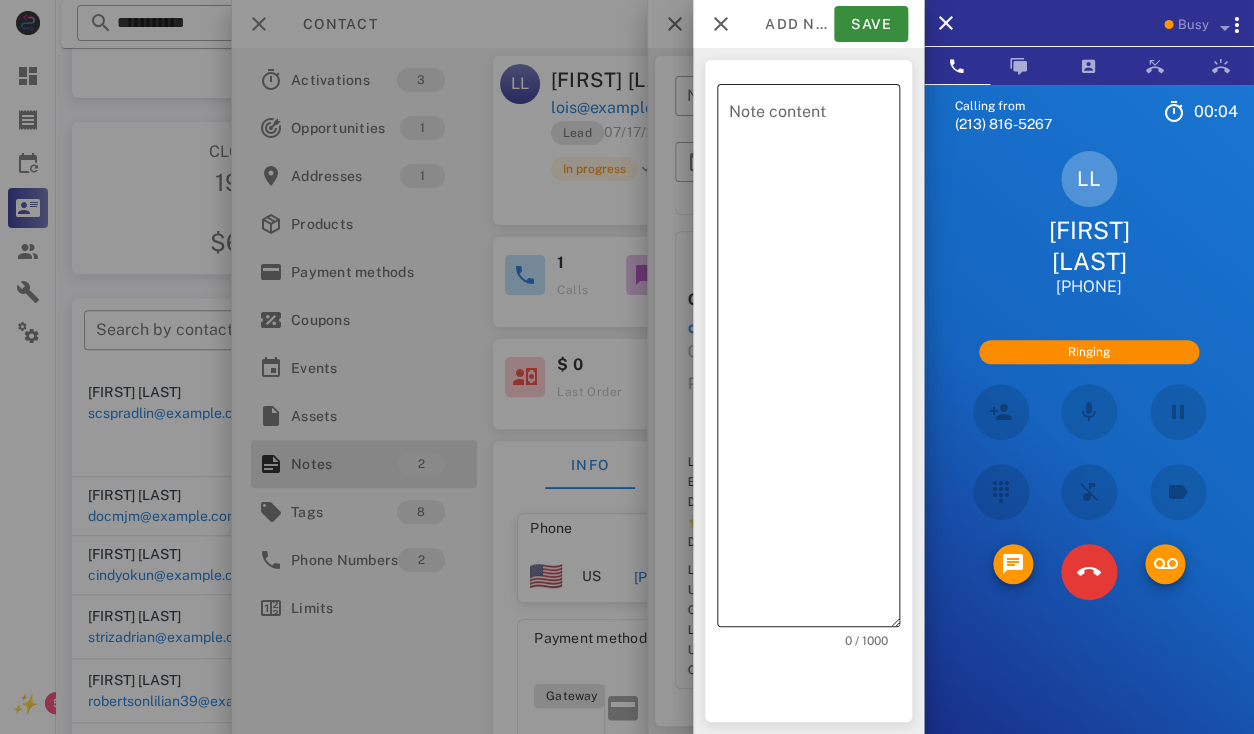 click on "Note content" at bounding box center [814, 360] 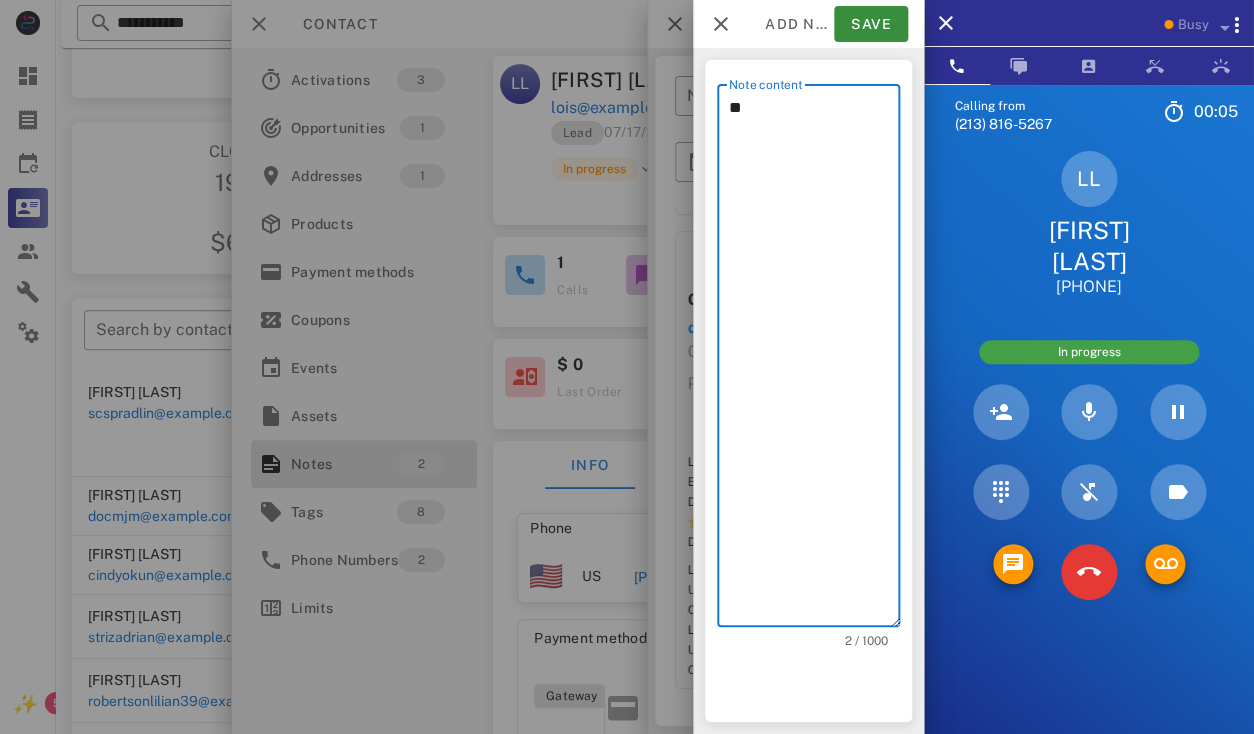 type on "*" 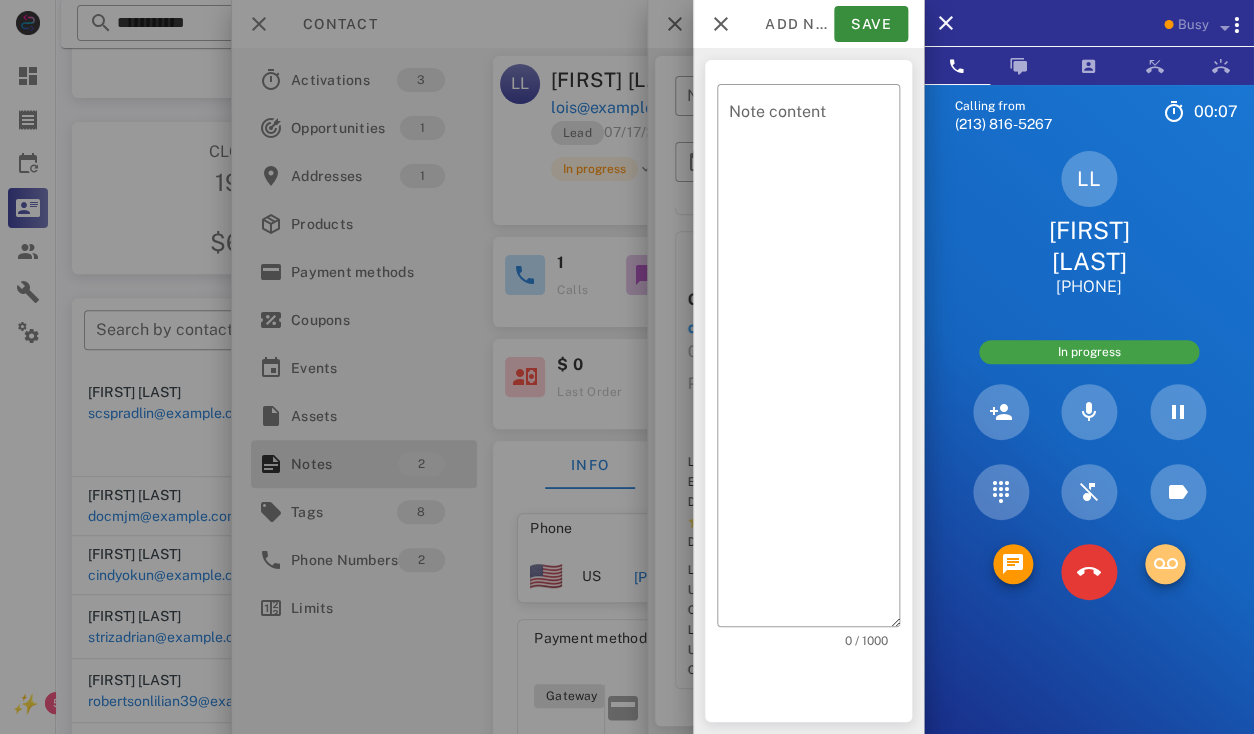 click at bounding box center (1165, 564) 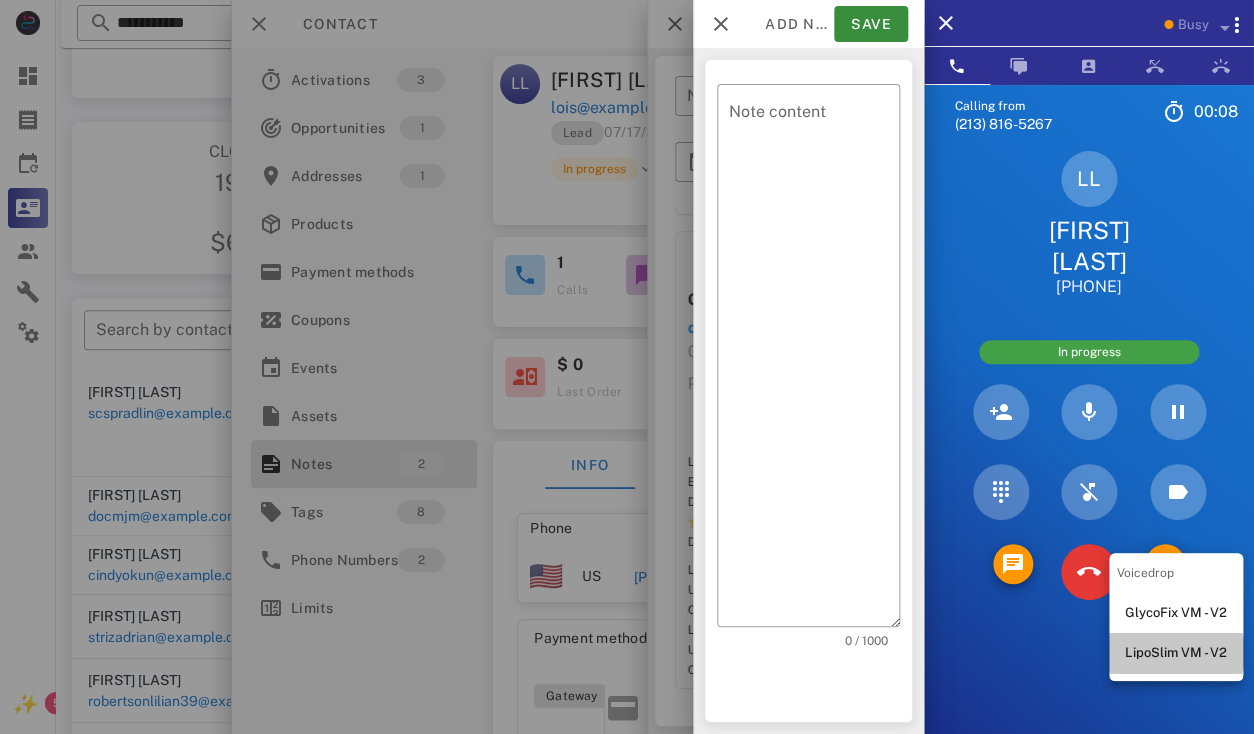 click on "LipoSlim VM - V2" at bounding box center (1176, 653) 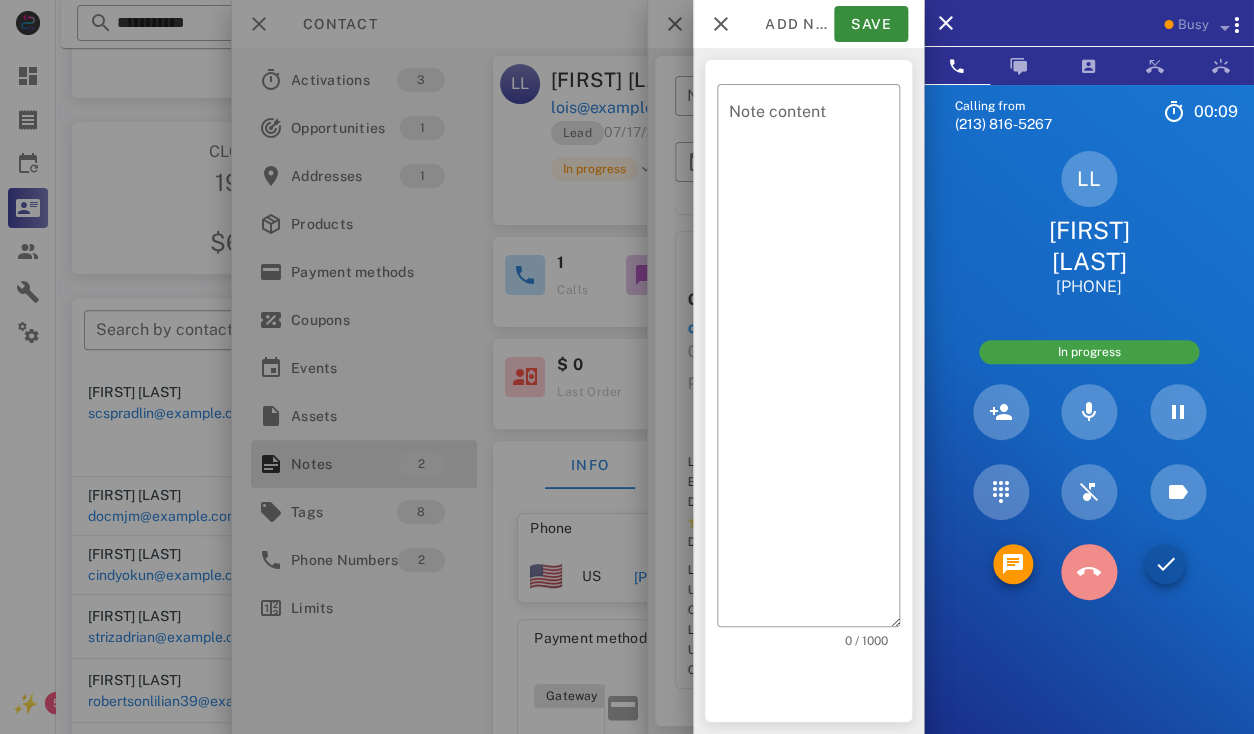 click at bounding box center [1089, 572] 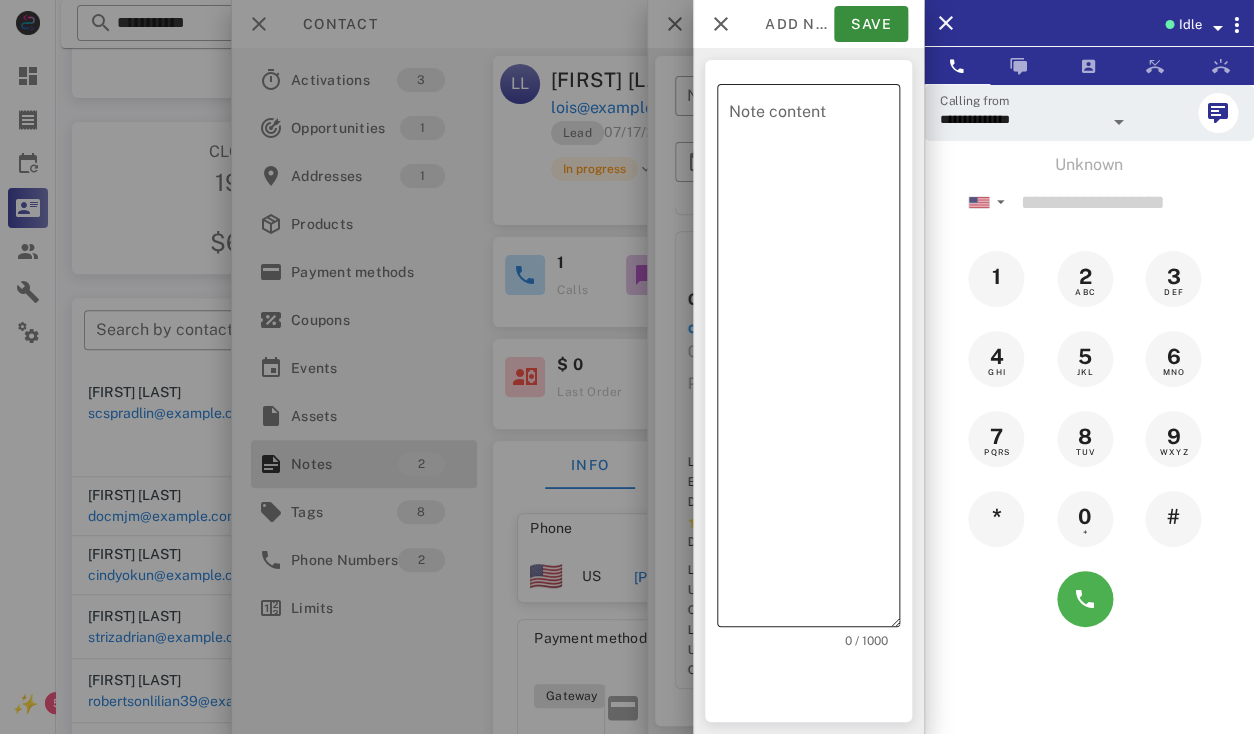 click on "Note content" at bounding box center [814, 360] 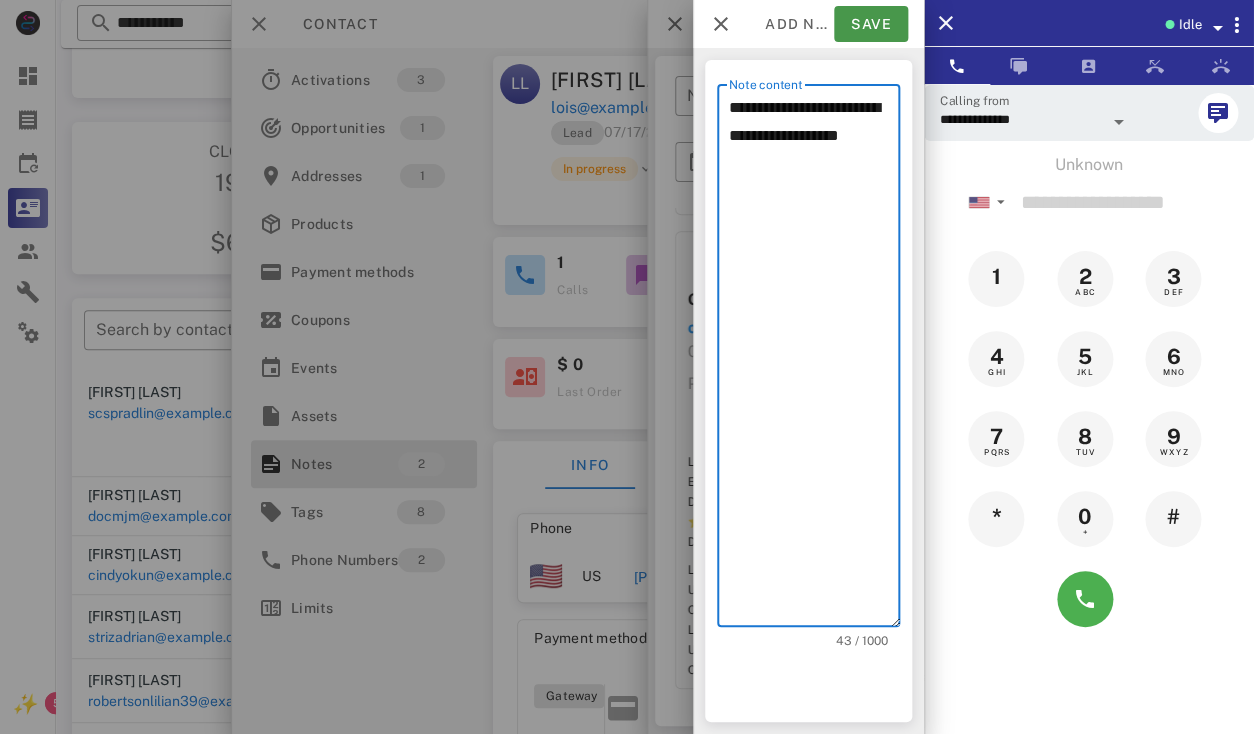 type on "**********" 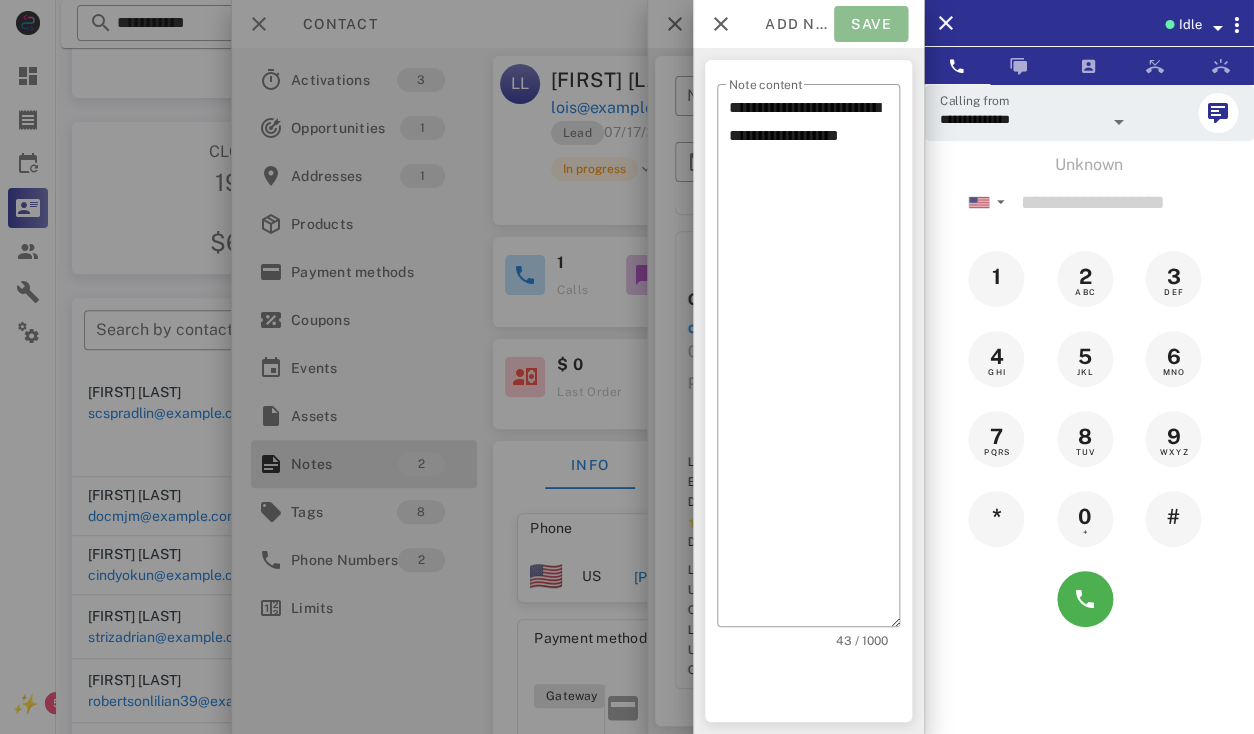 click on "Save" at bounding box center (871, 24) 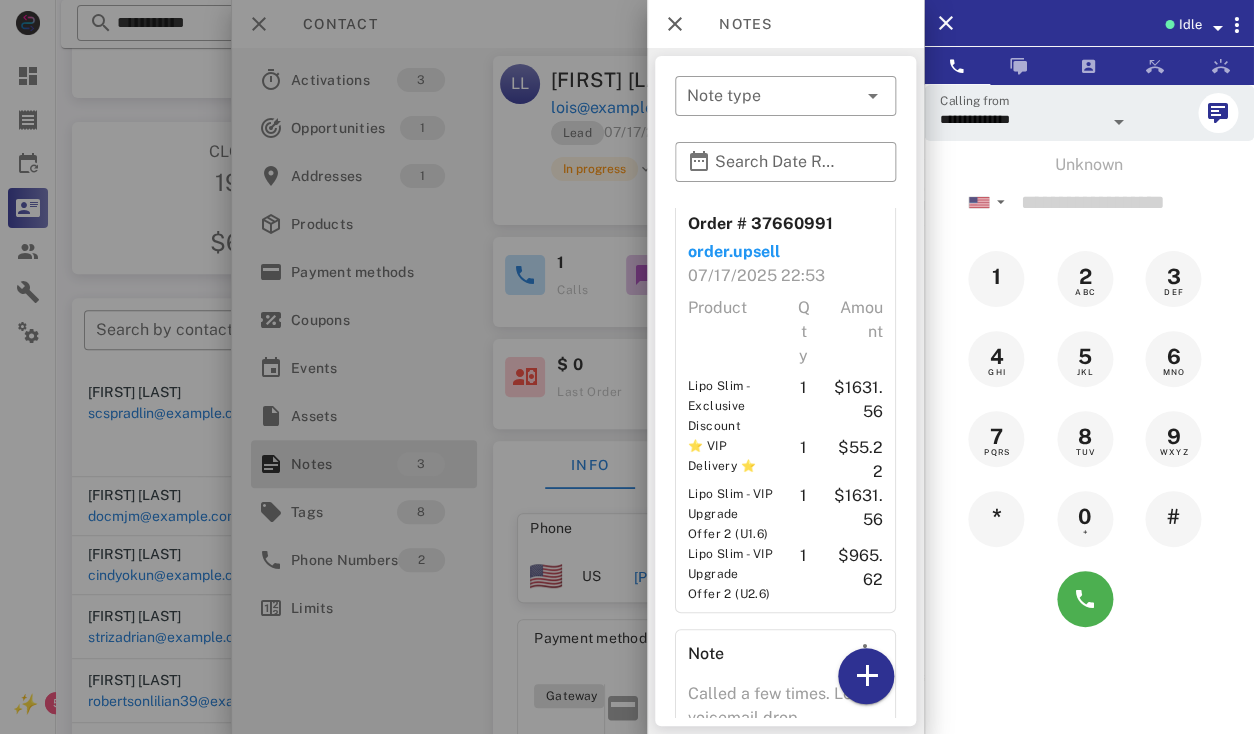 scroll, scrollTop: 522, scrollLeft: 0, axis: vertical 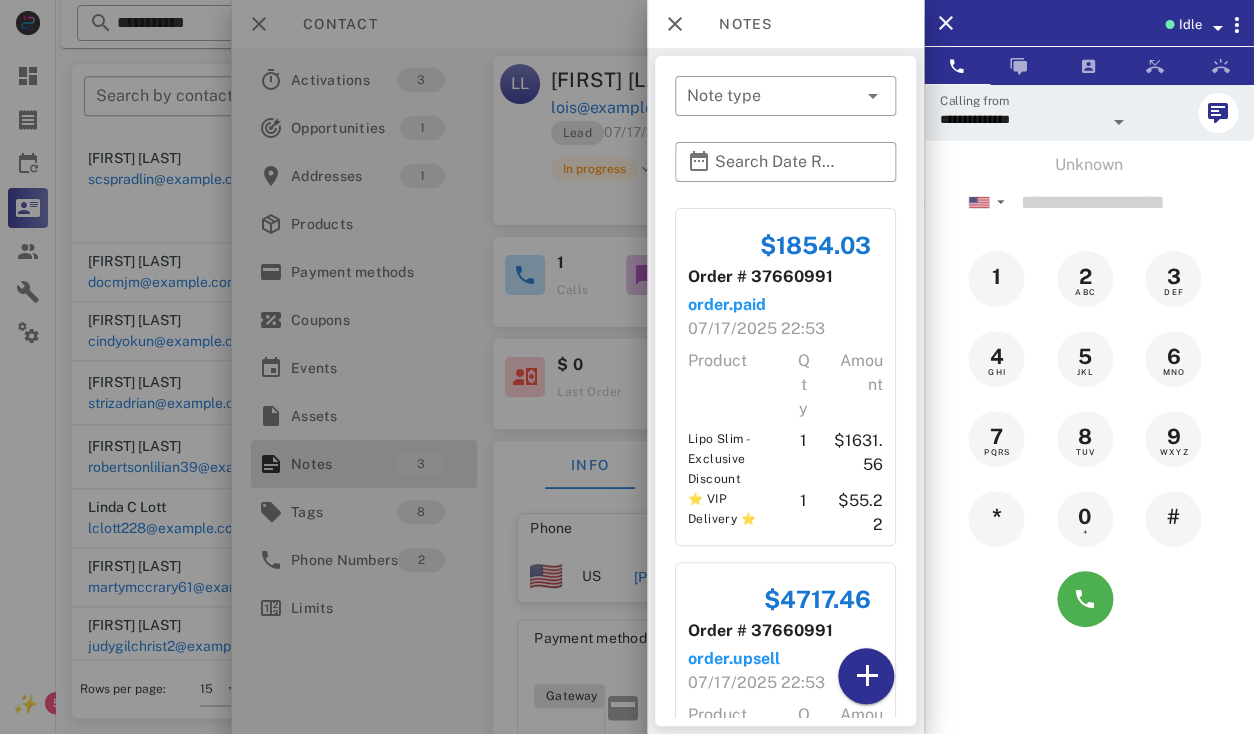 click at bounding box center [627, 367] 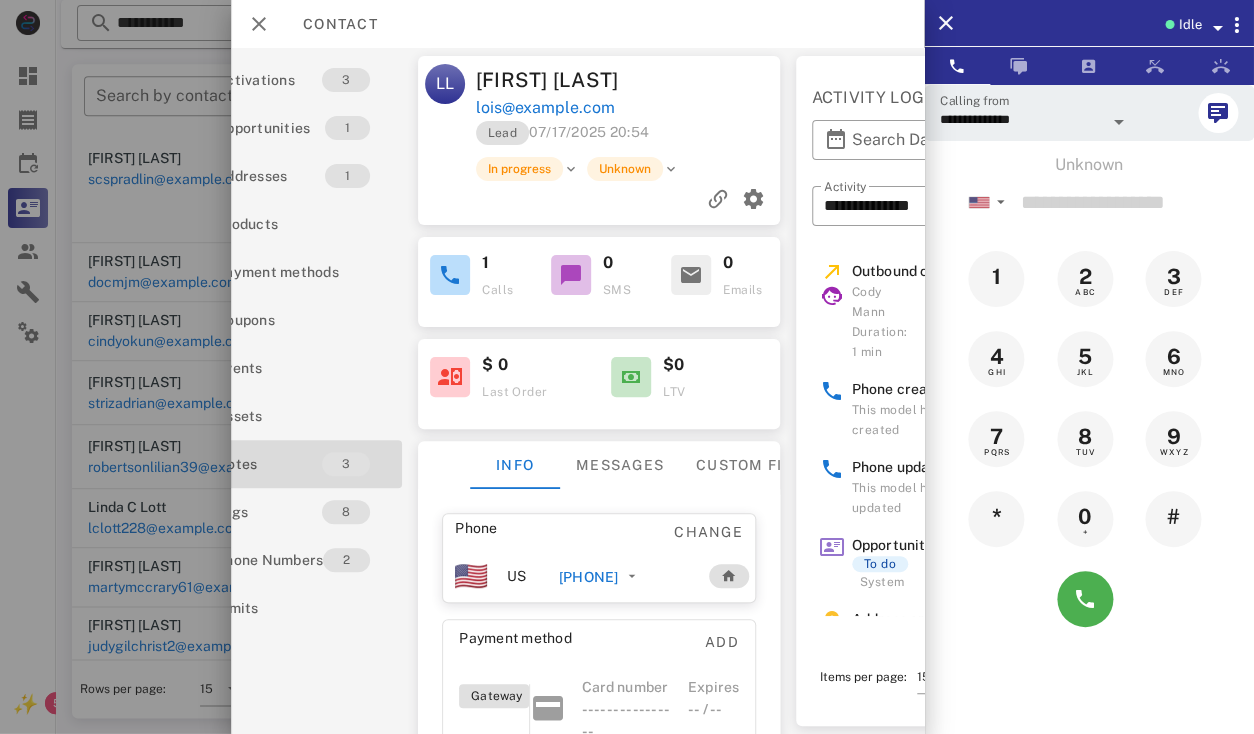 scroll, scrollTop: 0, scrollLeft: 0, axis: both 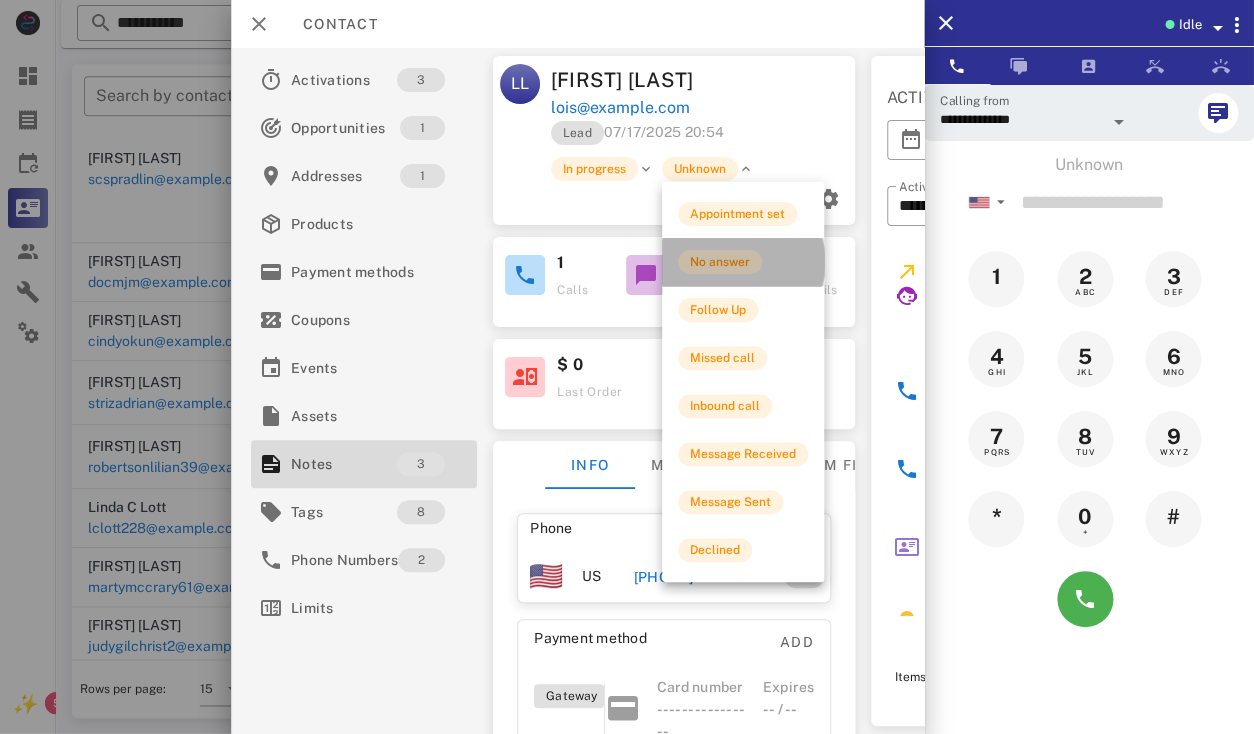 click on "No answer" at bounding box center [720, 262] 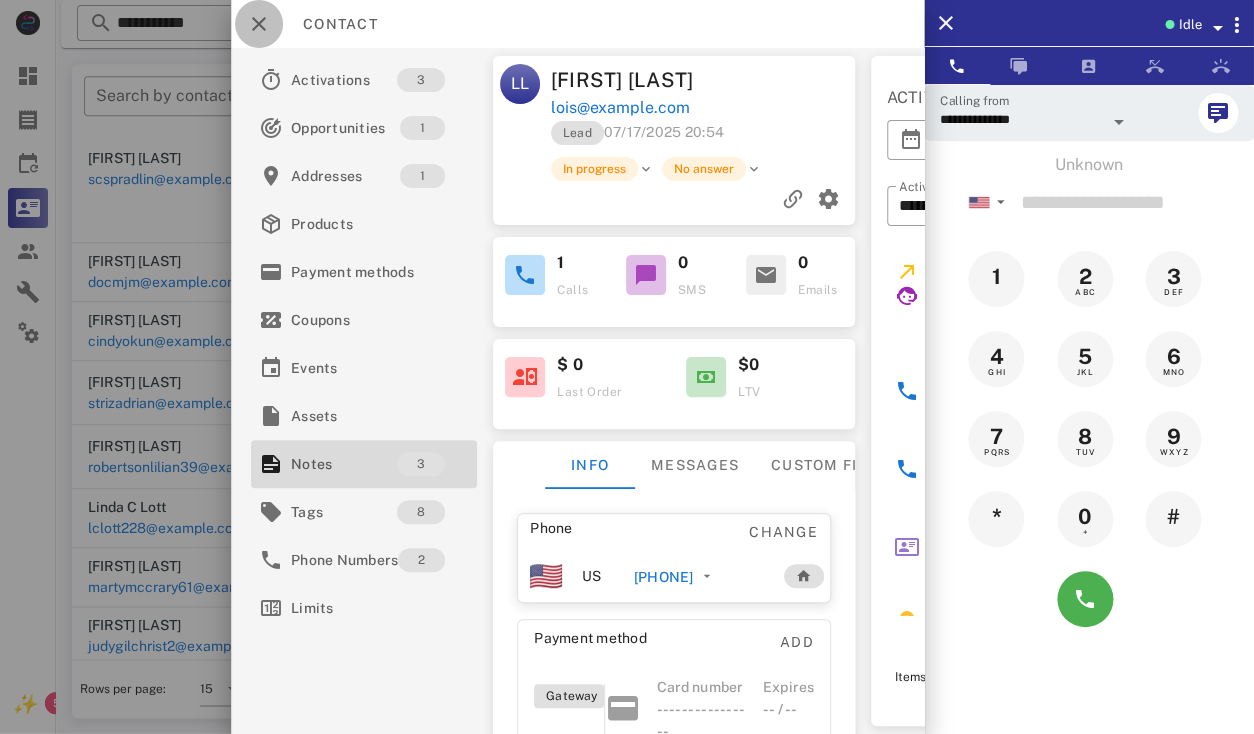 click at bounding box center [259, 24] 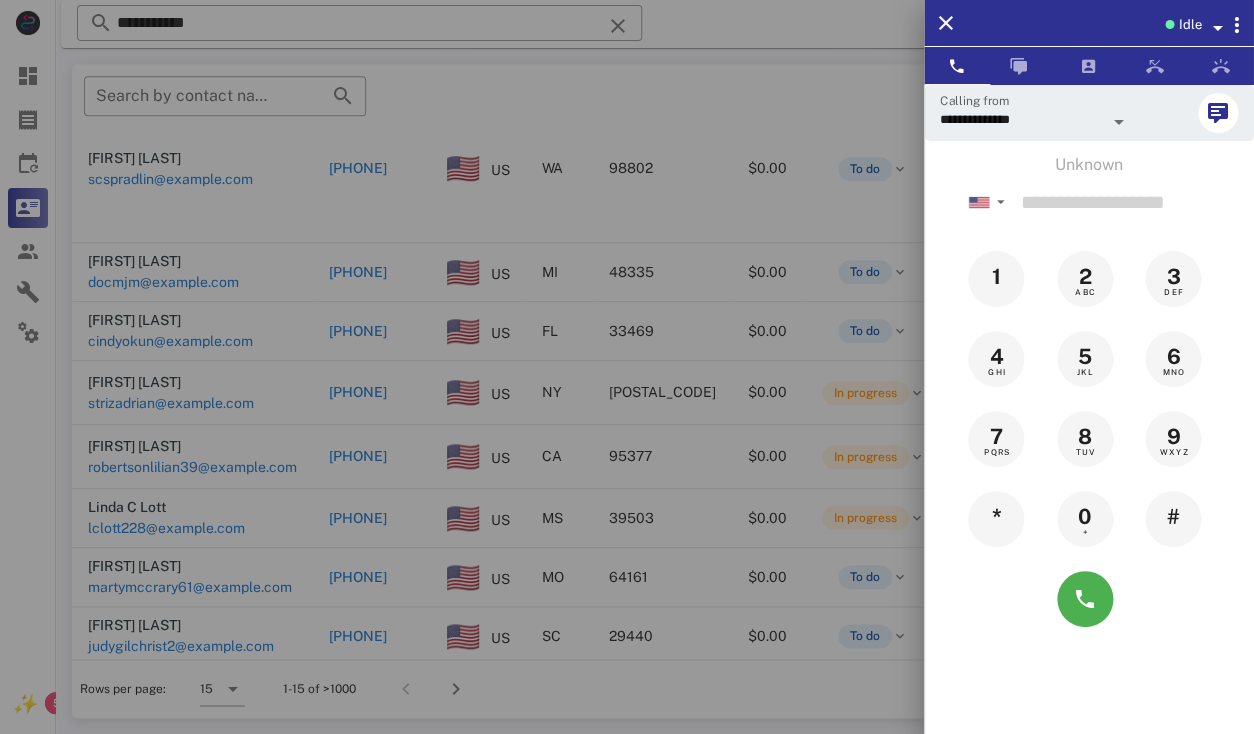 scroll, scrollTop: 0, scrollLeft: 0, axis: both 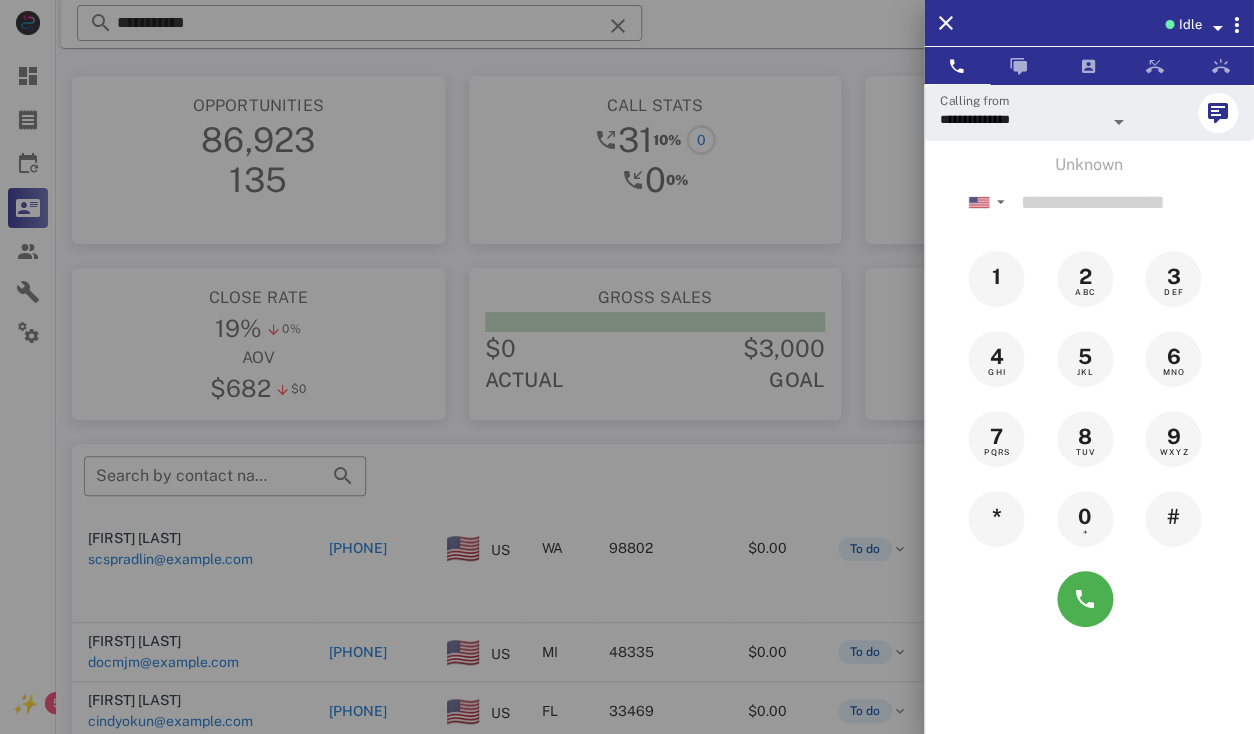 click at bounding box center (627, 367) 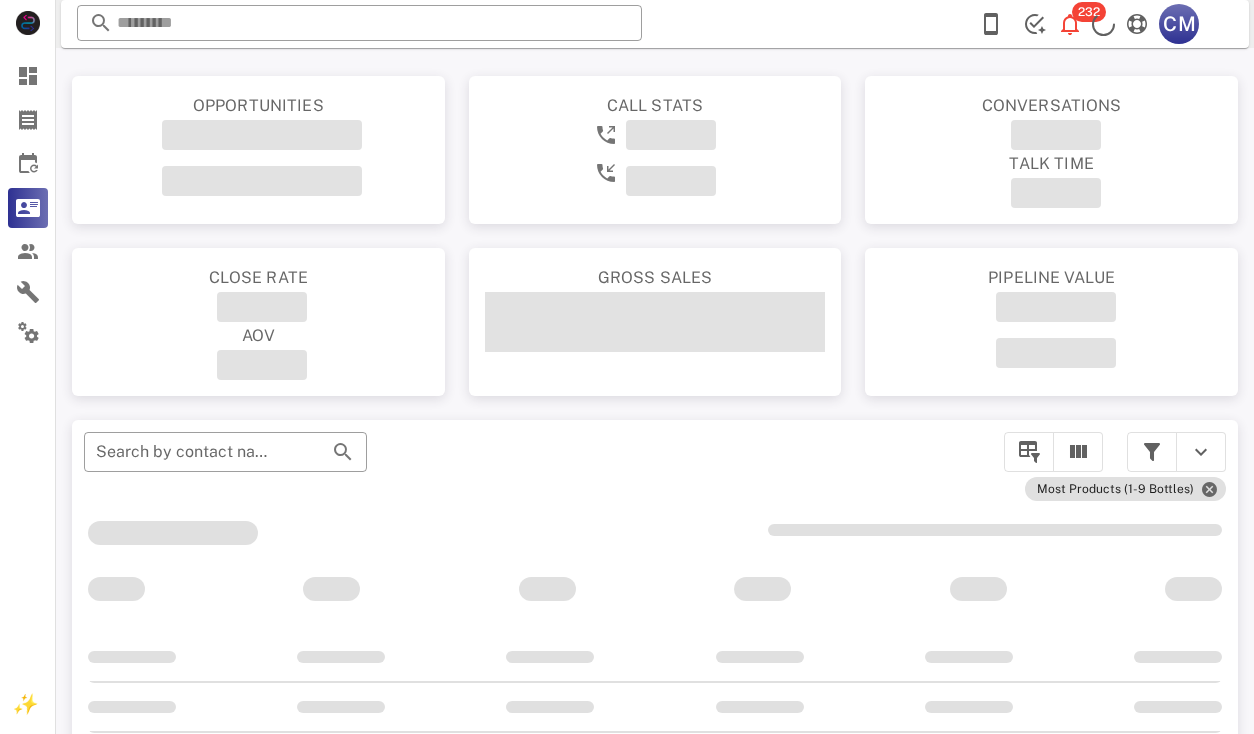 scroll, scrollTop: 0, scrollLeft: 0, axis: both 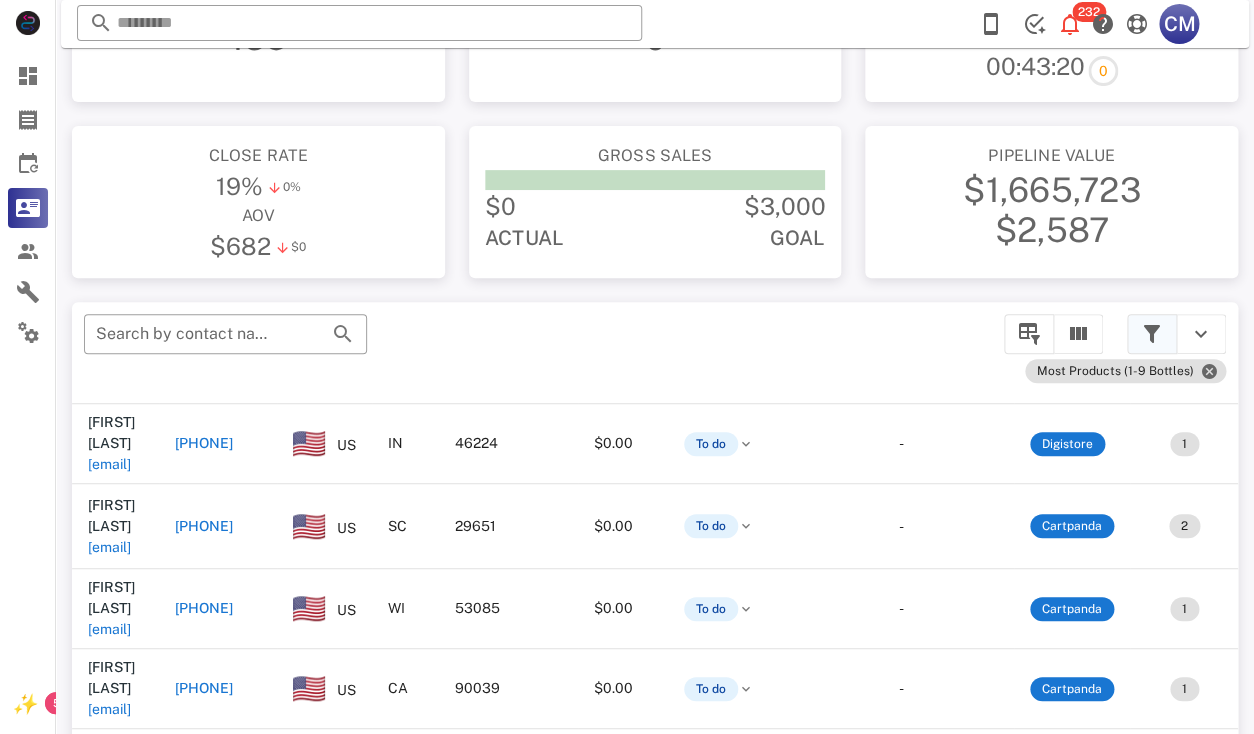 click at bounding box center [1152, 334] 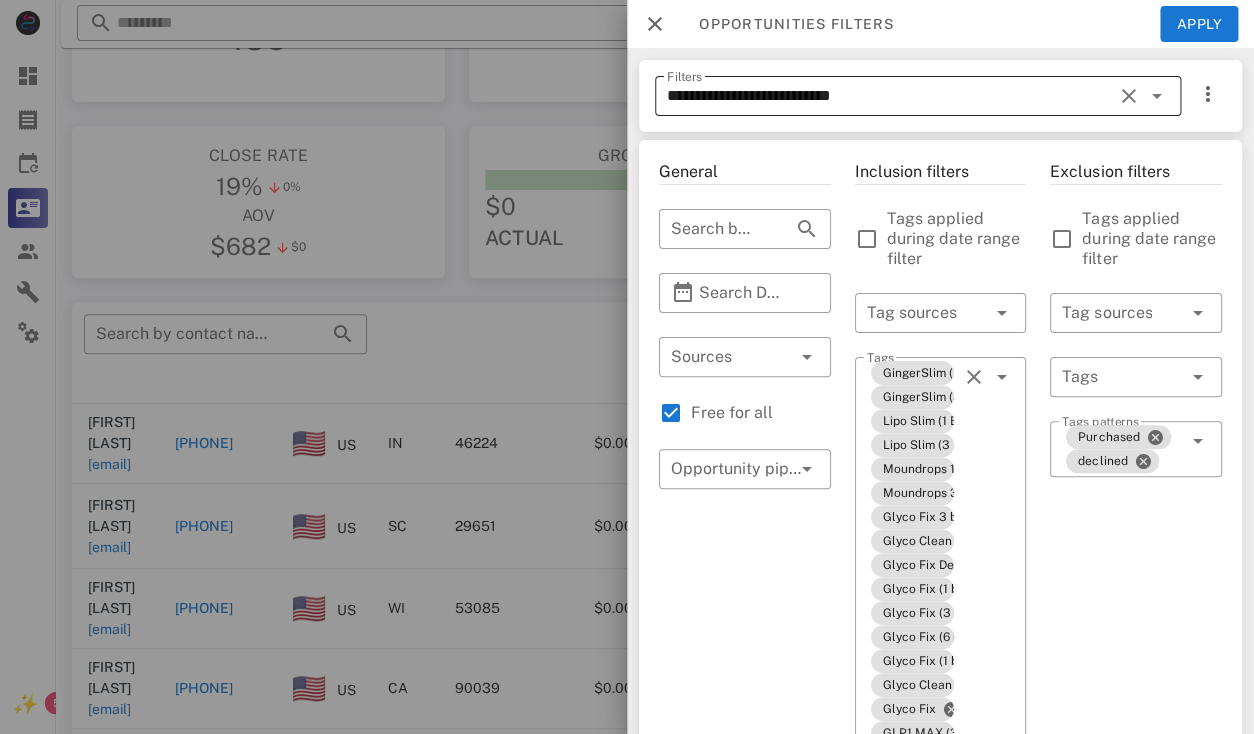 click at bounding box center (1157, 96) 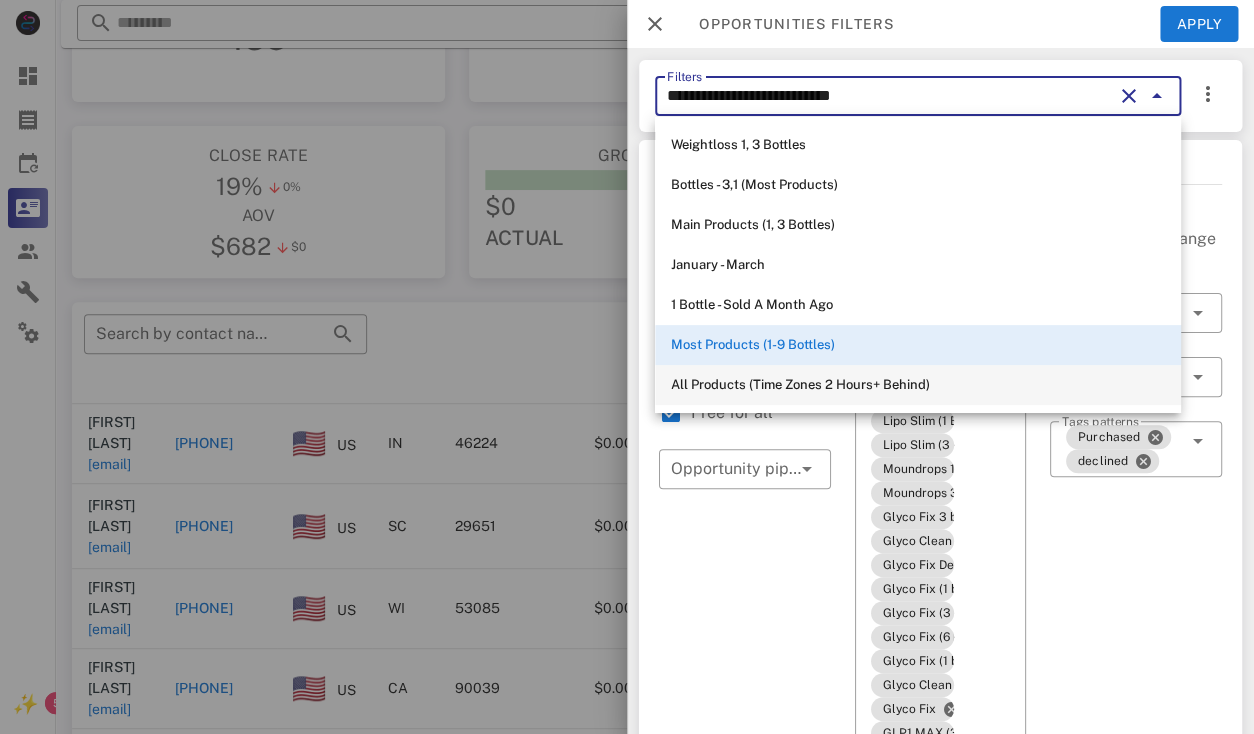 click on "All Products (Time Zones 2 Hours+ Behind)" at bounding box center [918, 385] 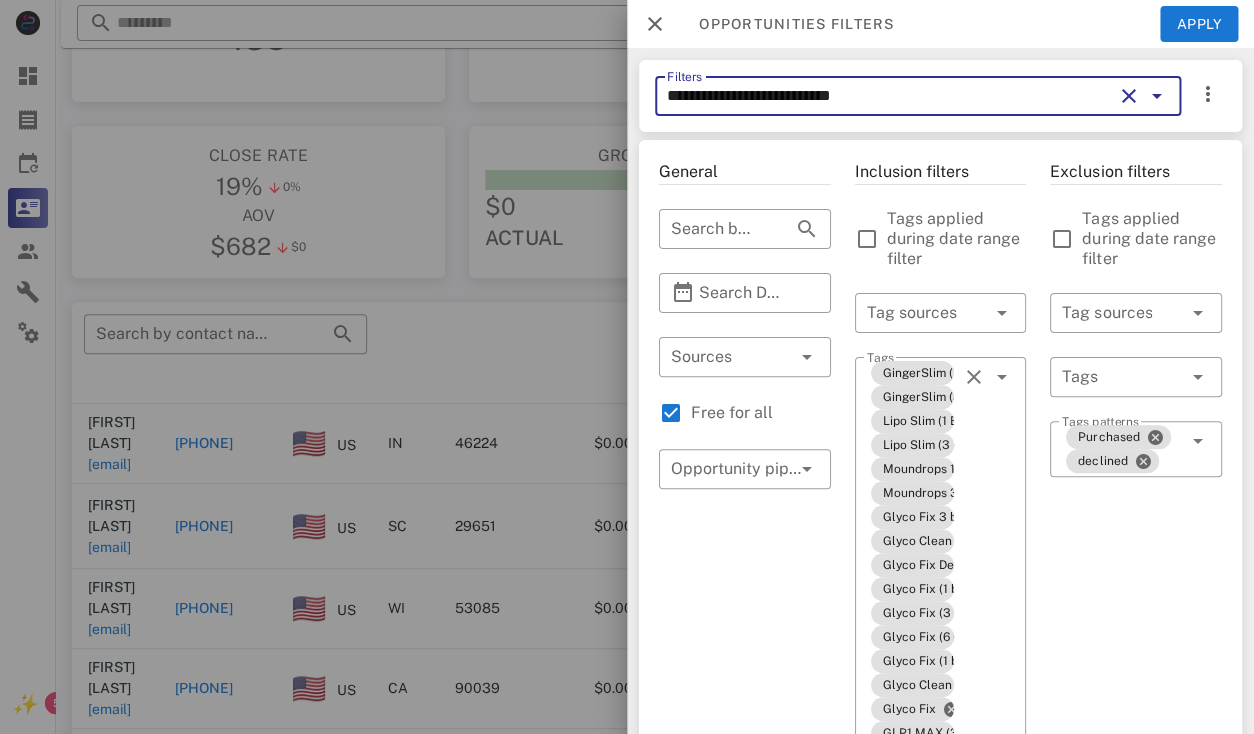 type on "**********" 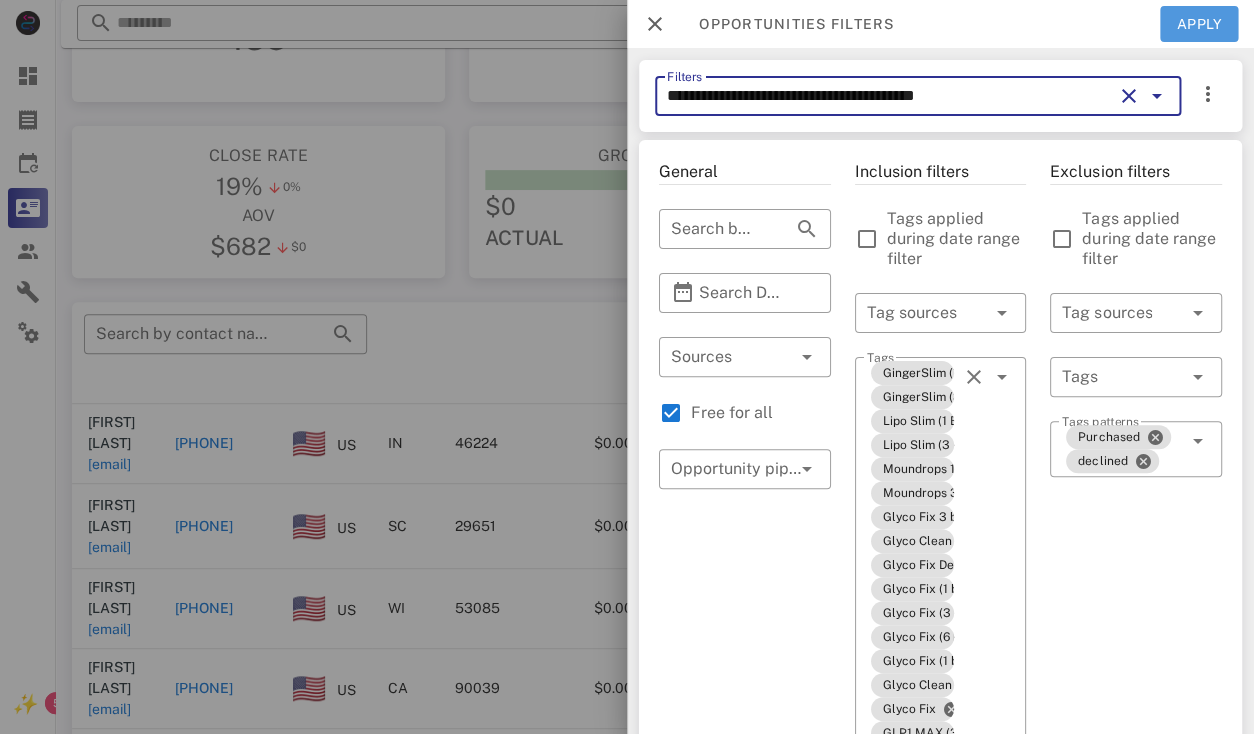 click on "Apply" at bounding box center [1199, 24] 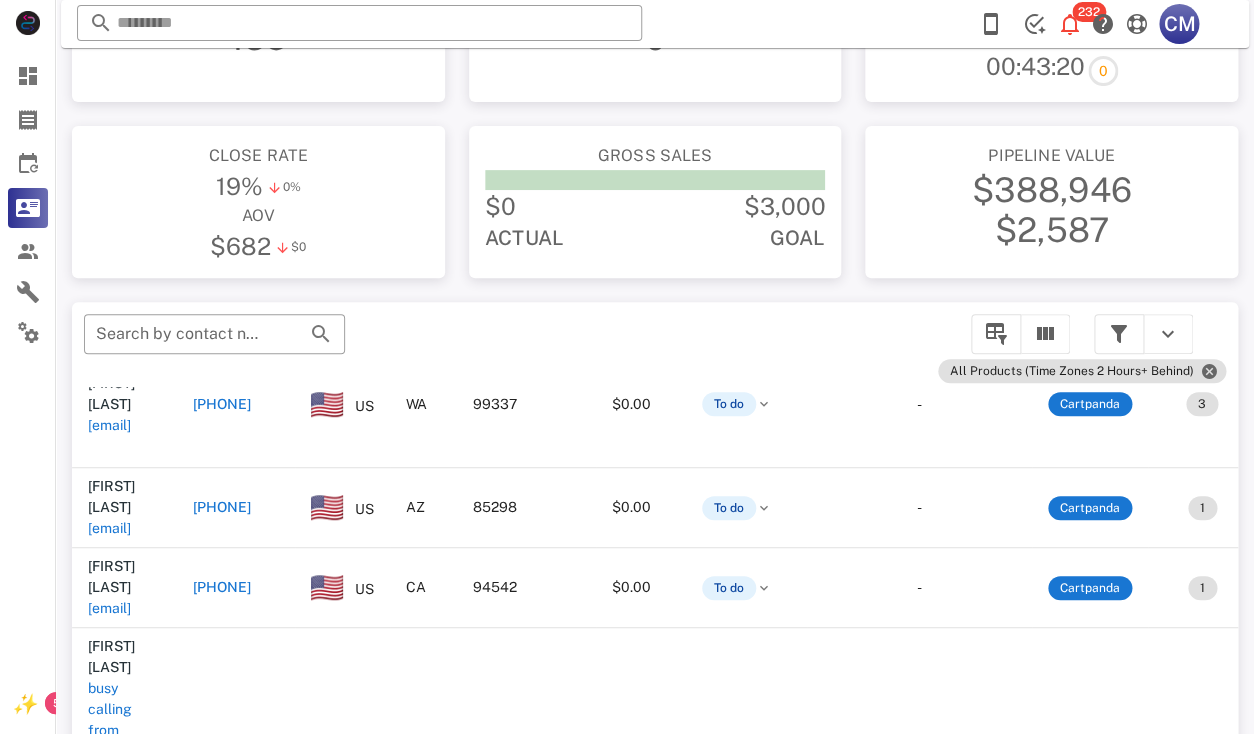 scroll, scrollTop: 480, scrollLeft: 0, axis: vertical 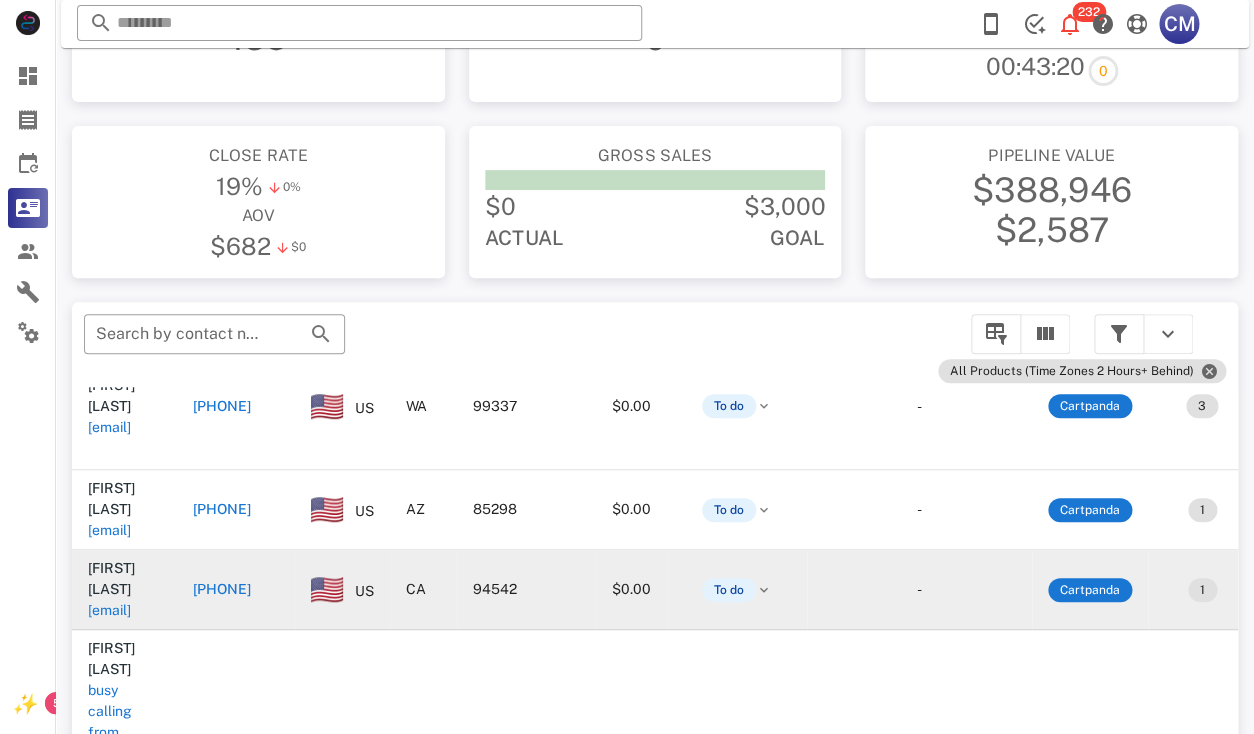 click on "[EMAIL]" at bounding box center (109, 610) 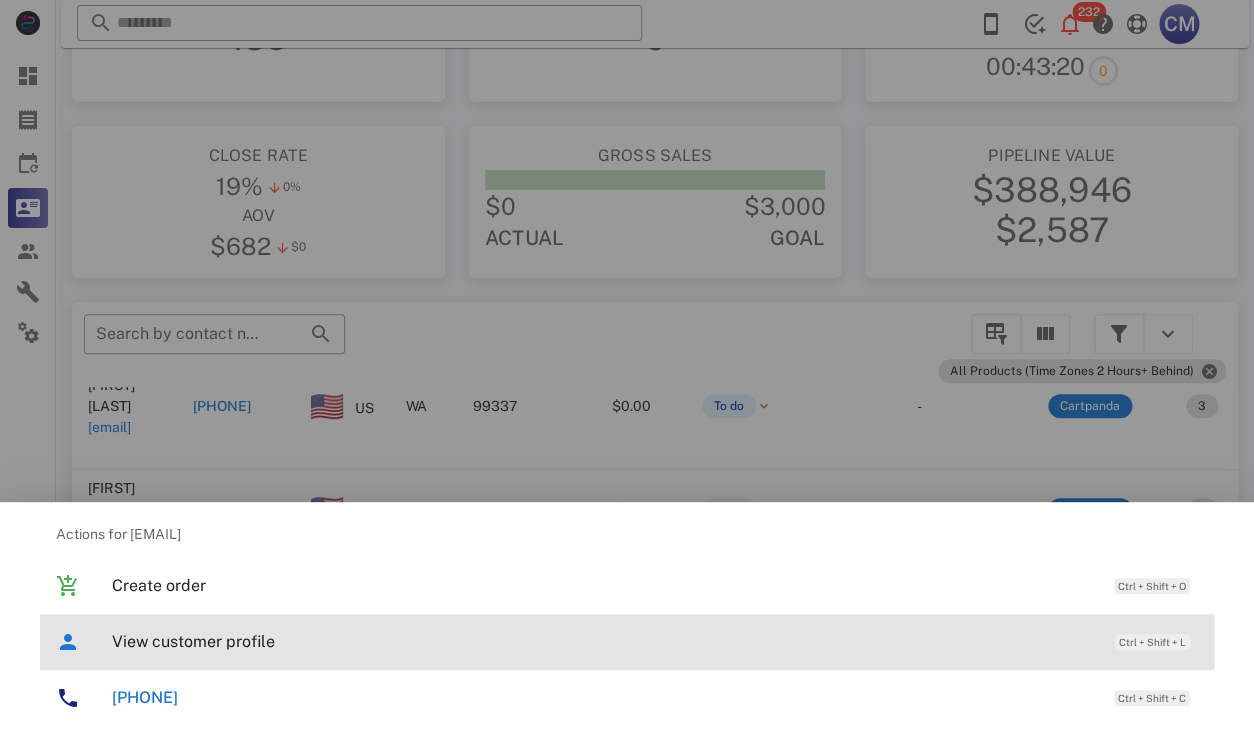 click on "View customer profile" at bounding box center (603, 641) 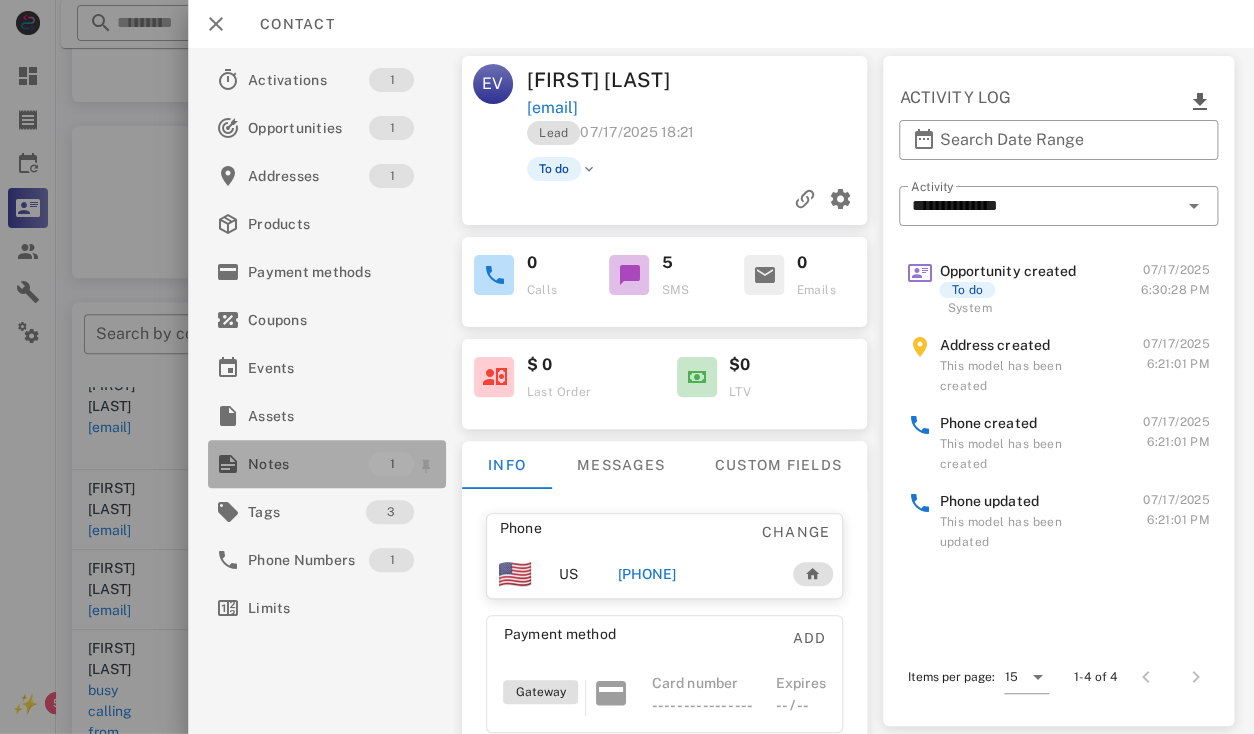 click on "Notes" at bounding box center [308, 464] 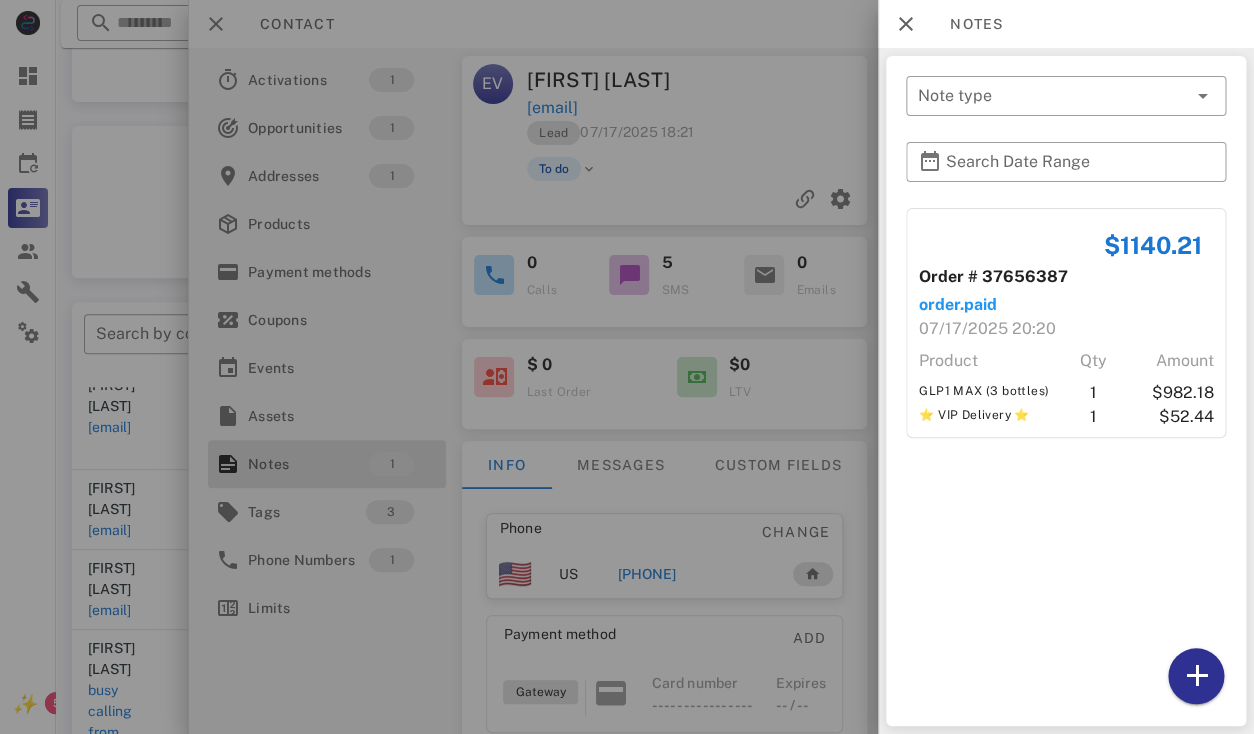 click at bounding box center (627, 367) 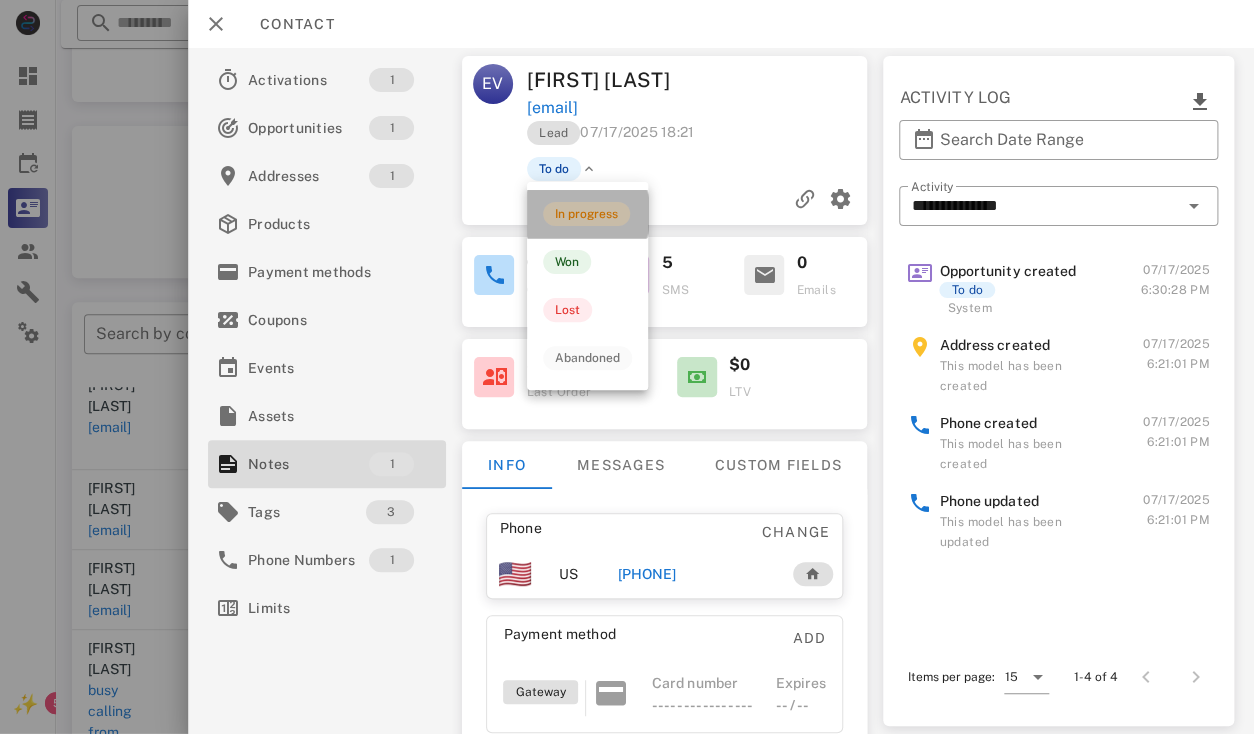 click on "In progress" at bounding box center [586, 214] 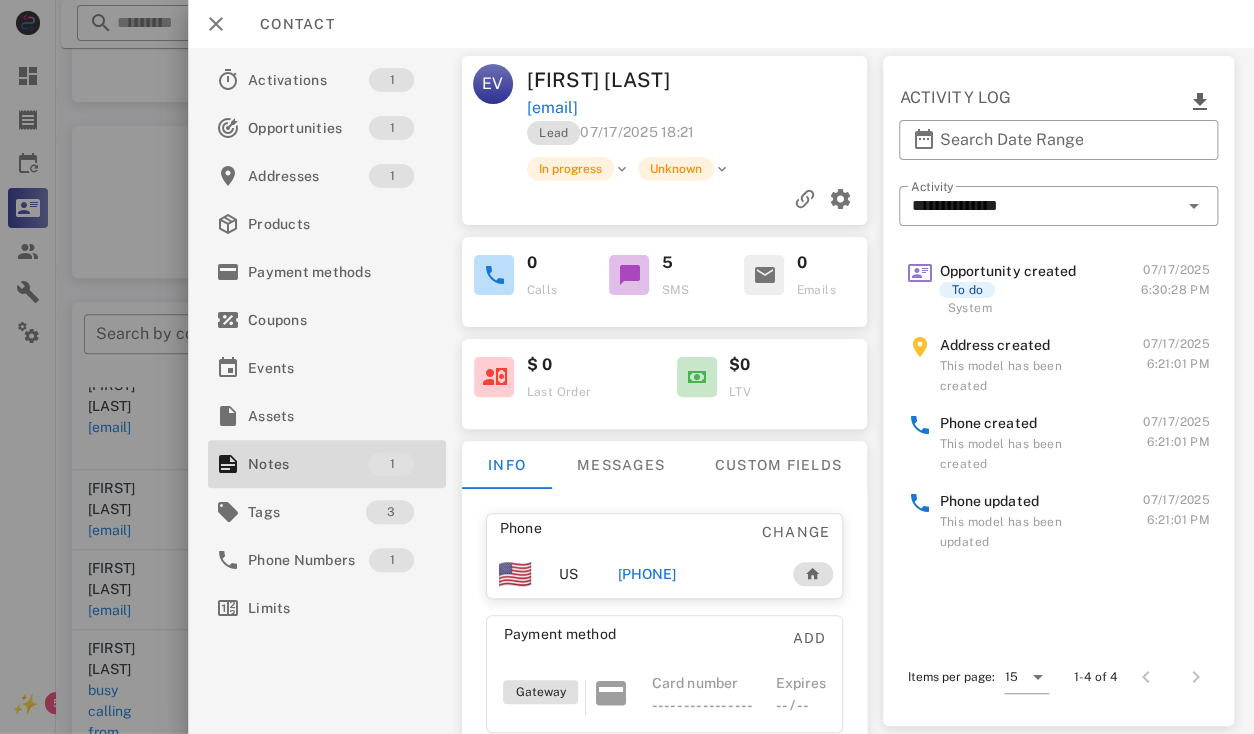 click on "[FIRST] [LAST]" at bounding box center [613, 80] 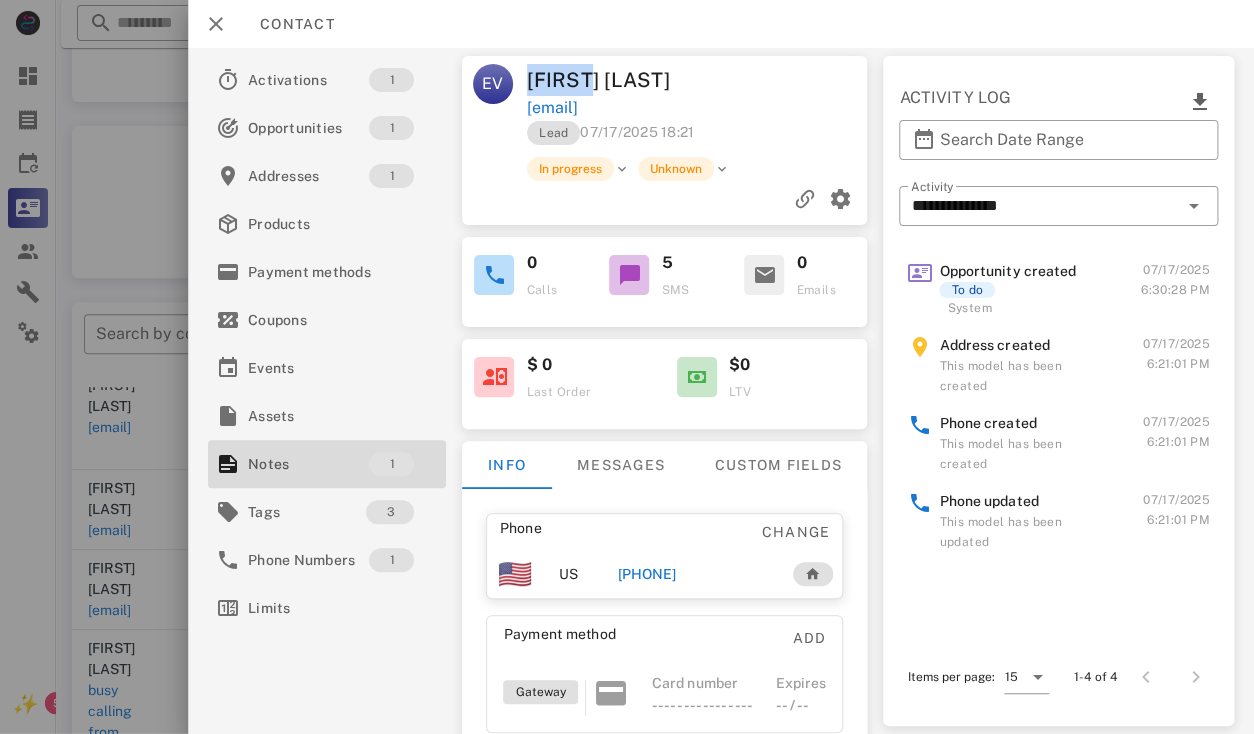 click on "[FIRST] [LAST]" at bounding box center (613, 80) 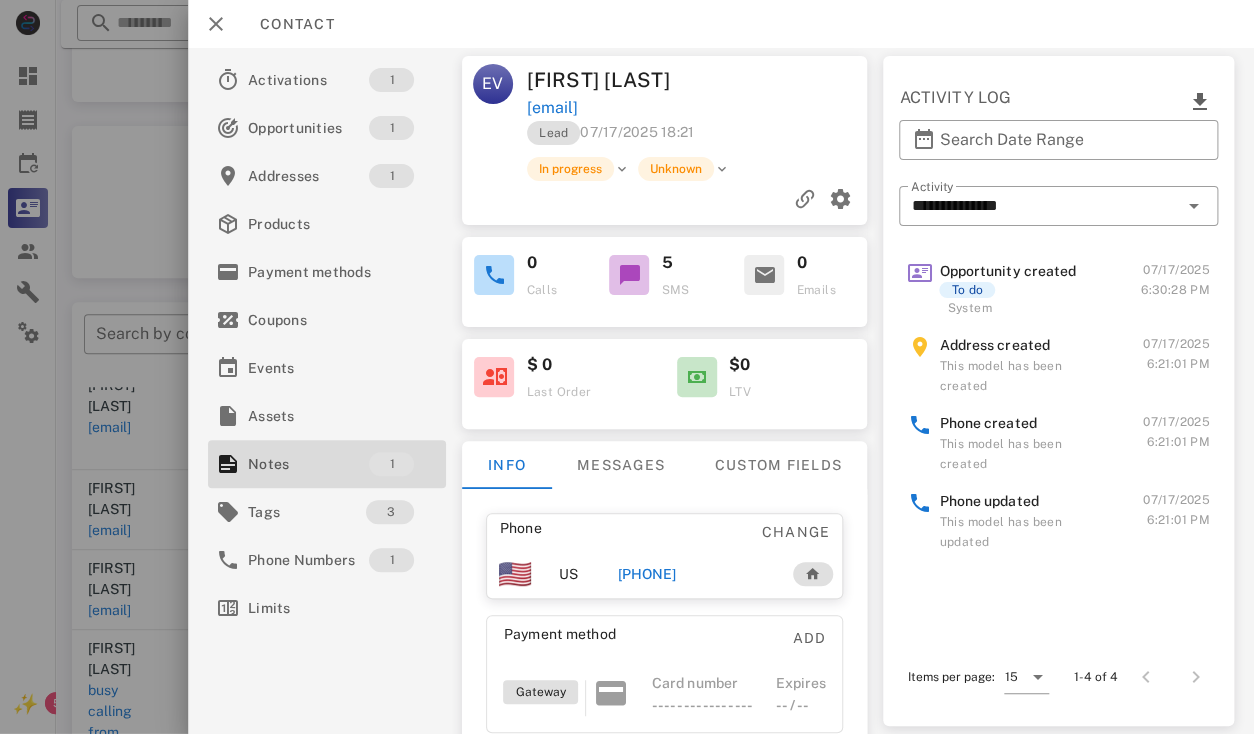 click on "[FIRST] [LAST]" at bounding box center (613, 80) 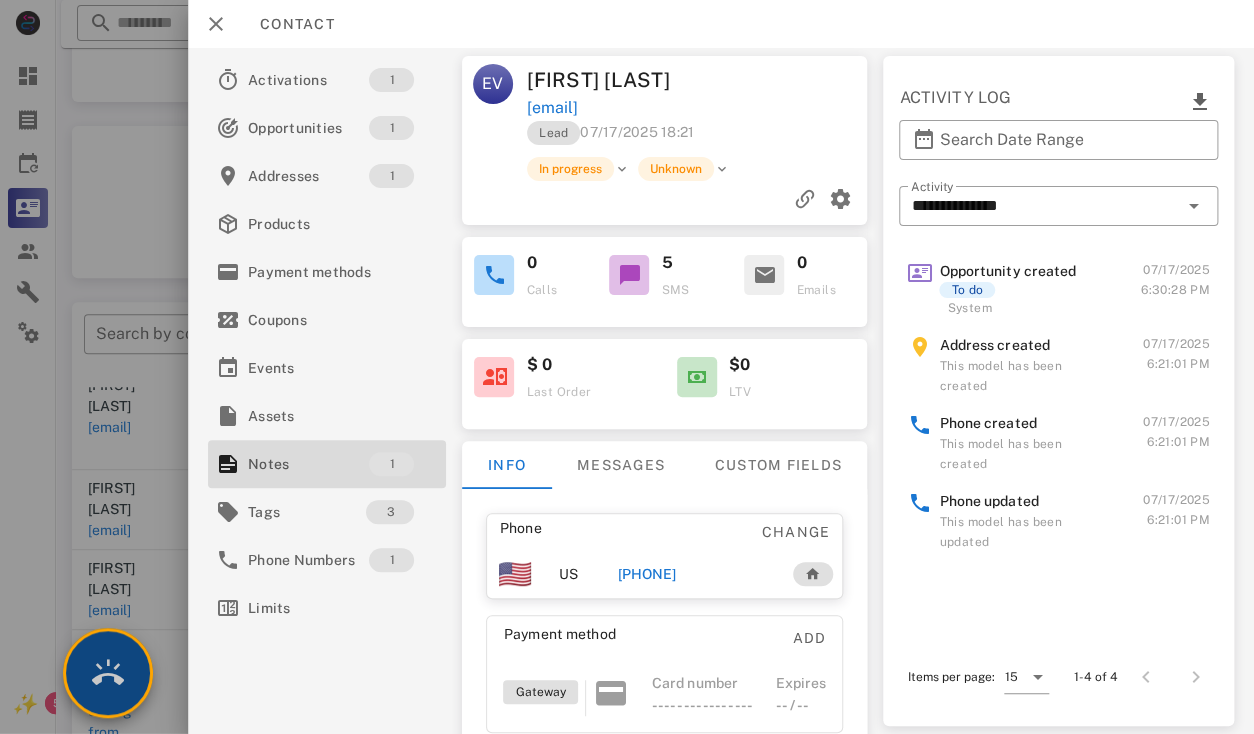click at bounding box center (108, 673) 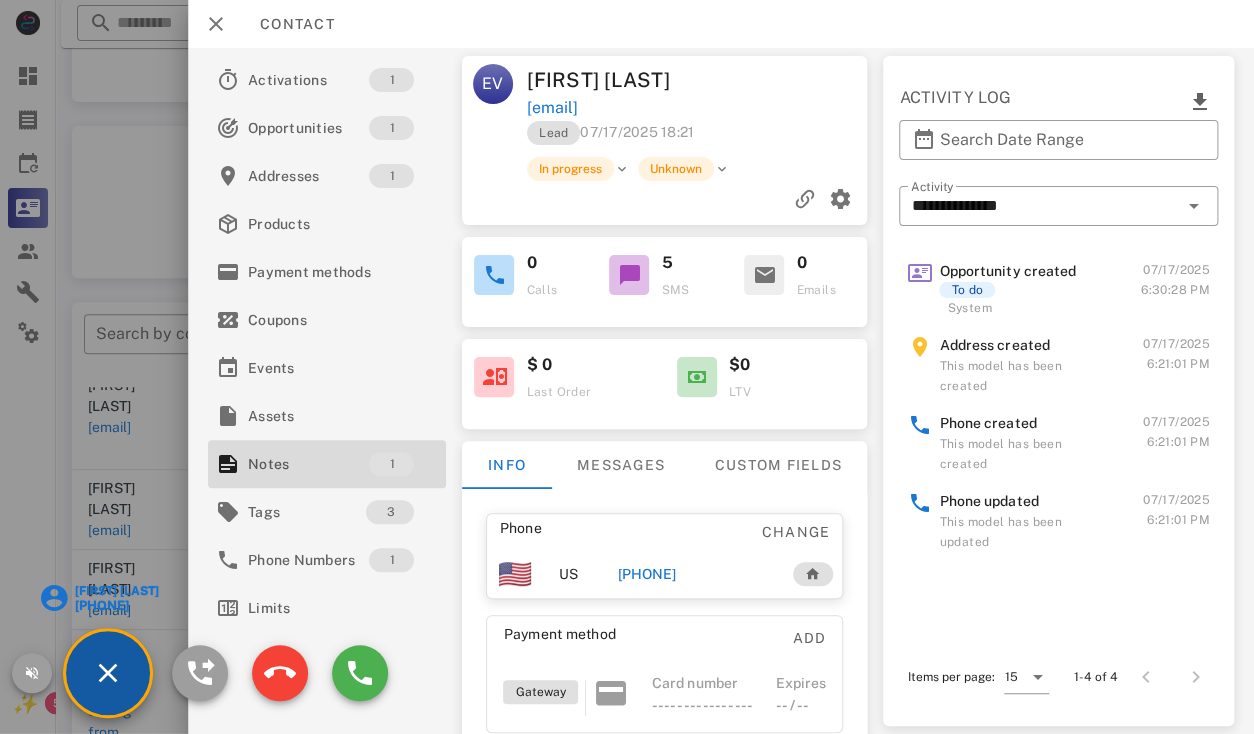 click on "[FIRST] [LAST]" at bounding box center [116, 591] 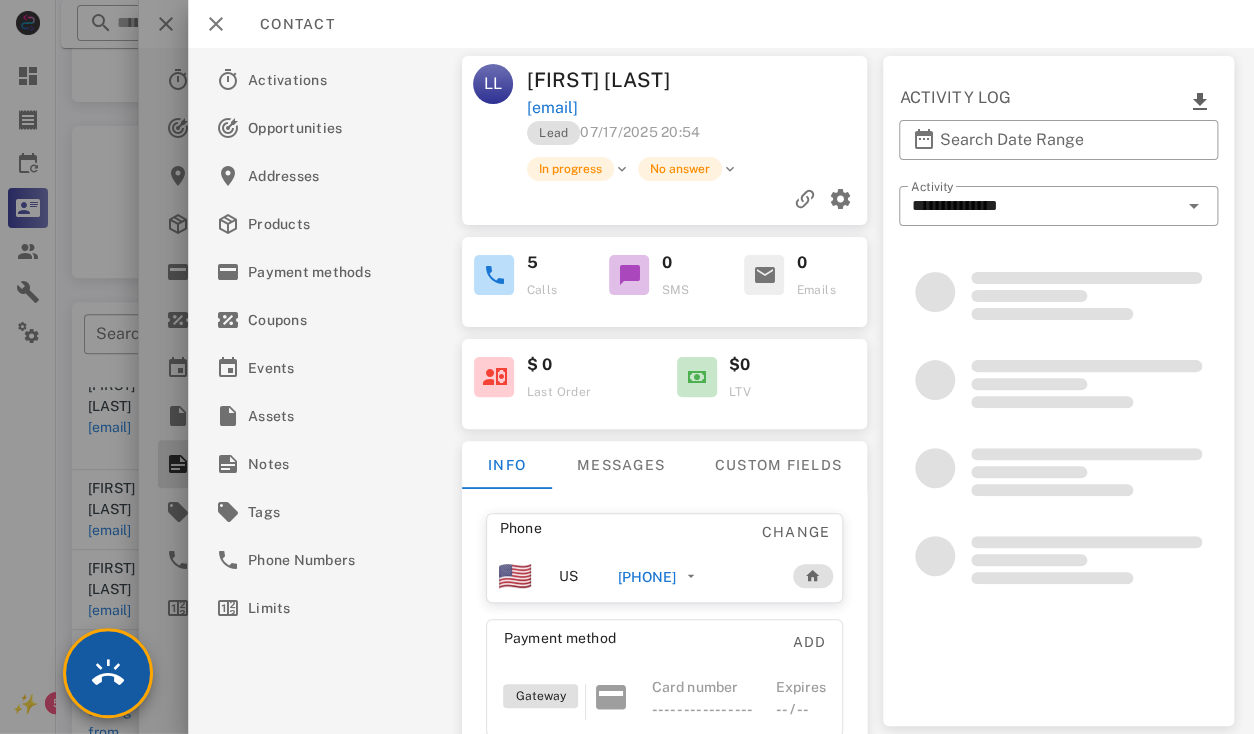 type 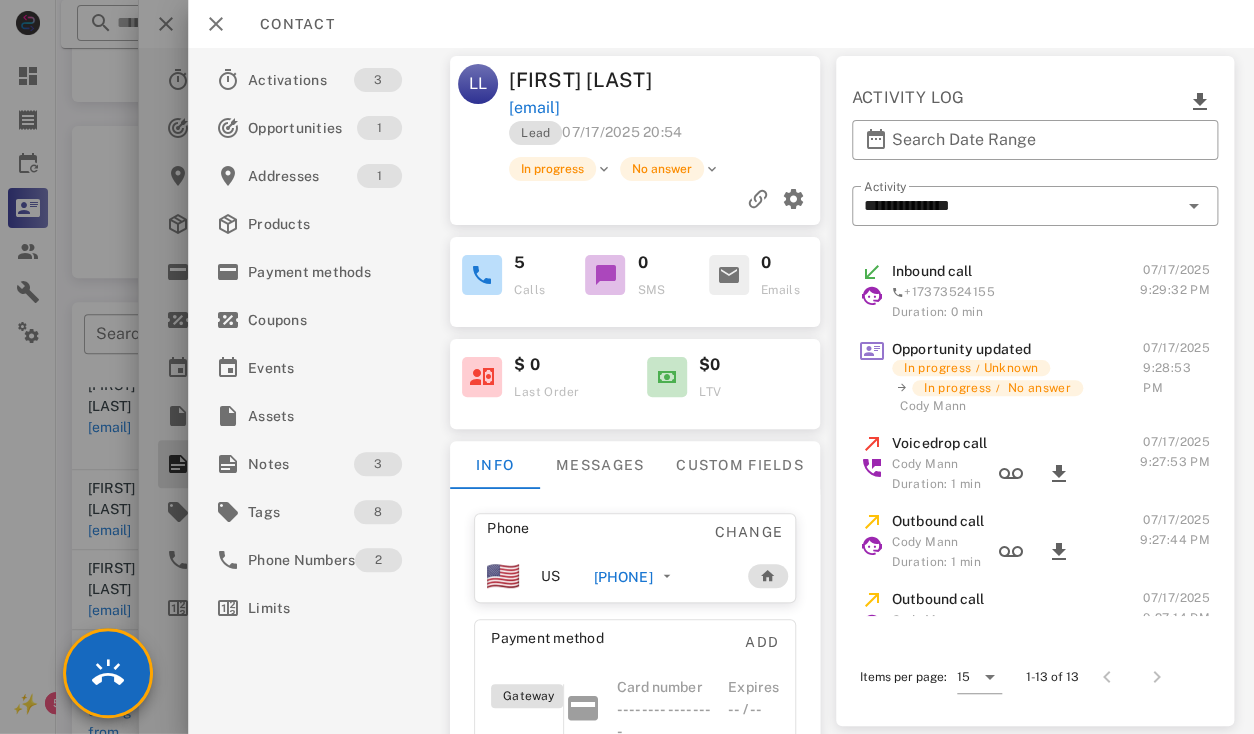 click on "[FIRST] [LAST]" at bounding box center (587, 80) 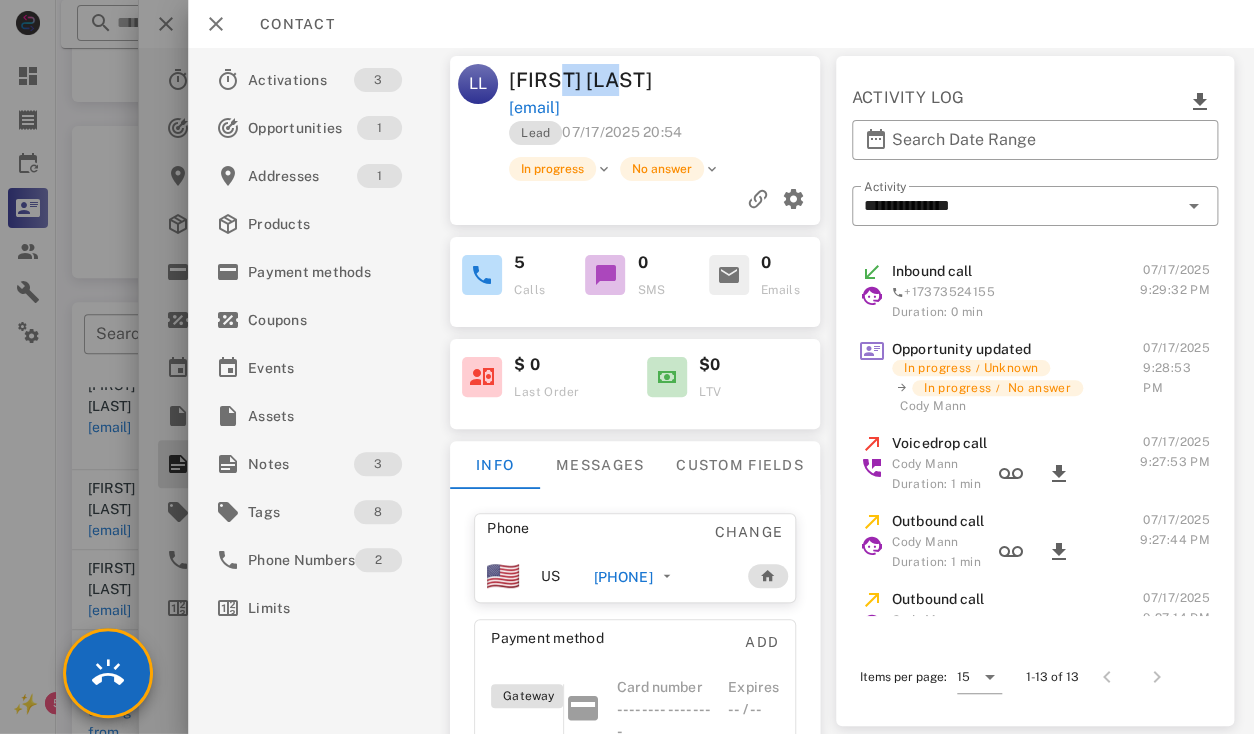 click on "[FIRST] [LAST]" at bounding box center [587, 80] 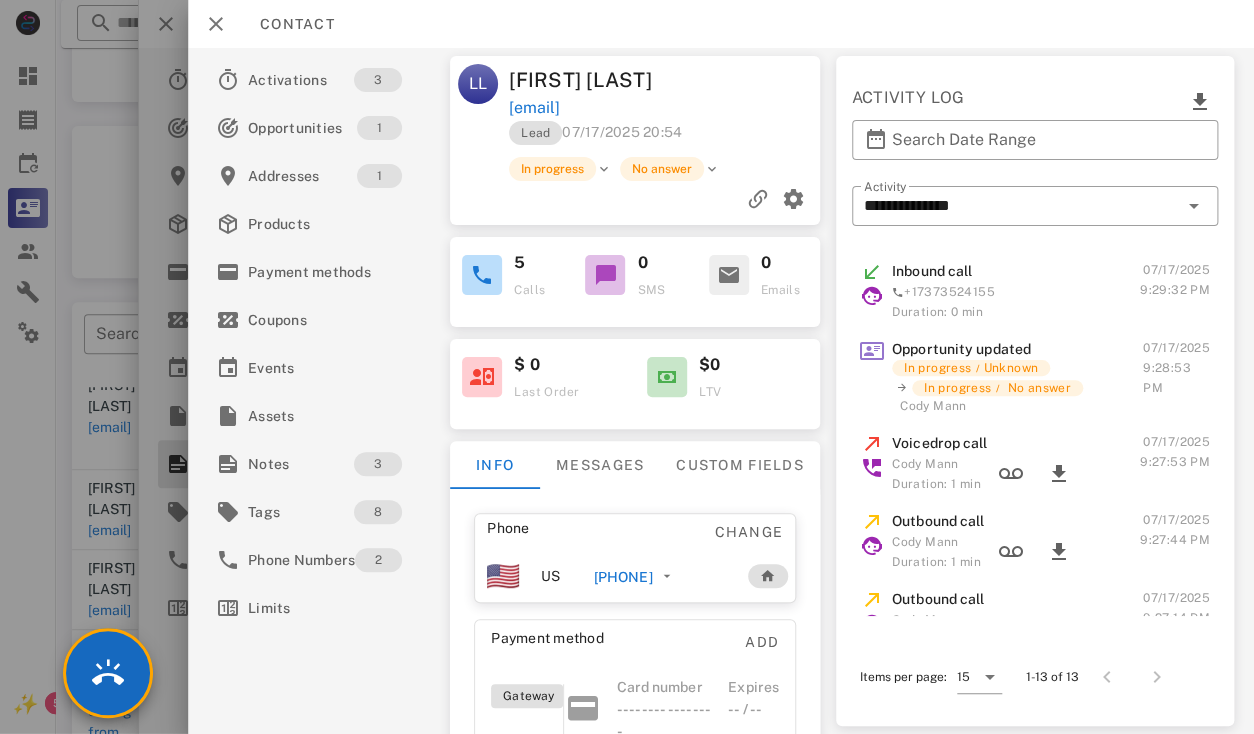 click on "[FIRST] [LAST]" at bounding box center (587, 80) 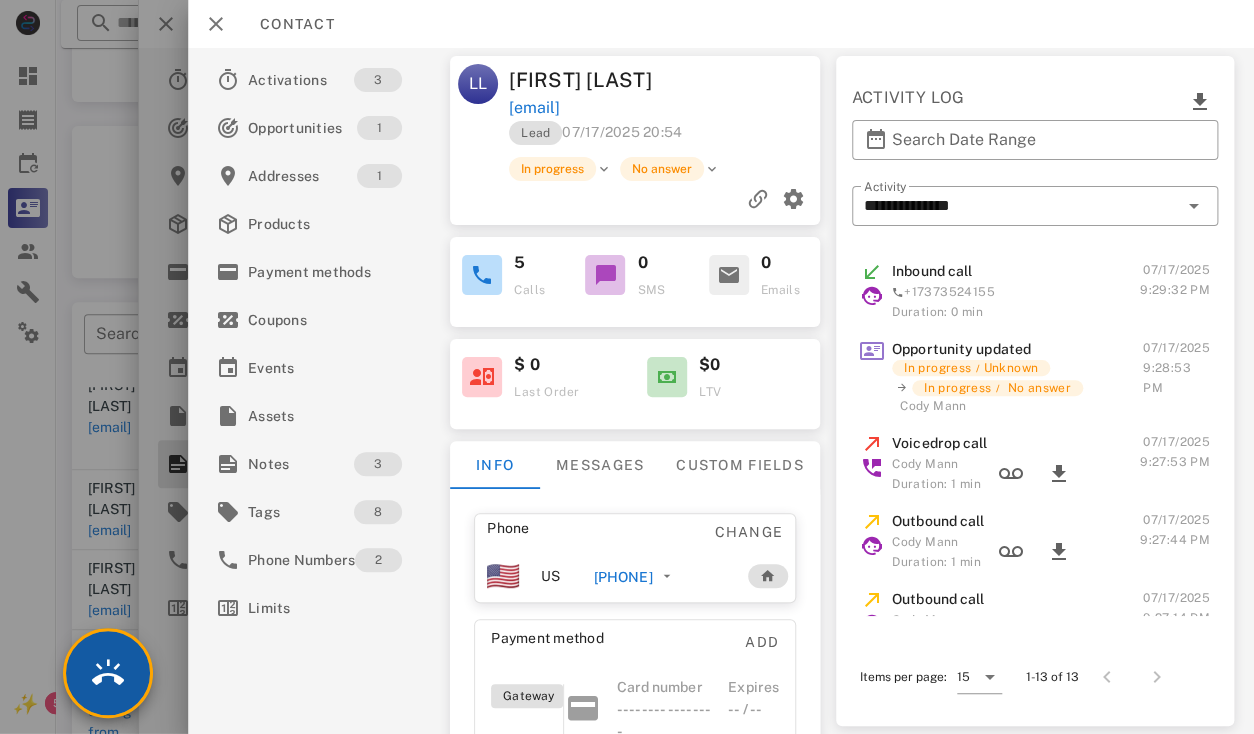 click at bounding box center [108, 673] 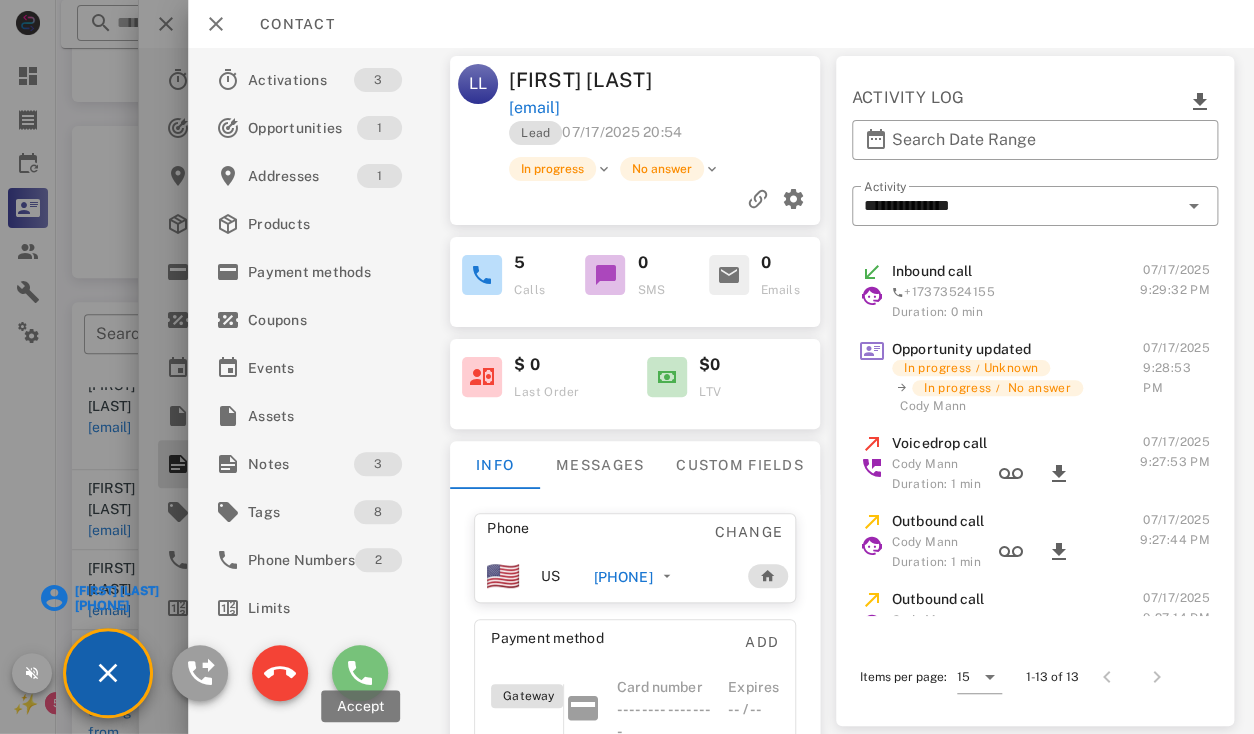 click at bounding box center [360, 673] 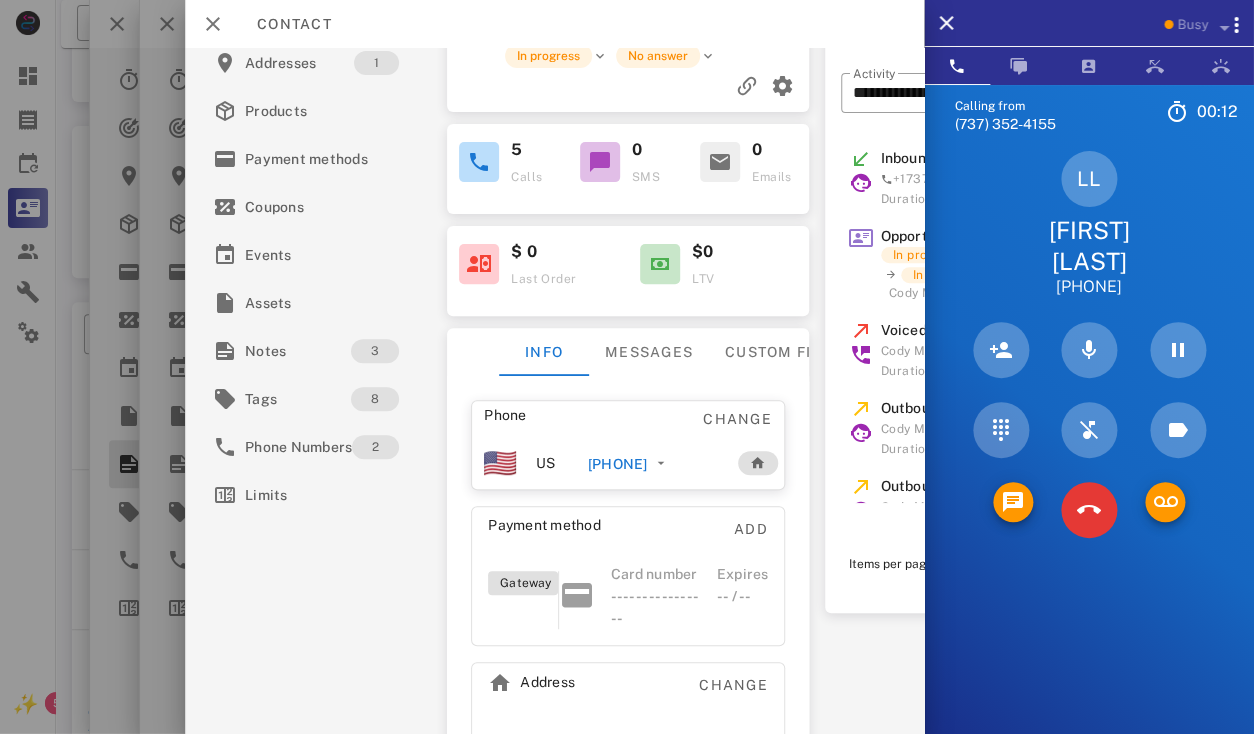 scroll, scrollTop: 195, scrollLeft: 0, axis: vertical 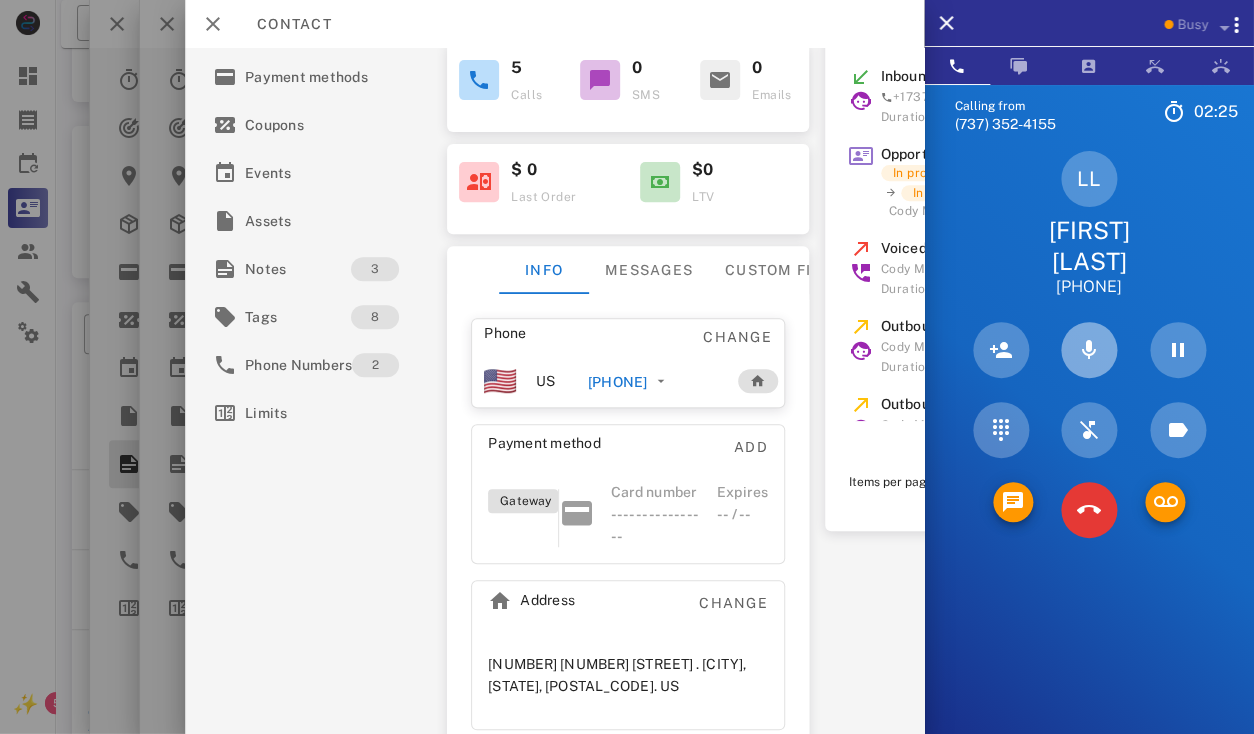 click at bounding box center (1089, 350) 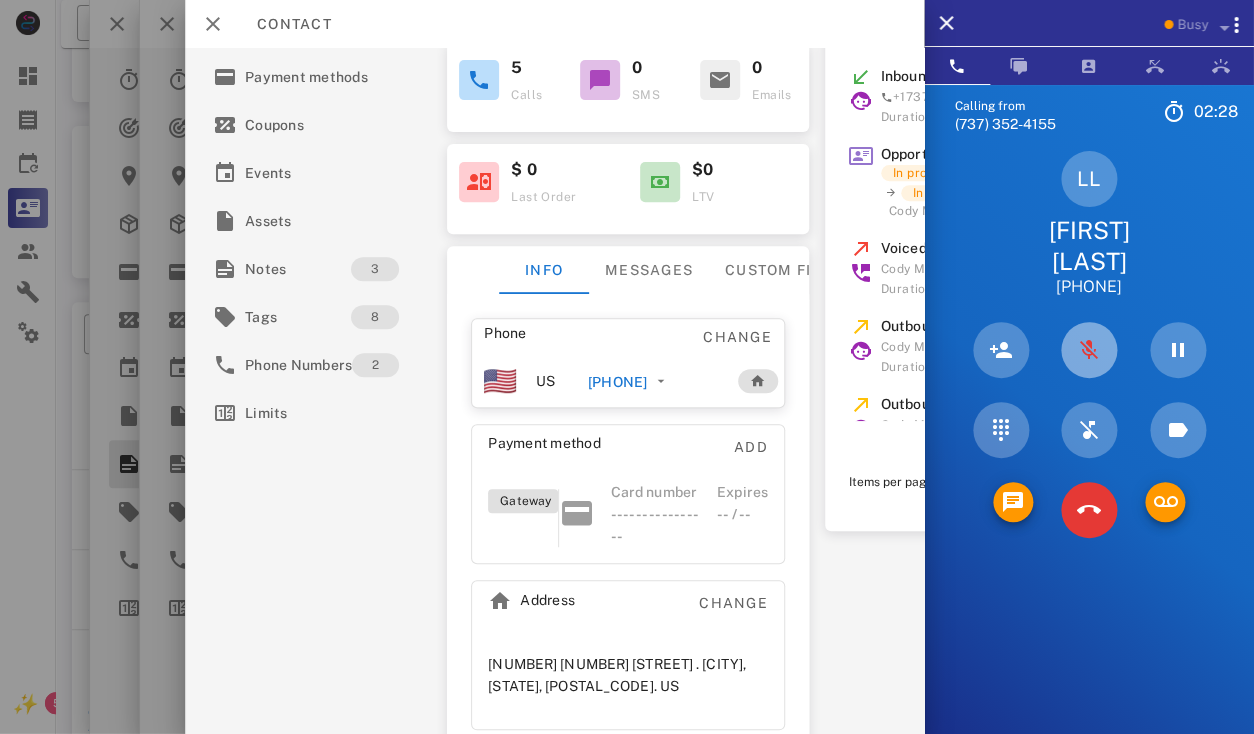 click at bounding box center (1089, 350) 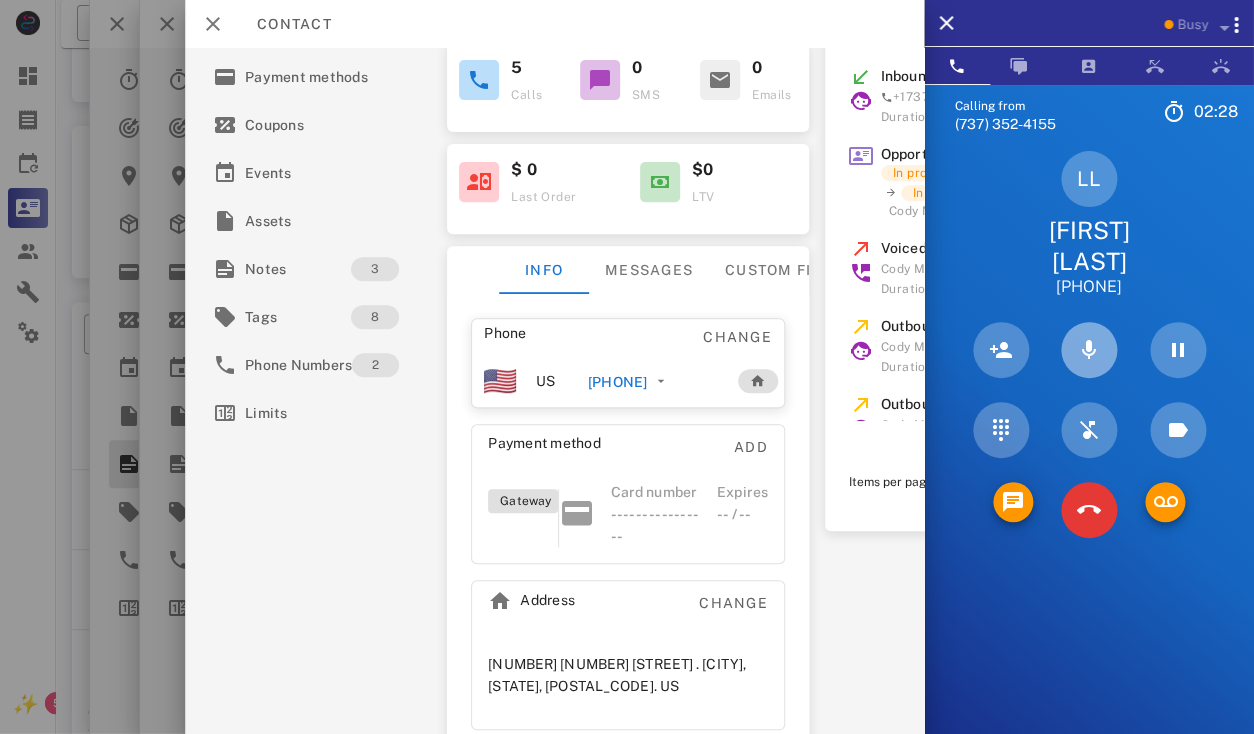 type 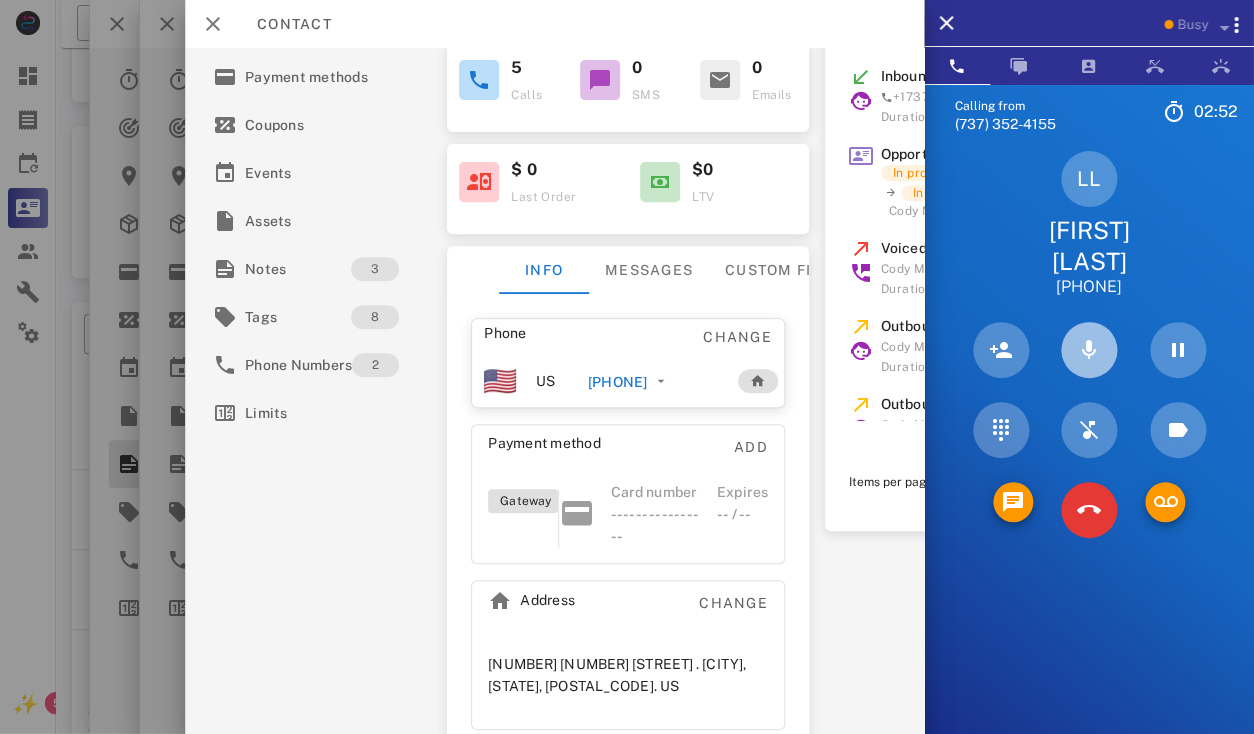 click at bounding box center [1089, 350] 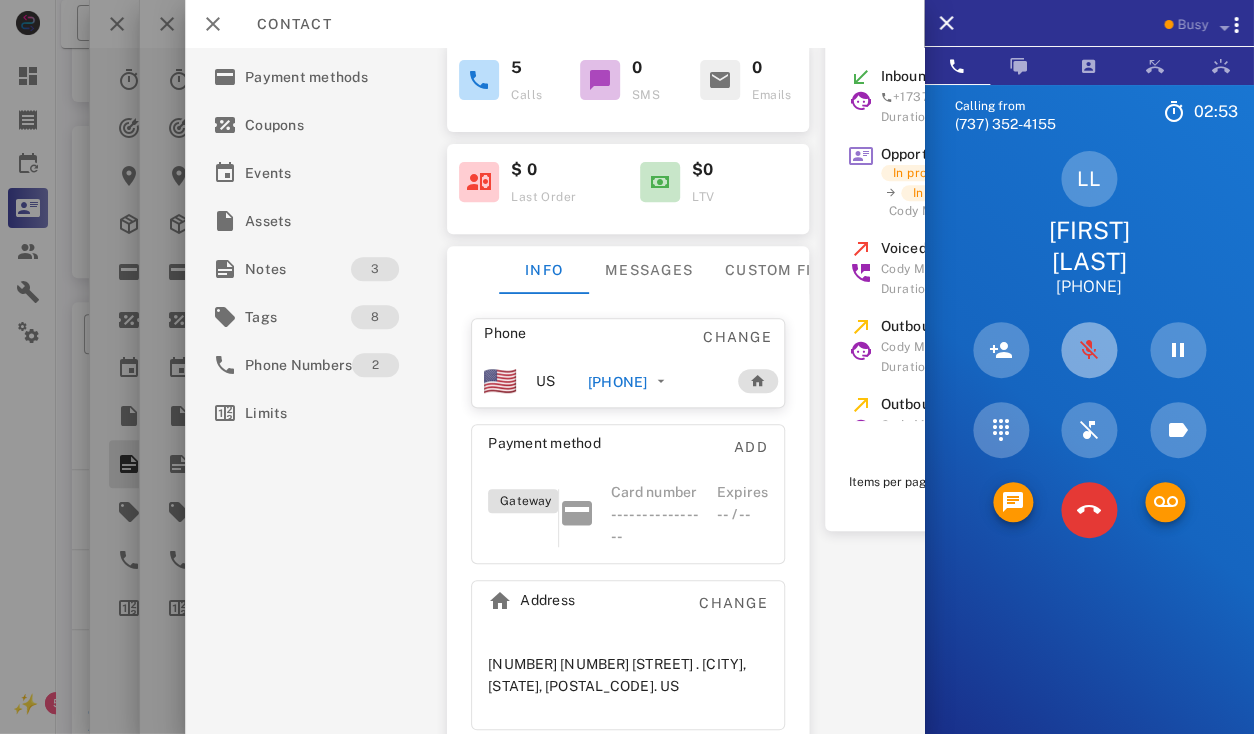 click at bounding box center [1089, 350] 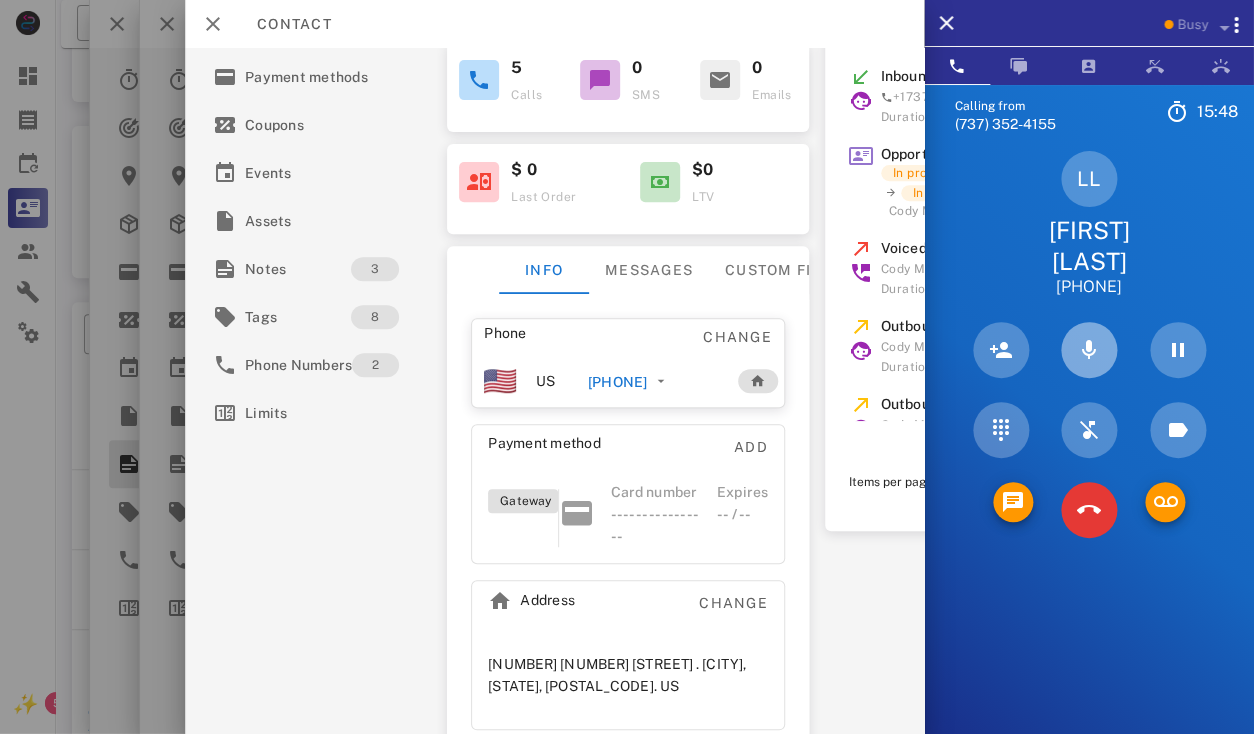 scroll, scrollTop: 0, scrollLeft: 0, axis: both 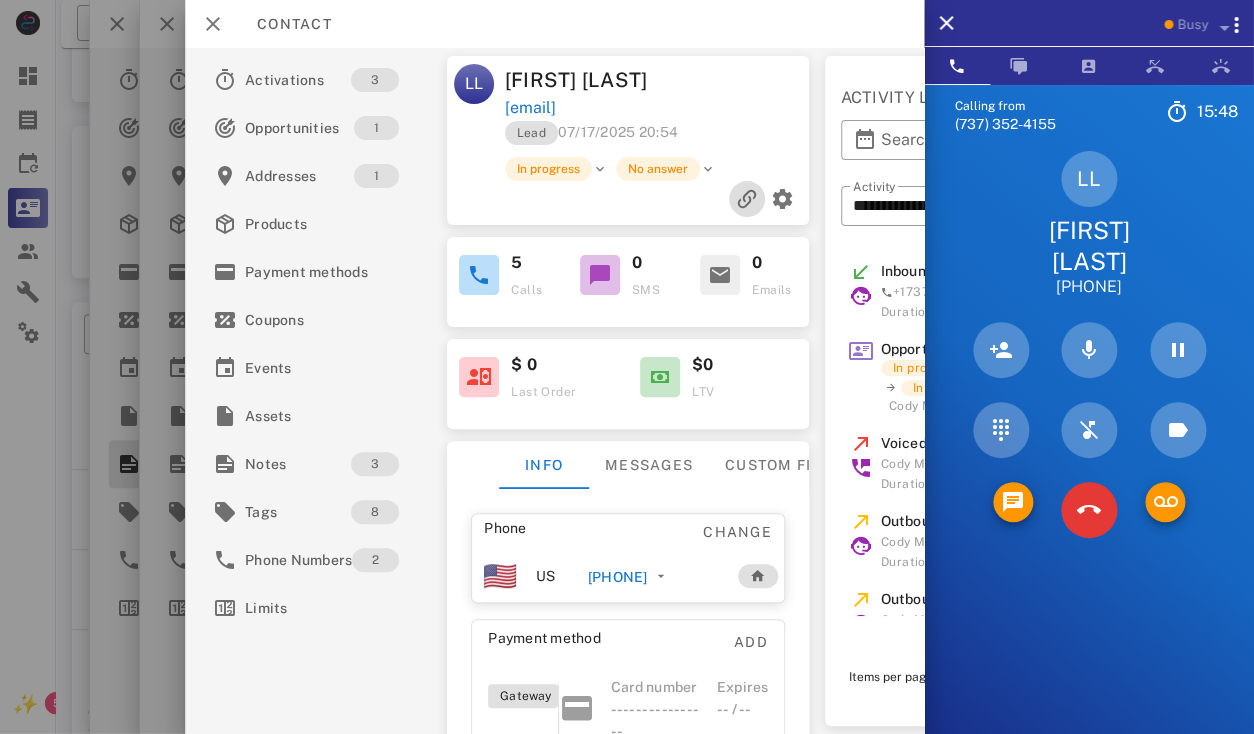 click at bounding box center [747, 199] 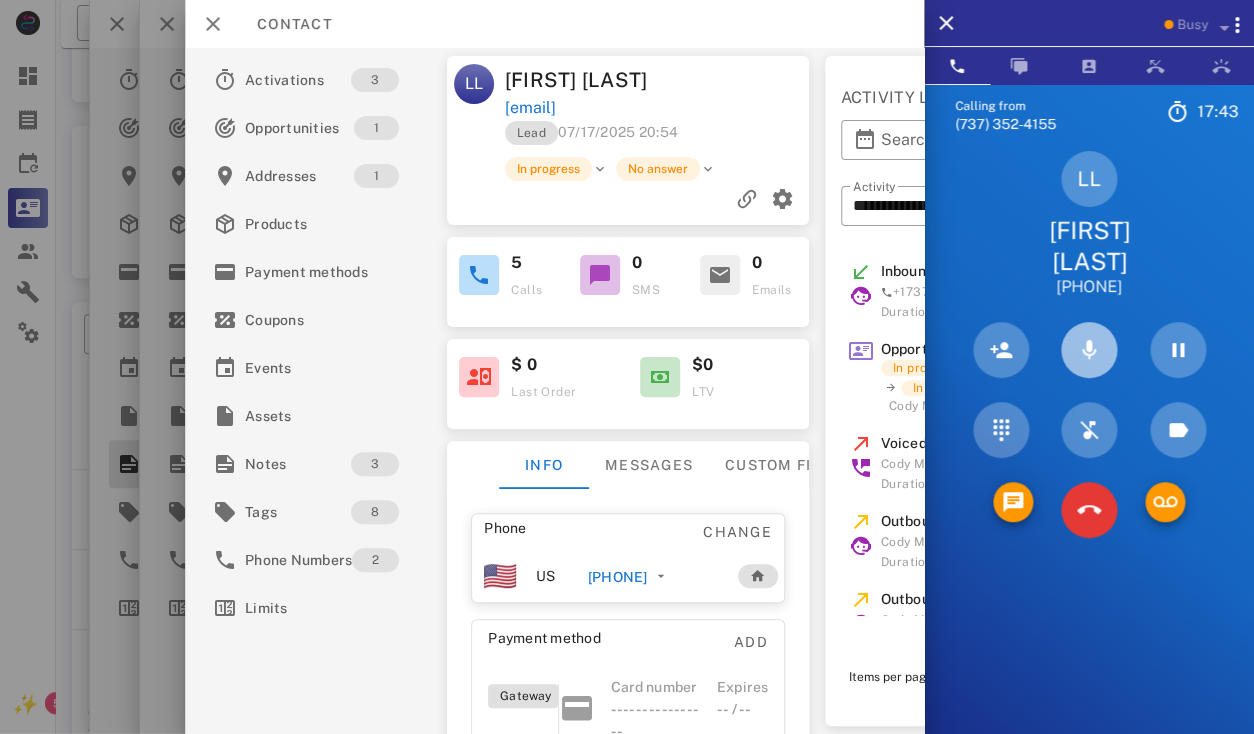 click at bounding box center [1089, 350] 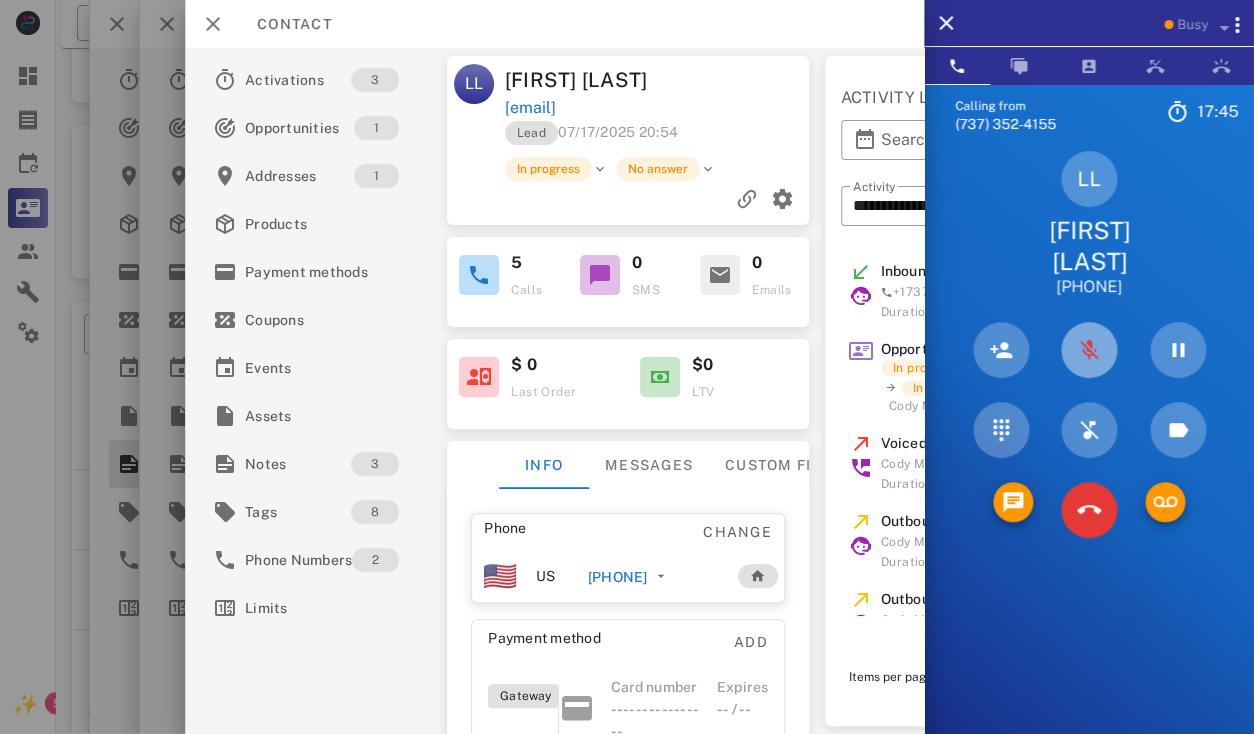 click at bounding box center (1089, 350) 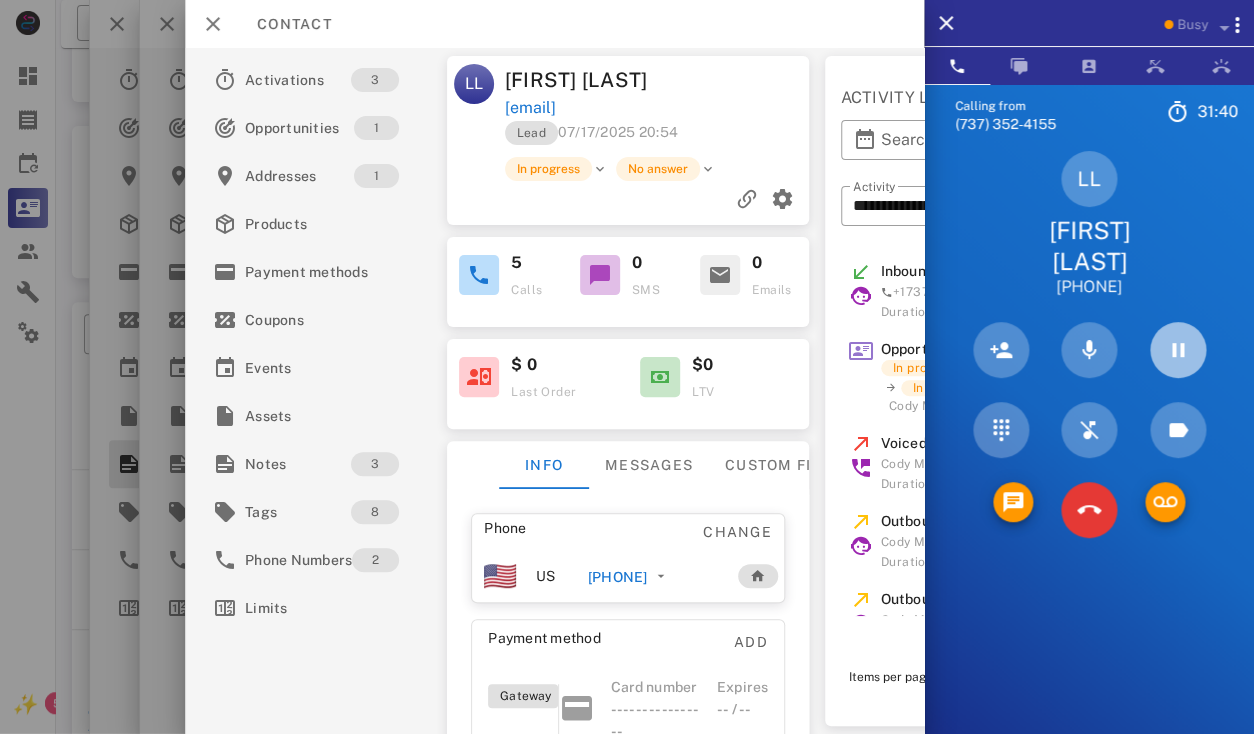 click at bounding box center (1178, 350) 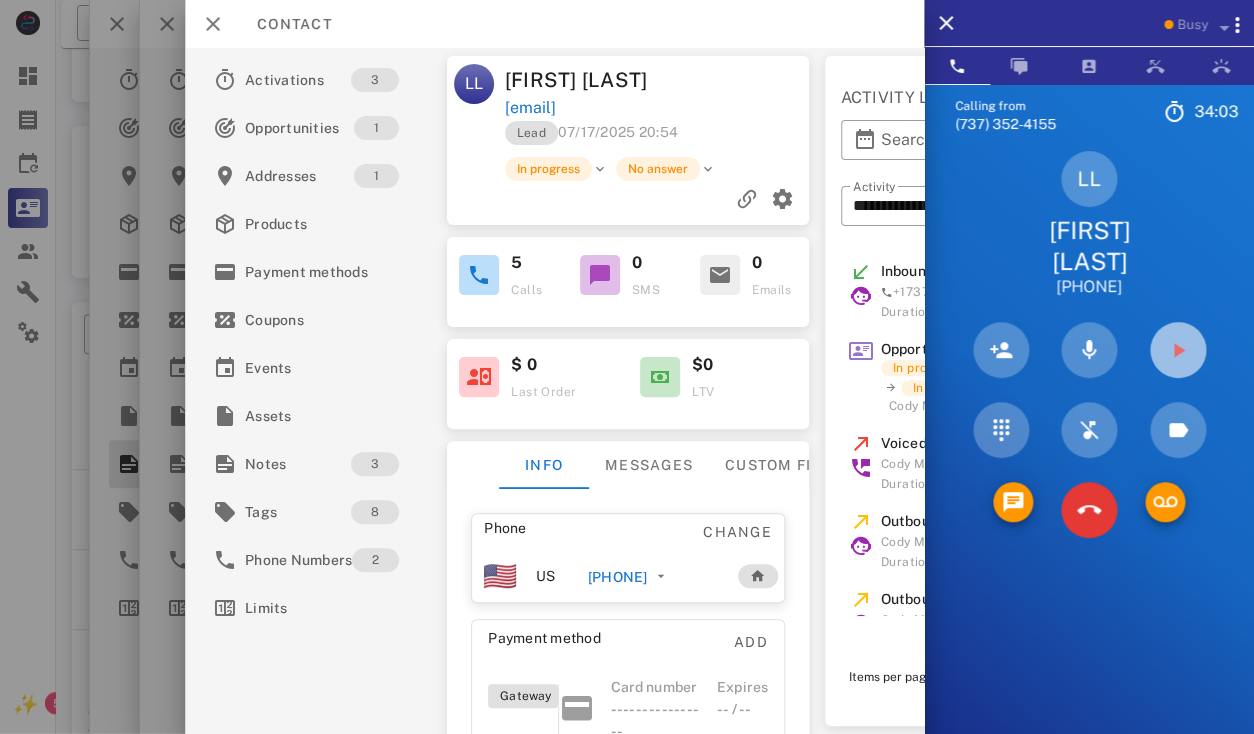 click at bounding box center (1178, 350) 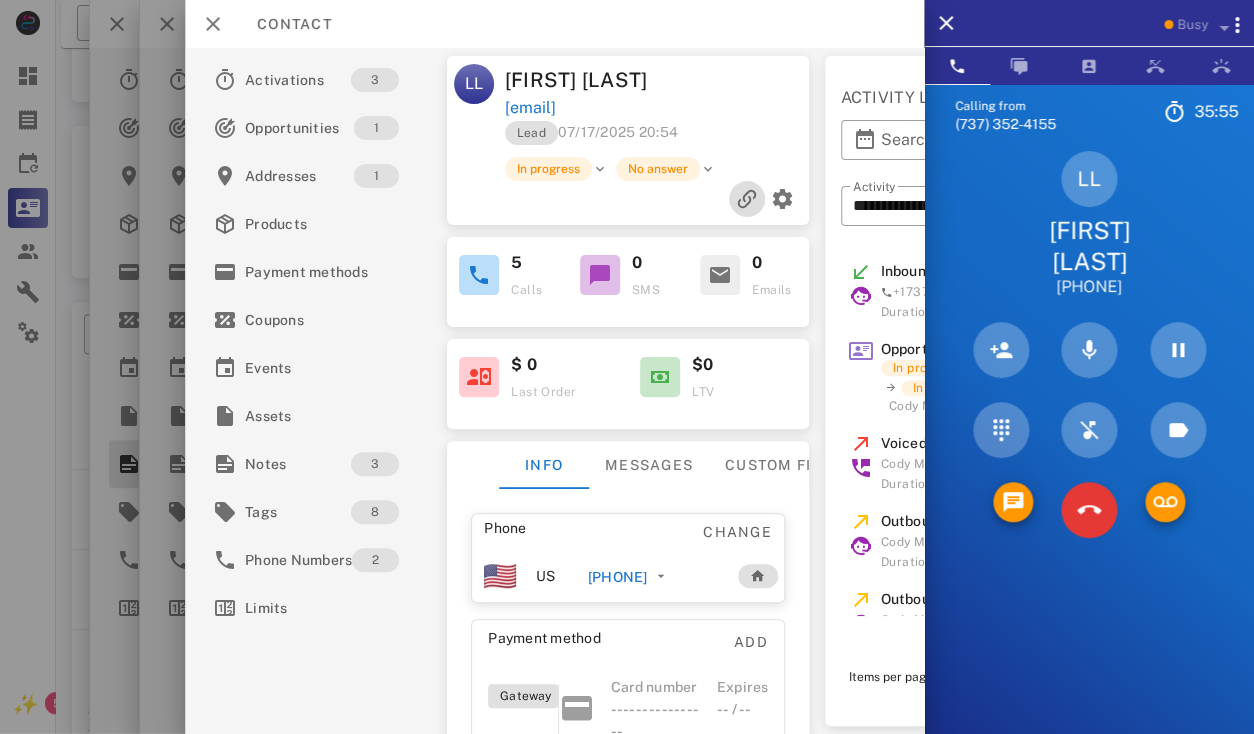 click at bounding box center (747, 199) 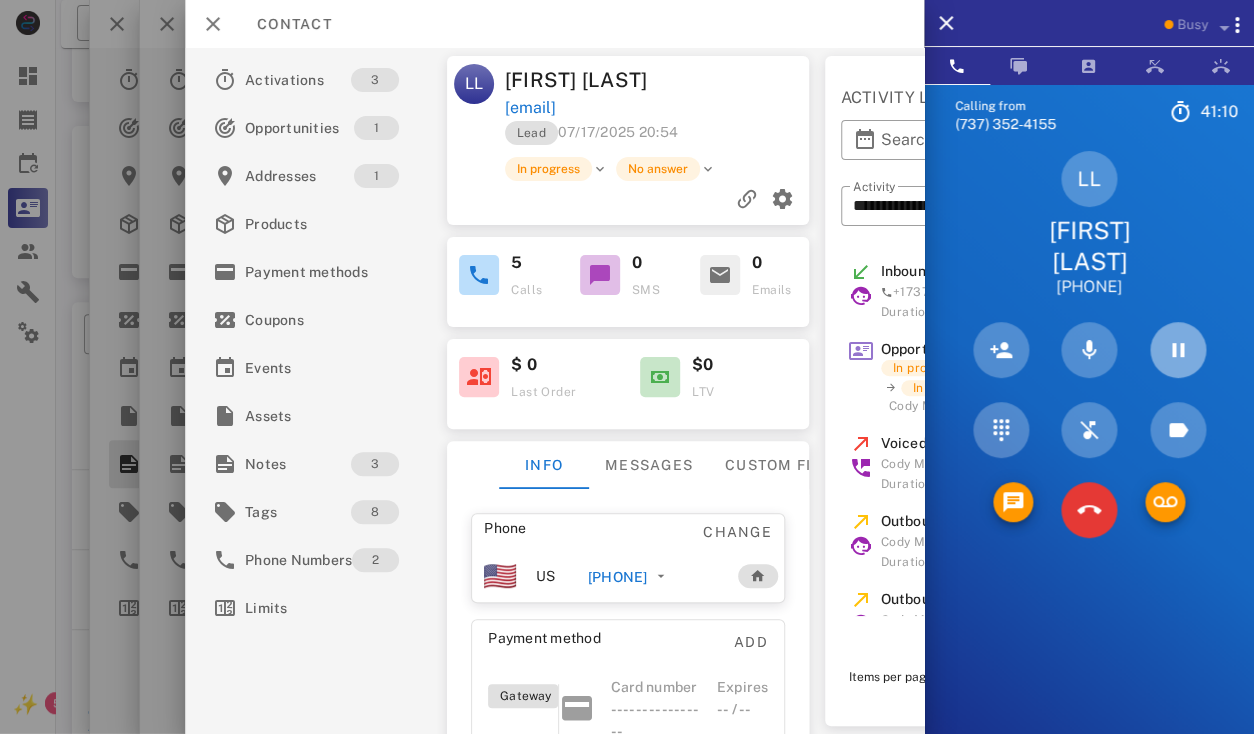 click at bounding box center (1178, 350) 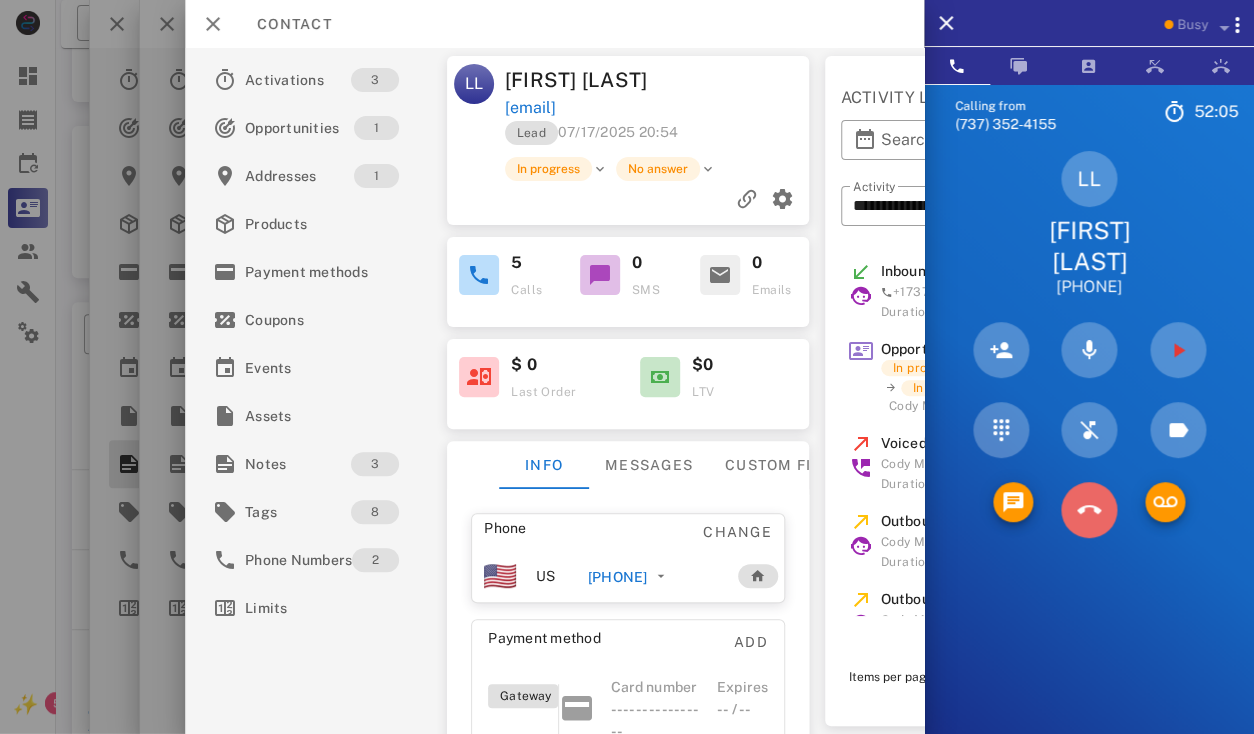 click at bounding box center (1089, 510) 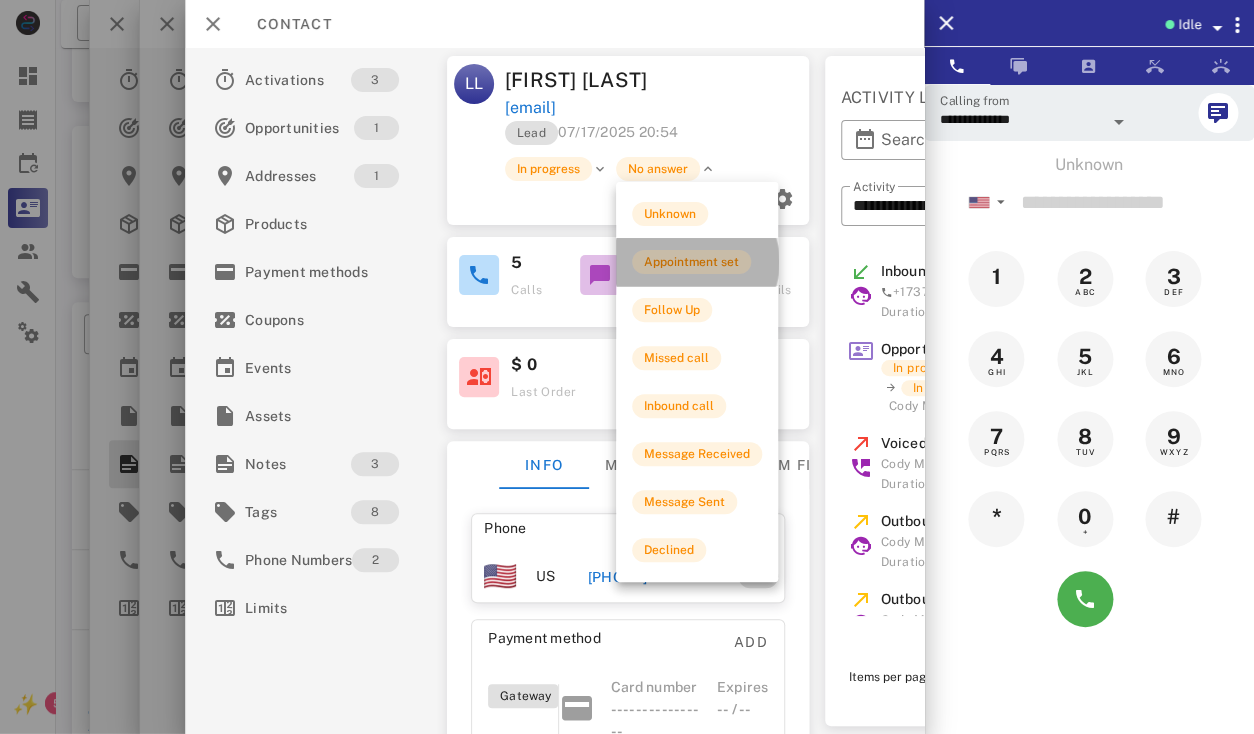 click on "Appointment set" at bounding box center [691, 262] 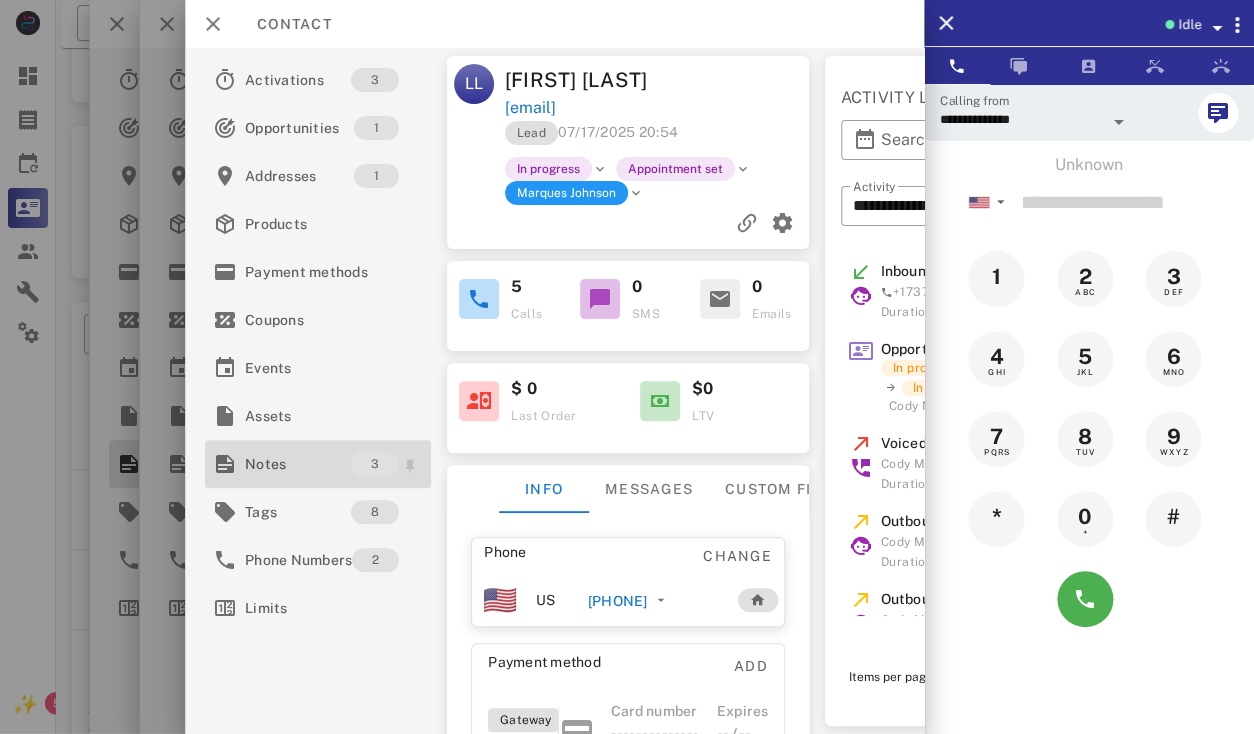 click on "Notes" at bounding box center [298, 464] 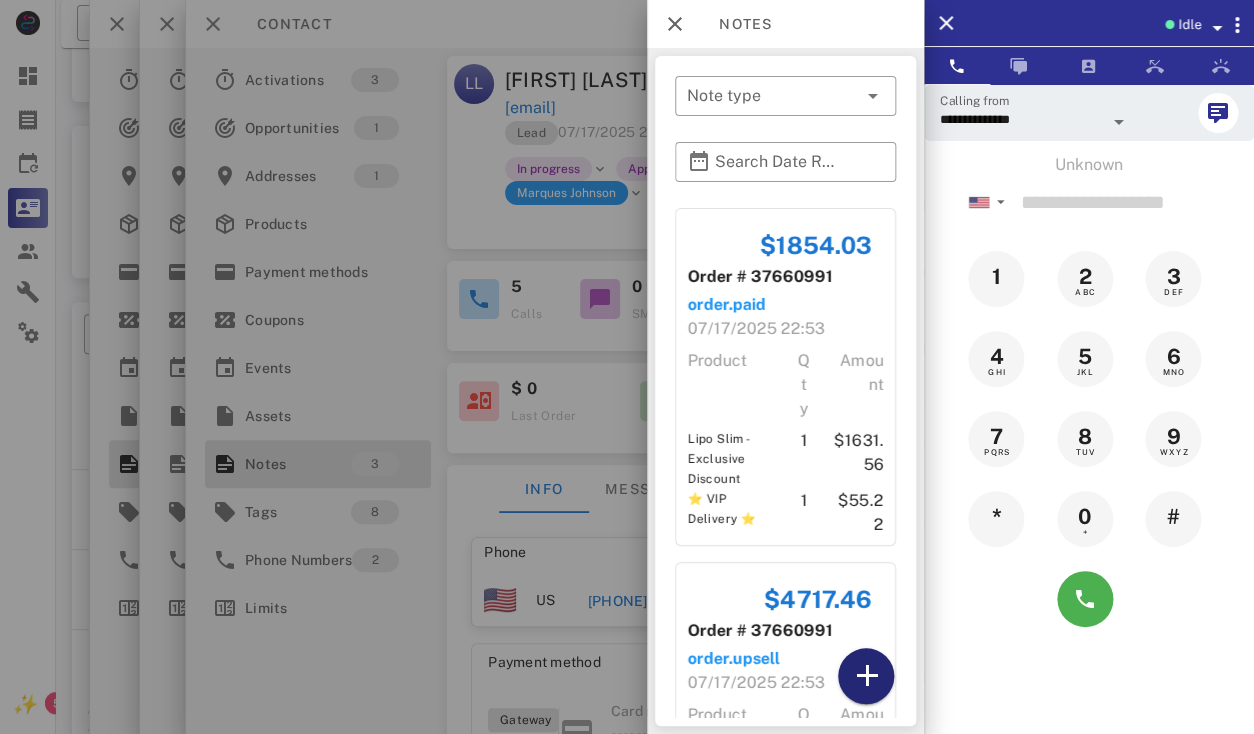 click at bounding box center (866, 676) 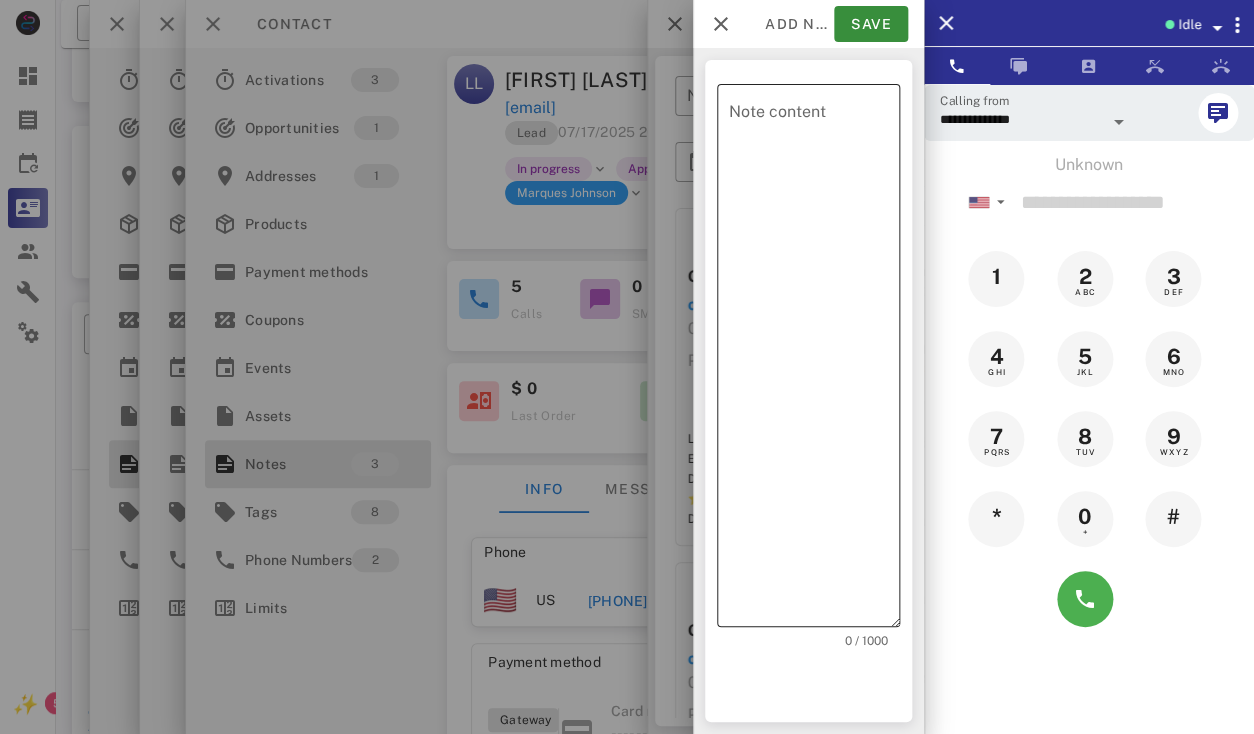 click on "Note content" at bounding box center (814, 360) 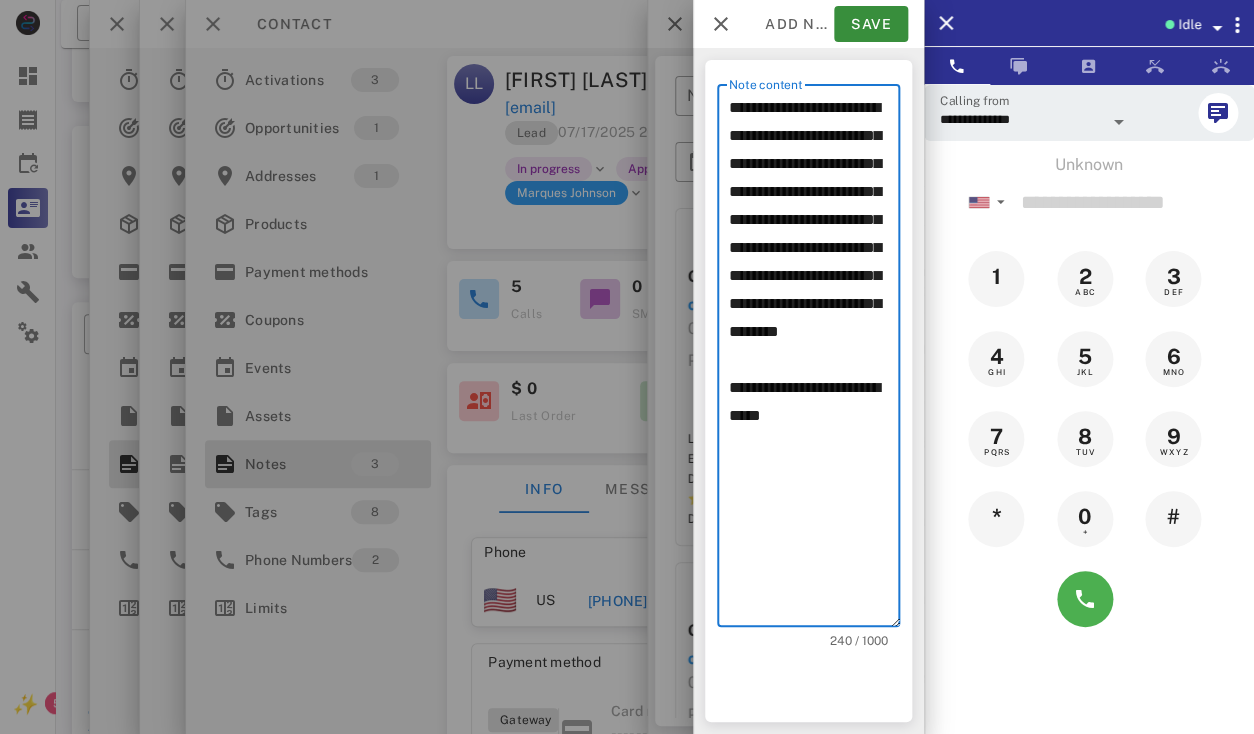 type on "**********" 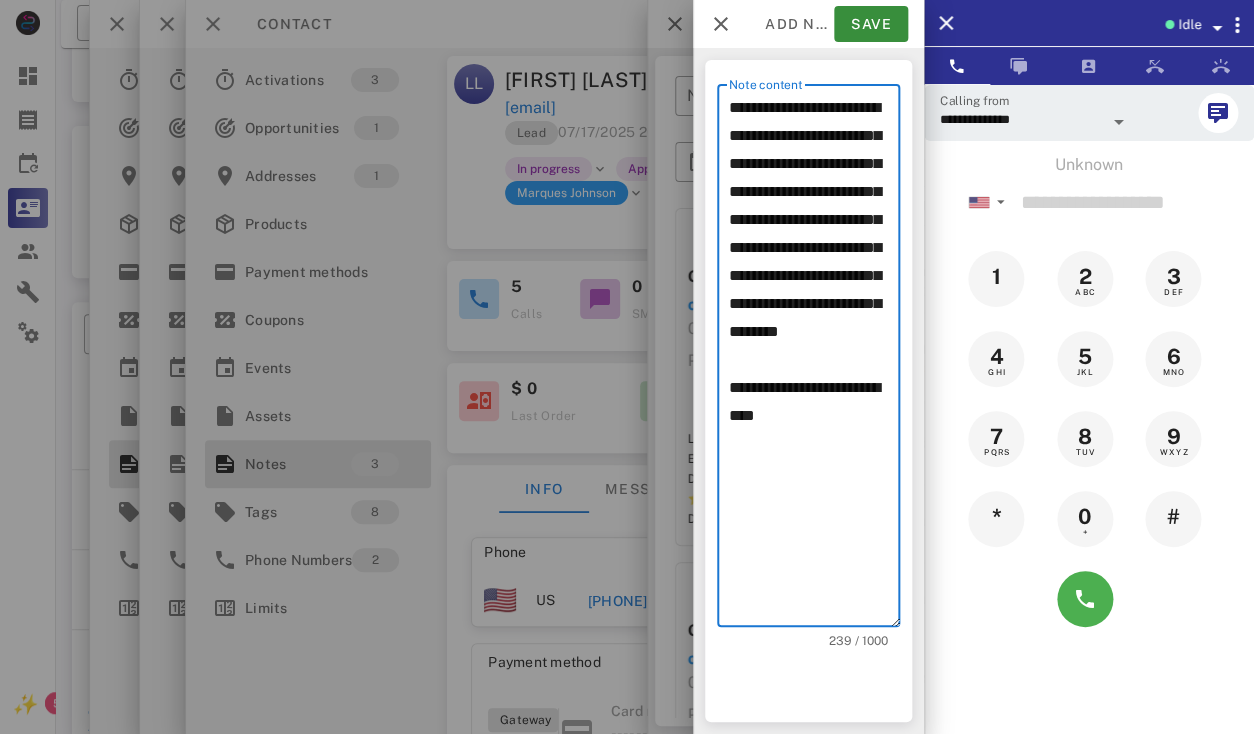 scroll, scrollTop: 381, scrollLeft: 0, axis: vertical 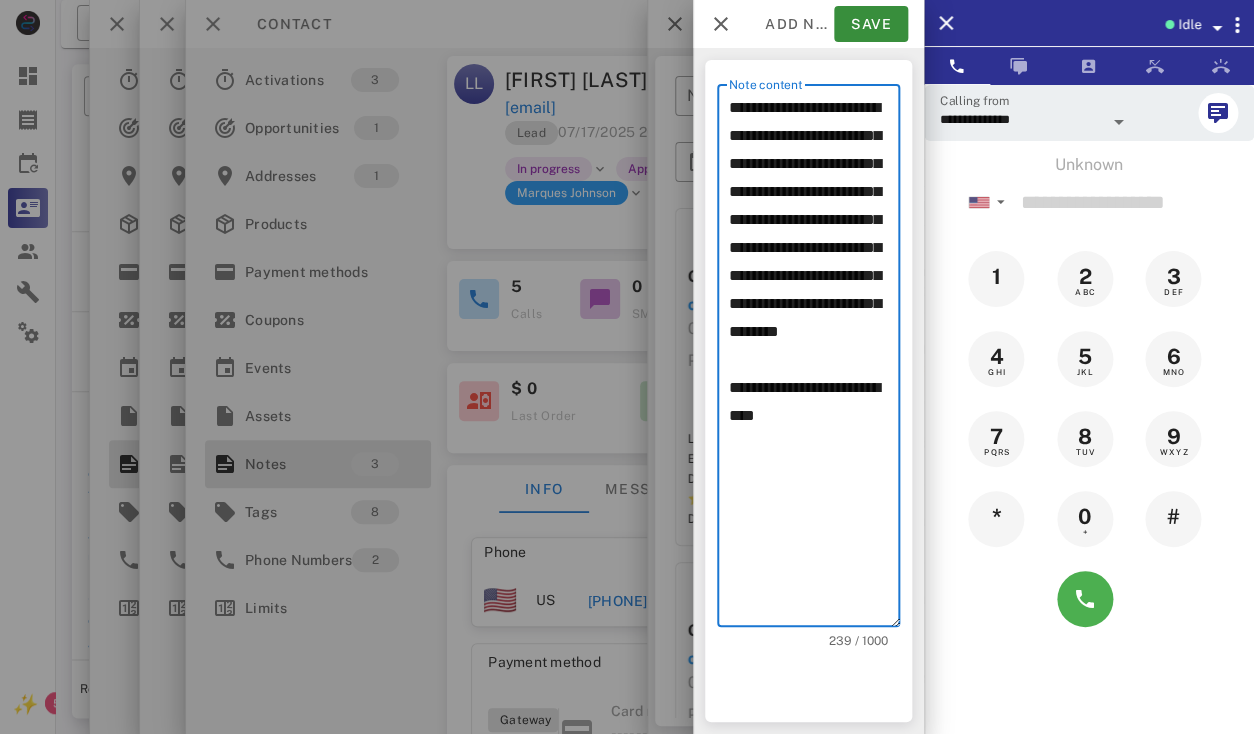 type 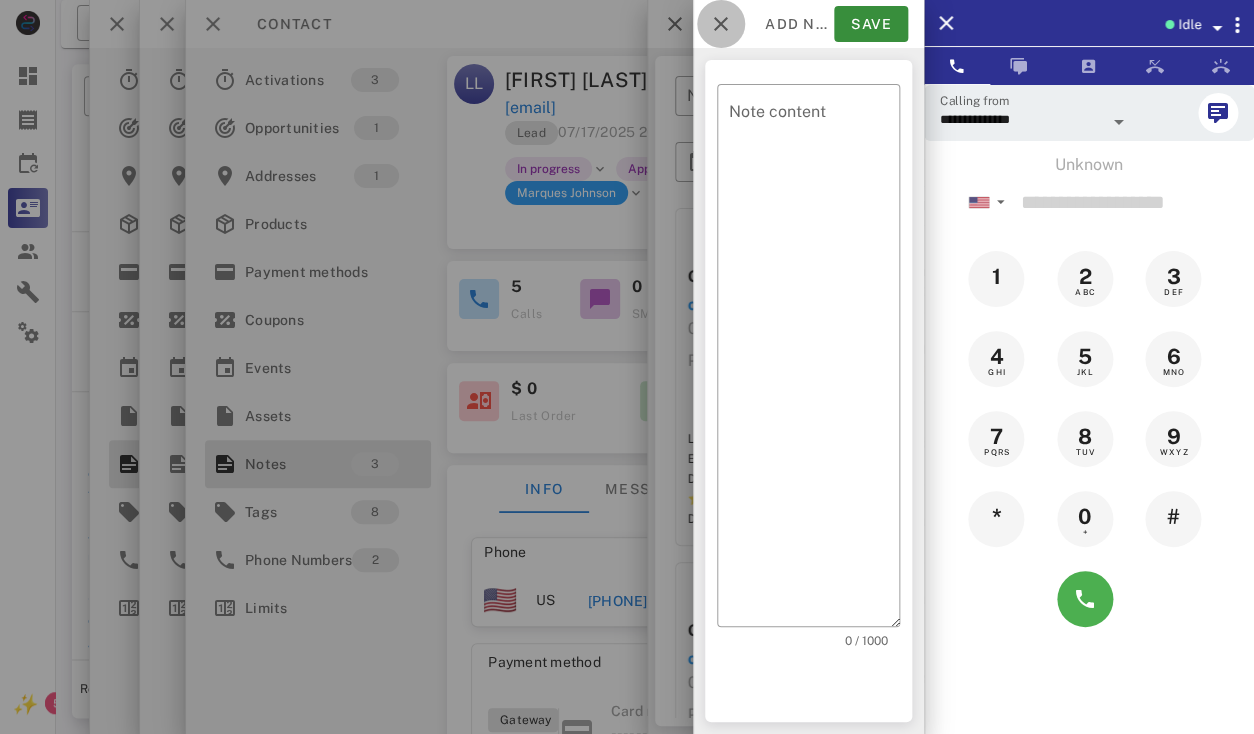 click at bounding box center [721, 24] 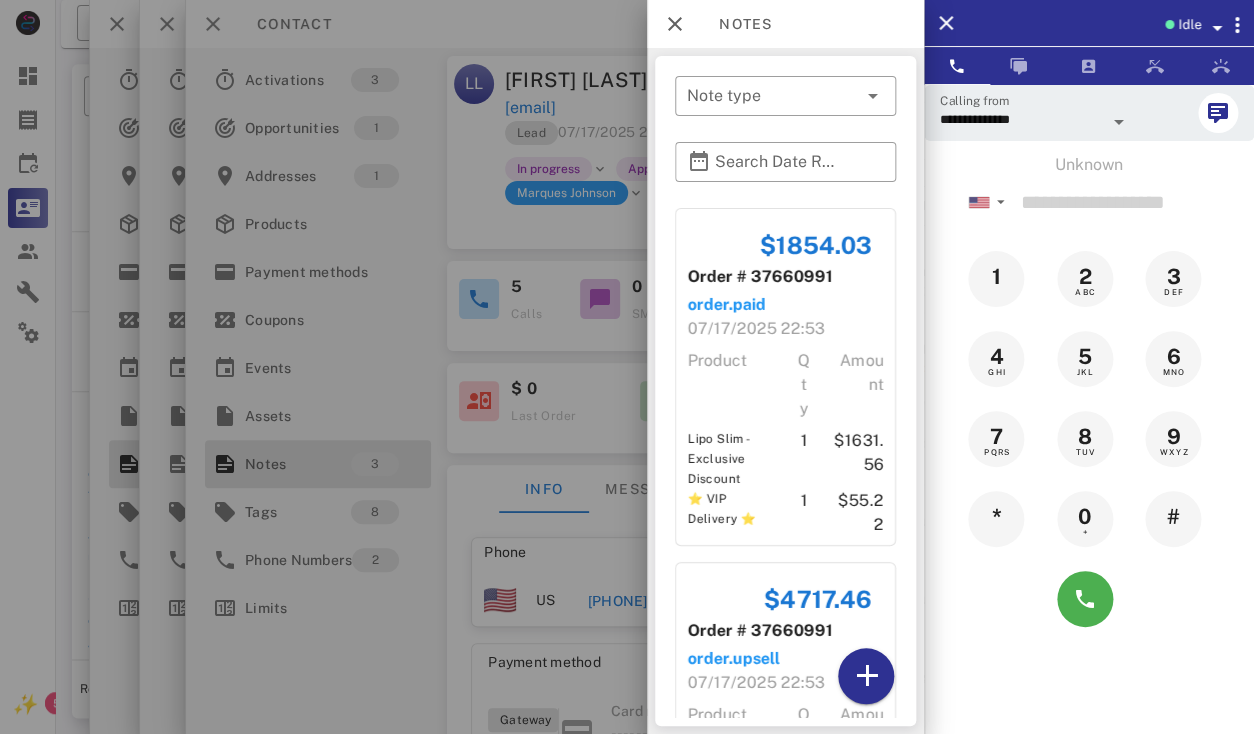click at bounding box center (627, 367) 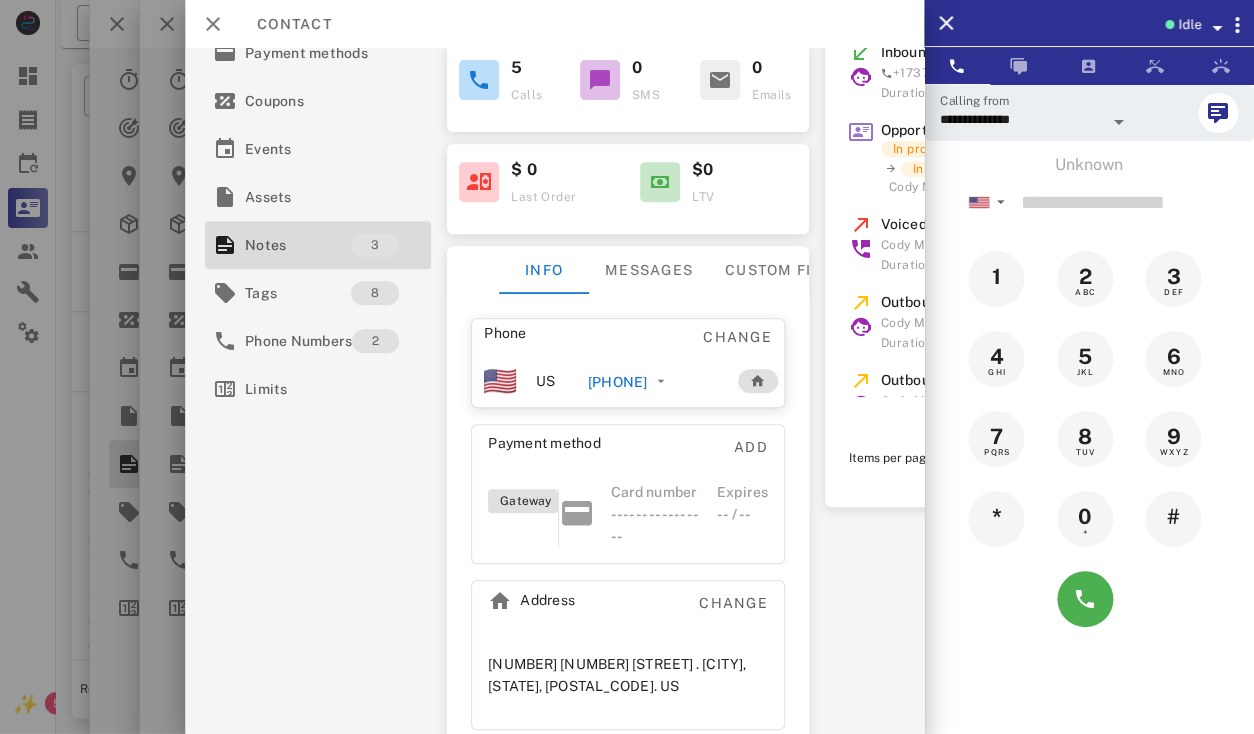 scroll, scrollTop: 0, scrollLeft: 0, axis: both 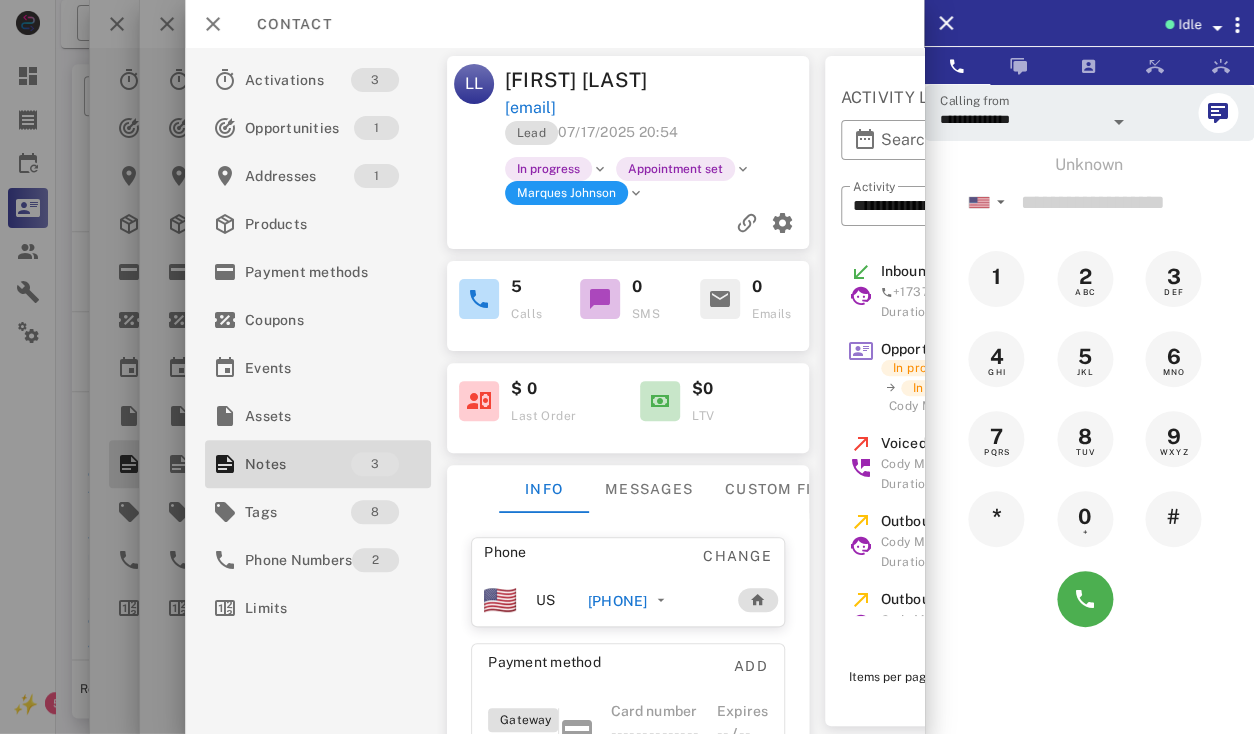 click at bounding box center (636, 193) 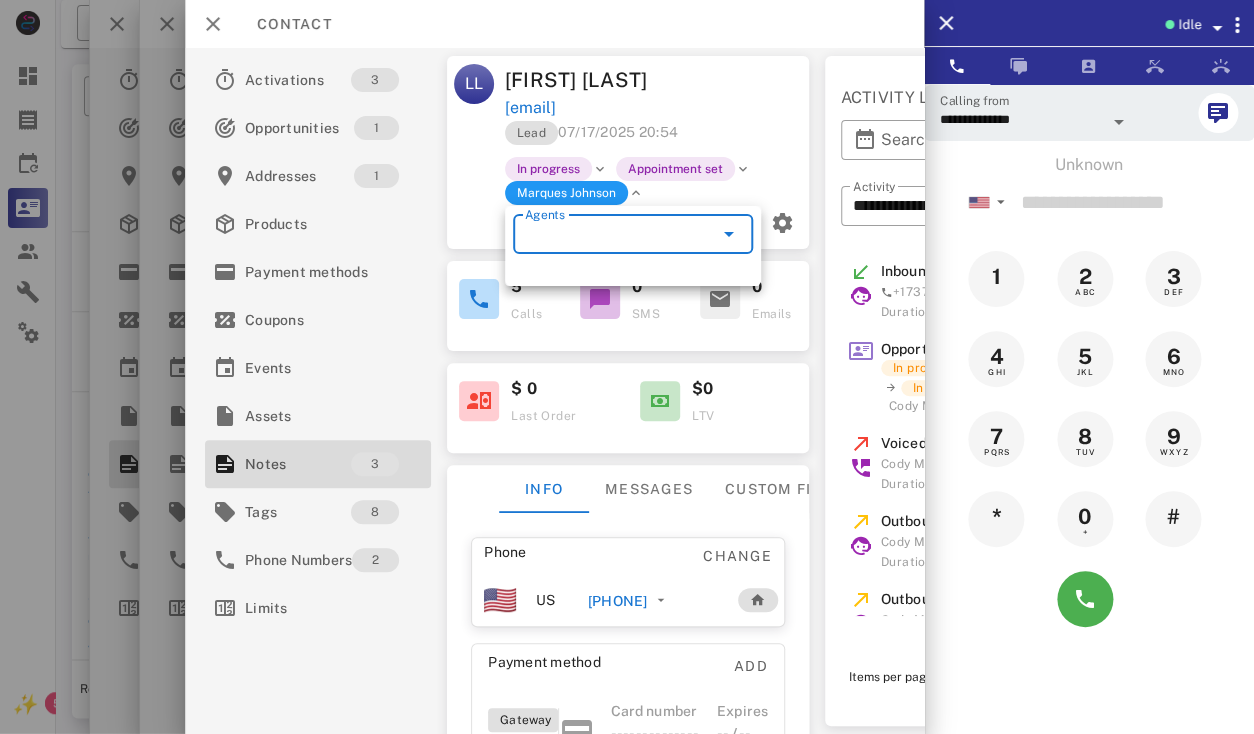 click on "Agents" at bounding box center (605, 234) 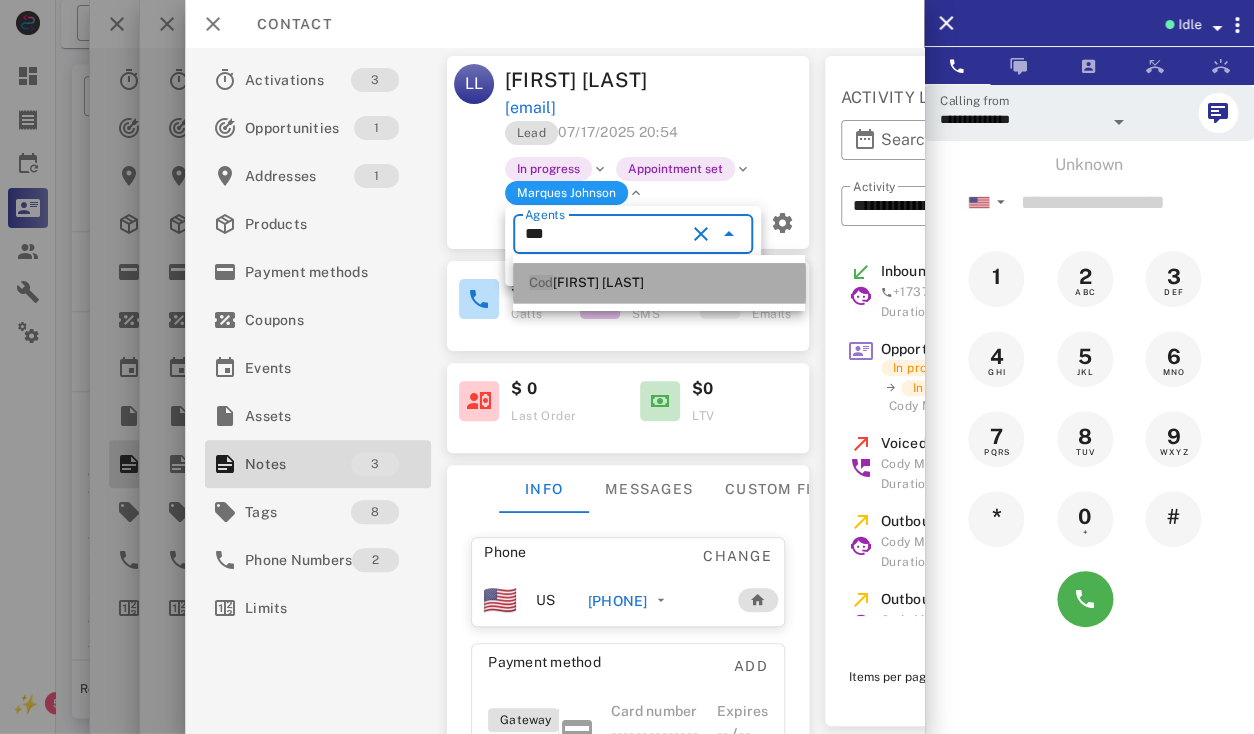 click on "Cod y Mann" at bounding box center [659, 283] 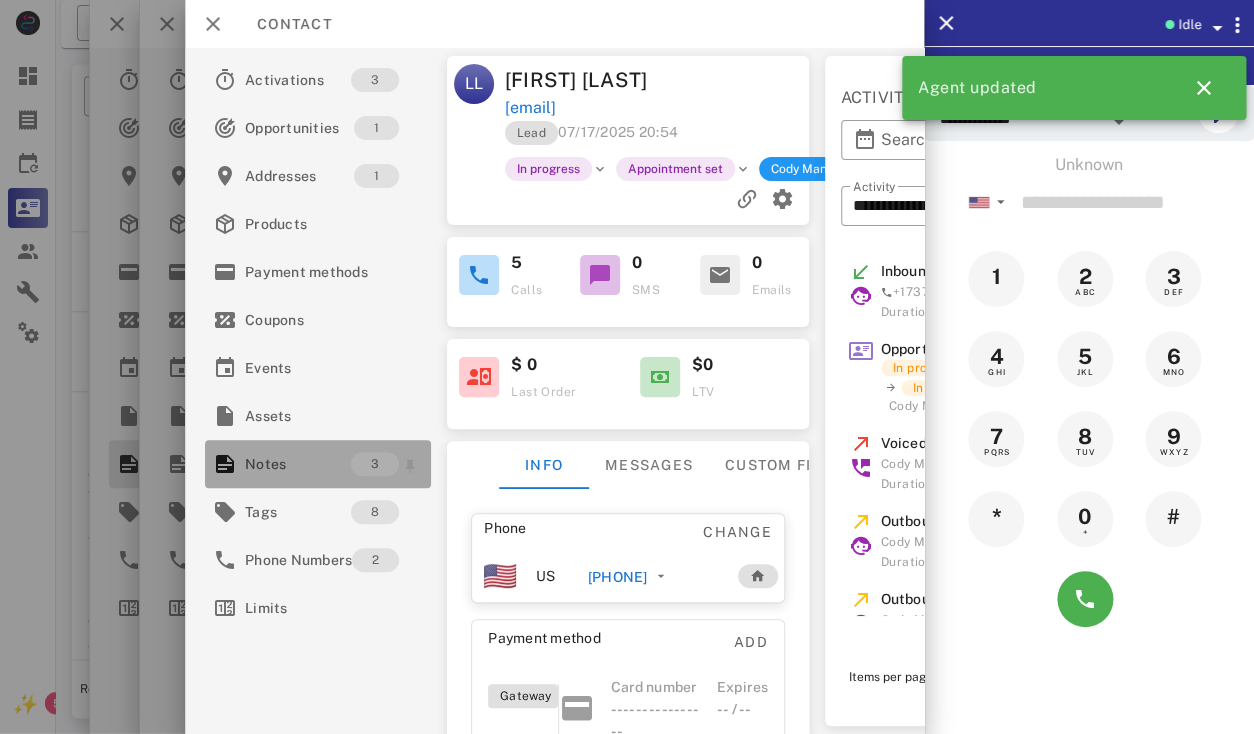 click on "Notes" at bounding box center [298, 464] 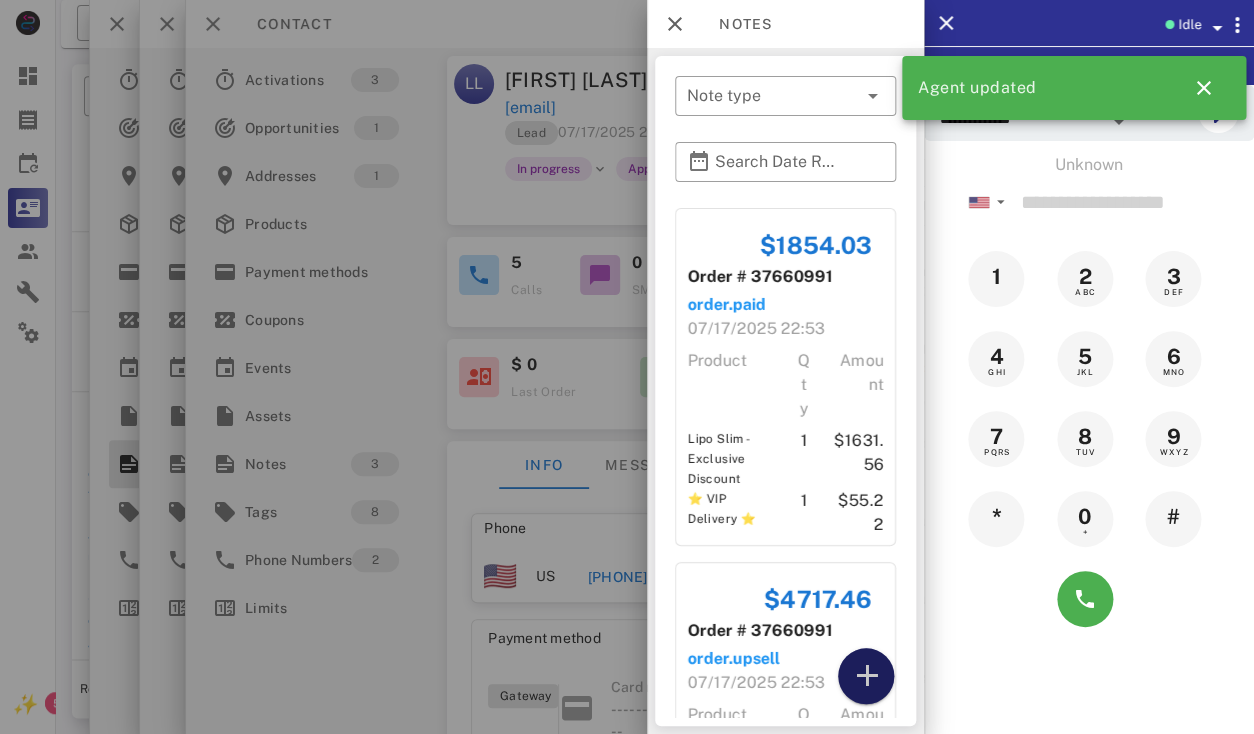 click at bounding box center (866, 676) 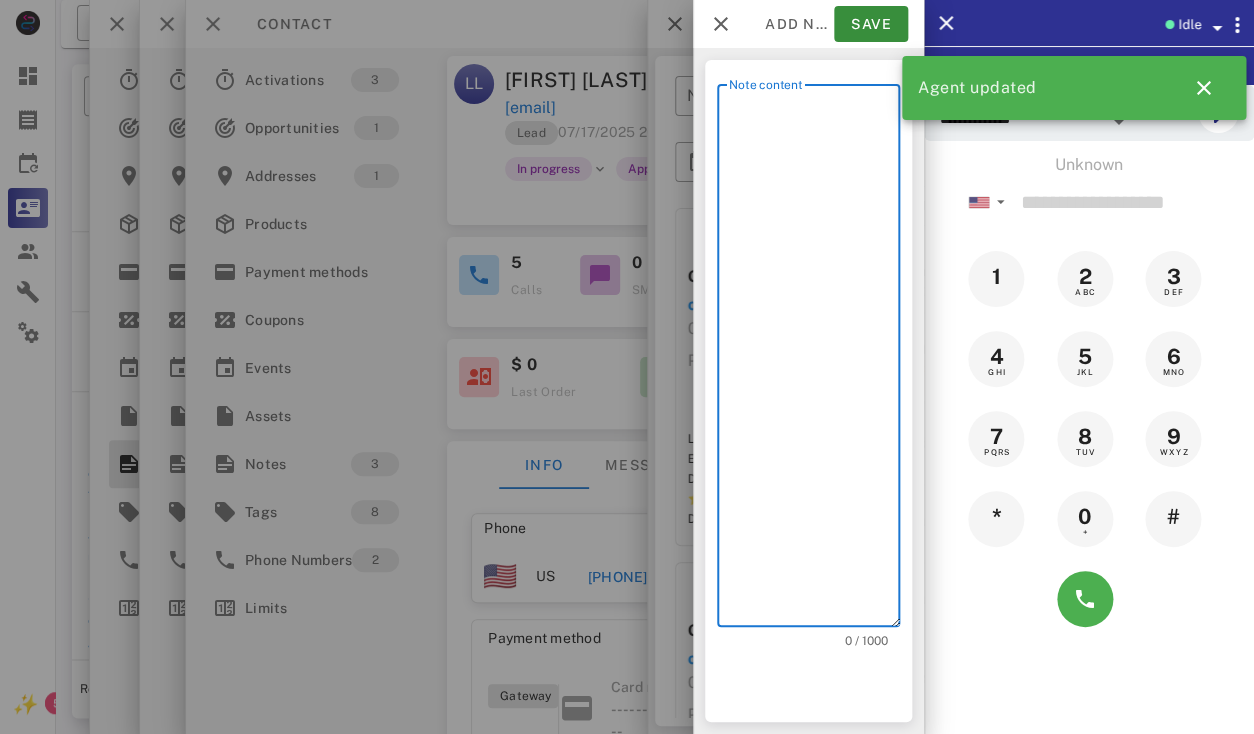 click on "Note content" at bounding box center [814, 360] 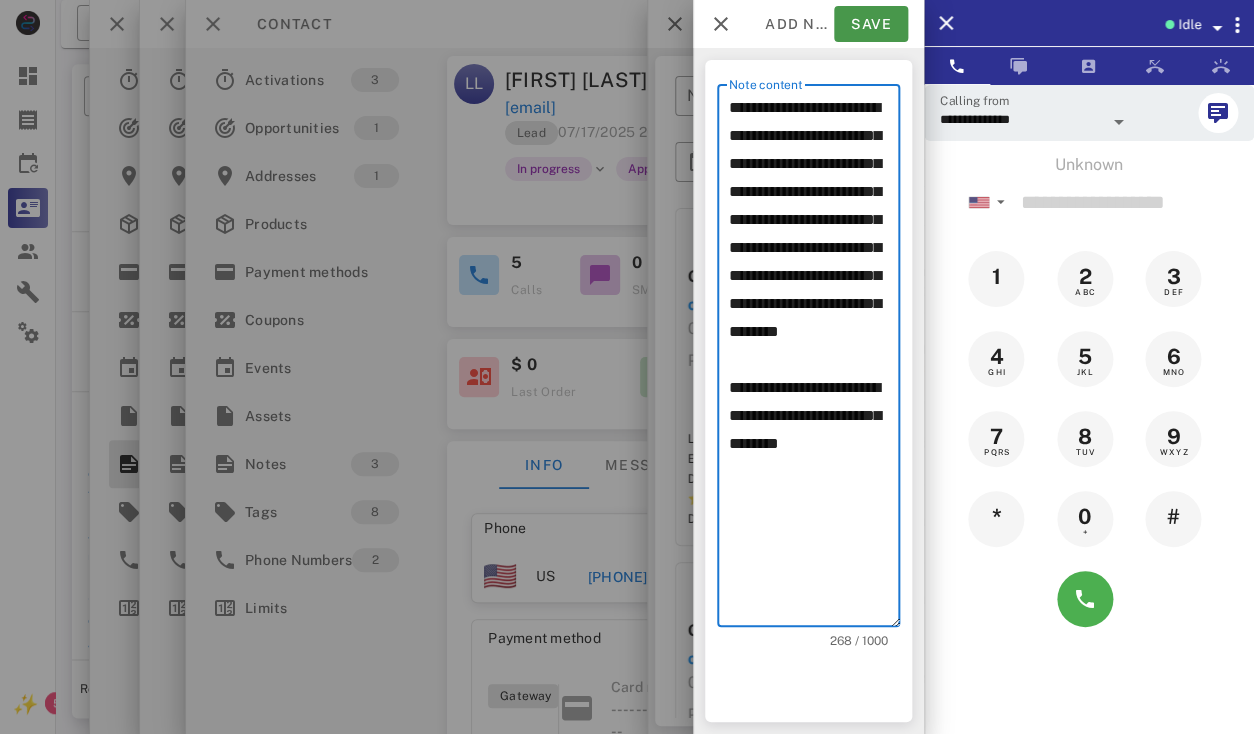 type on "**********" 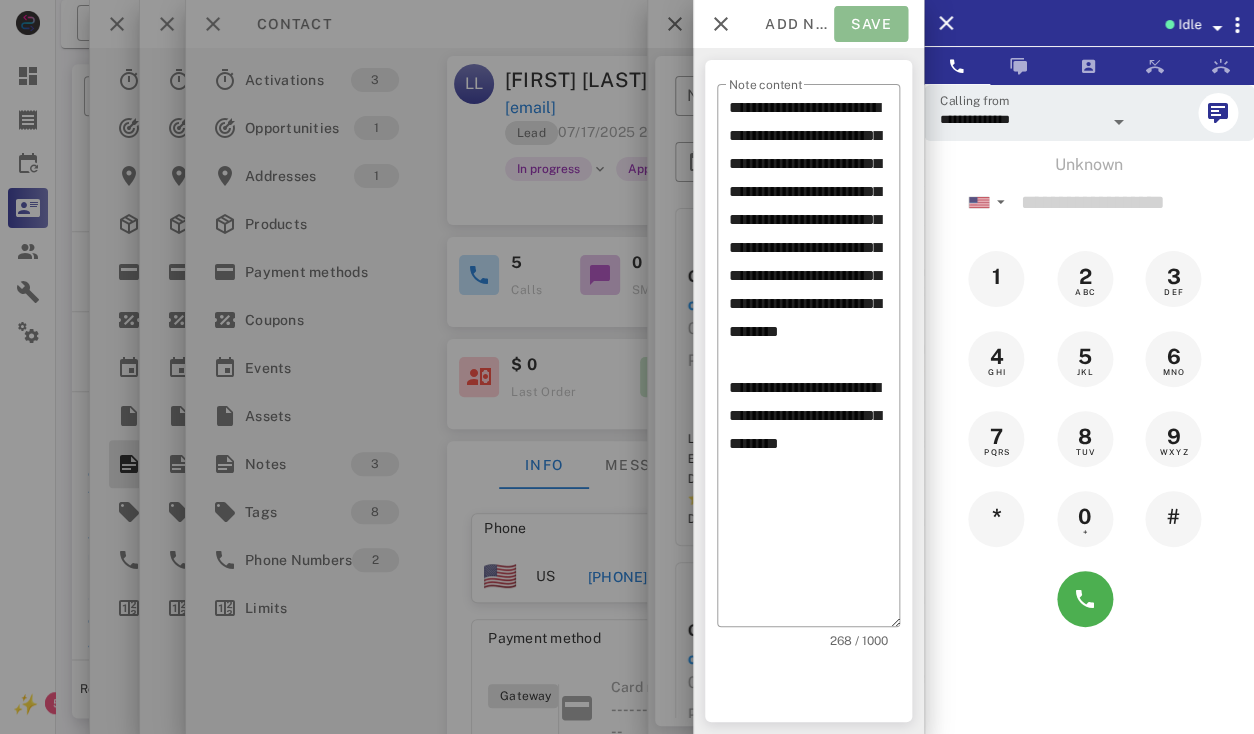 click on "Save" at bounding box center (871, 24) 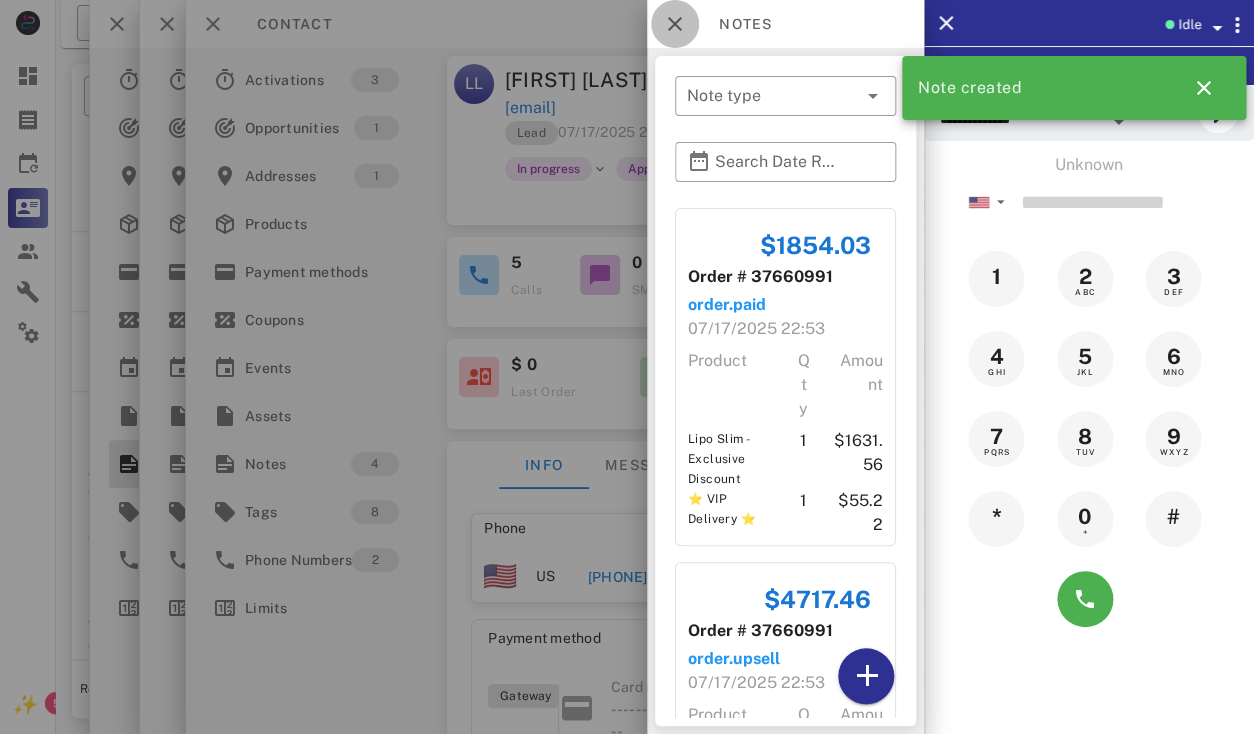 click at bounding box center [675, 24] 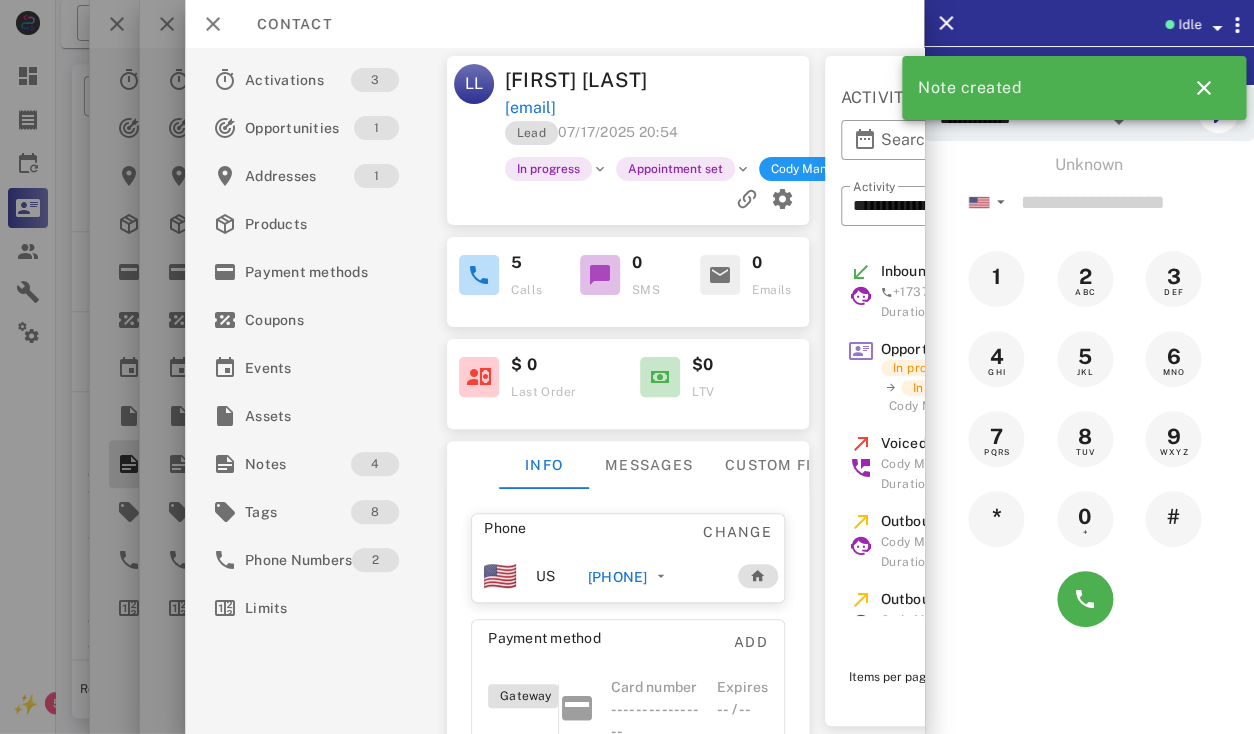 click on "Contact" at bounding box center (554, 24) 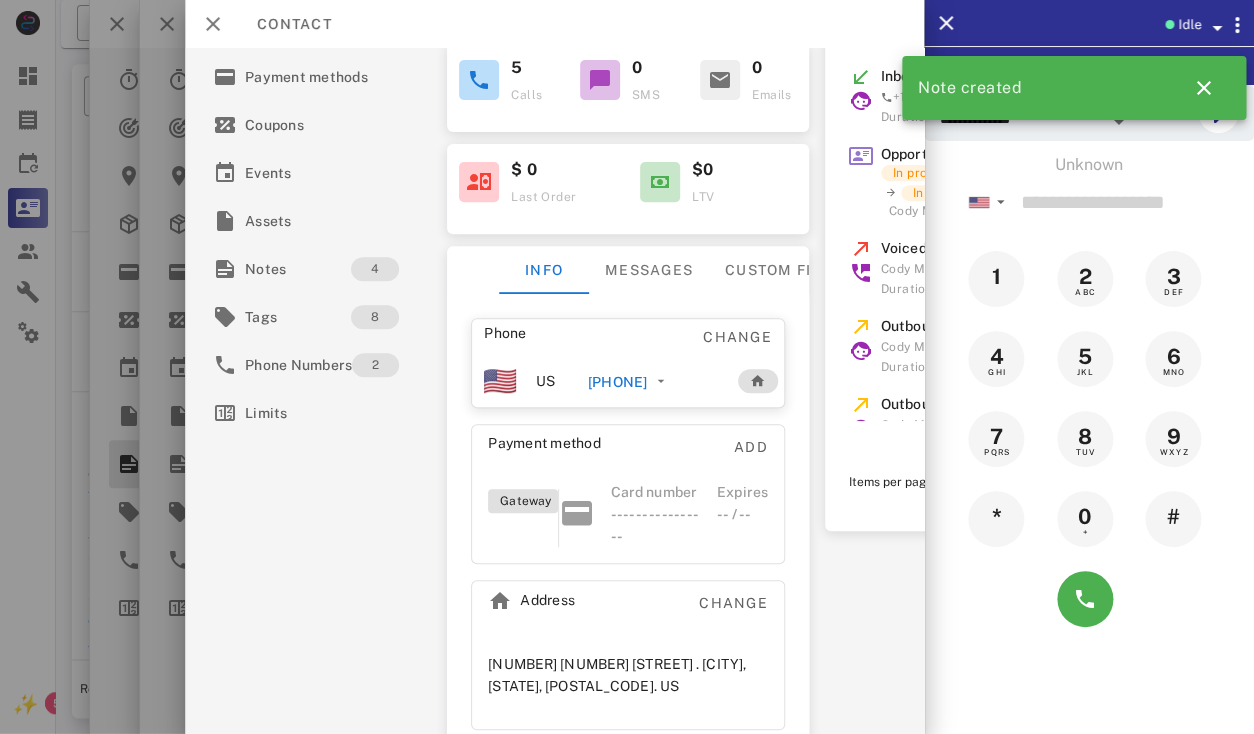 scroll, scrollTop: 0, scrollLeft: 0, axis: both 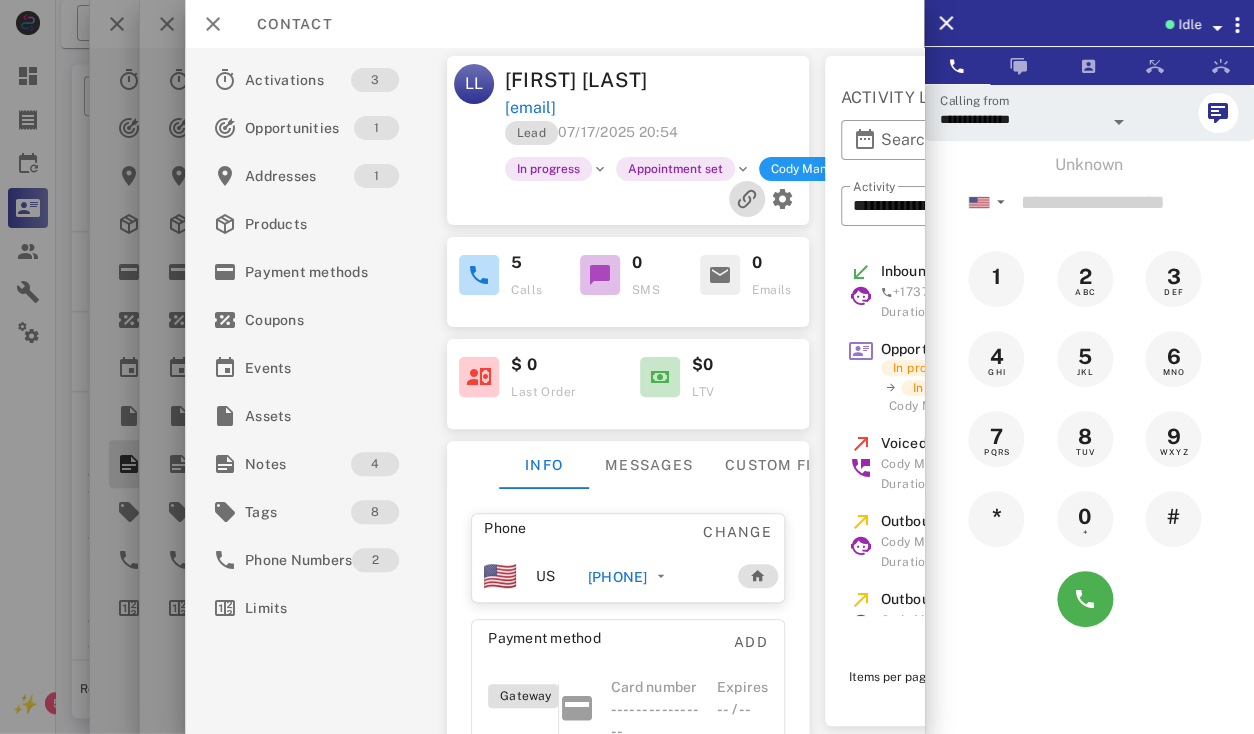 click at bounding box center (747, 199) 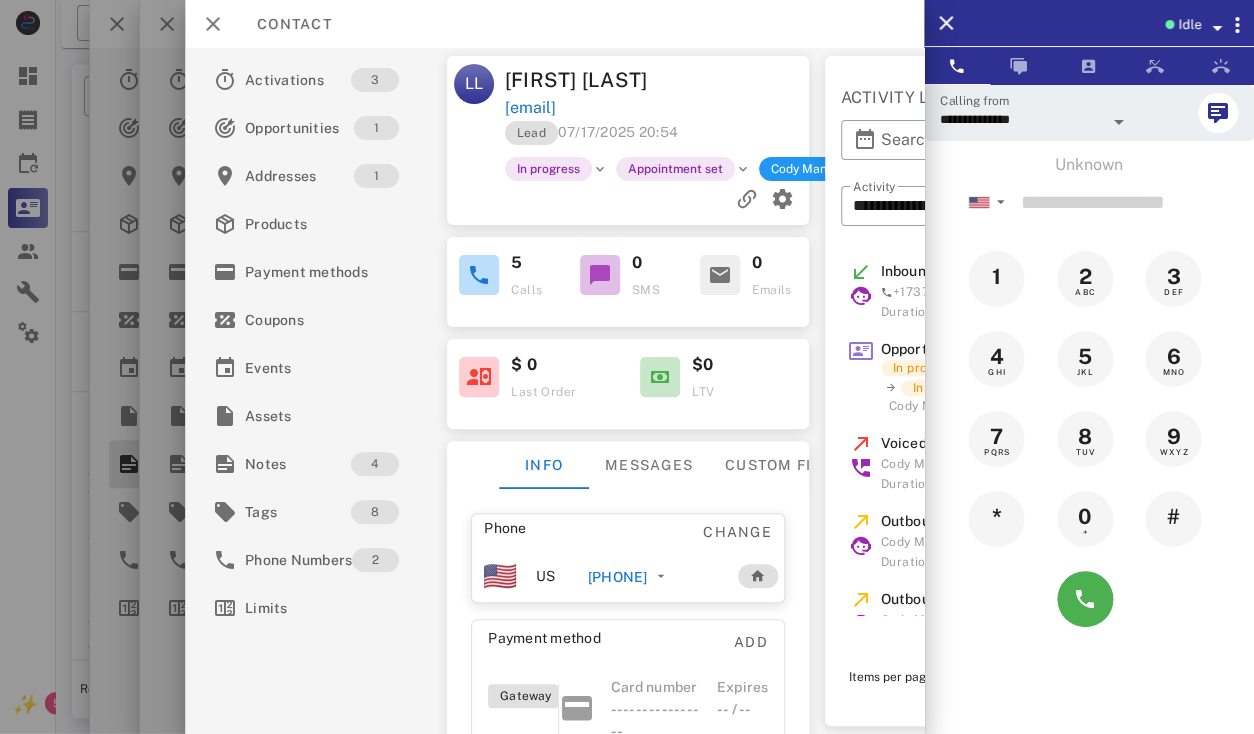 click on "Contact" at bounding box center (554, 24) 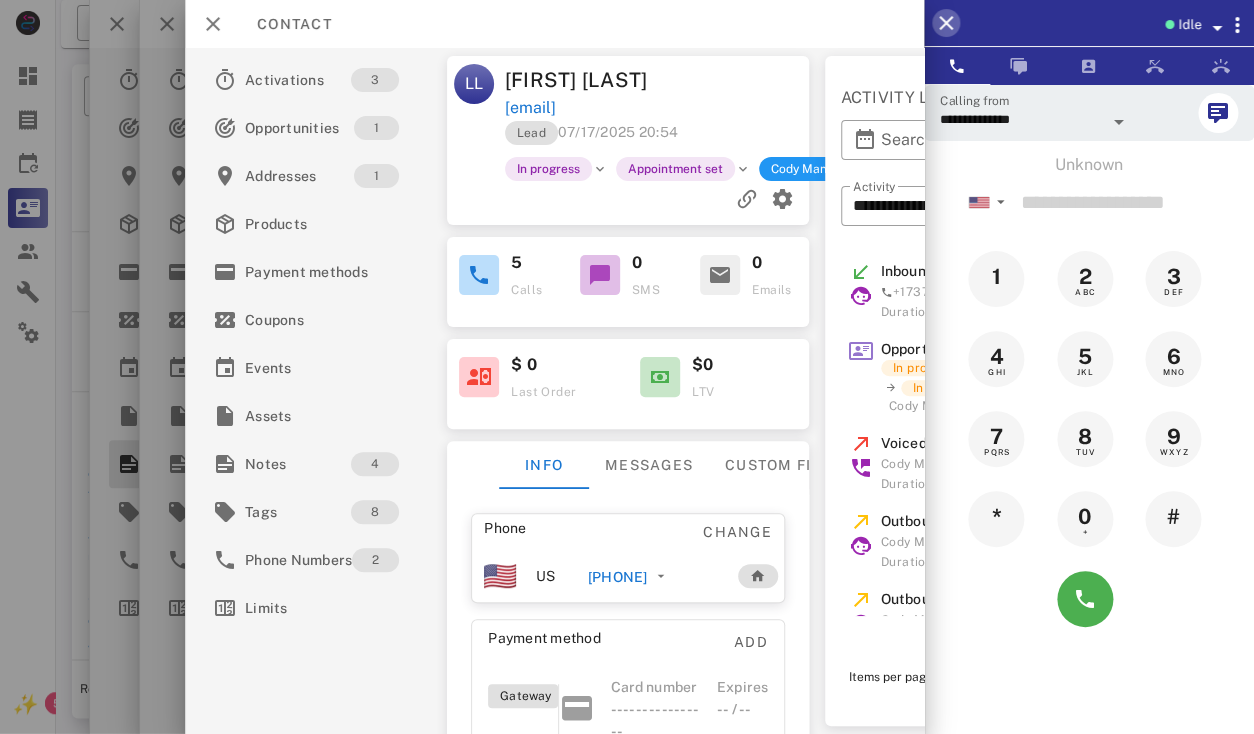 click at bounding box center (946, 23) 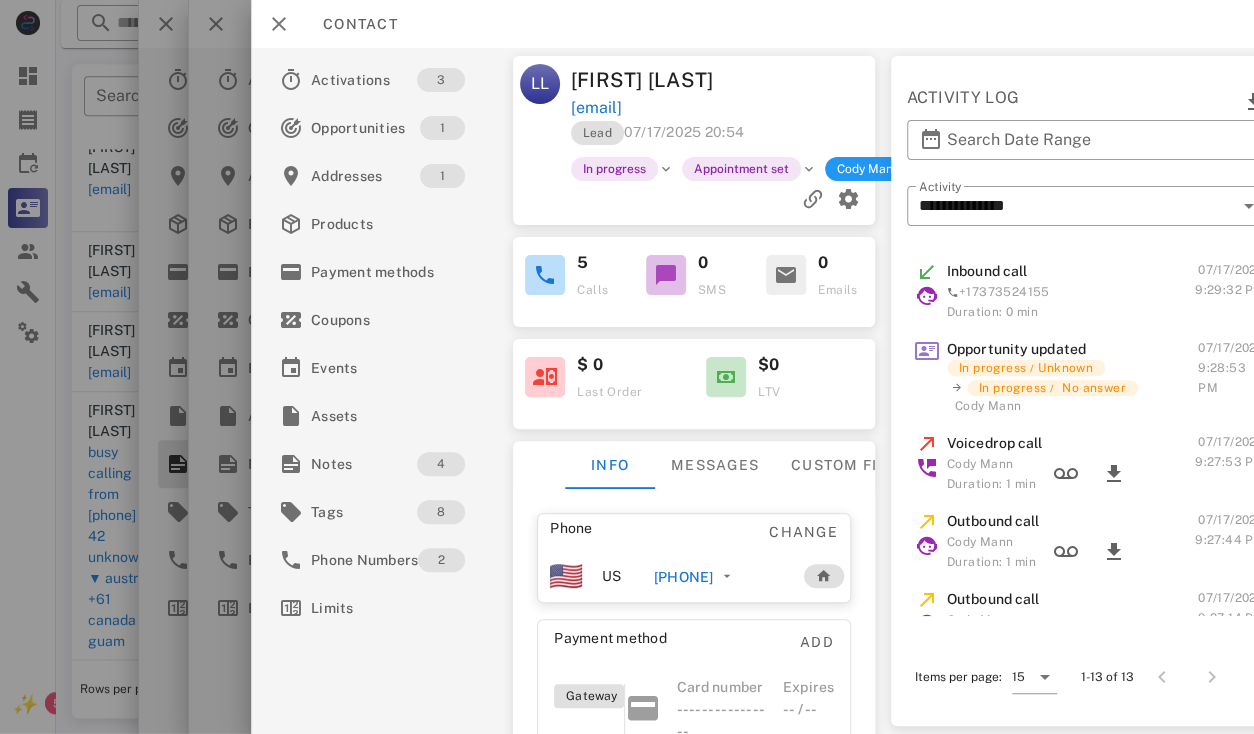 scroll, scrollTop: 0, scrollLeft: 35, axis: horizontal 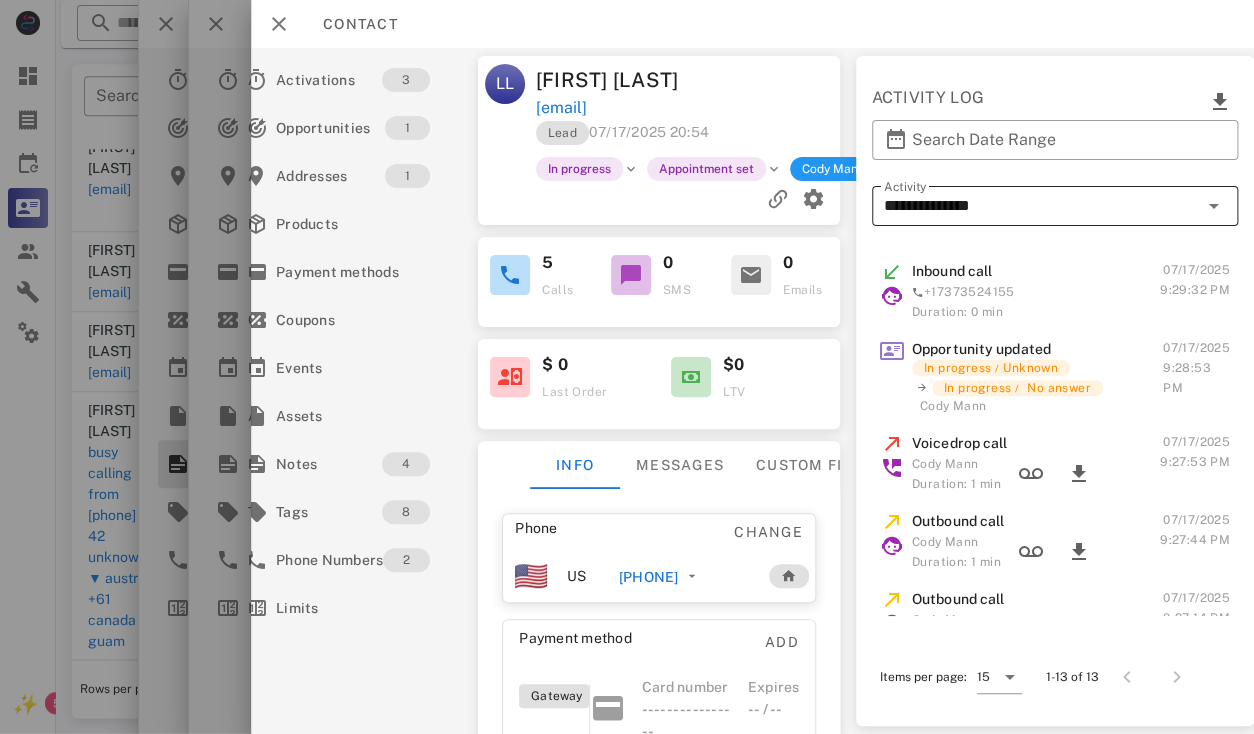 click on "**********" at bounding box center [1041, 206] 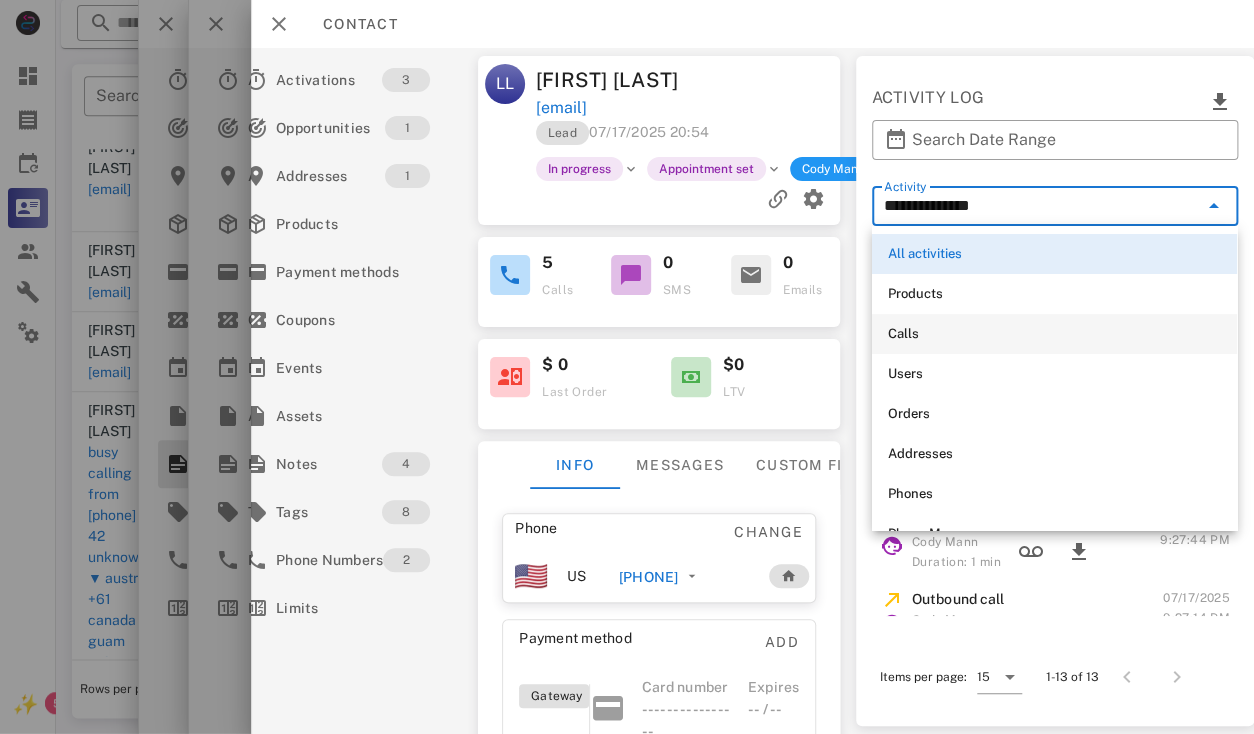 click on "Calls" at bounding box center (1054, 334) 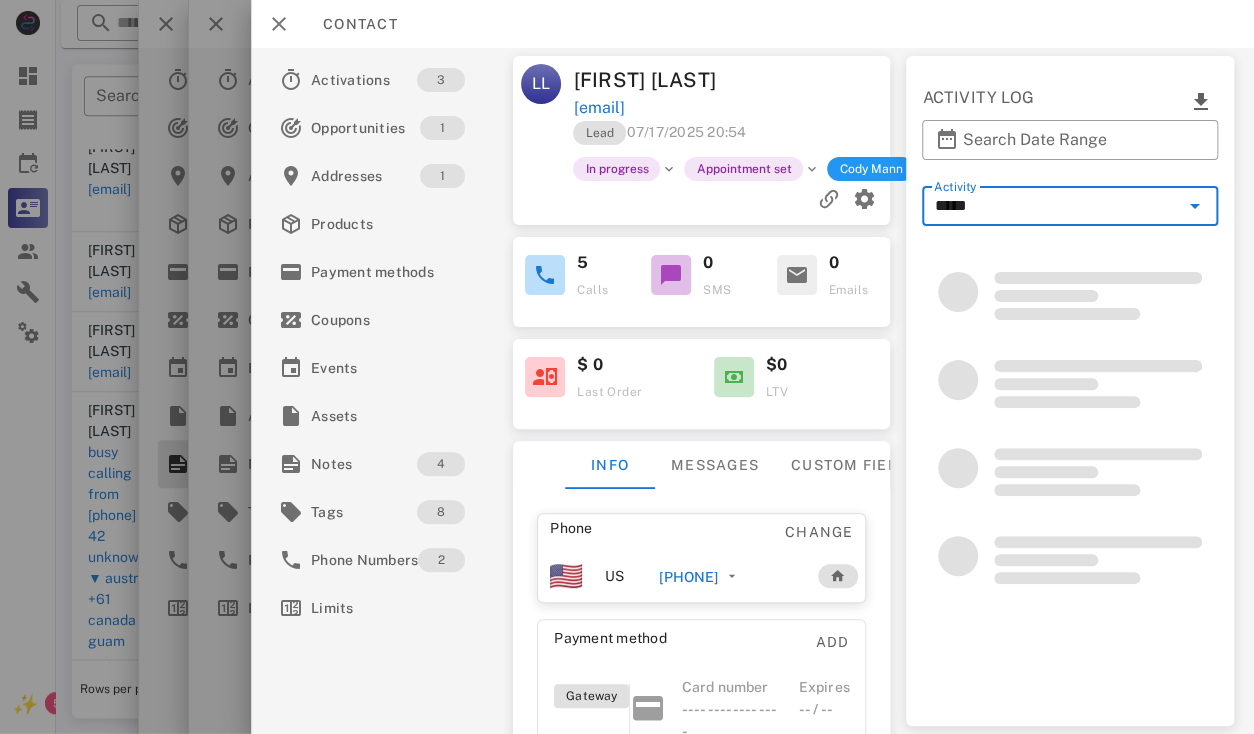 scroll, scrollTop: 0, scrollLeft: 0, axis: both 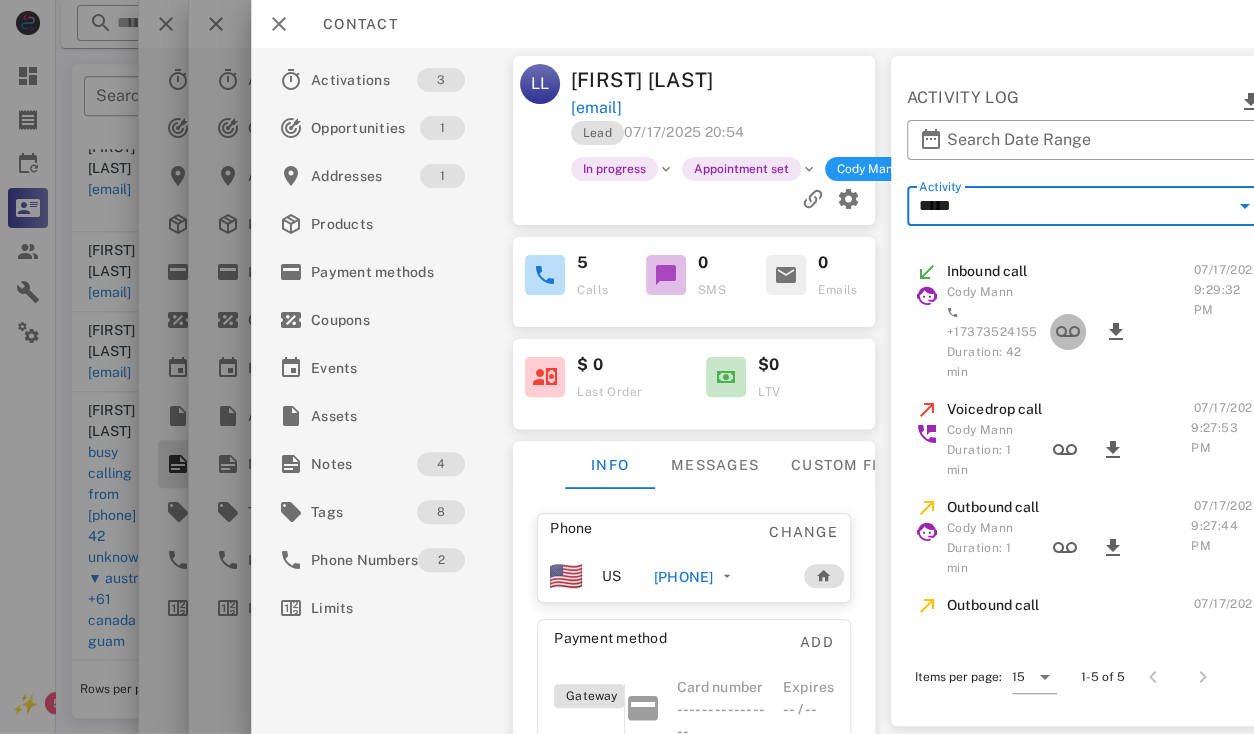click at bounding box center (1067, 332) 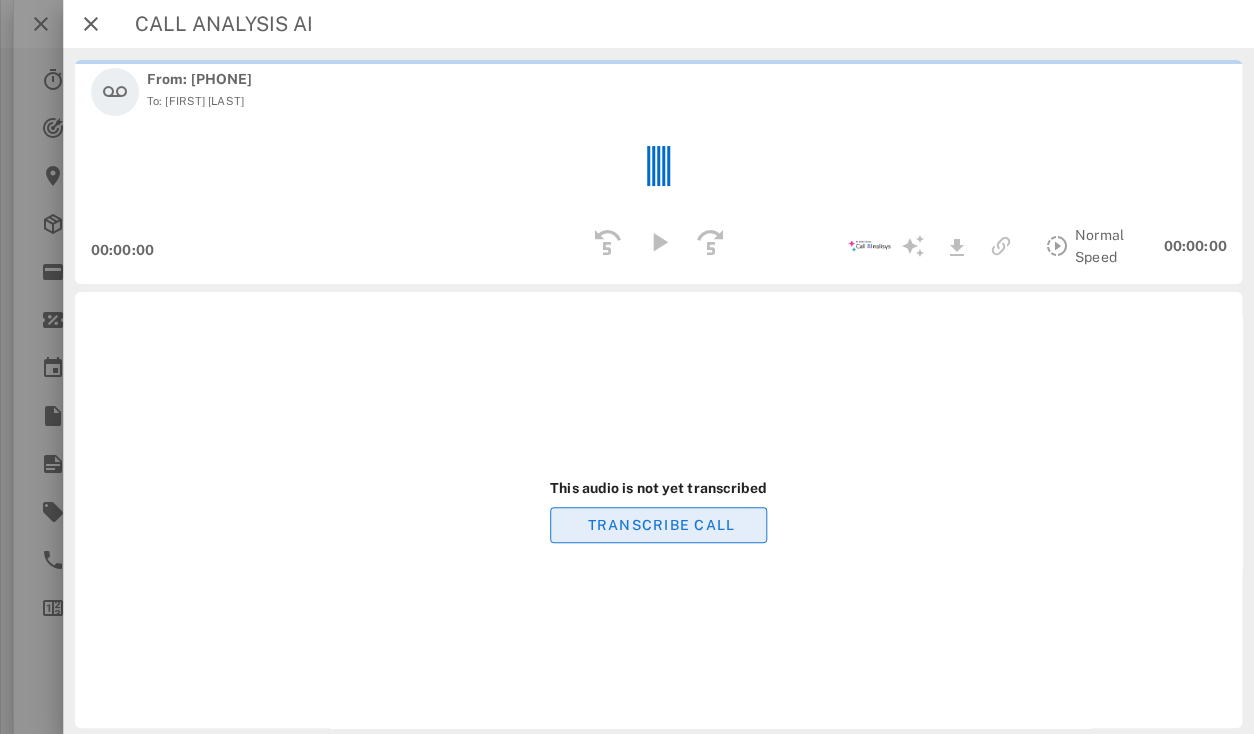 click on "TRANSCRIBE CALL" at bounding box center [660, 525] 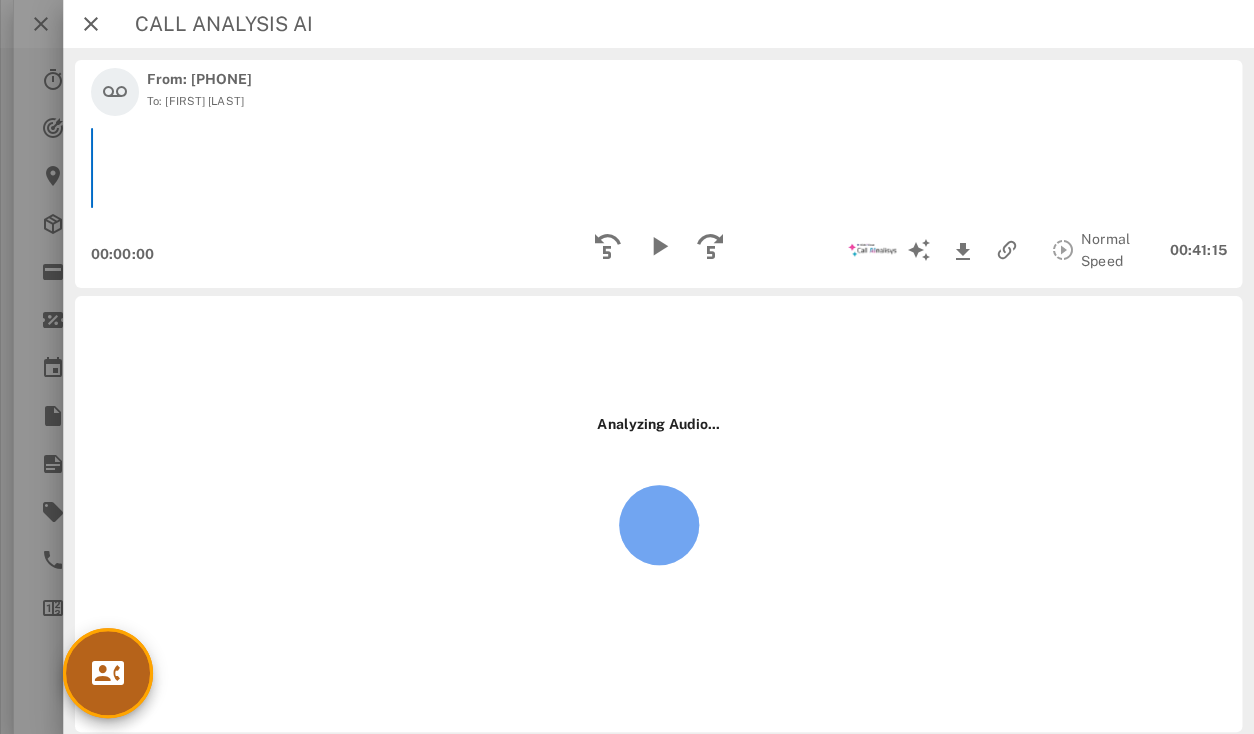 click at bounding box center (108, 673) 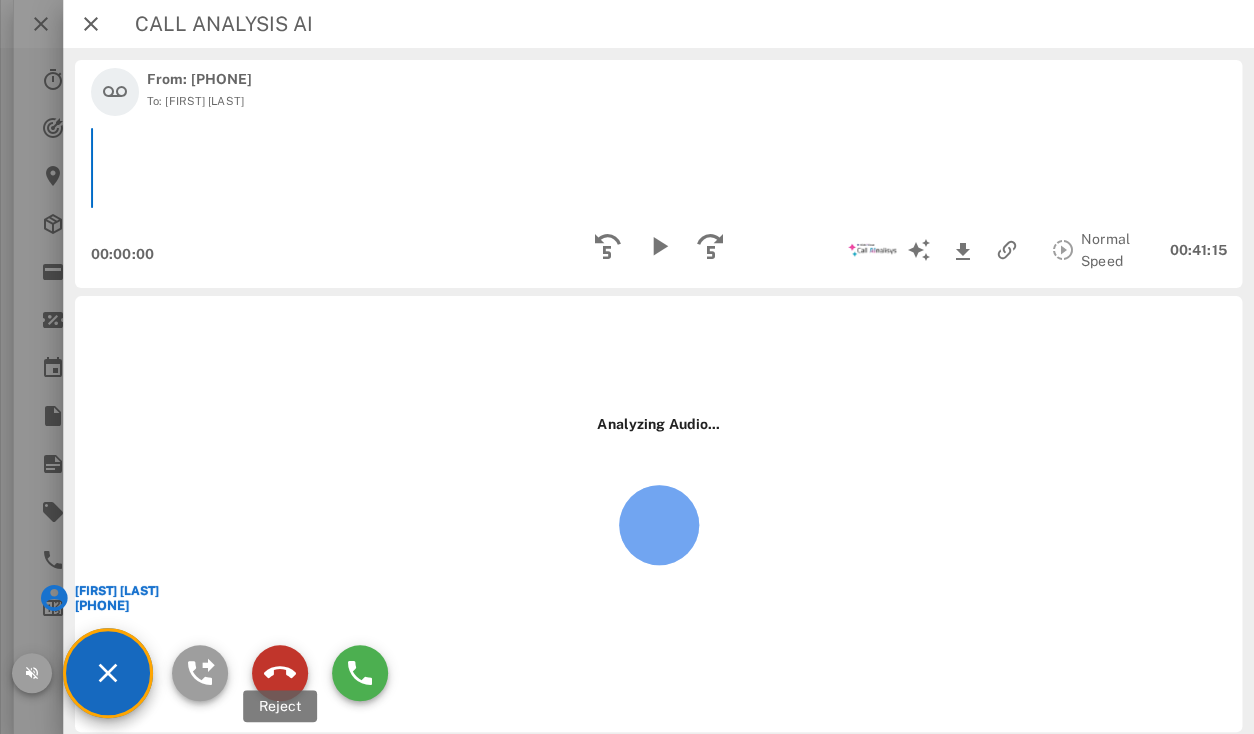 click at bounding box center (280, 673) 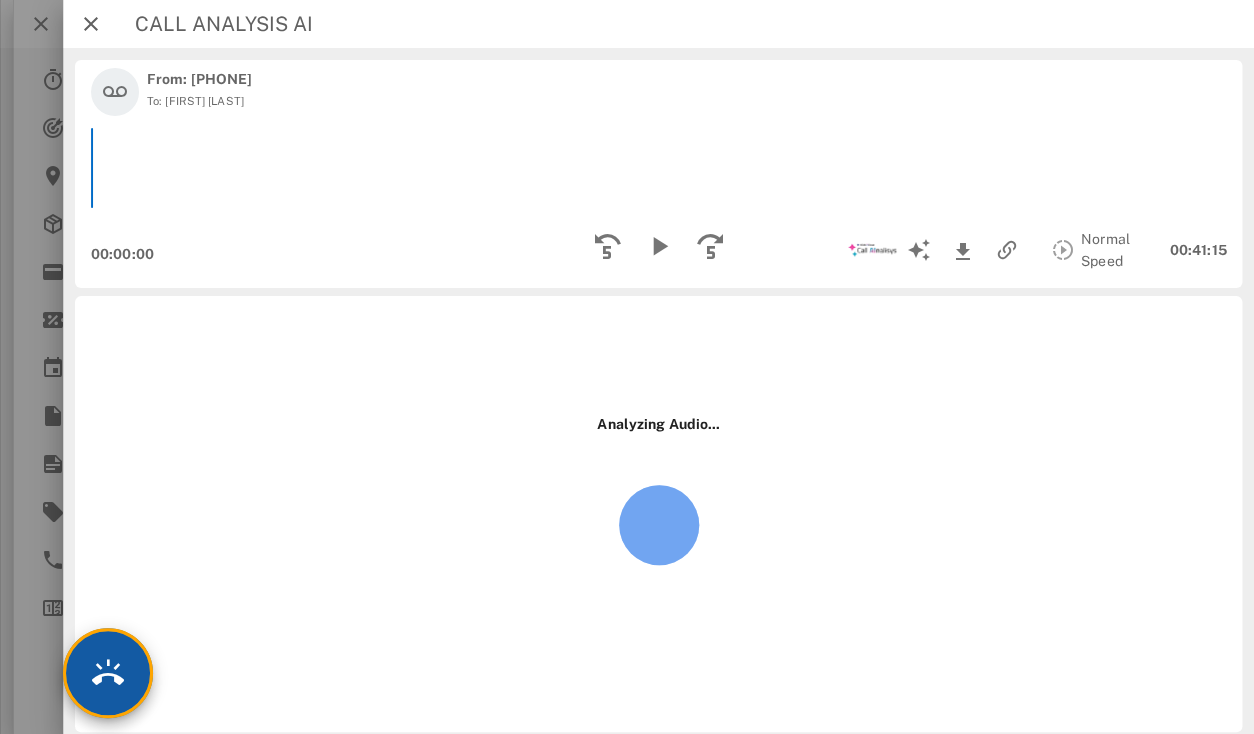 click at bounding box center (108, 673) 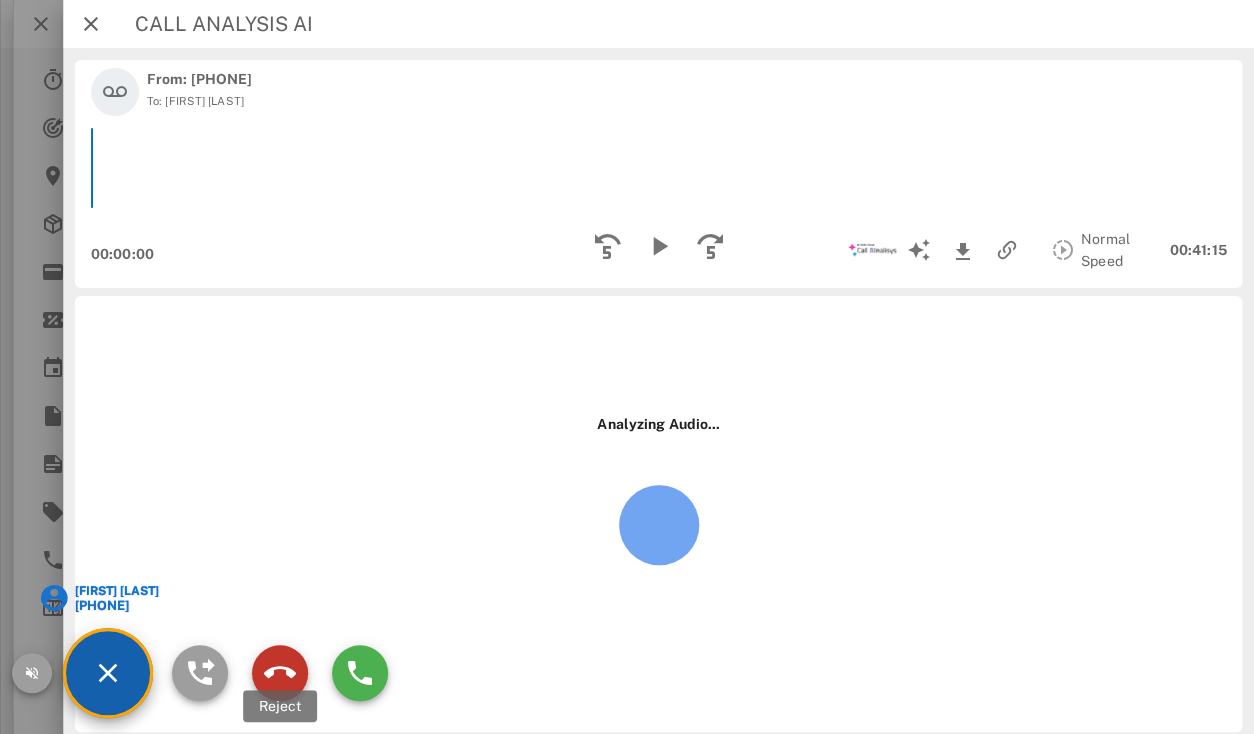 click at bounding box center (280, 673) 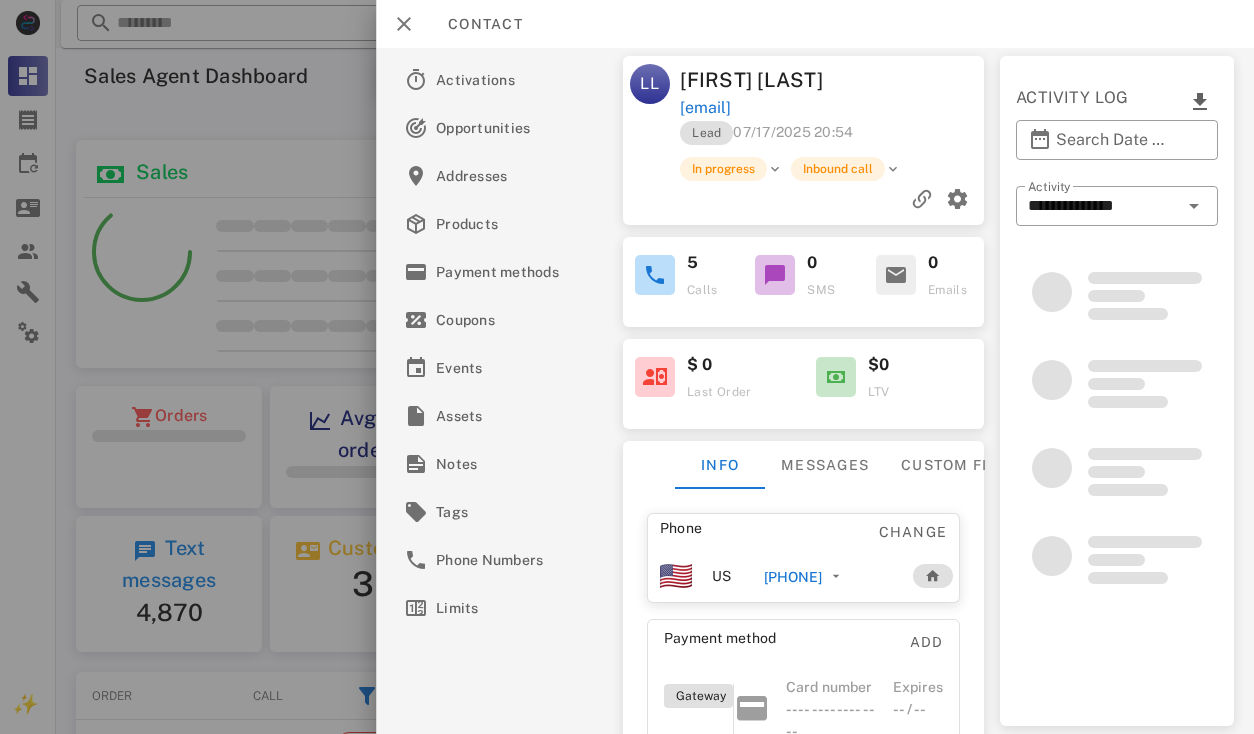 scroll, scrollTop: 0, scrollLeft: 0, axis: both 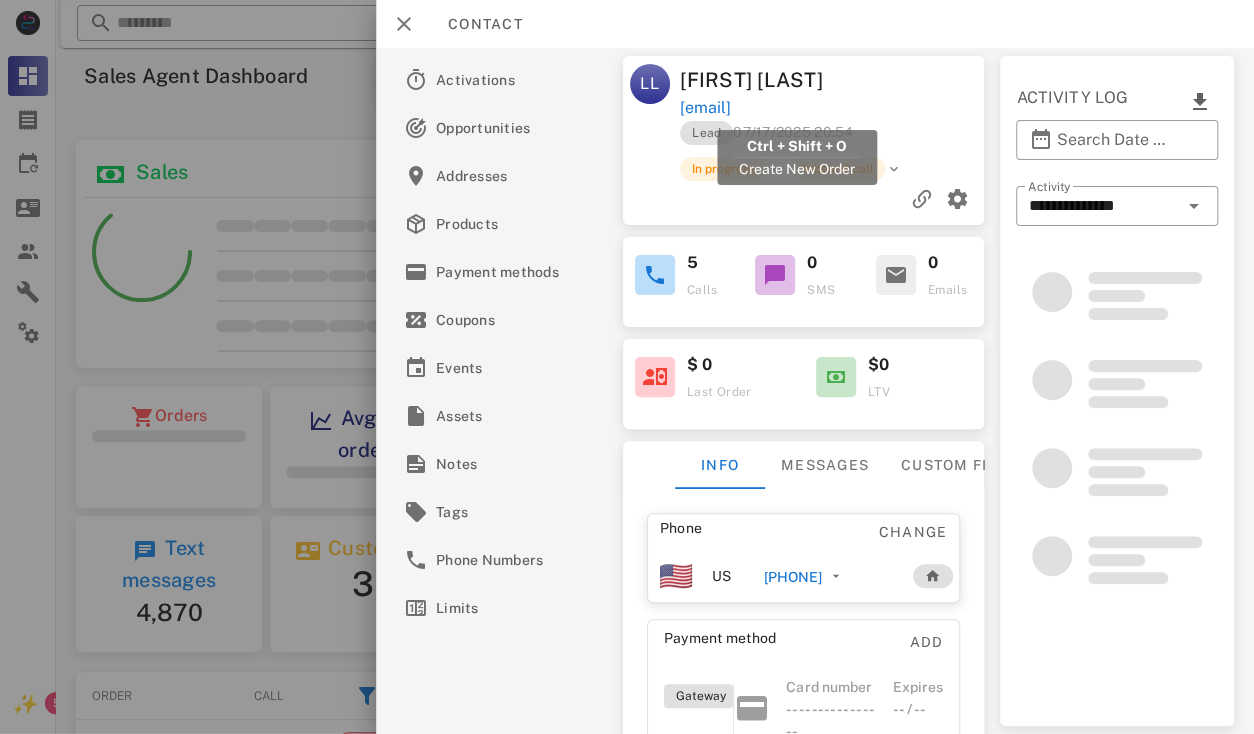 click on "[EMAIL]" at bounding box center [706, 108] 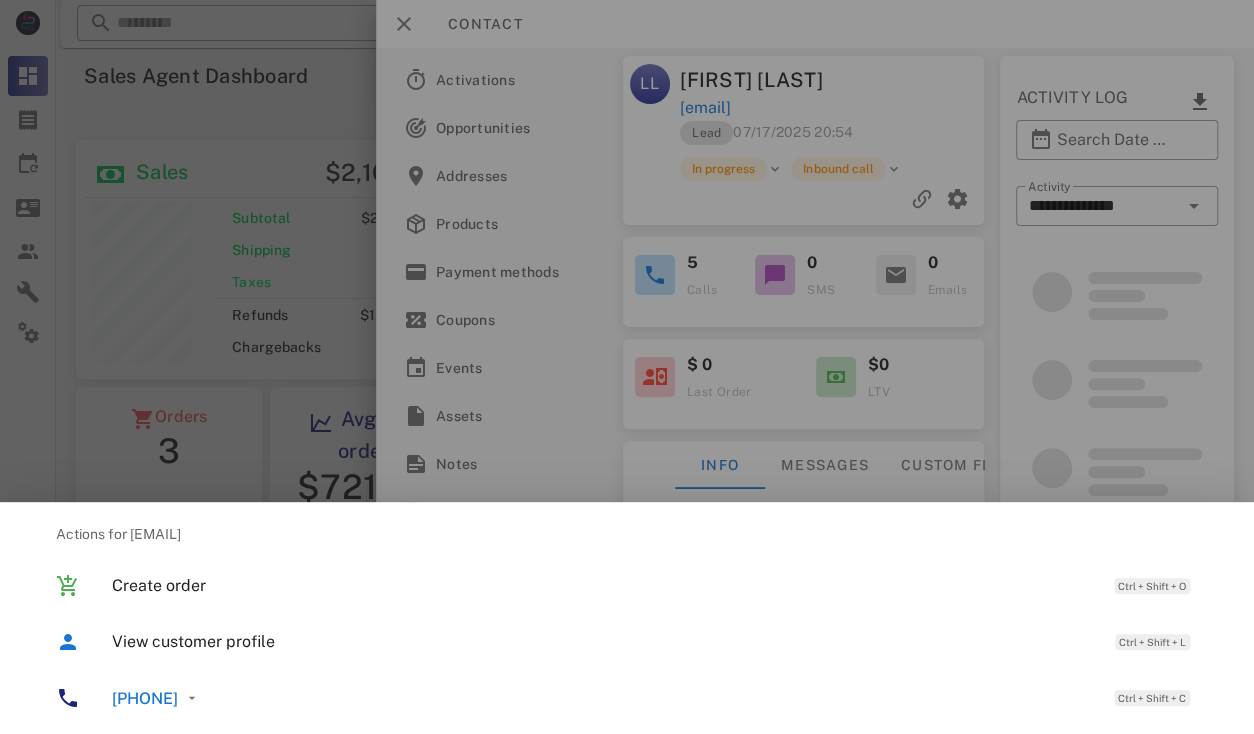 scroll, scrollTop: 999759, scrollLeft: 999619, axis: both 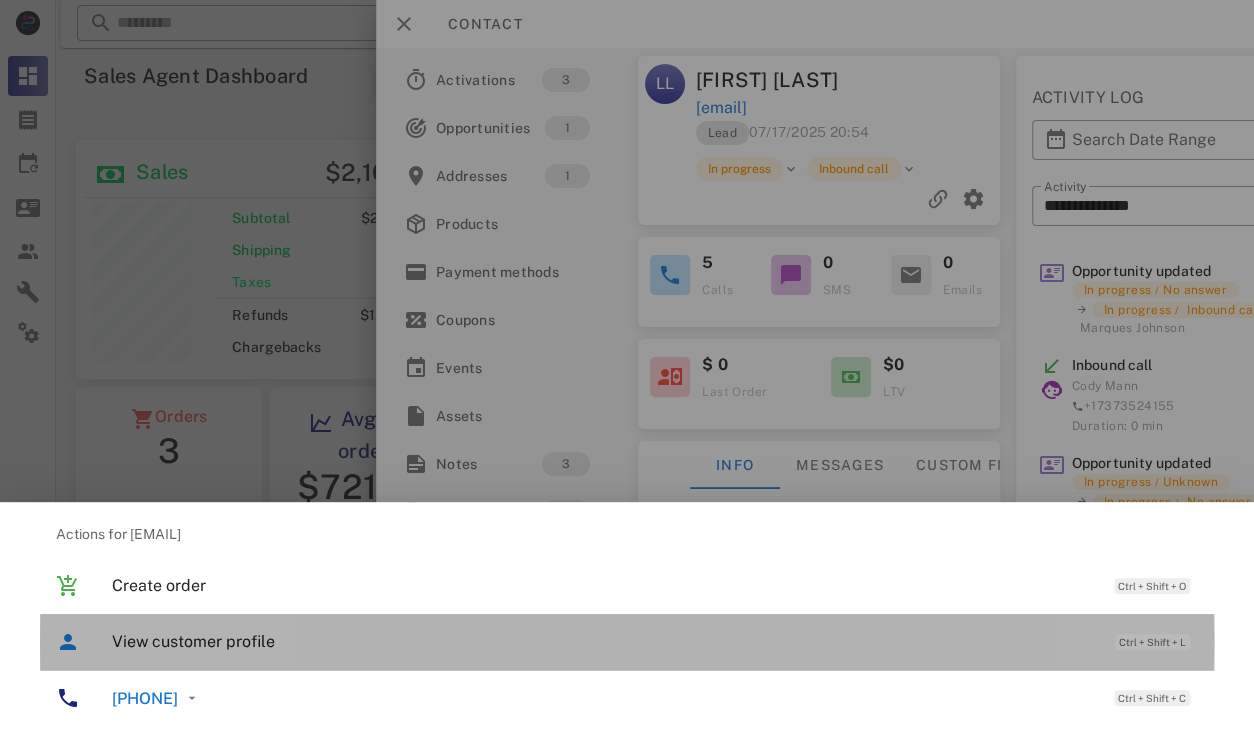 click on "View customer profile Ctrl + Shift + L" at bounding box center [655, 641] 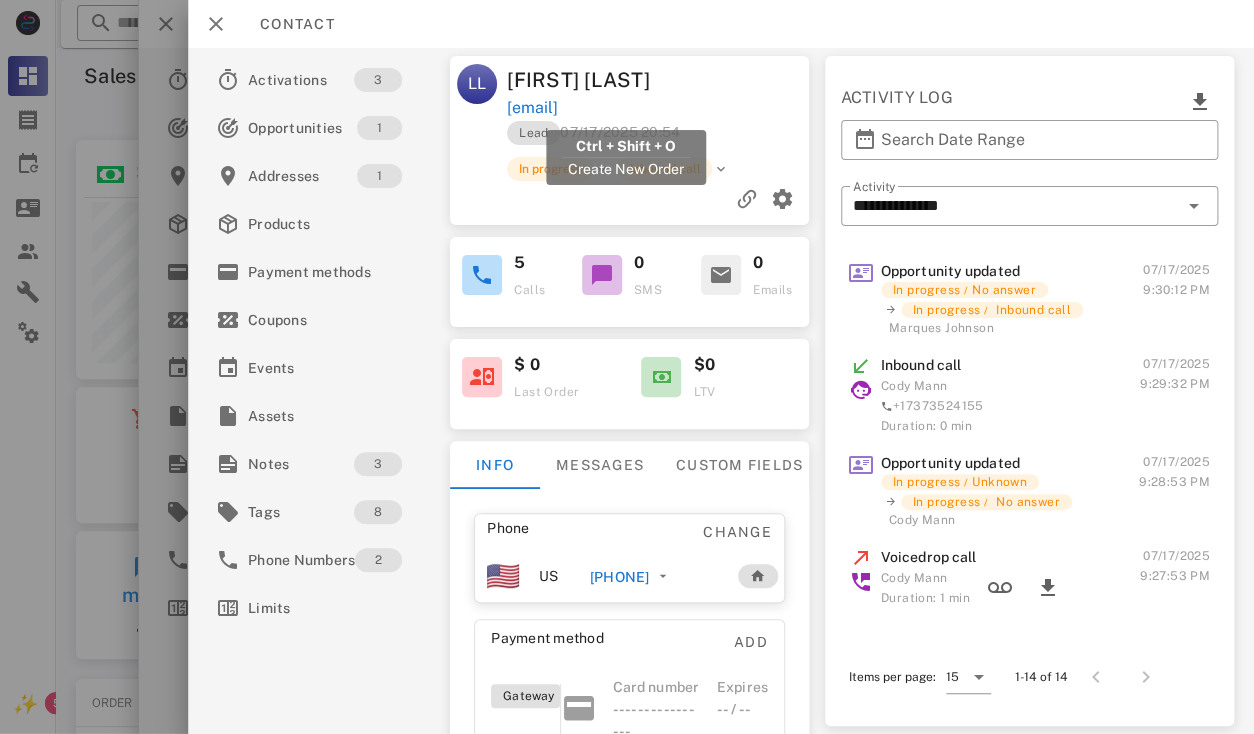 click on "[EMAIL]" at bounding box center [532, 108] 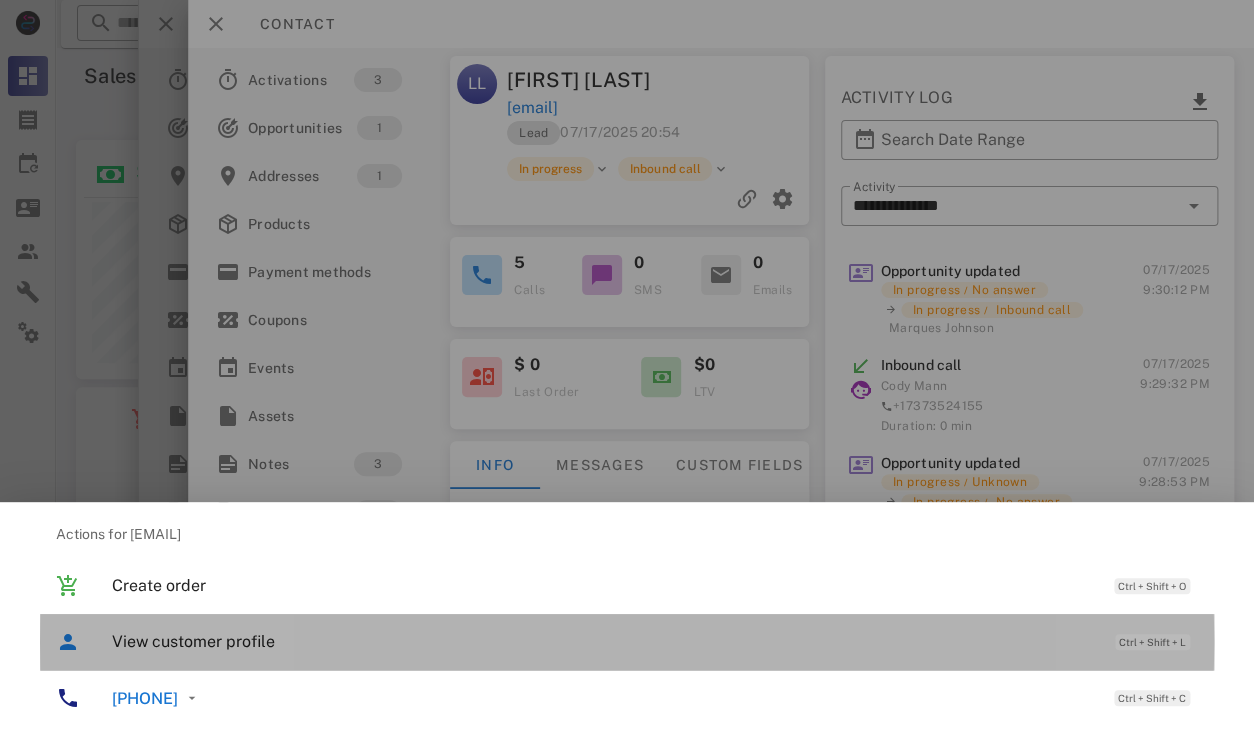 click on "View customer profile Ctrl + Shift + L" at bounding box center (655, 641) 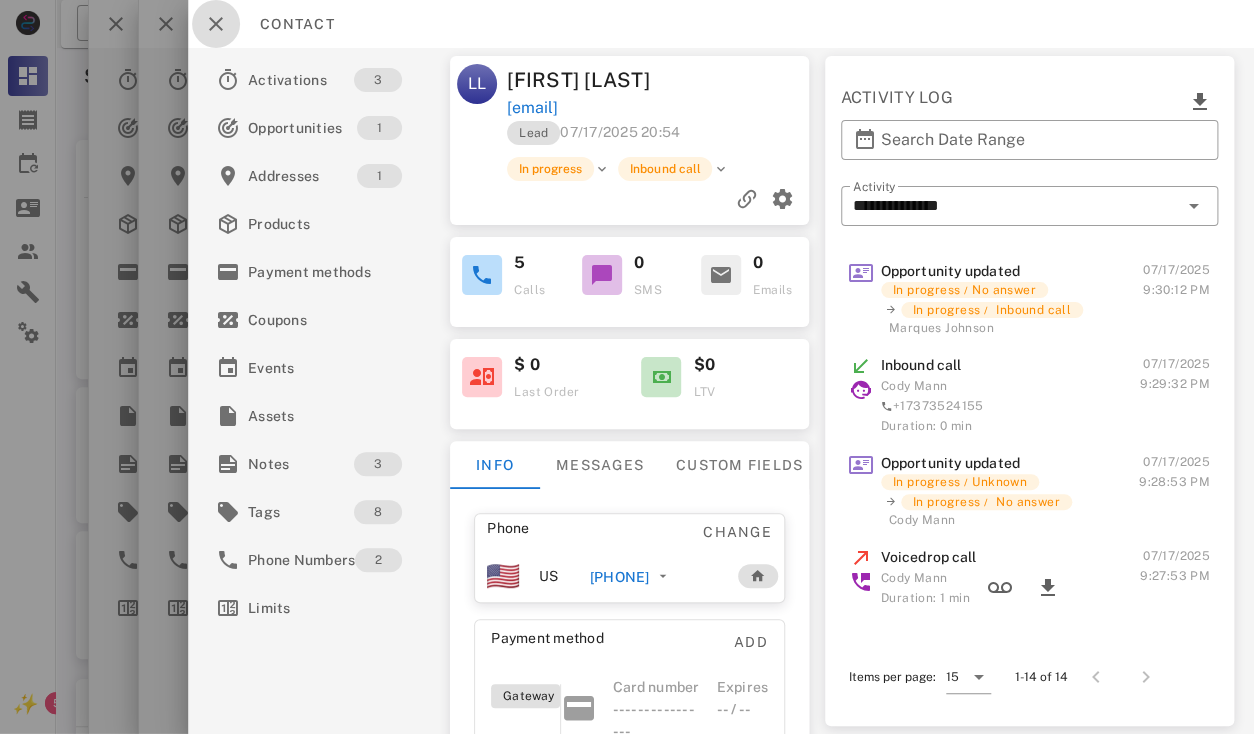 click at bounding box center [216, 24] 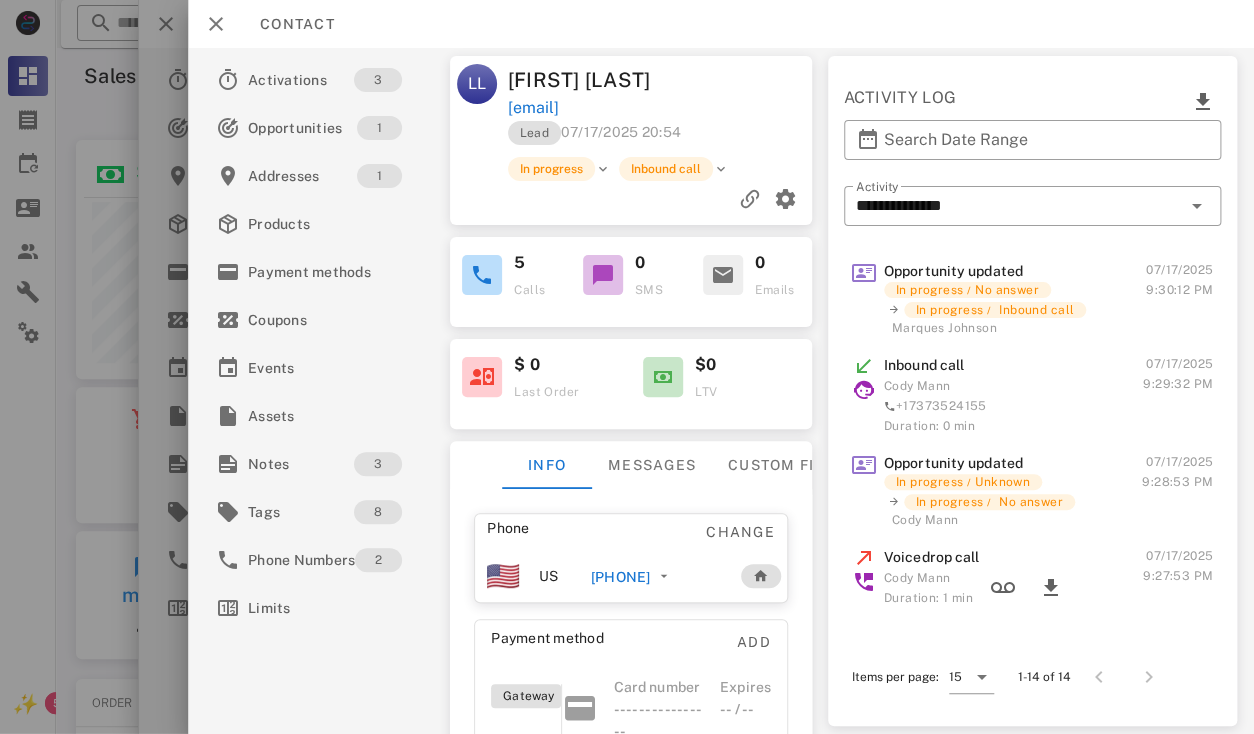 click on "[EMAIL]" at bounding box center (533, 108) 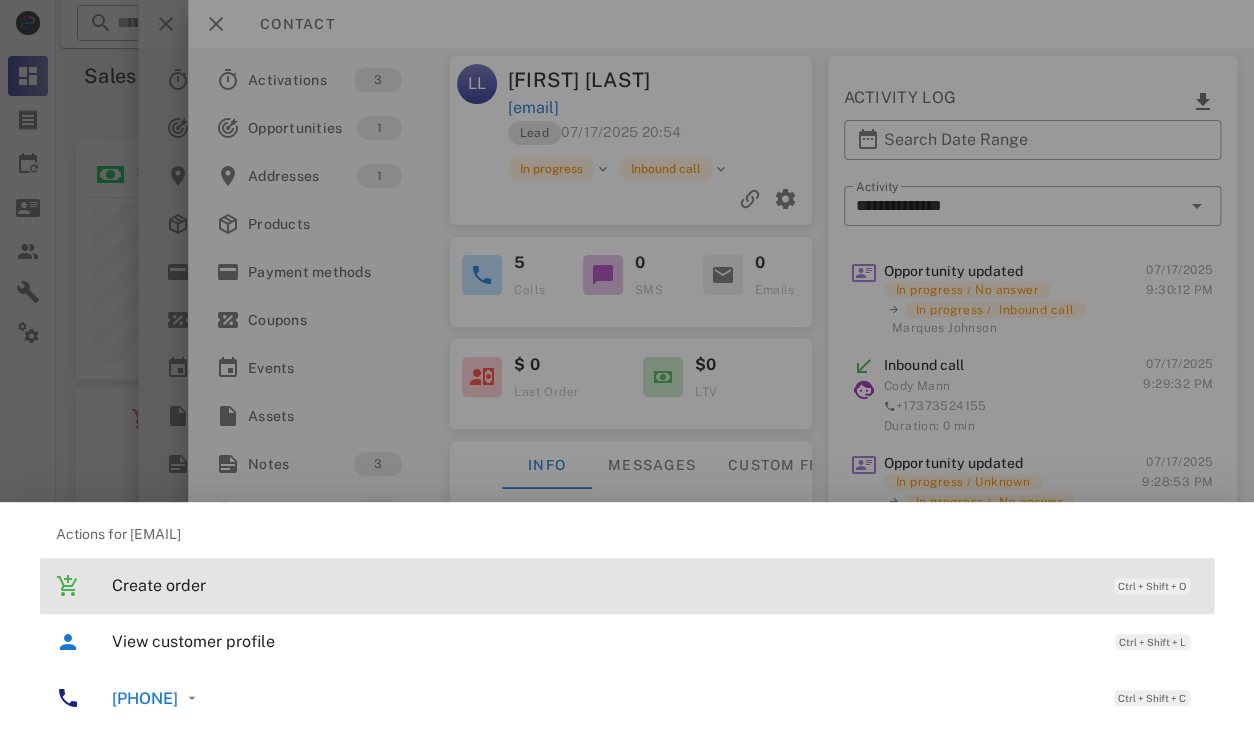 click on "Create order" at bounding box center [603, 585] 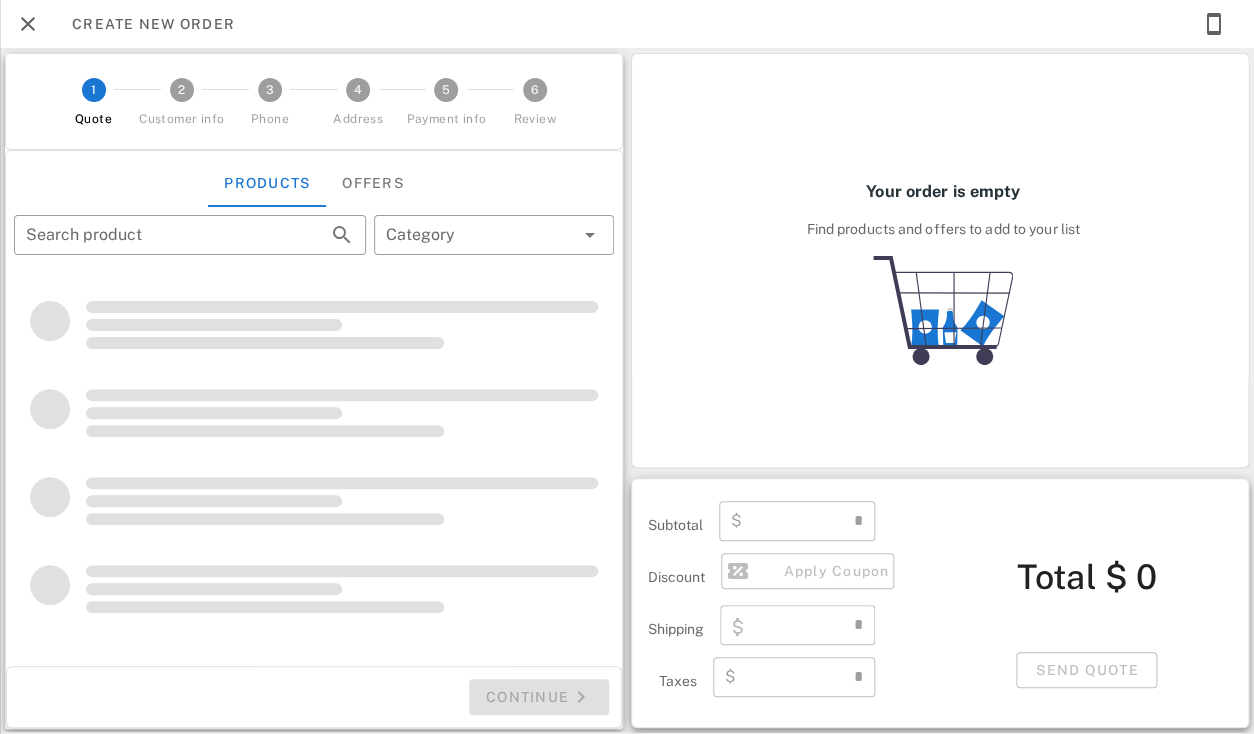 type on "**********" 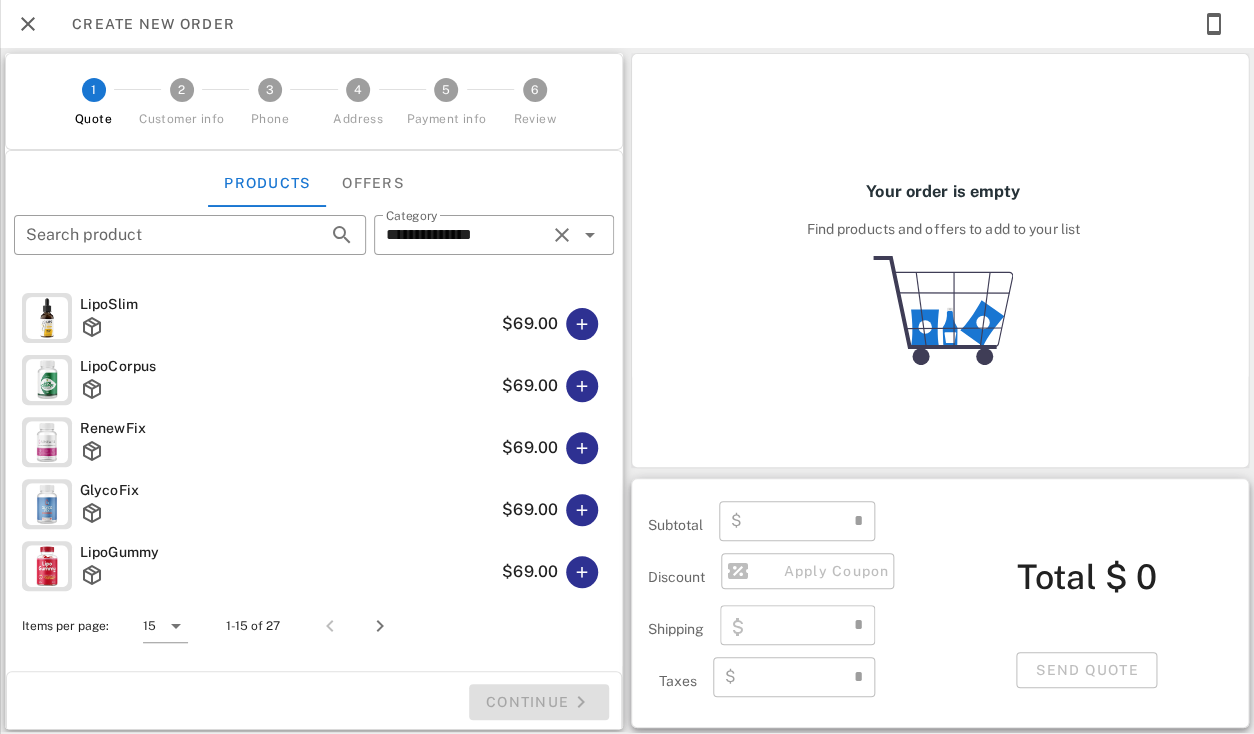 type on "****" 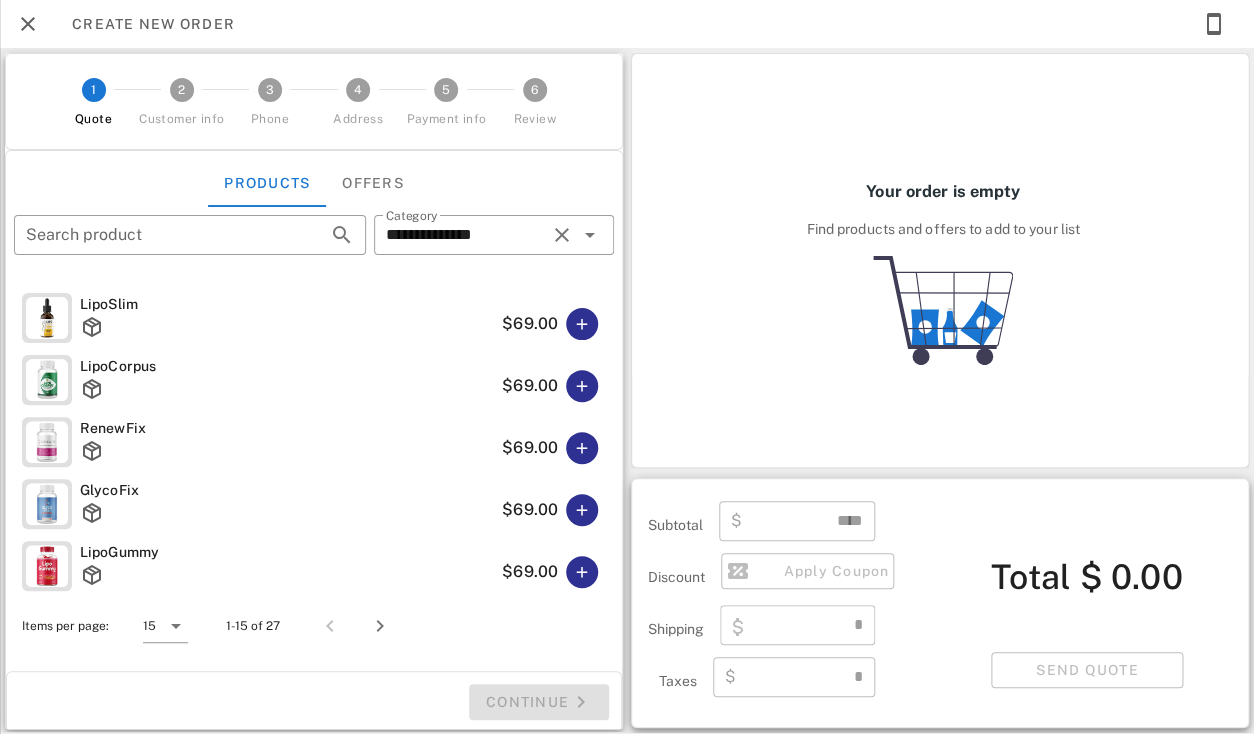 type on "****" 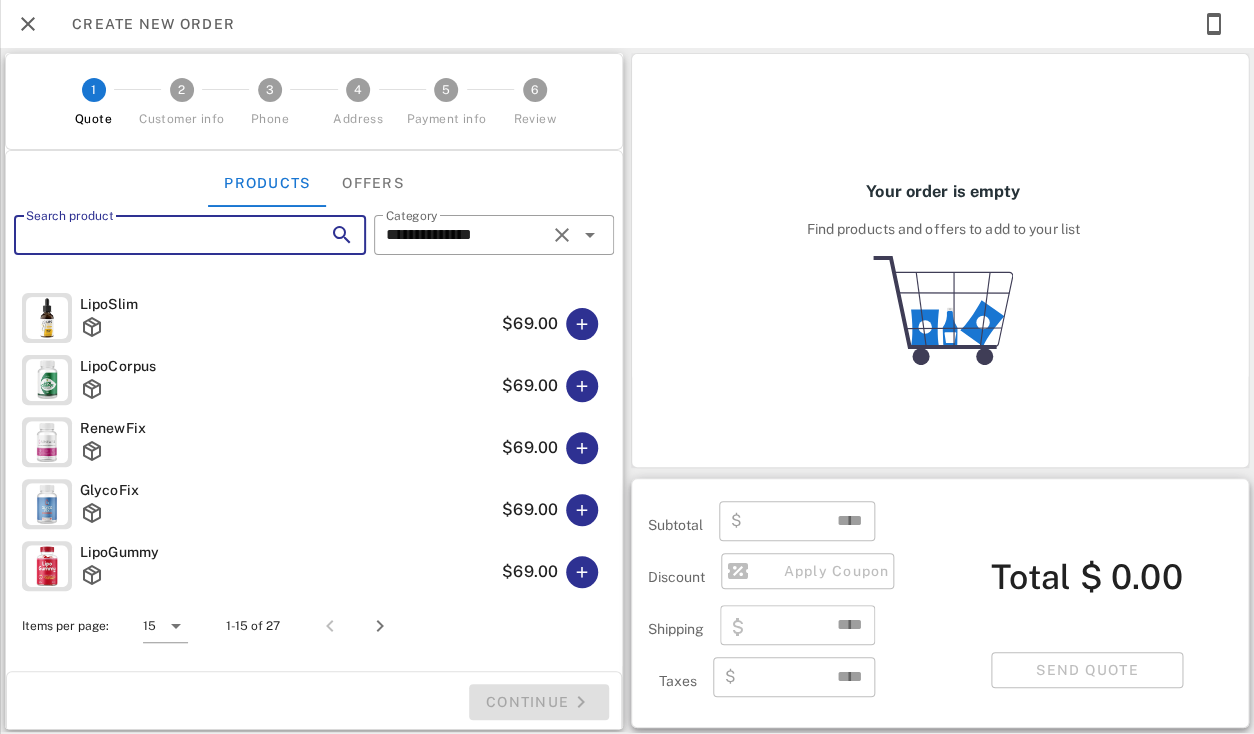 click on "Search product" at bounding box center [162, 235] 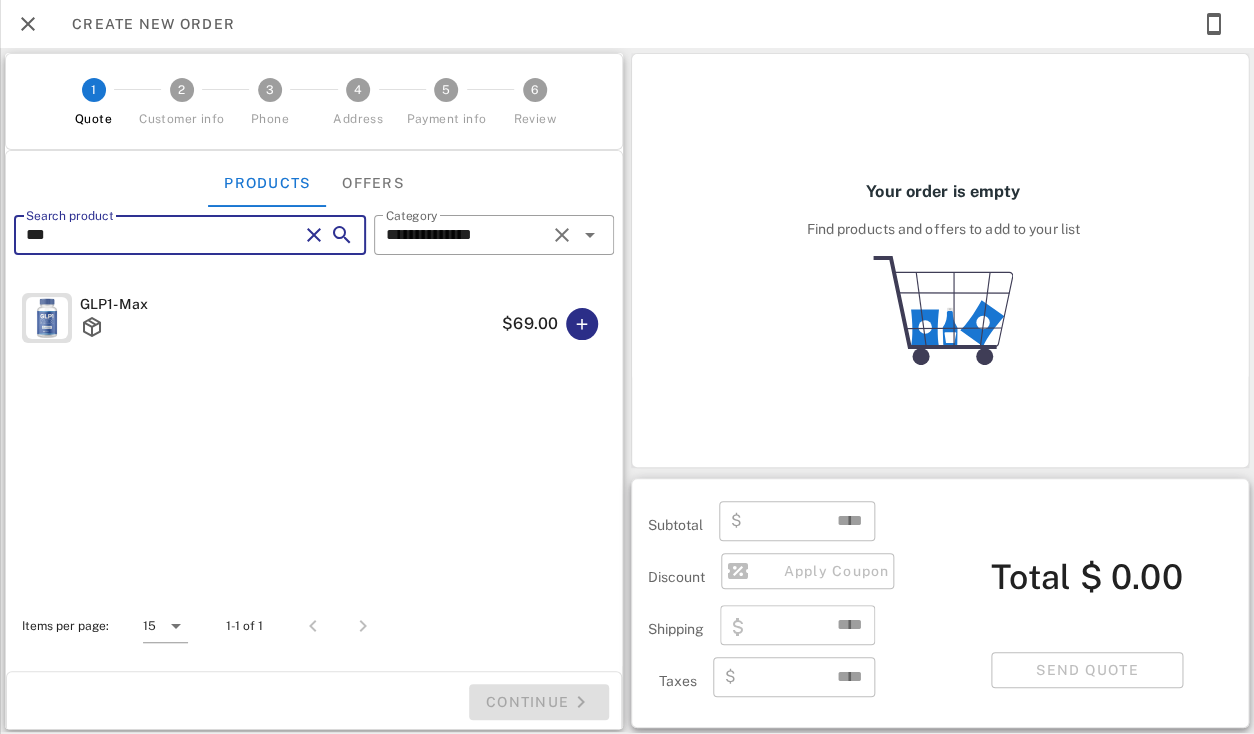 type on "***" 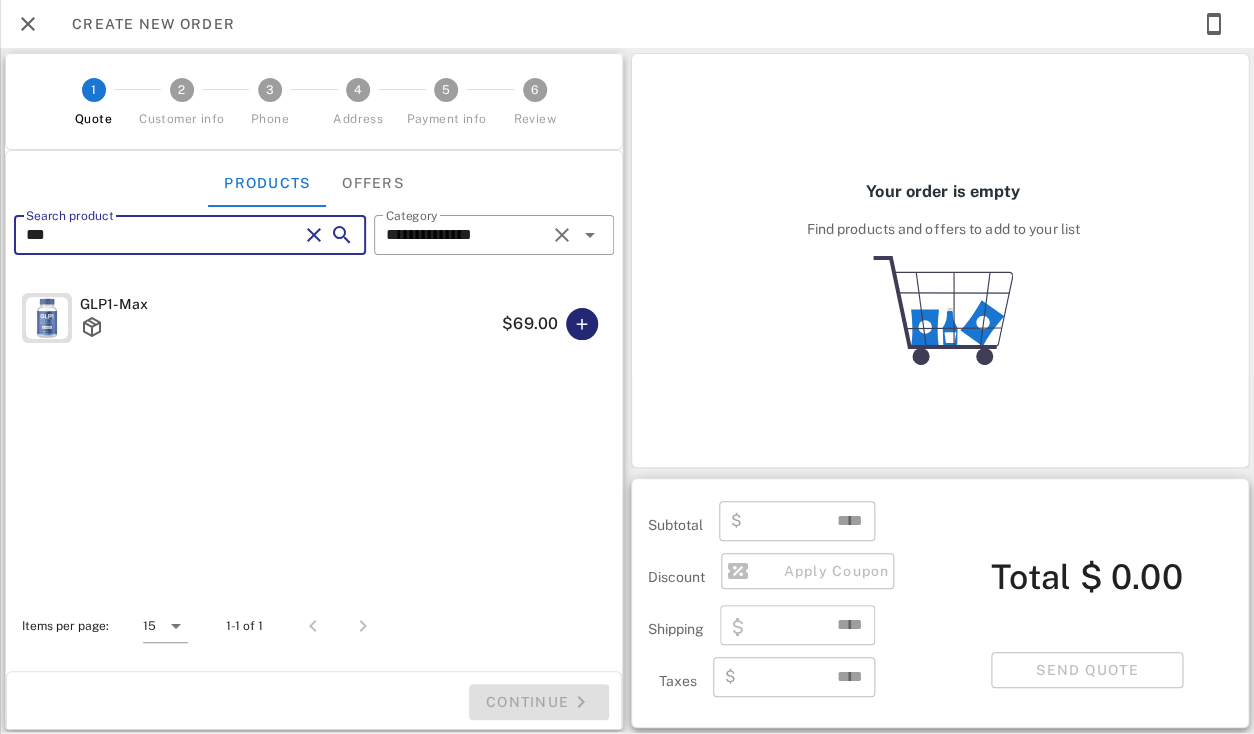 click at bounding box center [582, 324] 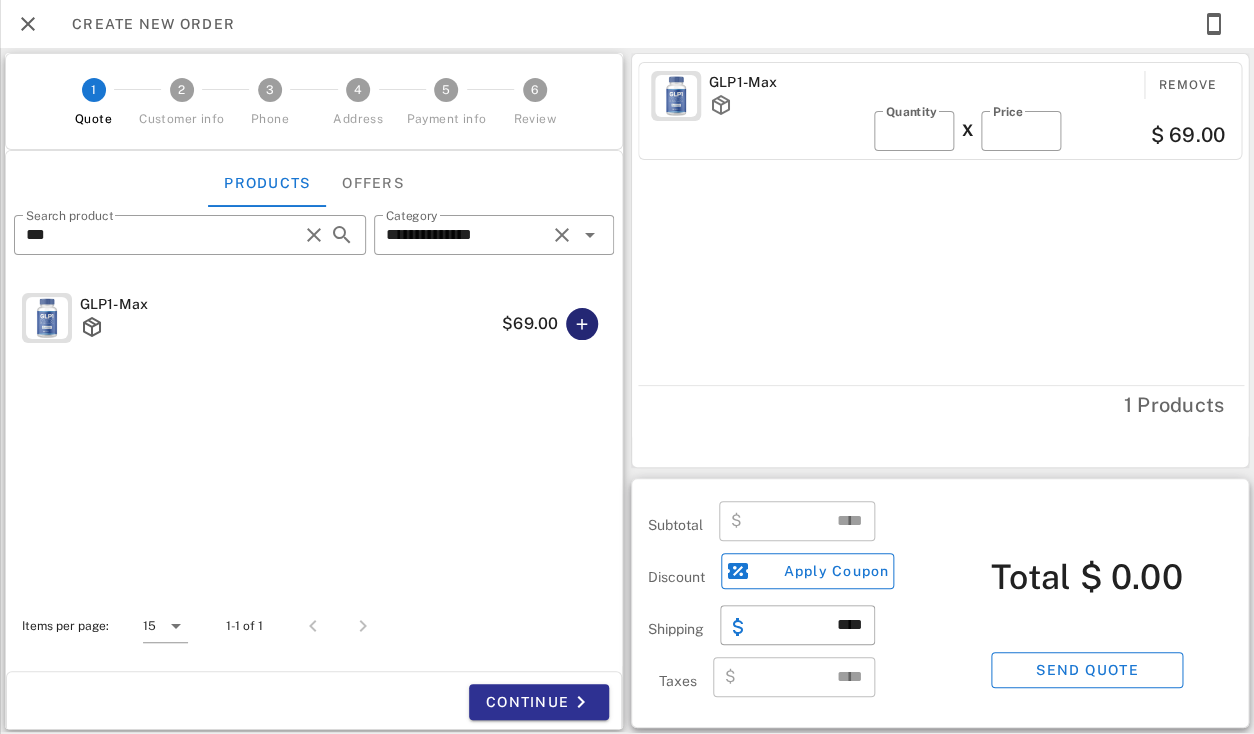 type on "*****" 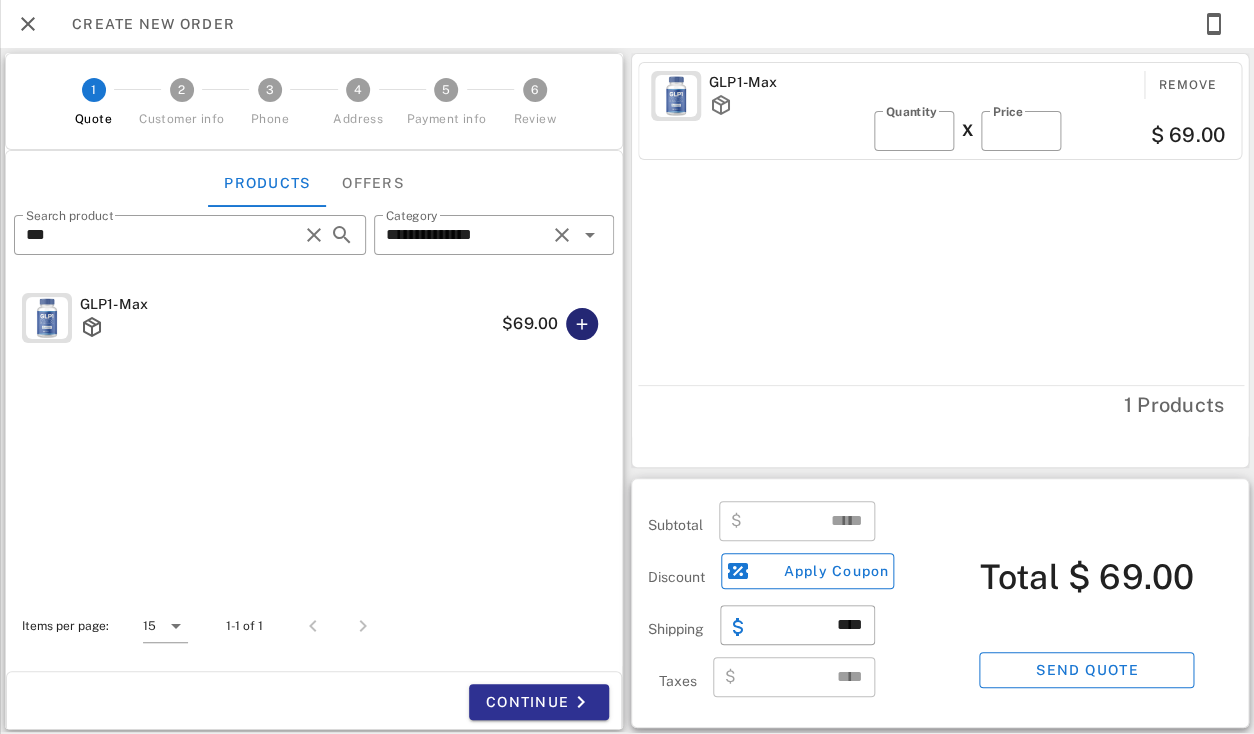 type 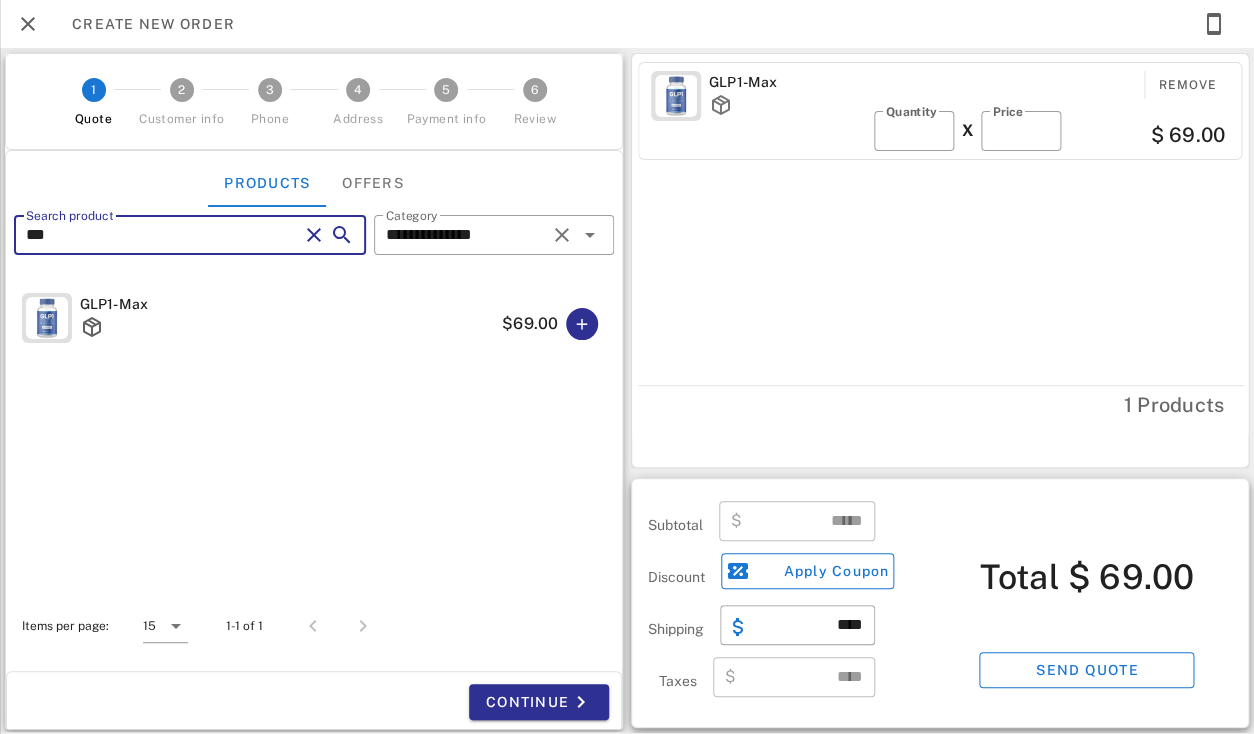 click on "***" at bounding box center (162, 235) 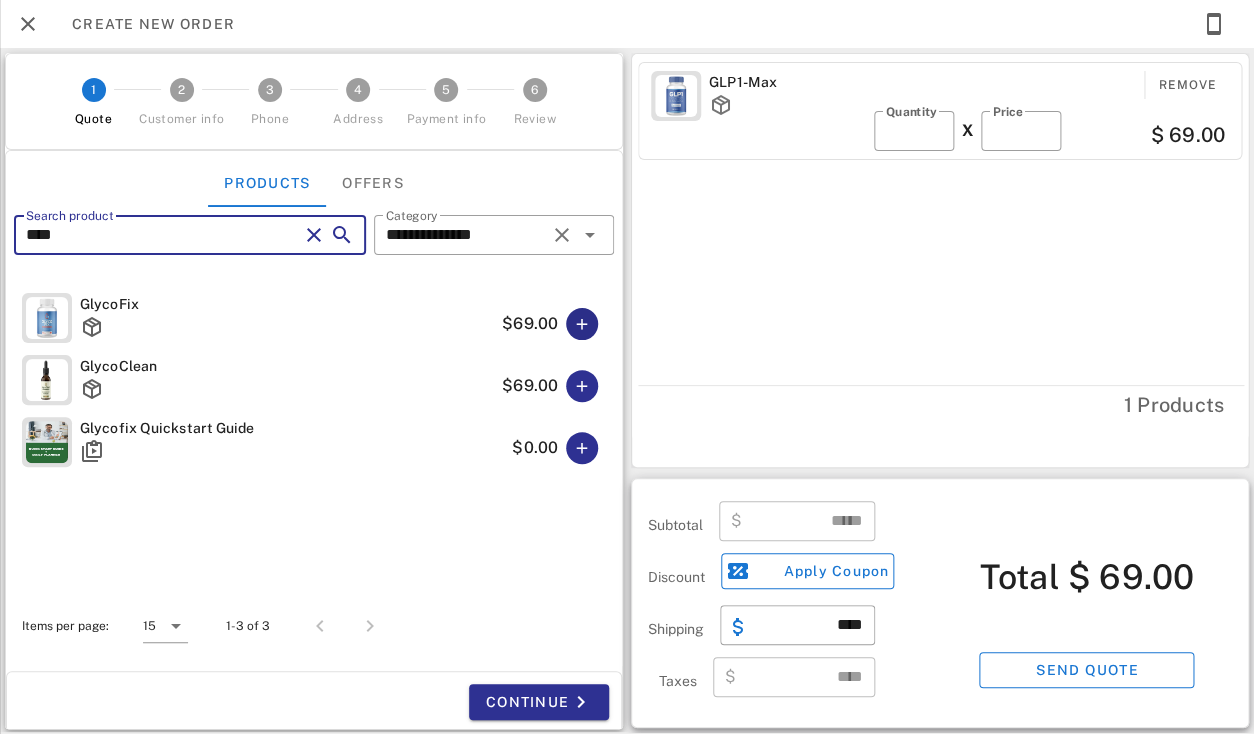 type on "****" 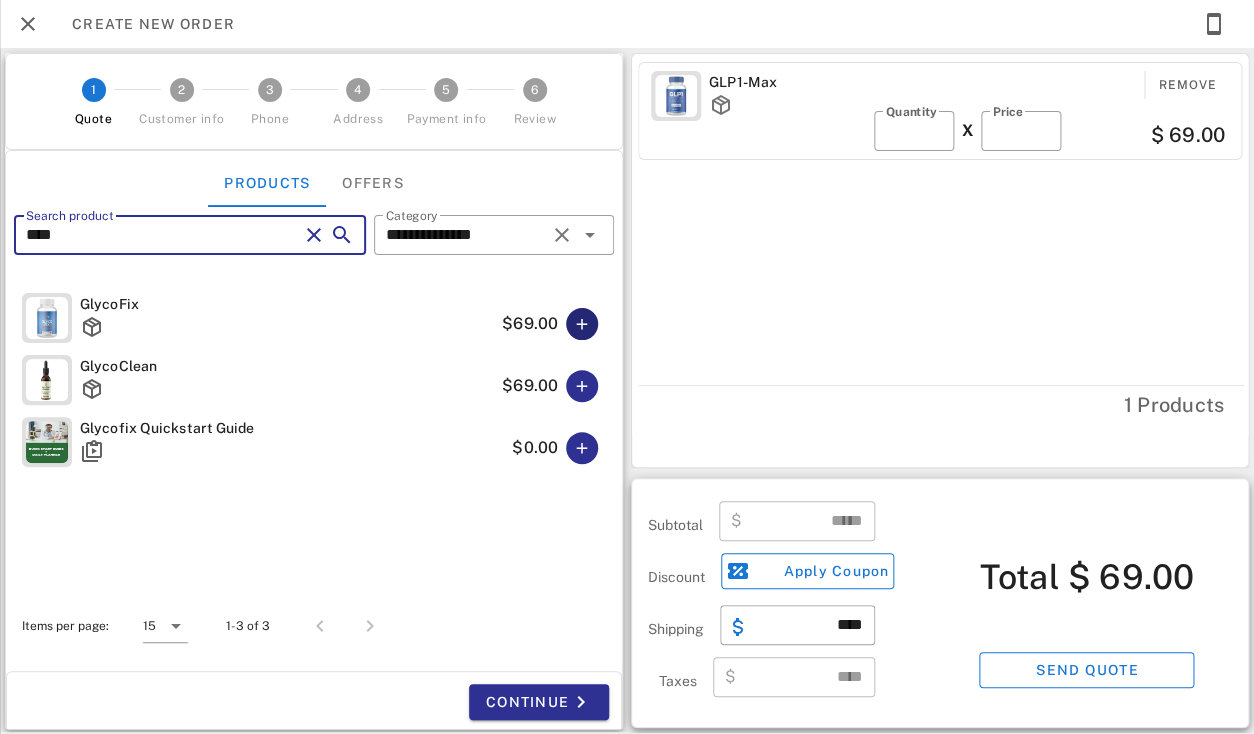 click at bounding box center (582, 324) 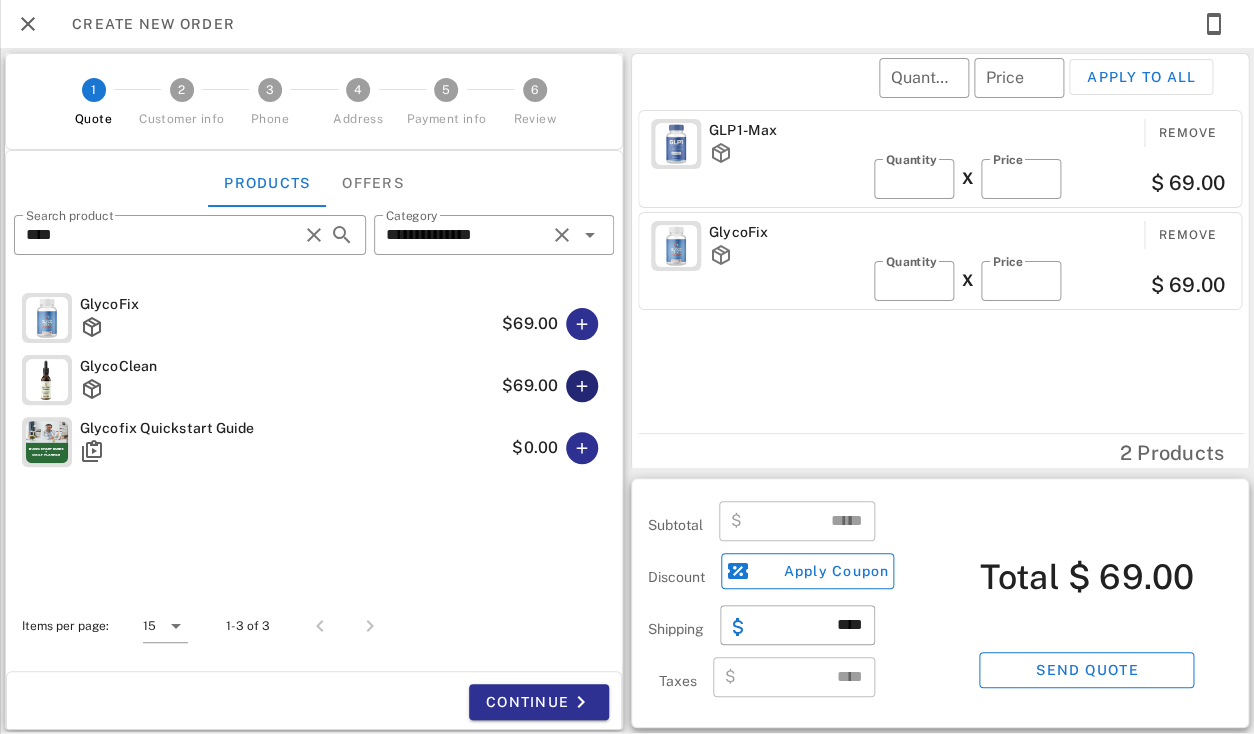 click at bounding box center [582, 386] 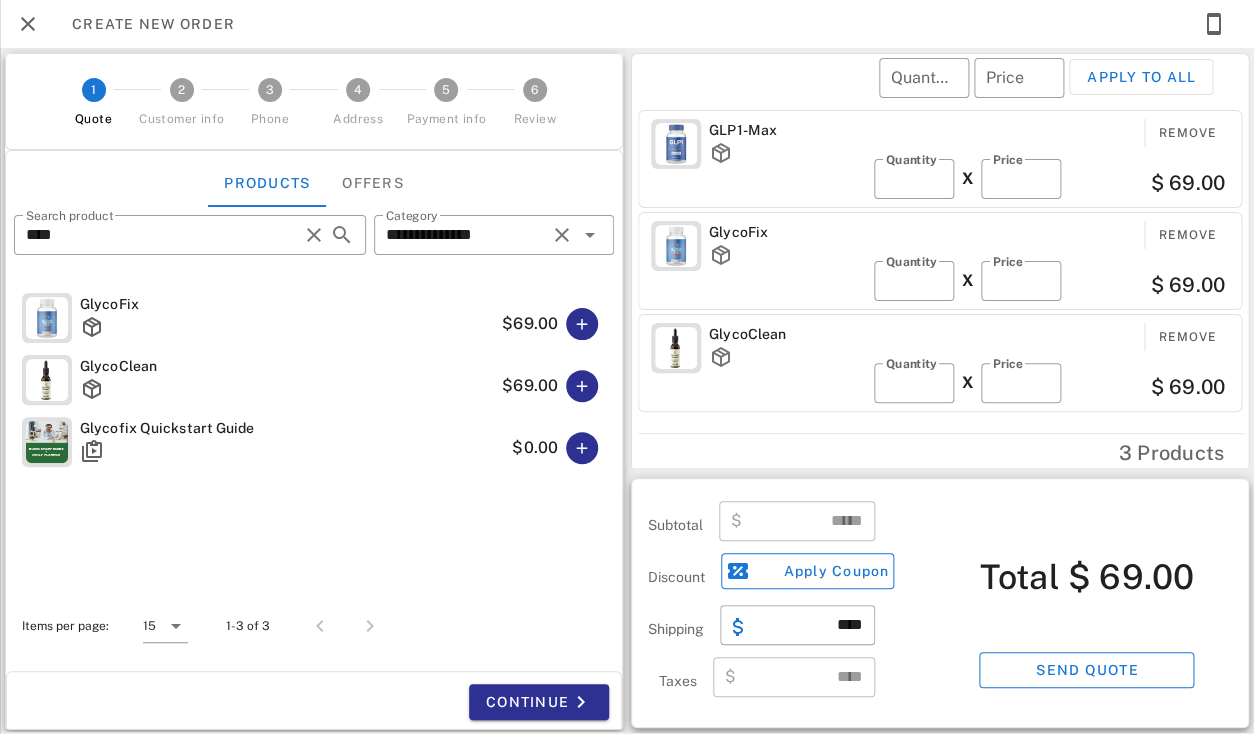 type on "******" 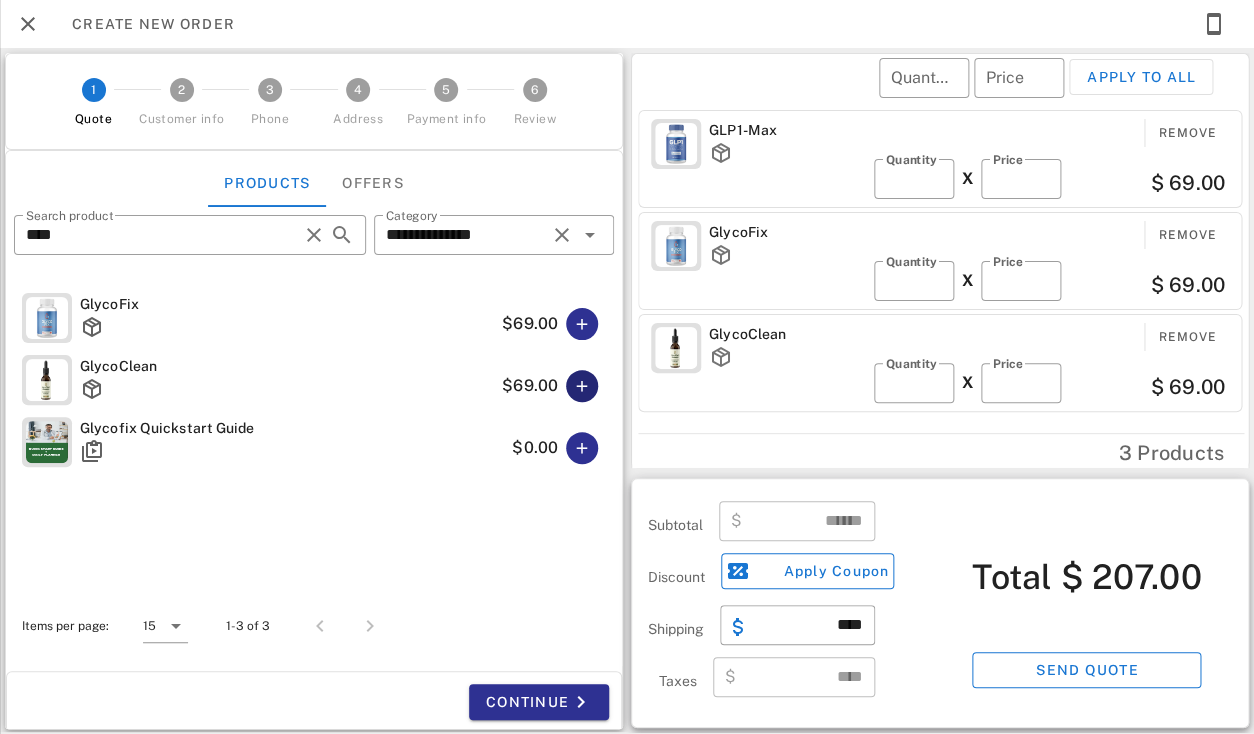 type 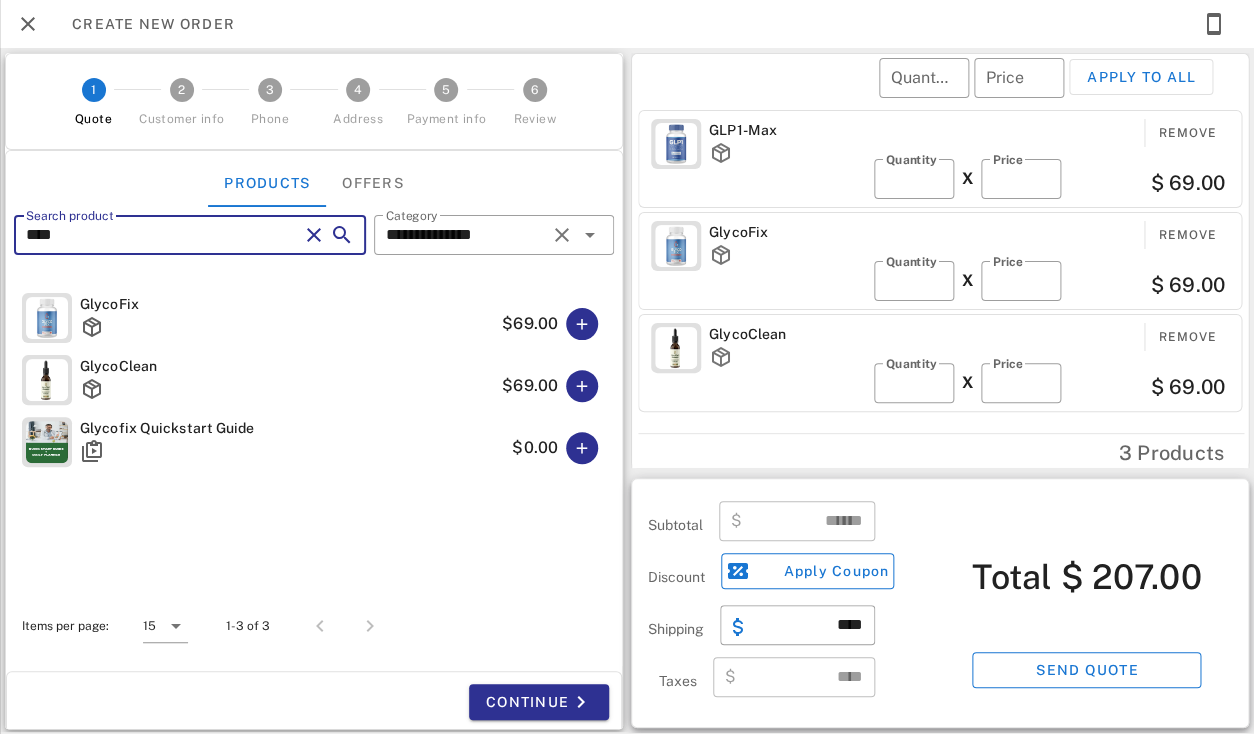 click on "****" at bounding box center (162, 235) 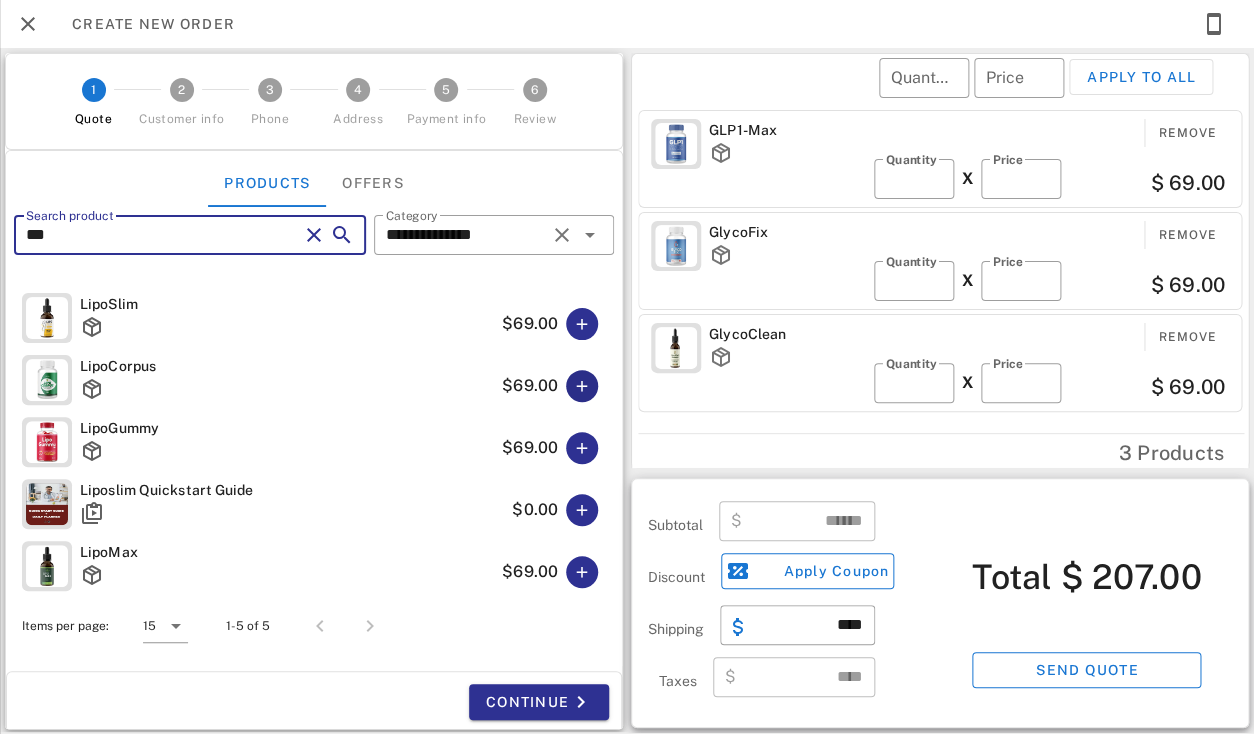 type on "***" 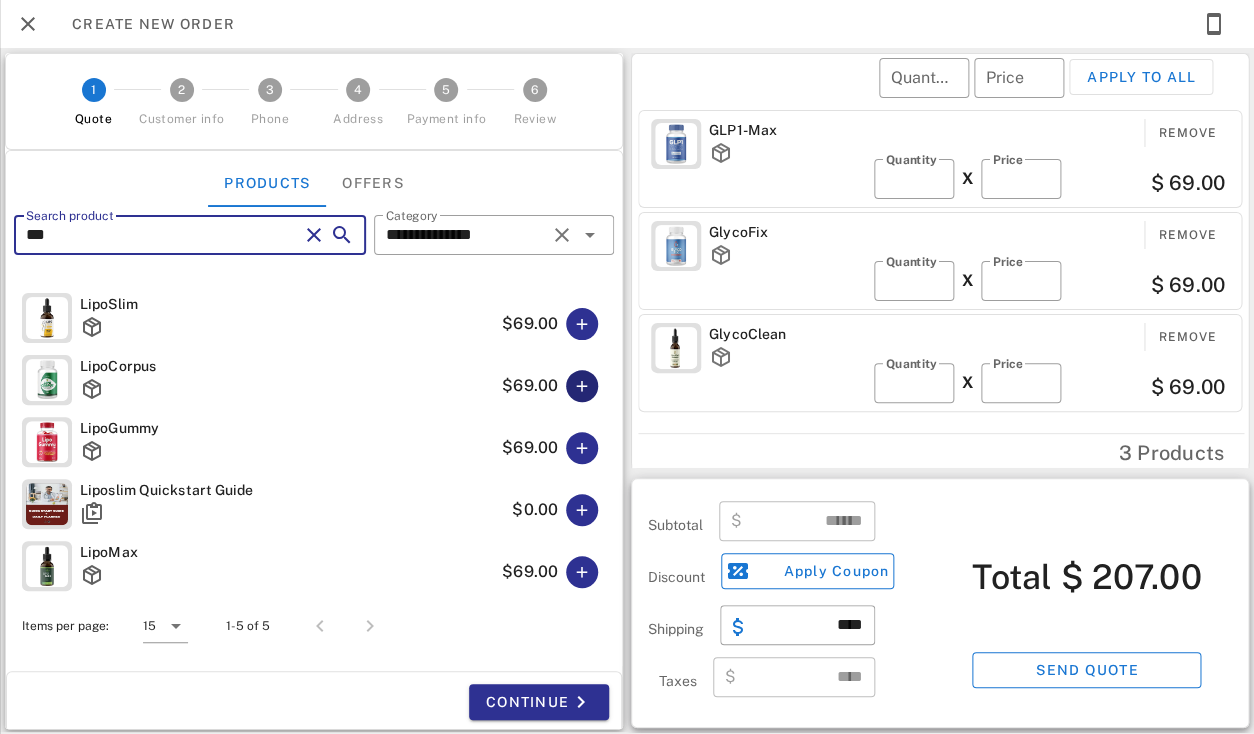 click at bounding box center (582, 386) 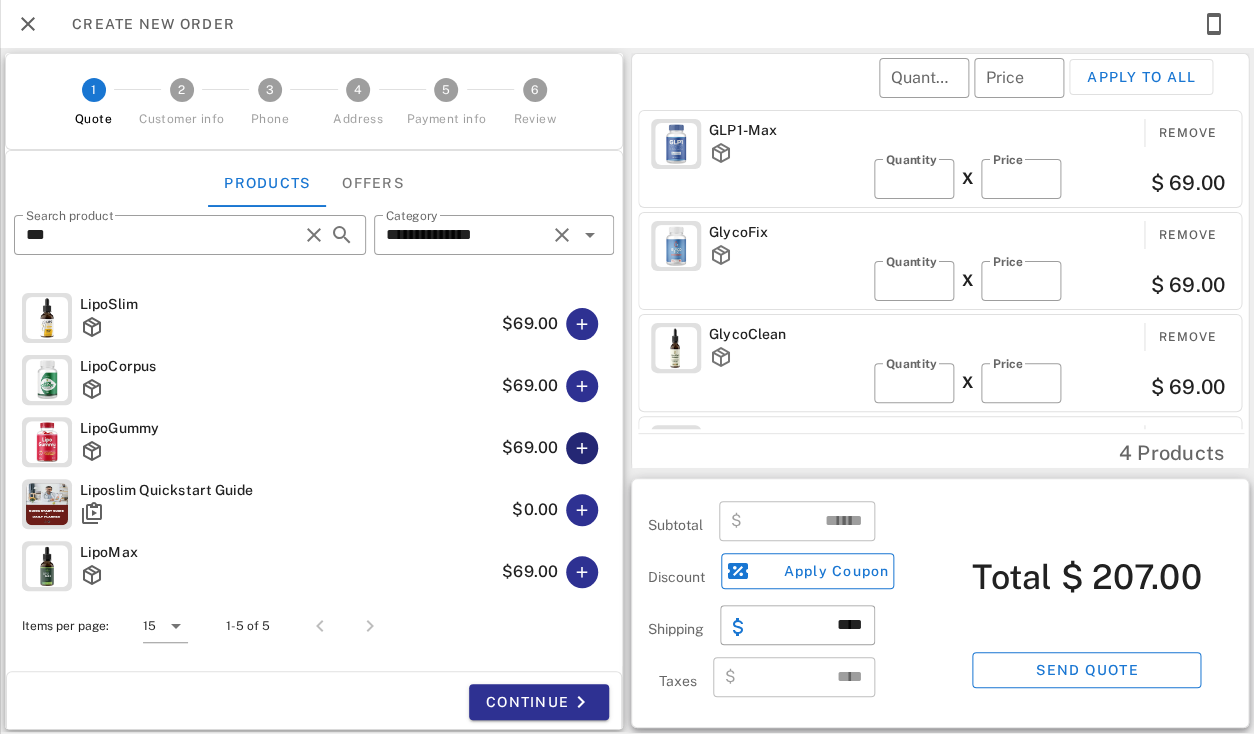 click at bounding box center (582, 448) 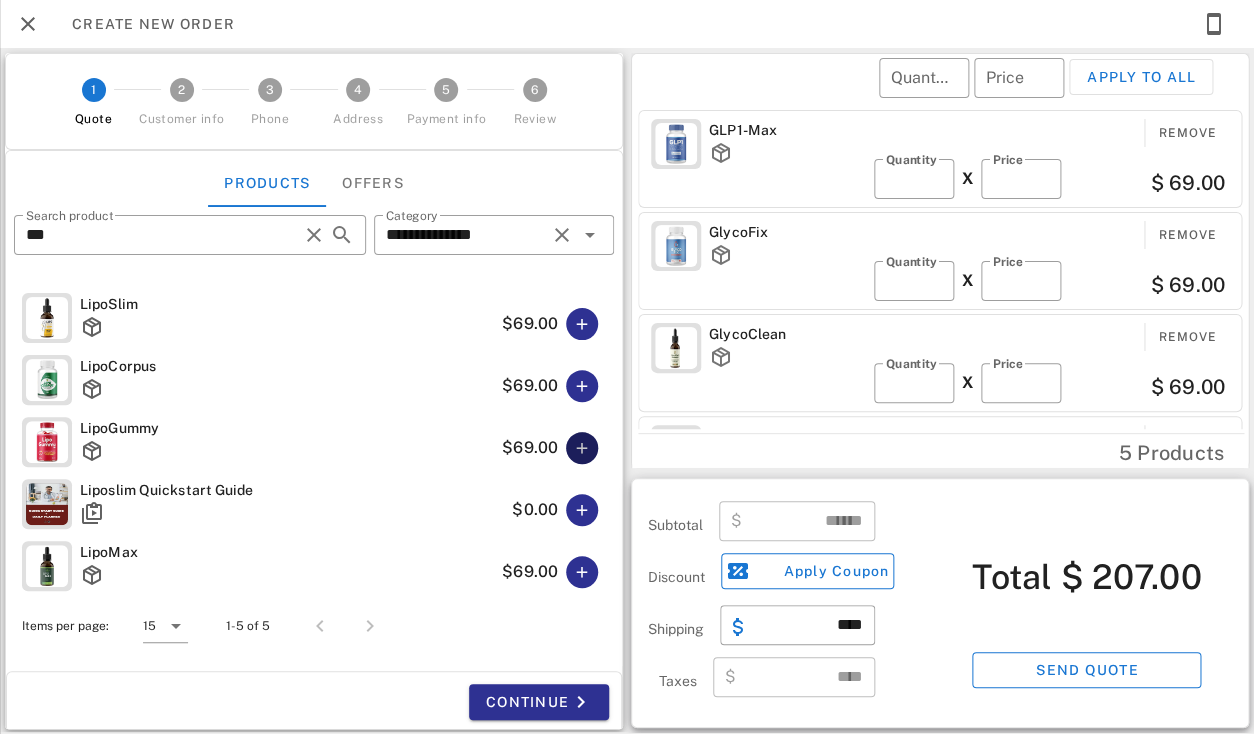 type 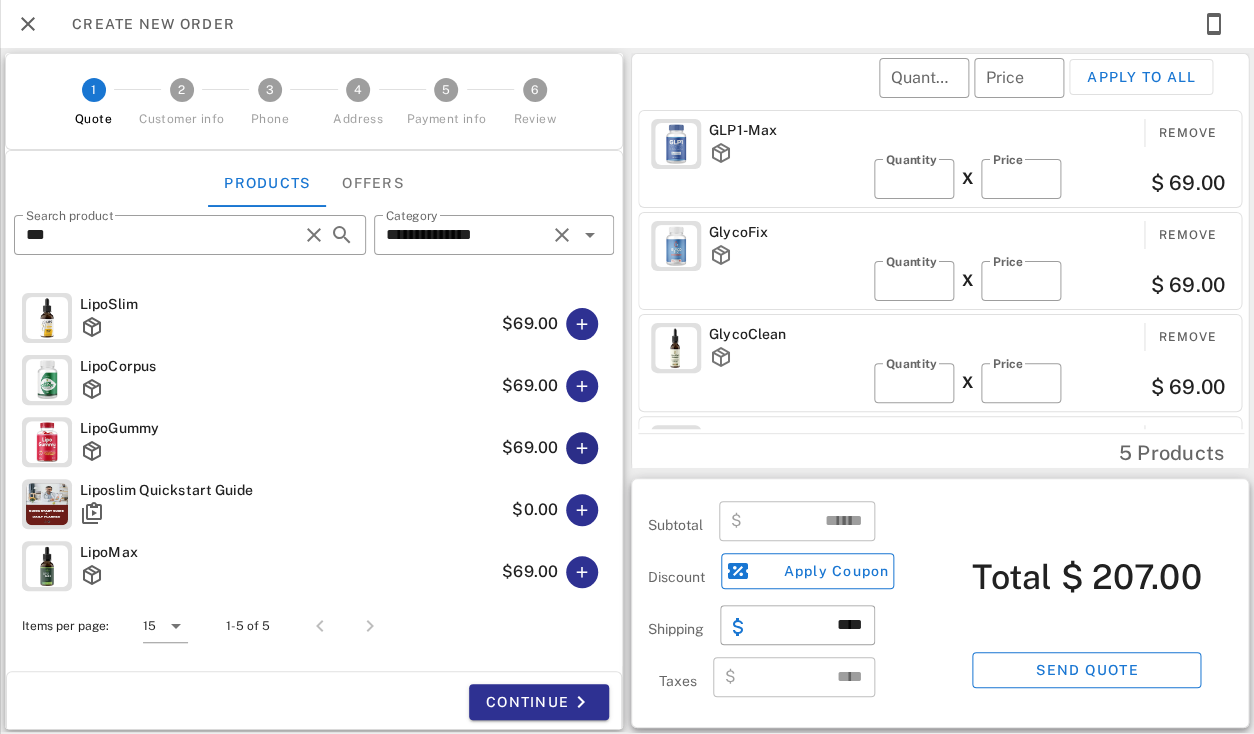 type on "******" 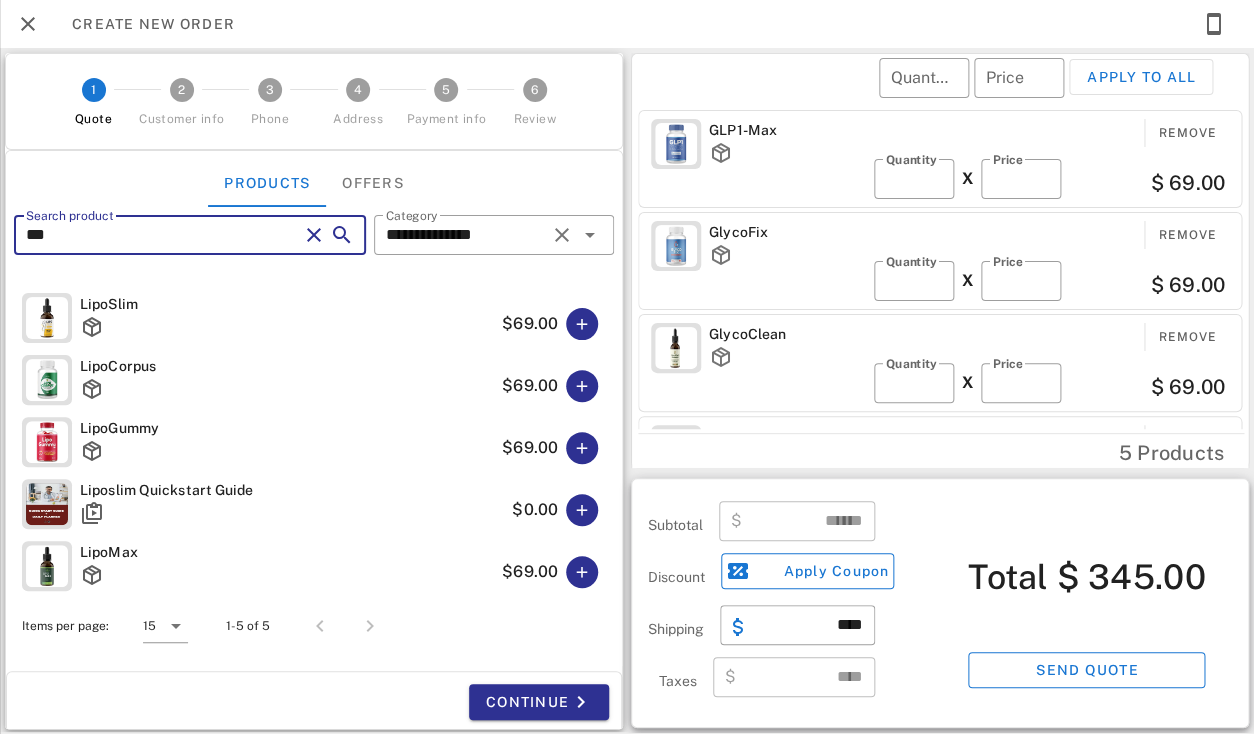 click on "***" at bounding box center [162, 235] 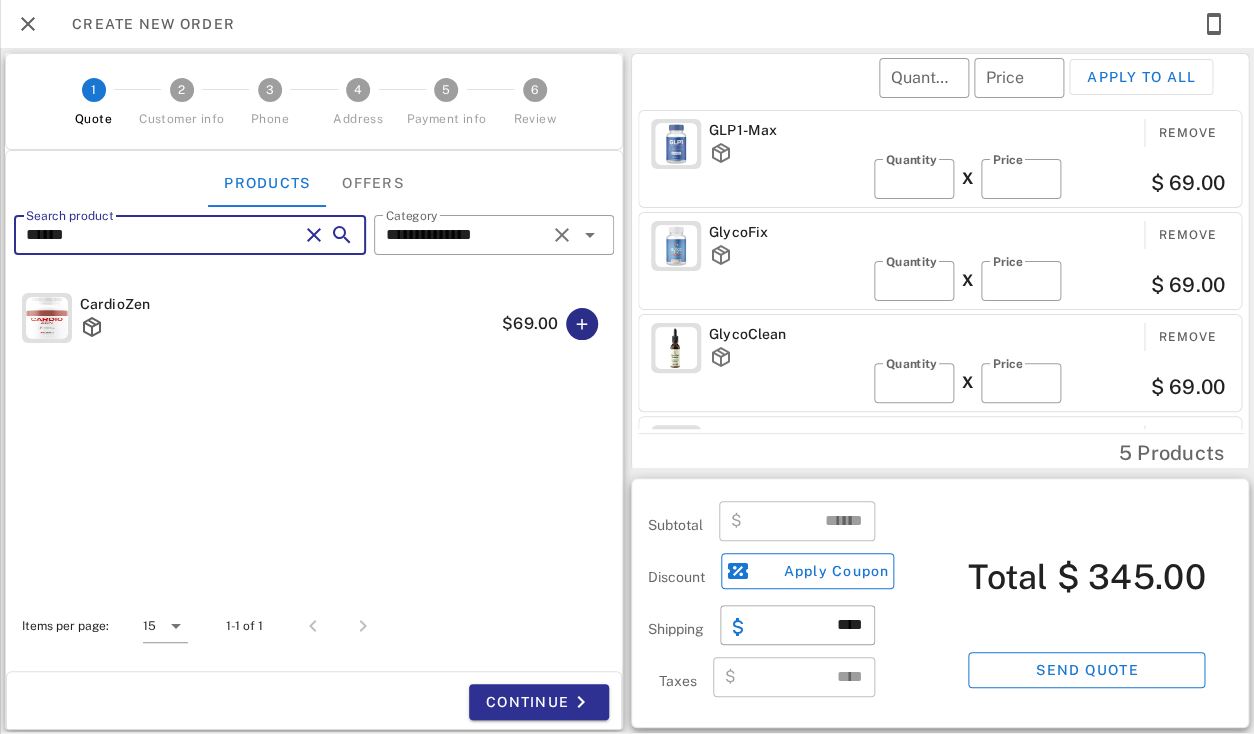 type on "******" 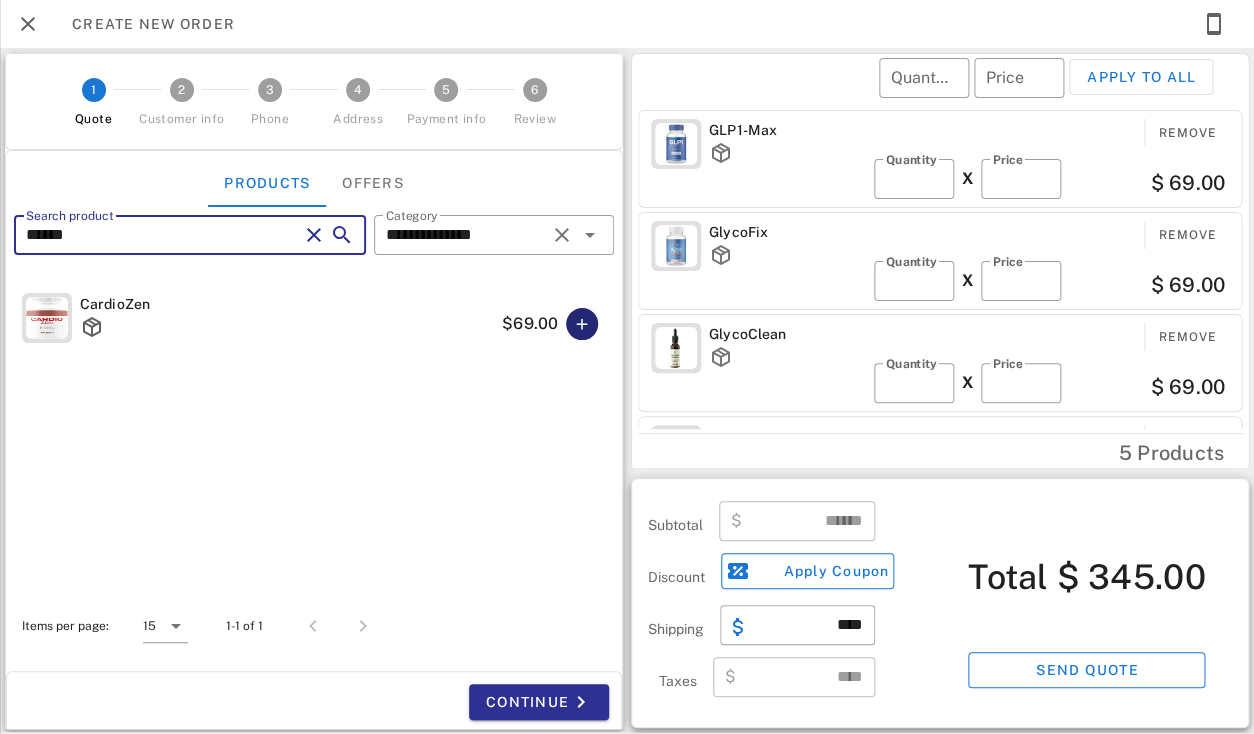 click at bounding box center [582, 324] 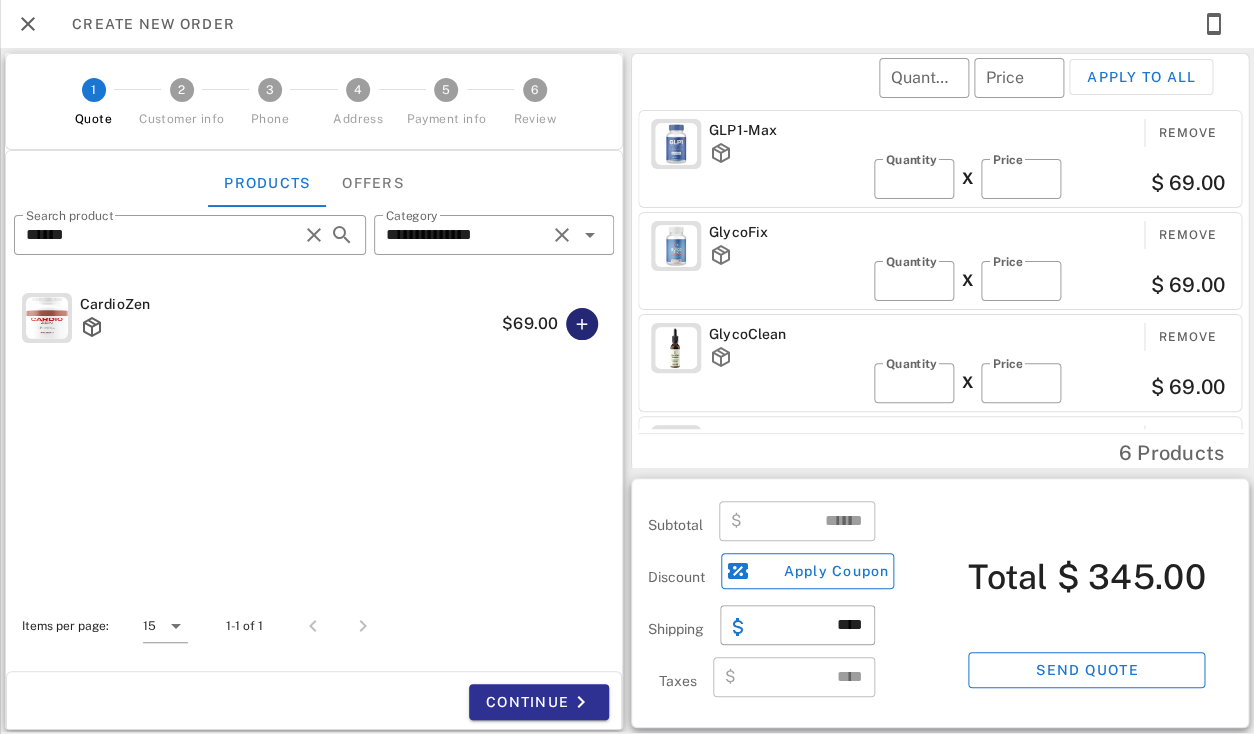 type on "******" 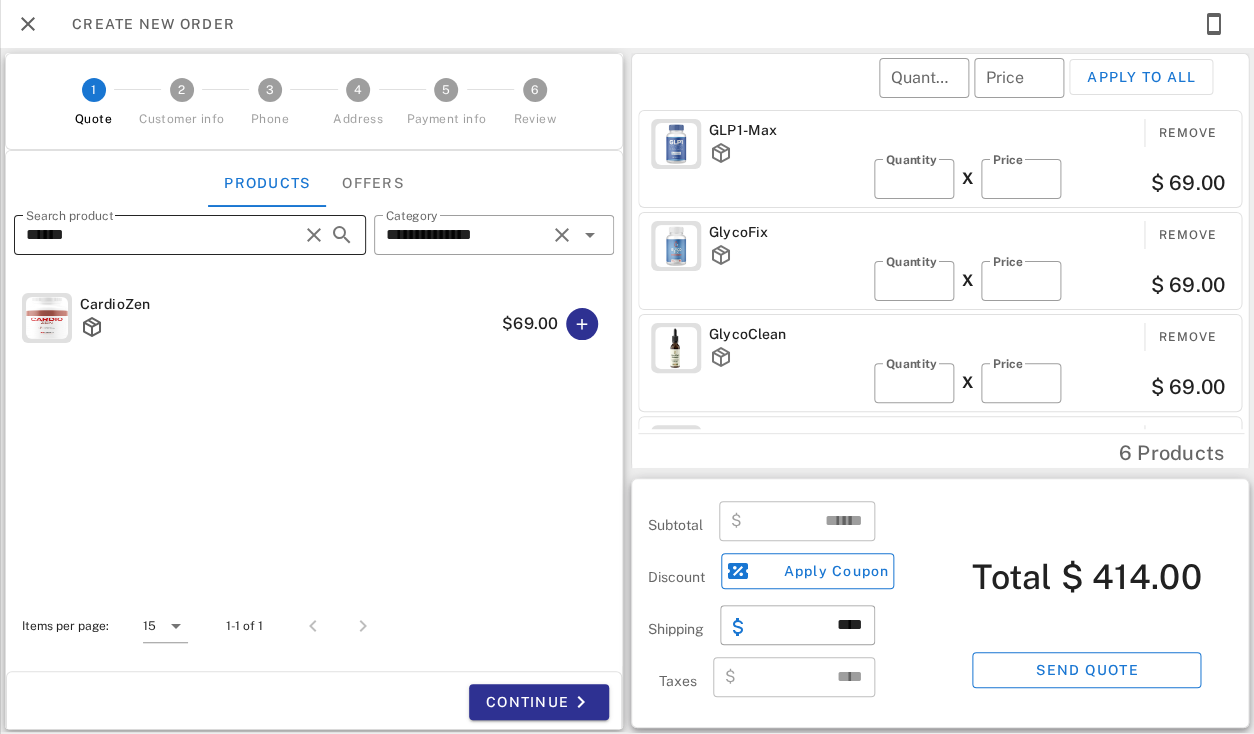 click on "******" at bounding box center (162, 235) 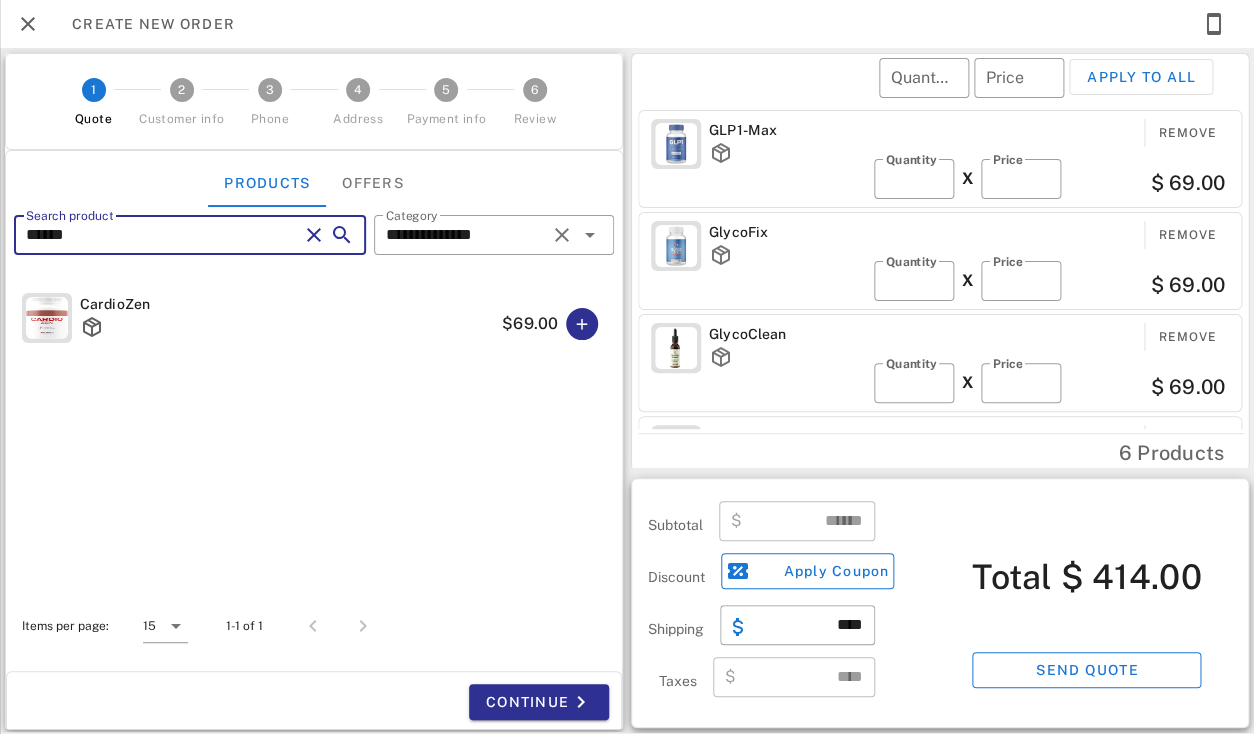 click on "******" at bounding box center (162, 235) 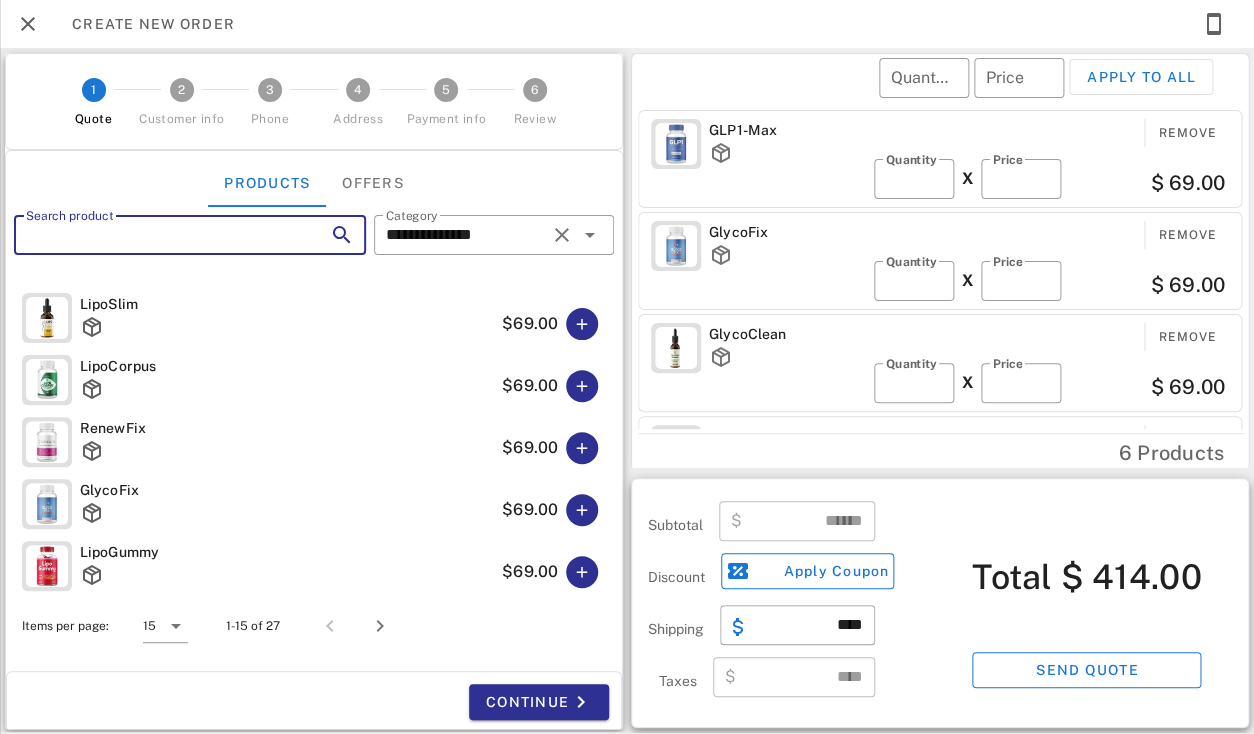 scroll, scrollTop: 294, scrollLeft: 0, axis: vertical 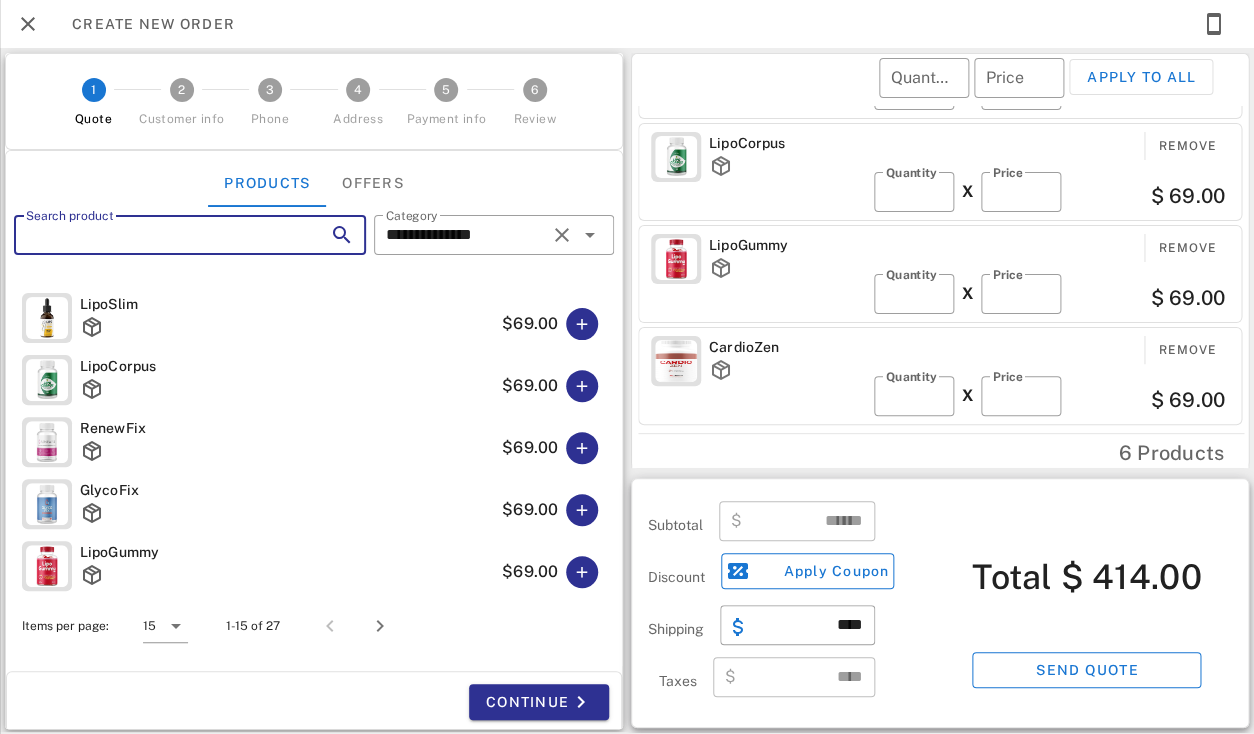 click on "Search product" at bounding box center (162, 235) 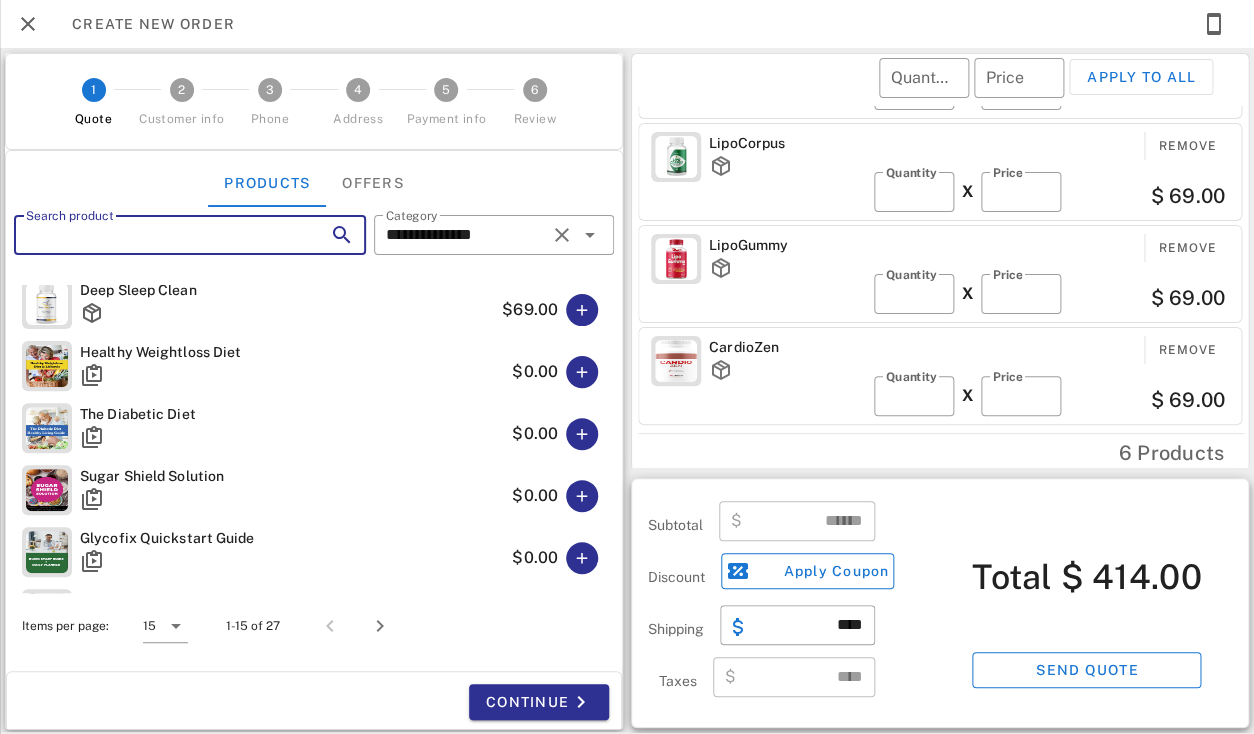 scroll, scrollTop: 638, scrollLeft: 0, axis: vertical 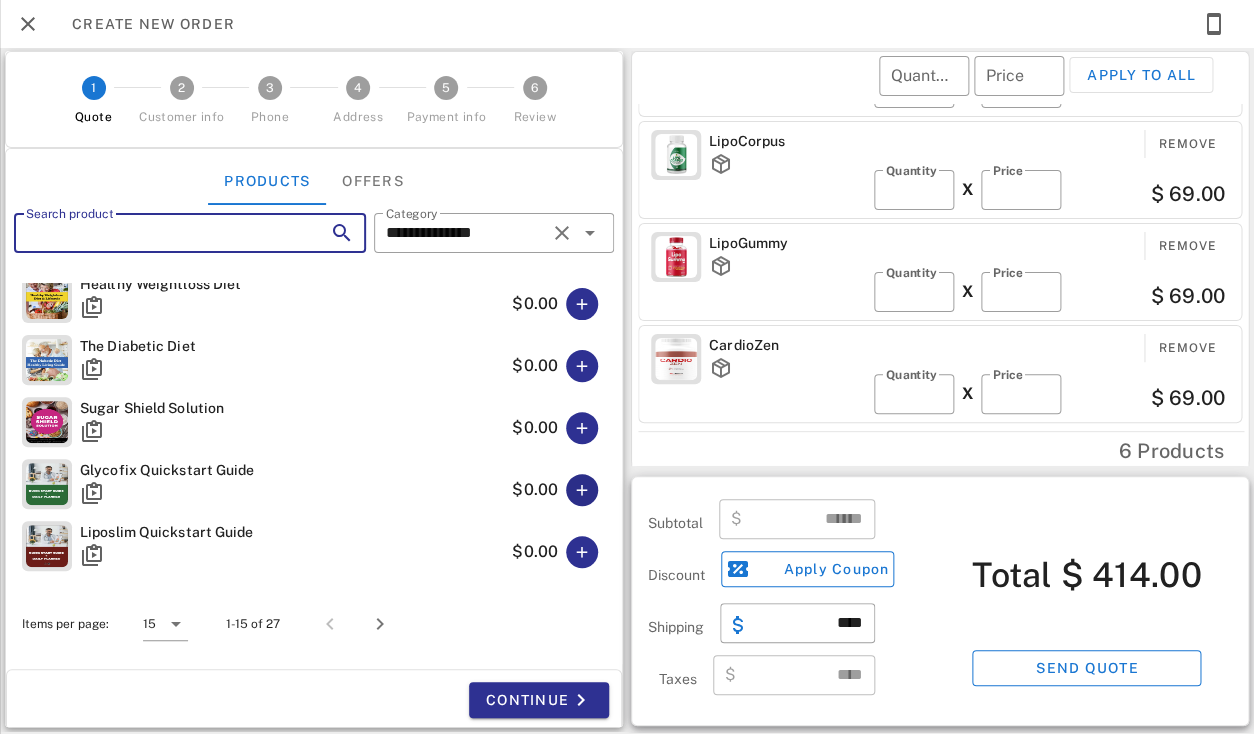 type 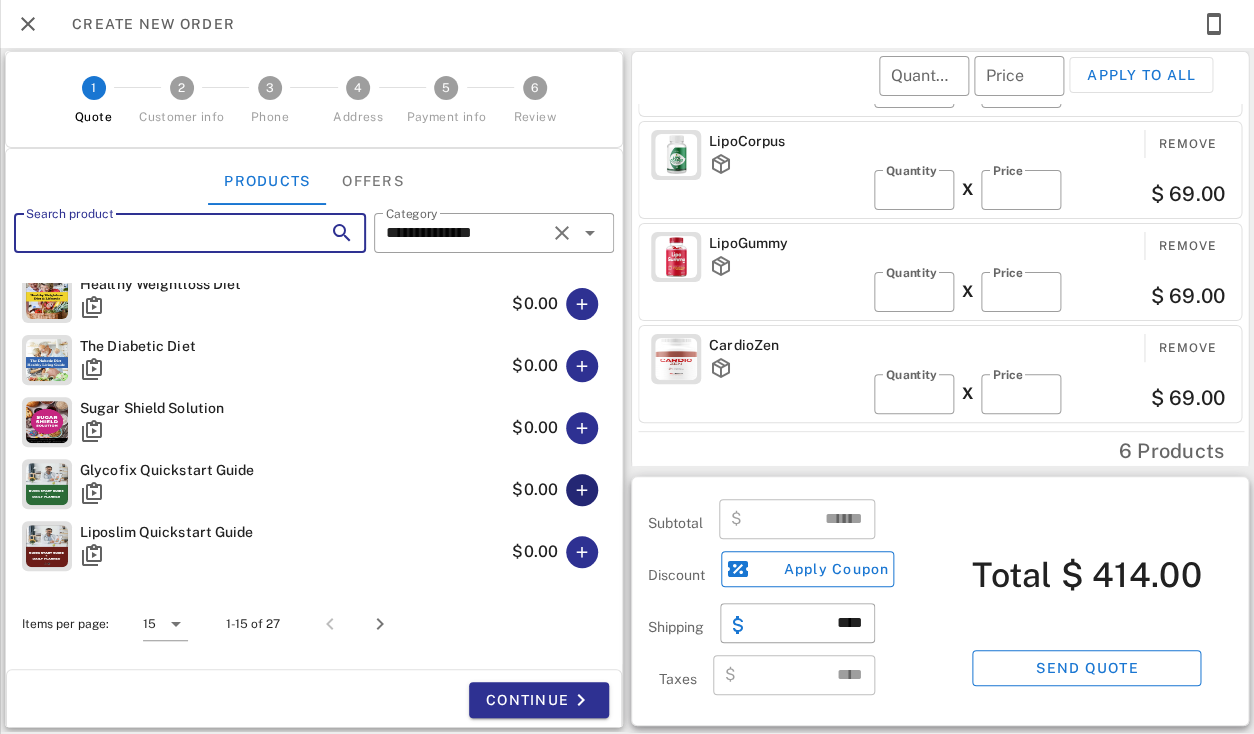 click at bounding box center [582, 490] 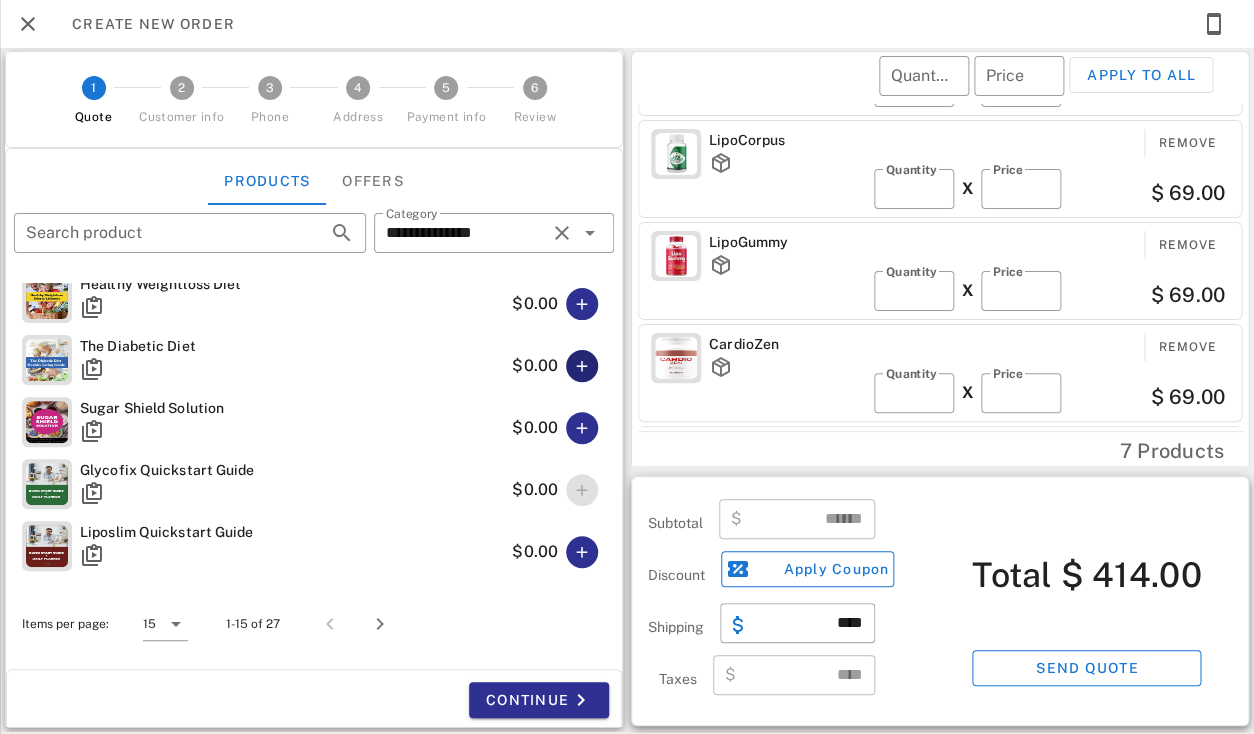 click at bounding box center [582, 366] 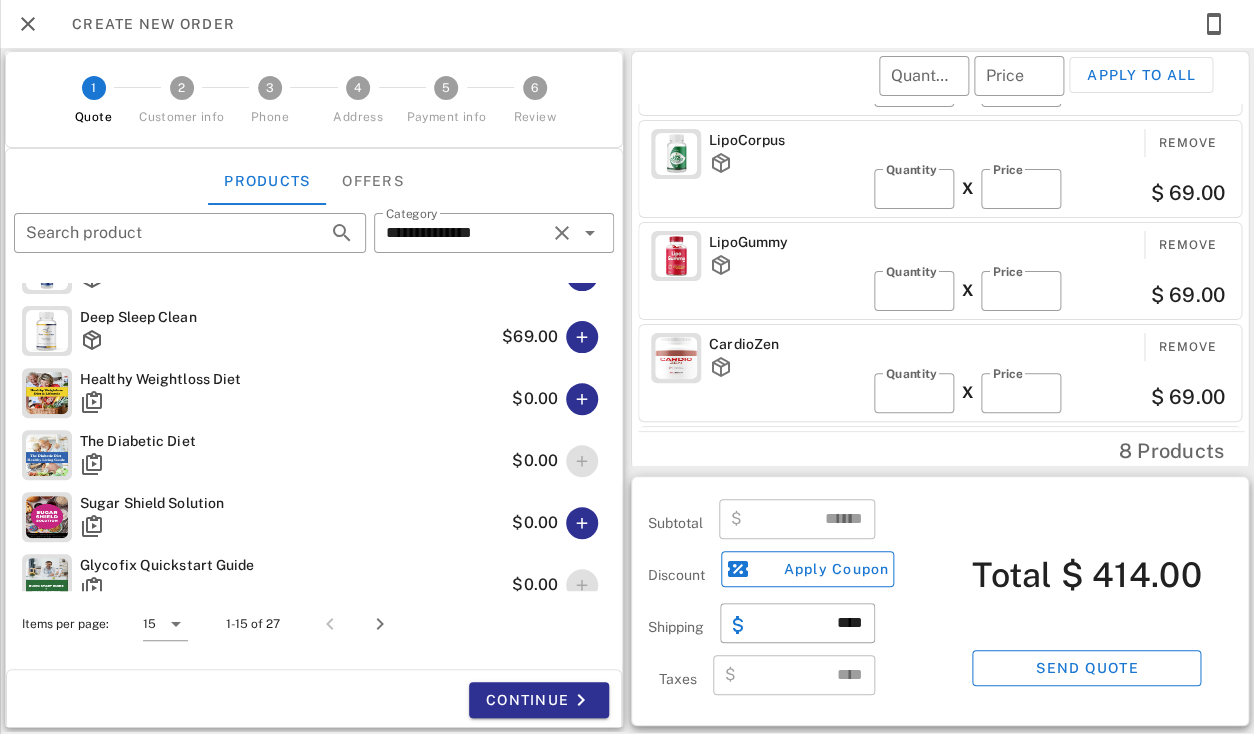 scroll, scrollTop: 544, scrollLeft: 0, axis: vertical 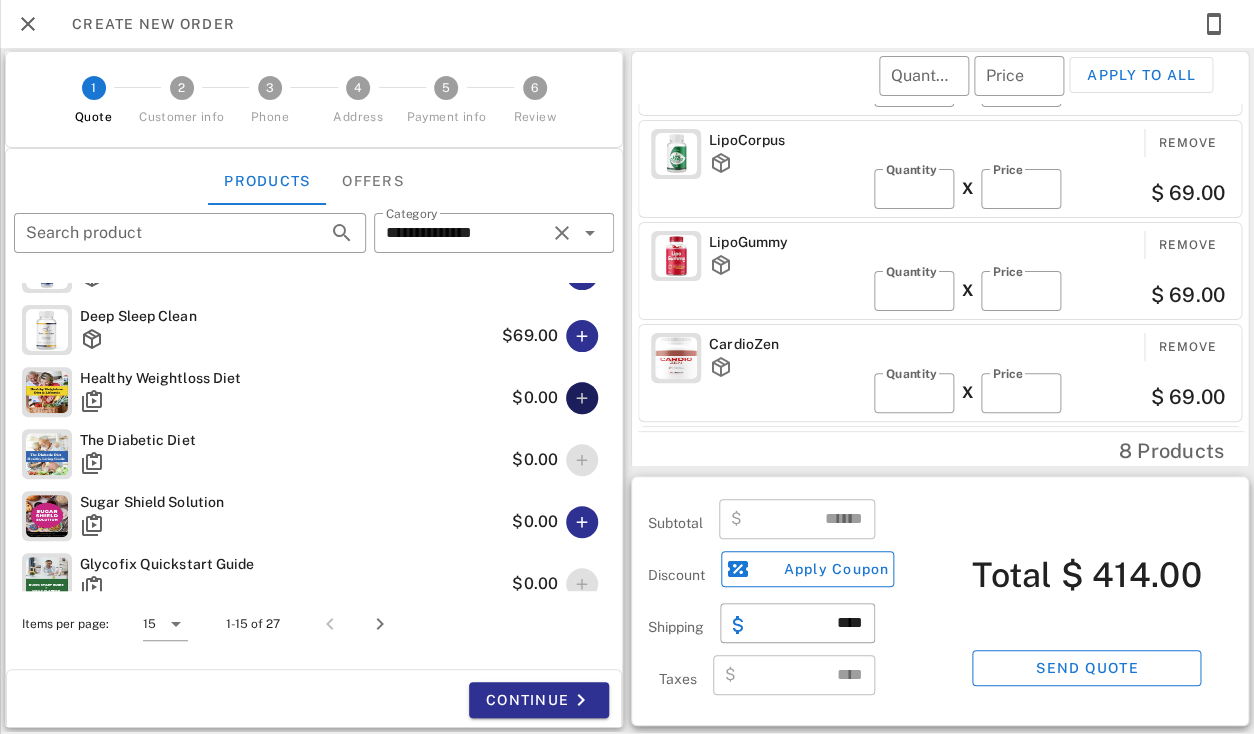 click at bounding box center (582, 398) 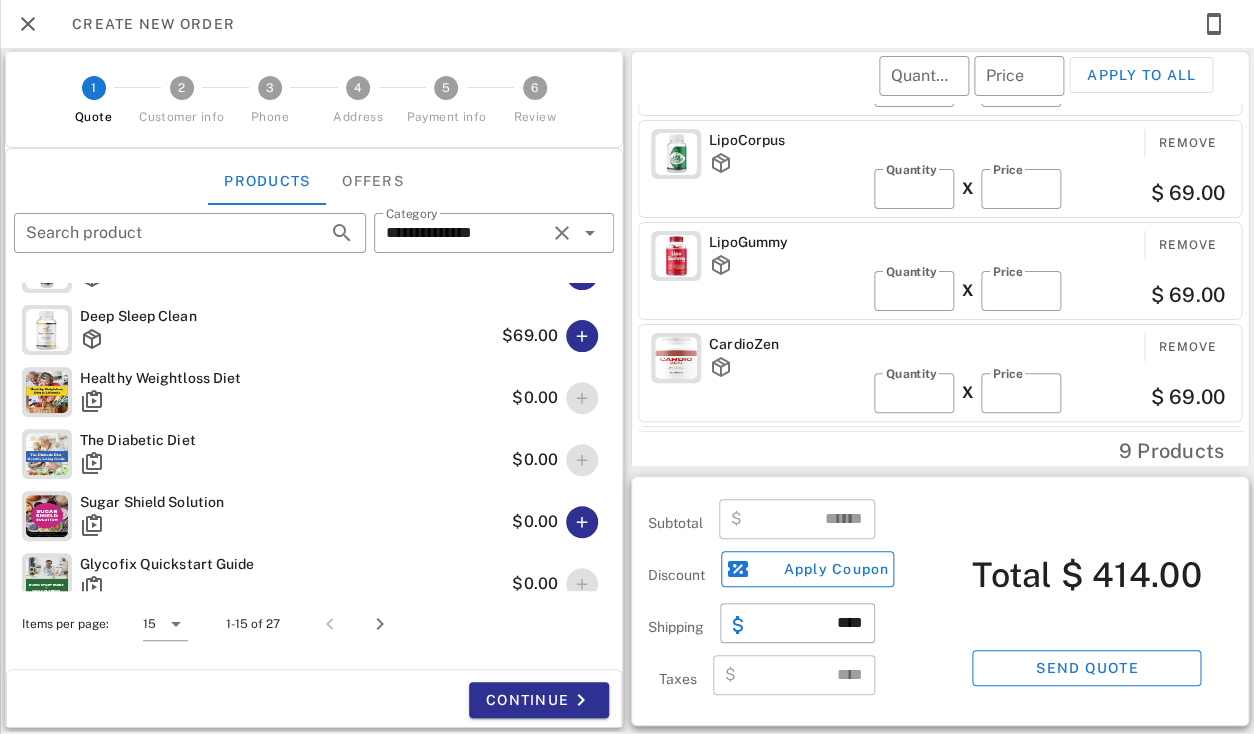 scroll, scrollTop: 638, scrollLeft: 0, axis: vertical 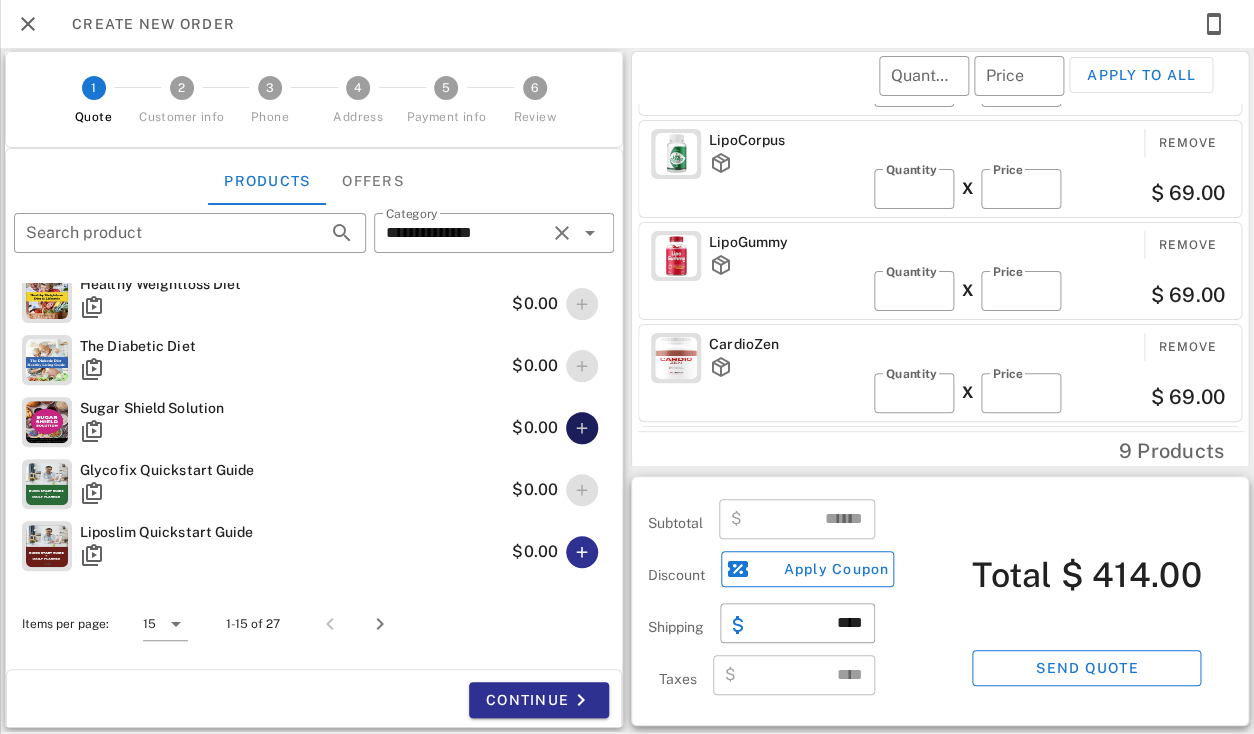 click at bounding box center (582, 428) 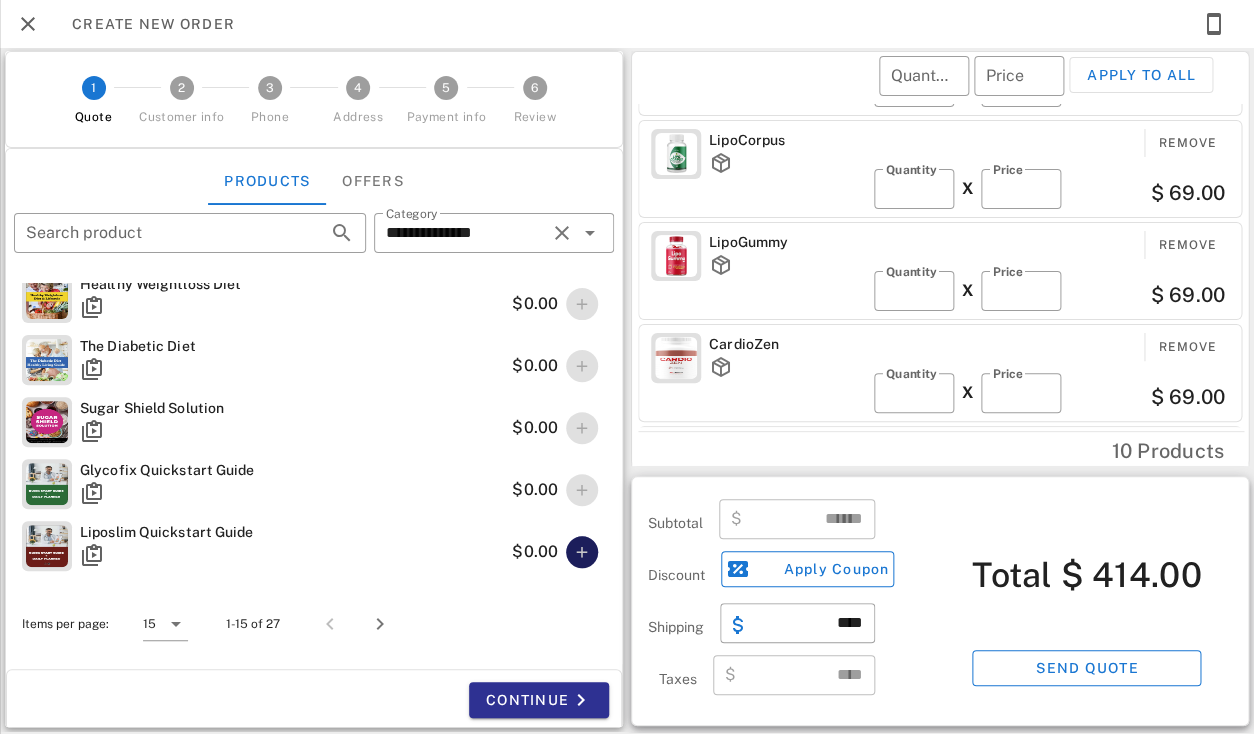 click at bounding box center [582, 552] 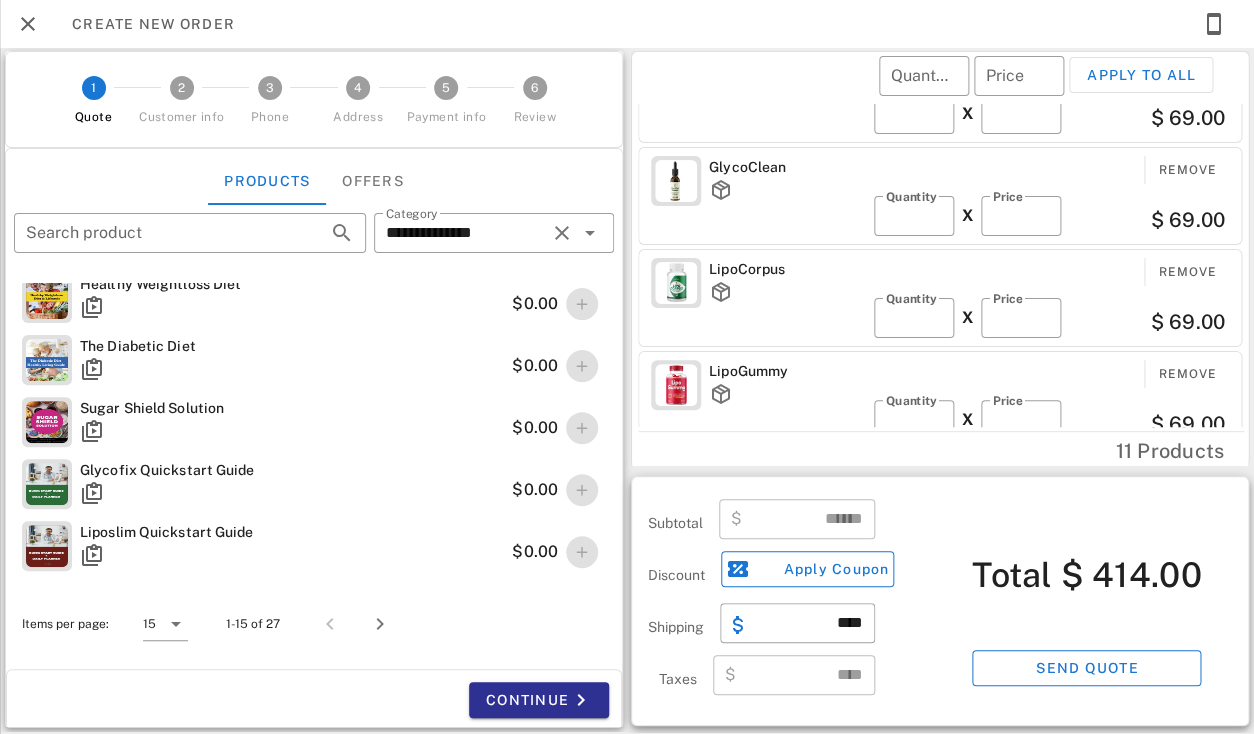 scroll, scrollTop: 0, scrollLeft: 0, axis: both 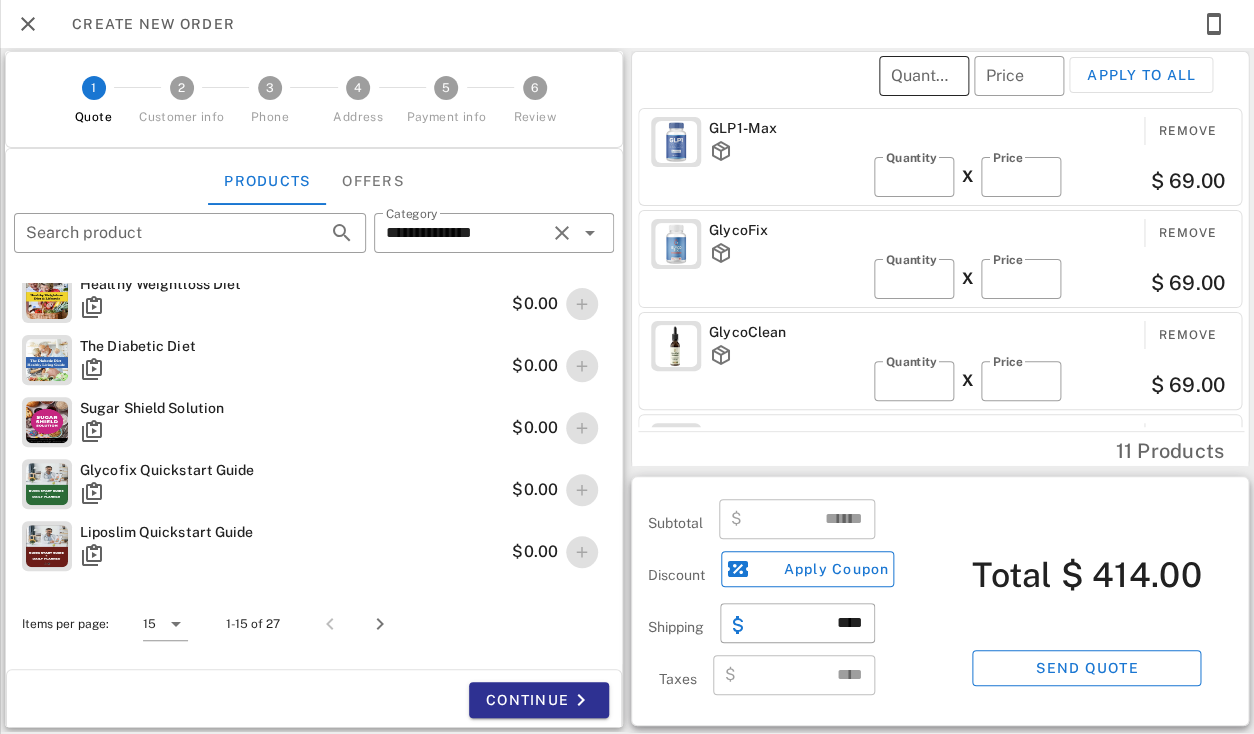 click on "Quantity" at bounding box center (924, 76) 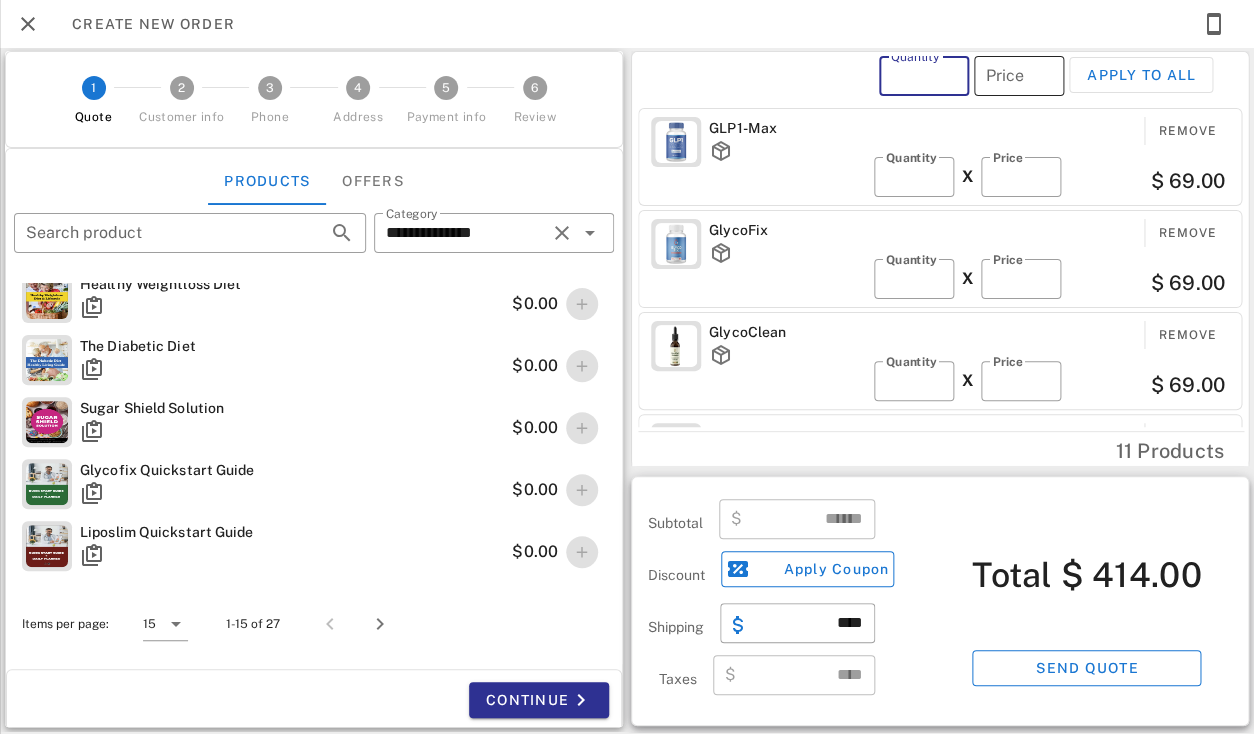 type on "*" 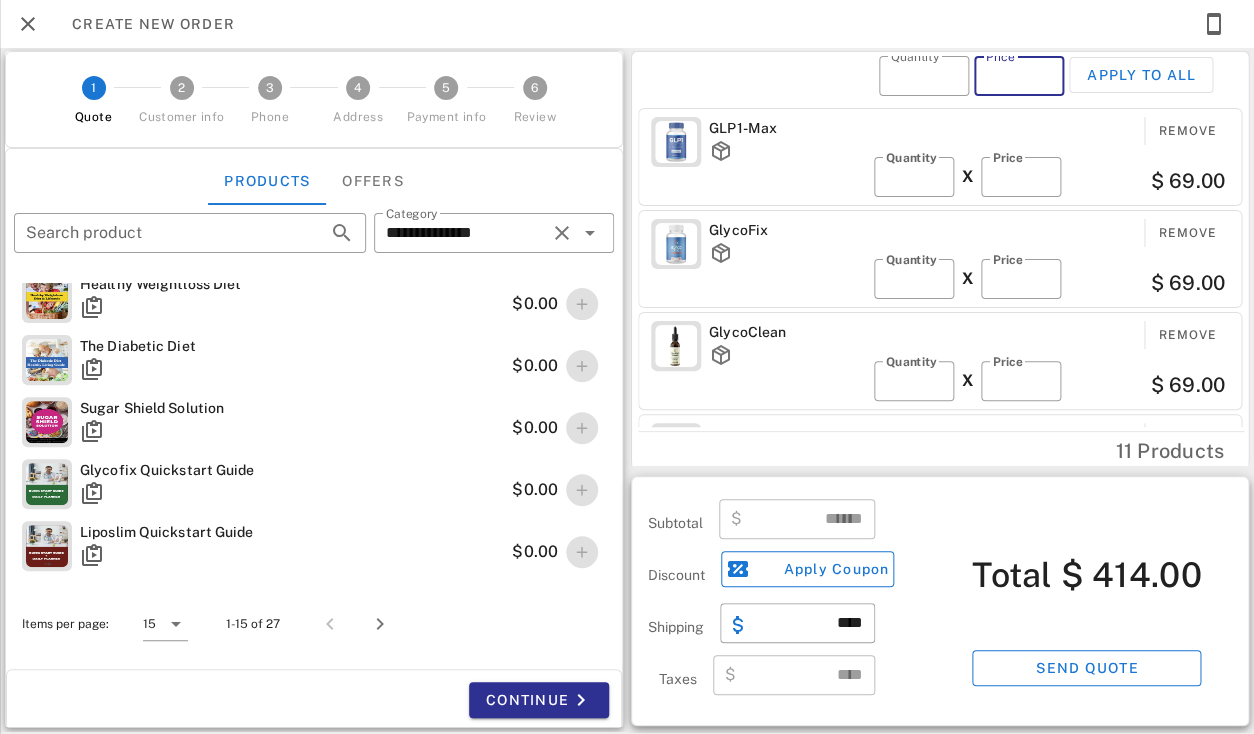 click on "Price" at bounding box center (1019, 76) 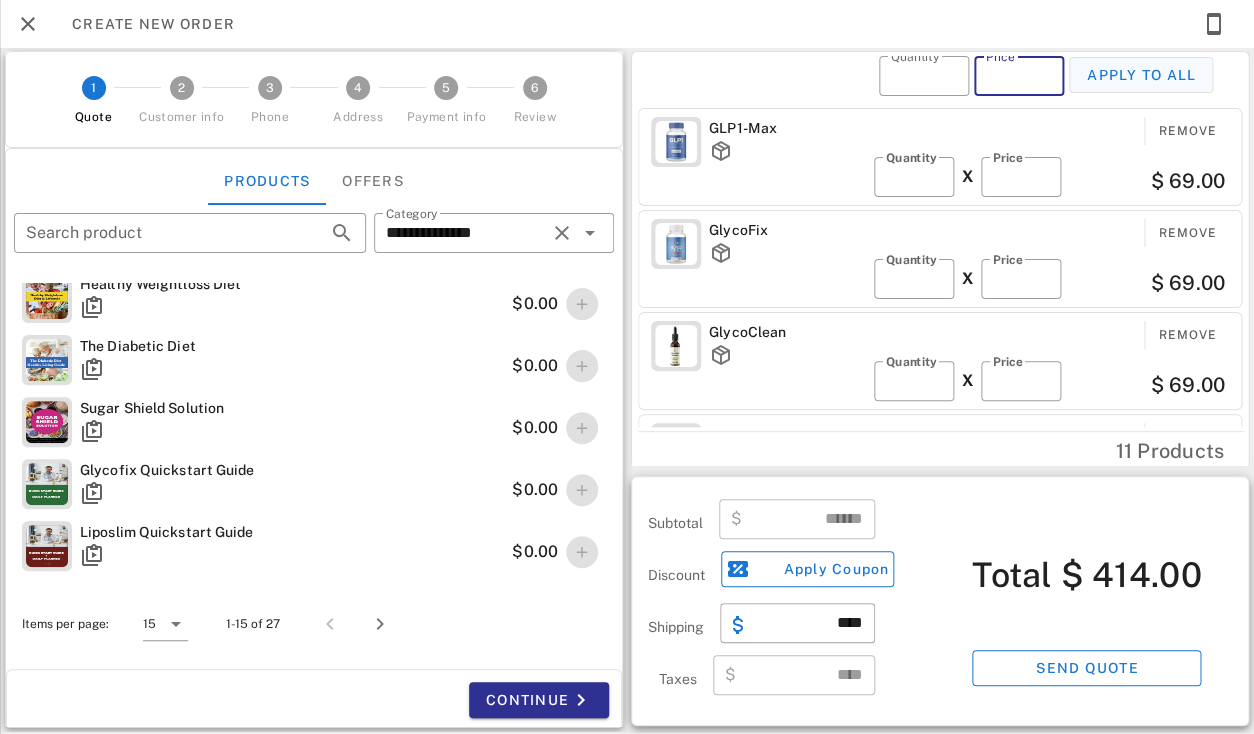 type on "**" 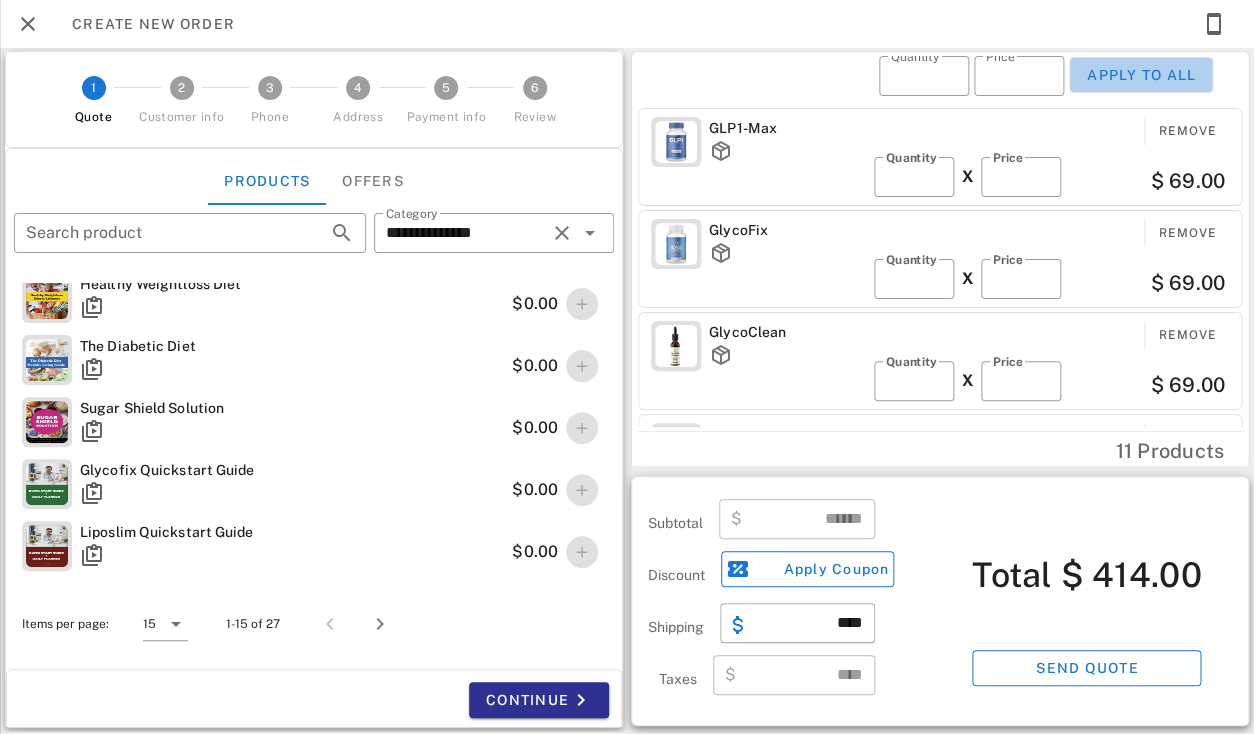 click on "Apply to all" at bounding box center [1141, 75] 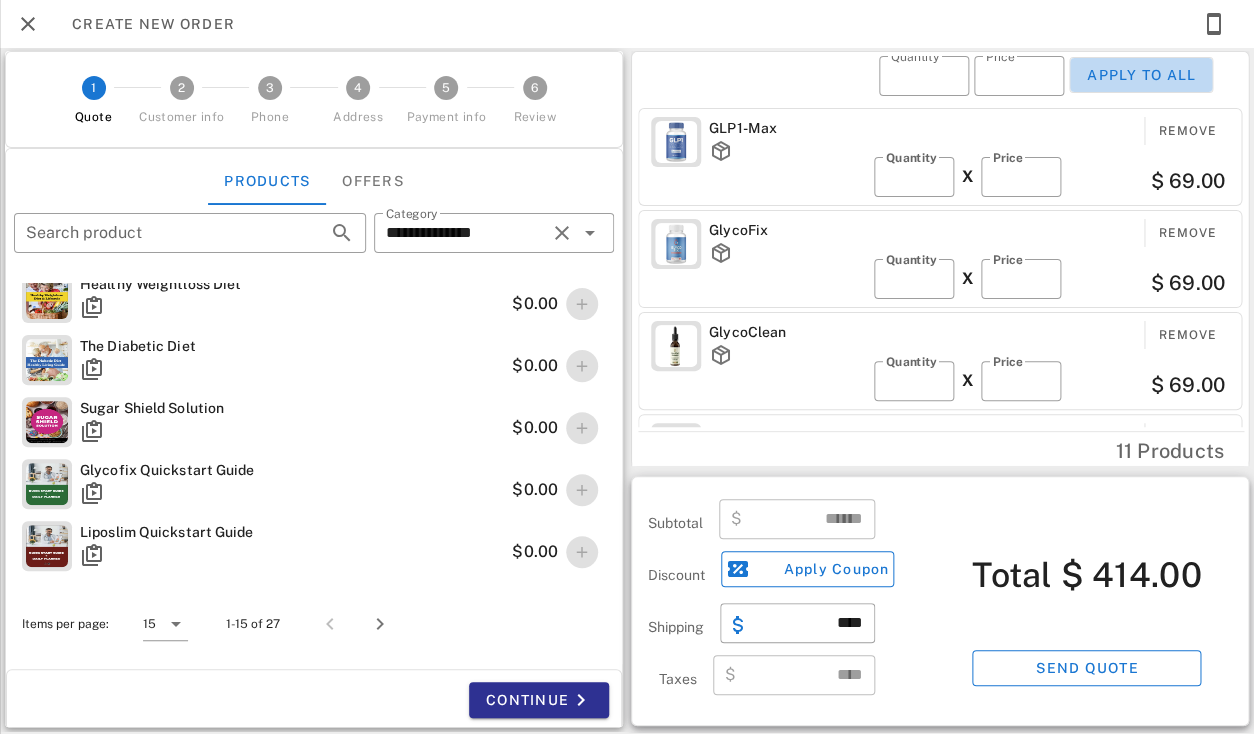 type on "*" 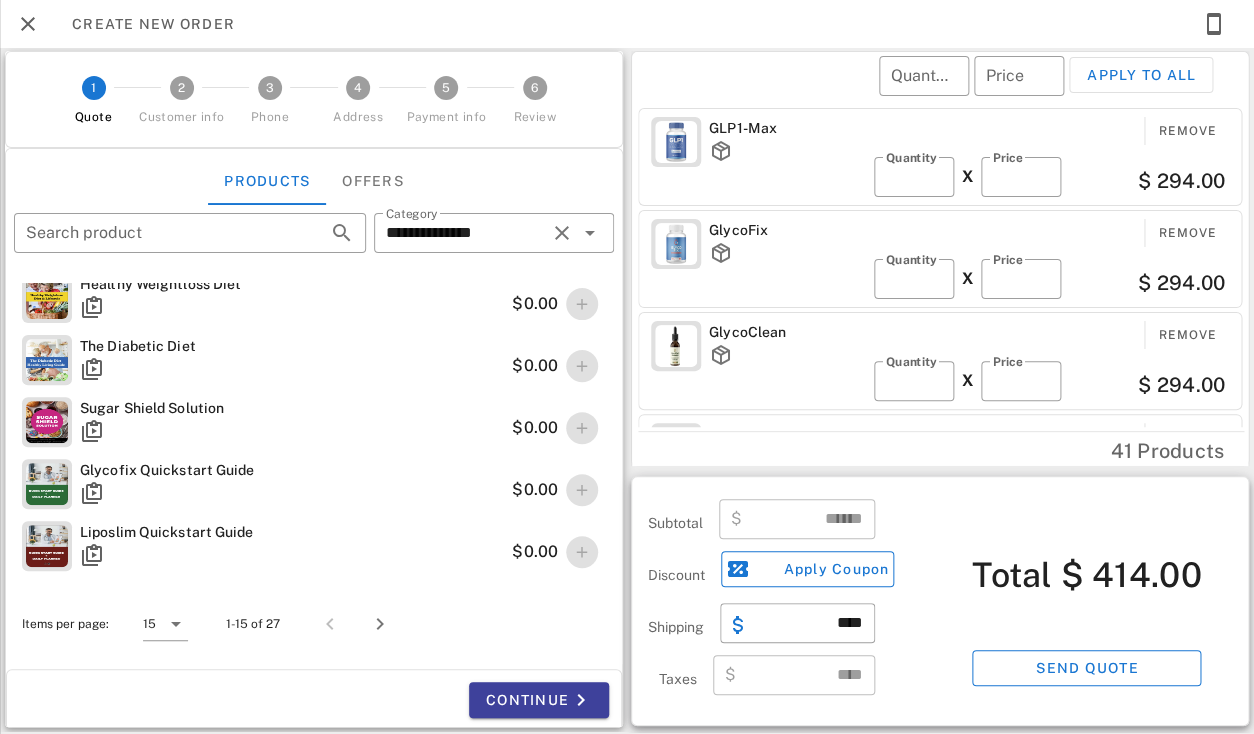 type on "*******" 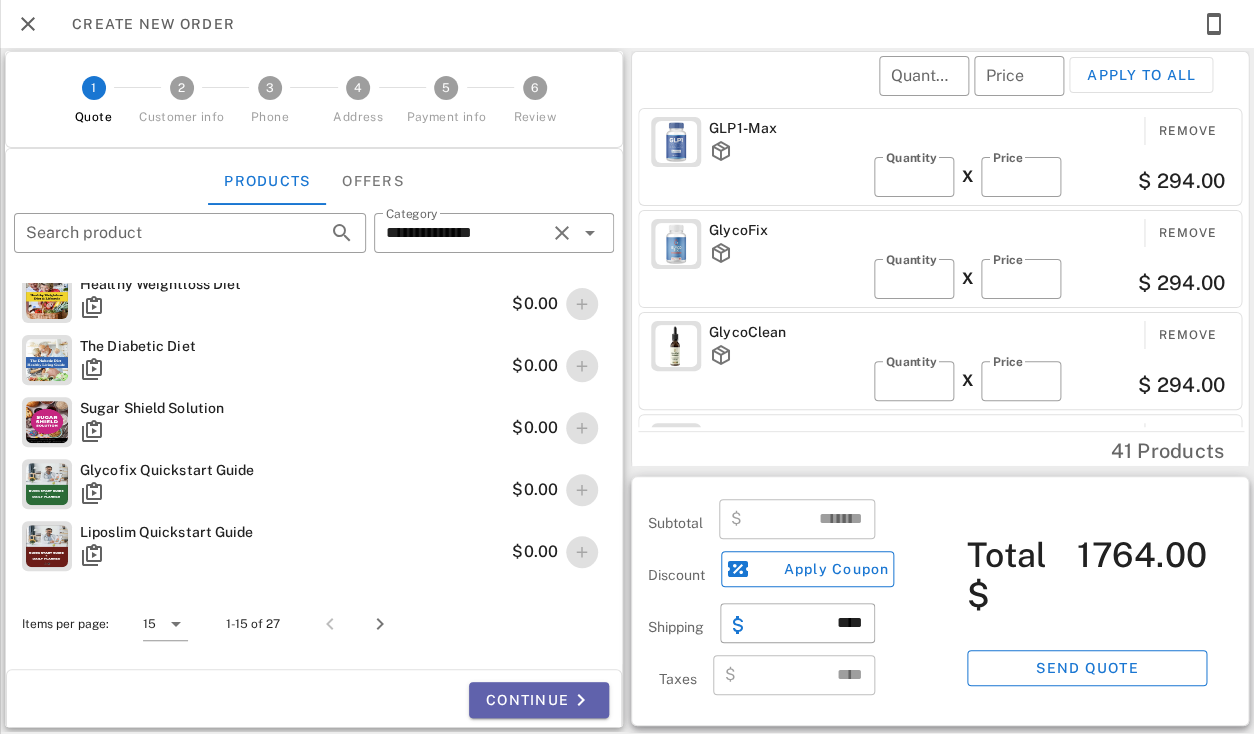 click on "Continue" at bounding box center (539, 700) 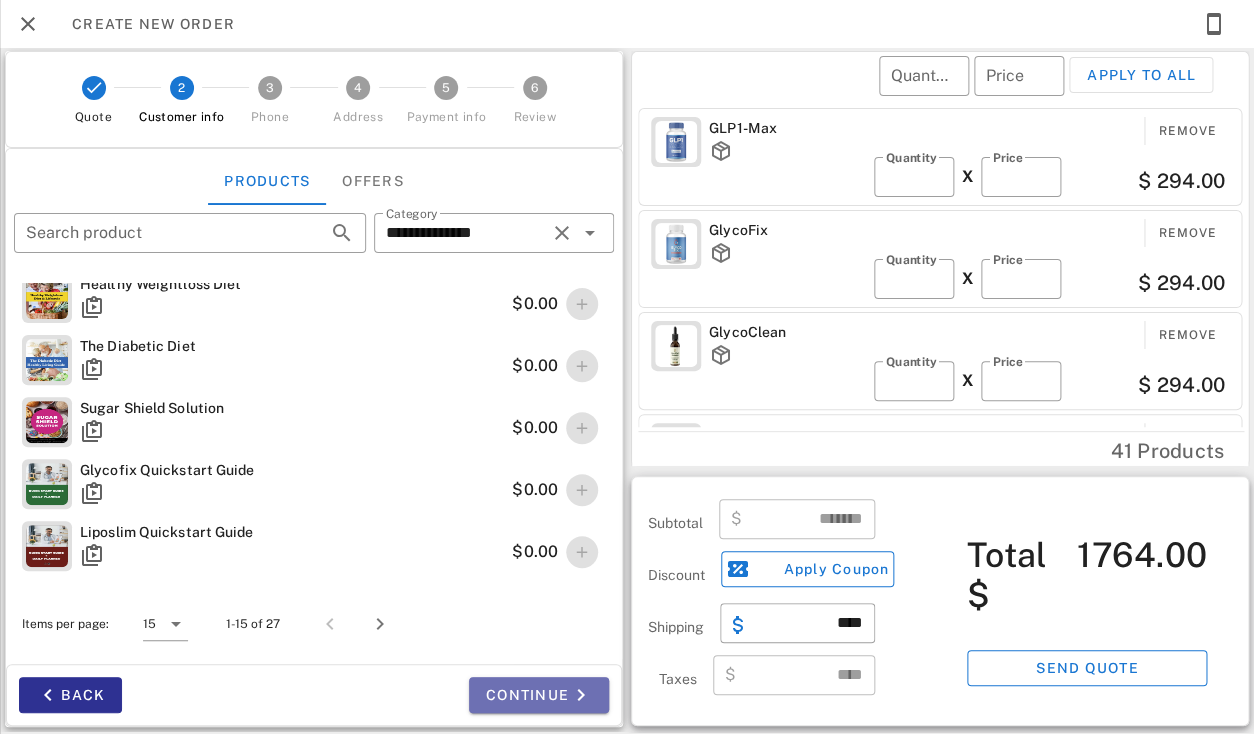 scroll, scrollTop: 638, scrollLeft: 0, axis: vertical 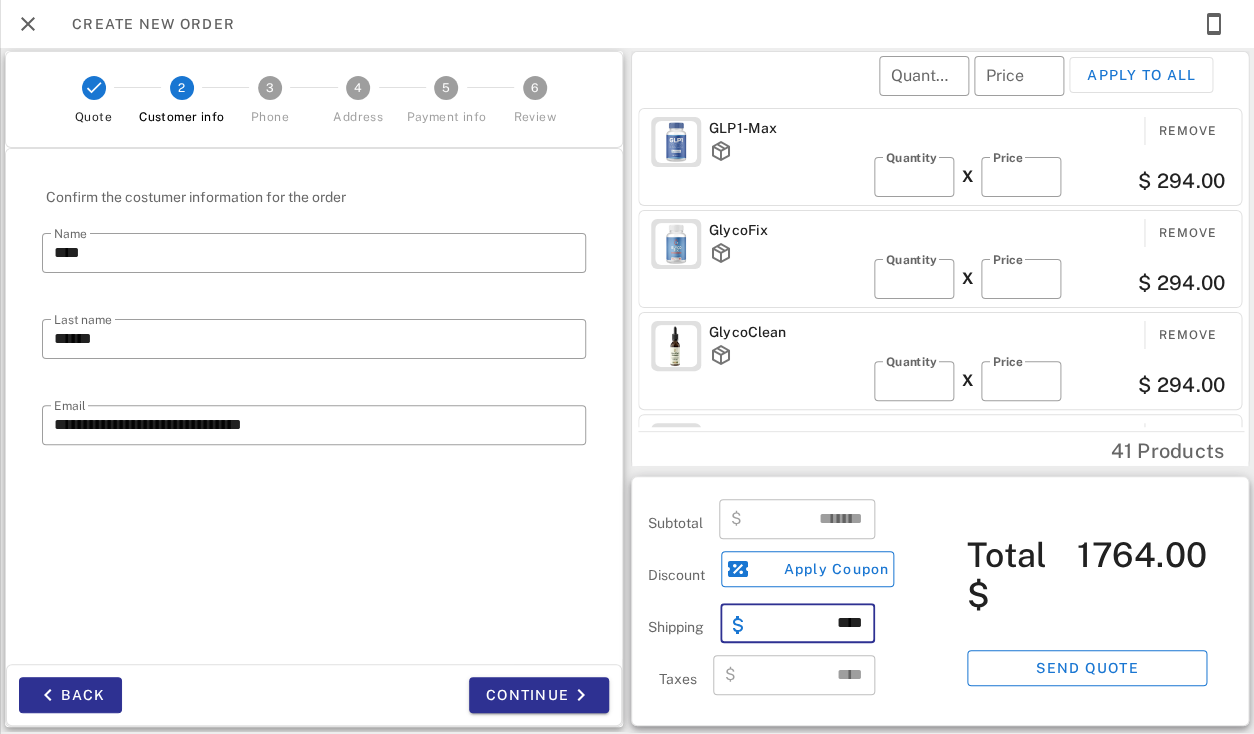 click on "****" at bounding box center (809, 623) 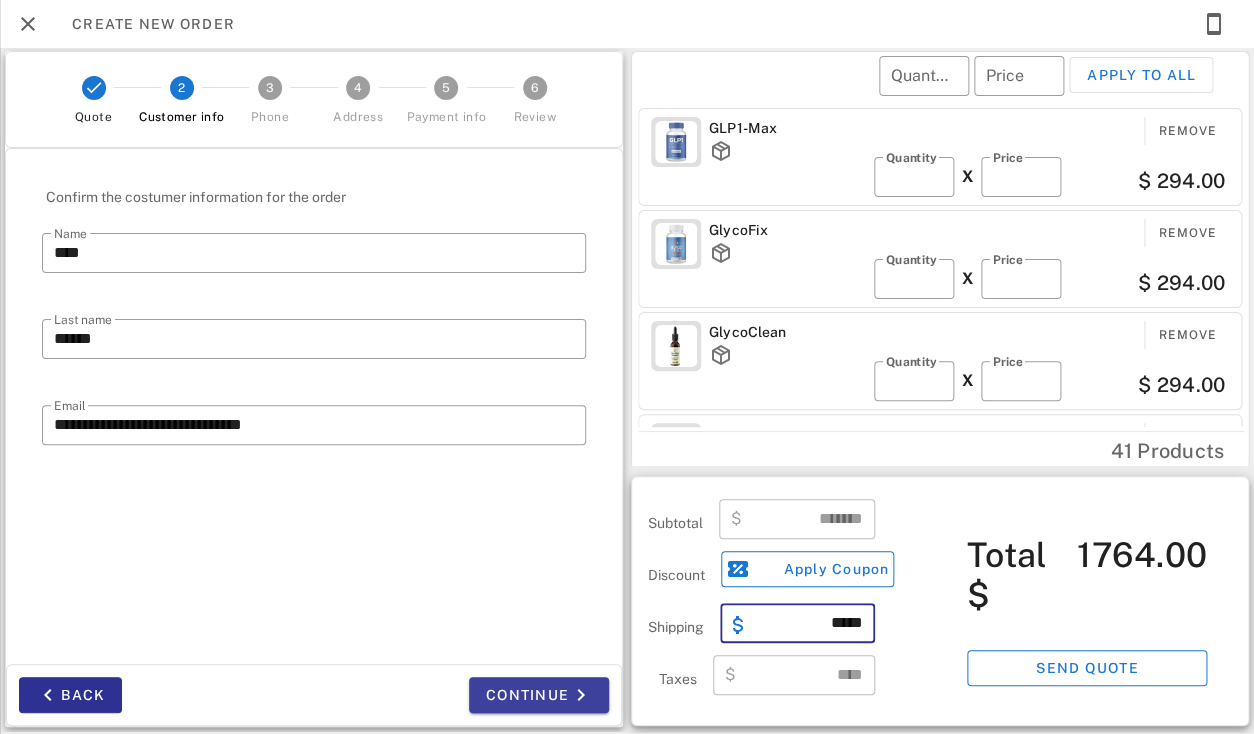 type on "*****" 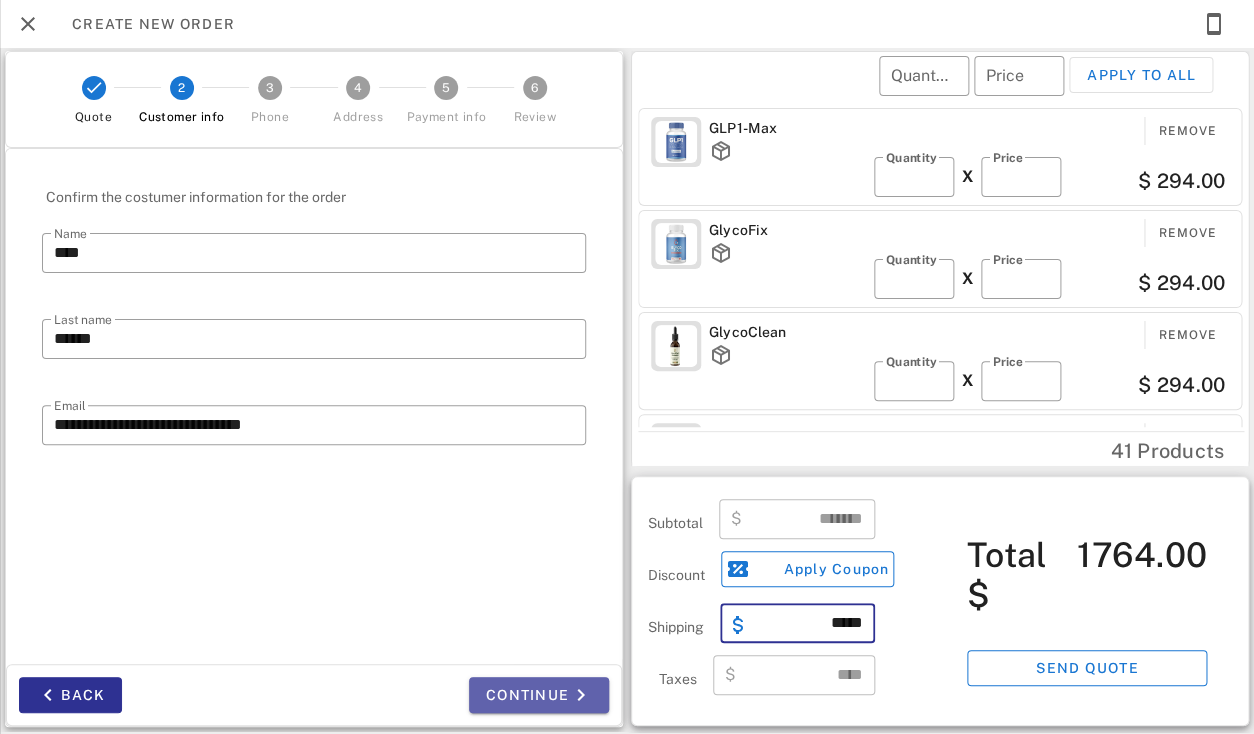 click at bounding box center [581, 695] 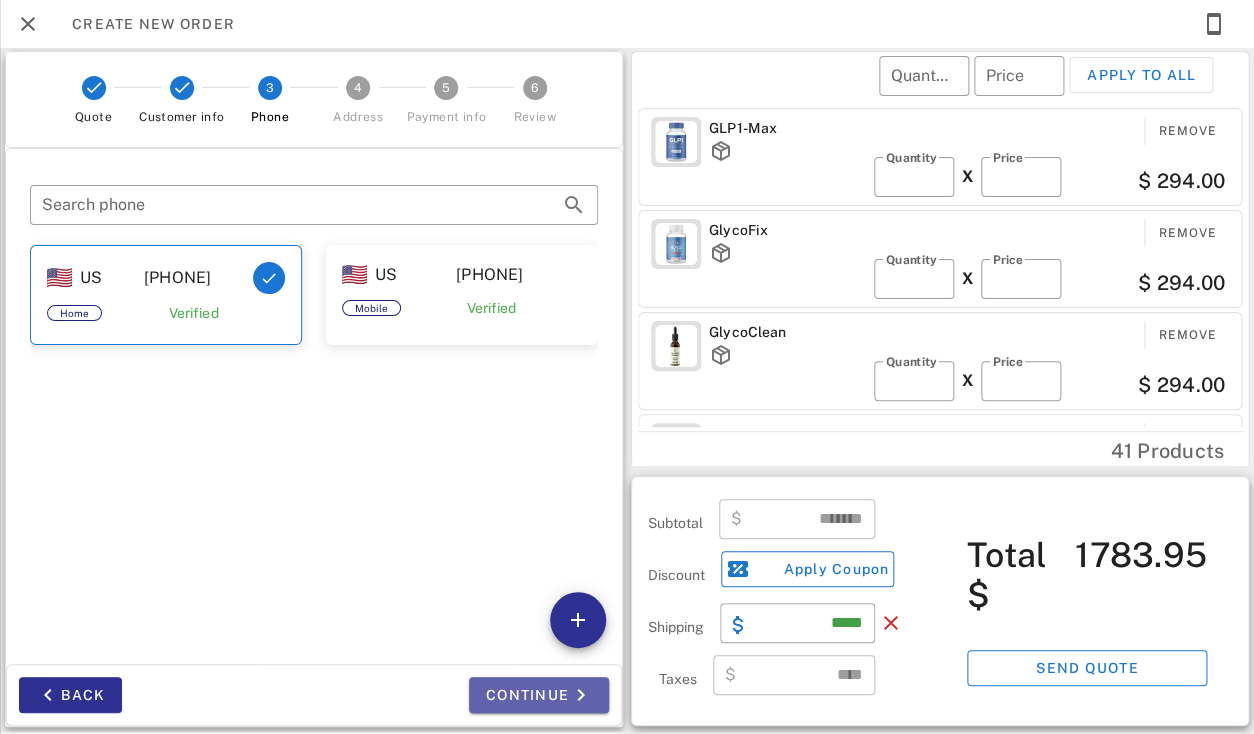 click on "Continue" at bounding box center (539, 695) 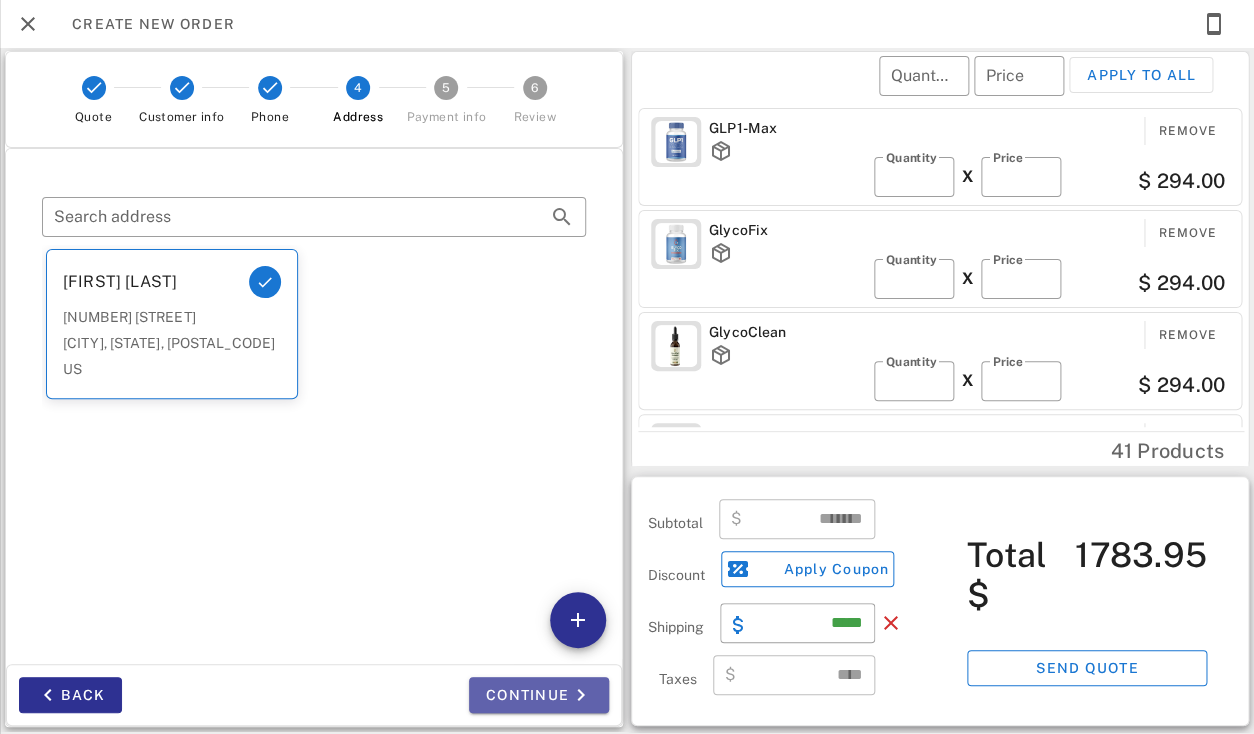 click on "Continue" at bounding box center (539, 695) 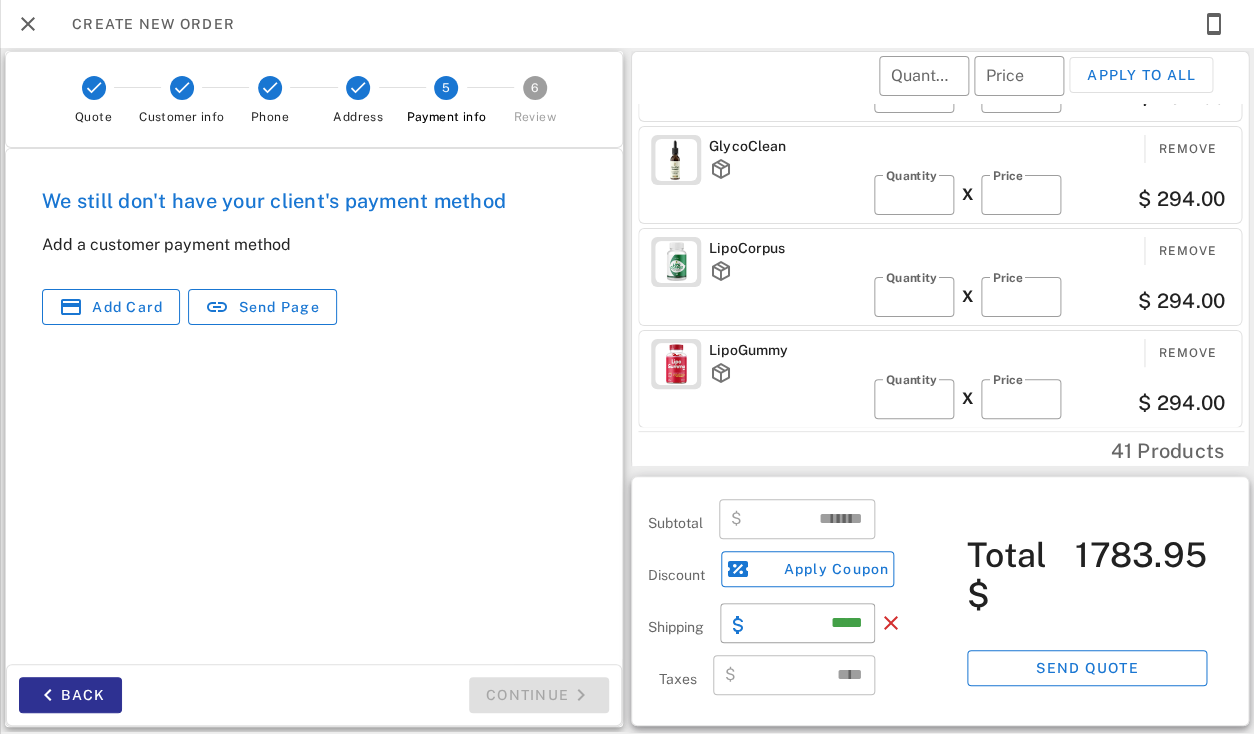 scroll, scrollTop: 0, scrollLeft: 0, axis: both 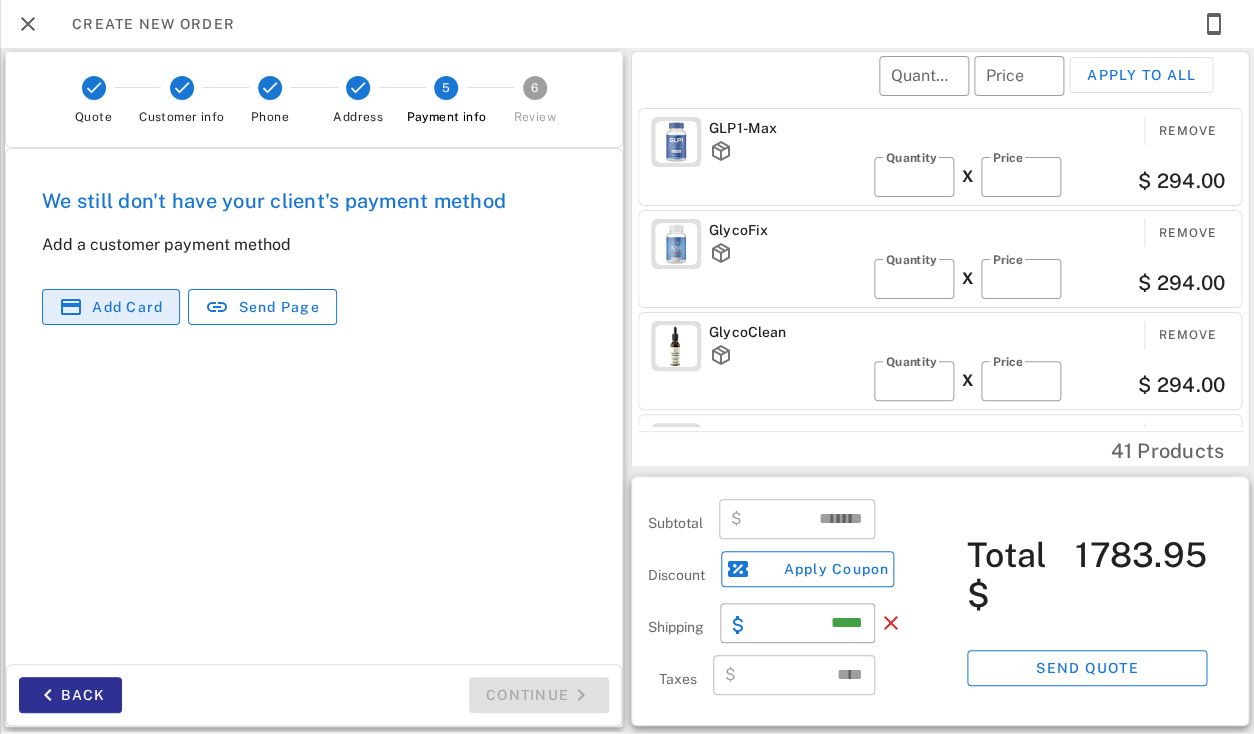 click on "Add card" at bounding box center (127, 307) 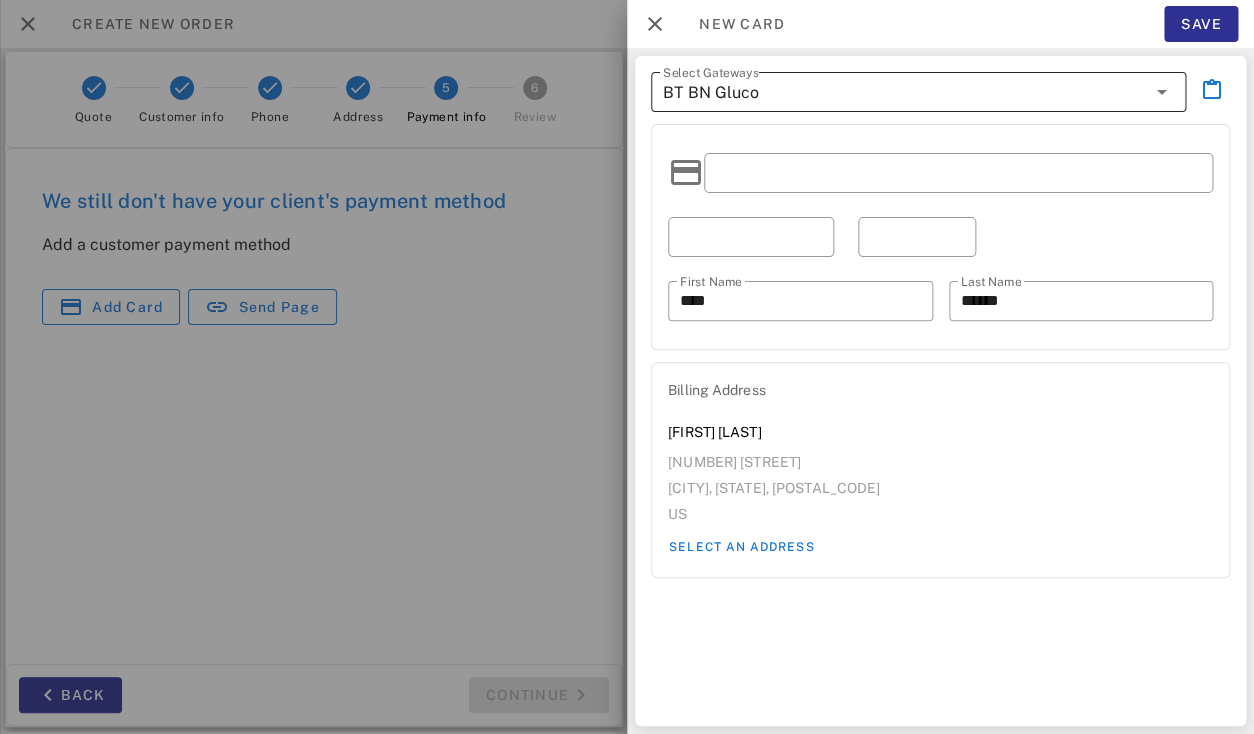 click on "BT BN Gluco" at bounding box center (904, 92) 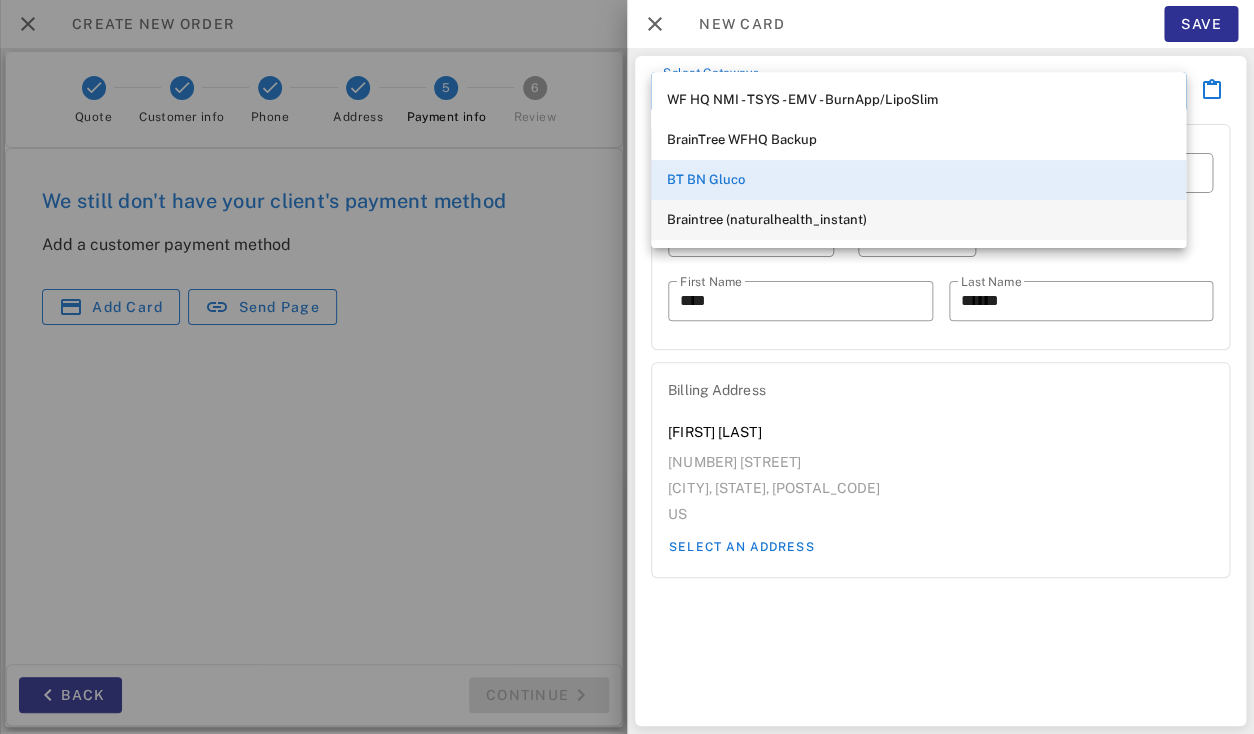 click on "Braintree (naturalhealth_instant)" at bounding box center [918, 220] 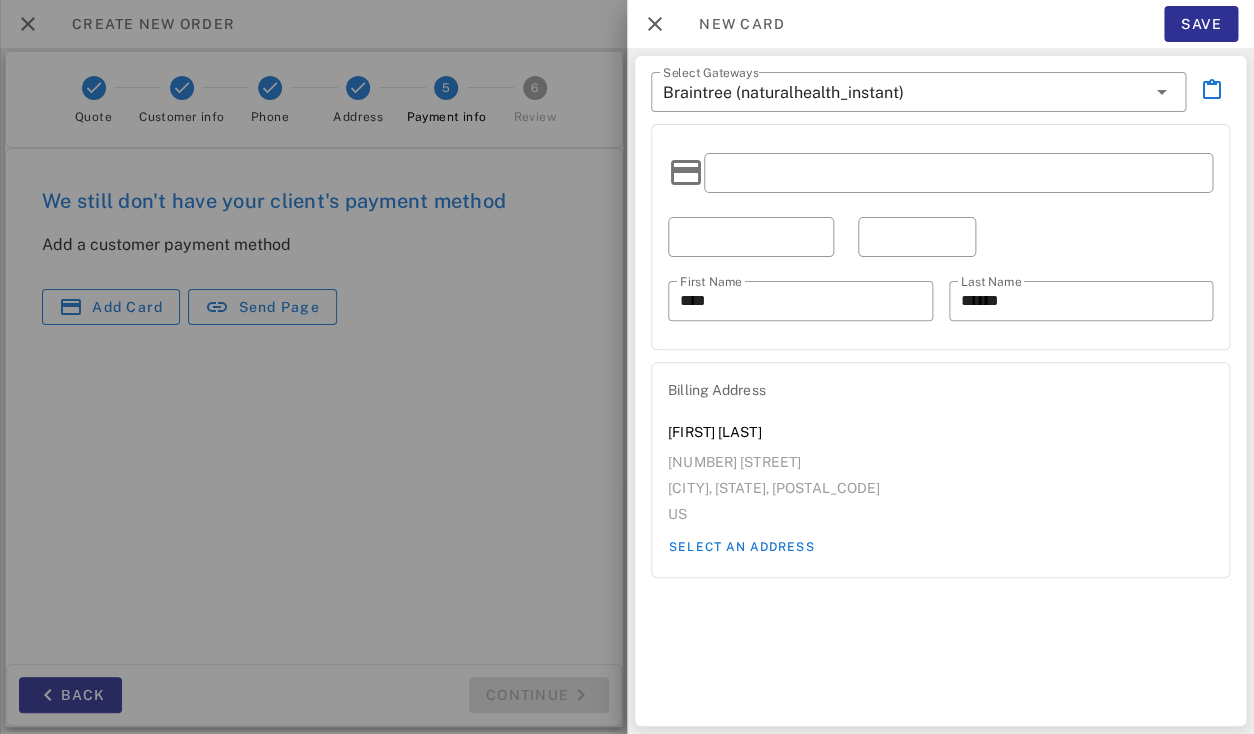 click at bounding box center [917, 237] 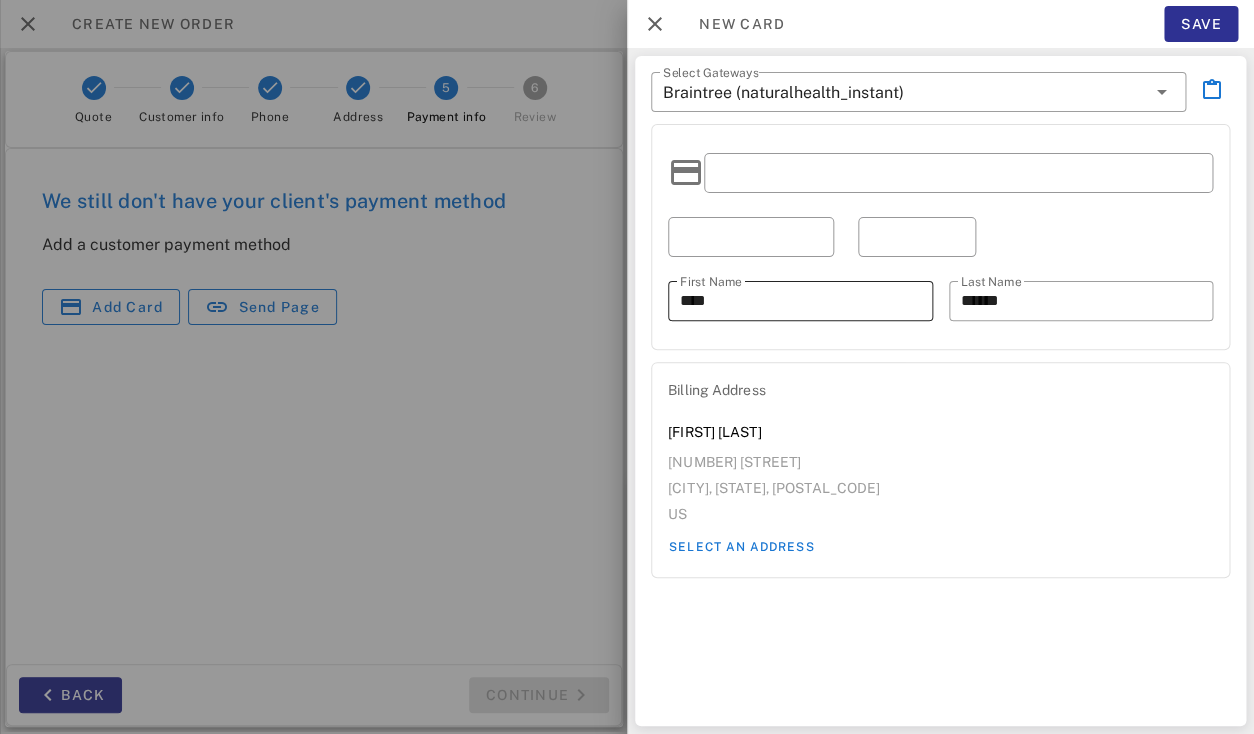 click on "****" at bounding box center (800, 301) 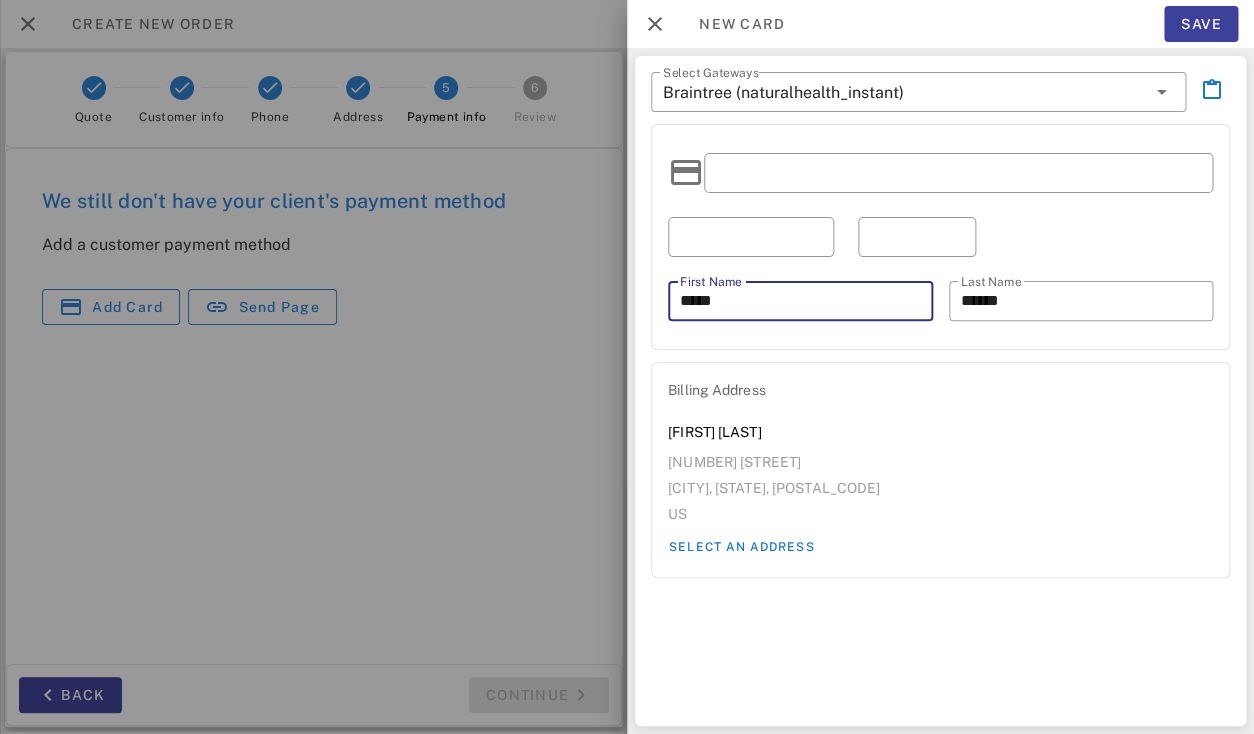type on "****" 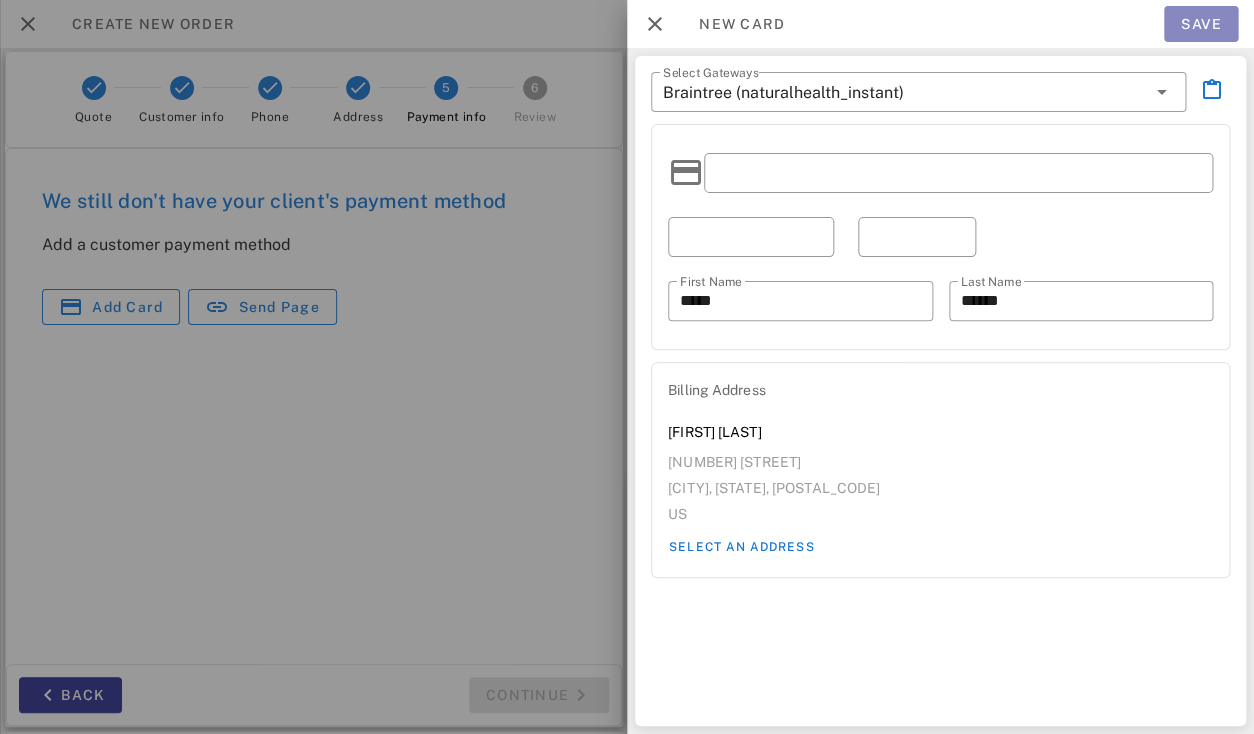 click on "Save" at bounding box center [1201, 24] 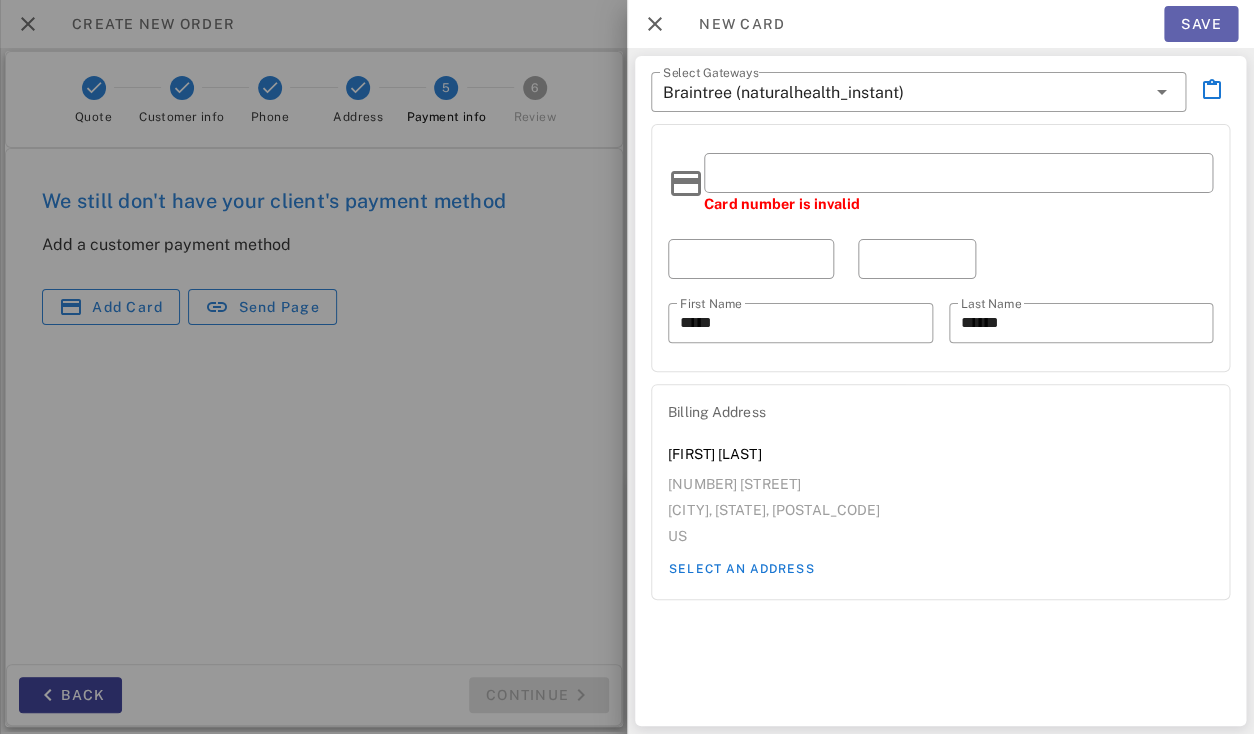 click on "Save" at bounding box center (1201, 24) 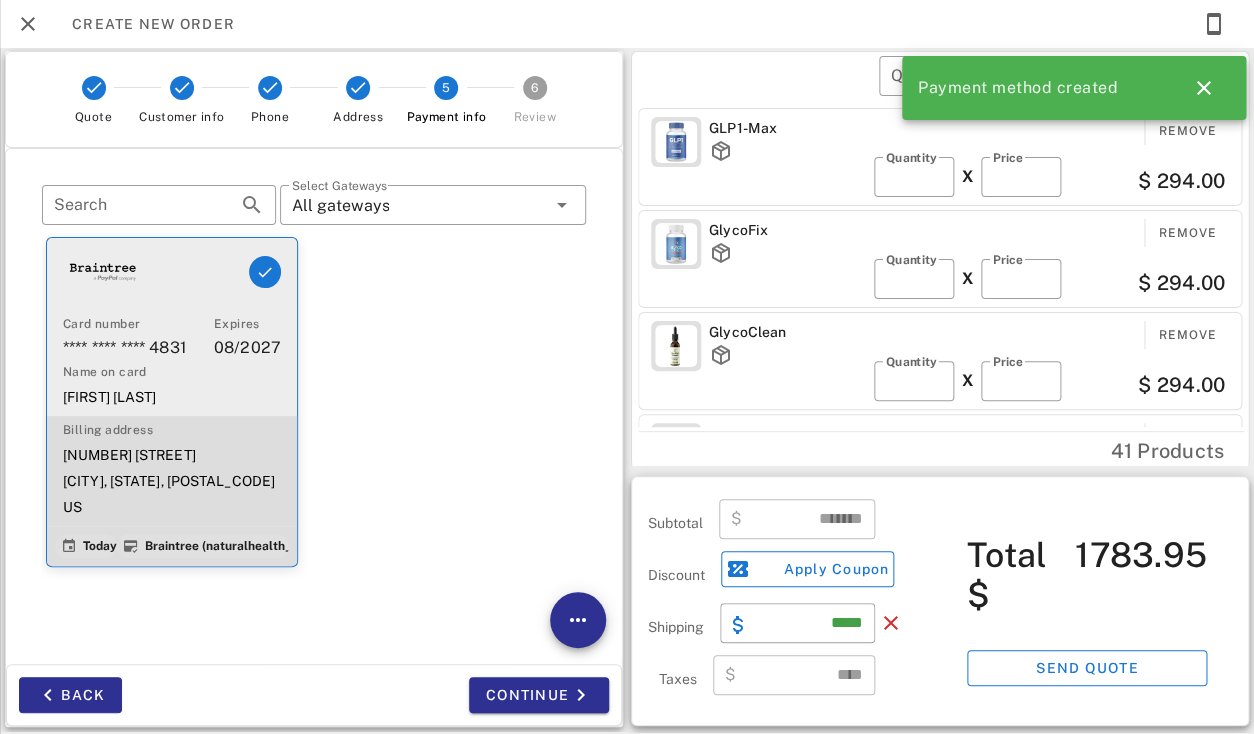 click on "Lois Leynse" at bounding box center (172, 397) 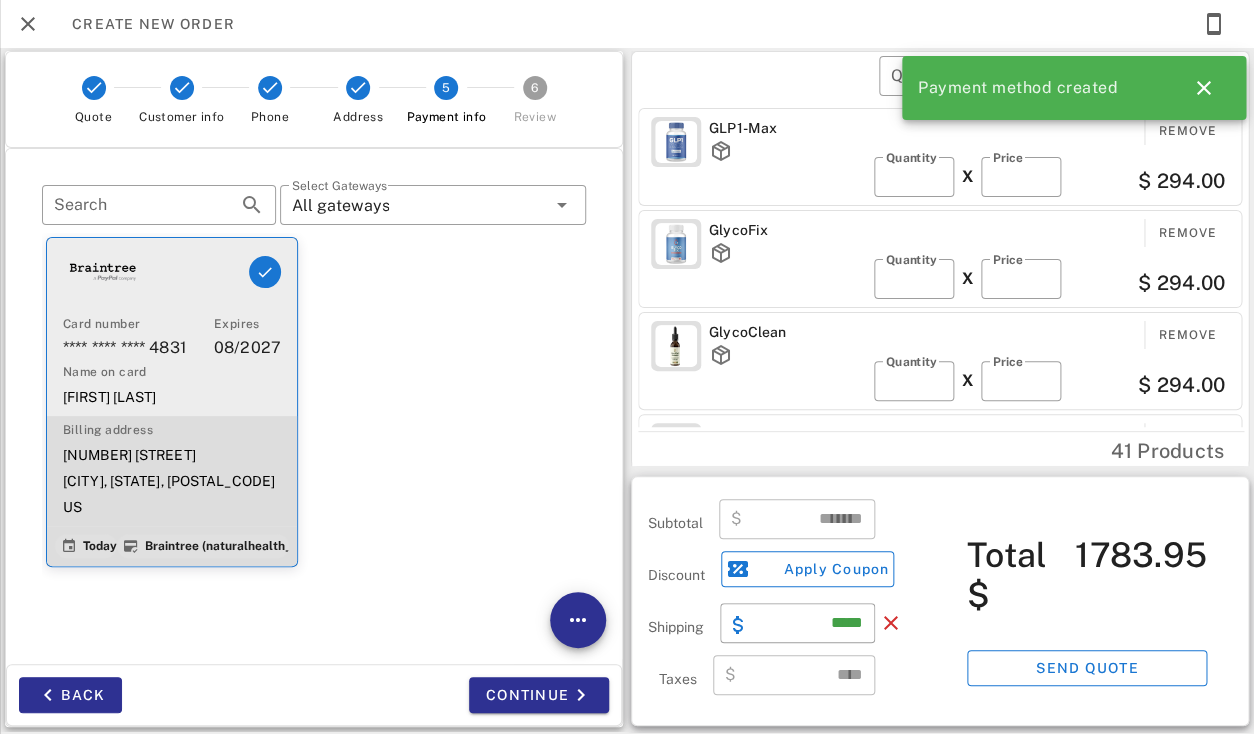 scroll, scrollTop: 0, scrollLeft: 0, axis: both 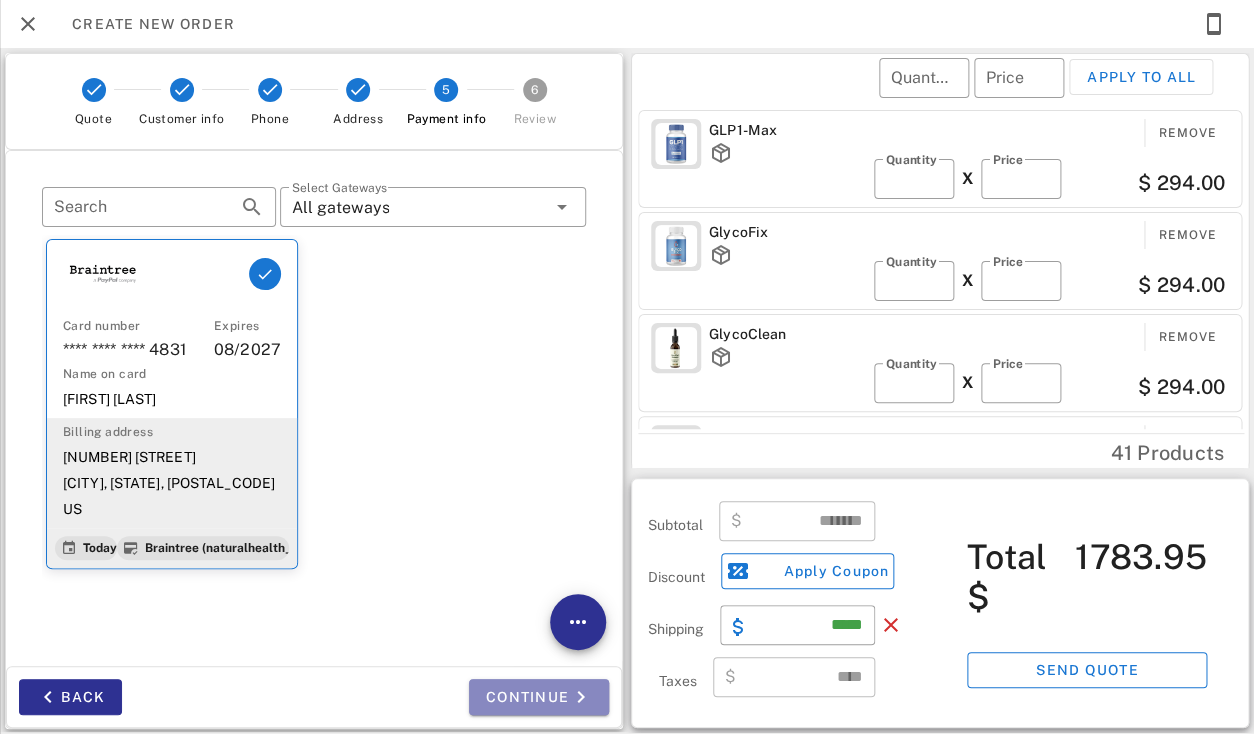 click on "Continue" at bounding box center (539, 697) 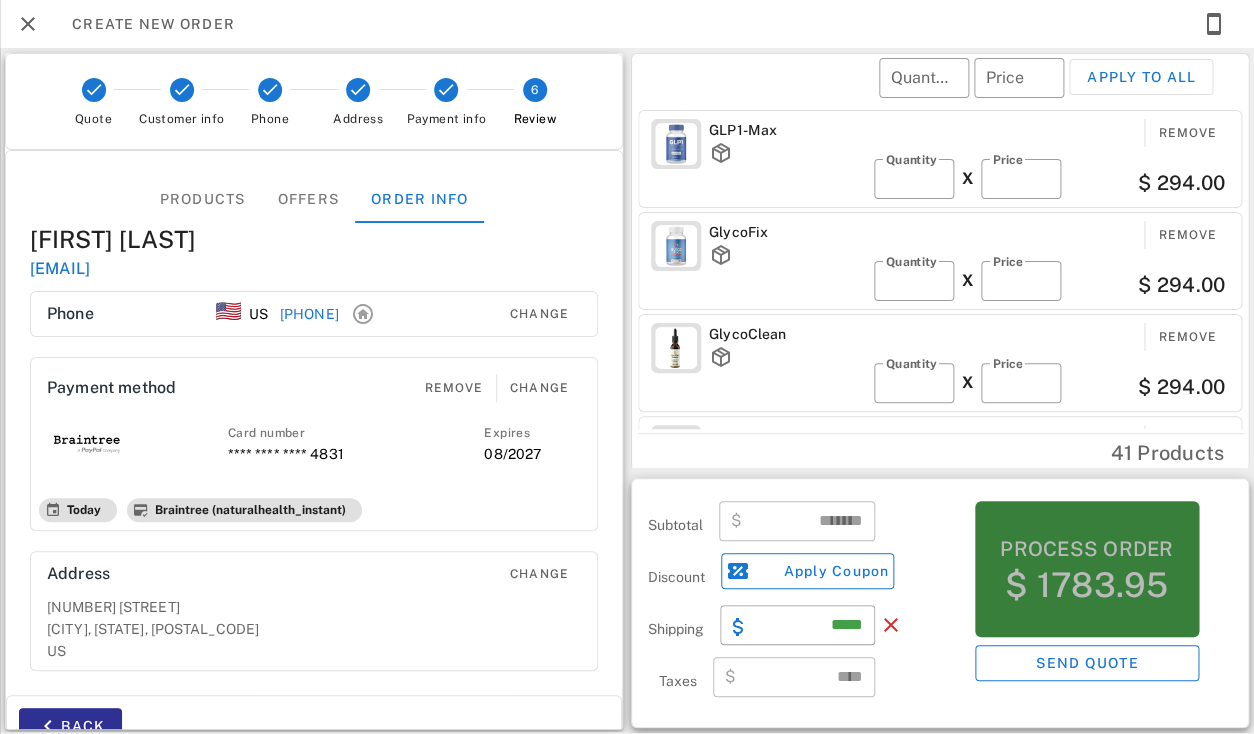 click on "Process order" at bounding box center (1086, 549) 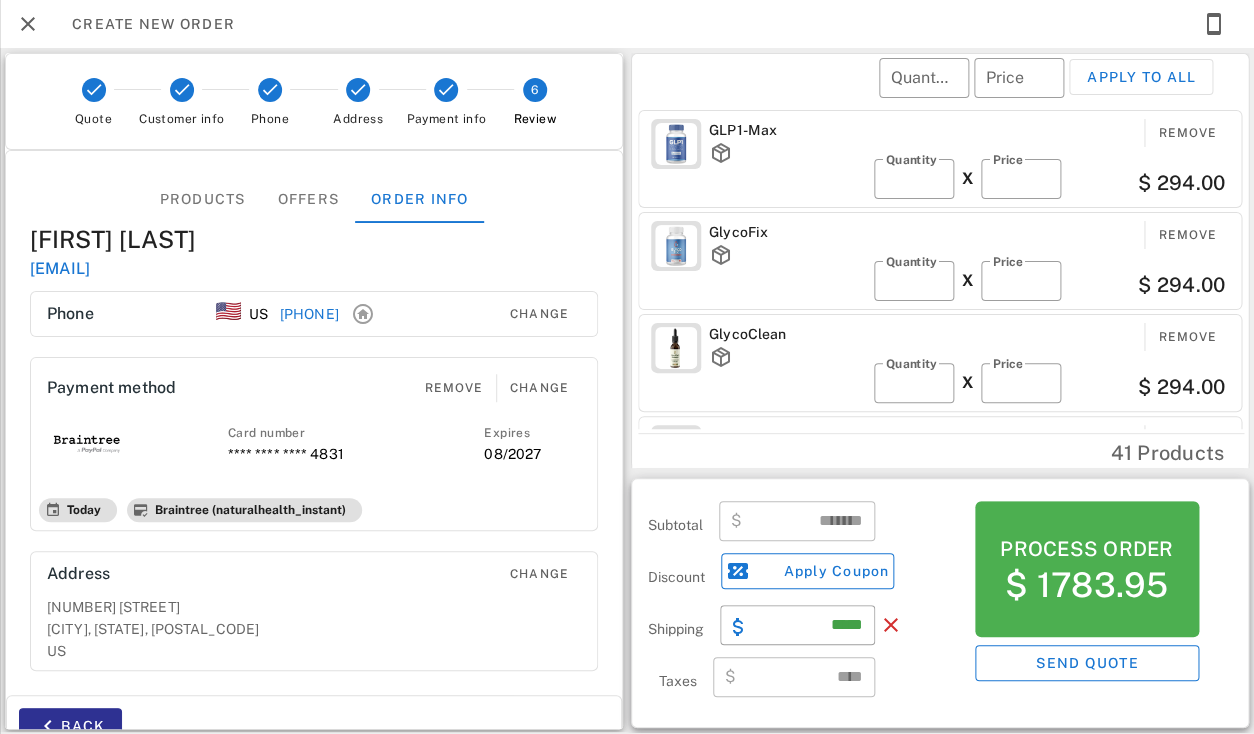 scroll, scrollTop: 2, scrollLeft: 0, axis: vertical 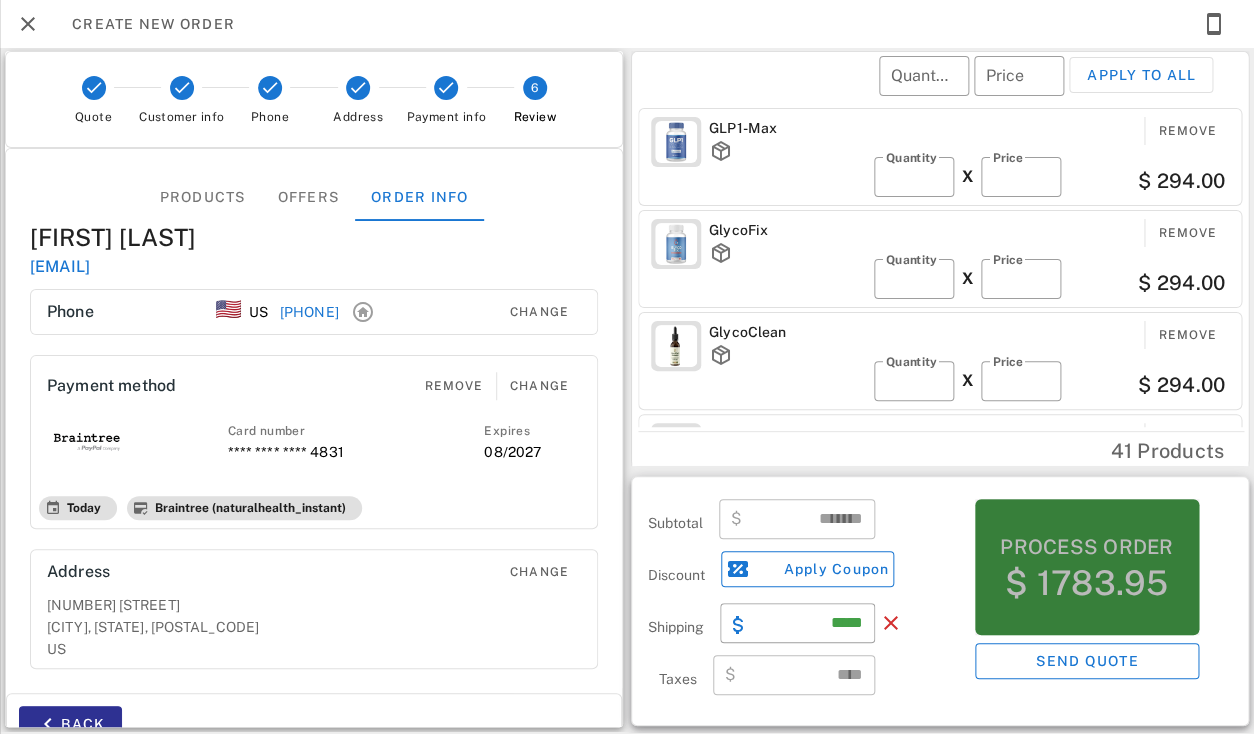 click on "Process order" at bounding box center [1086, 547] 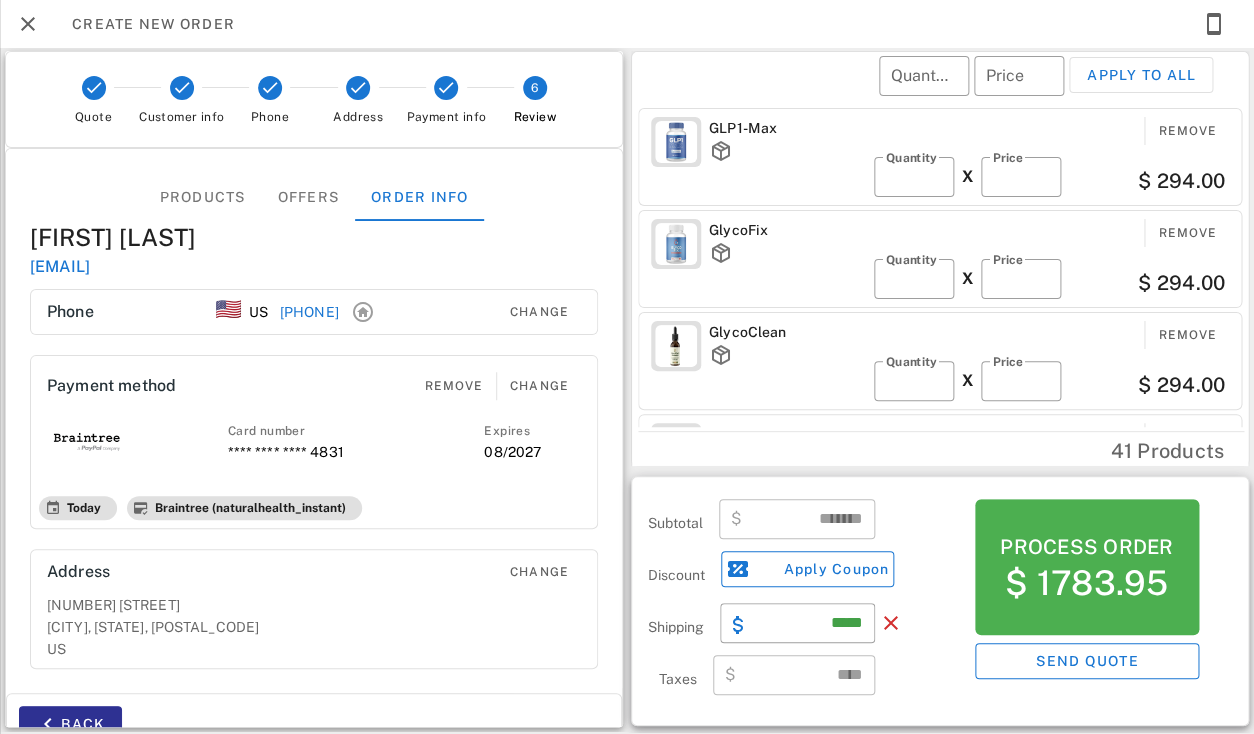 scroll, scrollTop: 268, scrollLeft: 0, axis: vertical 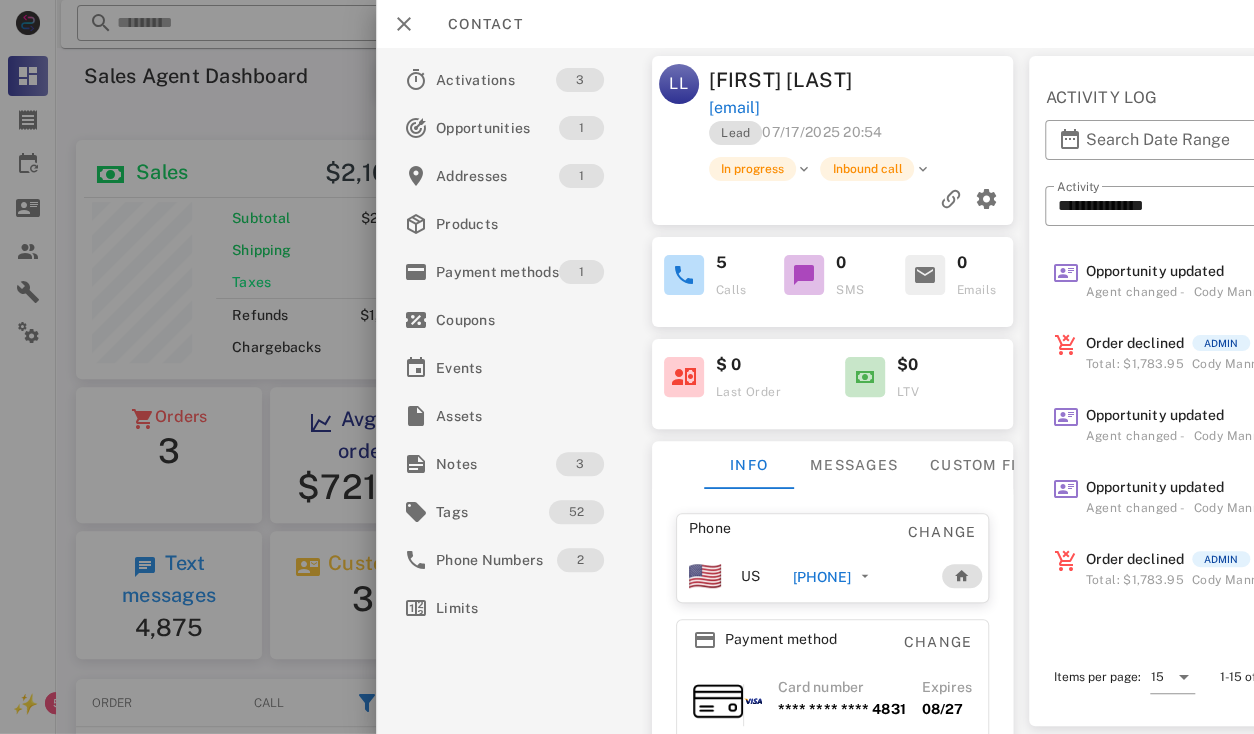 click on "Lead   07/17/2025 20:54" at bounding box center (864, 138) 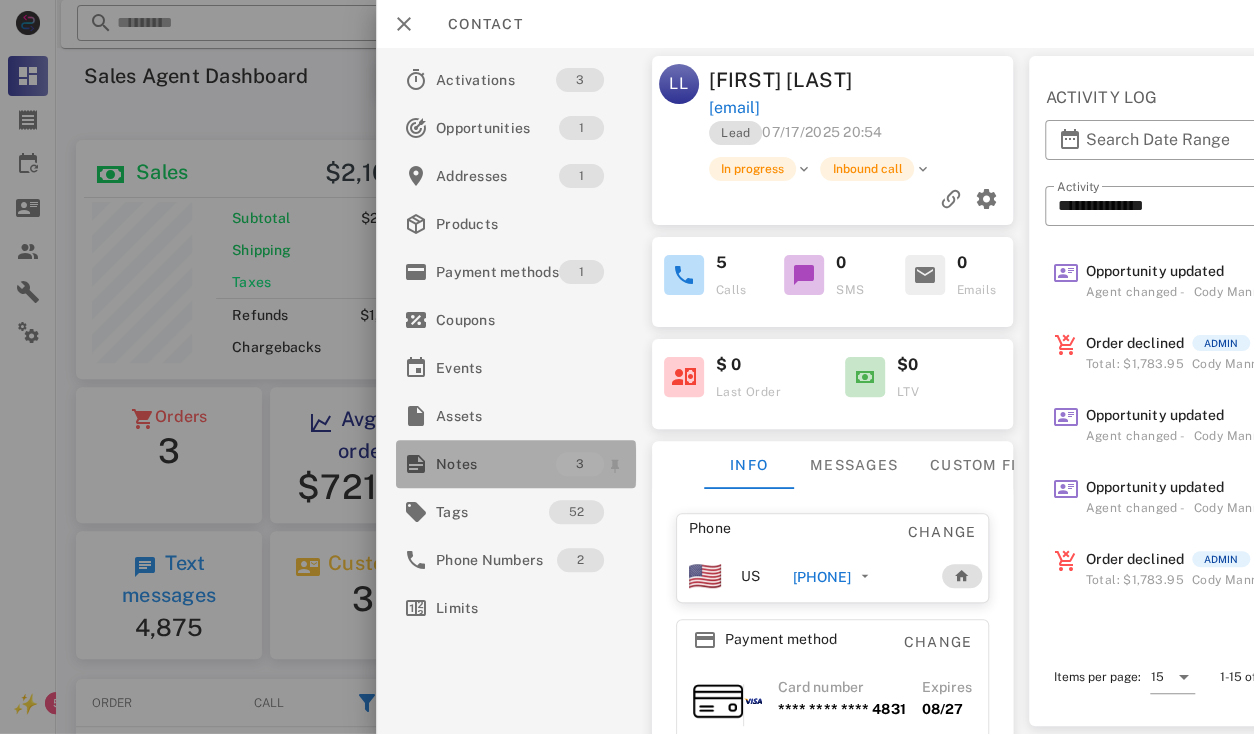 click on "Notes" at bounding box center [496, 464] 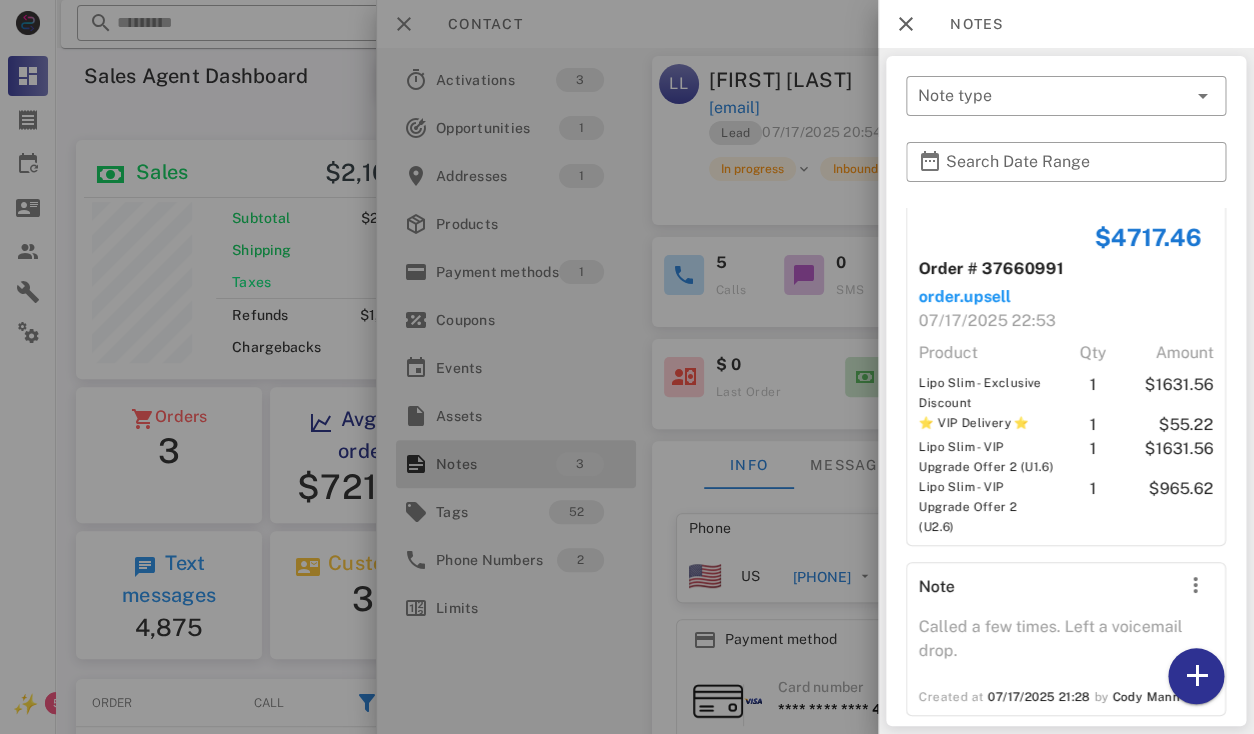 scroll, scrollTop: 278, scrollLeft: 0, axis: vertical 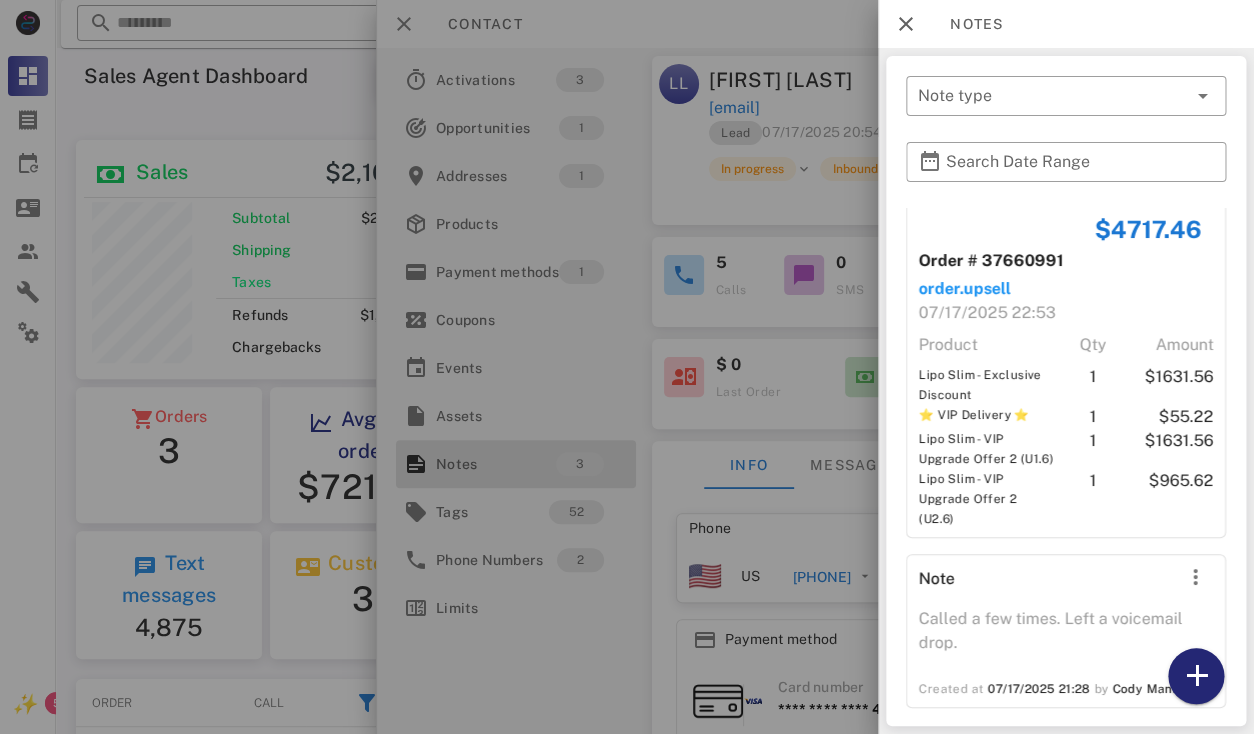 click at bounding box center [1196, 676] 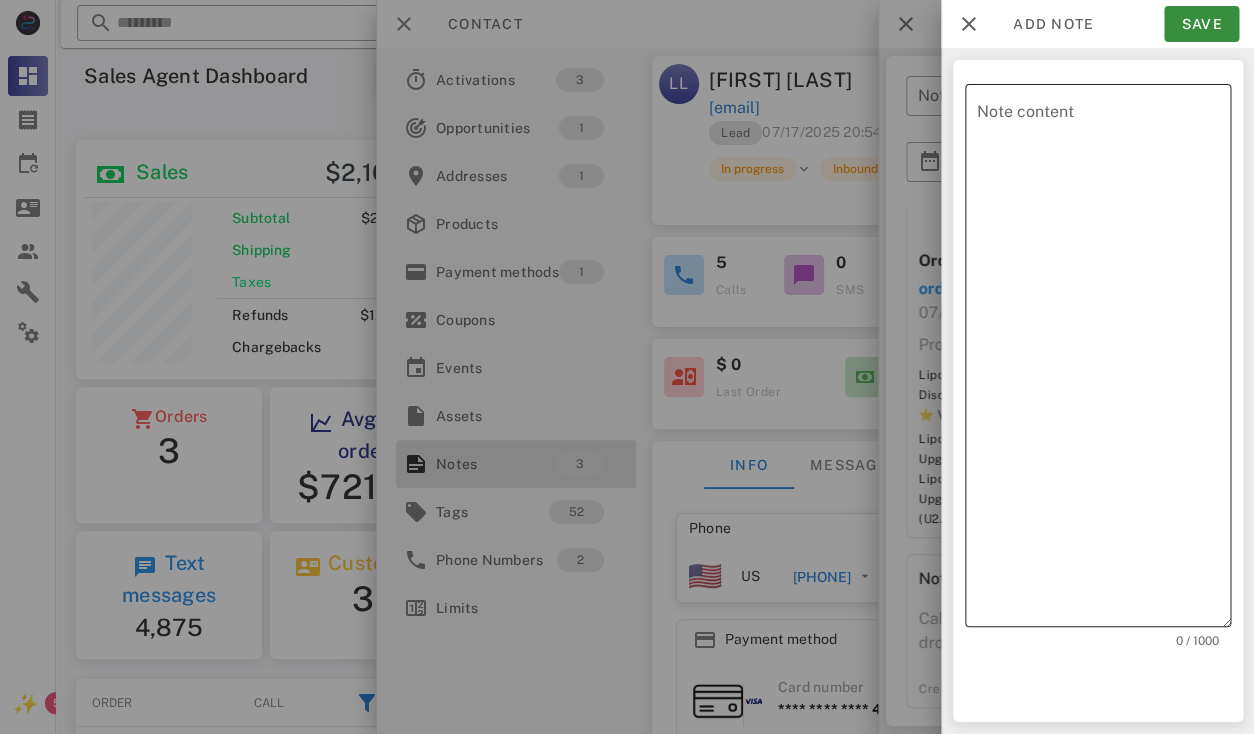 click on "Note content" at bounding box center [1104, 360] 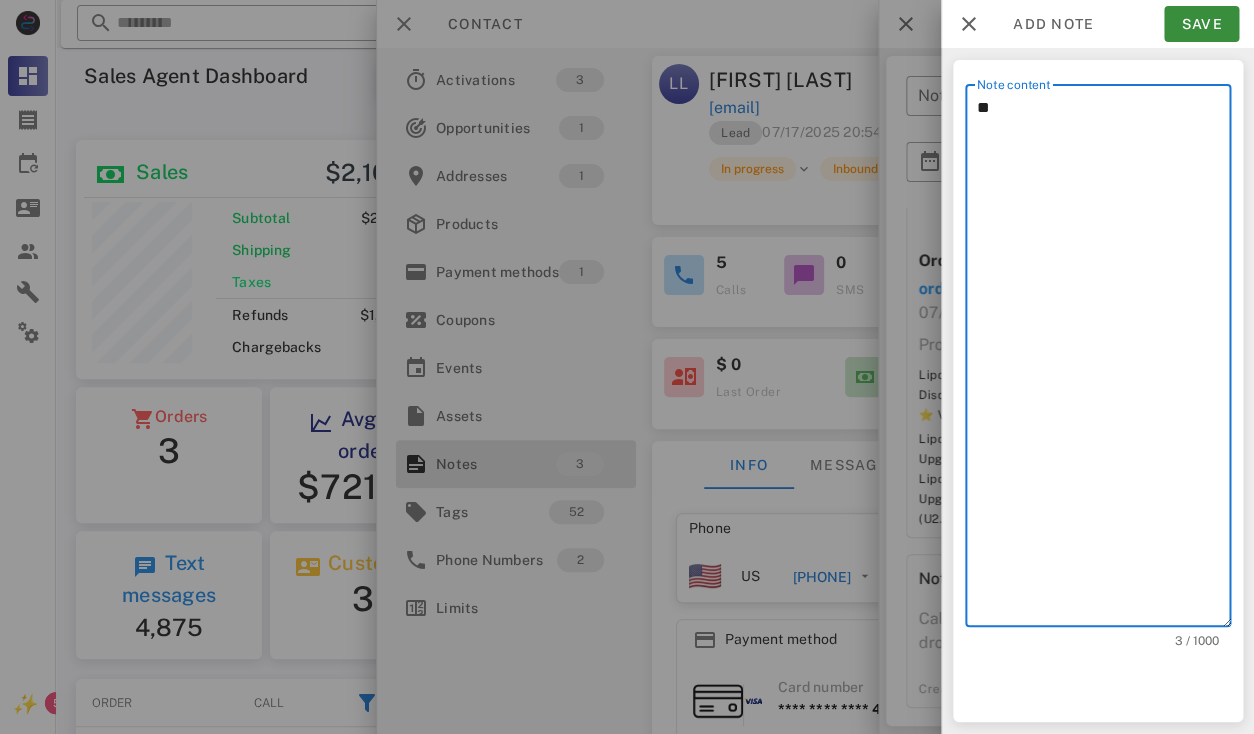 type on "*" 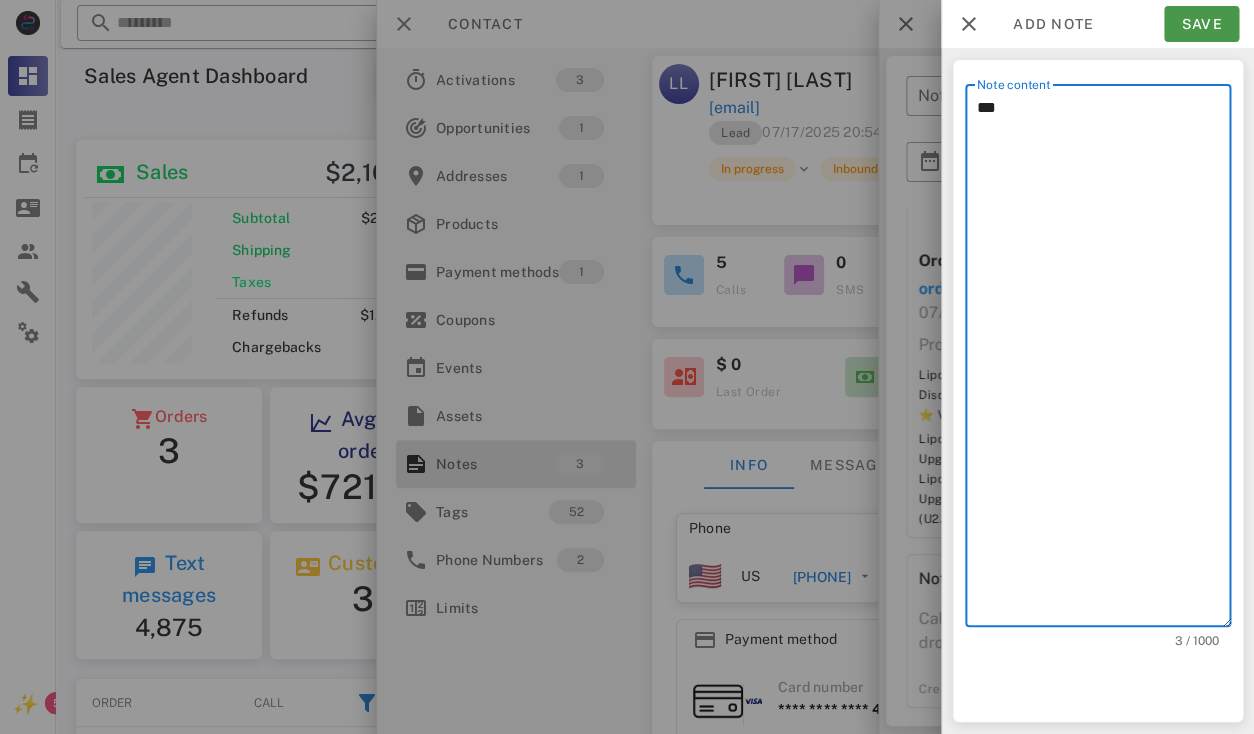 type on "***" 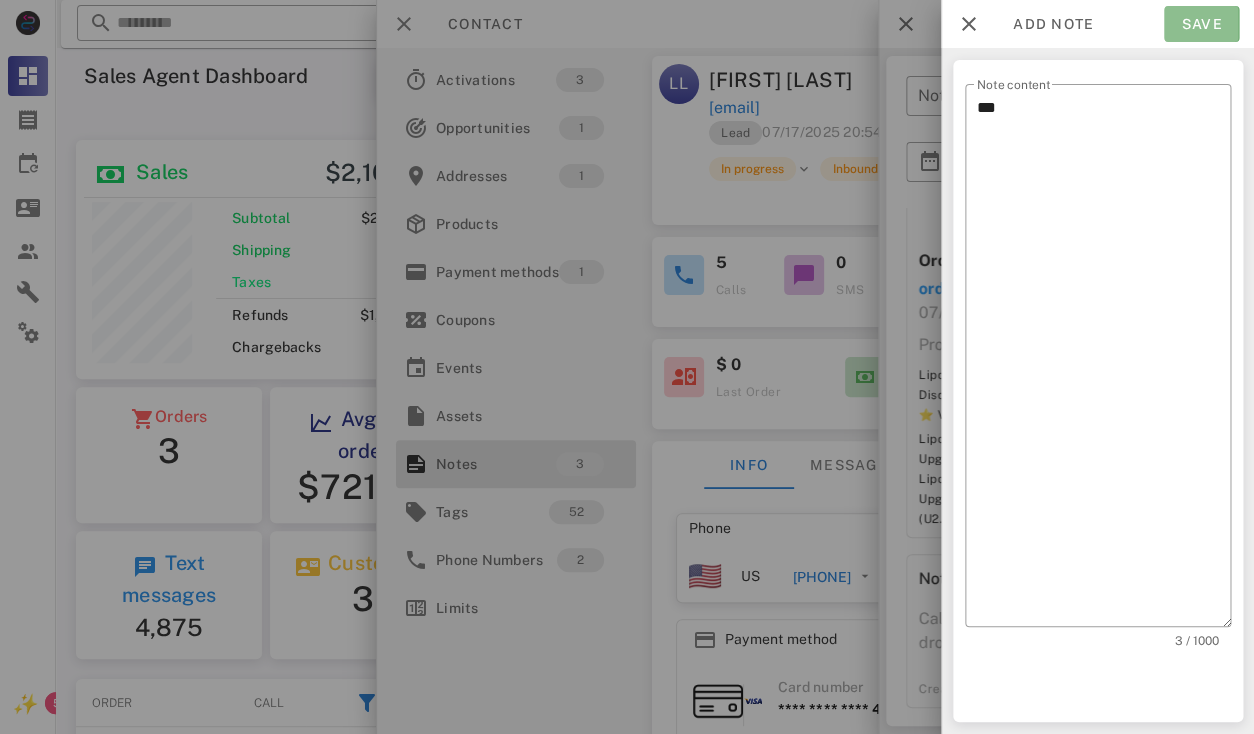 click on "Save" at bounding box center [1201, 24] 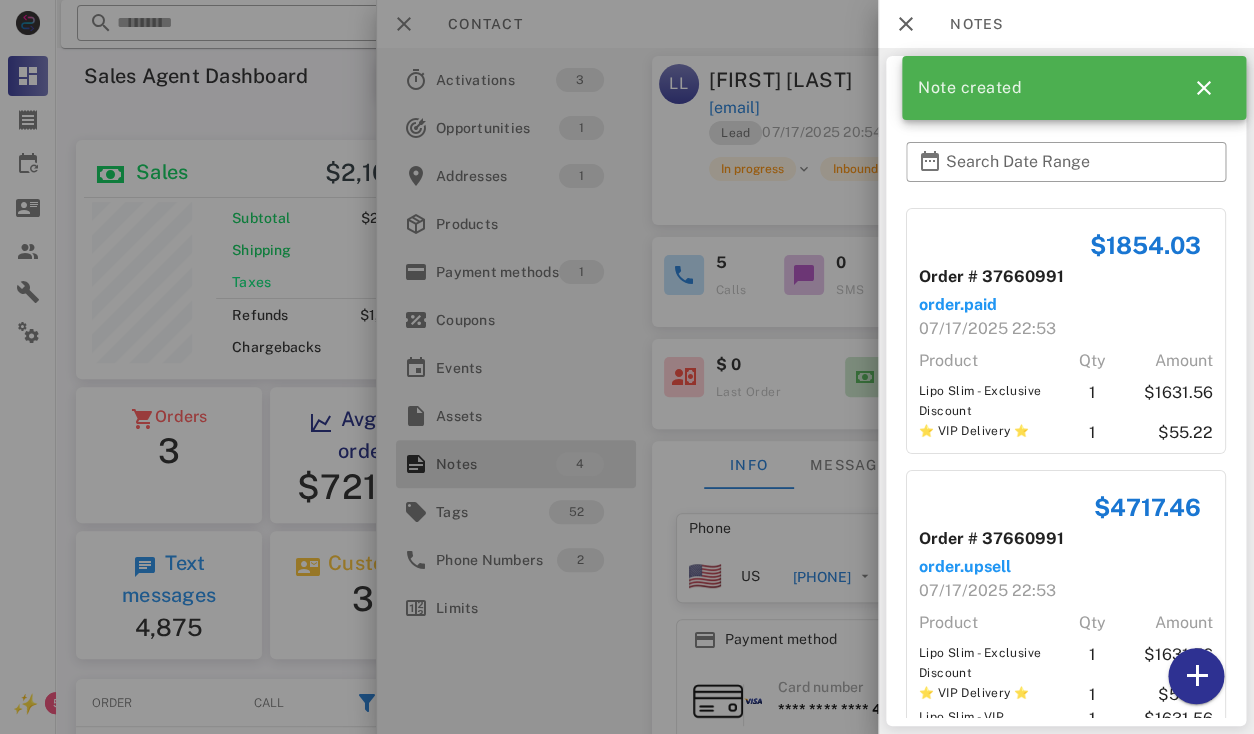 click at bounding box center (627, 367) 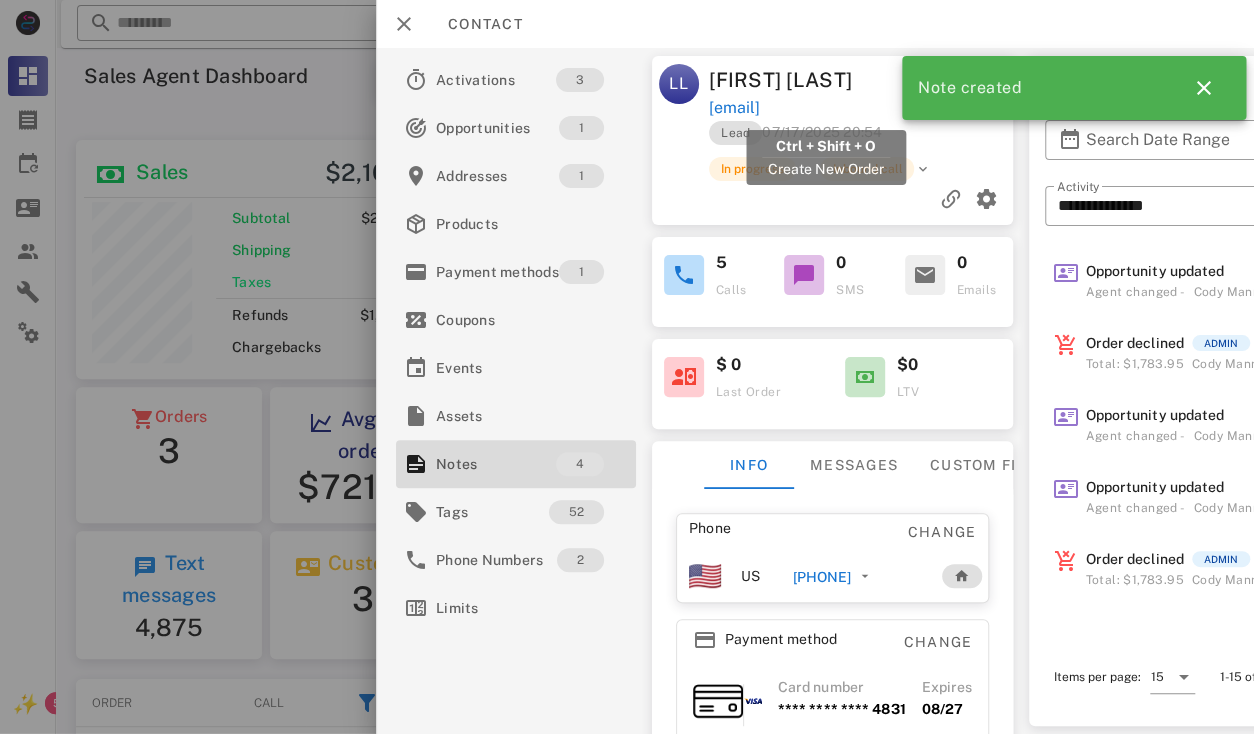 click on "[EMAIL]" at bounding box center [735, 108] 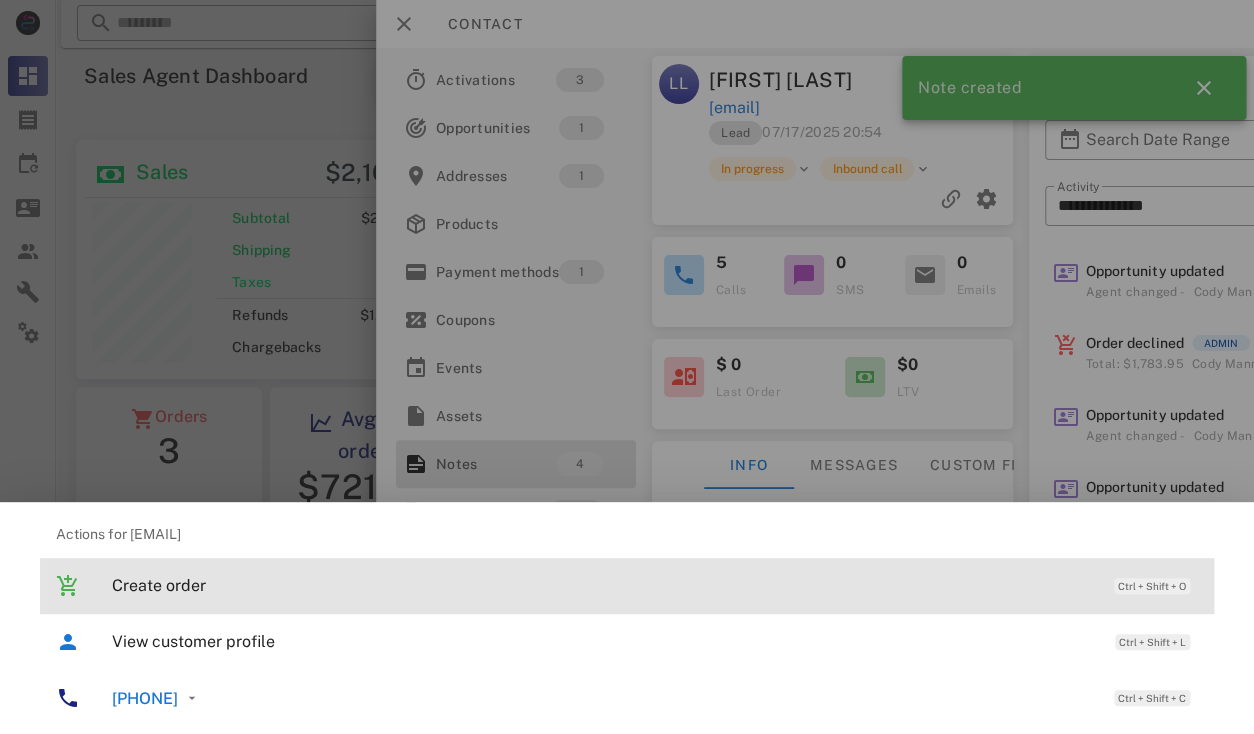 click on "Create order Ctrl + Shift + O" at bounding box center (655, 585) 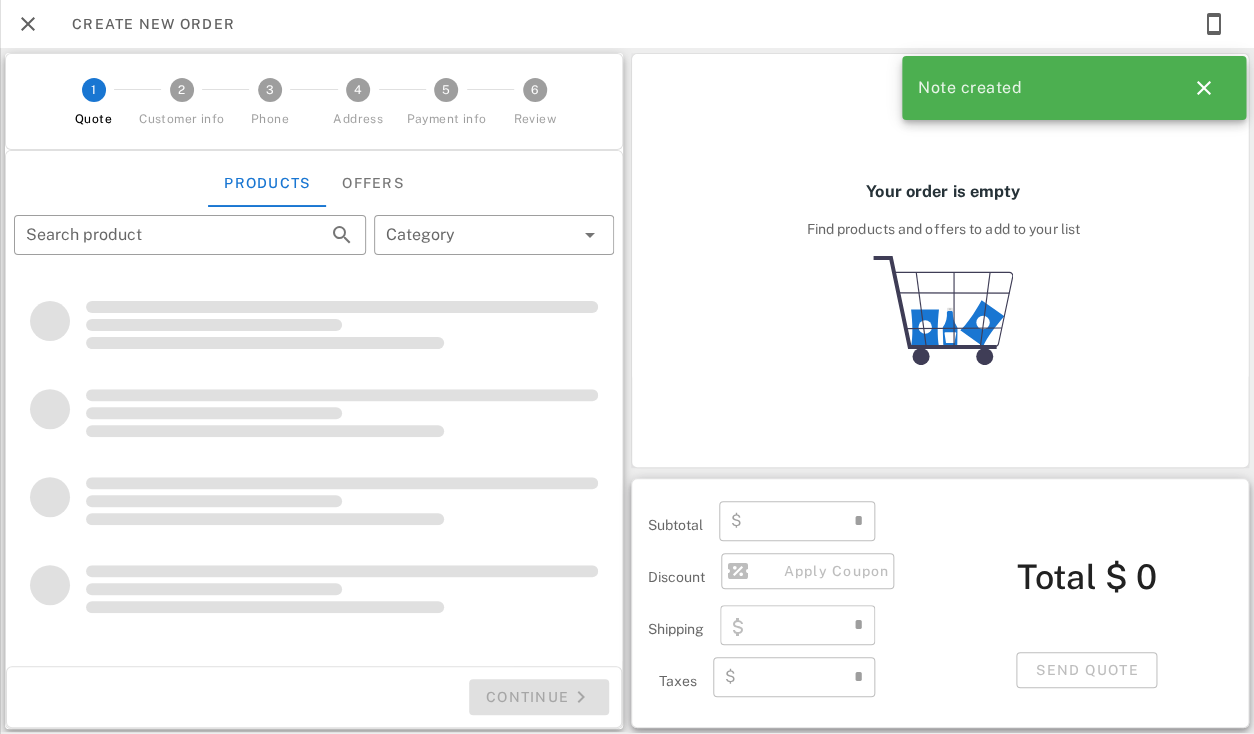 type on "**********" 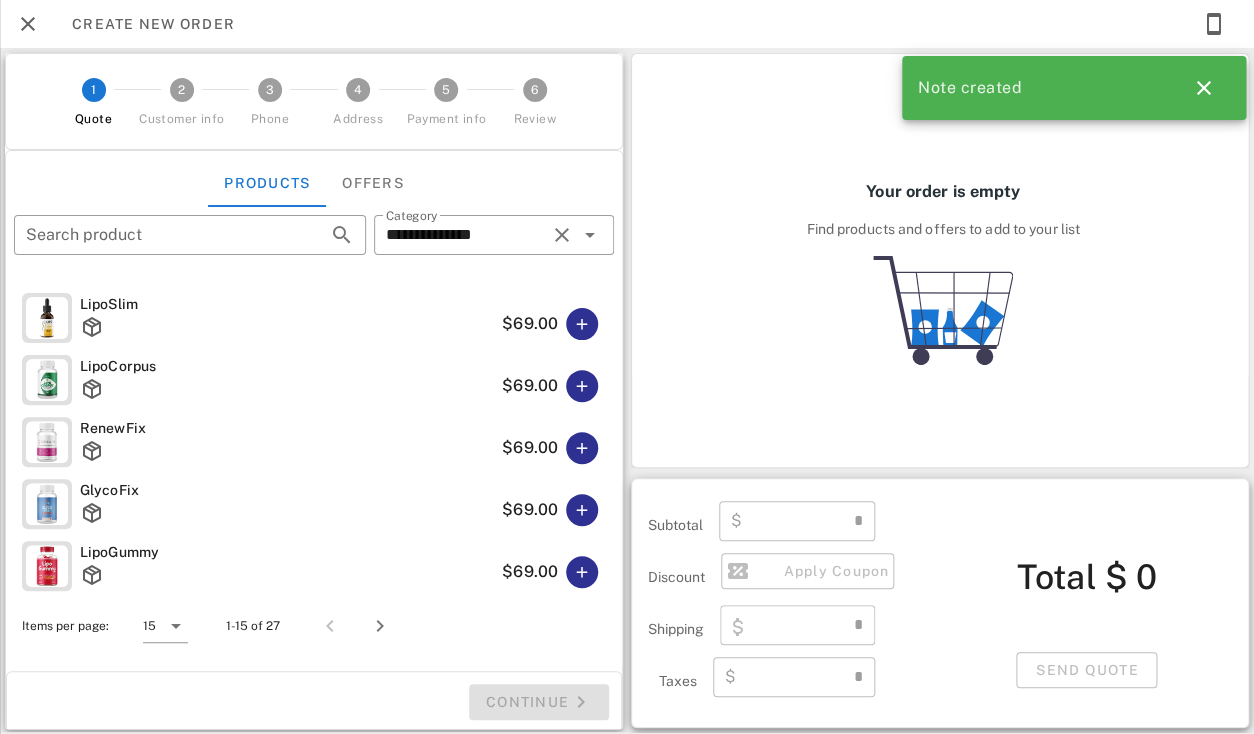 type on "****" 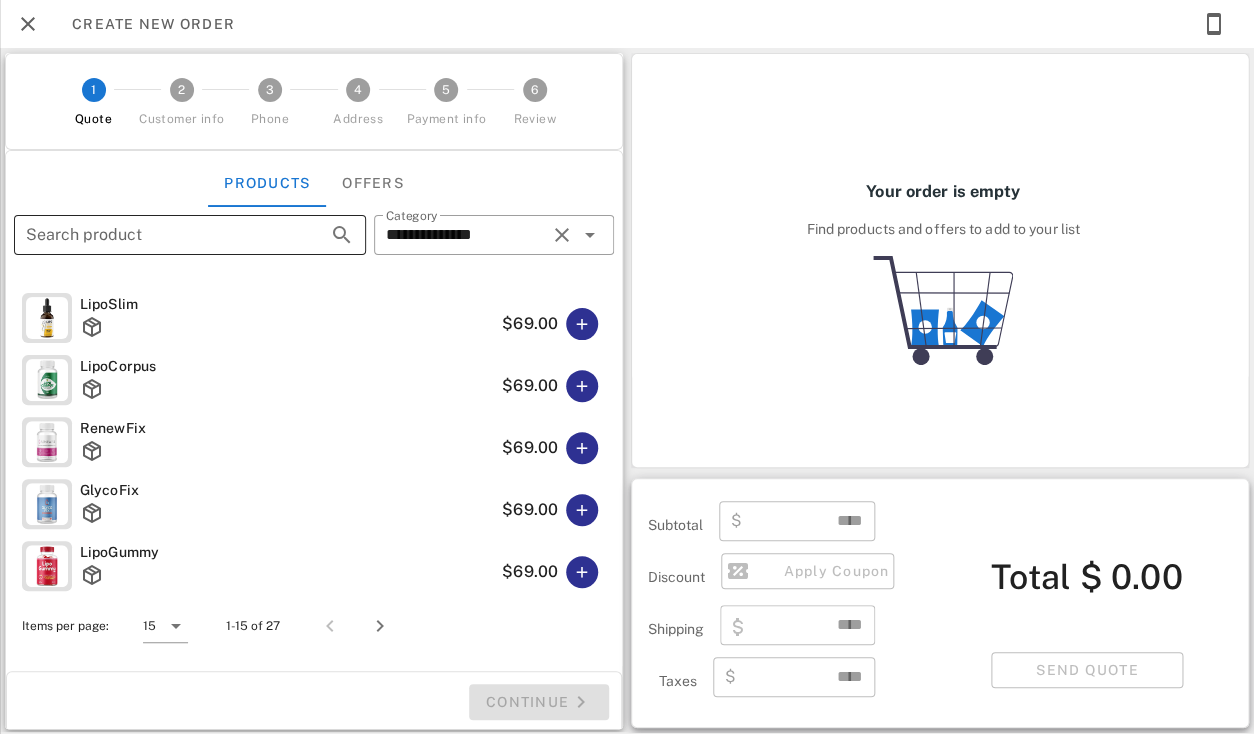 click on "Search product" at bounding box center [162, 235] 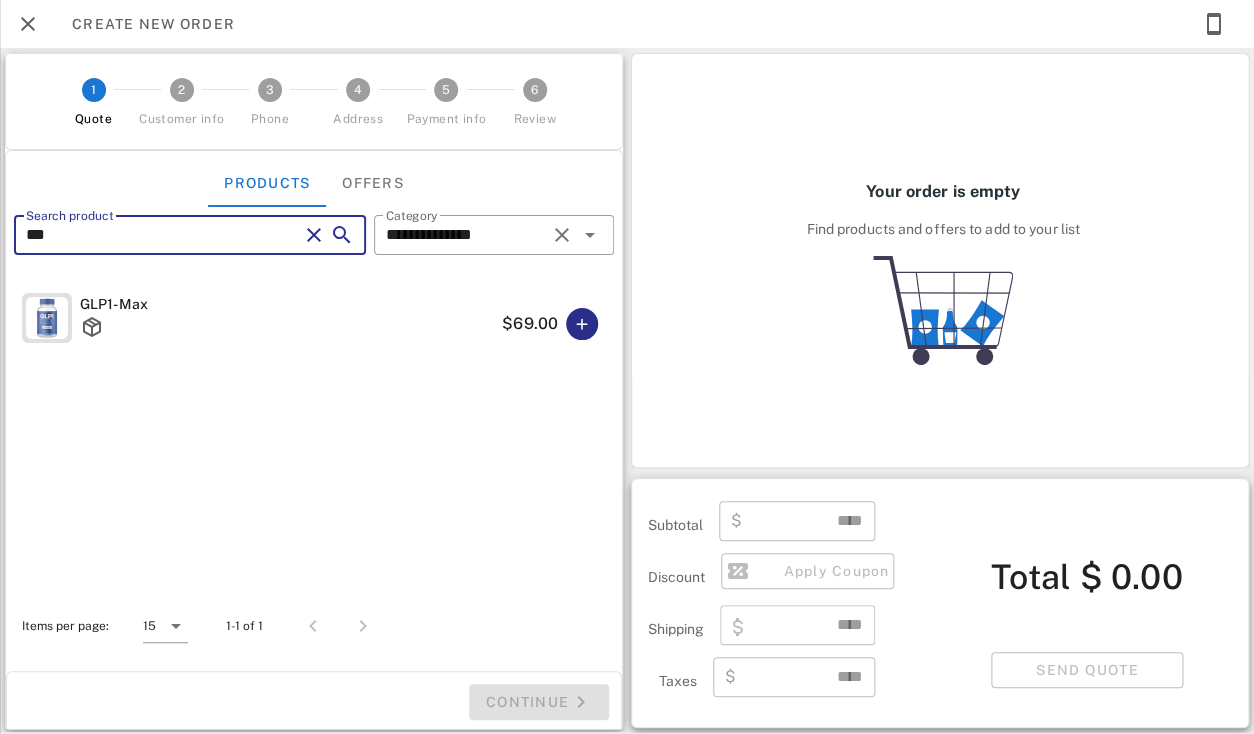 type on "***" 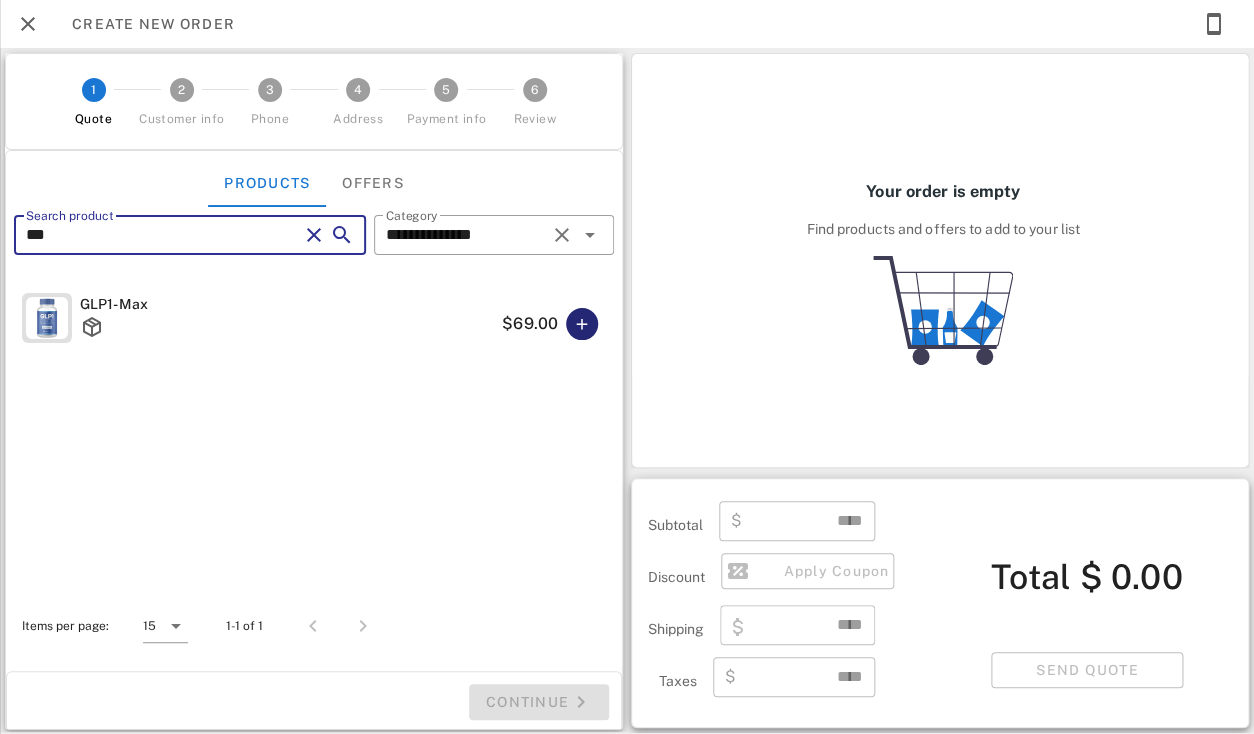 click at bounding box center [582, 324] 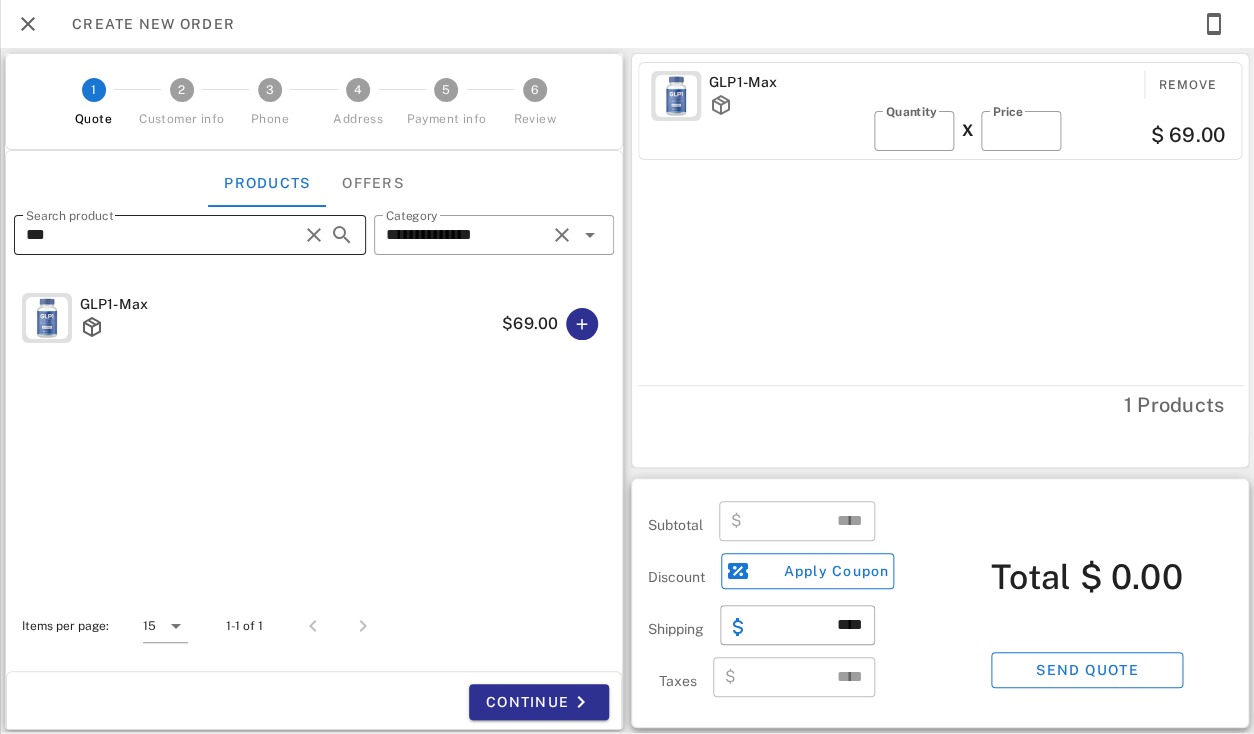 click on "***" at bounding box center [162, 235] 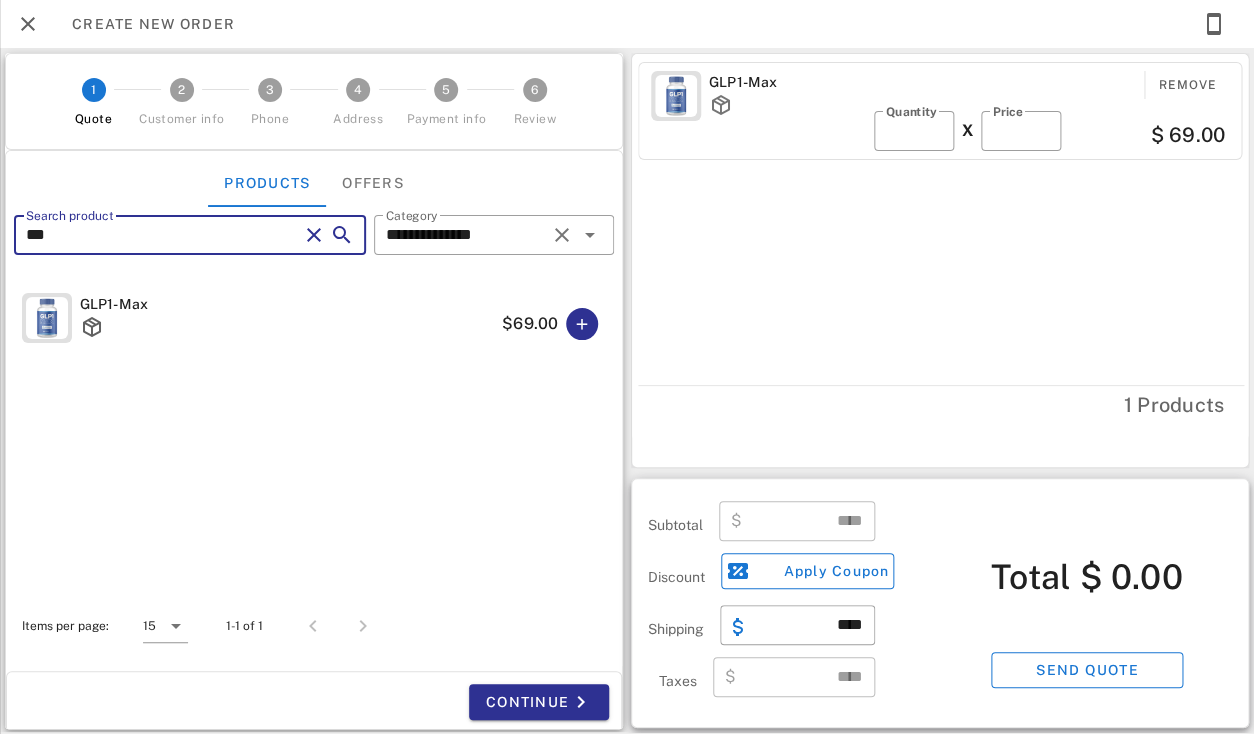 click on "***" at bounding box center [162, 235] 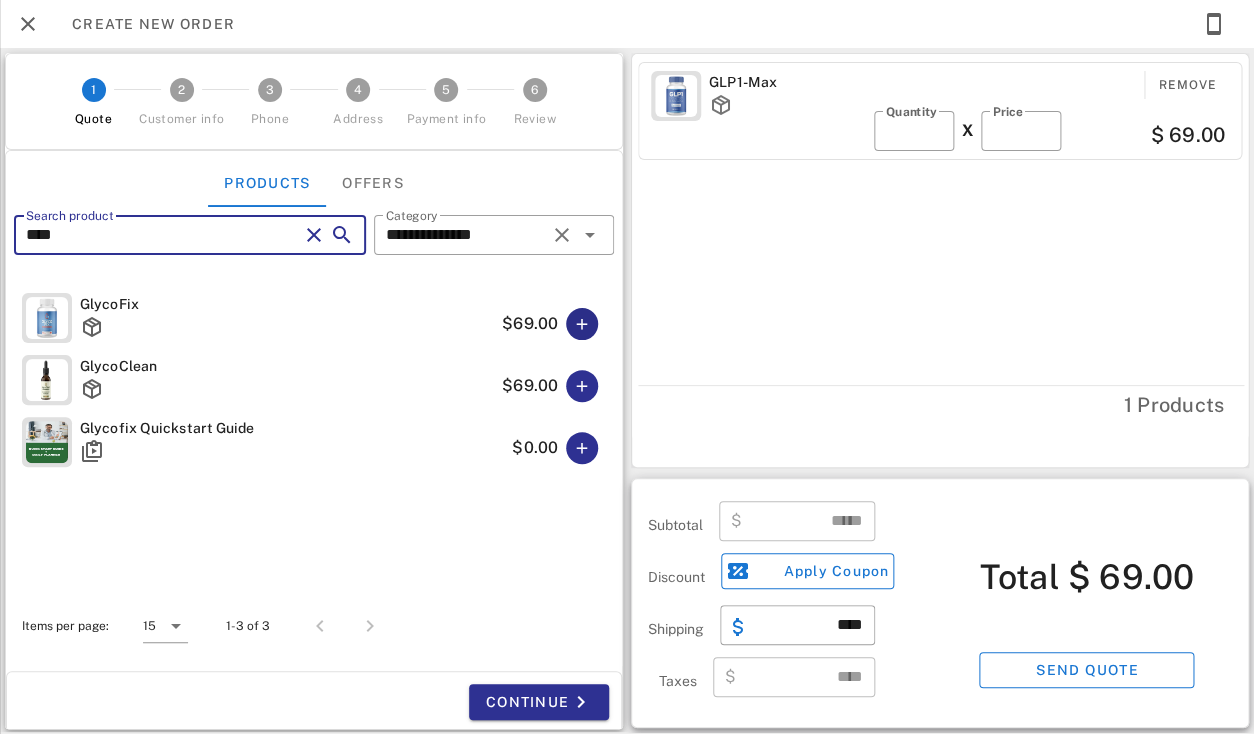 type on "****" 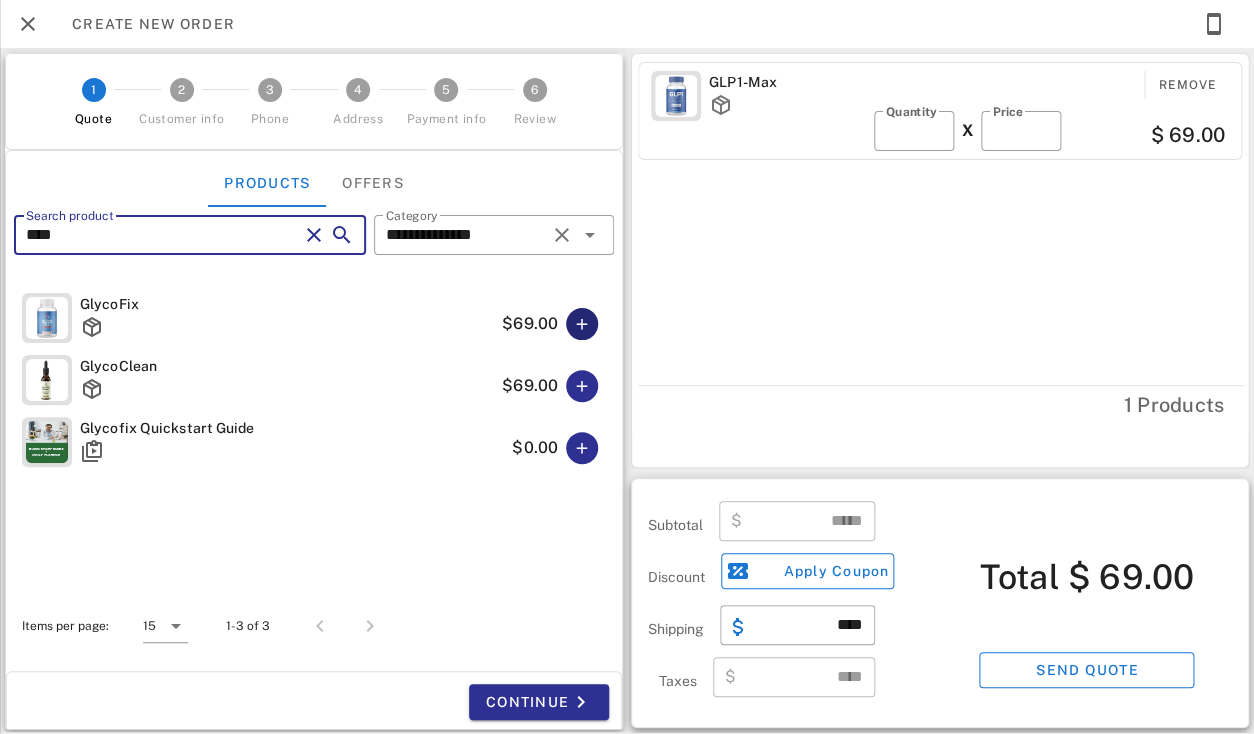 click at bounding box center (582, 324) 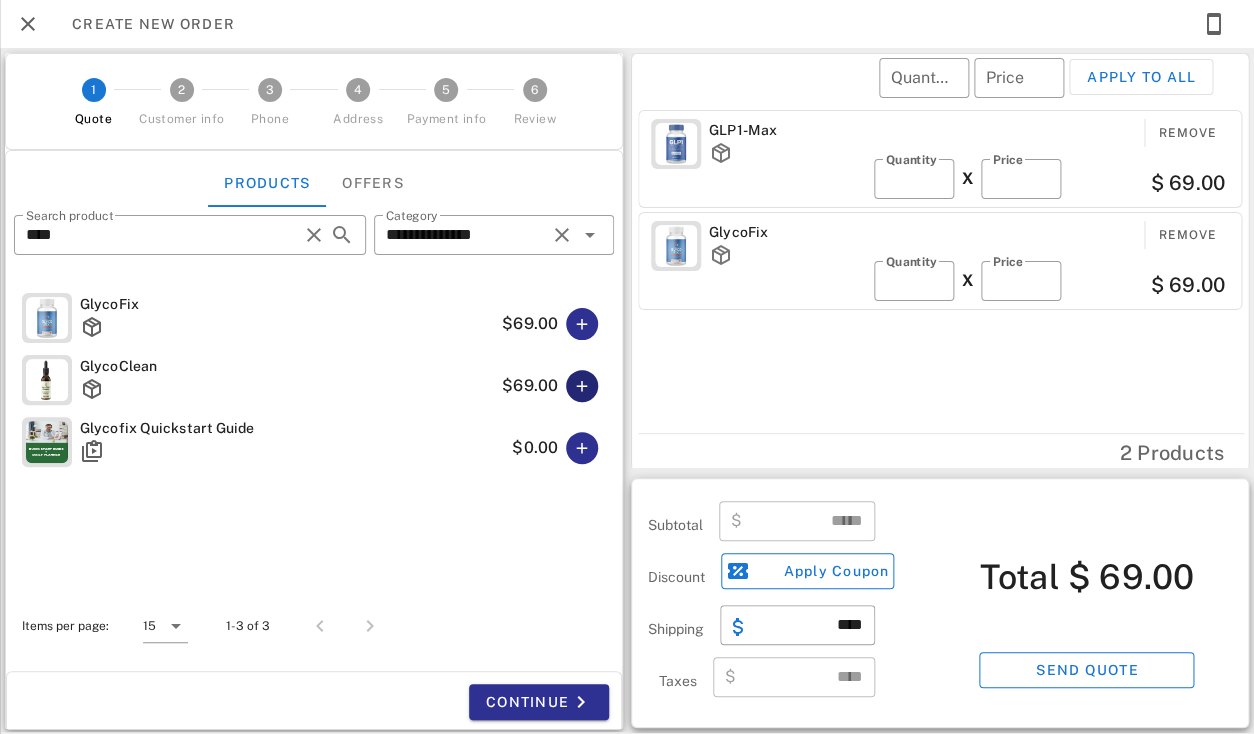 click at bounding box center [582, 386] 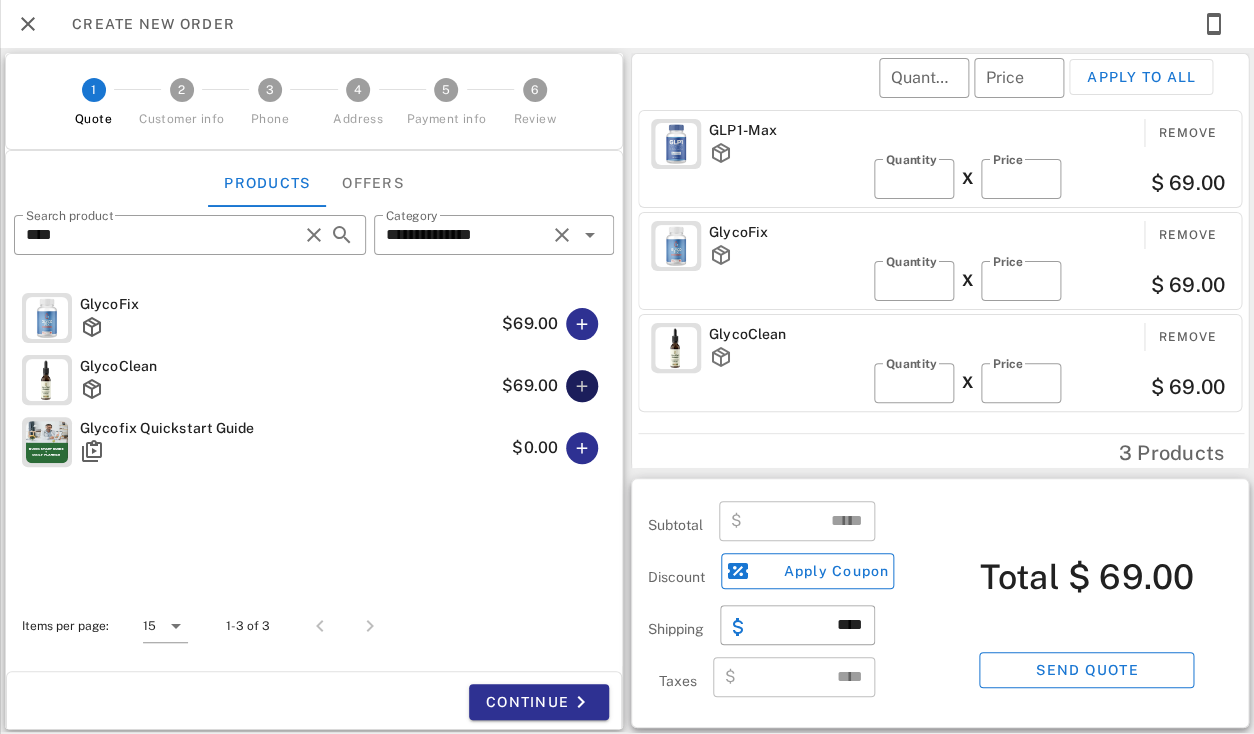type 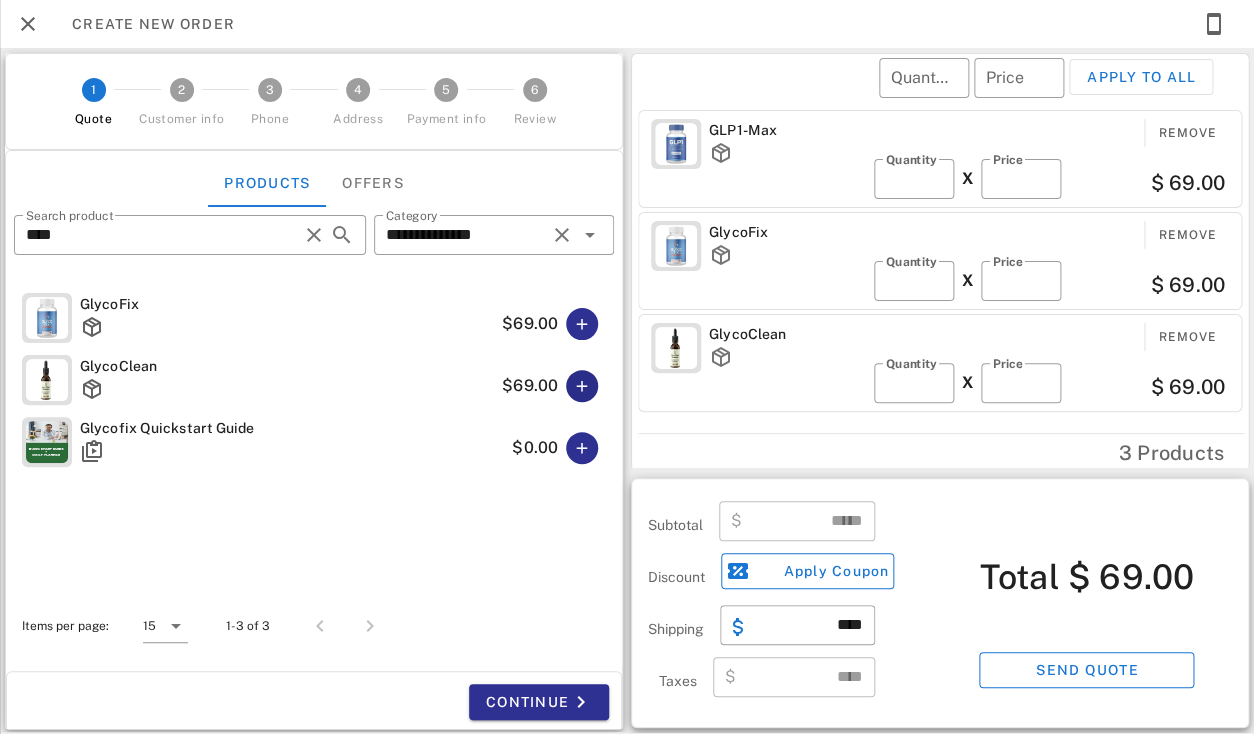 type on "******" 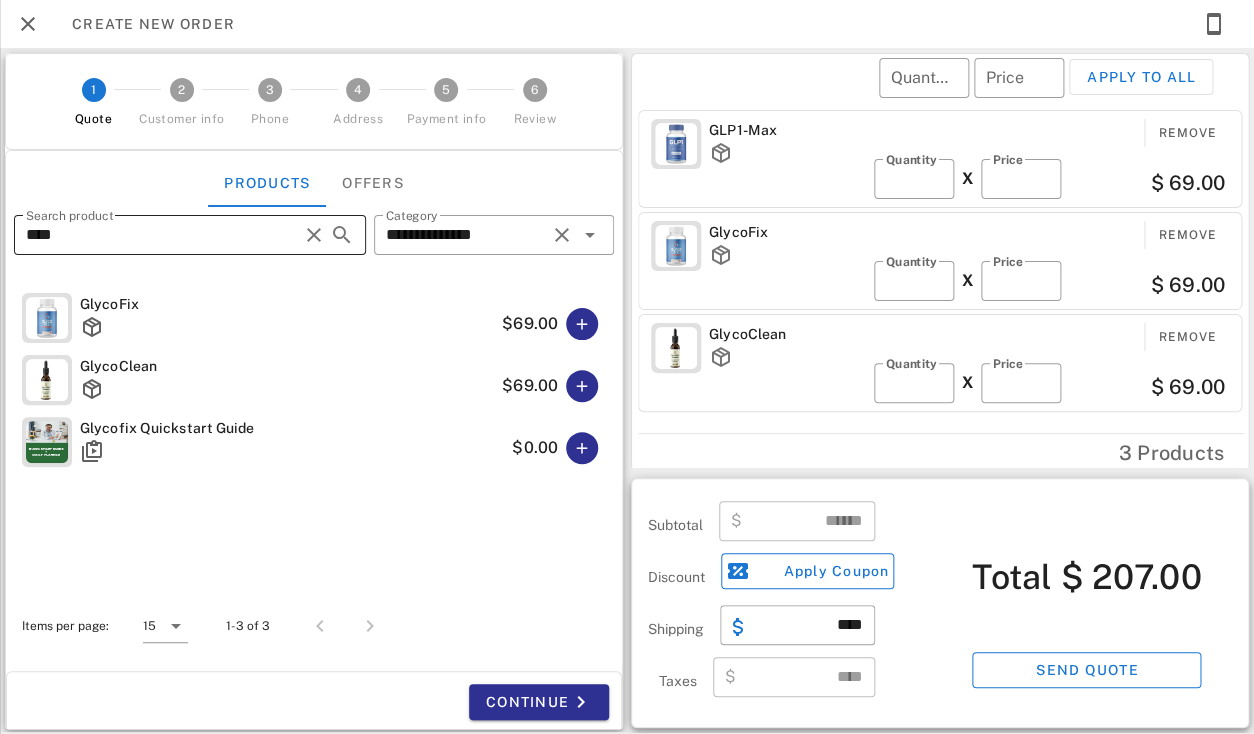 click on "****" at bounding box center (162, 235) 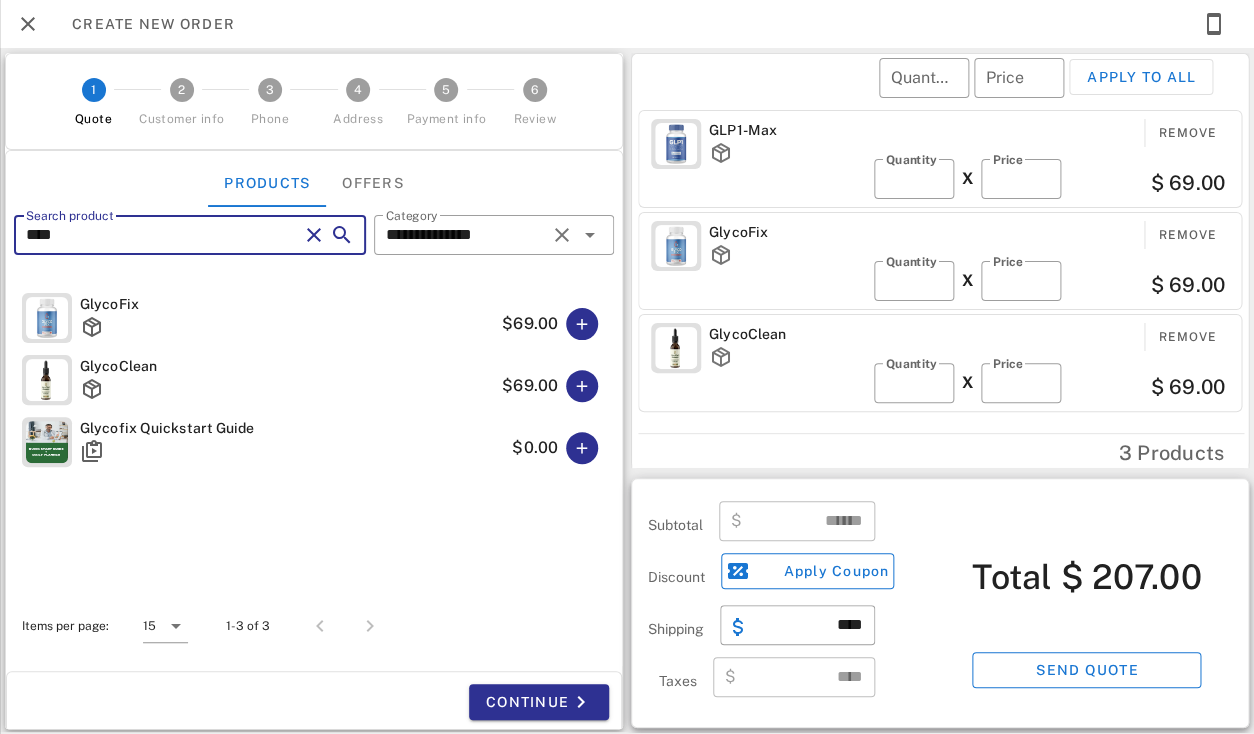 click on "****" at bounding box center (162, 235) 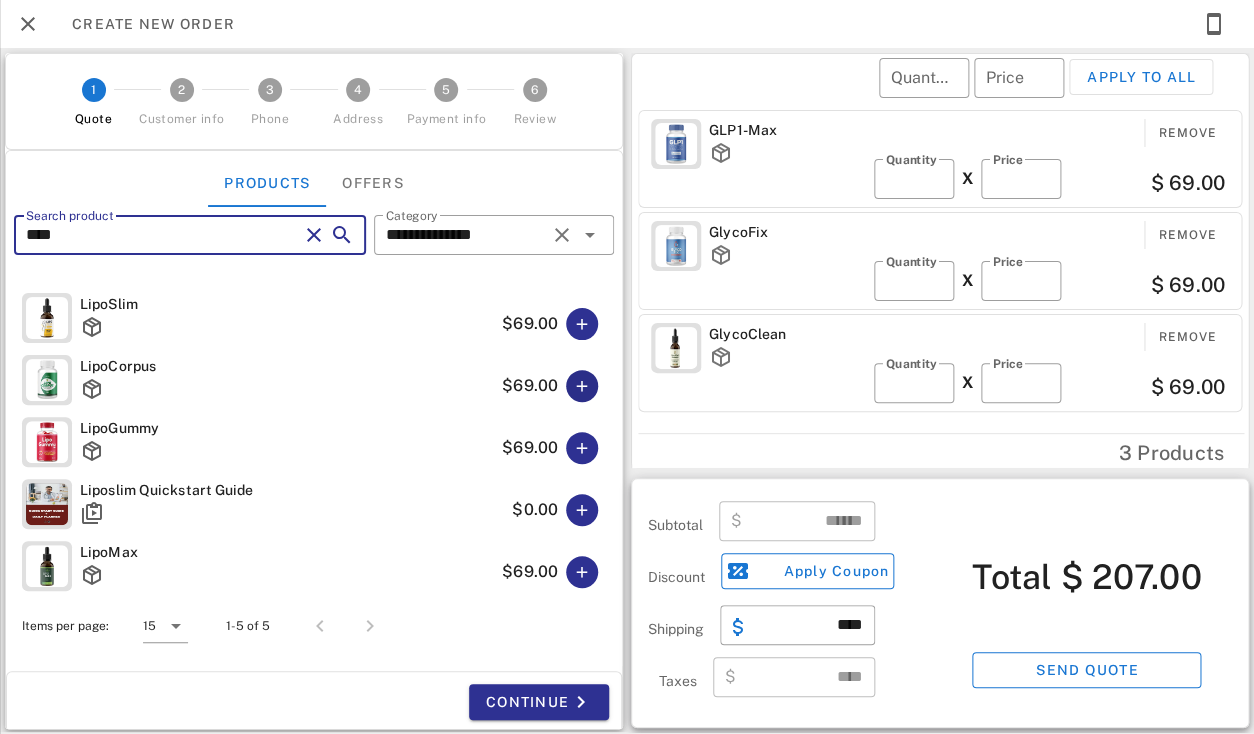 type on "****" 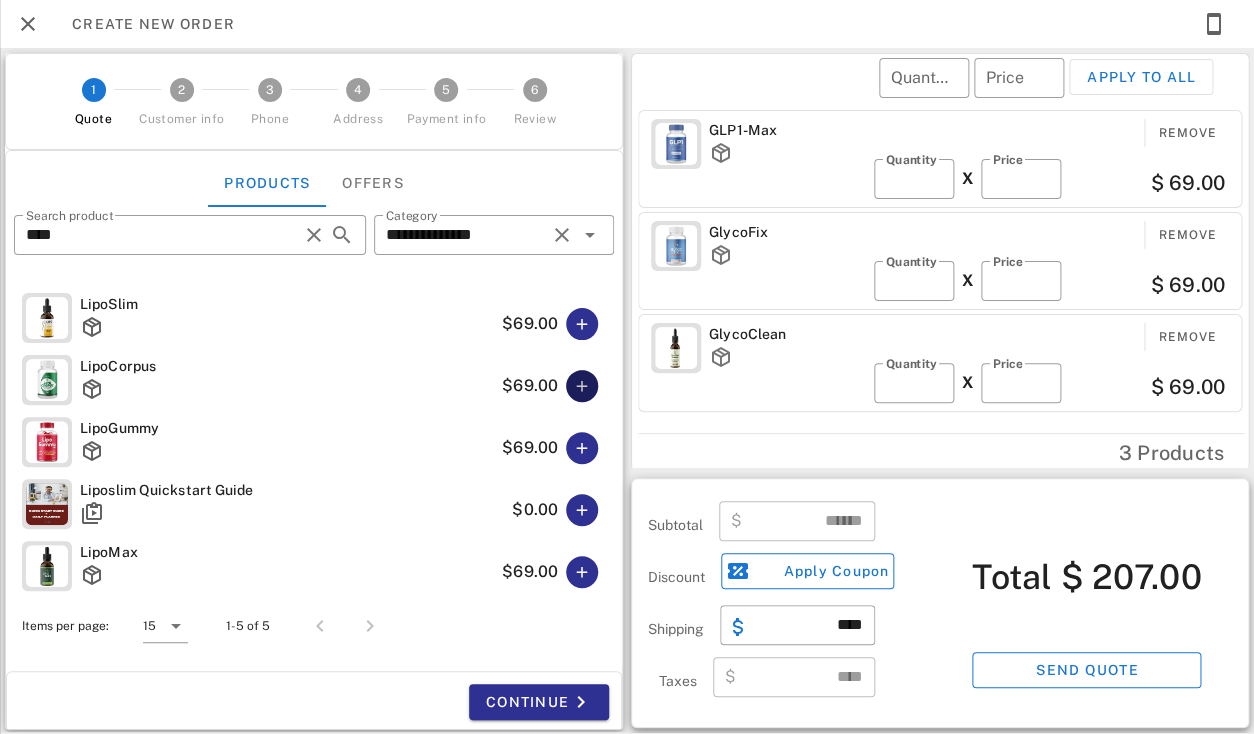 click at bounding box center (582, 386) 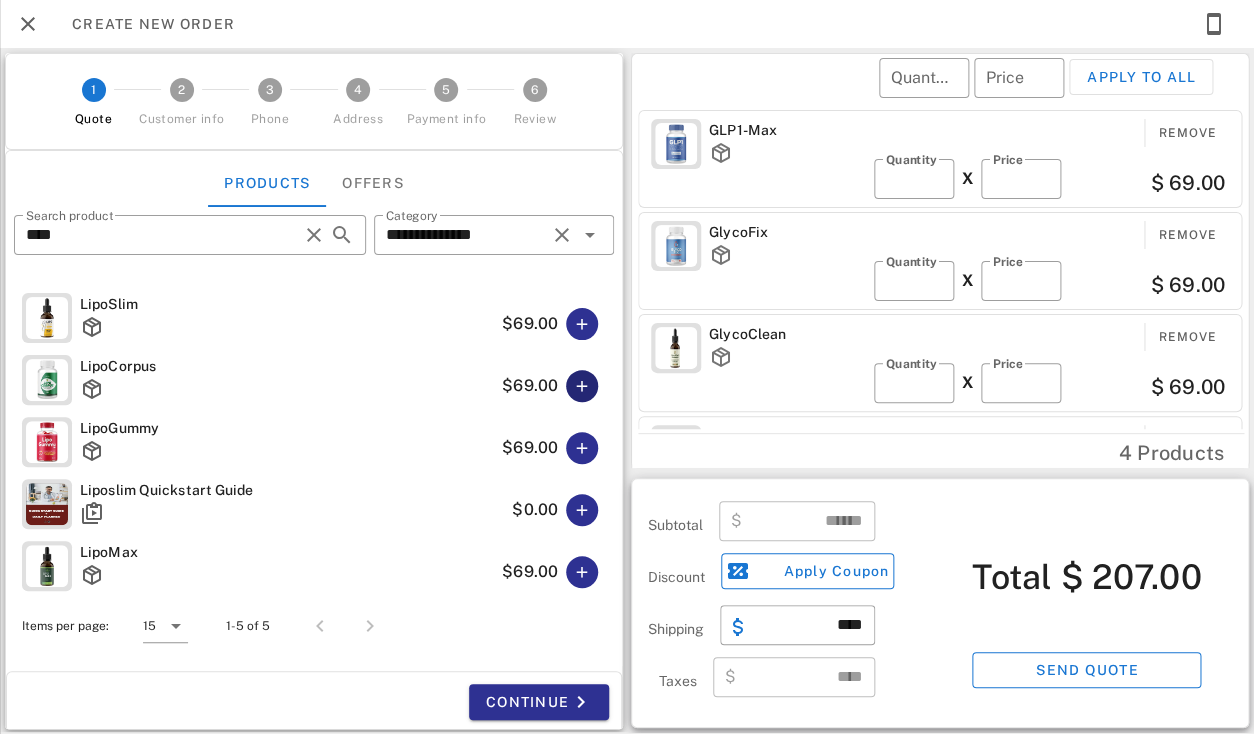 type 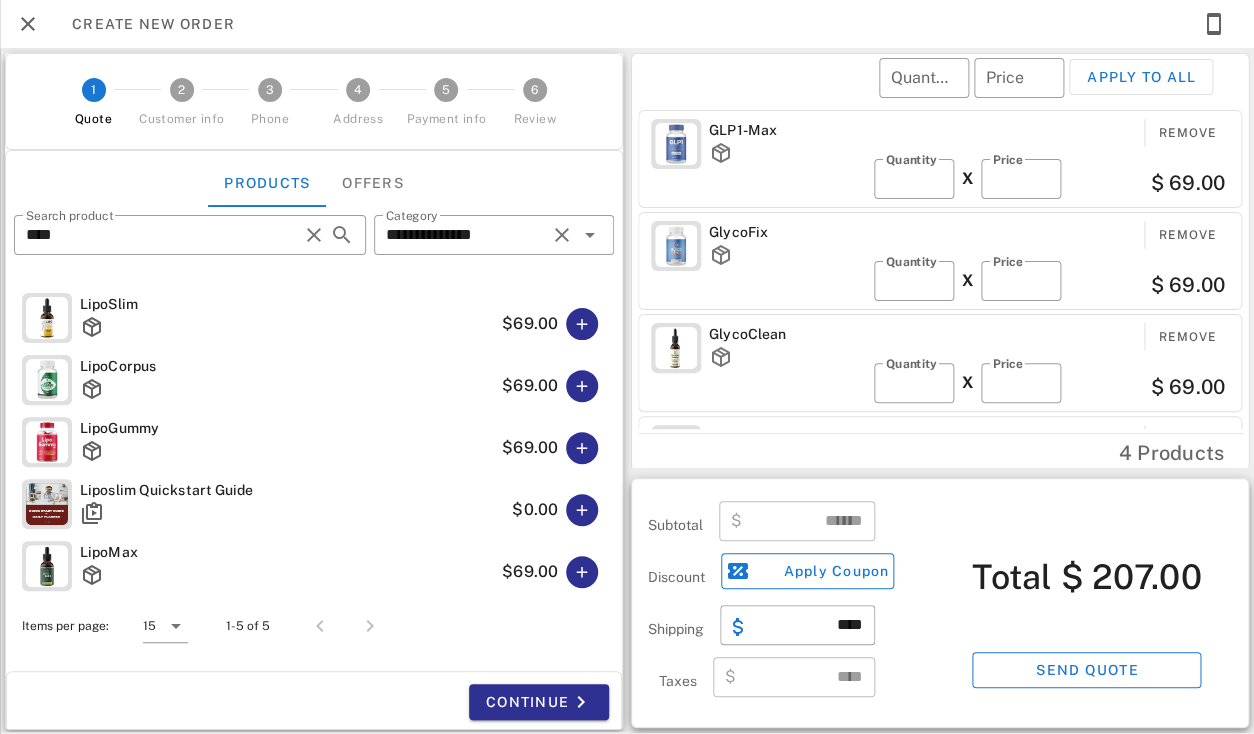 type on "******" 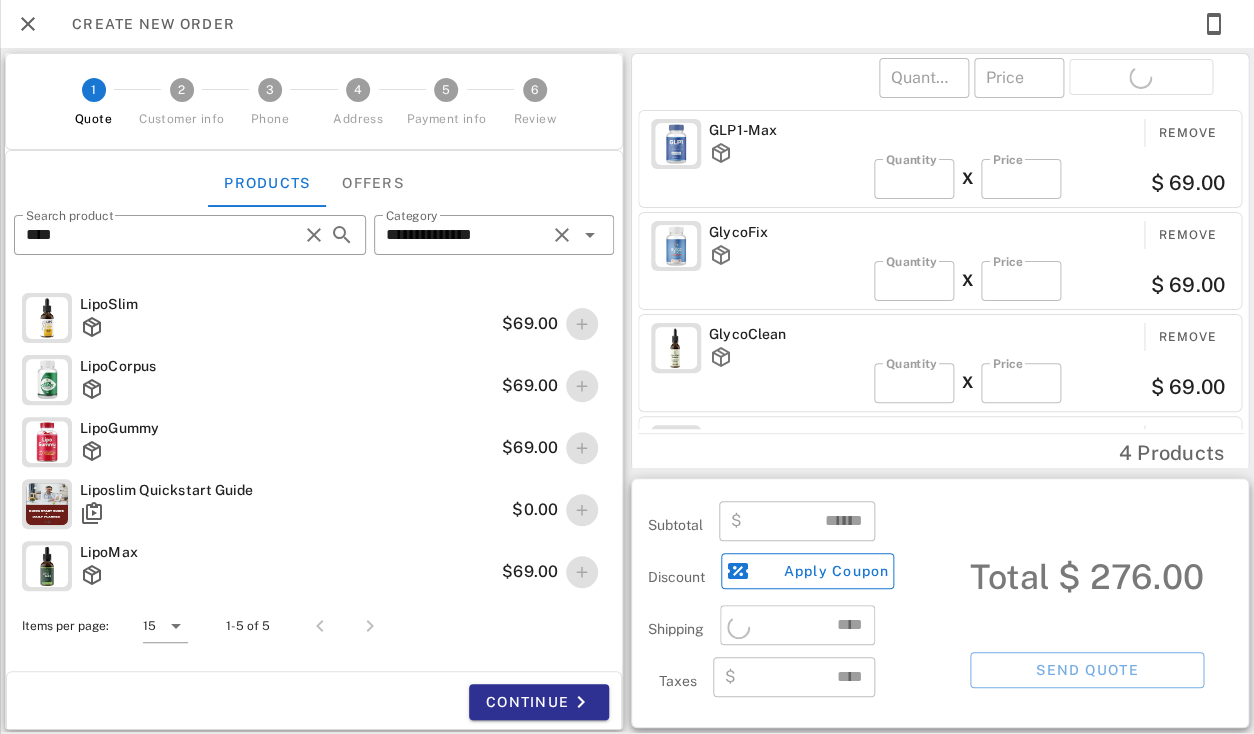 click at bounding box center [582, 448] 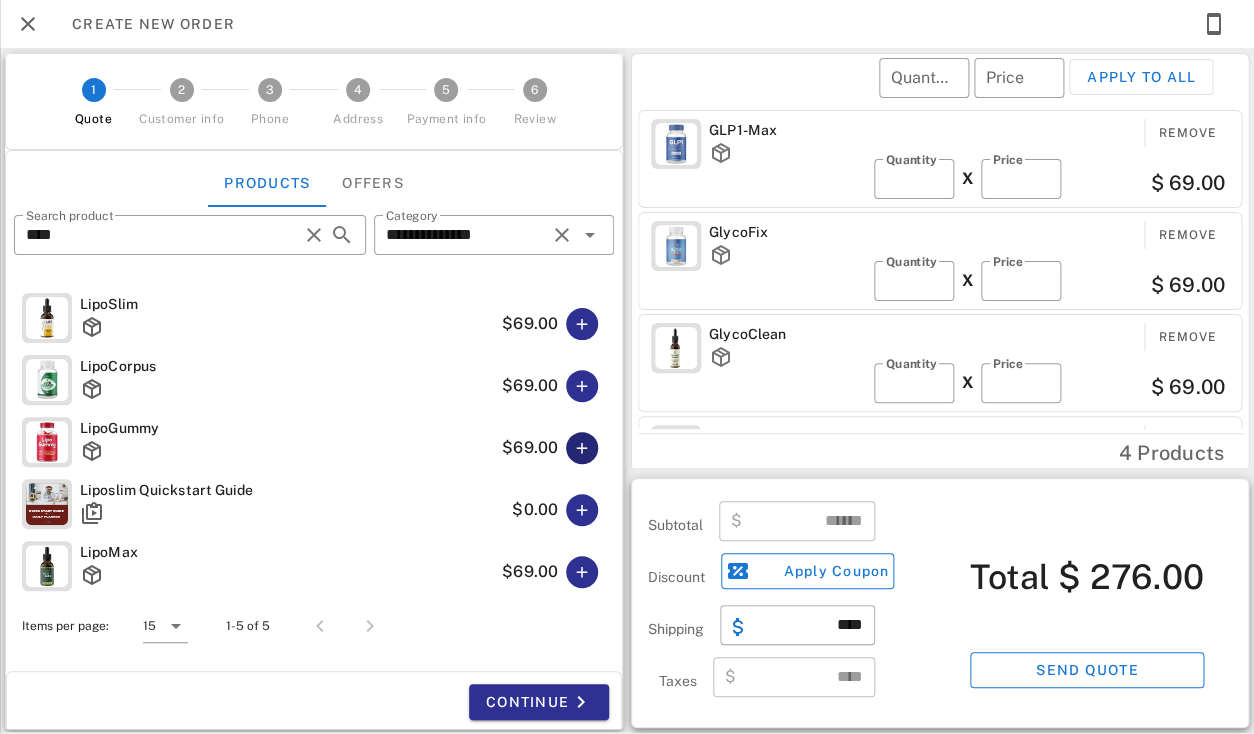 click at bounding box center (582, 448) 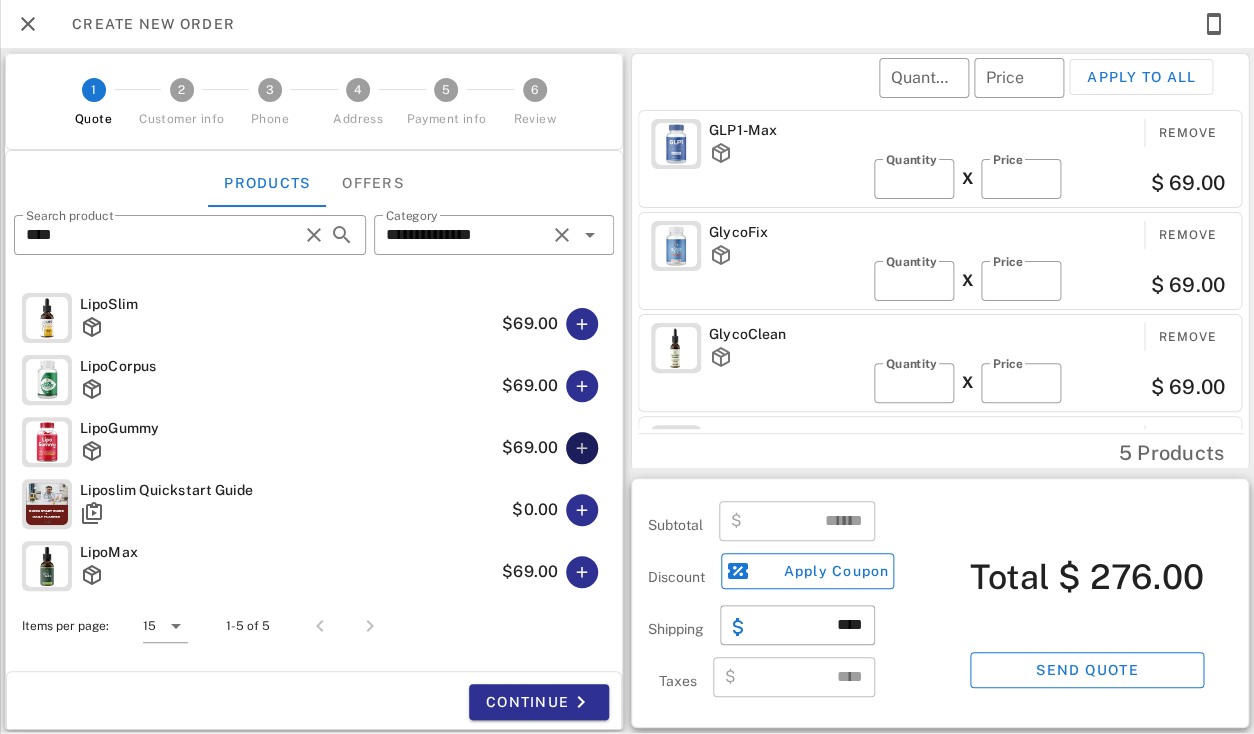 type 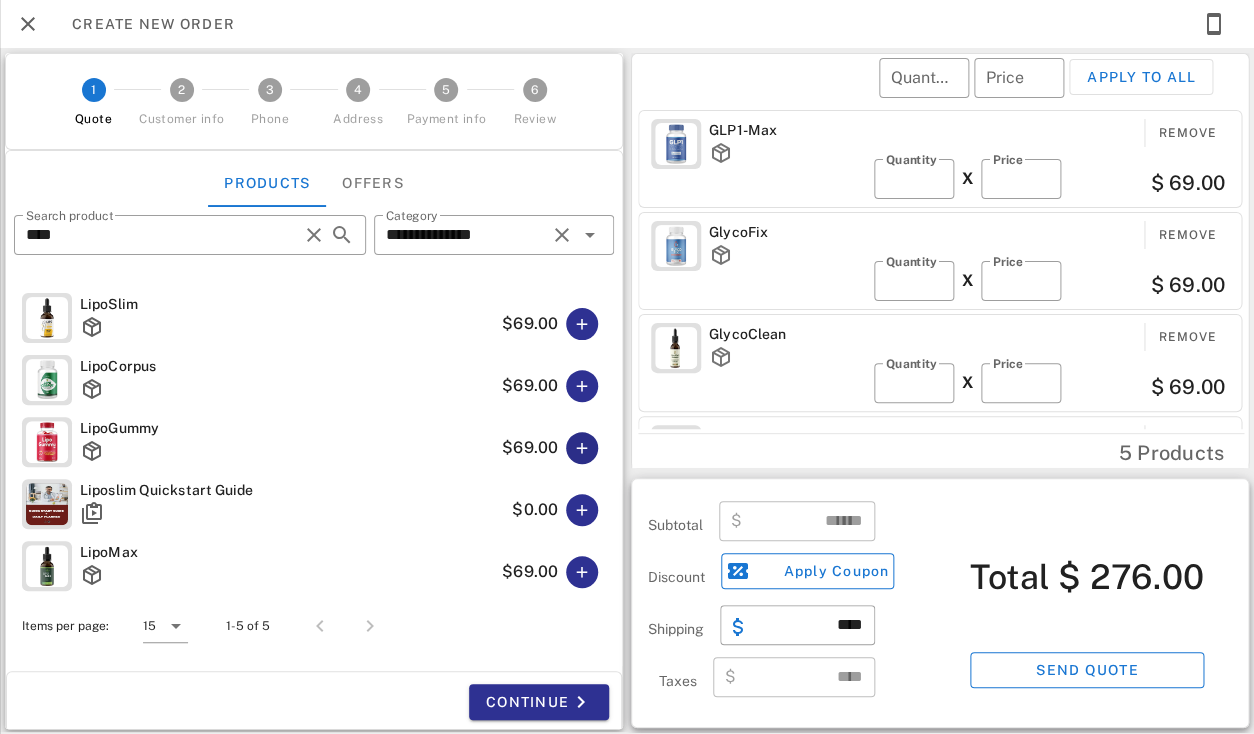 type on "******" 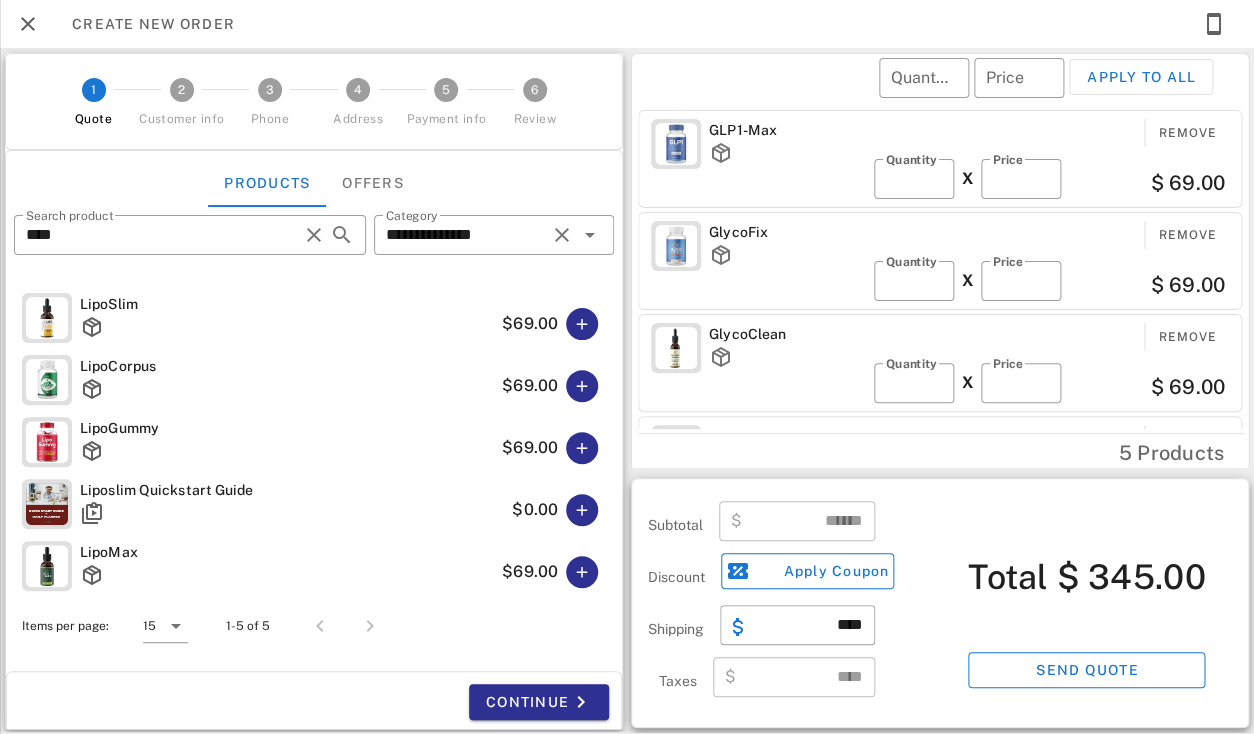 scroll, scrollTop: 192, scrollLeft: 0, axis: vertical 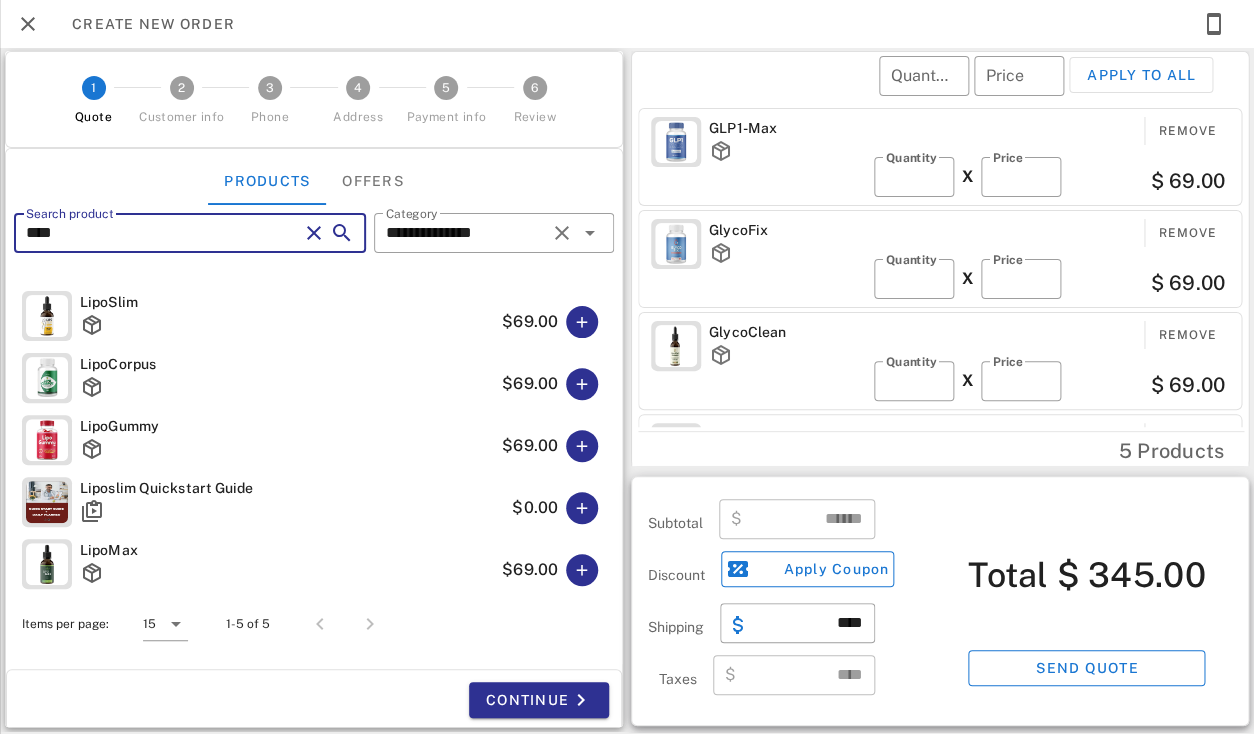 click on "****" at bounding box center (162, 233) 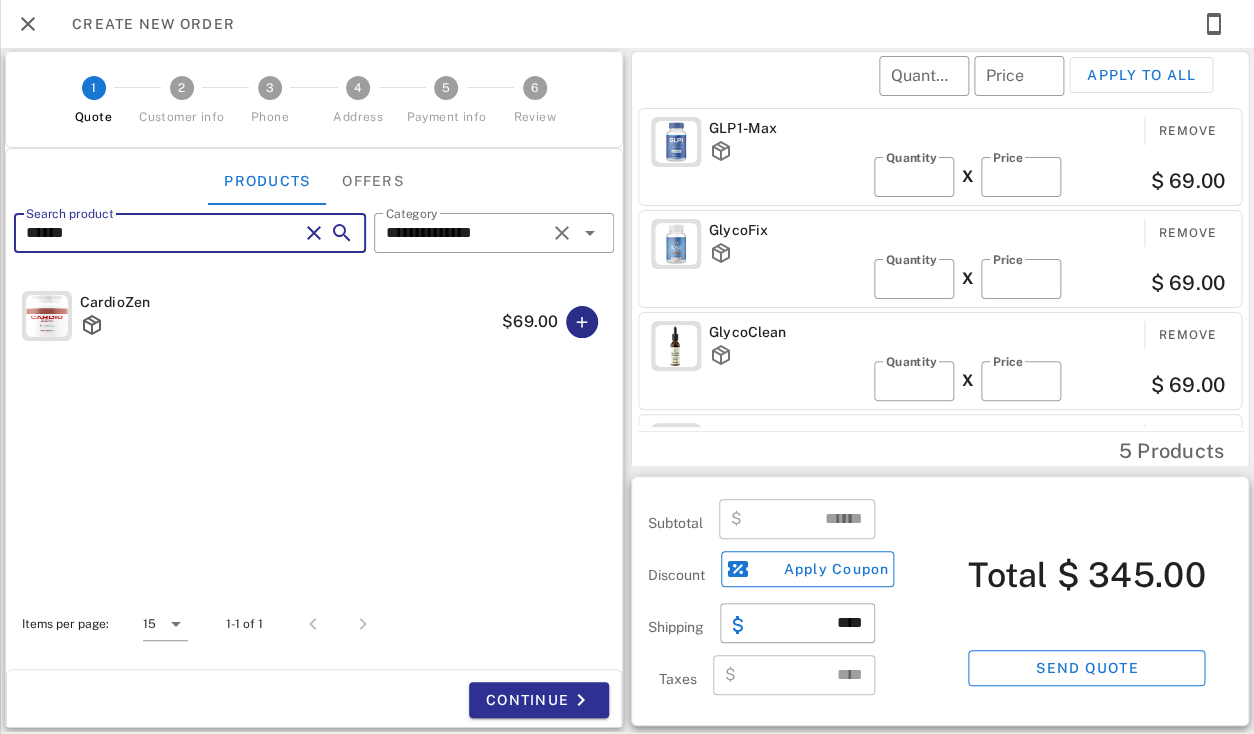 type on "******" 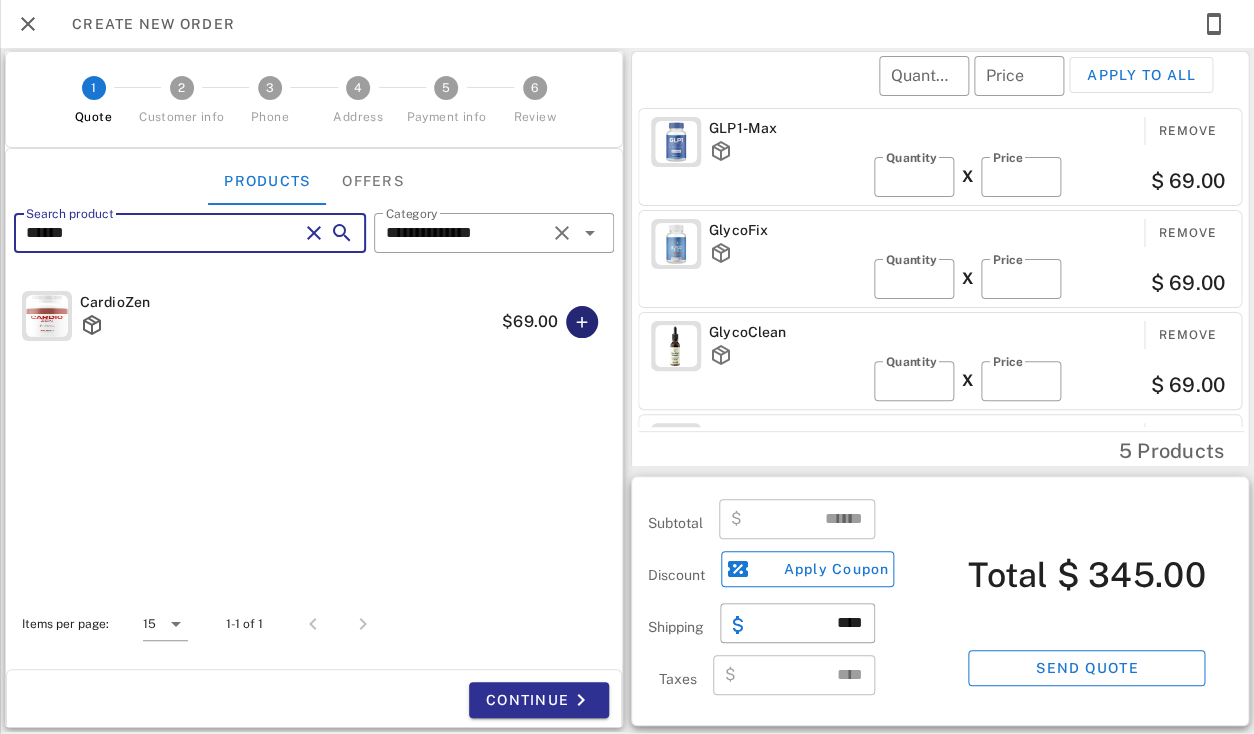 click at bounding box center [582, 322] 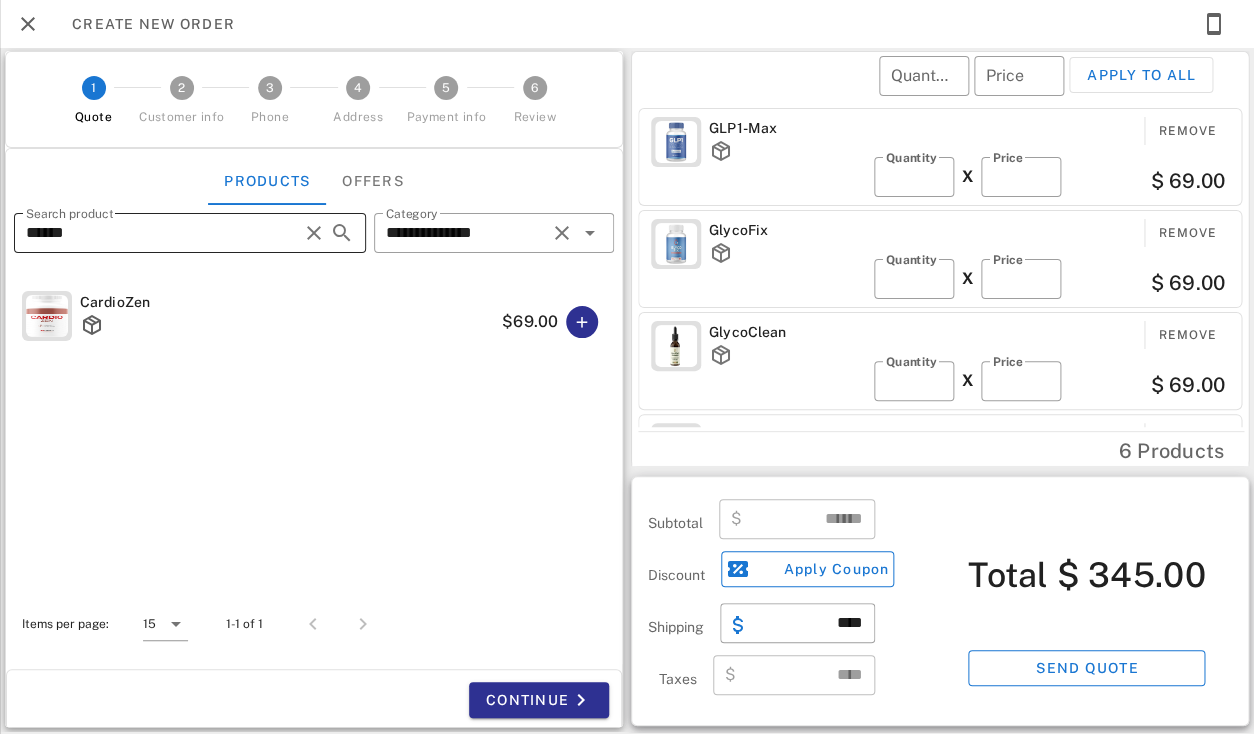 type on "******" 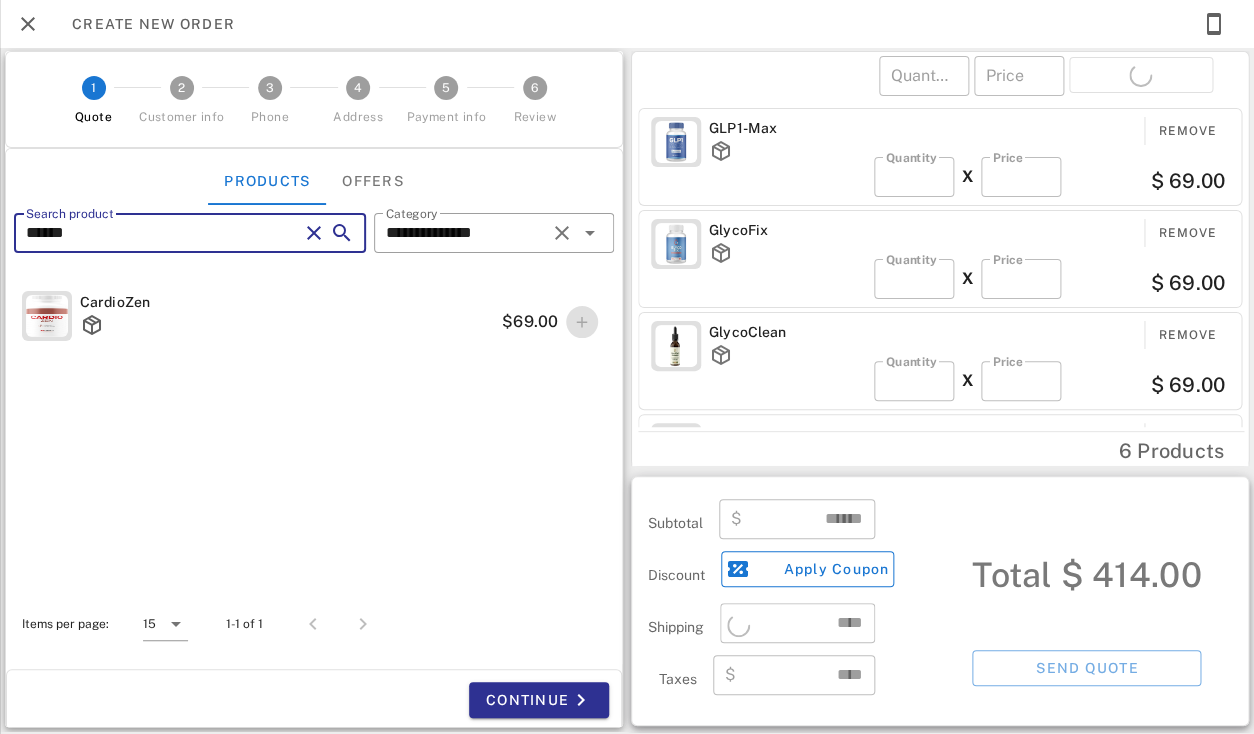 click on "******" at bounding box center [162, 233] 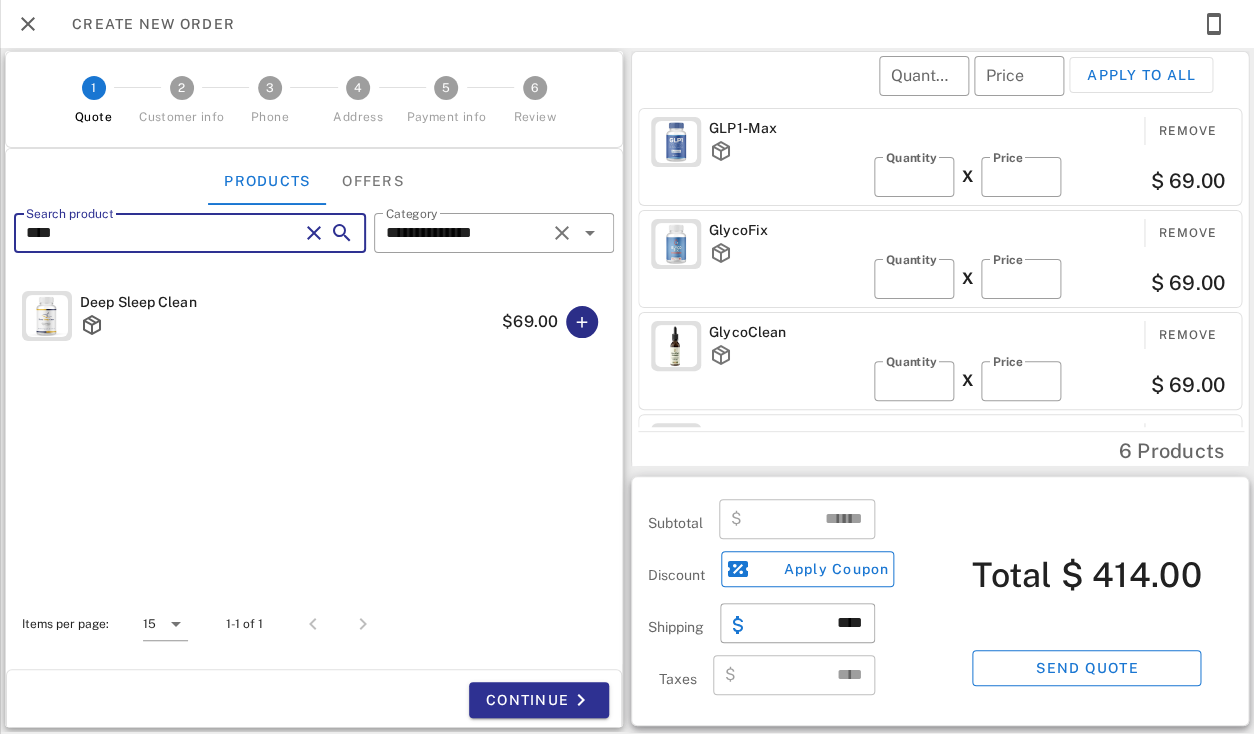 type on "****" 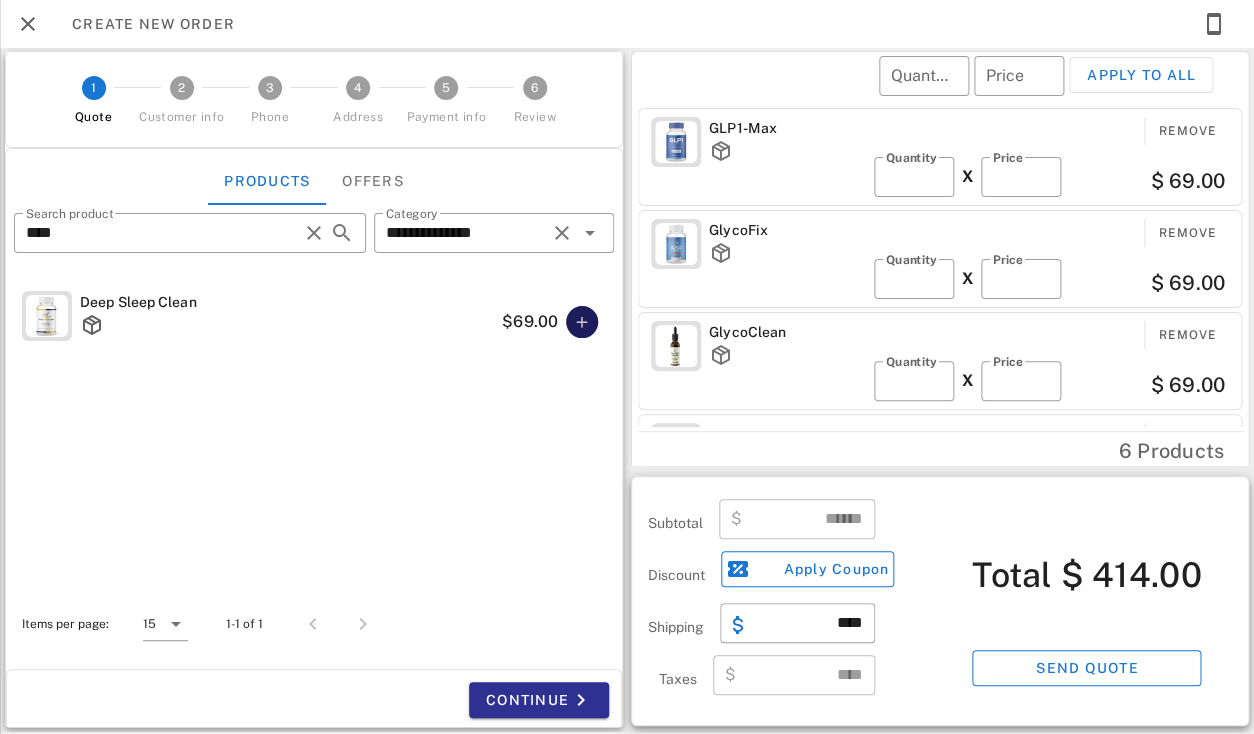 click at bounding box center (582, 322) 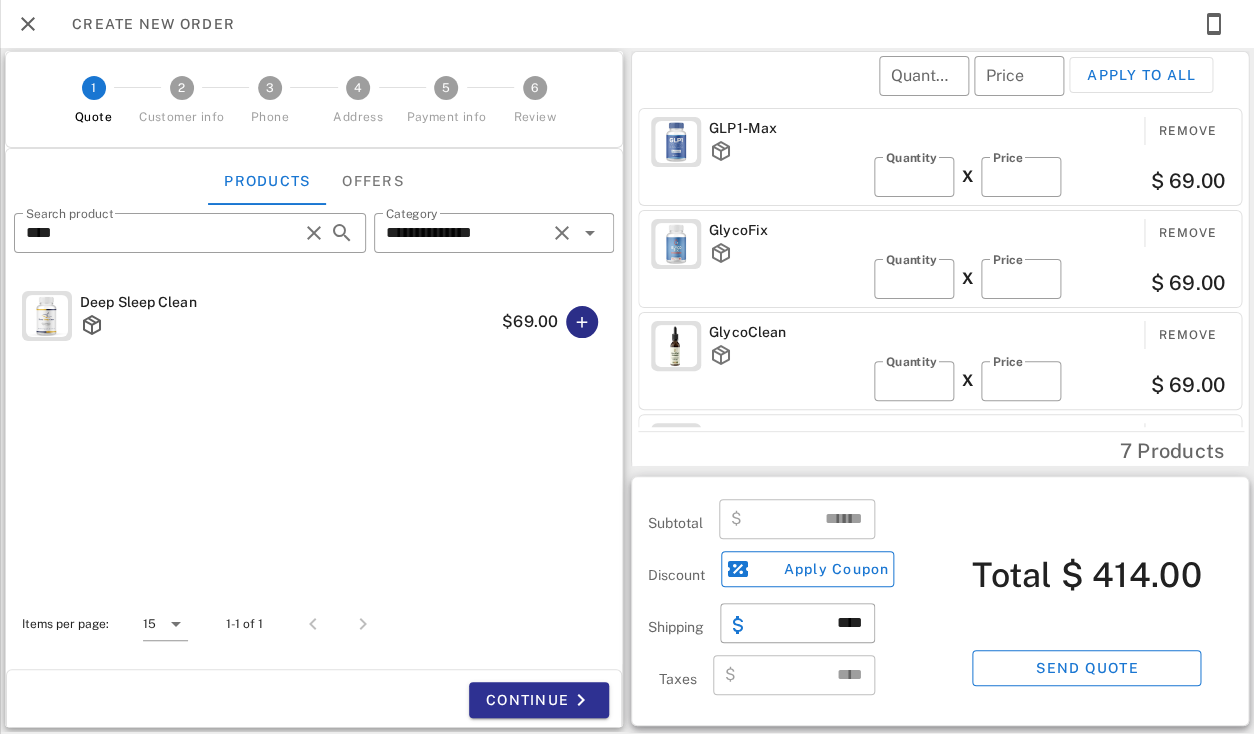 type on "******" 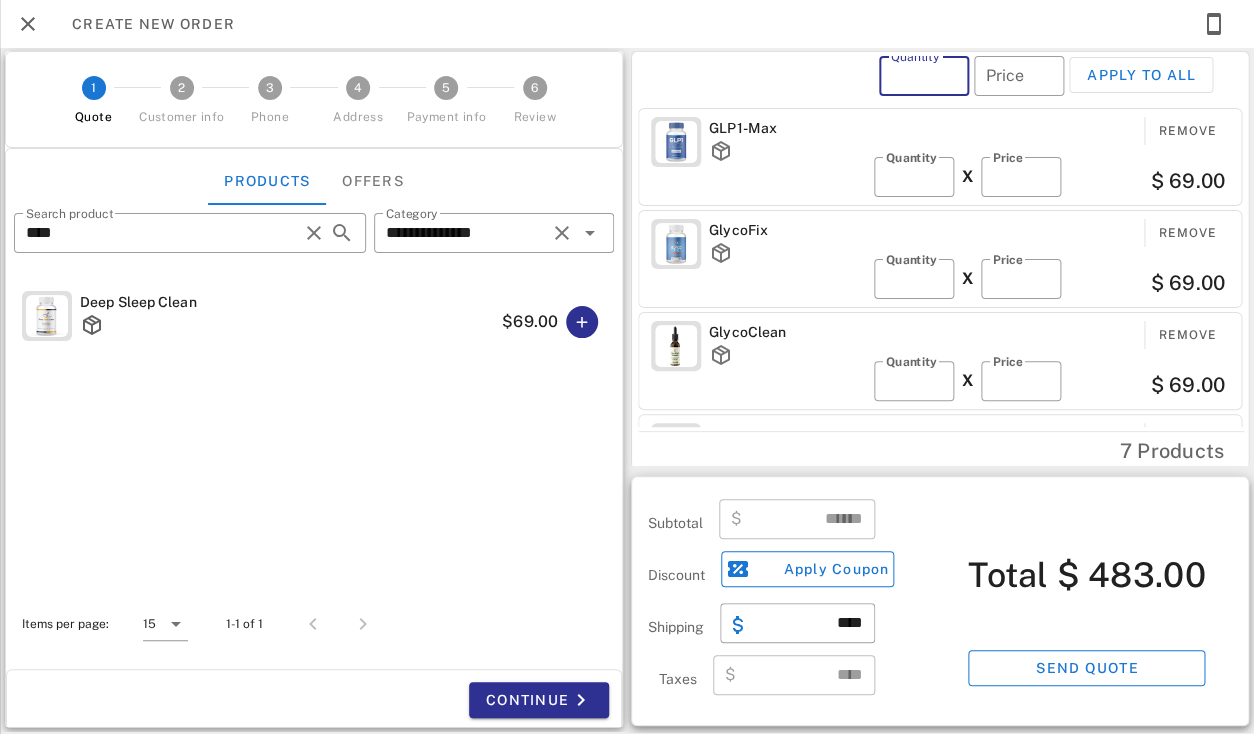 click on "Quantity" at bounding box center (924, 76) 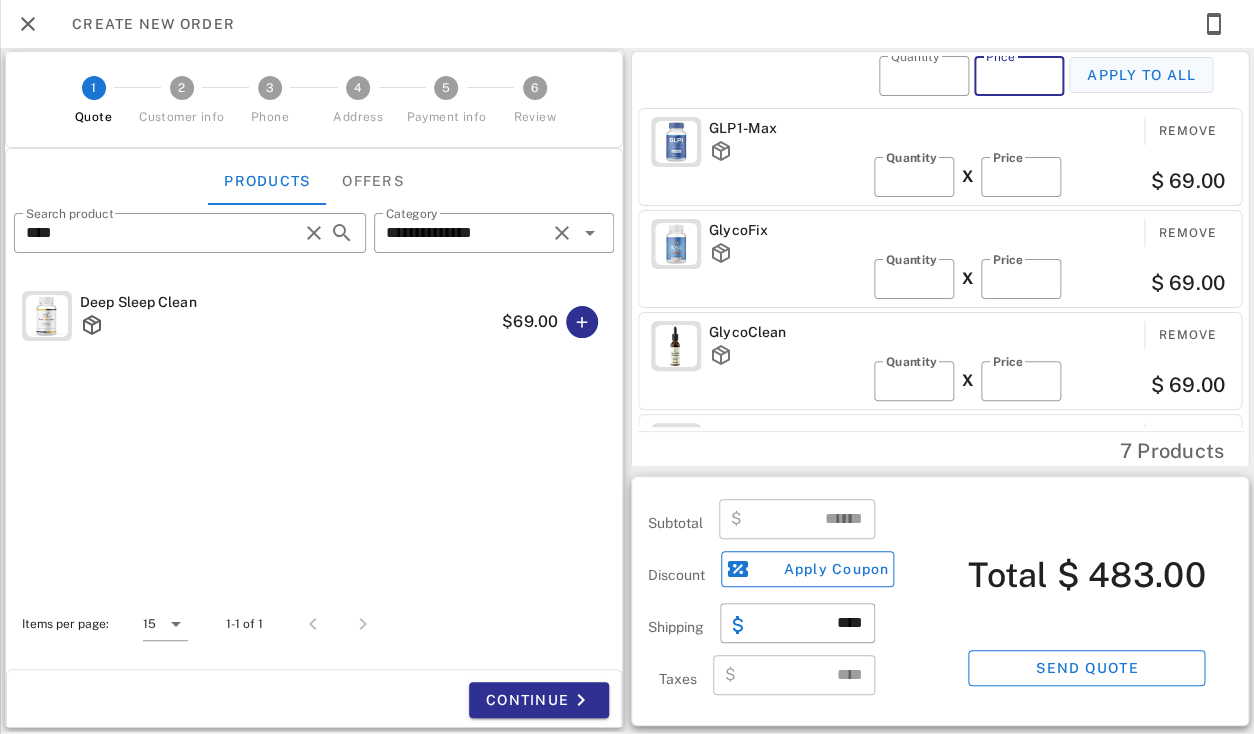 type on "**" 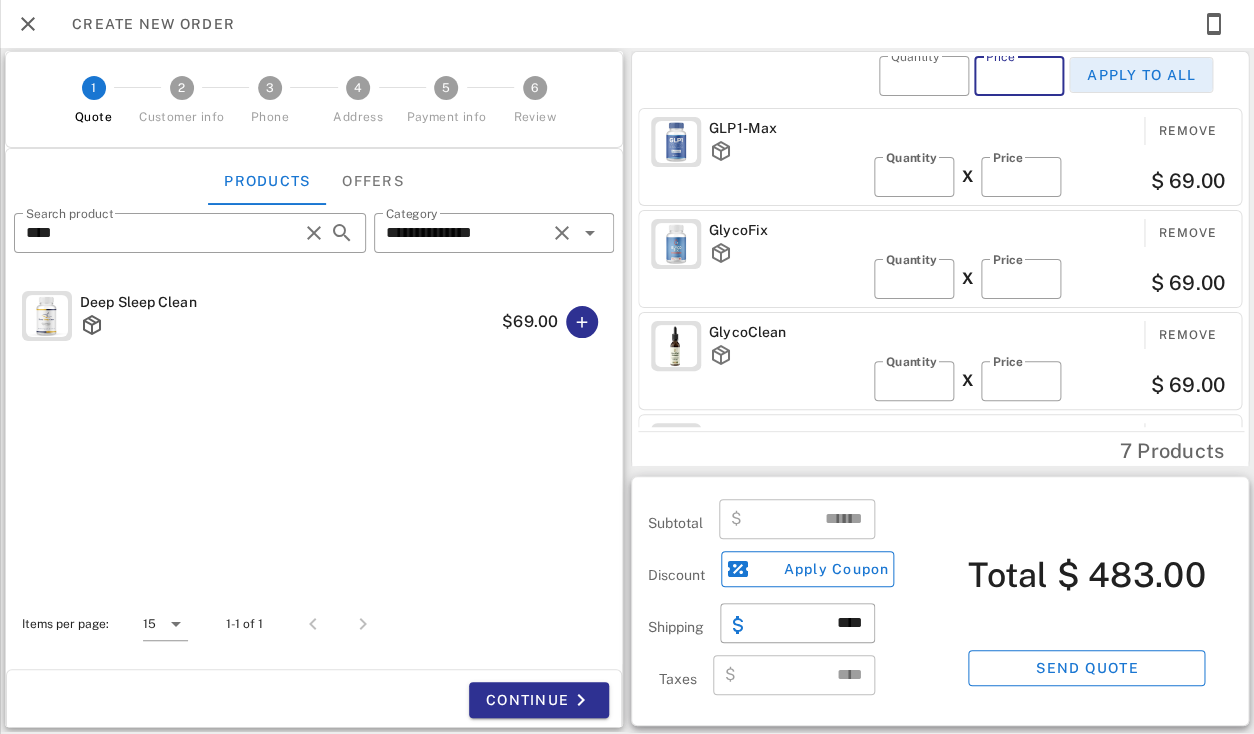 click on "Apply to all" at bounding box center [1141, 75] 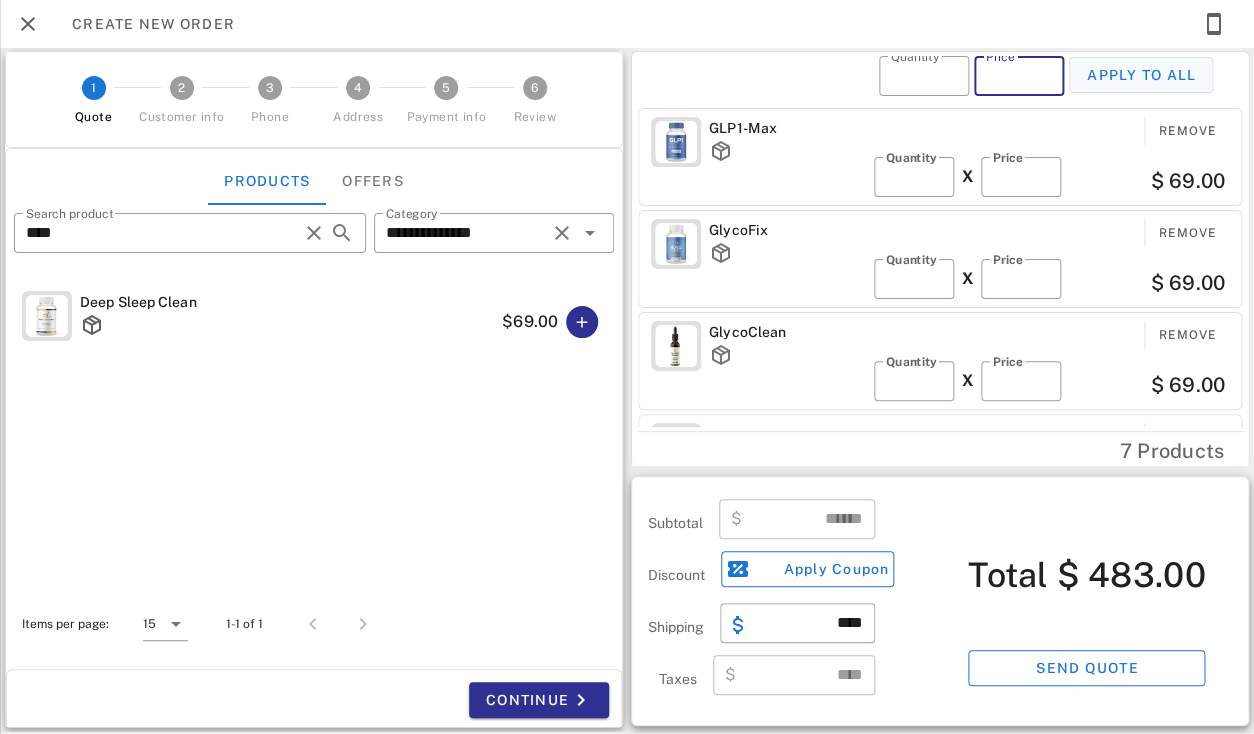 type on "*" 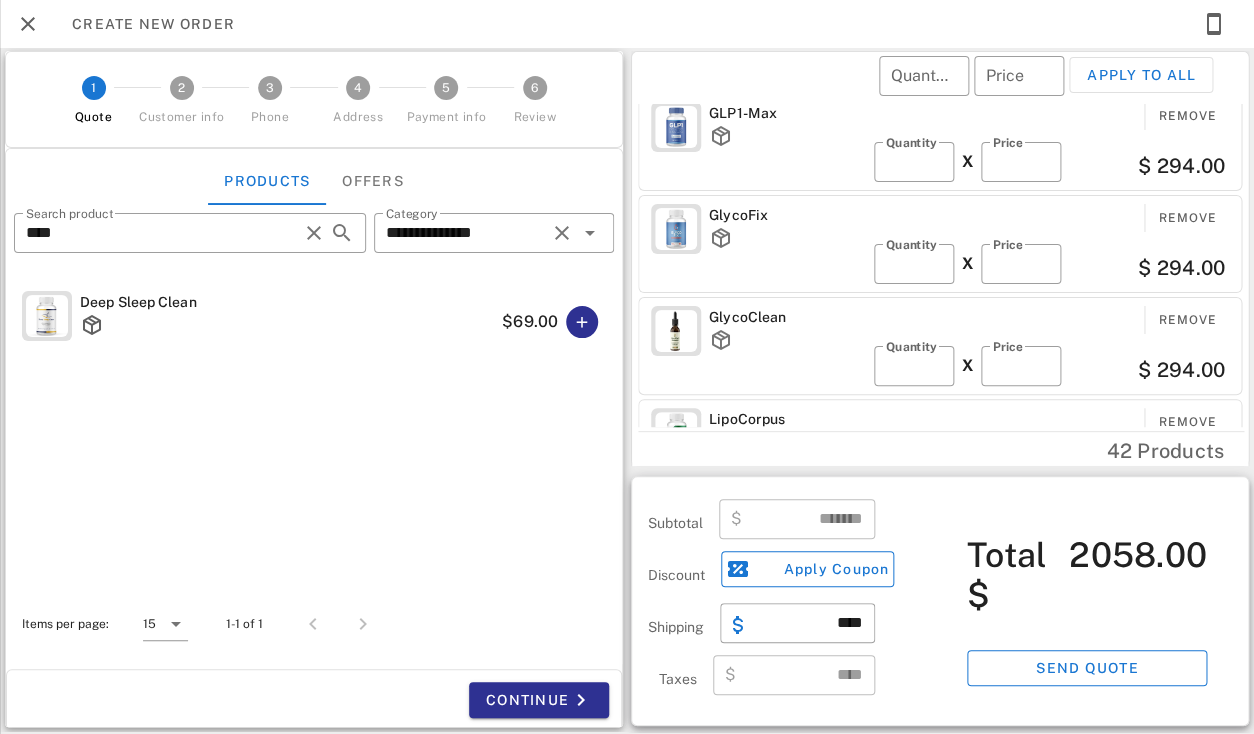 scroll, scrollTop: 0, scrollLeft: 0, axis: both 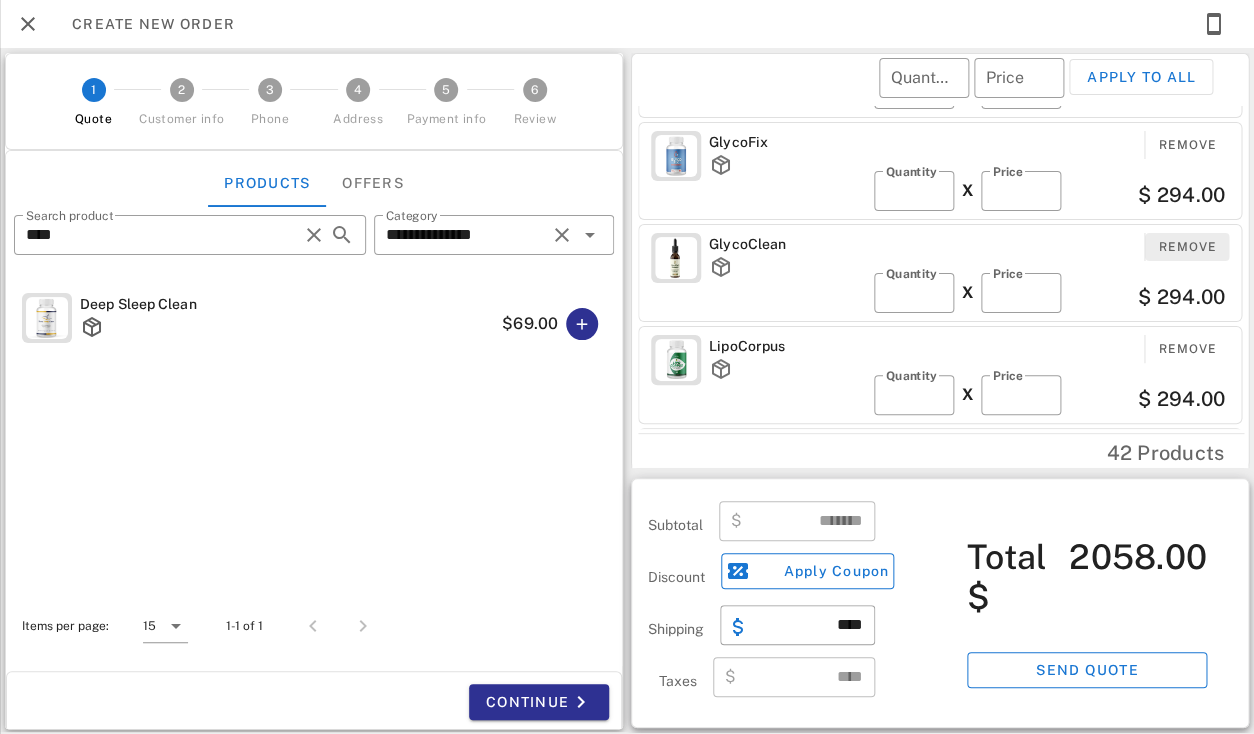 click on "Remove" at bounding box center (1187, 247) 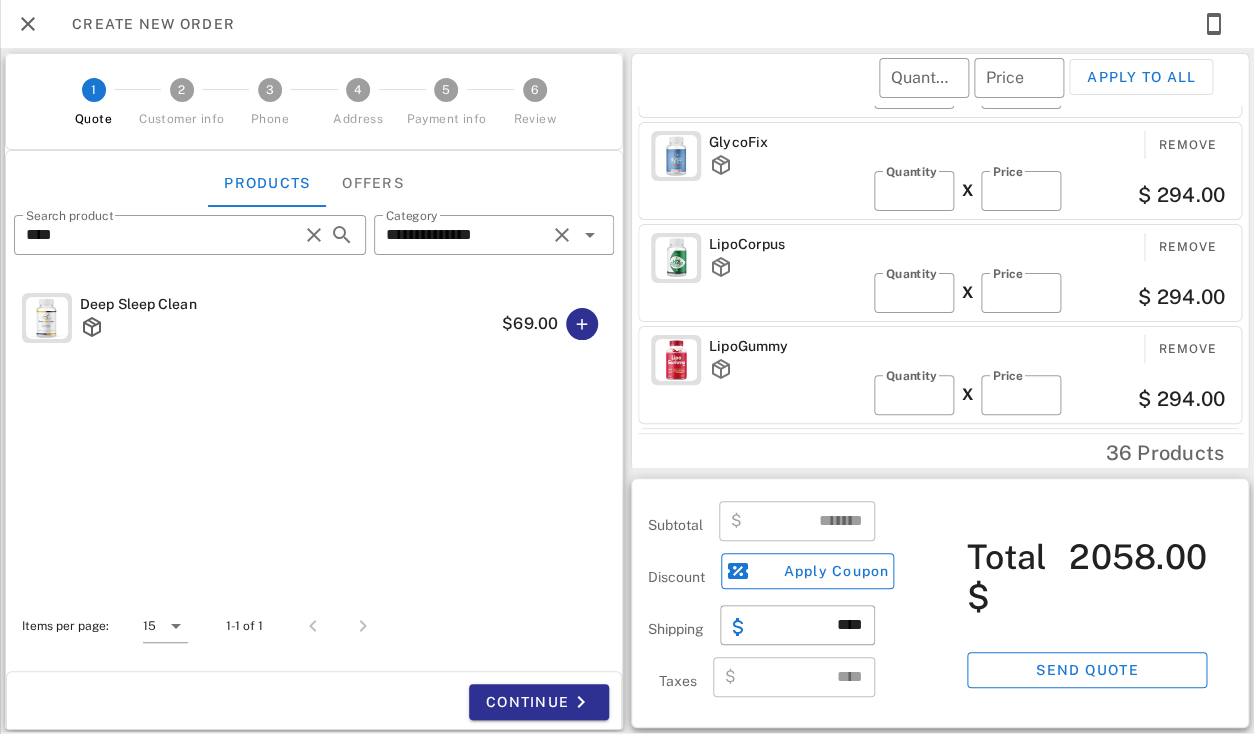 type on "*******" 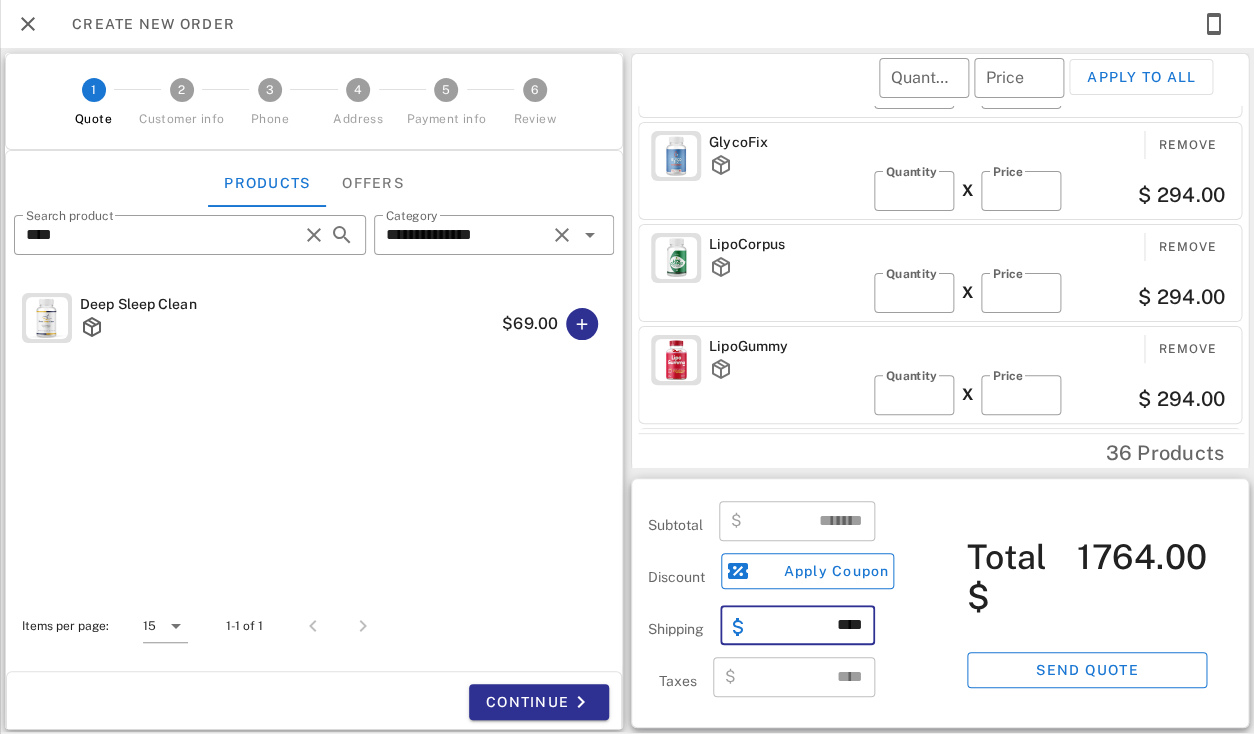 click on "****" at bounding box center (809, 625) 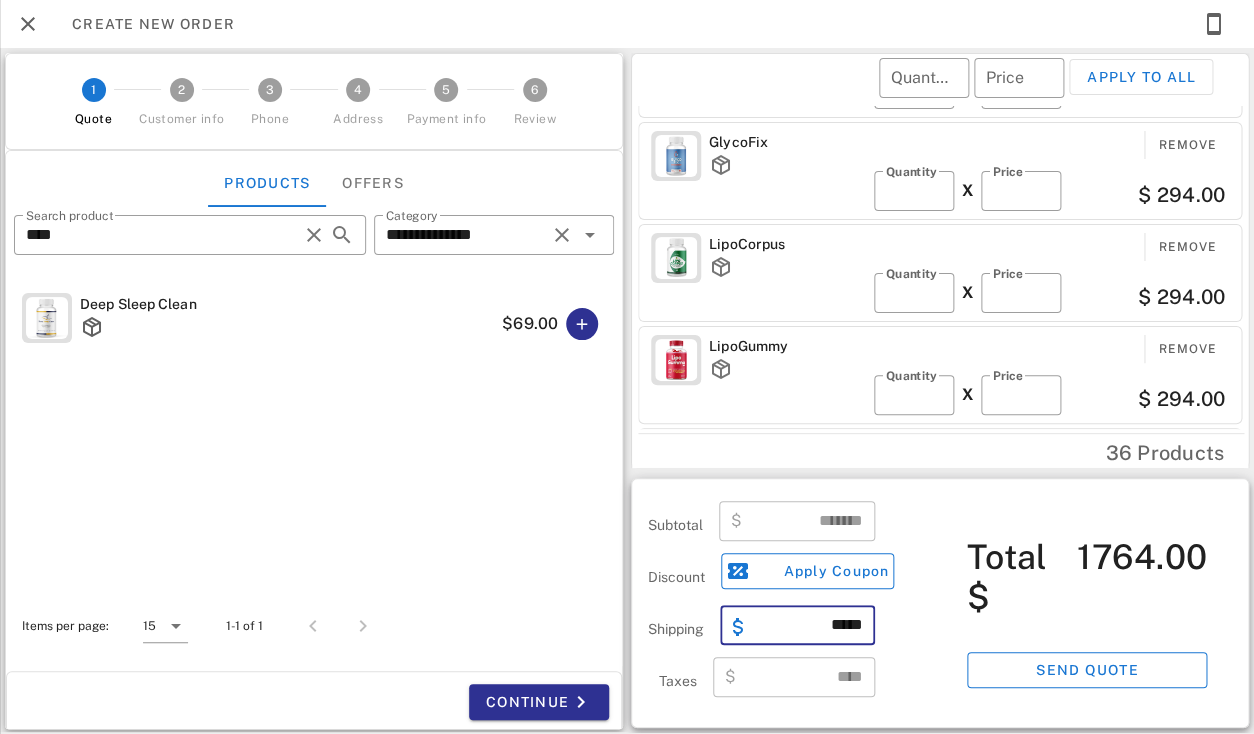 type on "*****" 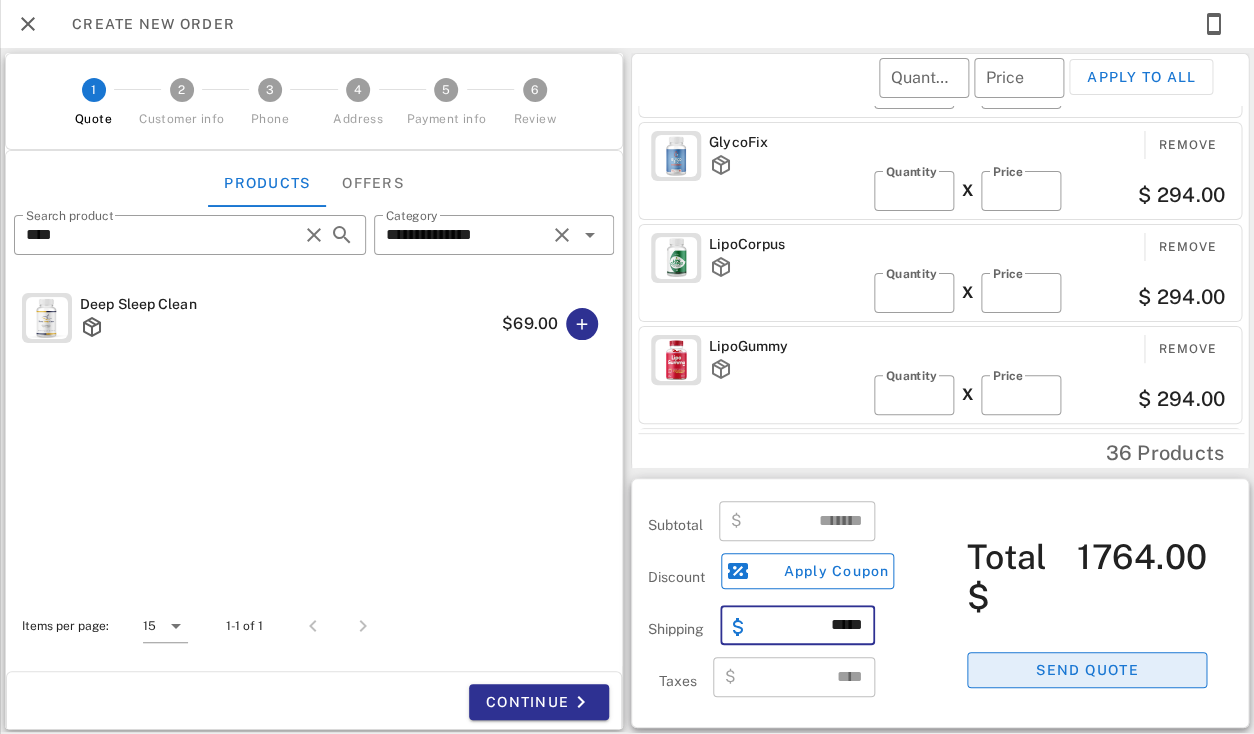 type 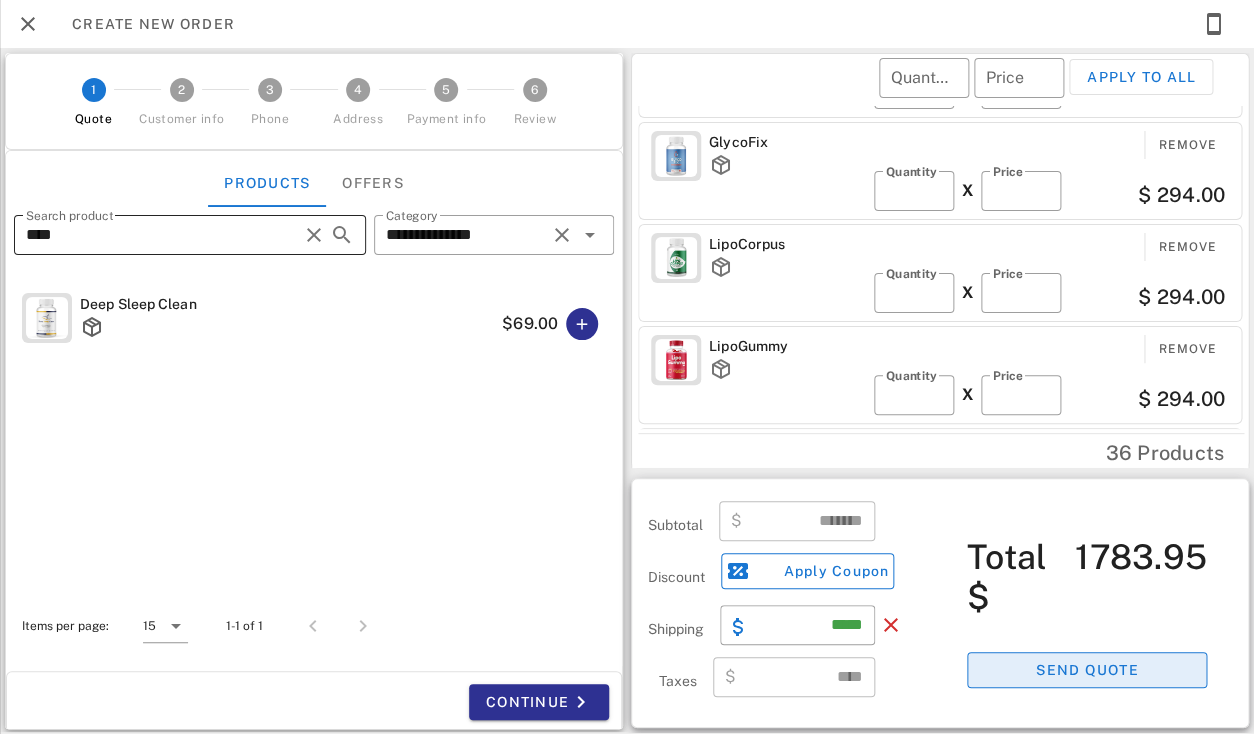 click at bounding box center (314, 235) 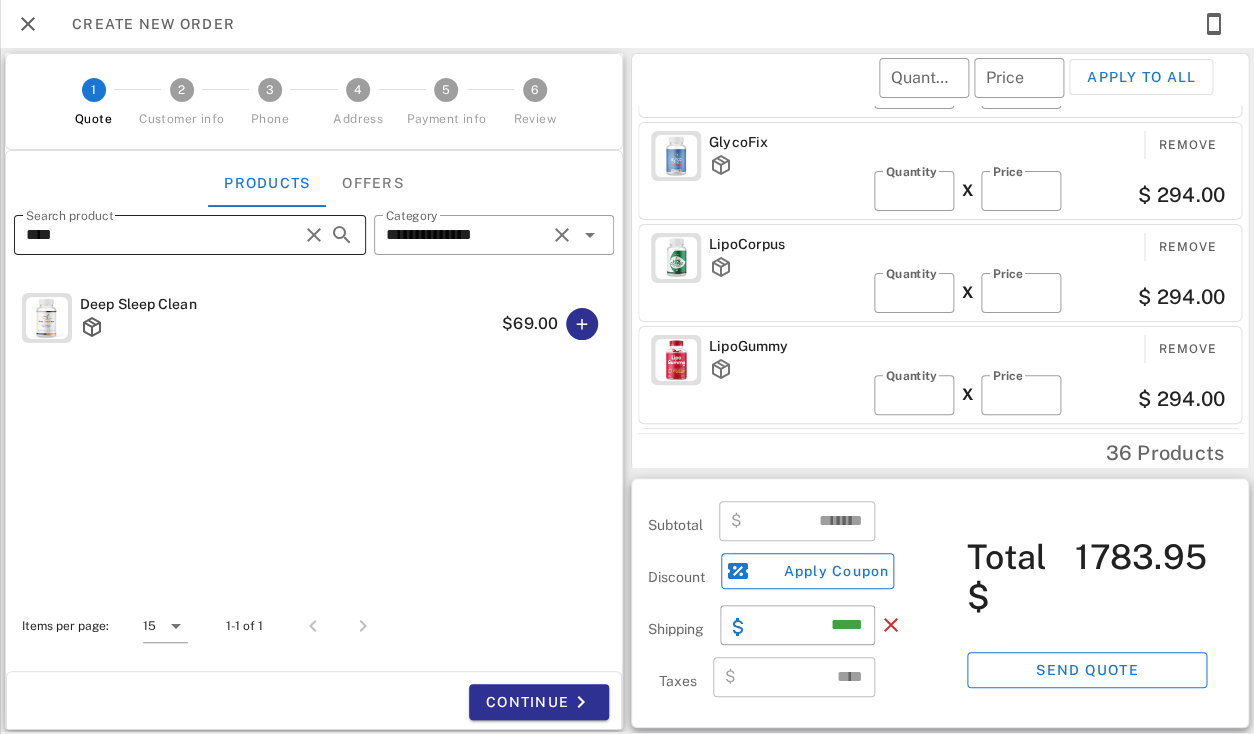 type 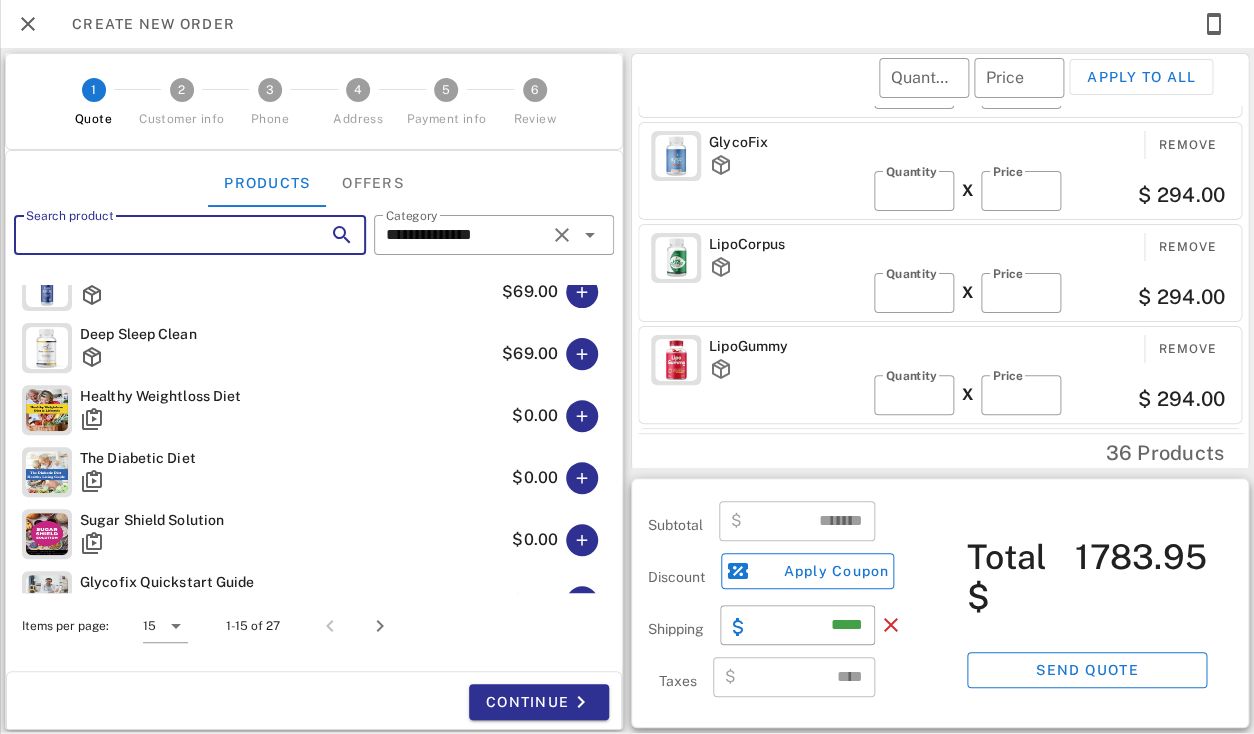 scroll, scrollTop: 638, scrollLeft: 0, axis: vertical 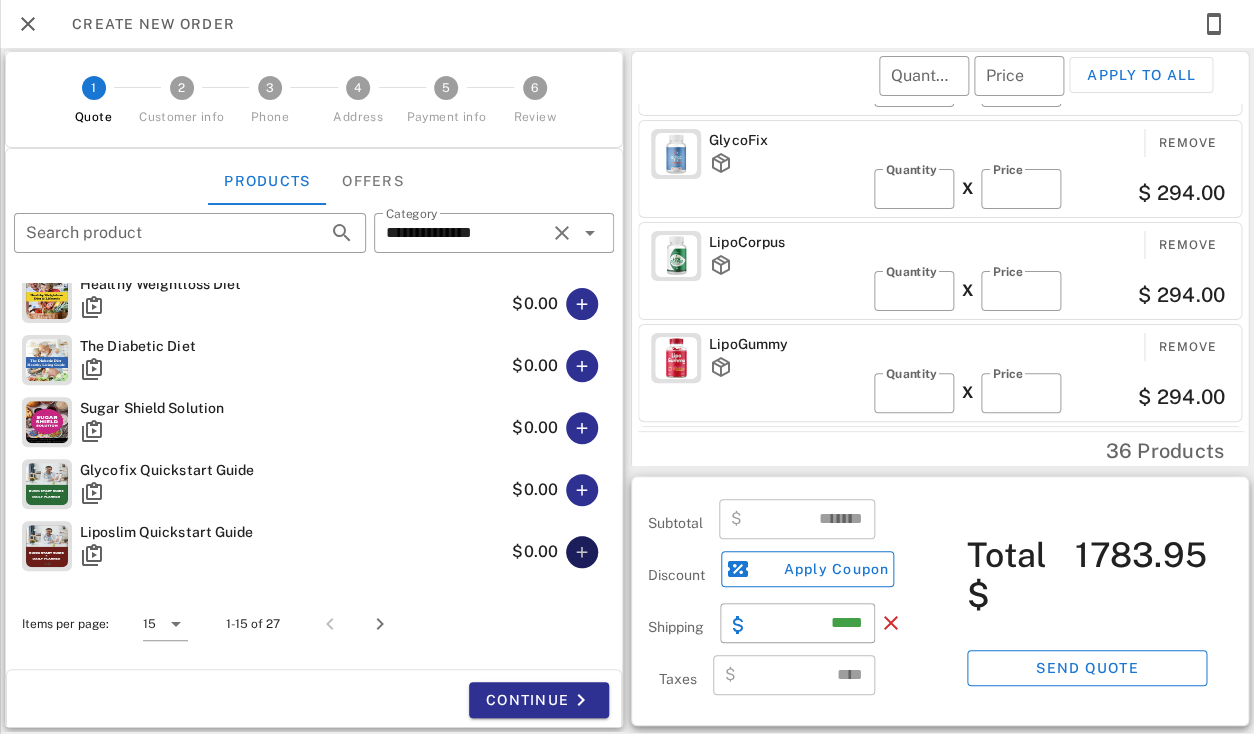 click at bounding box center (582, 552) 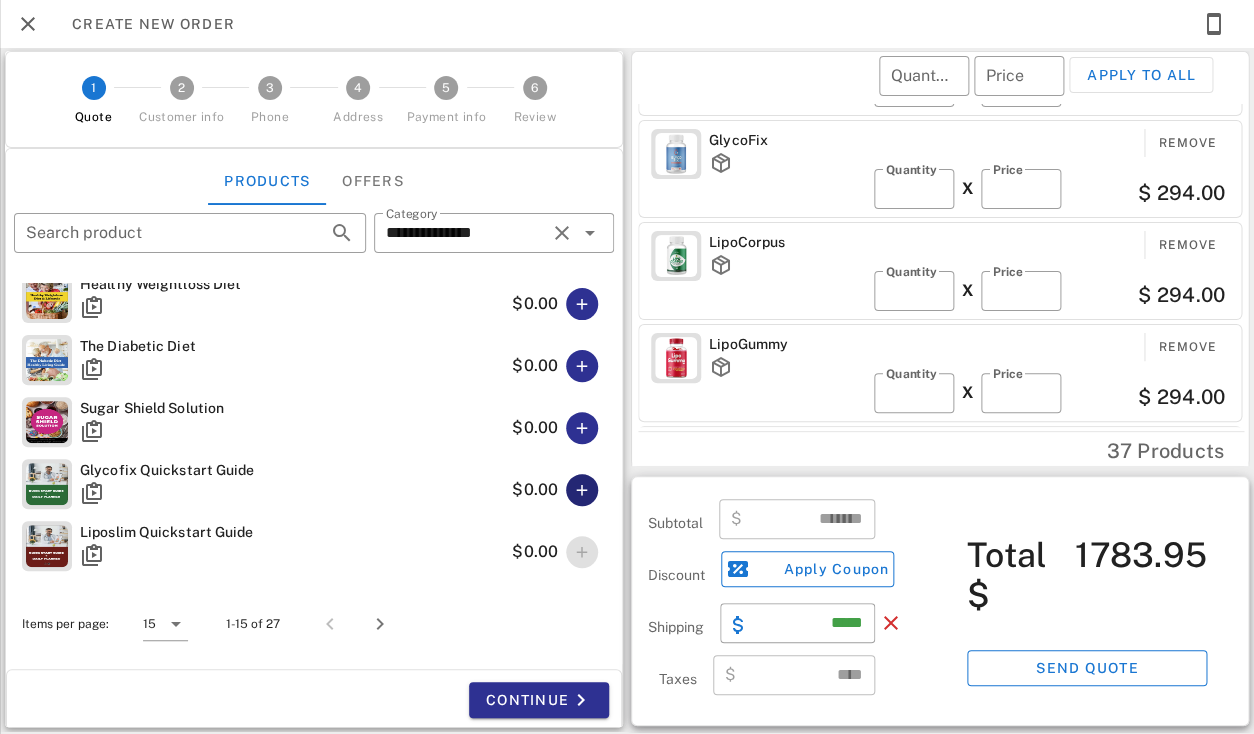 click at bounding box center [582, 490] 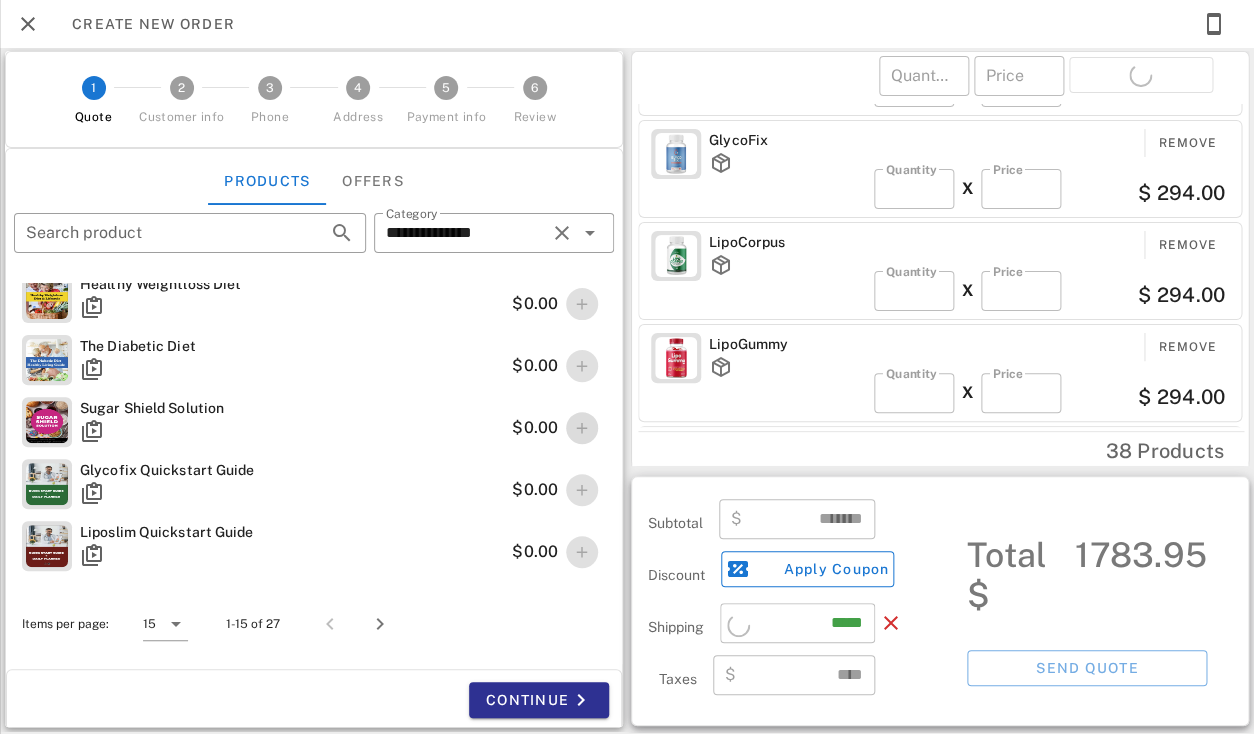 click at bounding box center [582, 428] 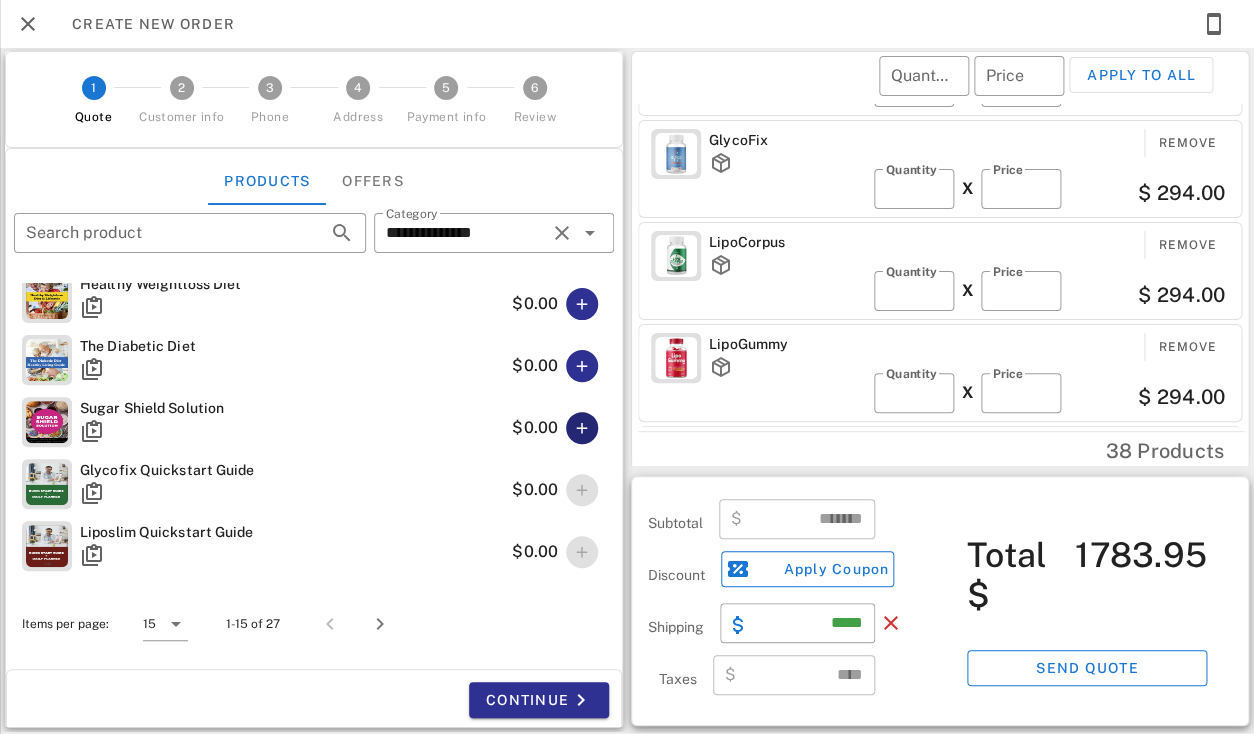click at bounding box center [582, 428] 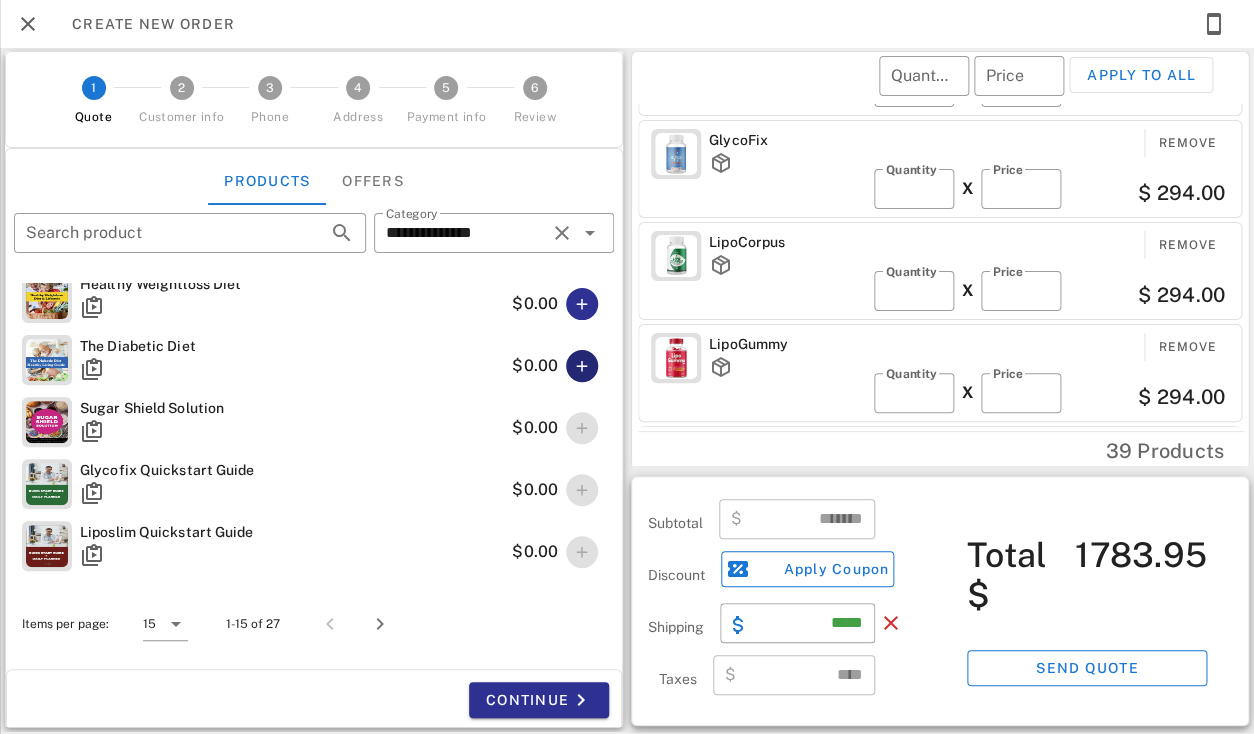 click at bounding box center [582, 366] 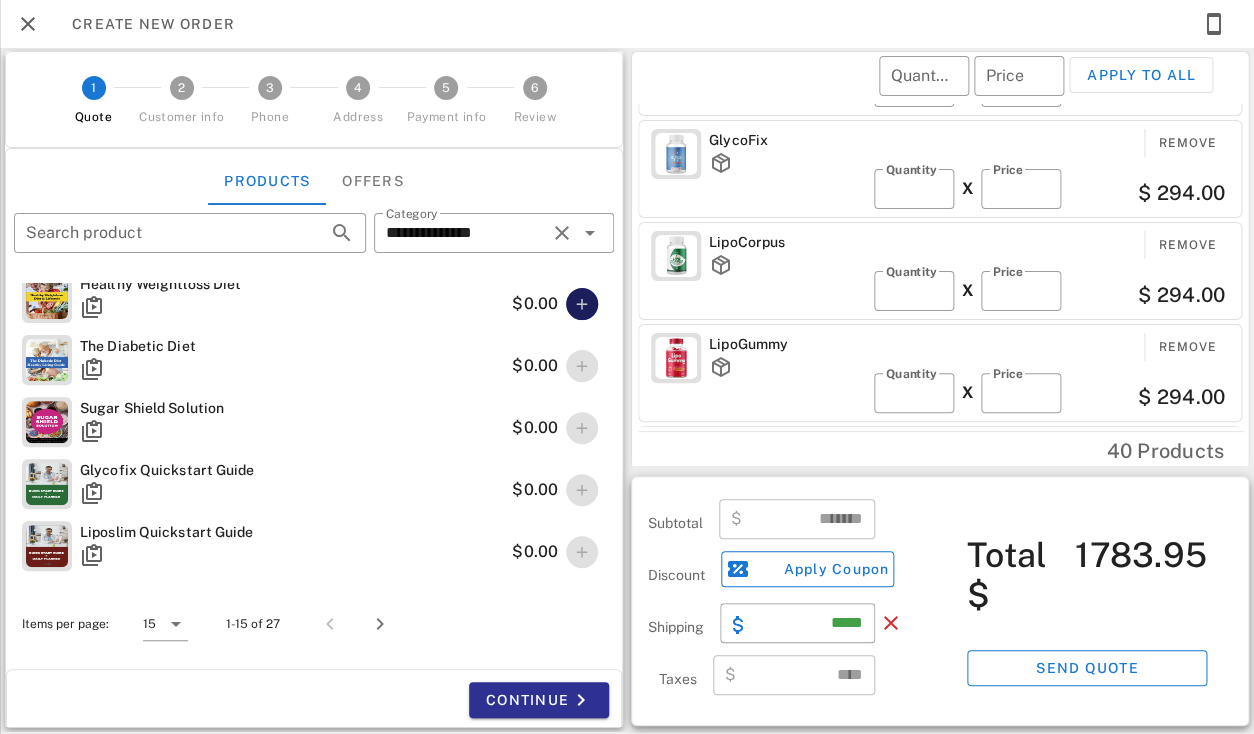 click at bounding box center (582, 304) 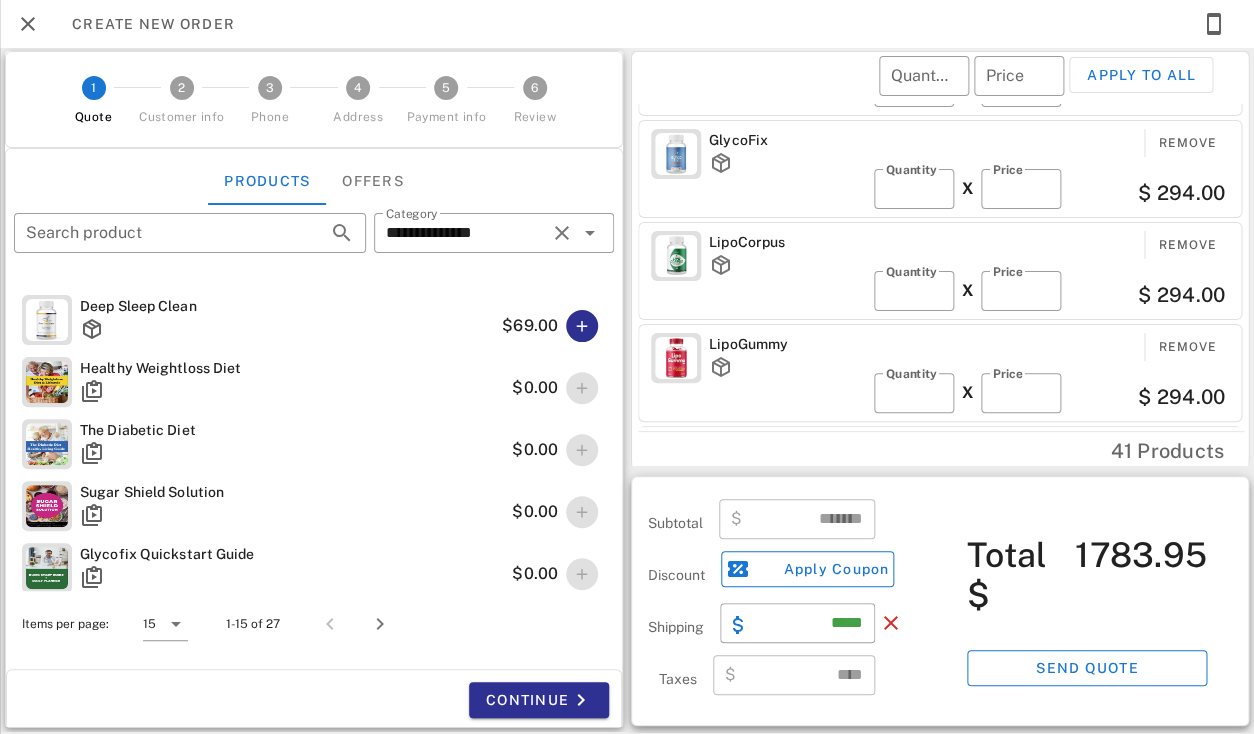 scroll, scrollTop: 552, scrollLeft: 0, axis: vertical 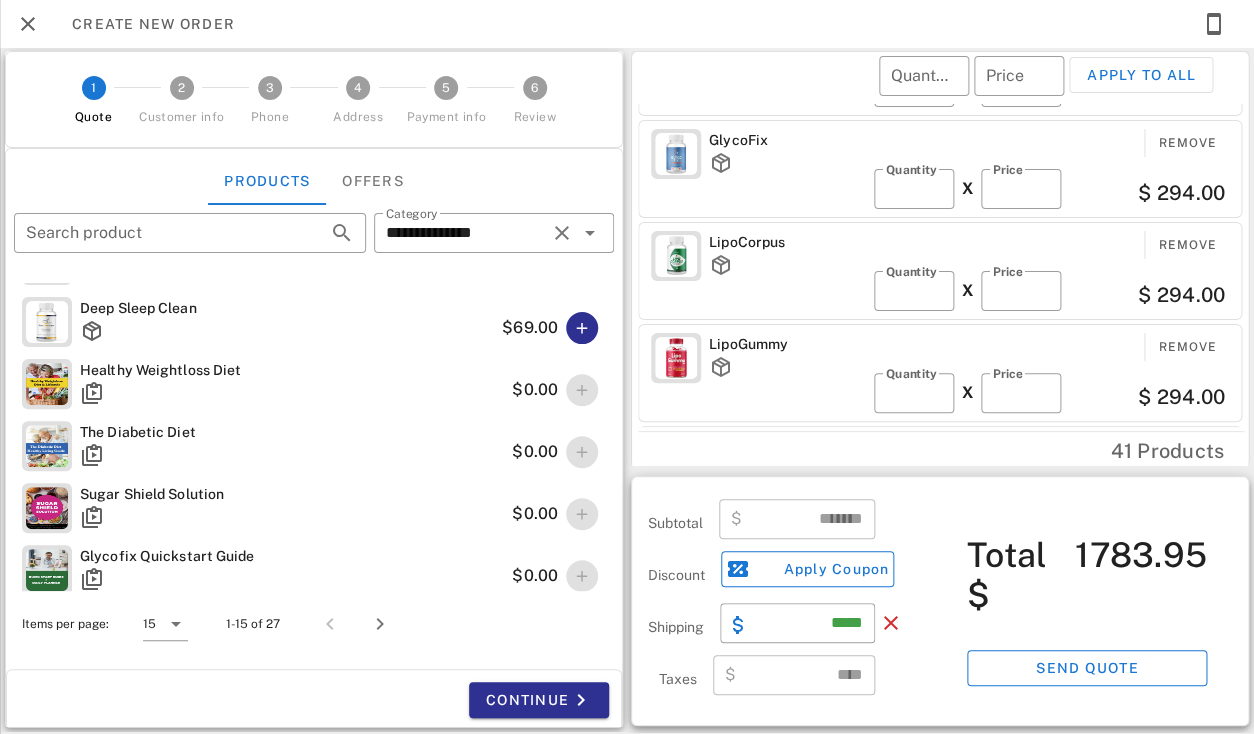 click on "Continue" at bounding box center [467, 700] 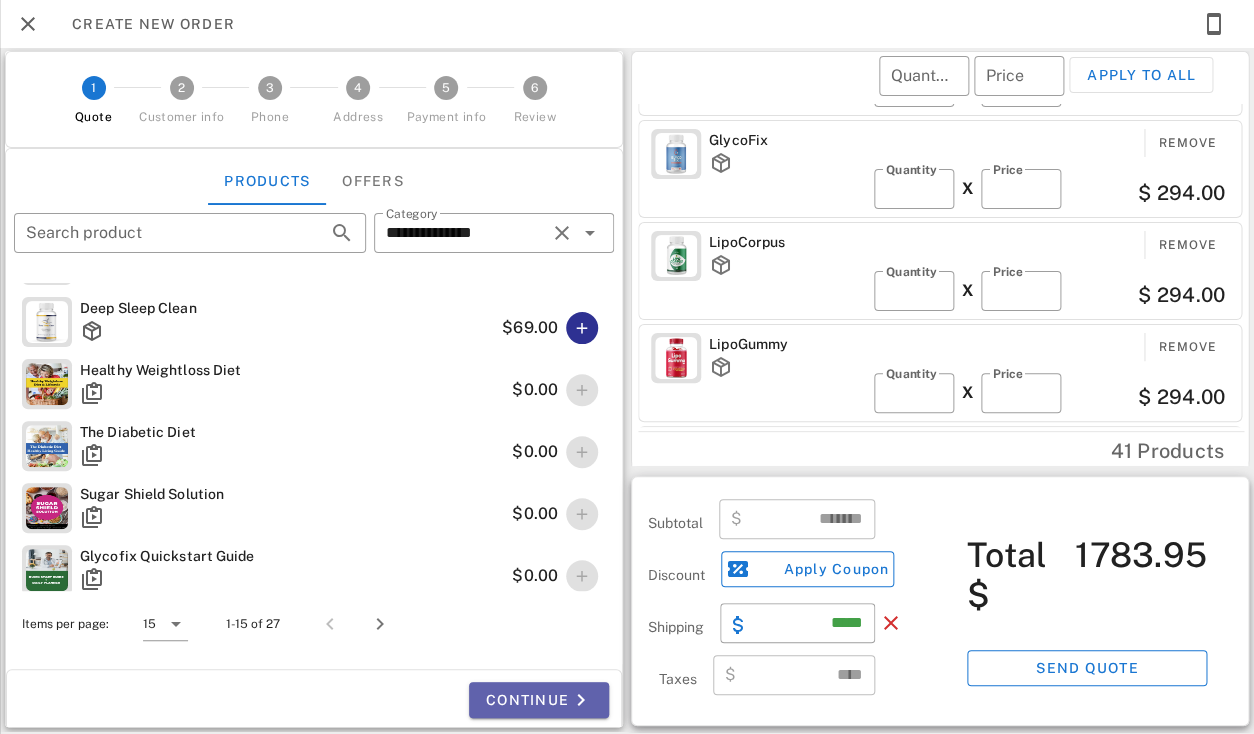 click on "Continue" at bounding box center [539, 700] 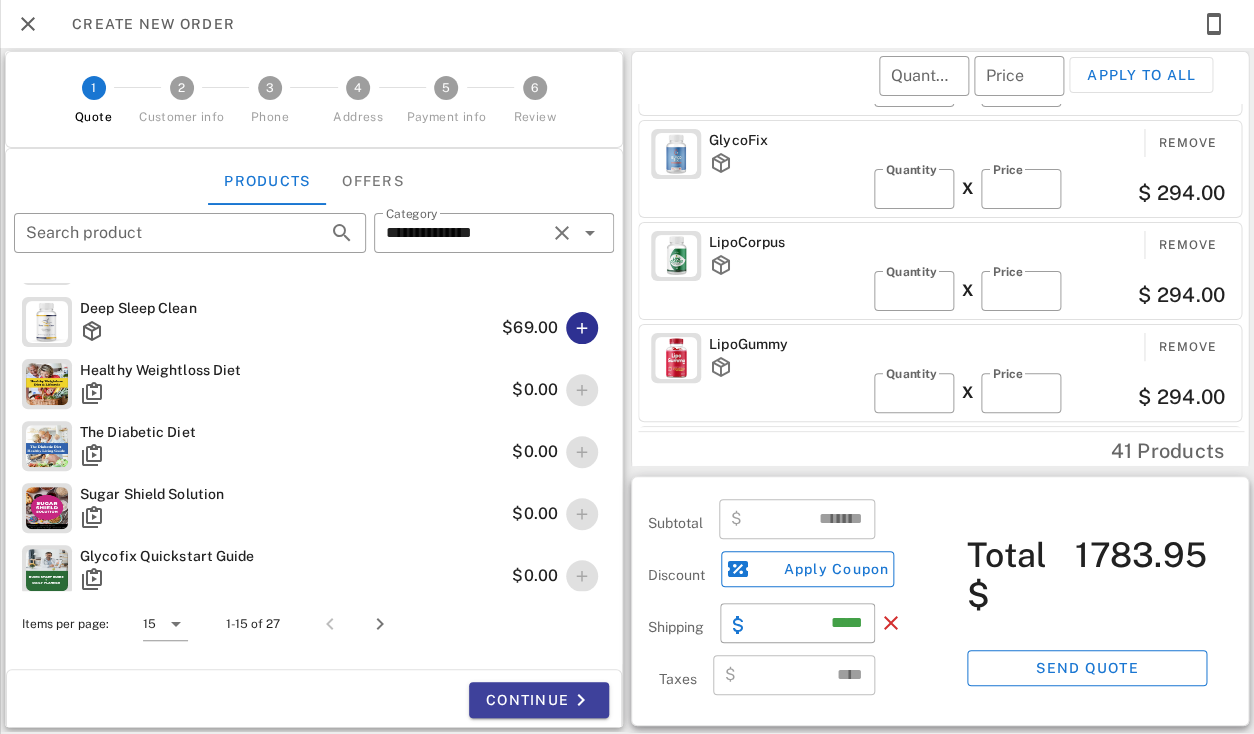 scroll, scrollTop: 552, scrollLeft: 0, axis: vertical 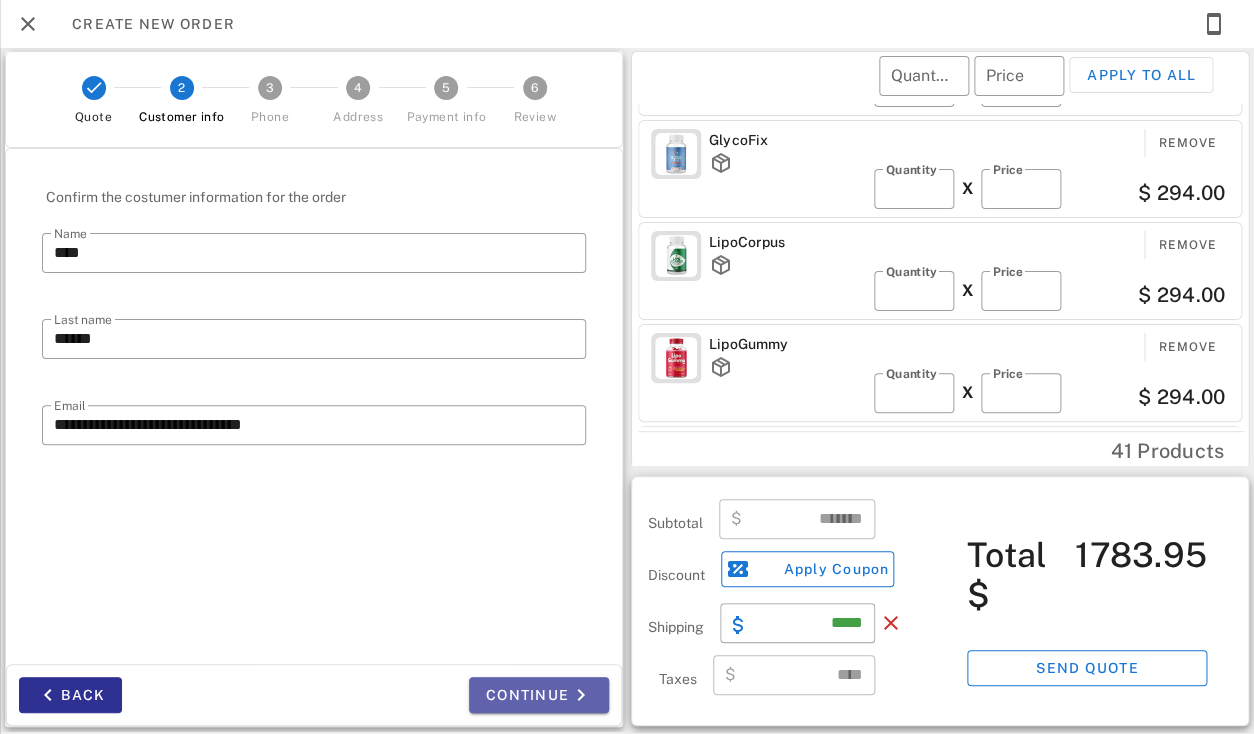 click on "Continue" at bounding box center (539, 695) 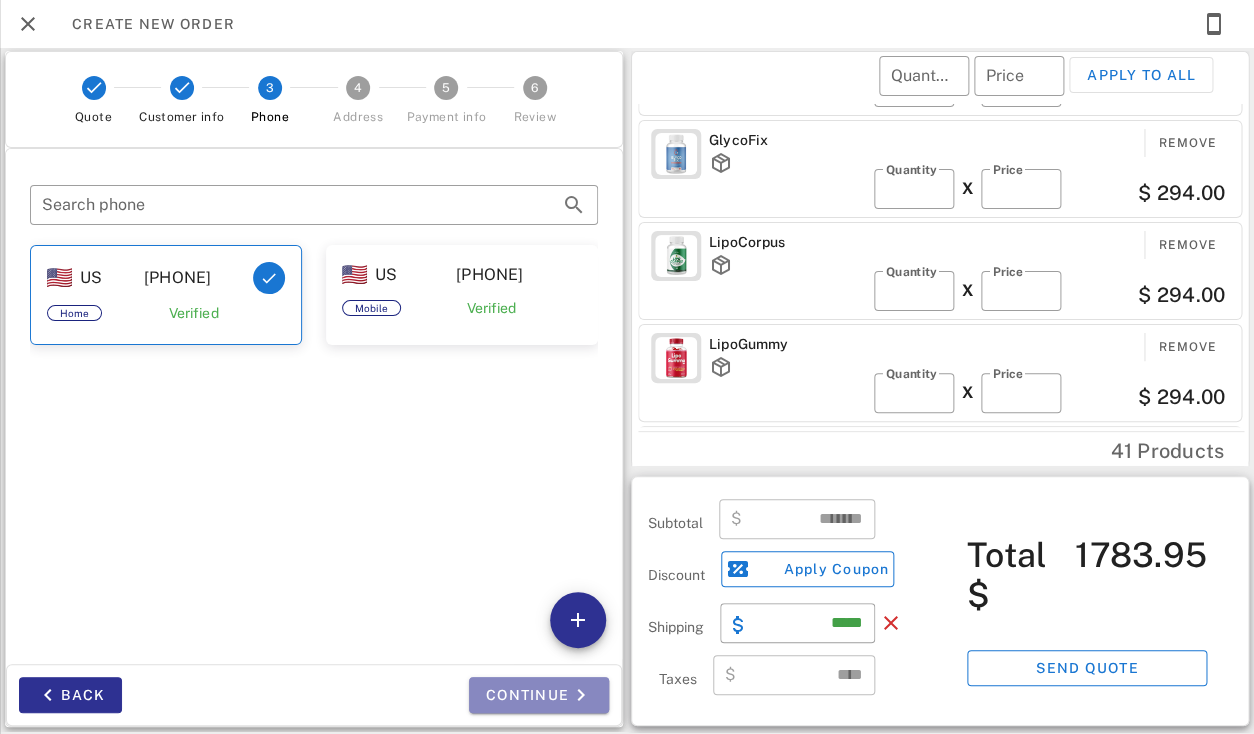 click on "Continue" at bounding box center [539, 695] 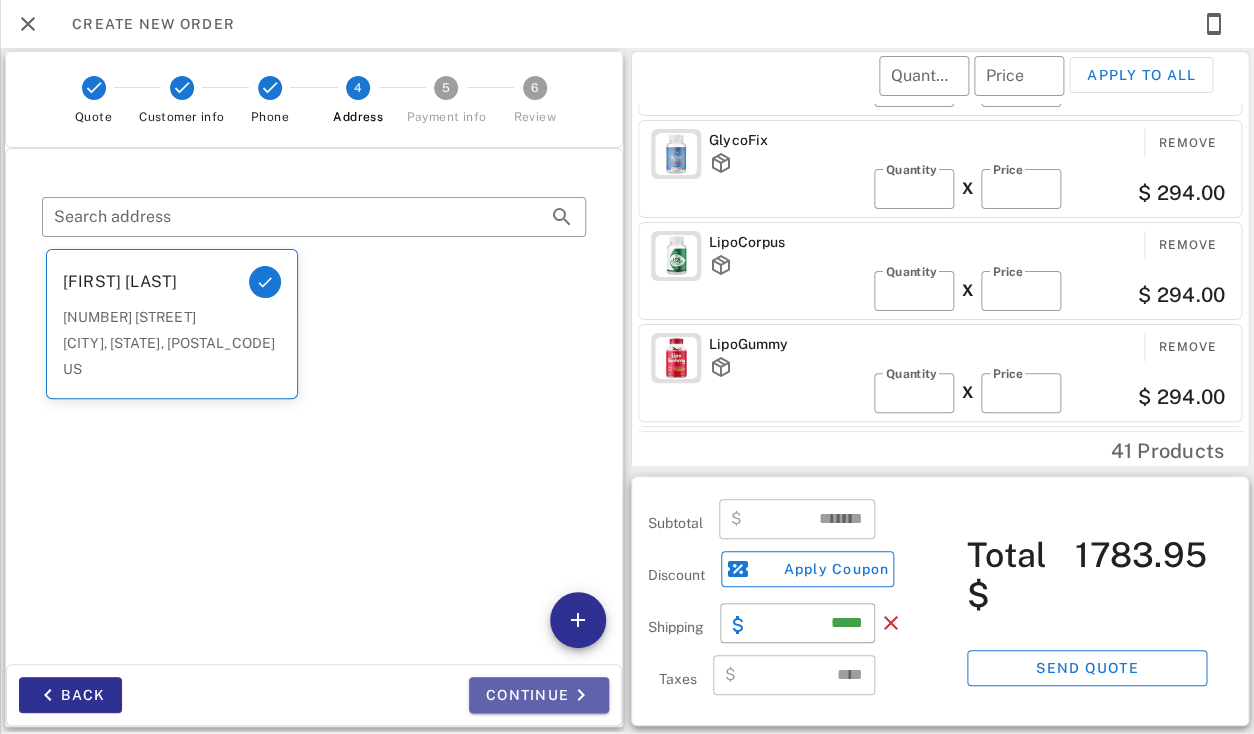 click on "Continue" at bounding box center (539, 695) 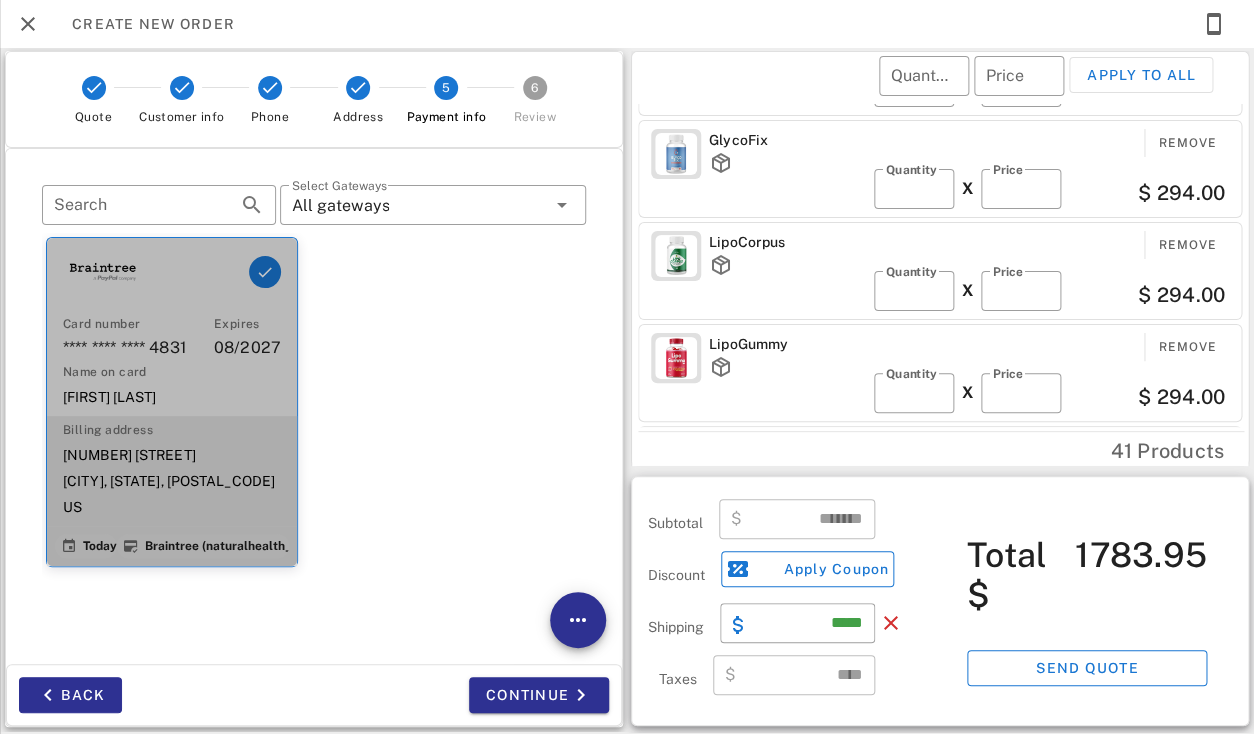 click on "Billing address" at bounding box center [172, 430] 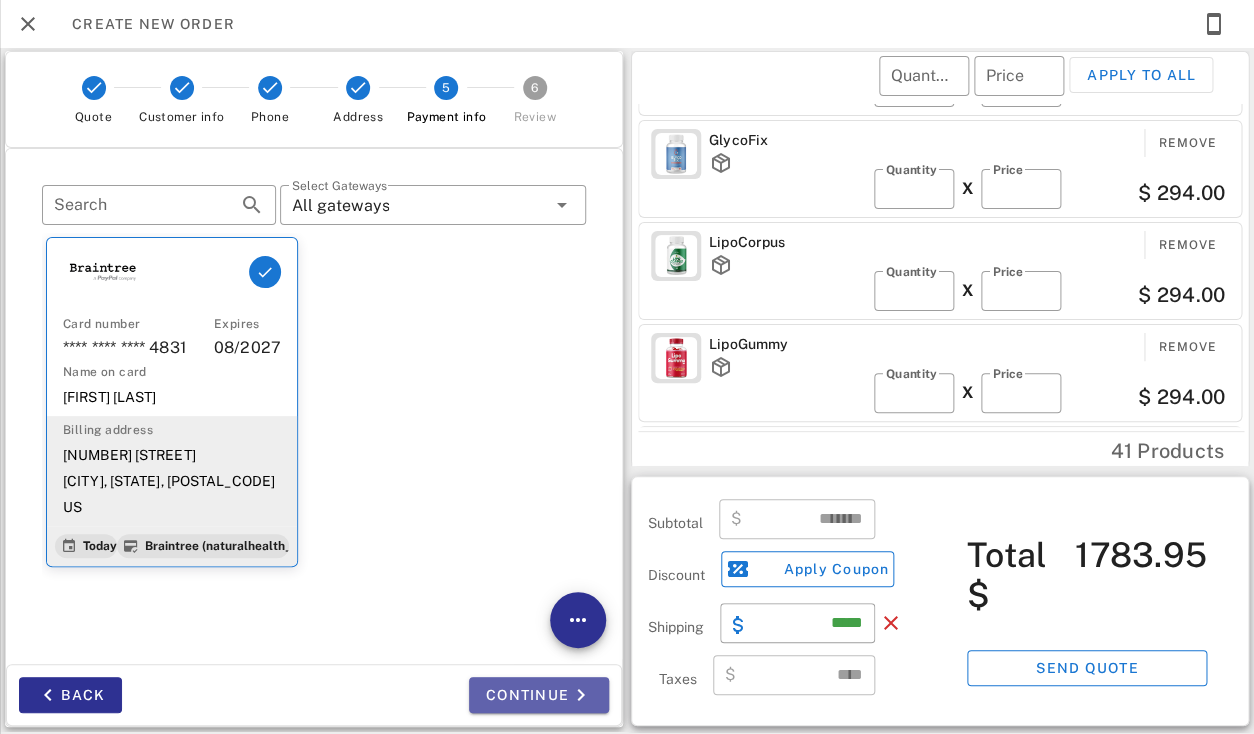 click on "Continue" at bounding box center [539, 695] 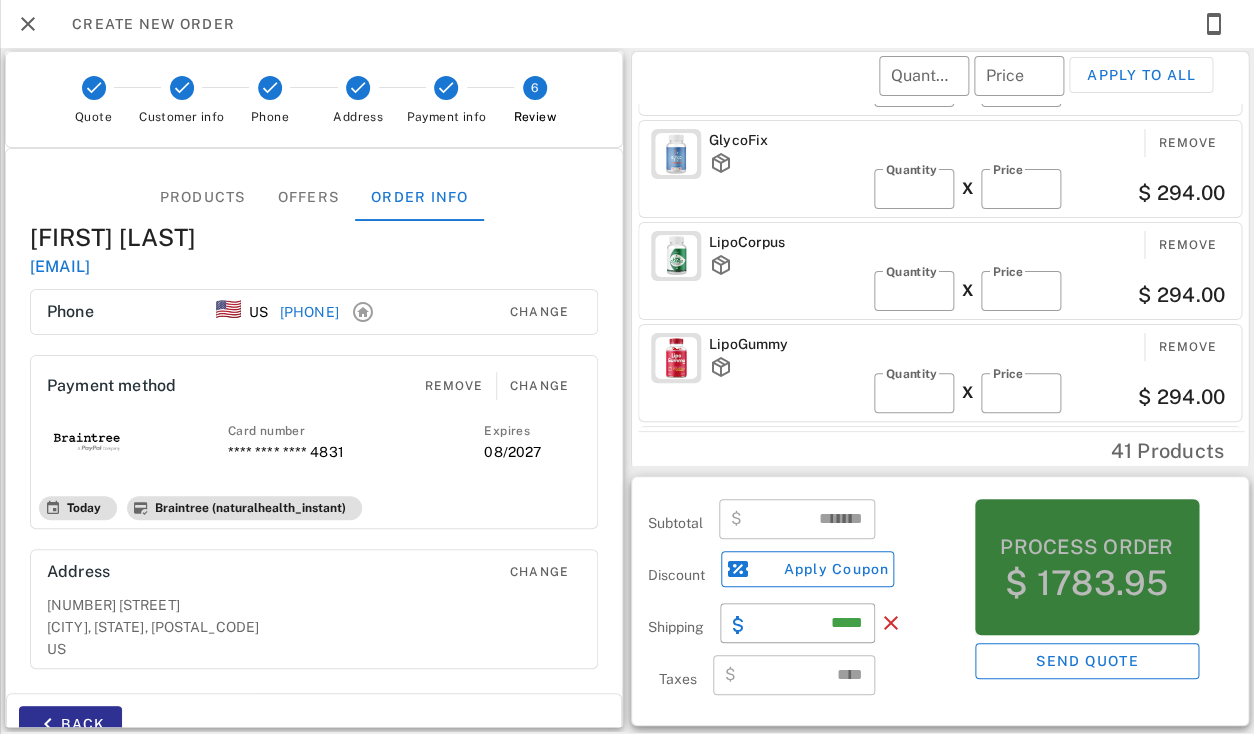 click on "Process order" at bounding box center (1086, 547) 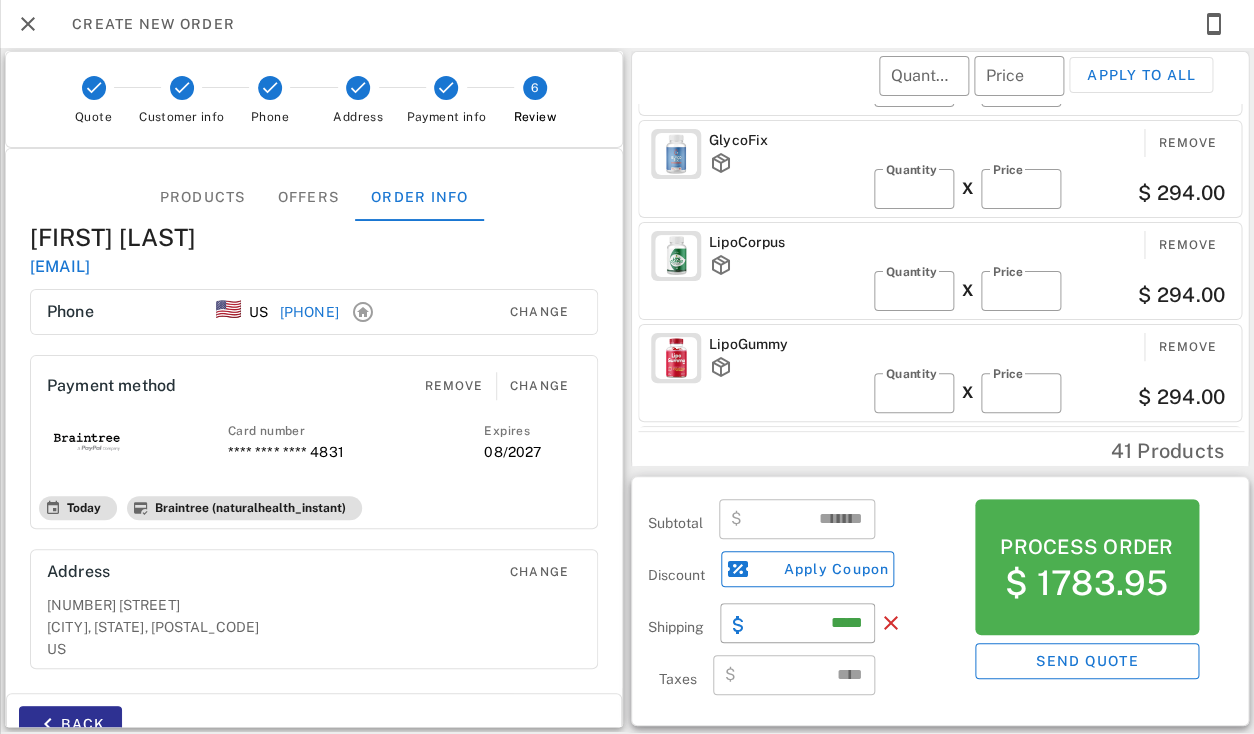 drag, startPoint x: 1070, startPoint y: 465, endPoint x: 727, endPoint y: 465, distance: 343 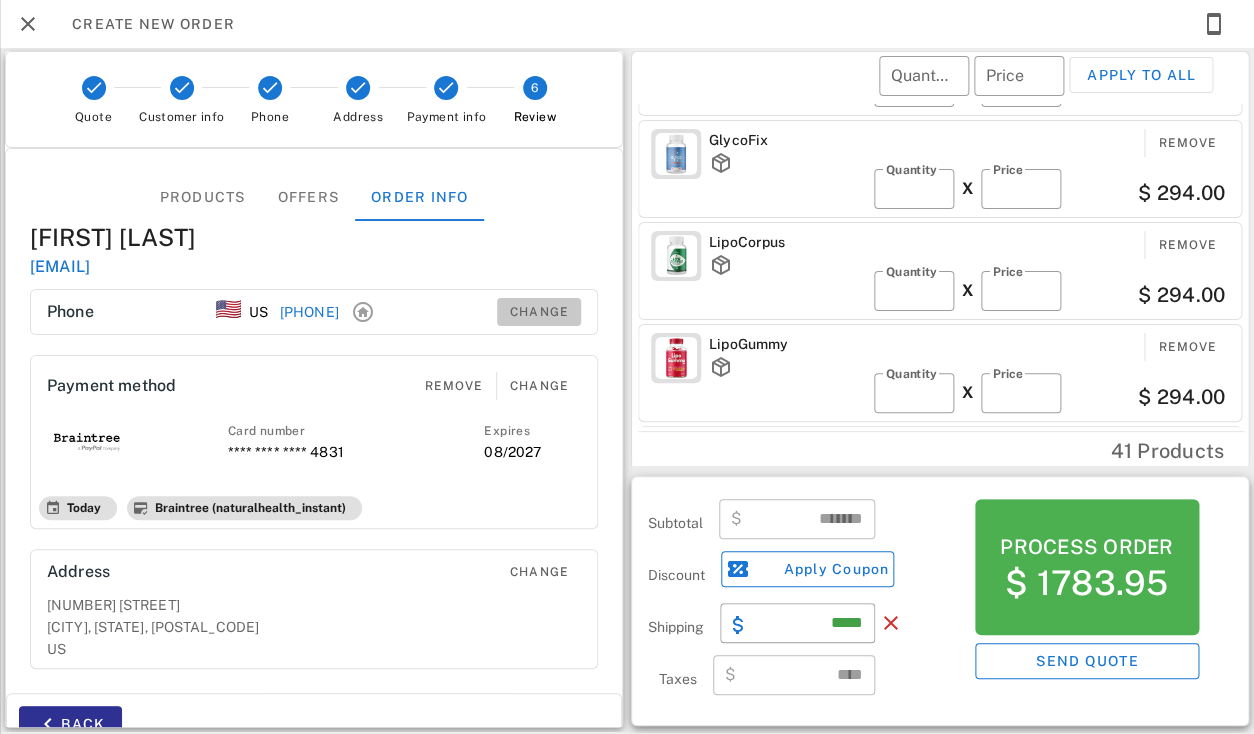 click on "Change" at bounding box center [539, 312] 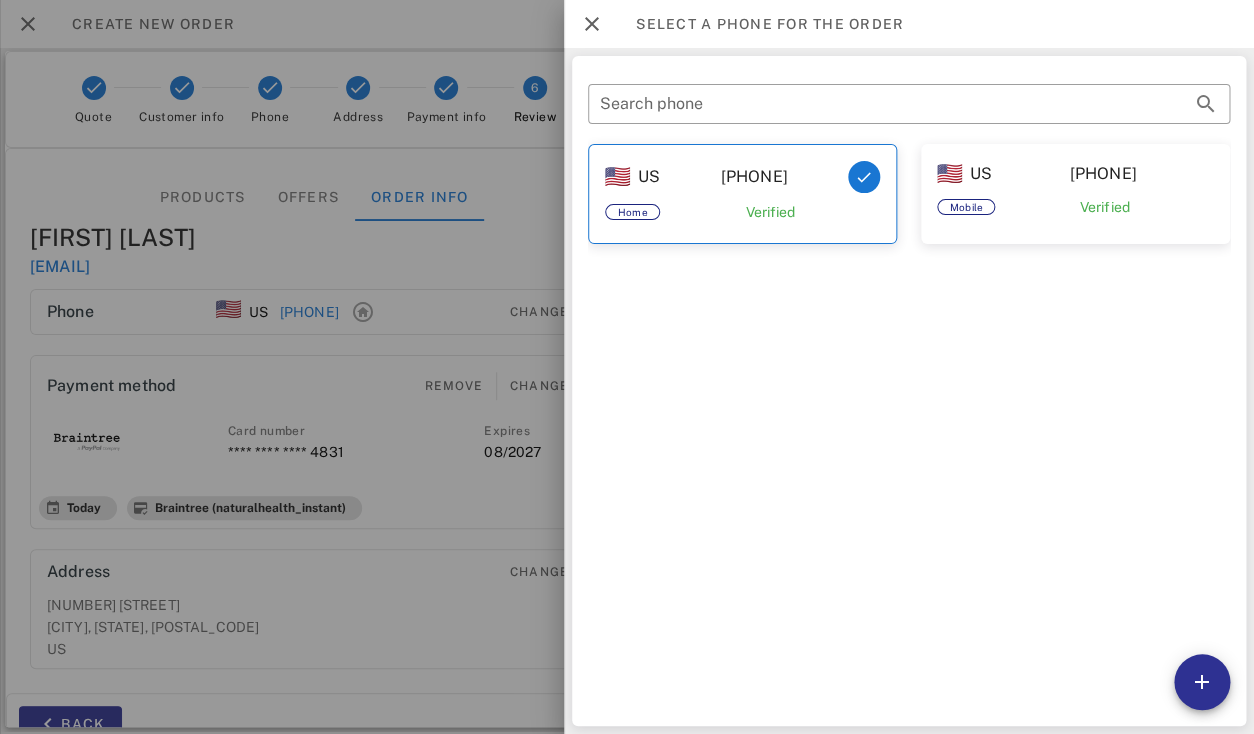 click at bounding box center [627, 367] 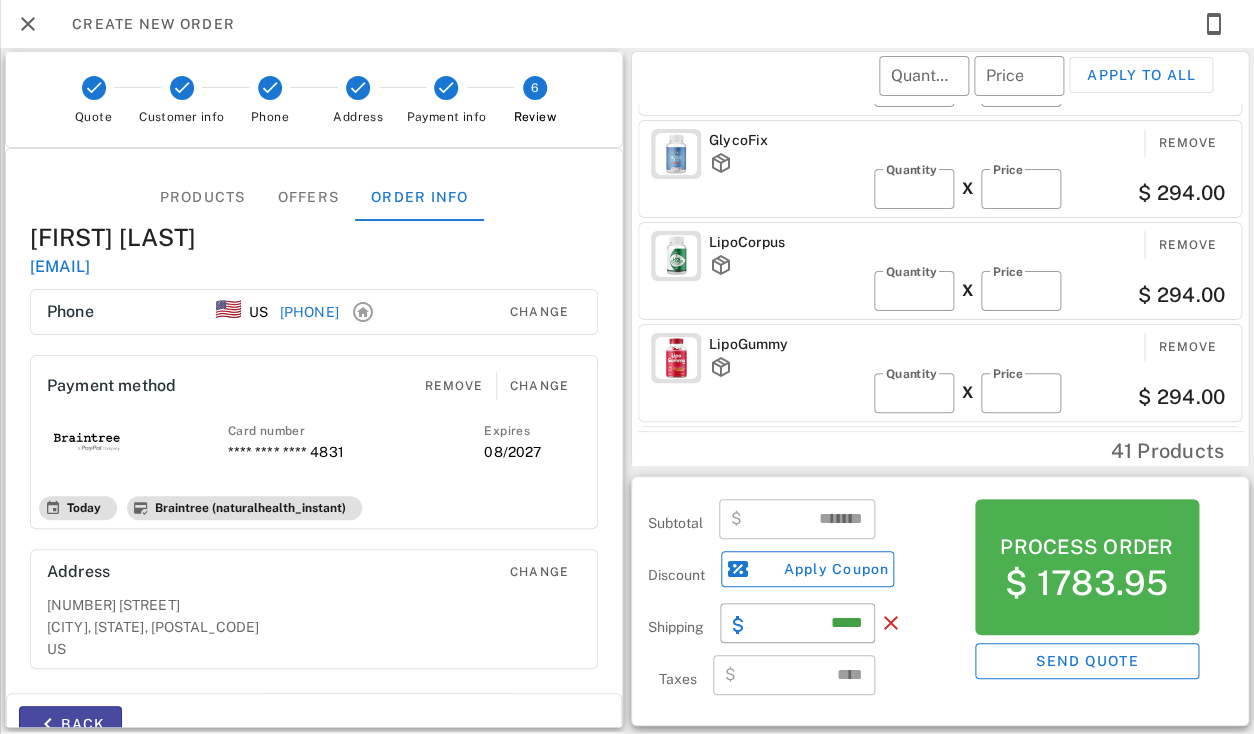 click on "Back" at bounding box center (70, 724) 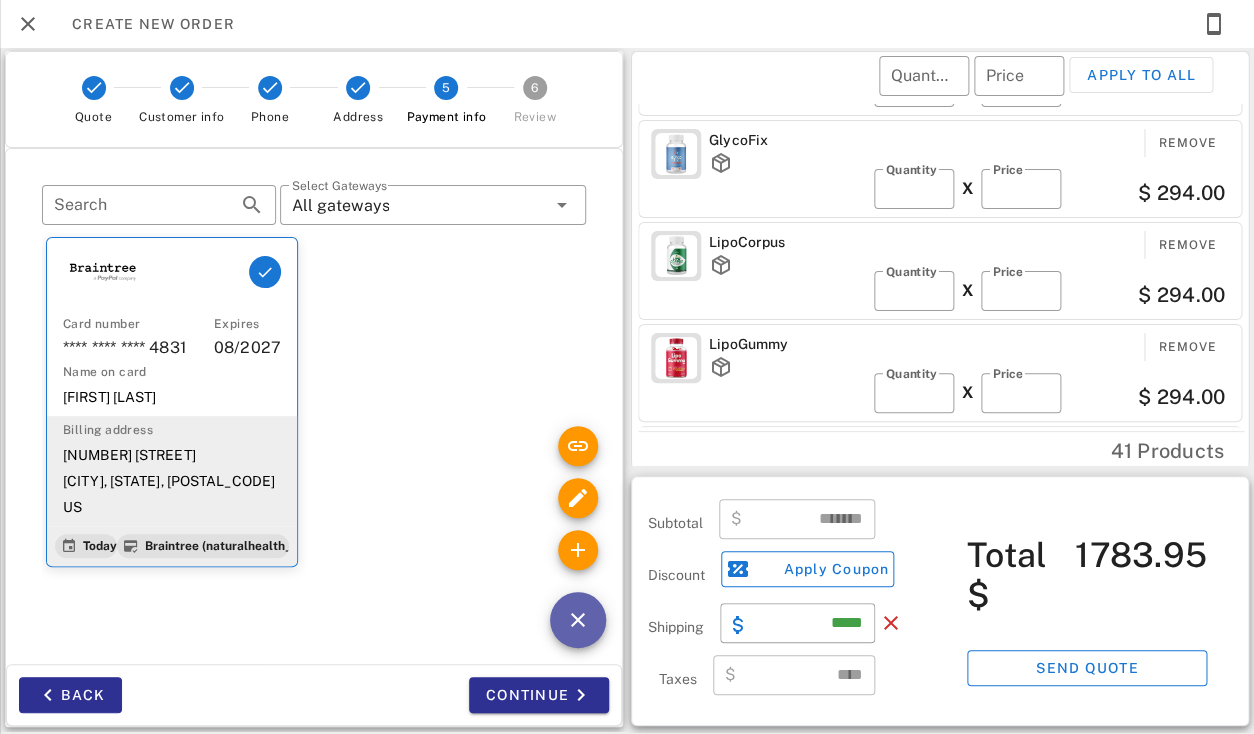 click at bounding box center (578, 620) 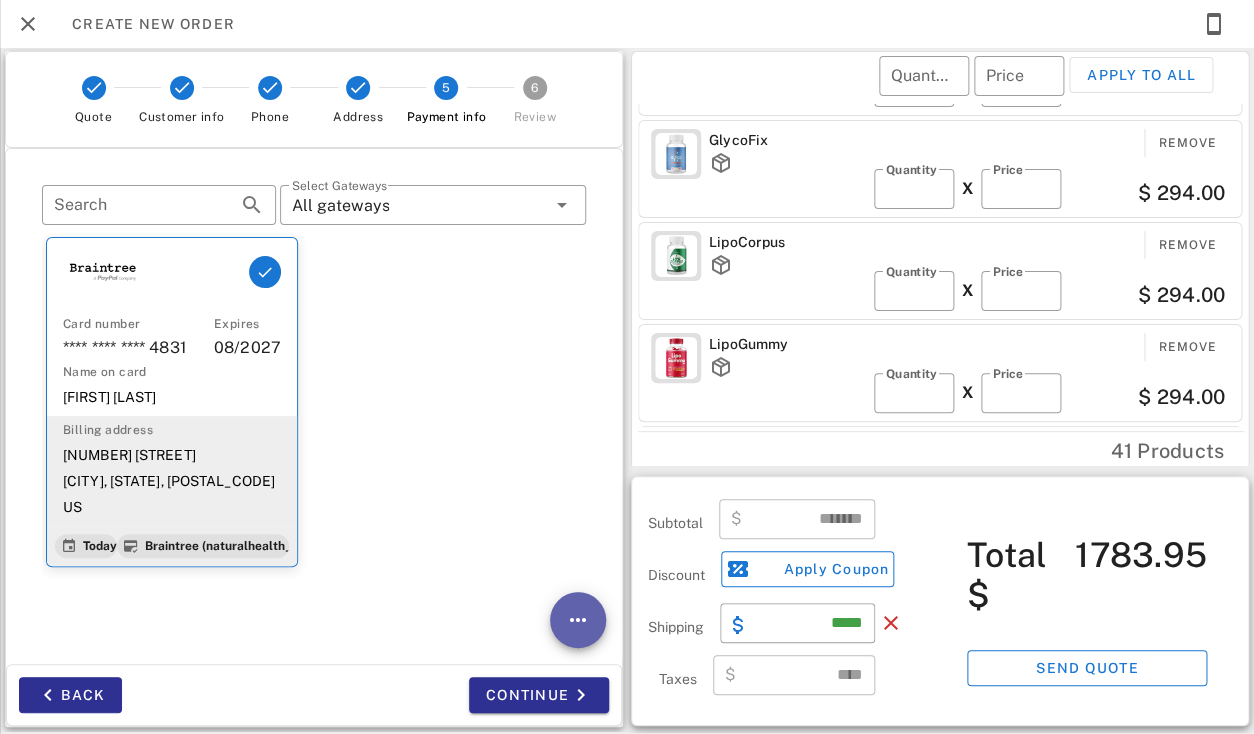 click at bounding box center (578, 620) 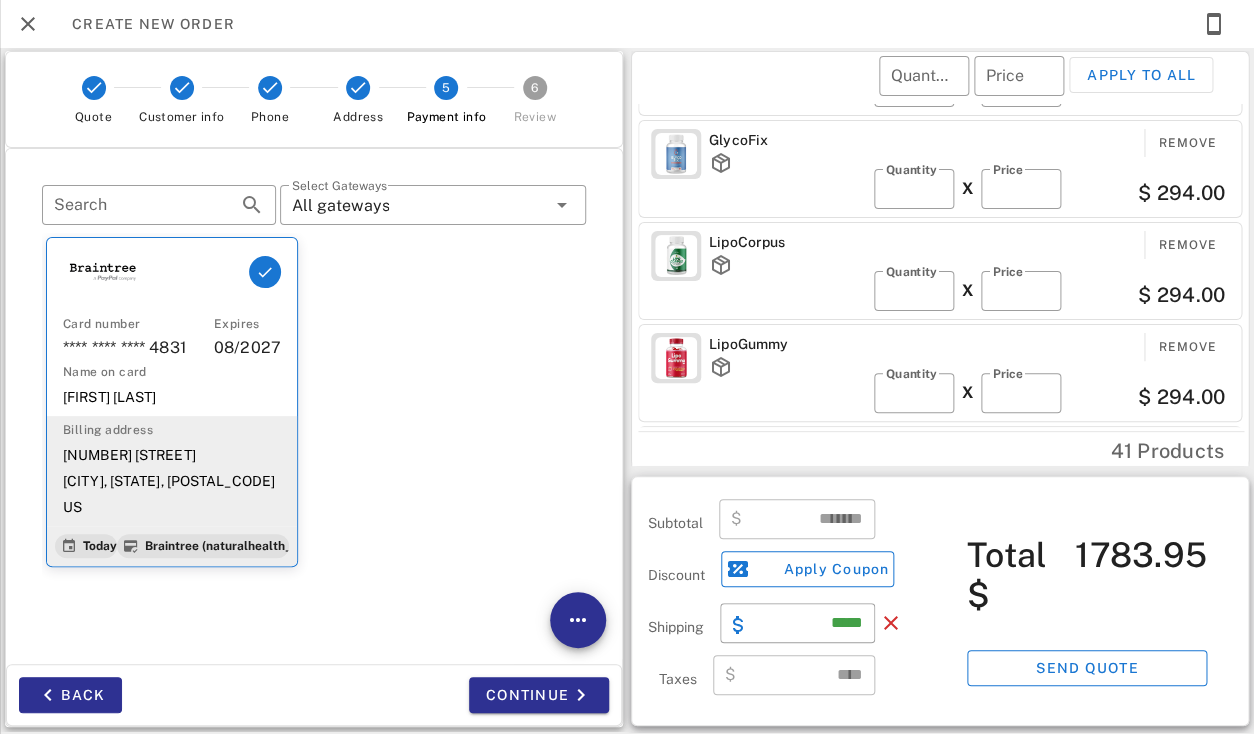 click on "​ Search ​ Select Gateways All gateways Card number **** **** **** 4831 Expires 08/2027  Name on card  Lois Leynse  Billing address  295 27Th St  Oakland, CA, 94612  US  Today   Braintree (naturalhealth_instant)" at bounding box center [314, 406] 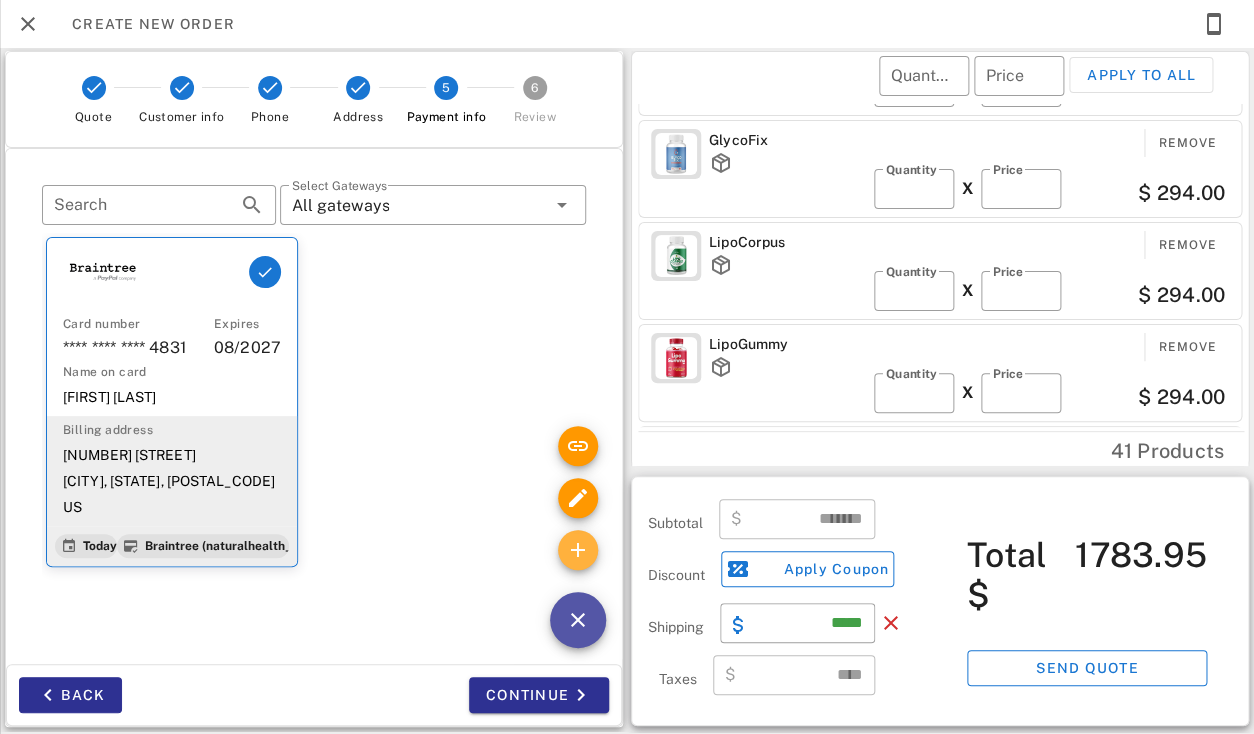 click at bounding box center [578, 550] 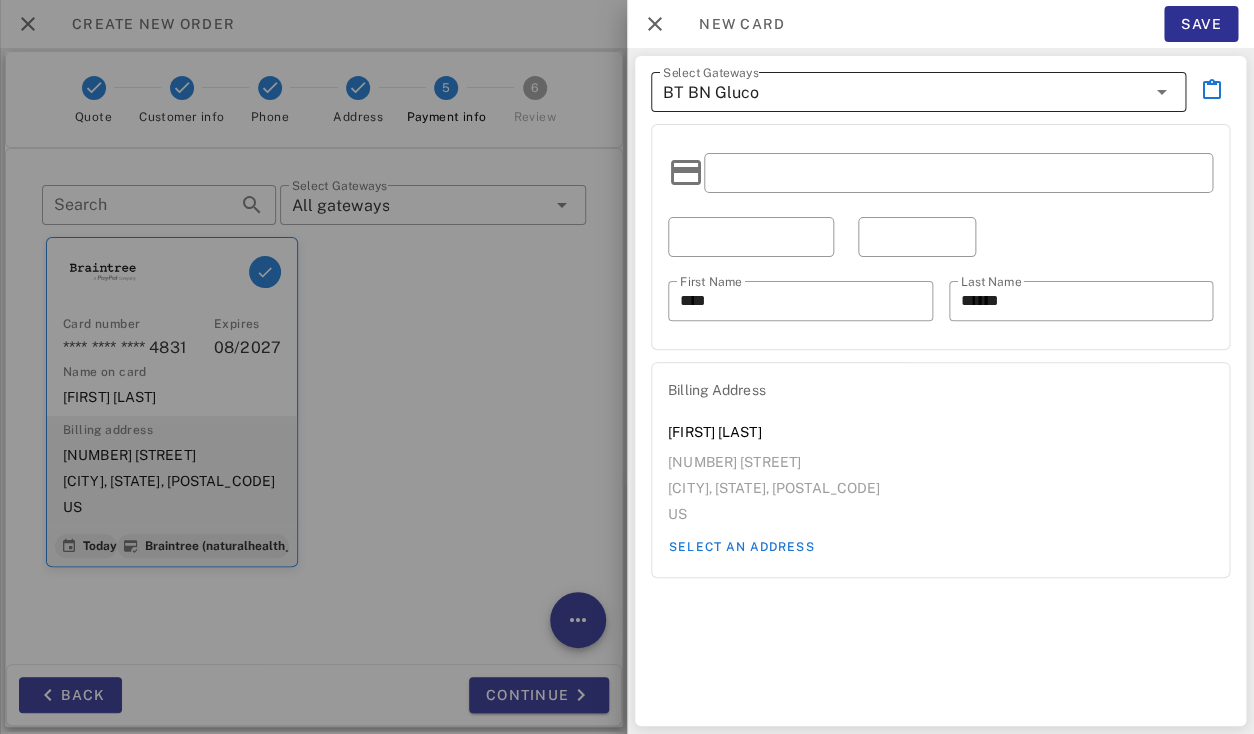 click on "BT BN Gluco" at bounding box center [904, 92] 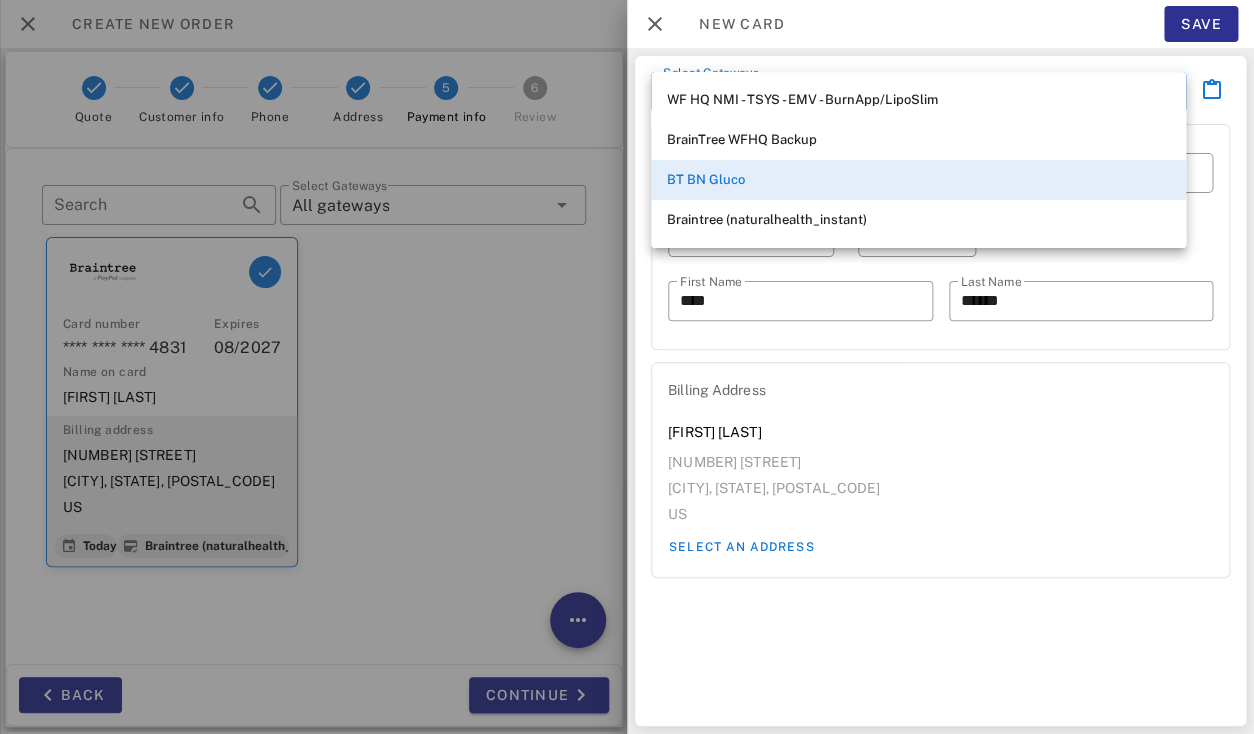 click on "Lois Leynse   295 27Th St   Oakland, CA, 94612   US" at bounding box center (940, 475) 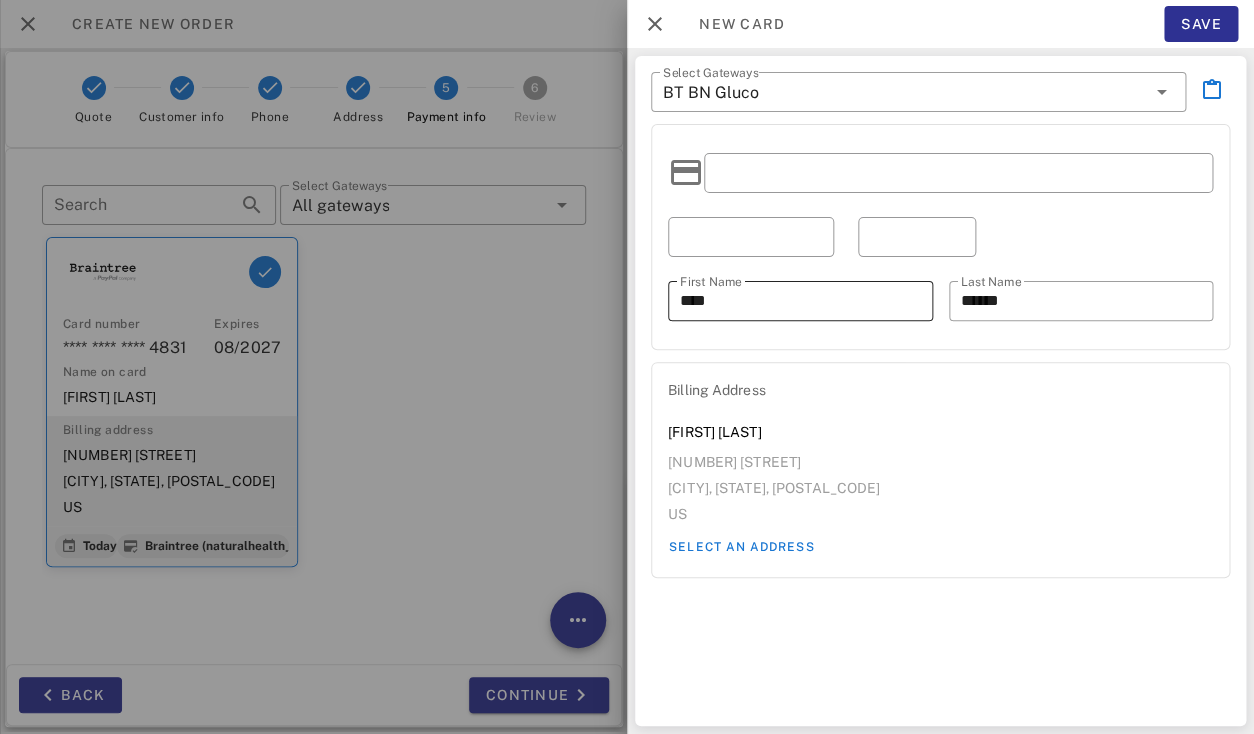 click on "****" at bounding box center [800, 301] 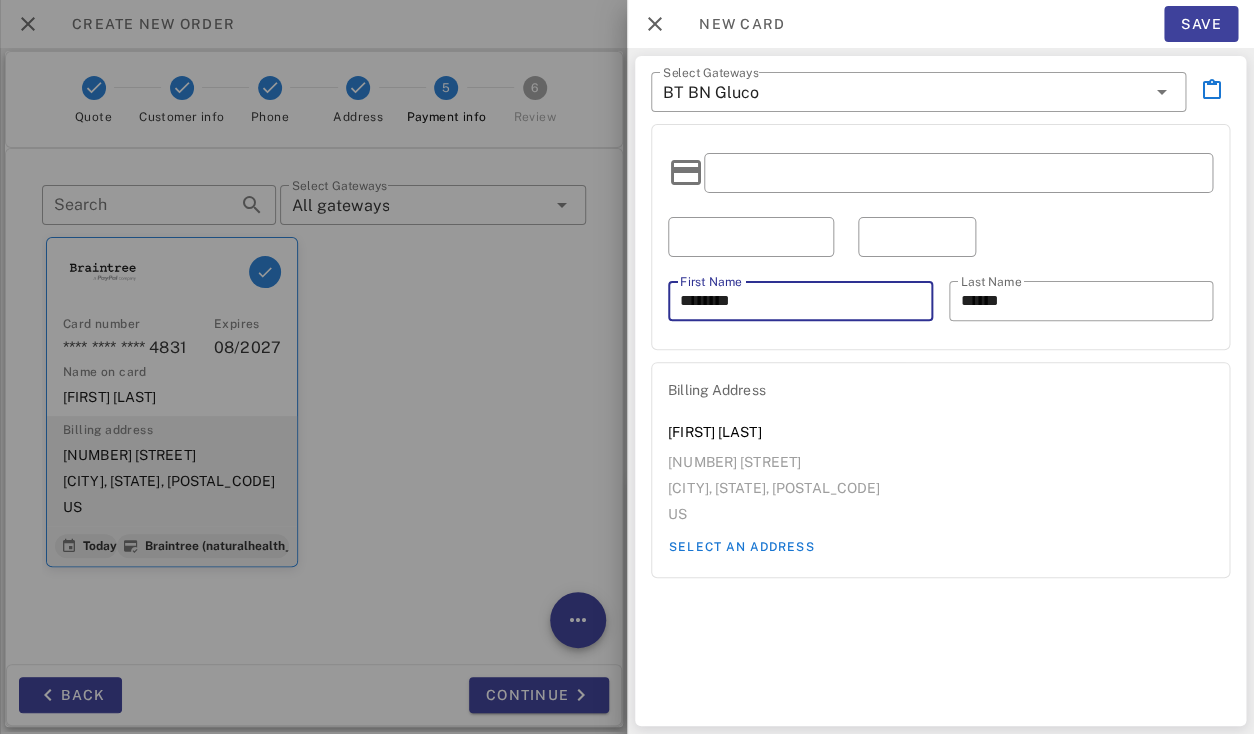 type on "********" 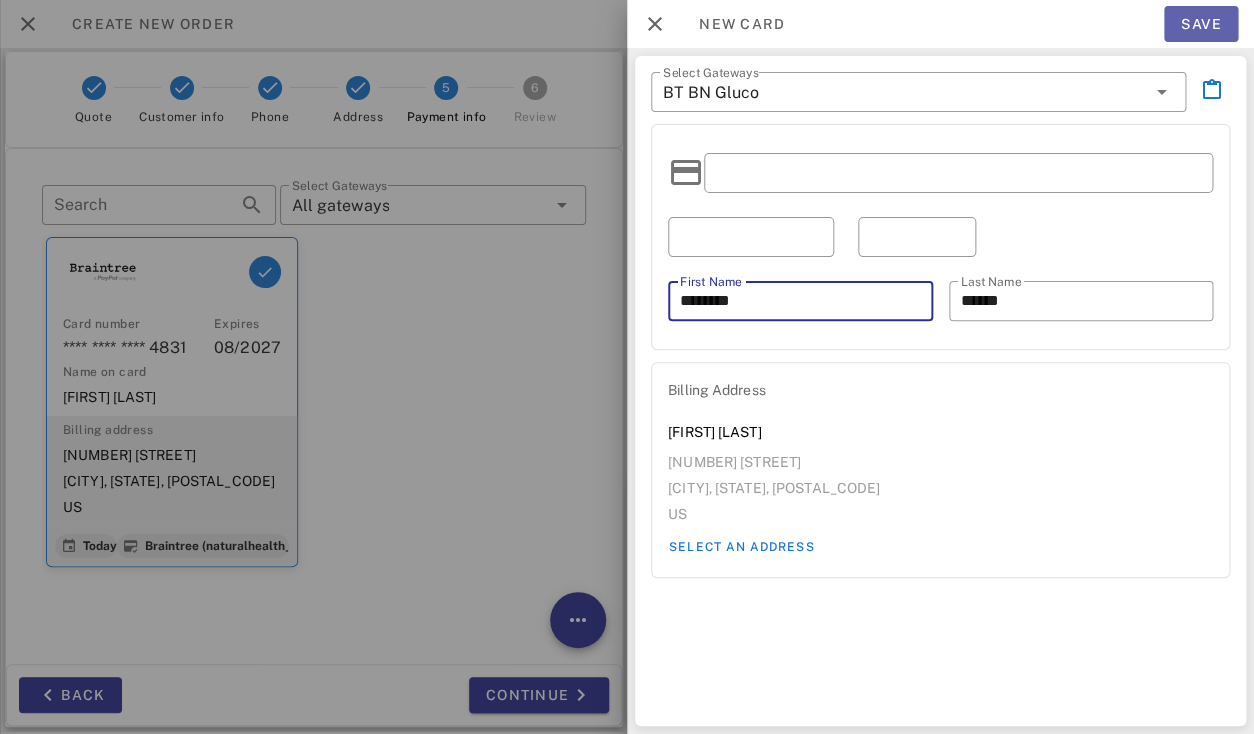 click on "Save" at bounding box center (1201, 24) 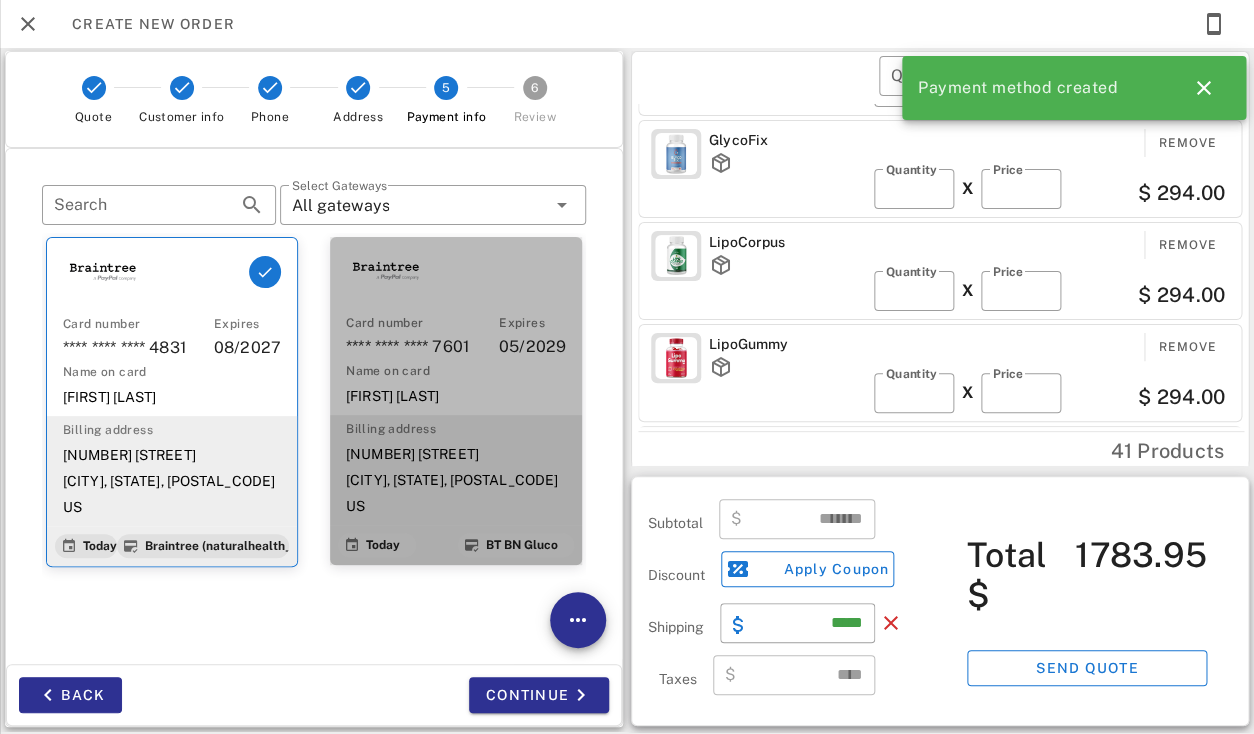 click on "Billing address" at bounding box center (456, 429) 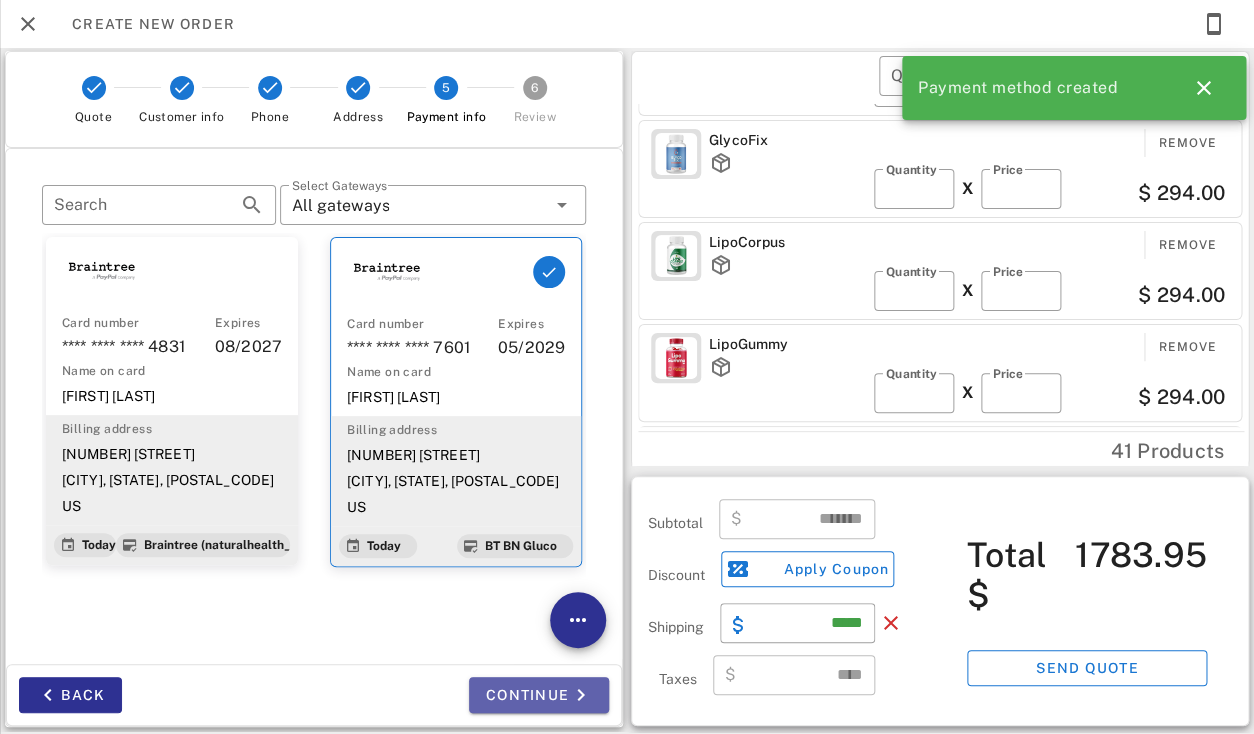 click on "Continue" at bounding box center [539, 695] 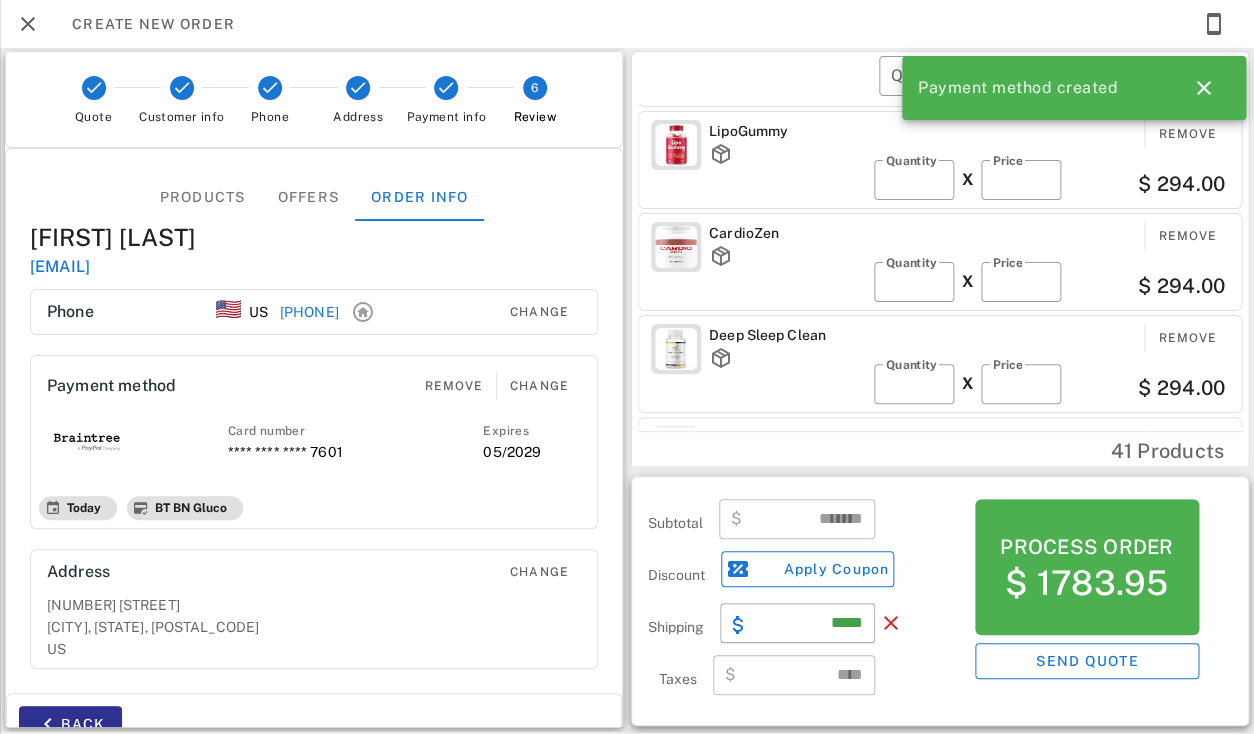 scroll, scrollTop: 805, scrollLeft: 0, axis: vertical 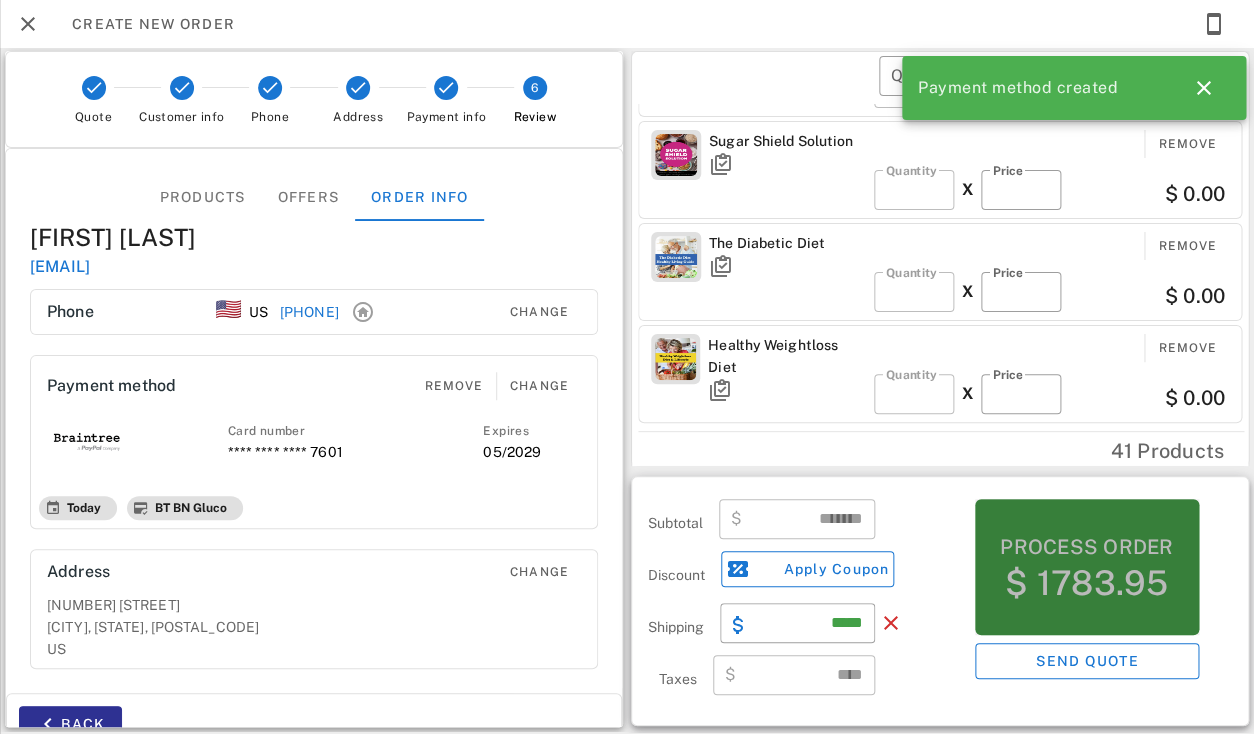 click on "Process order" at bounding box center [1086, 547] 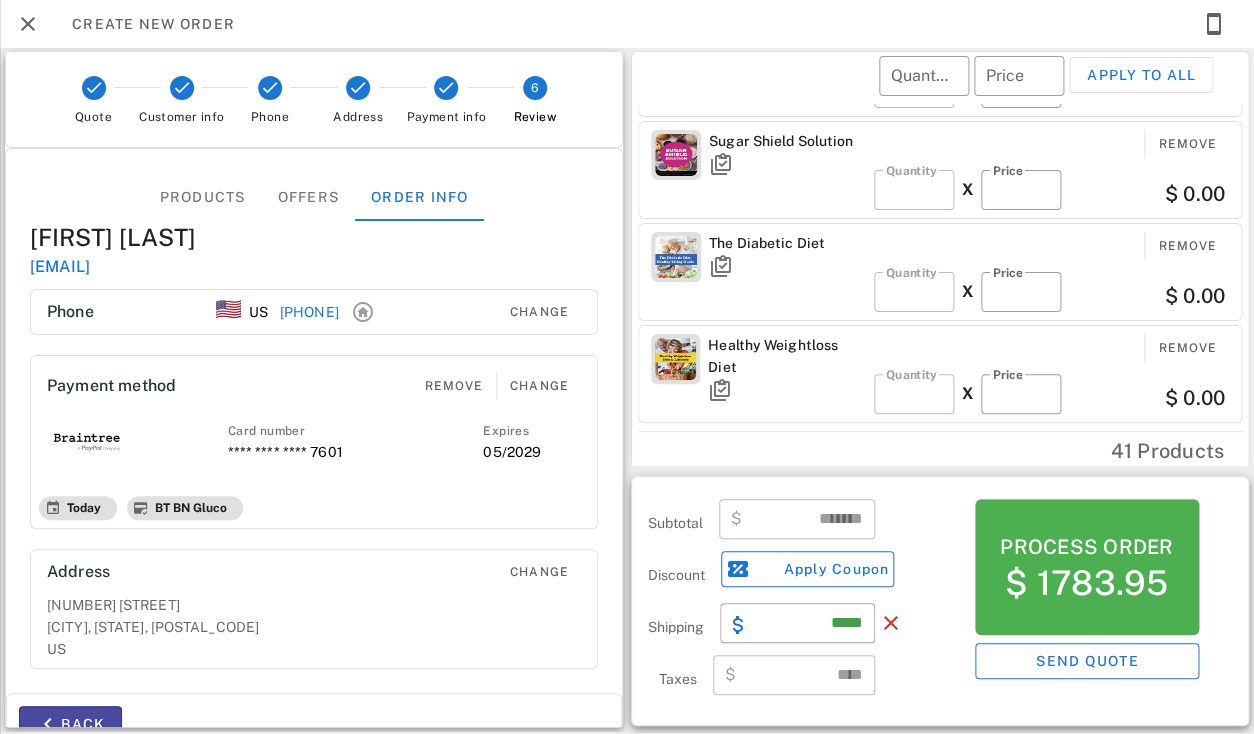 click on "Back" at bounding box center (70, 724) 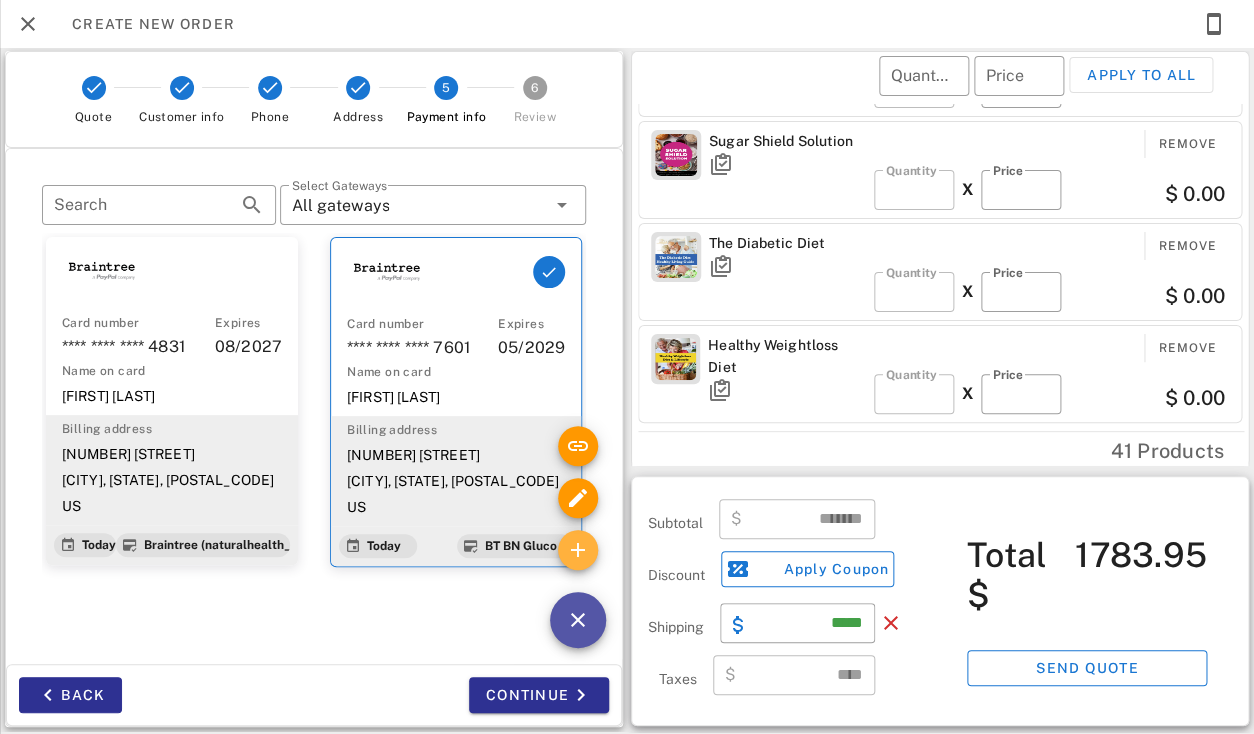 click at bounding box center [578, 550] 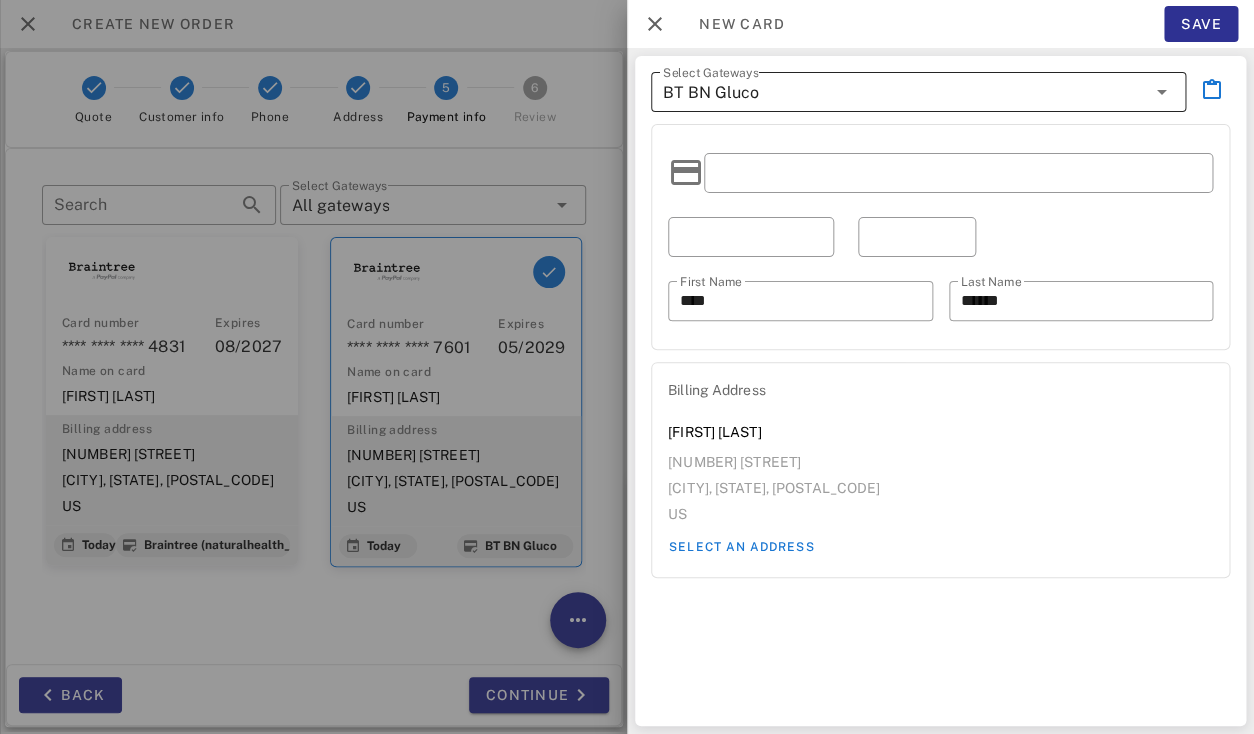 click on "BT BN Gluco" at bounding box center (904, 92) 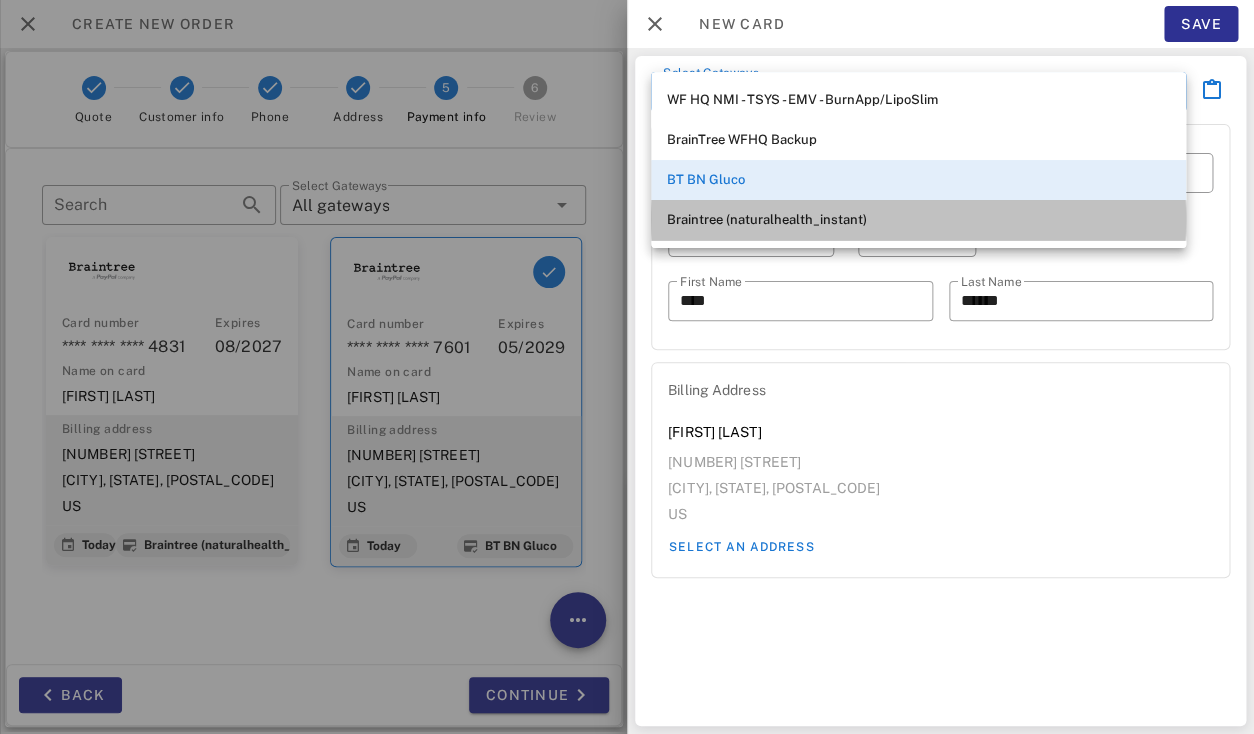 click on "Braintree (naturalhealth_instant)" at bounding box center (918, 220) 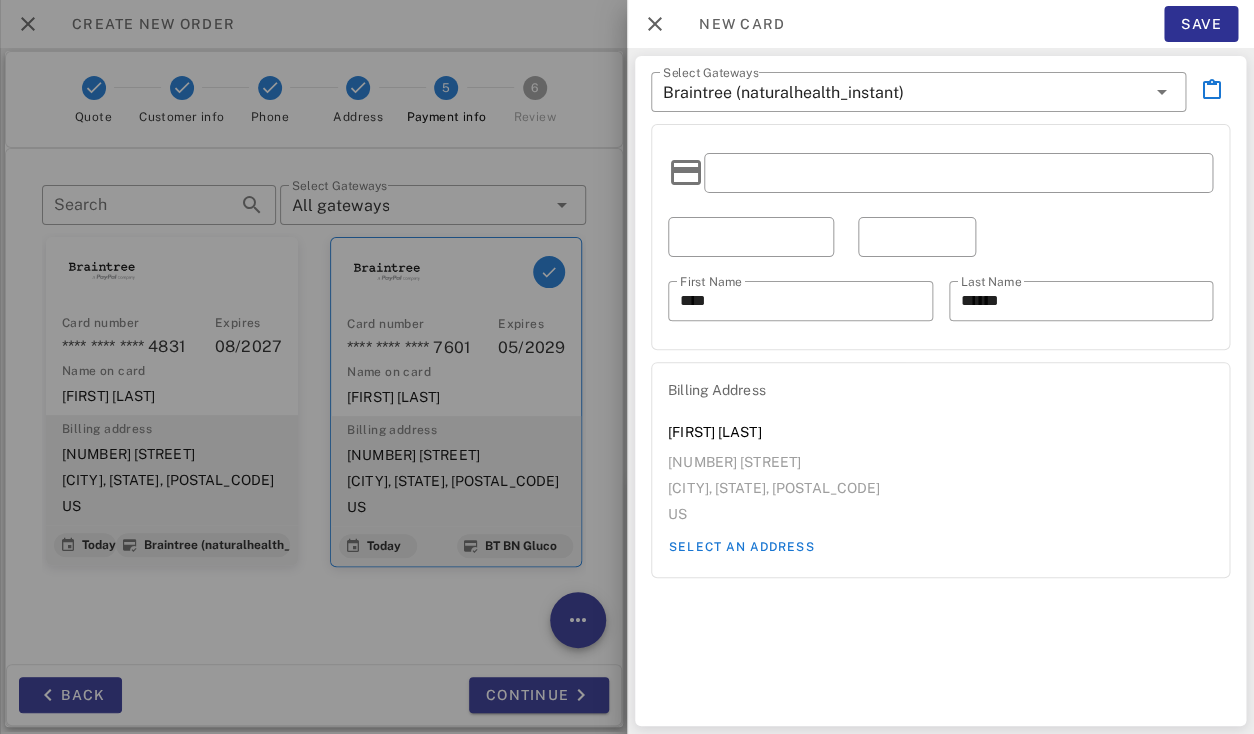click at bounding box center [958, 173] 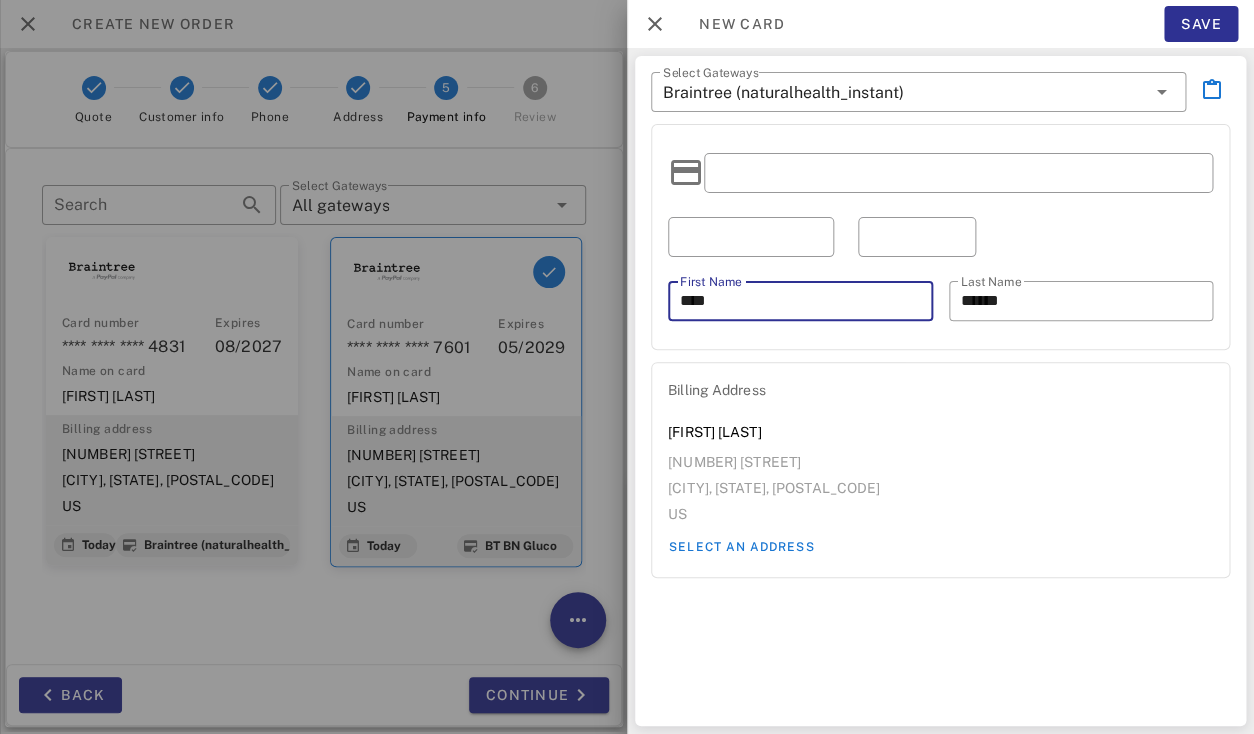click on "****" at bounding box center [800, 301] 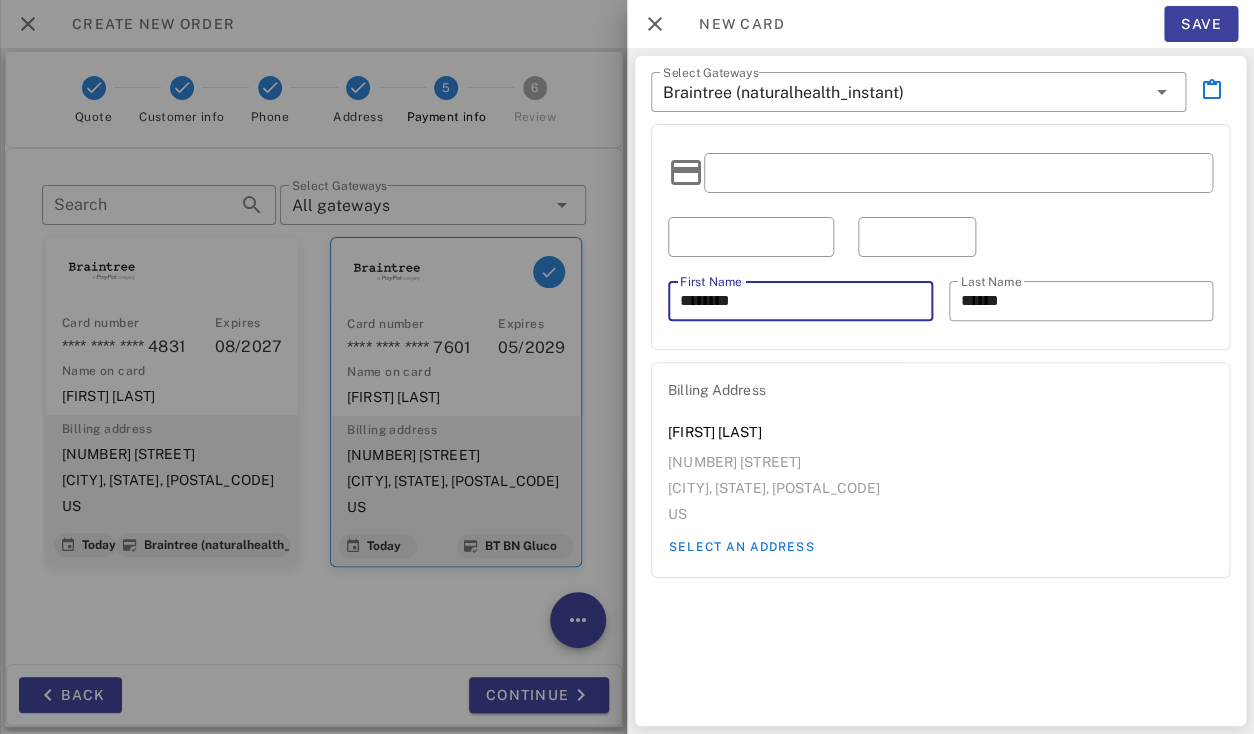 type on "********" 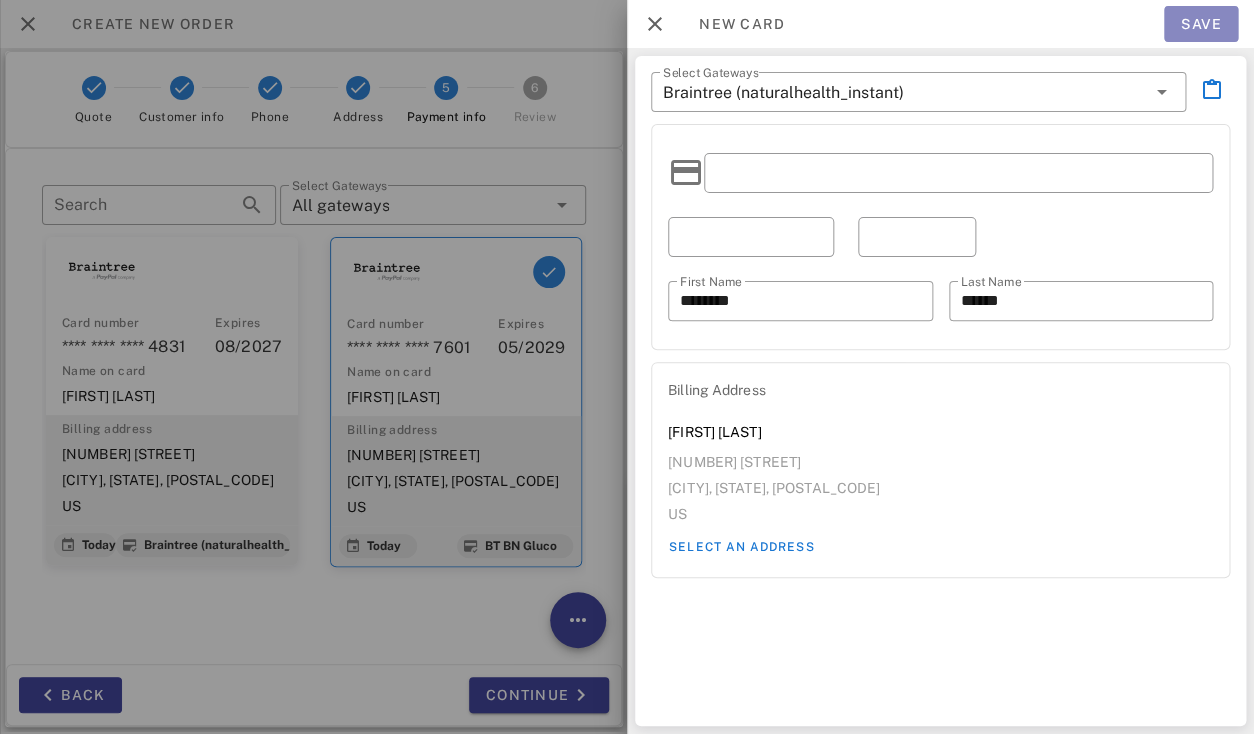 click on "Save" at bounding box center (1201, 24) 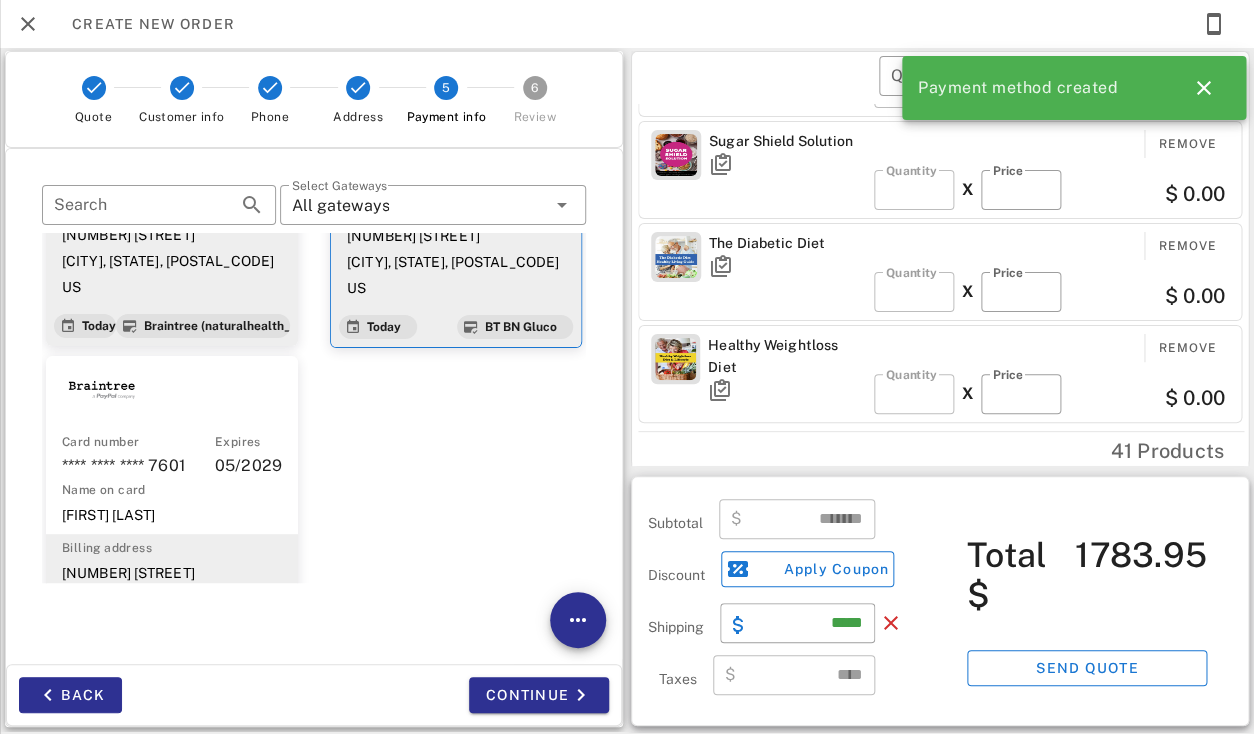 scroll, scrollTop: 336, scrollLeft: 0, axis: vertical 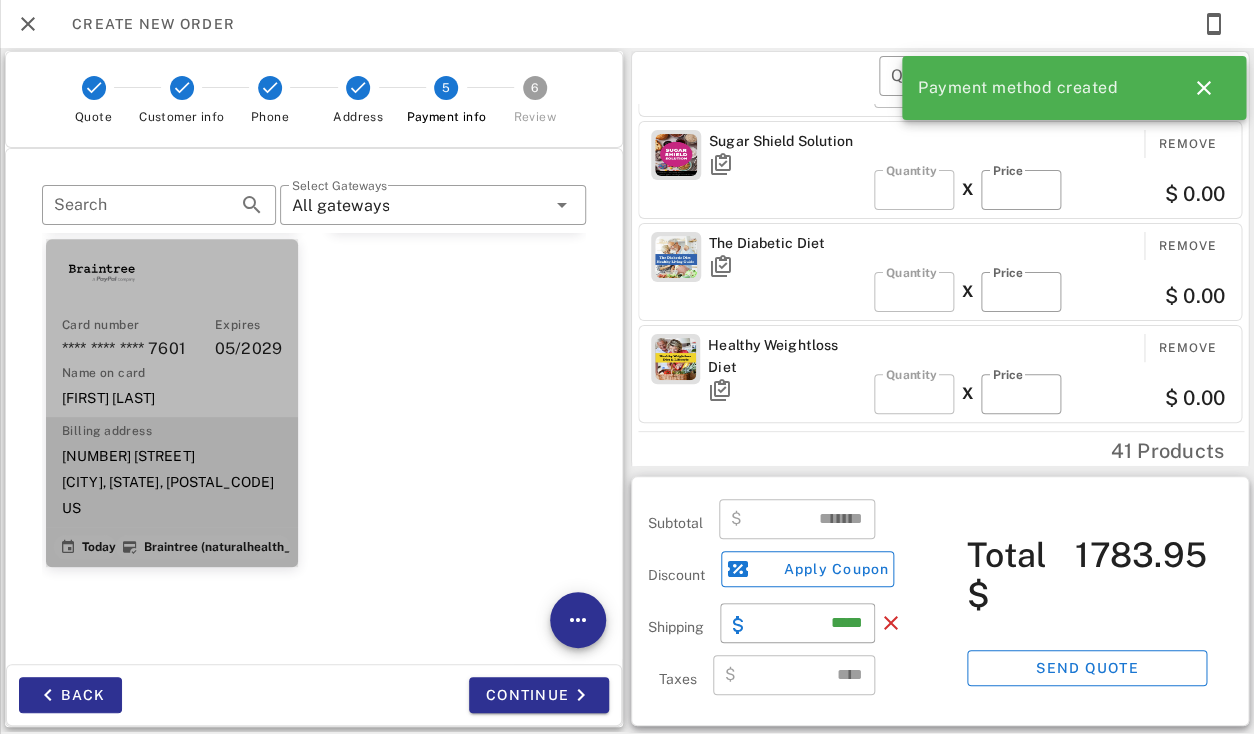 click on "Billing address" at bounding box center [172, 431] 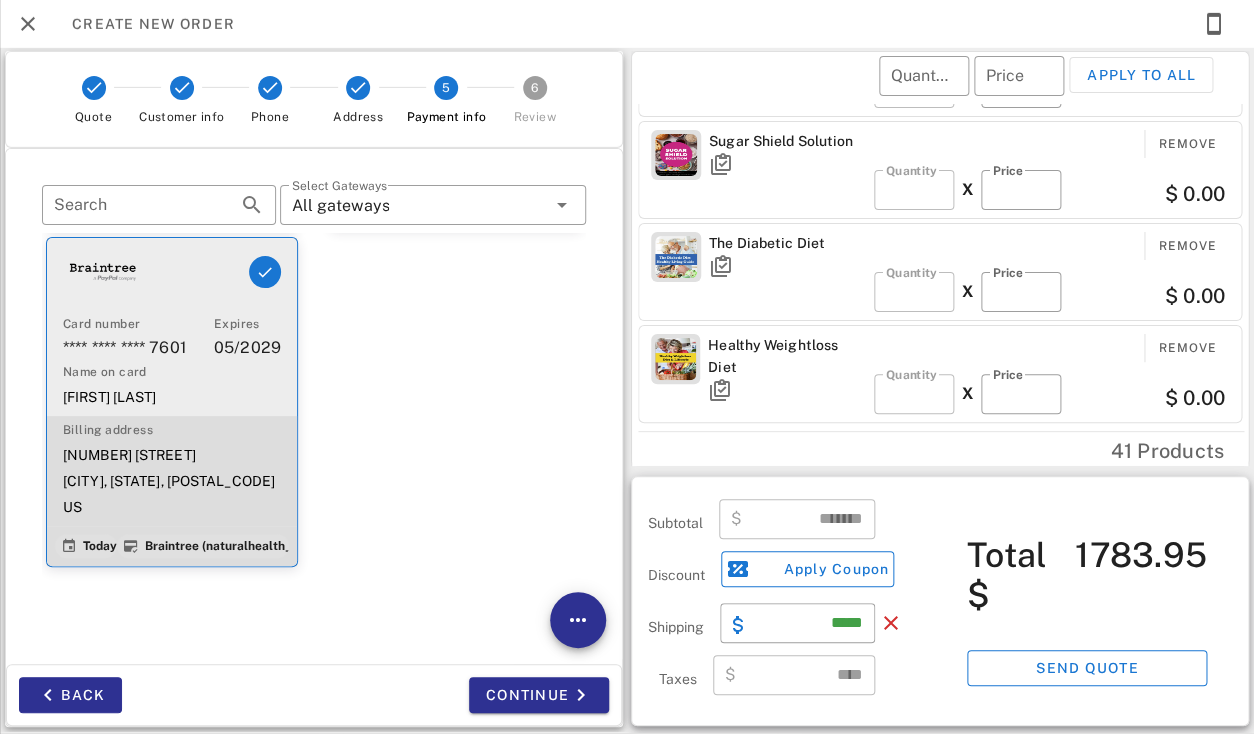 scroll, scrollTop: 220, scrollLeft: 0, axis: vertical 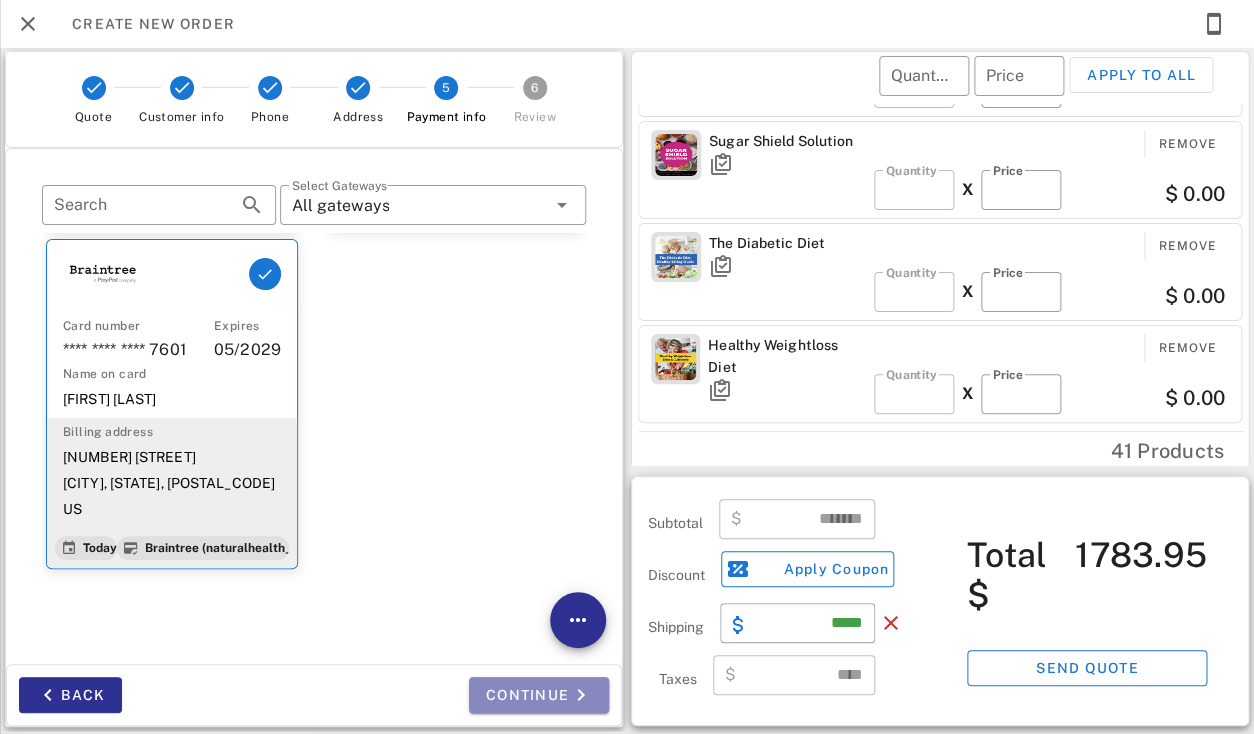 click on "Continue" at bounding box center (539, 695) 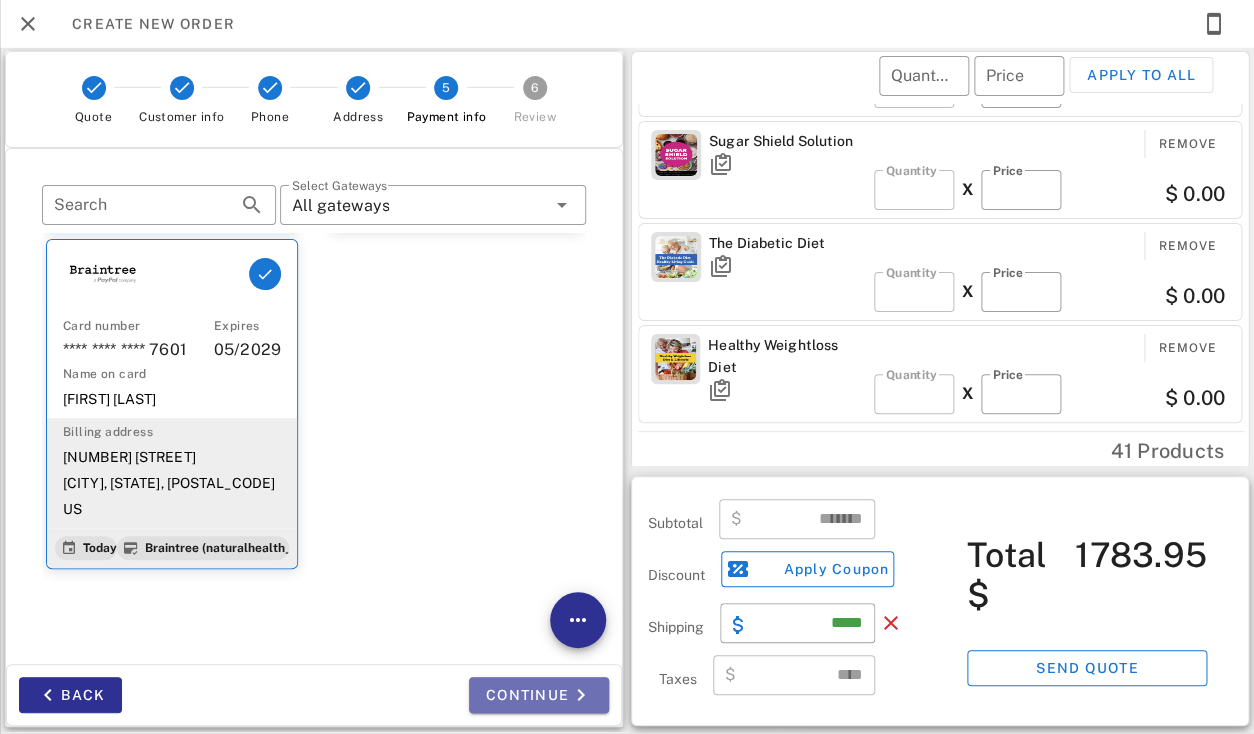 scroll, scrollTop: 334, scrollLeft: 0, axis: vertical 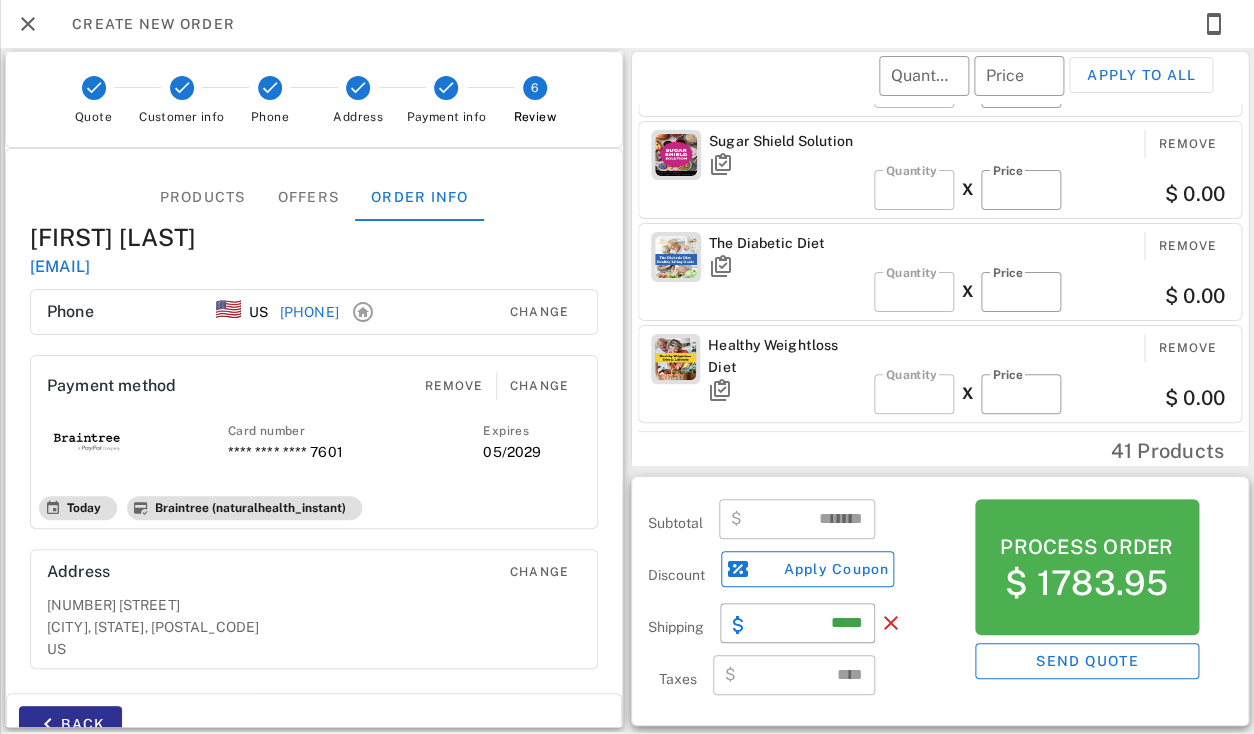 click on "Back" at bounding box center (160, 724) 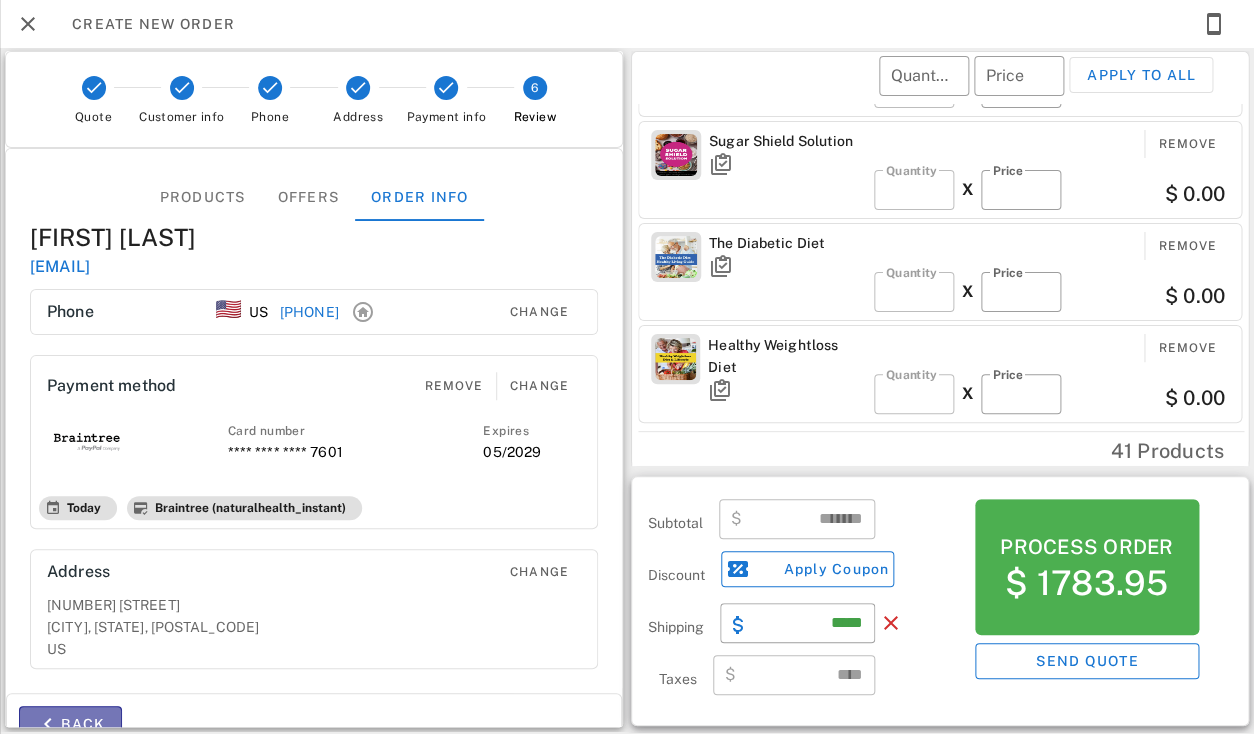 click on "Back" at bounding box center [70, 724] 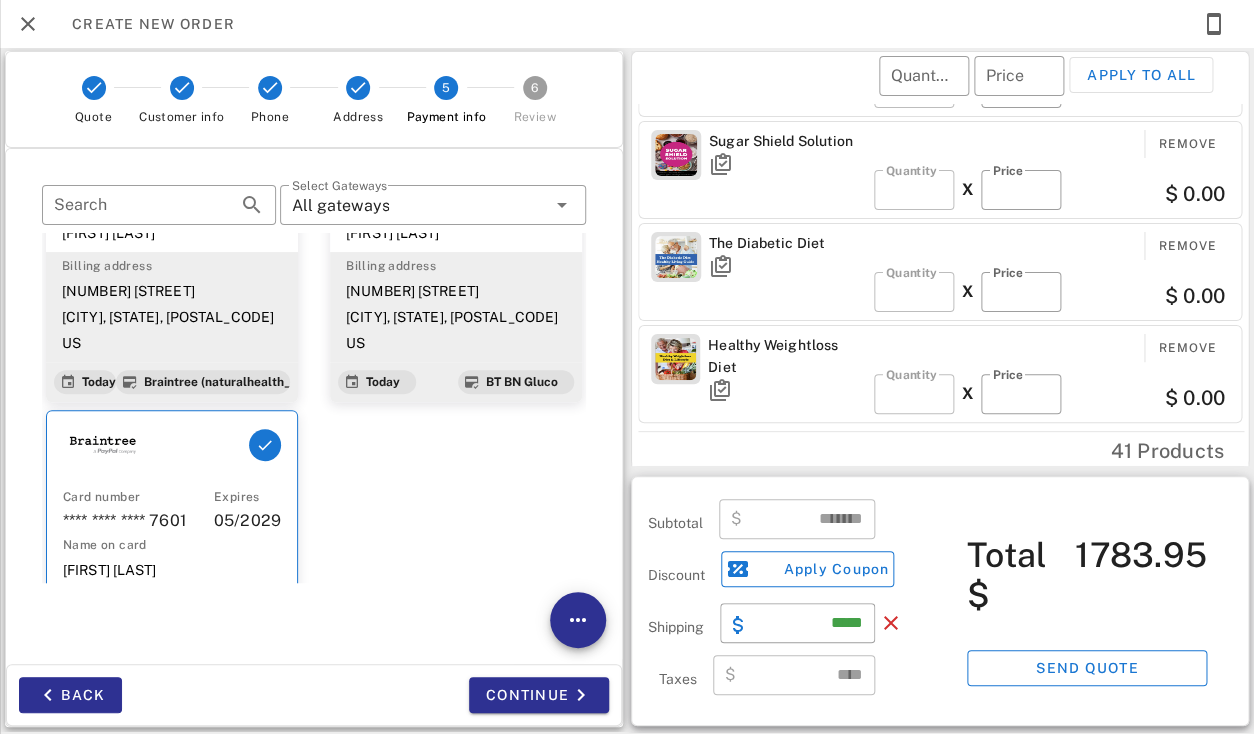 scroll, scrollTop: 336, scrollLeft: 0, axis: vertical 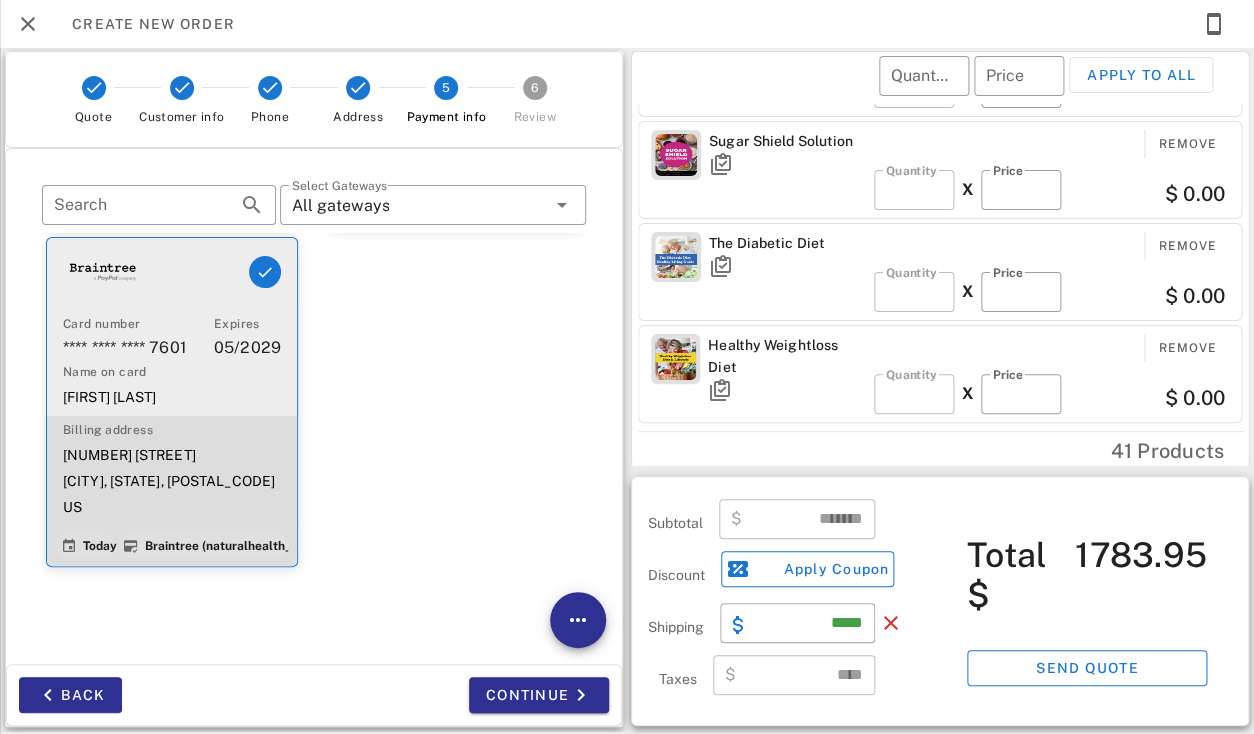 click on "Billing address" at bounding box center [172, 430] 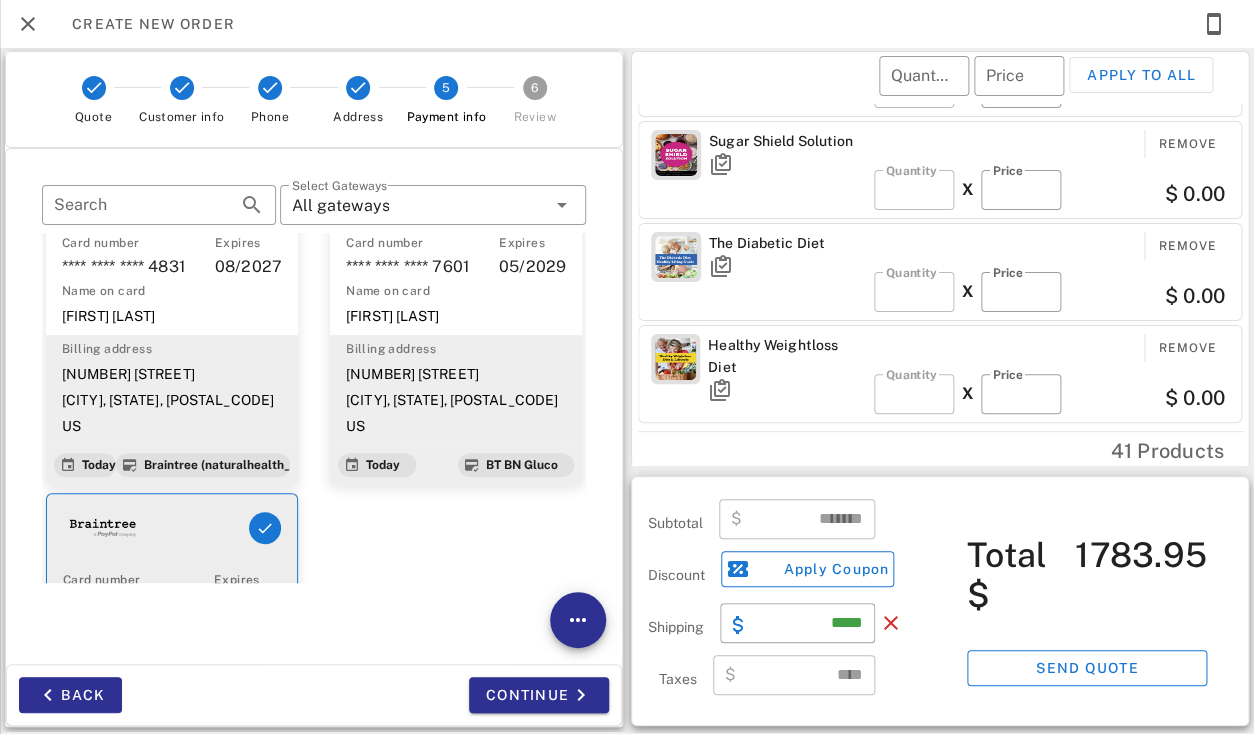 scroll, scrollTop: 336, scrollLeft: 0, axis: vertical 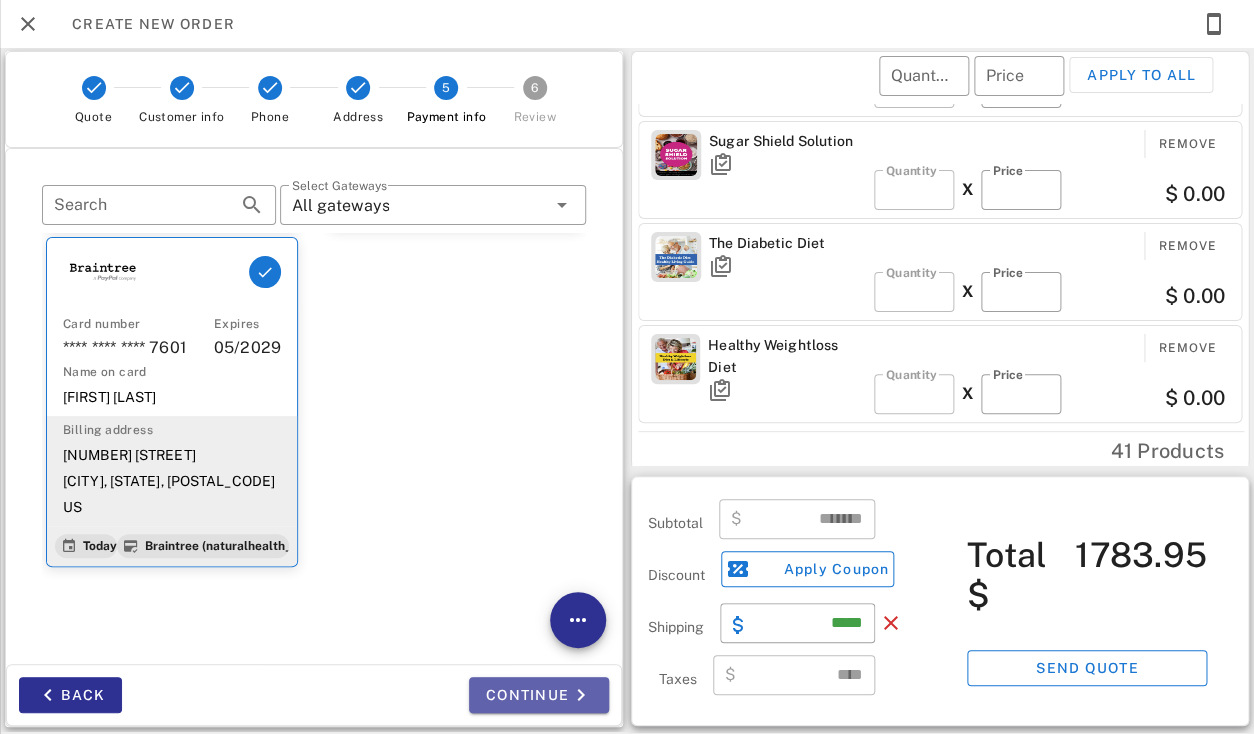 click on "Continue" at bounding box center [539, 695] 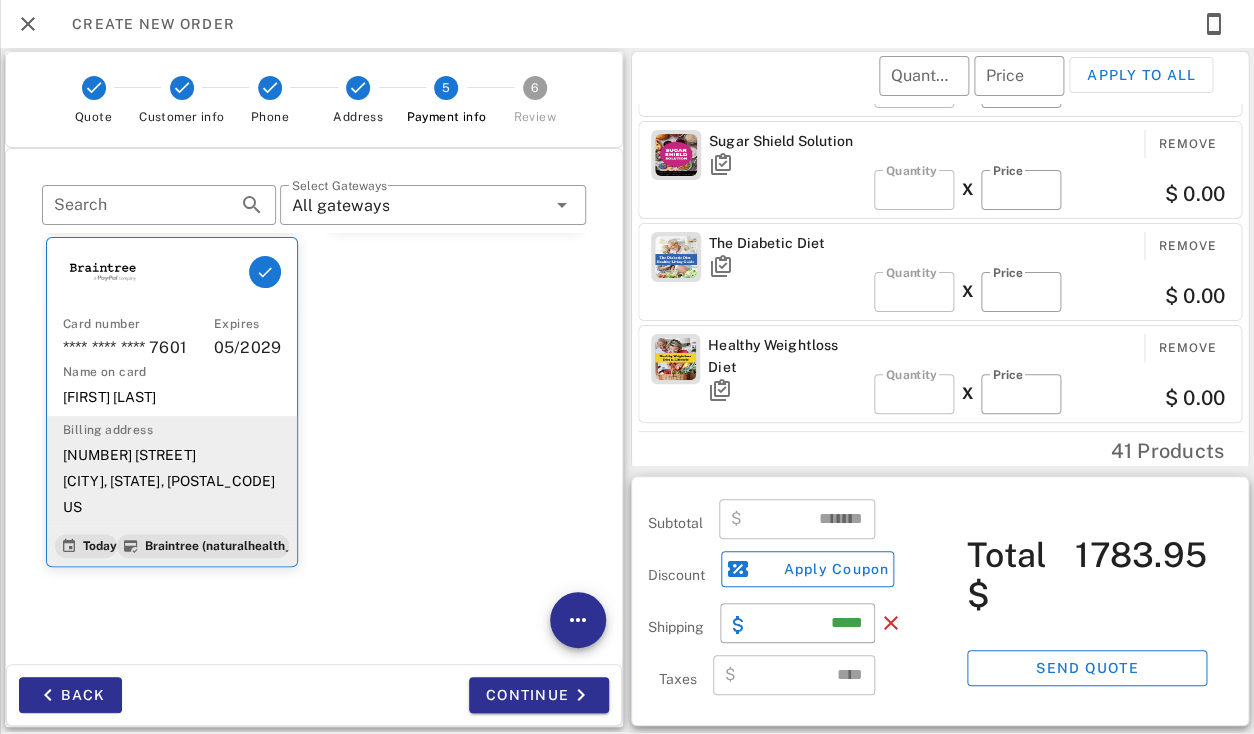 scroll, scrollTop: 336, scrollLeft: 0, axis: vertical 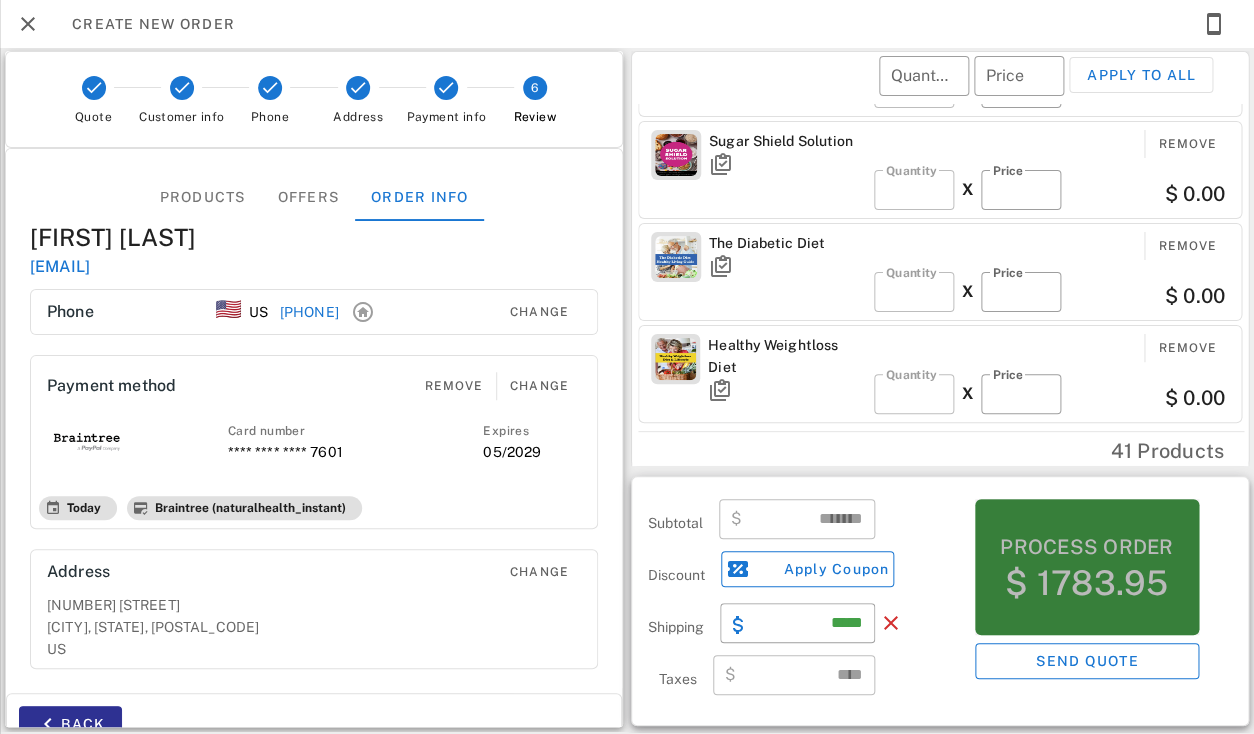 click on "Process order" at bounding box center [1086, 547] 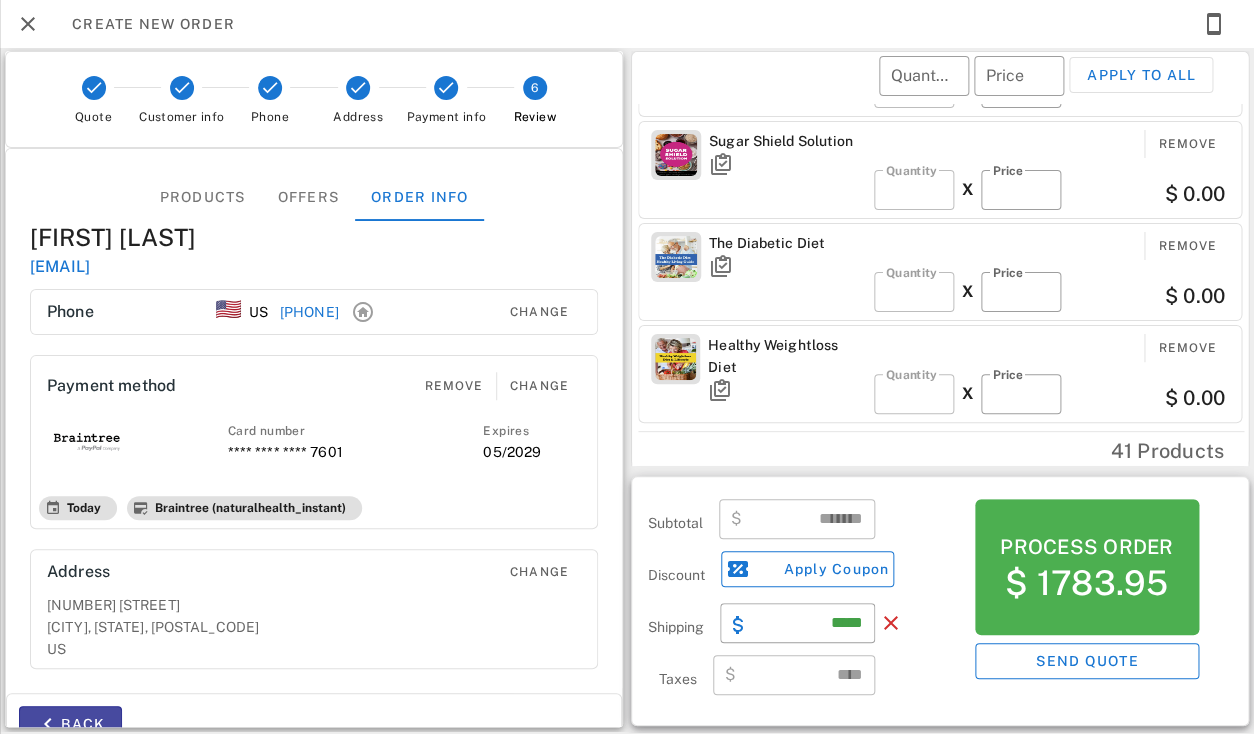 click on "Back" at bounding box center [70, 724] 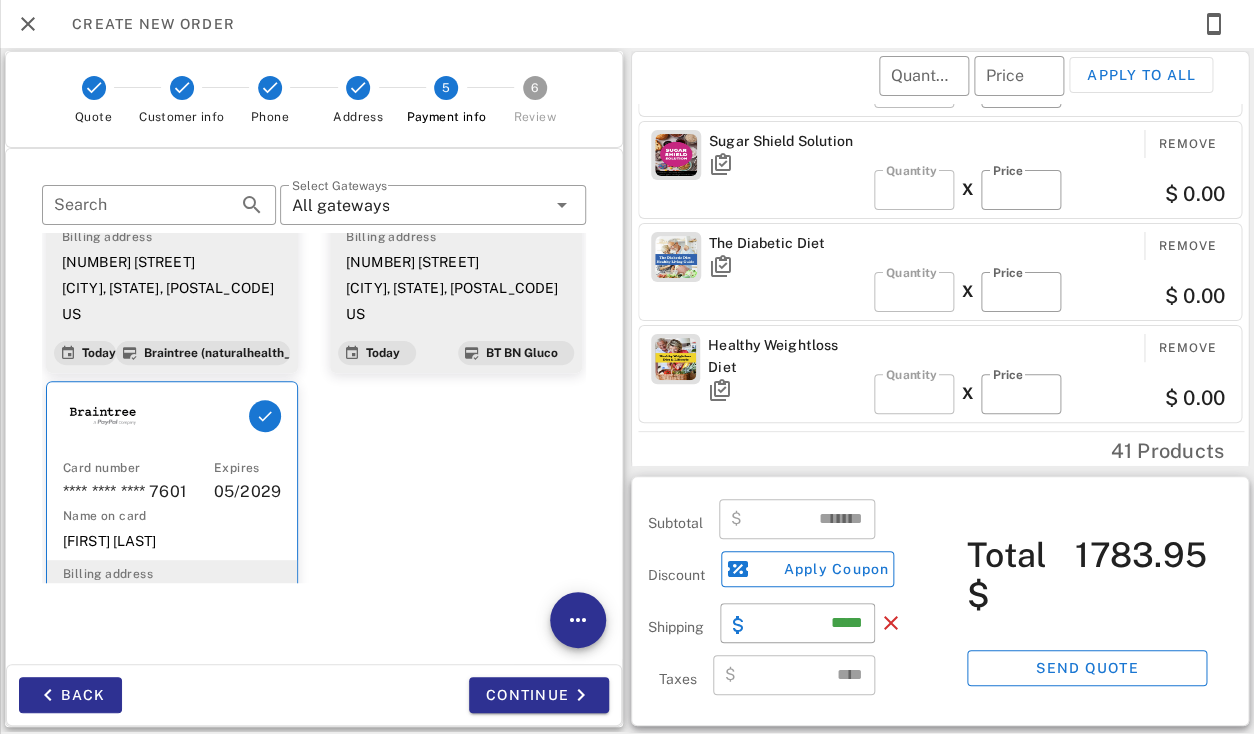scroll, scrollTop: 0, scrollLeft: 0, axis: both 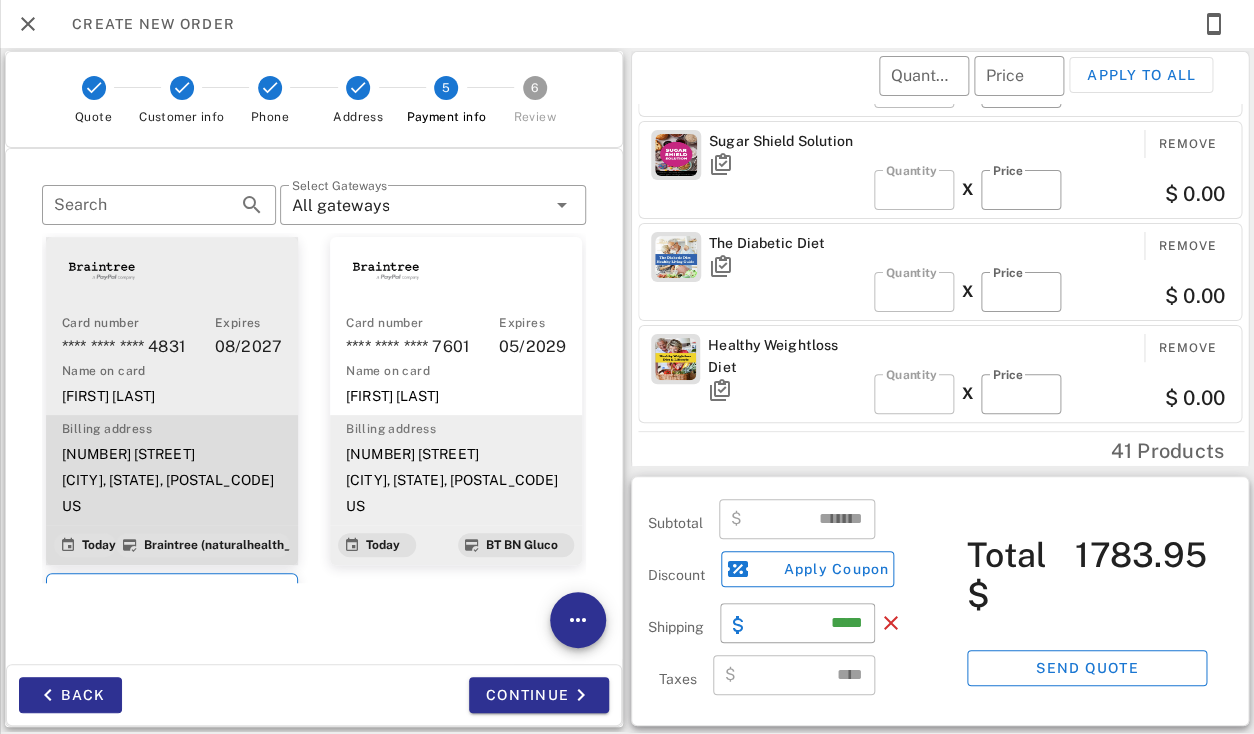 click on "Name on card" at bounding box center (172, 371) 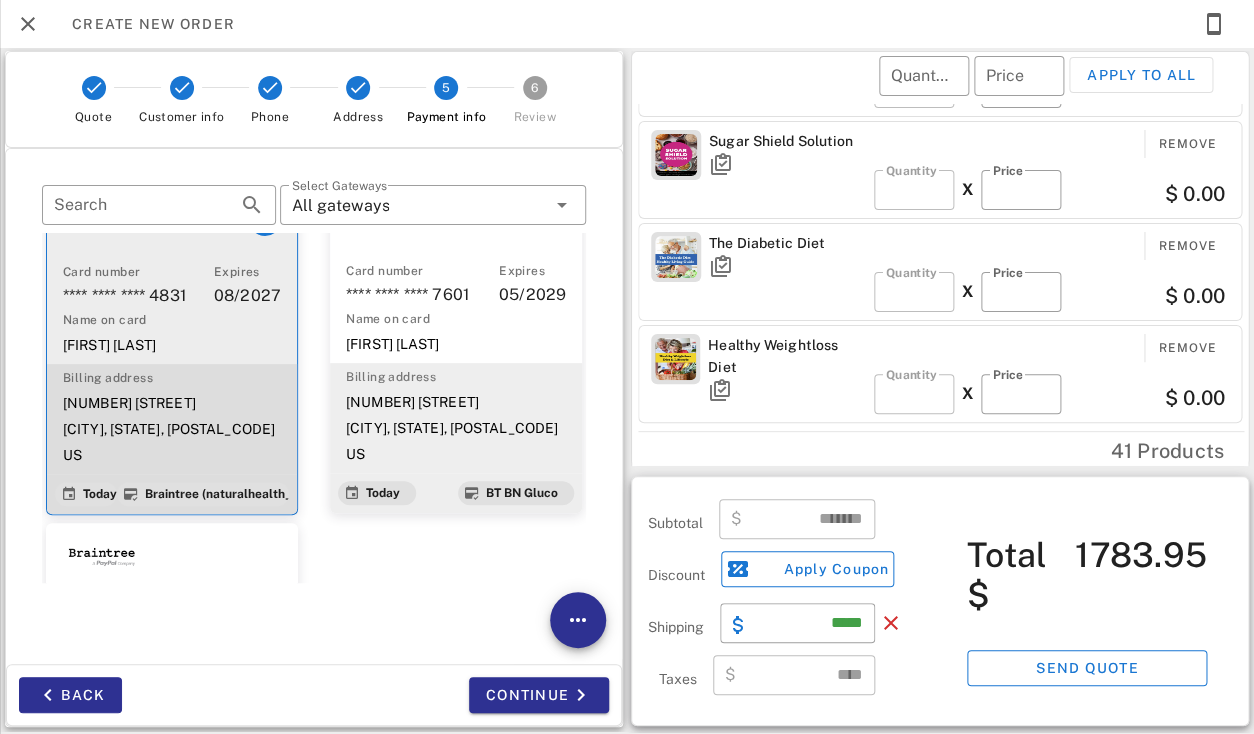 scroll, scrollTop: 0, scrollLeft: 0, axis: both 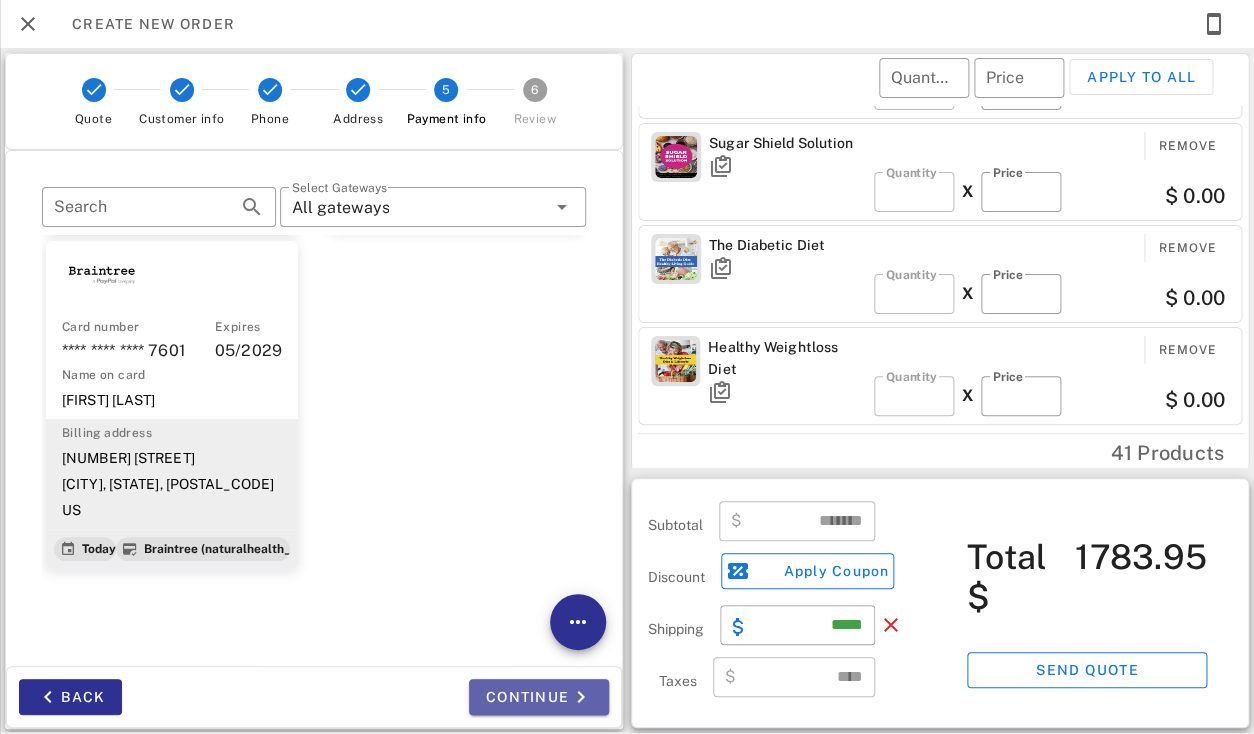 click on "Continue" at bounding box center (539, 697) 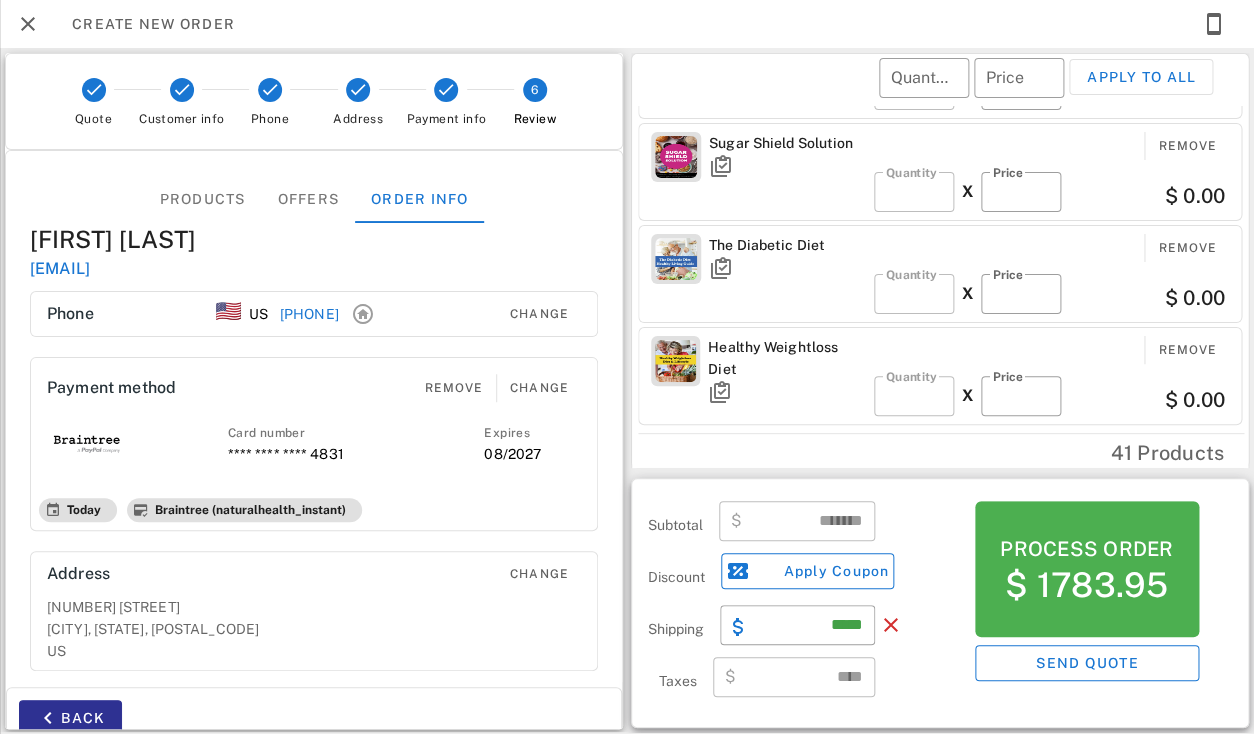 scroll, scrollTop: 336, scrollLeft: 0, axis: vertical 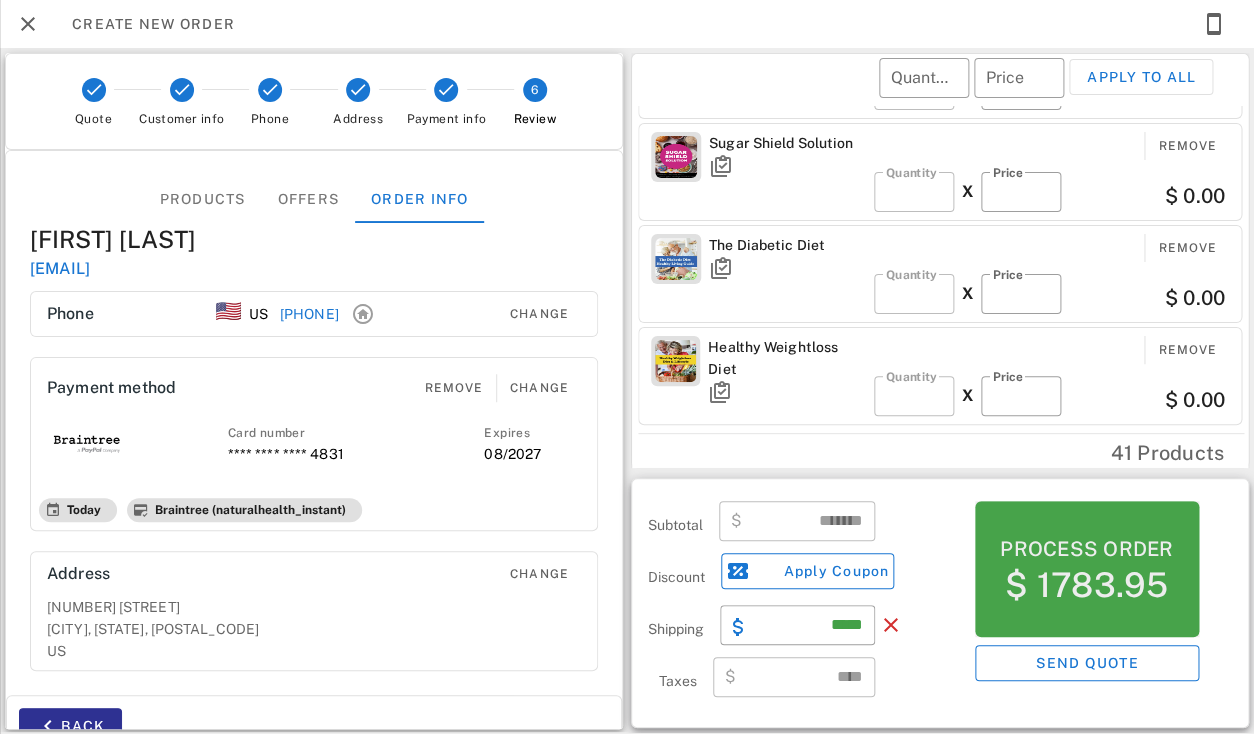 click on "$ 1783.95" at bounding box center [1086, 585] 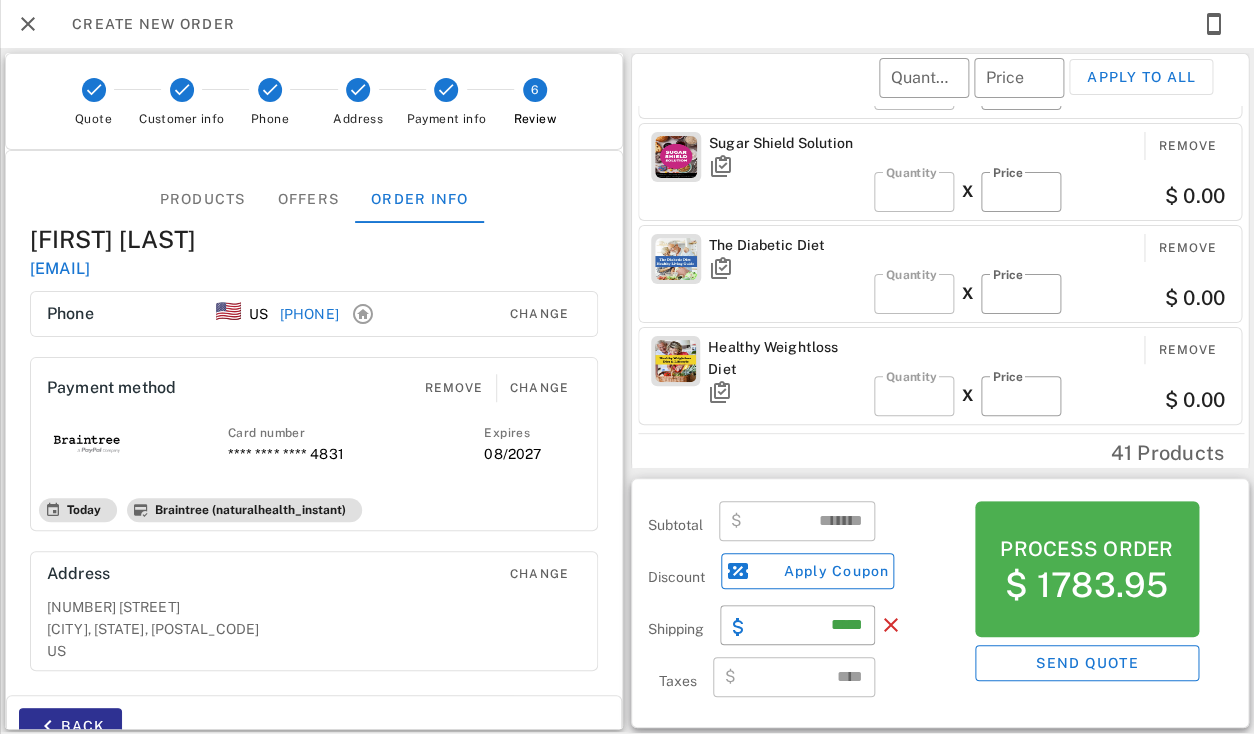 scroll, scrollTop: 2, scrollLeft: 0, axis: vertical 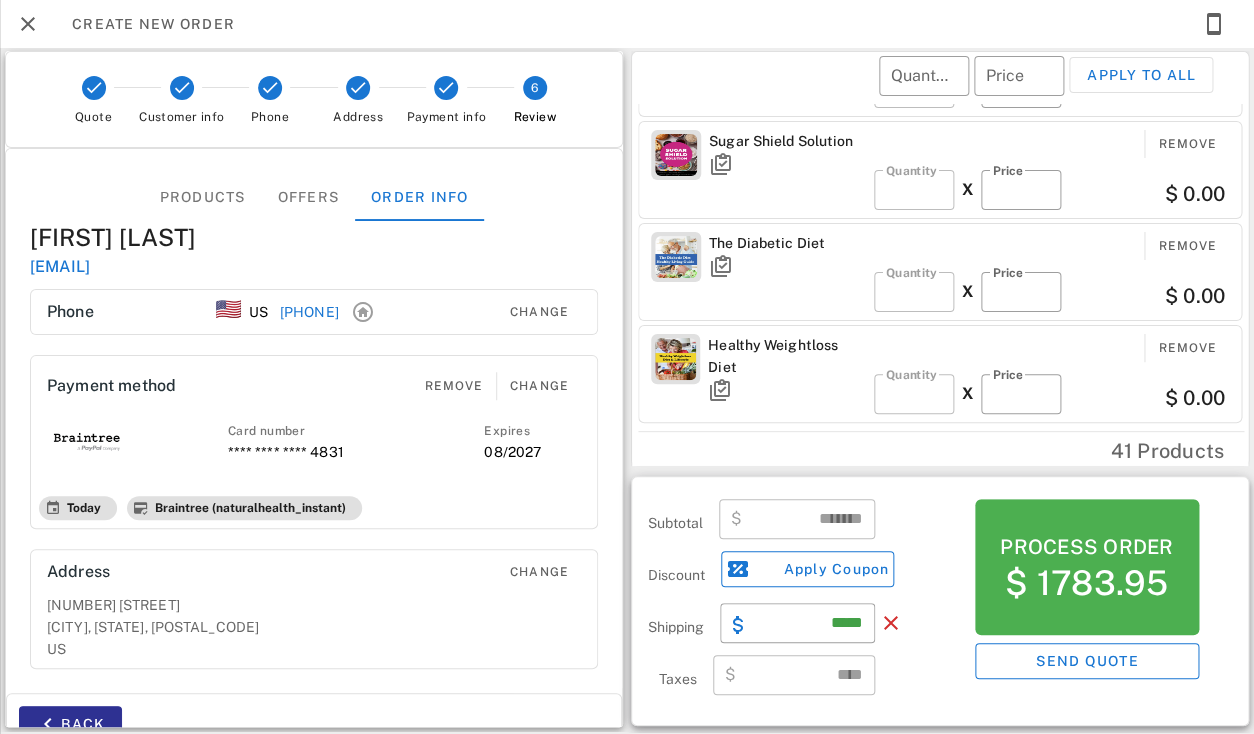 click on "Products   Offers   Order info" at bounding box center [314, 197] 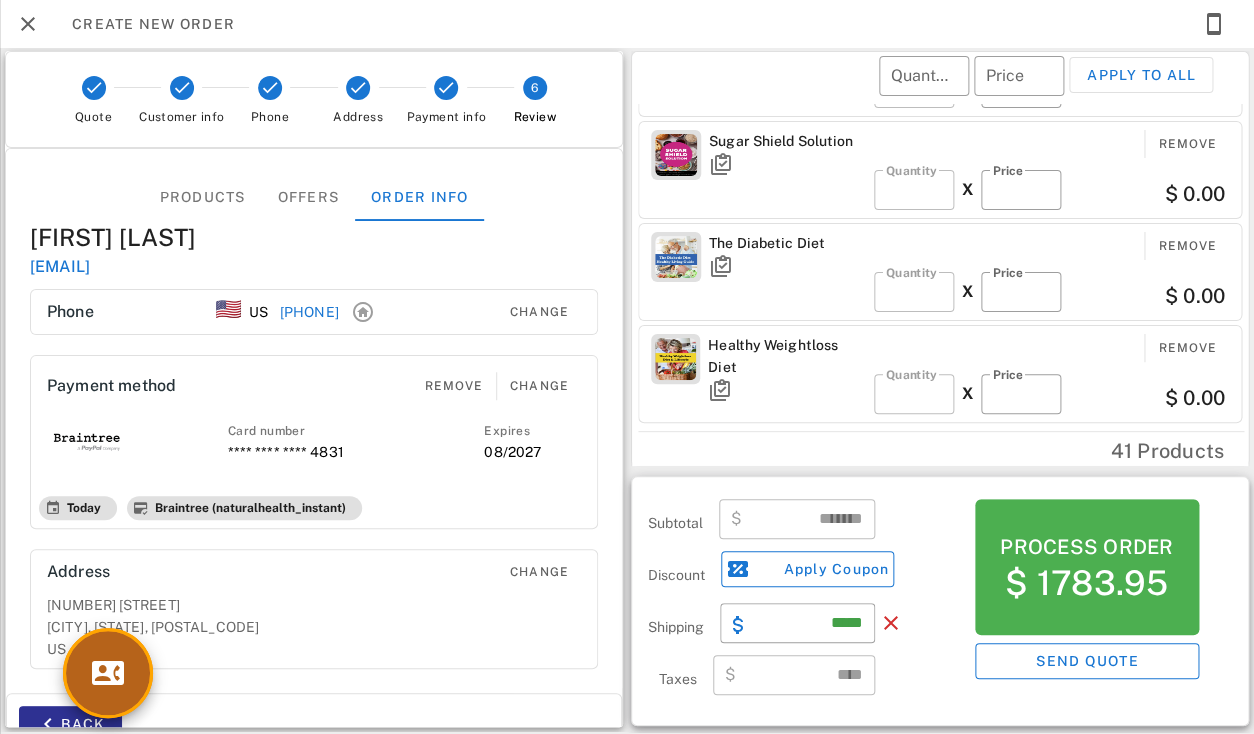 click at bounding box center [108, 673] 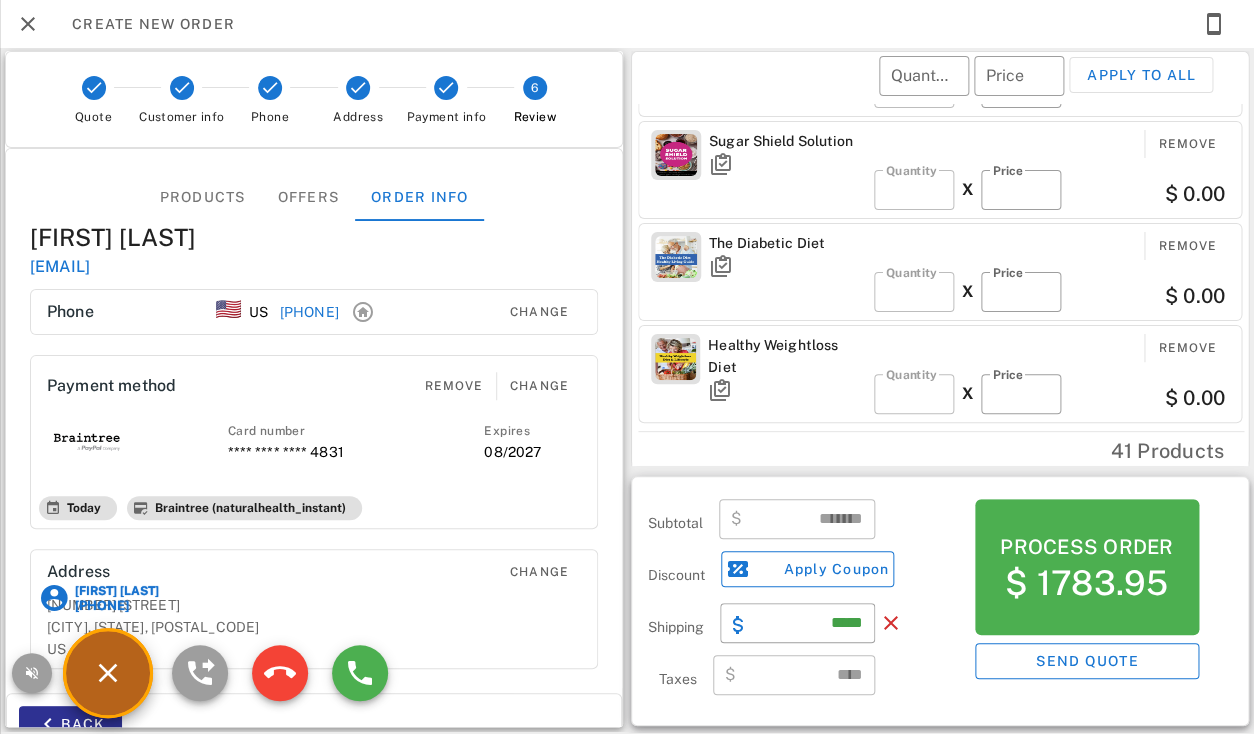 click on "[FIRST] [LAST]" at bounding box center [116, 591] 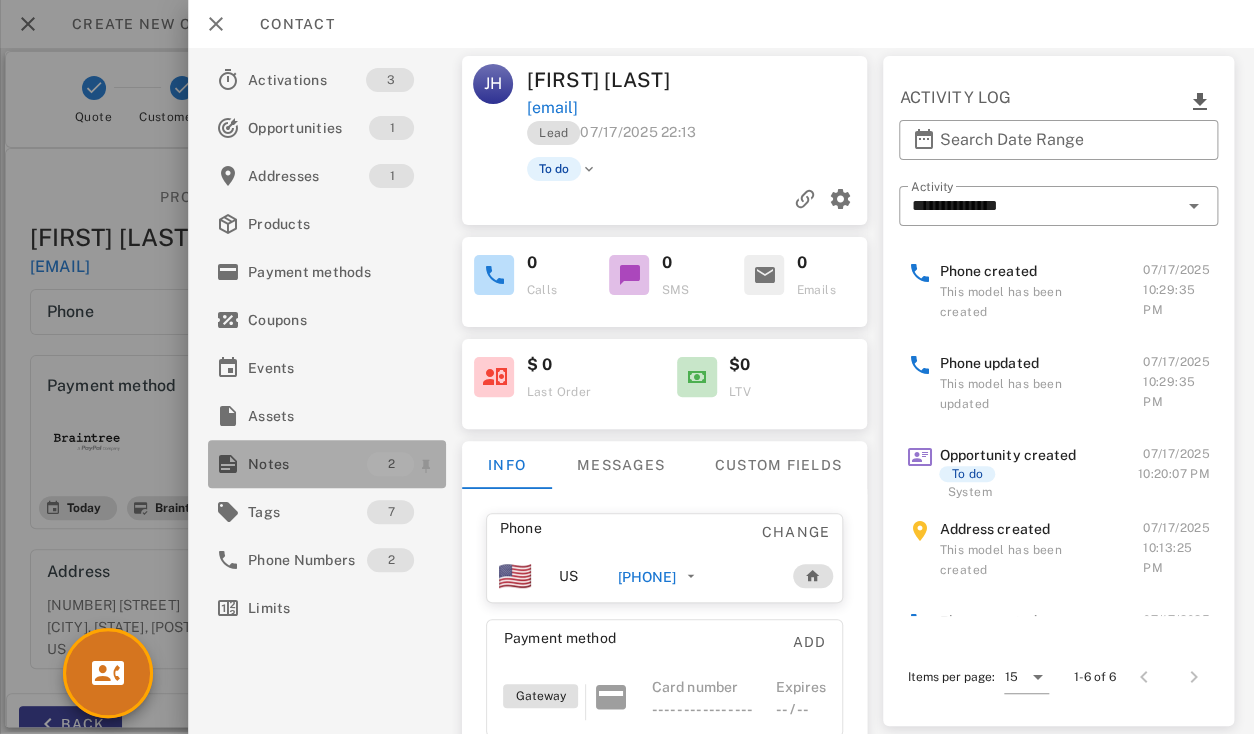 click on "Notes" at bounding box center [307, 464] 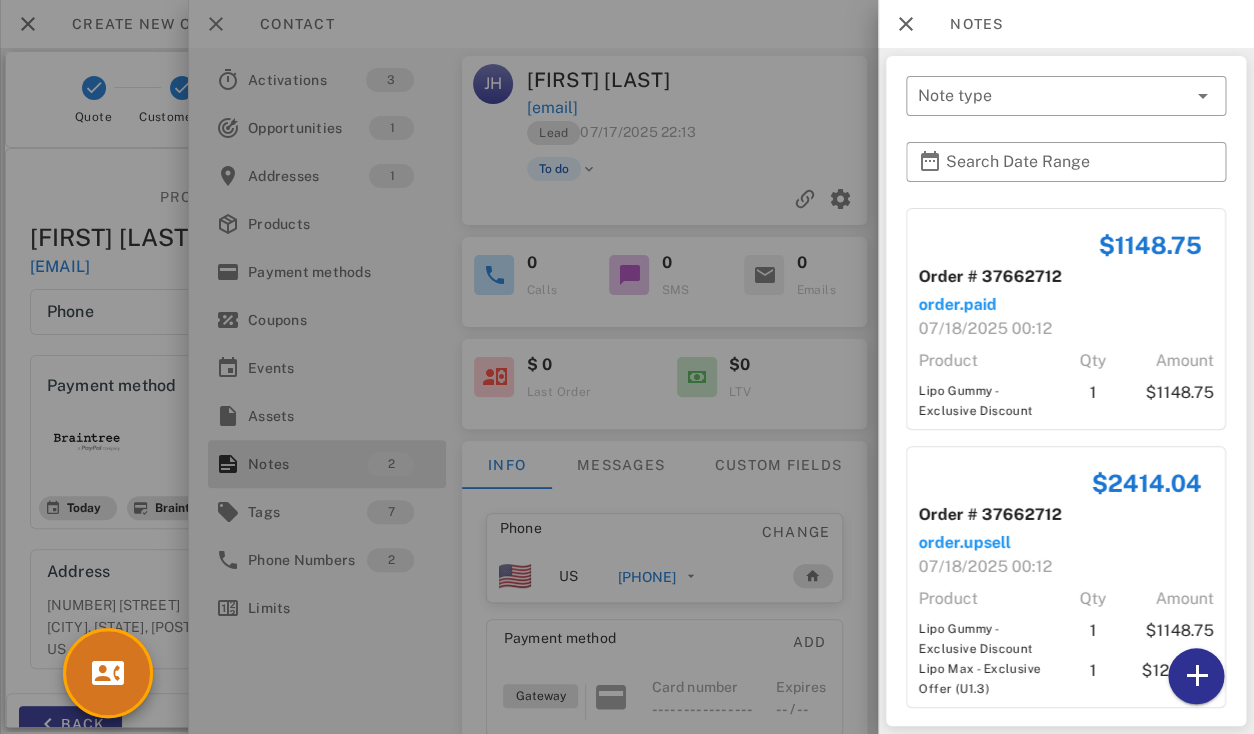 scroll, scrollTop: 20, scrollLeft: 0, axis: vertical 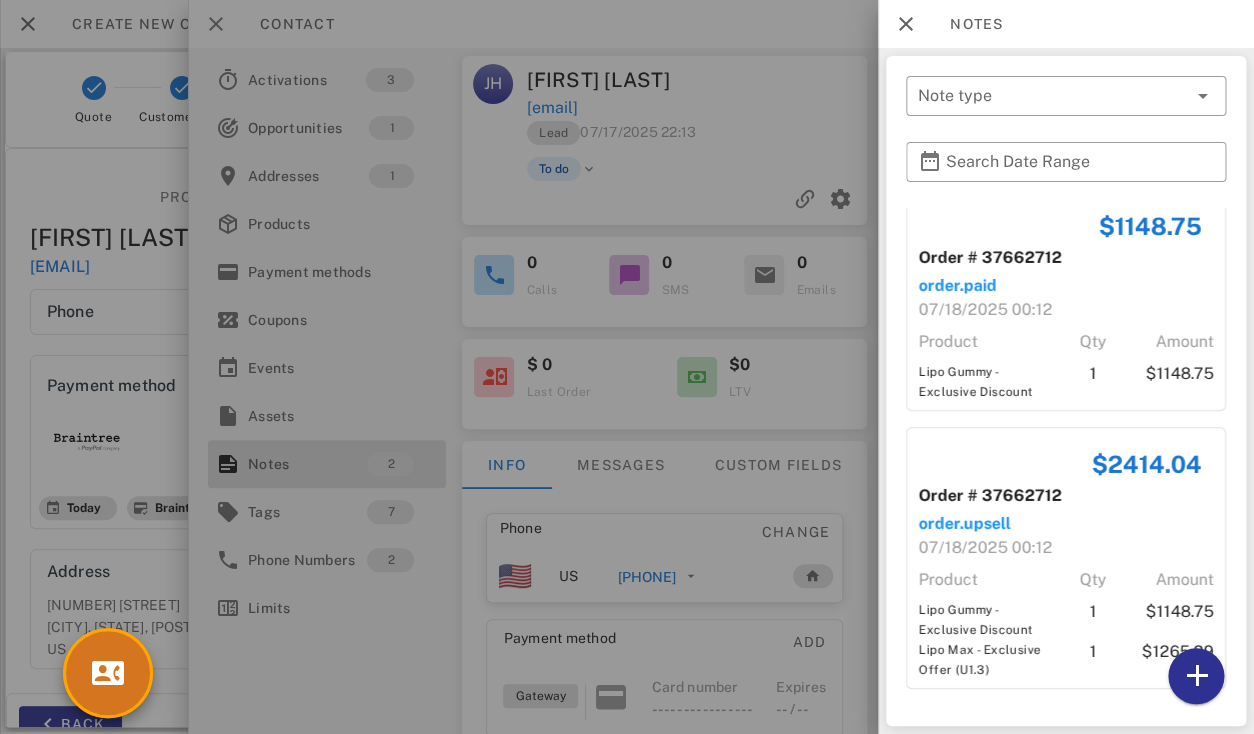 click at bounding box center [627, 367] 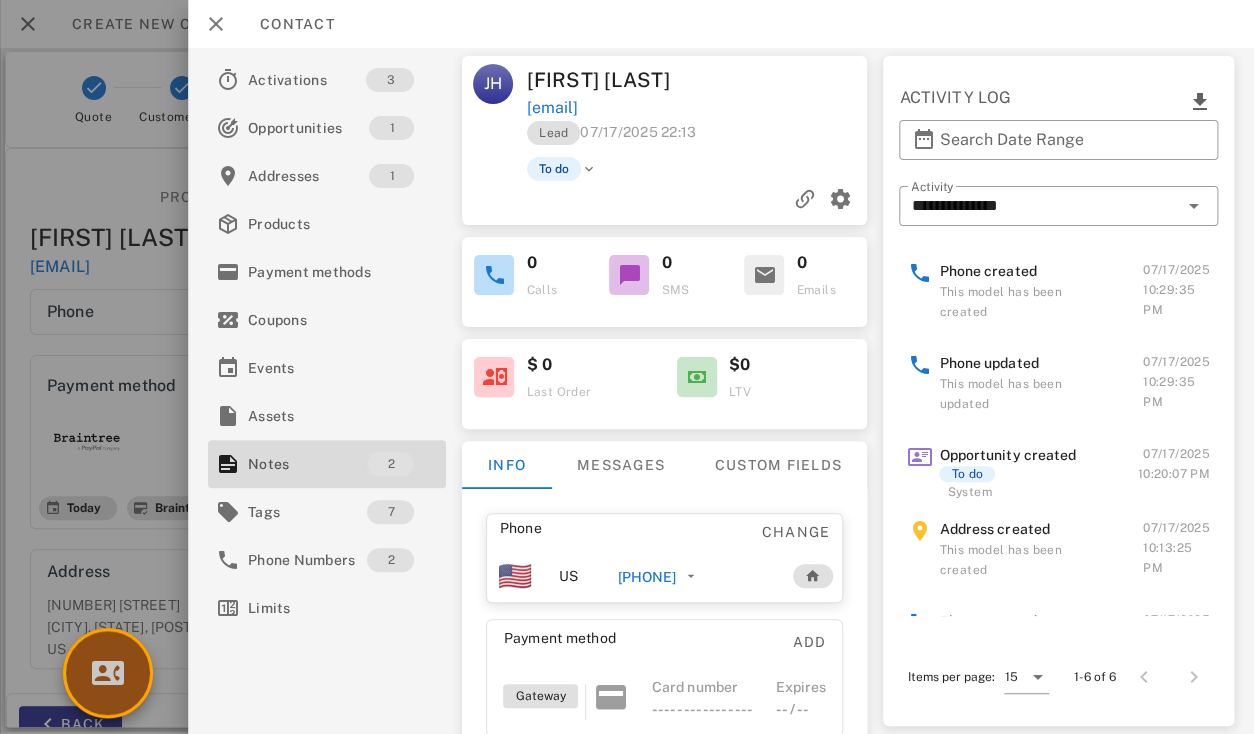 click at bounding box center [108, 673] 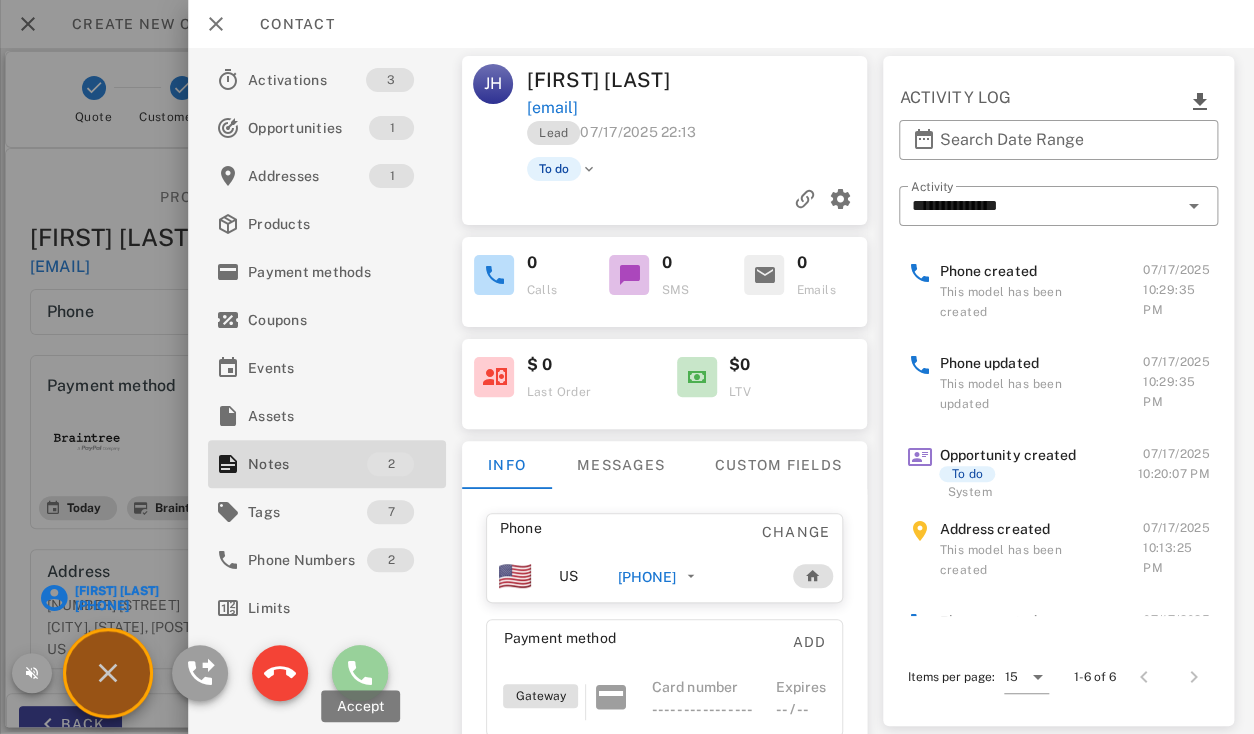 click at bounding box center [360, 673] 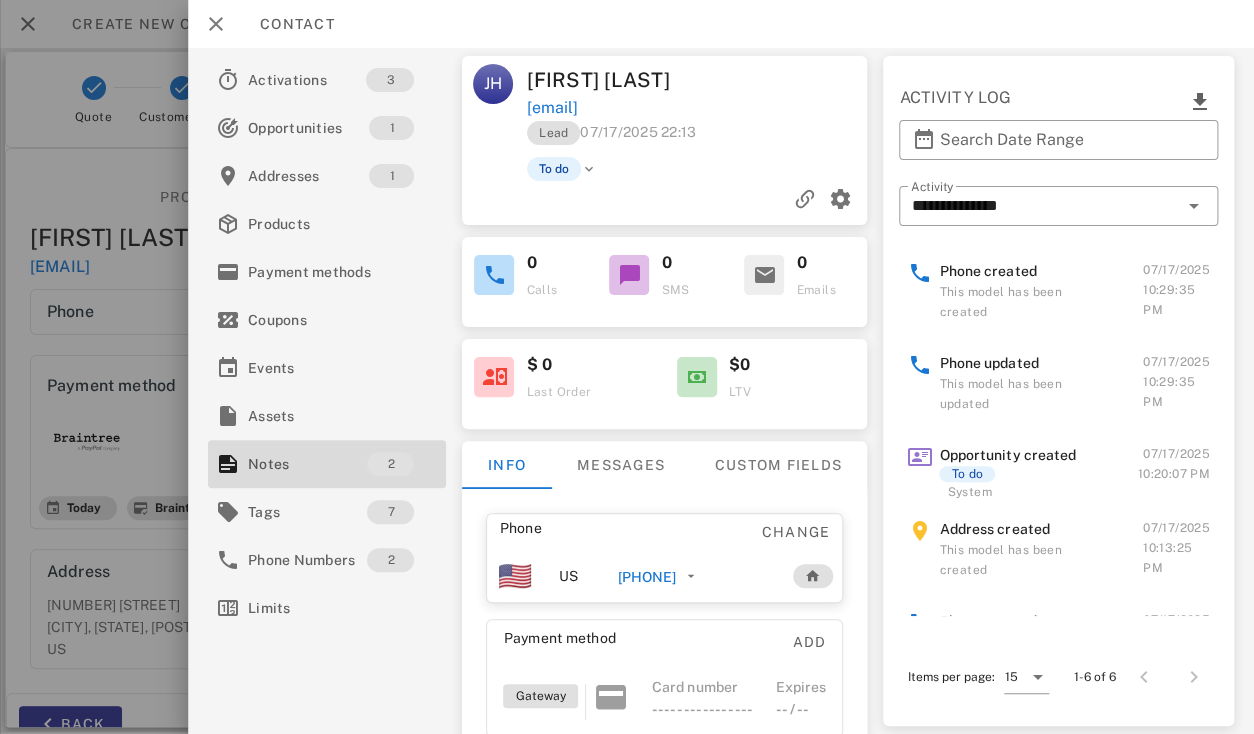type 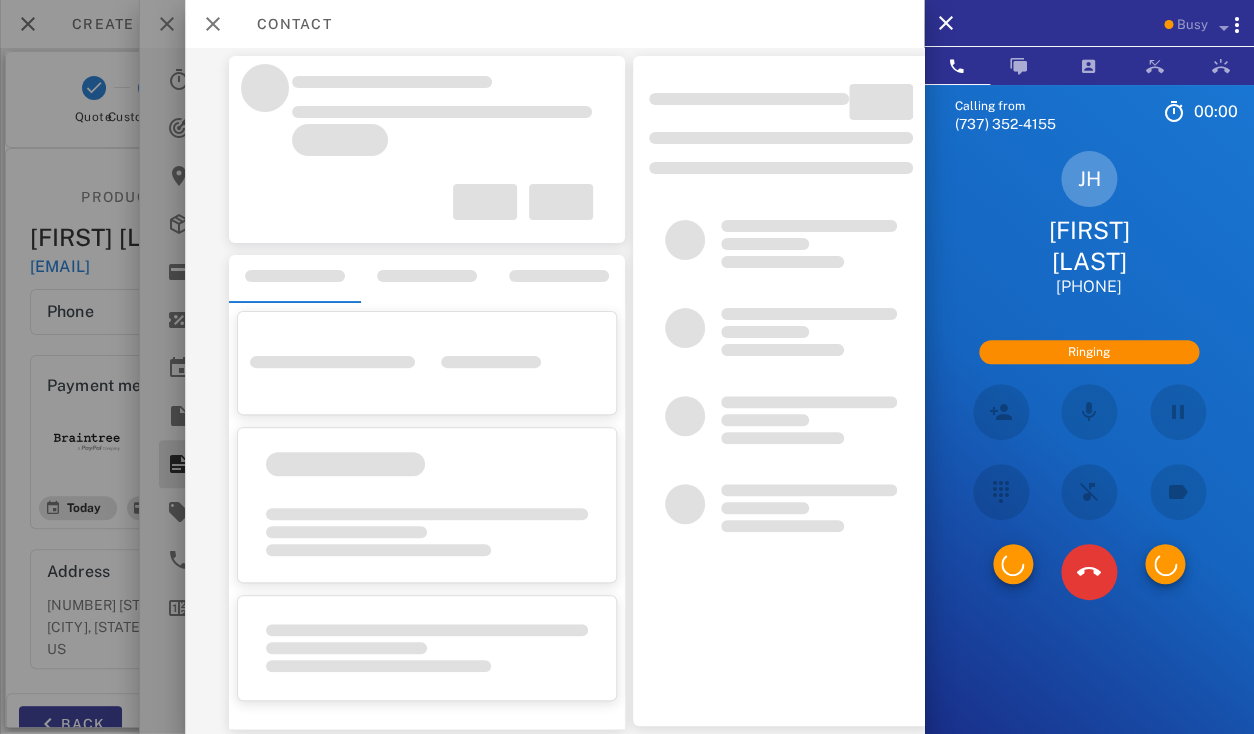 scroll, scrollTop: 871, scrollLeft: 0, axis: vertical 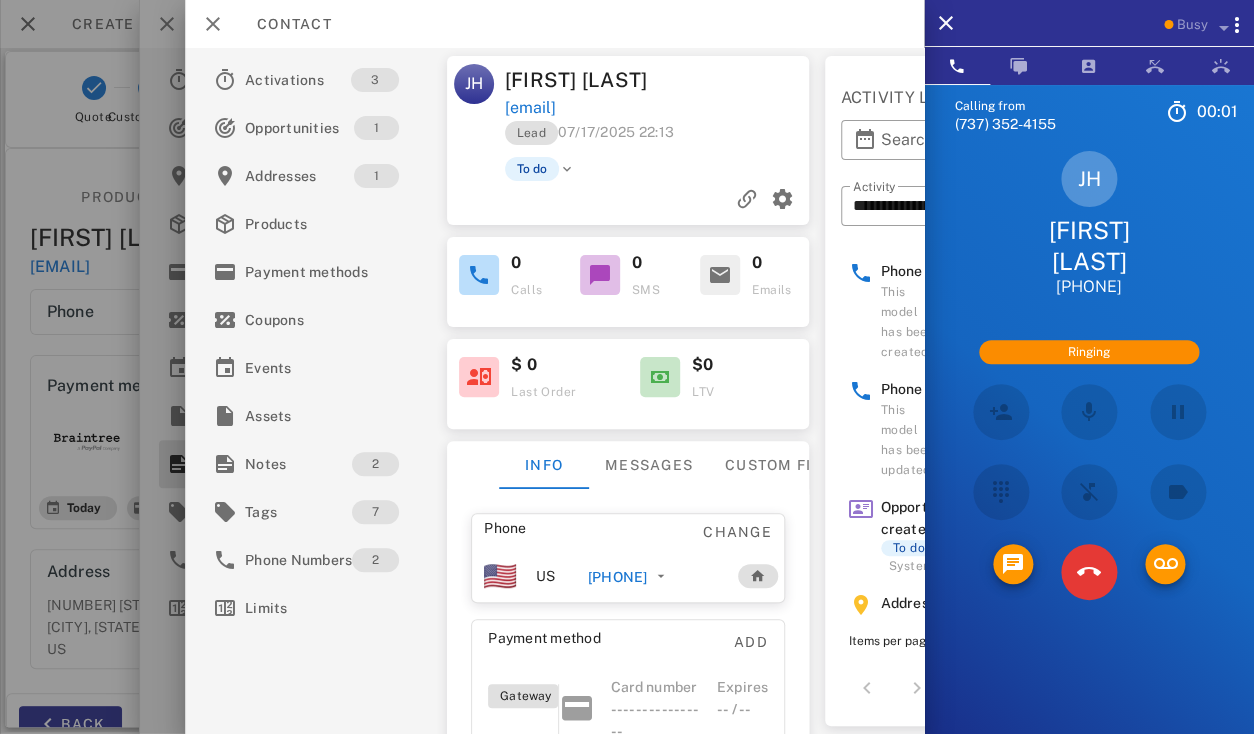 click on "[FIRST] [LAST]" at bounding box center [582, 80] 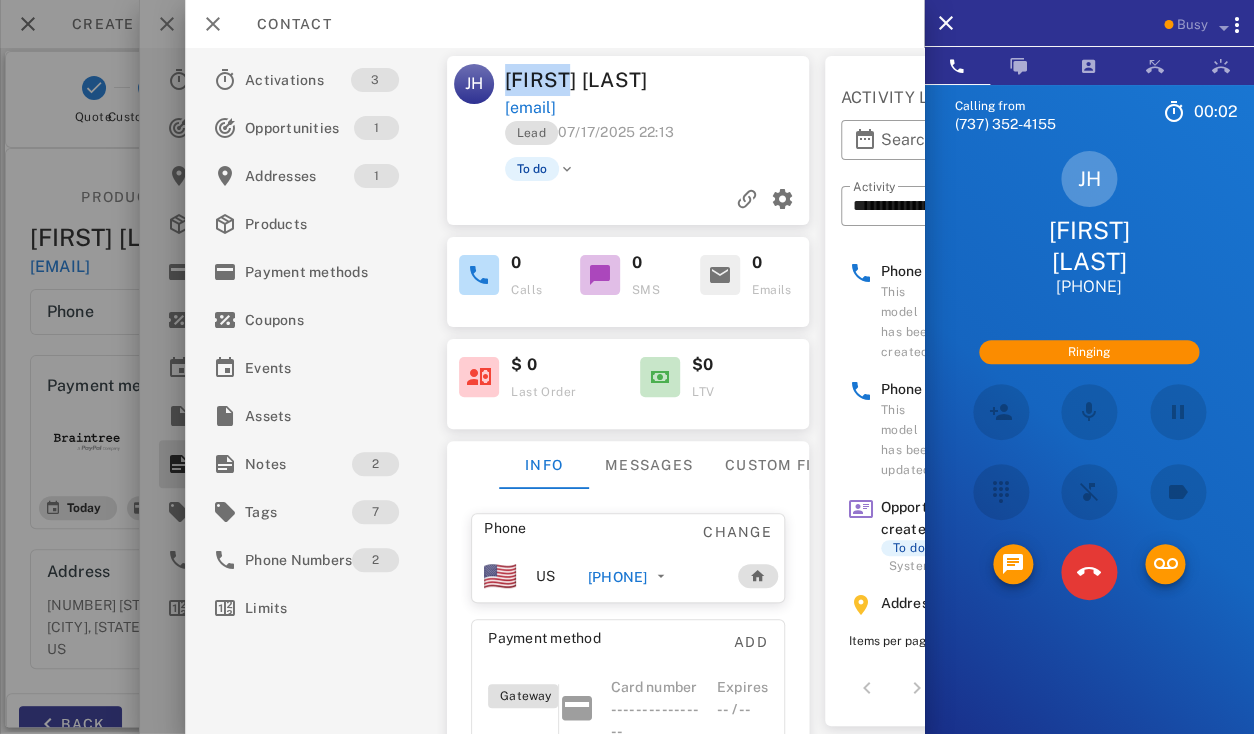 click on "[FIRST] [LAST]" at bounding box center [582, 80] 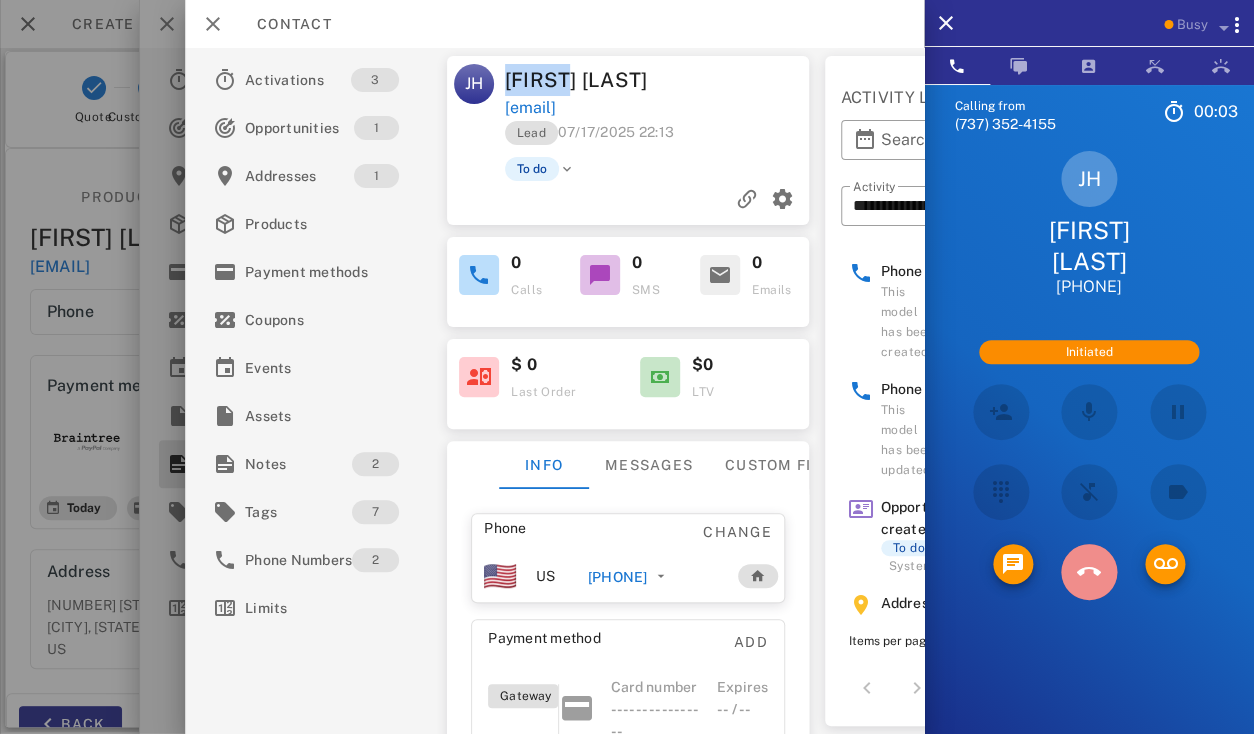 click at bounding box center (1089, 572) 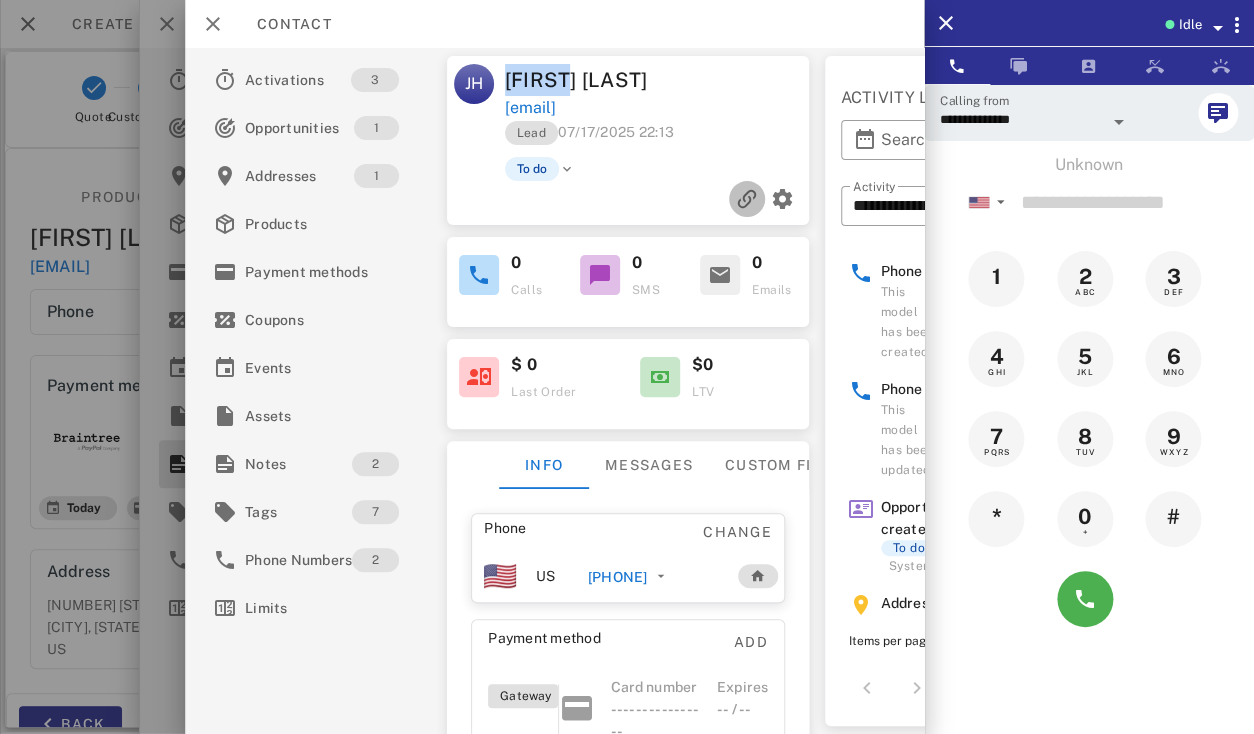 click at bounding box center (747, 199) 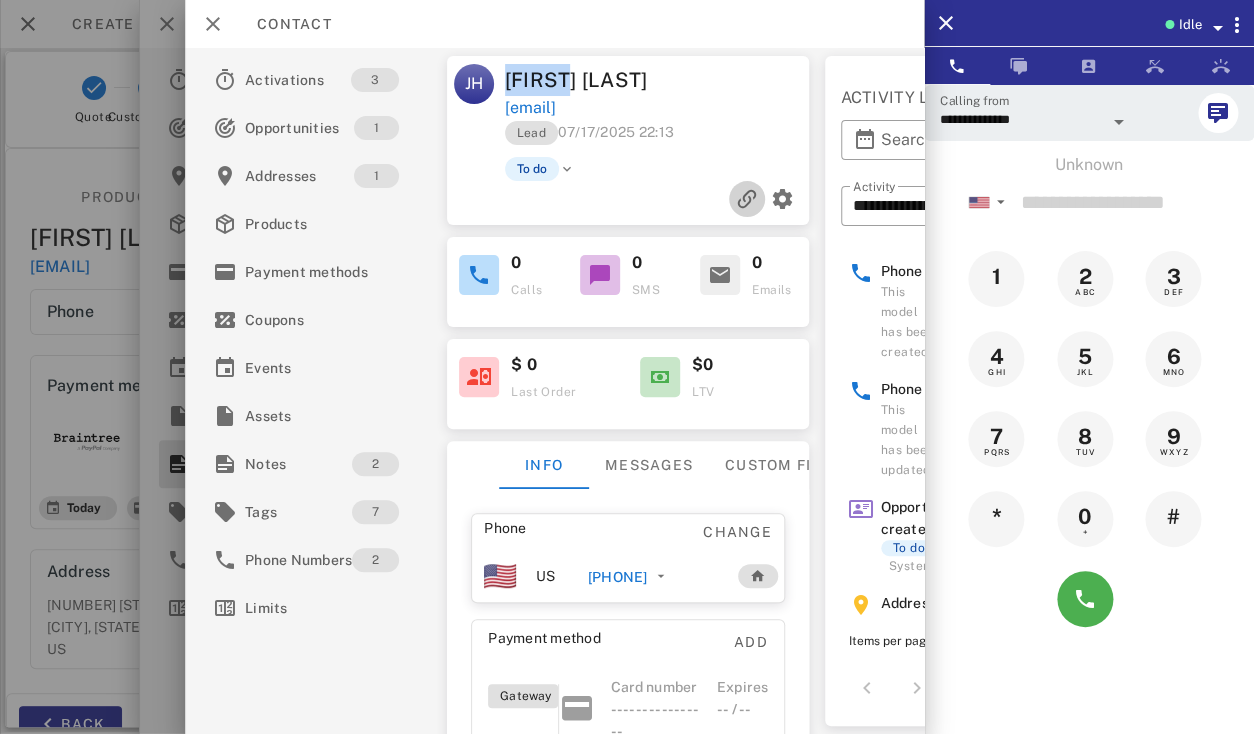 copy on "Jerrie" 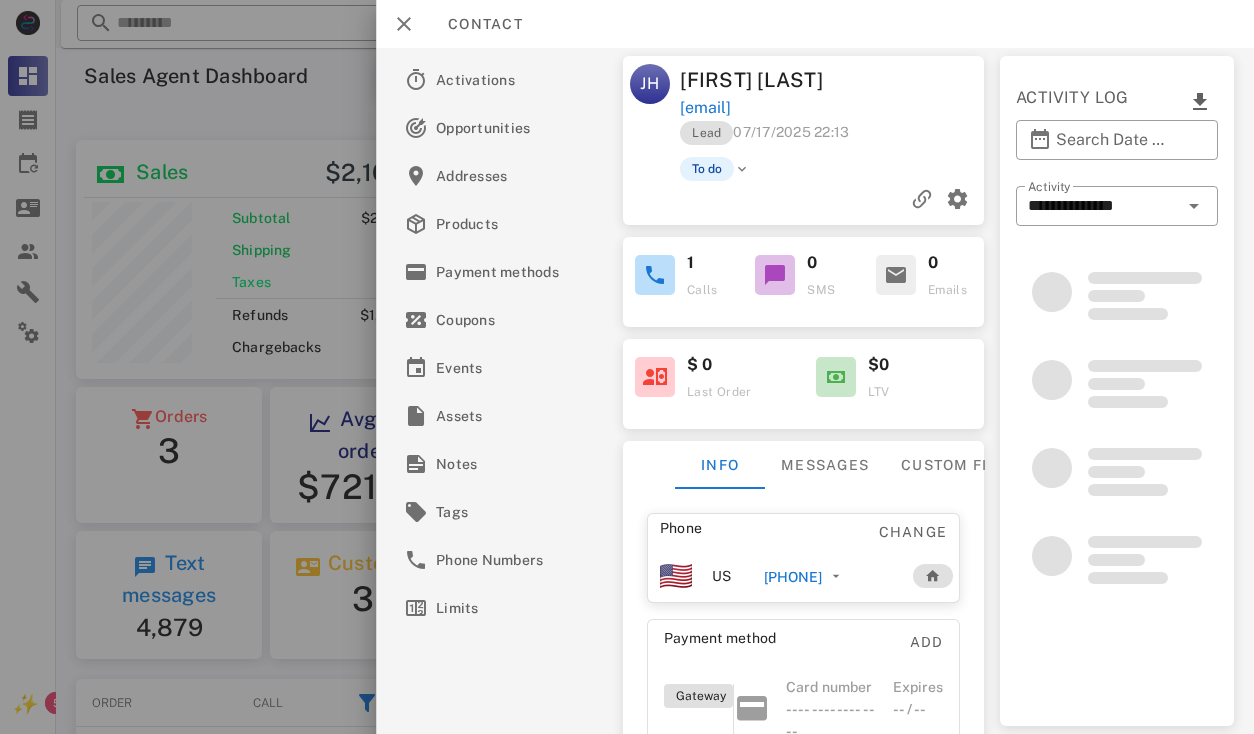 scroll, scrollTop: 0, scrollLeft: 0, axis: both 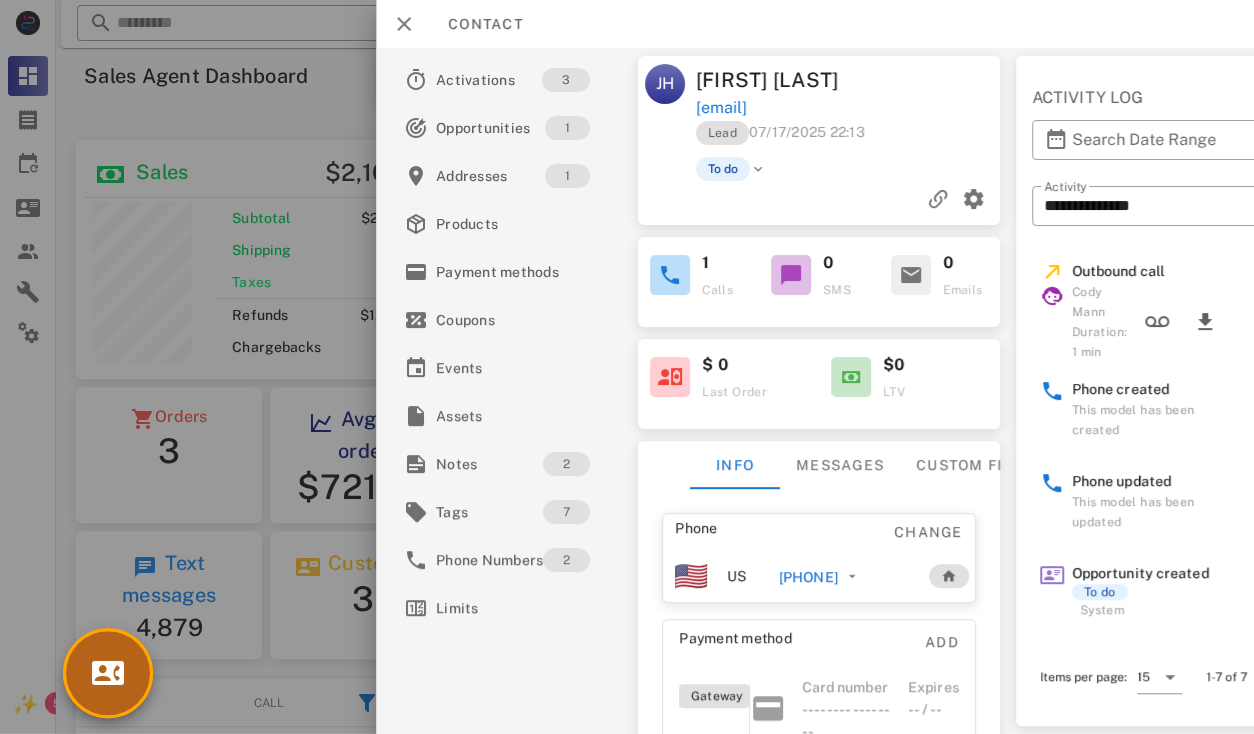 click at bounding box center (108, 673) 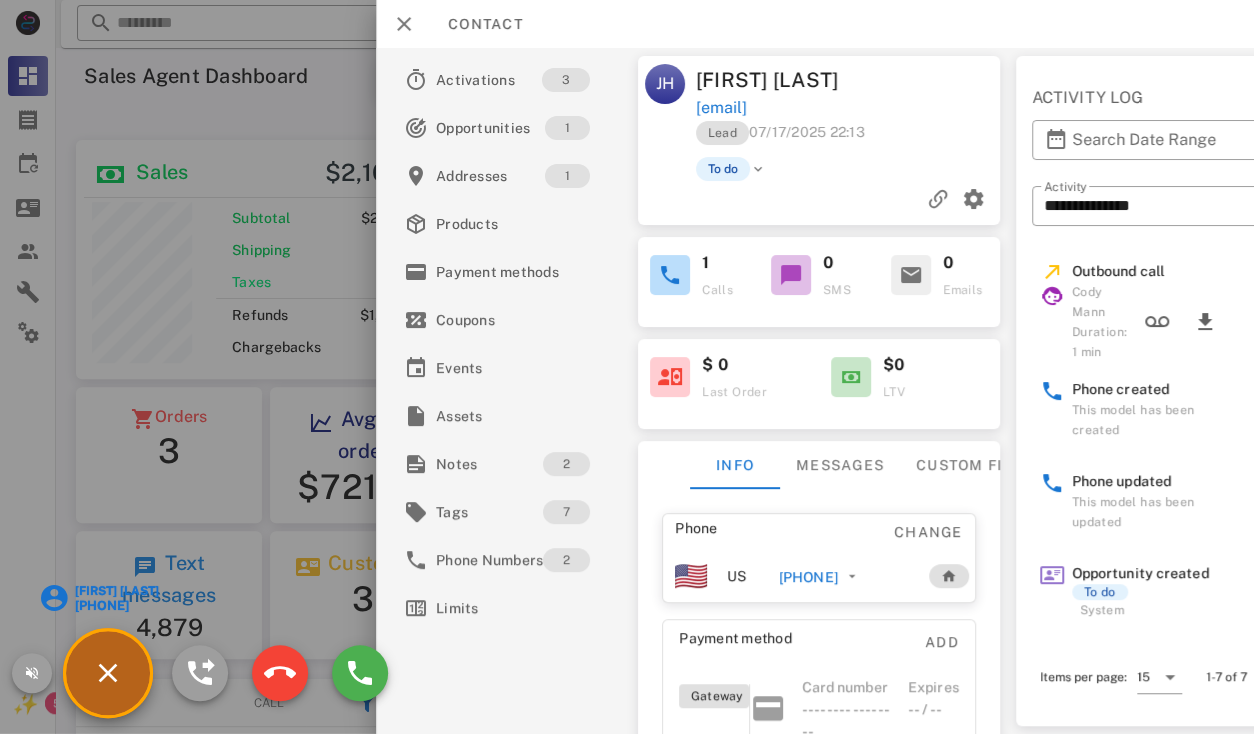 click on "[FIRST] [LAST]" at bounding box center (116, 591) 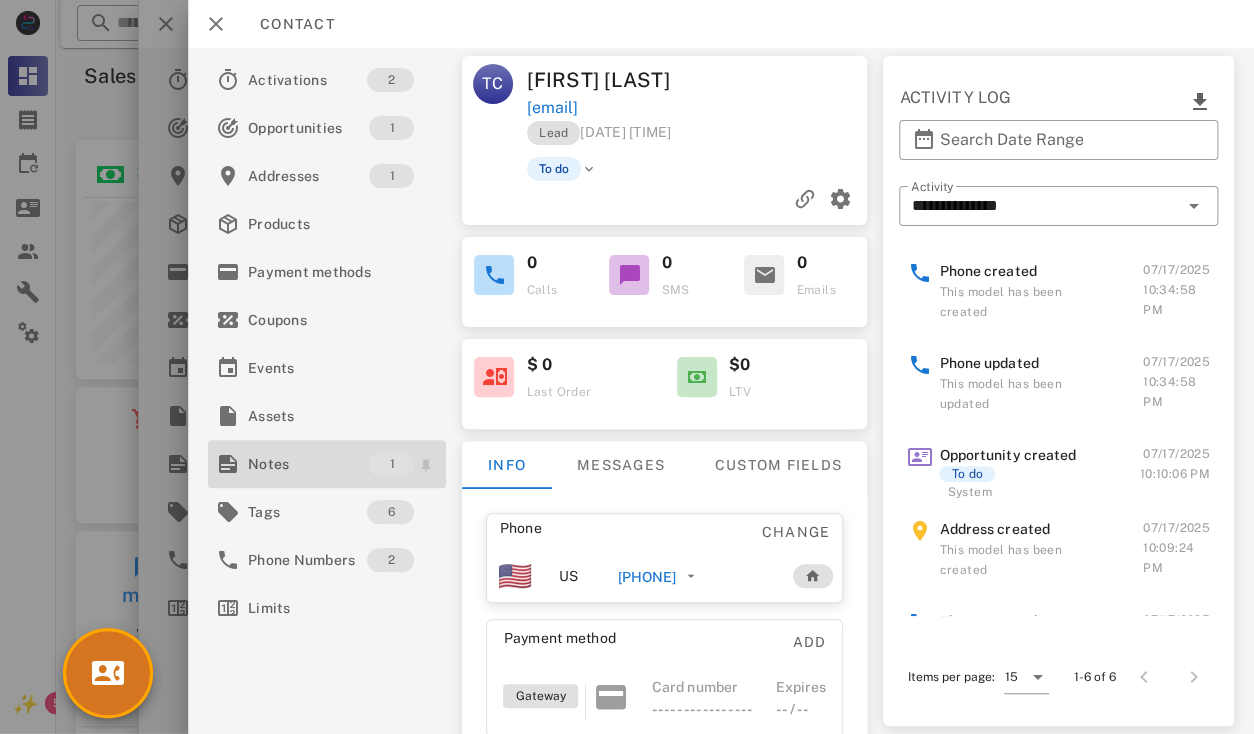 click on "Notes" at bounding box center (308, 464) 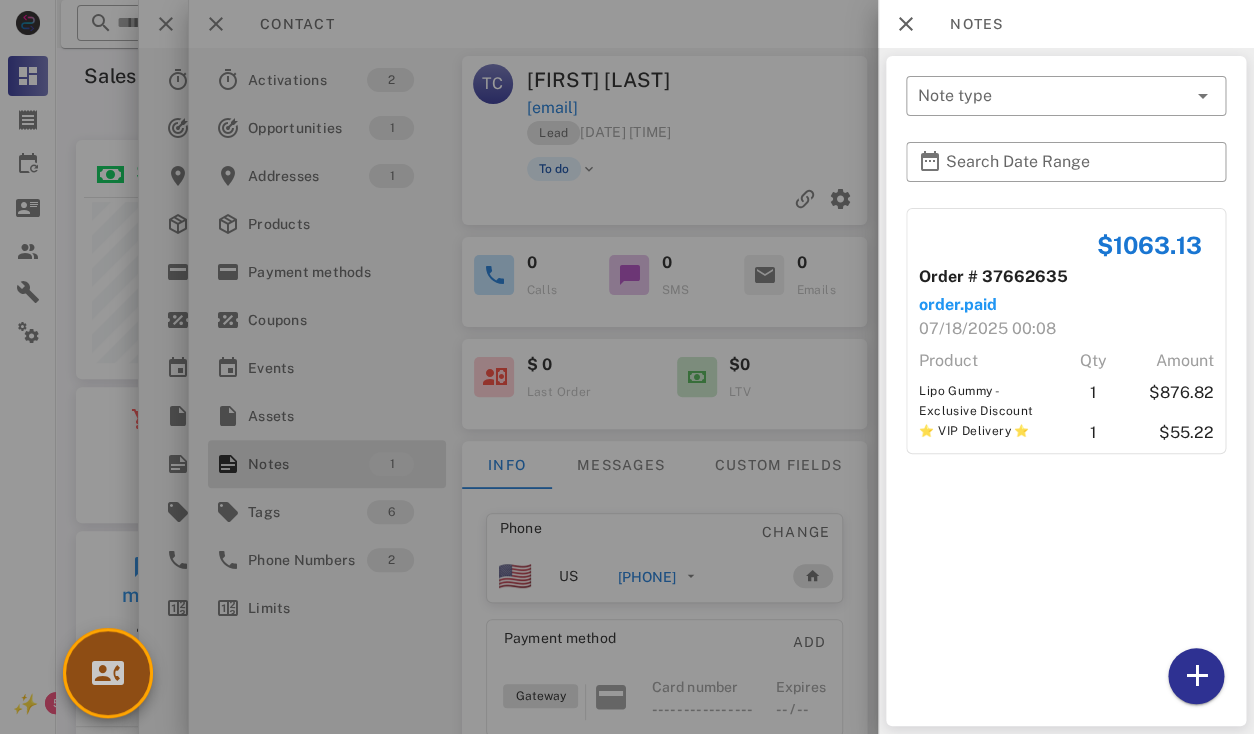 click at bounding box center [108, 673] 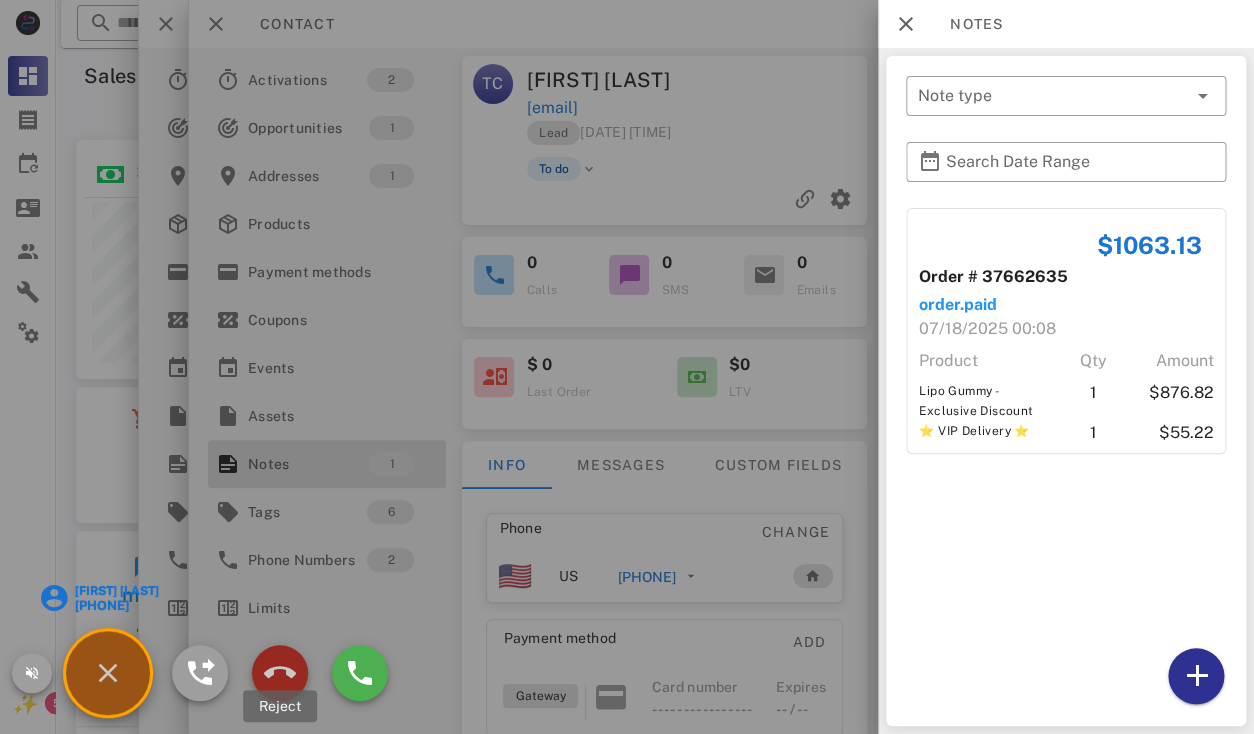 click at bounding box center (280, 673) 